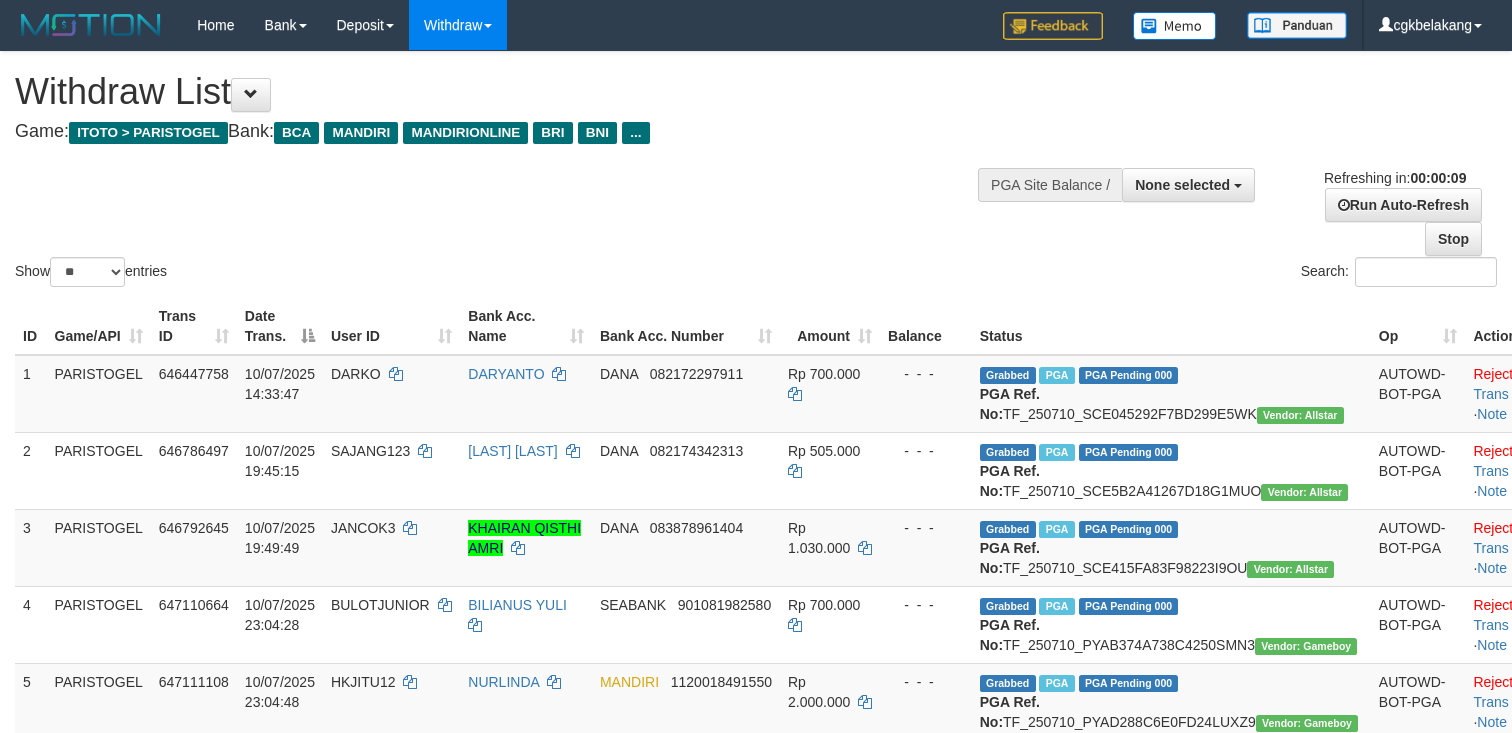select 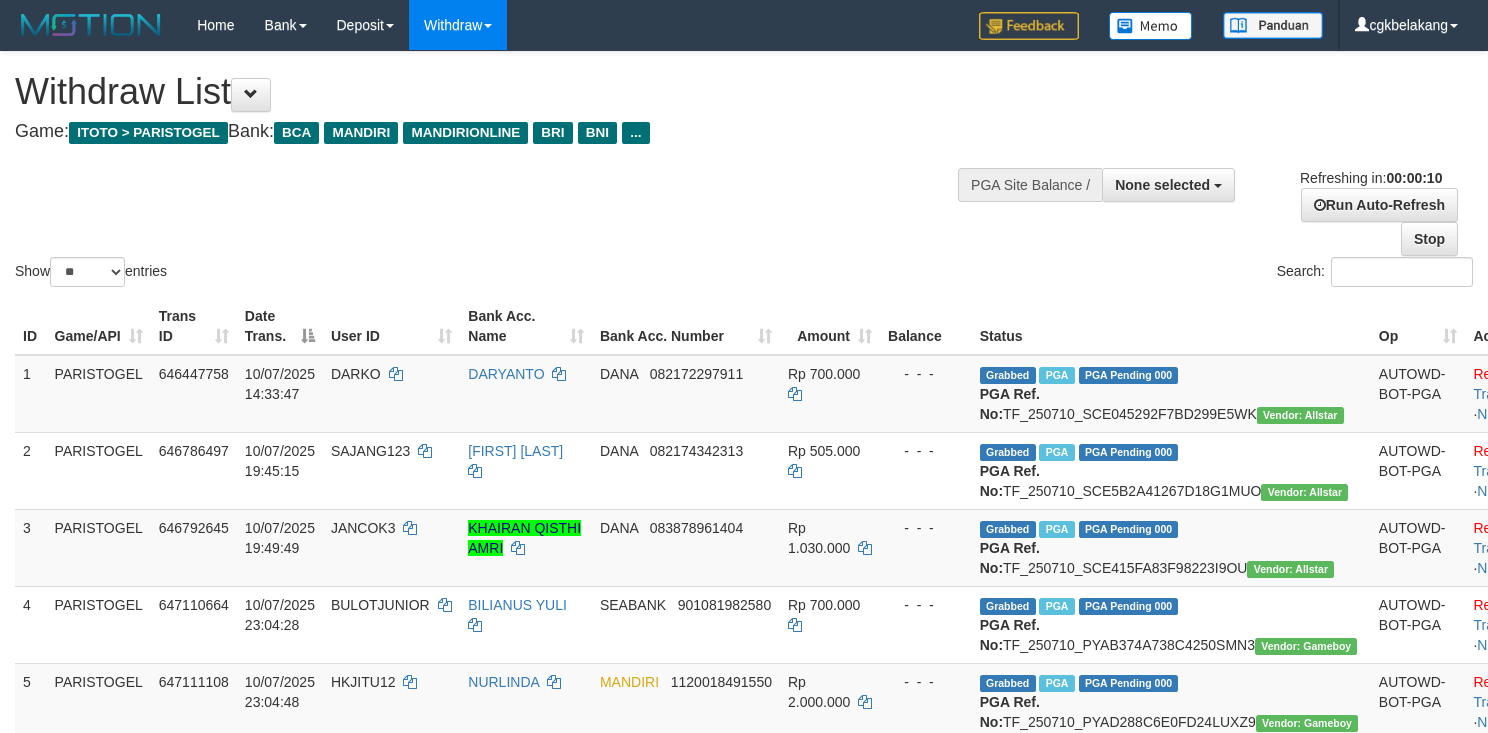select 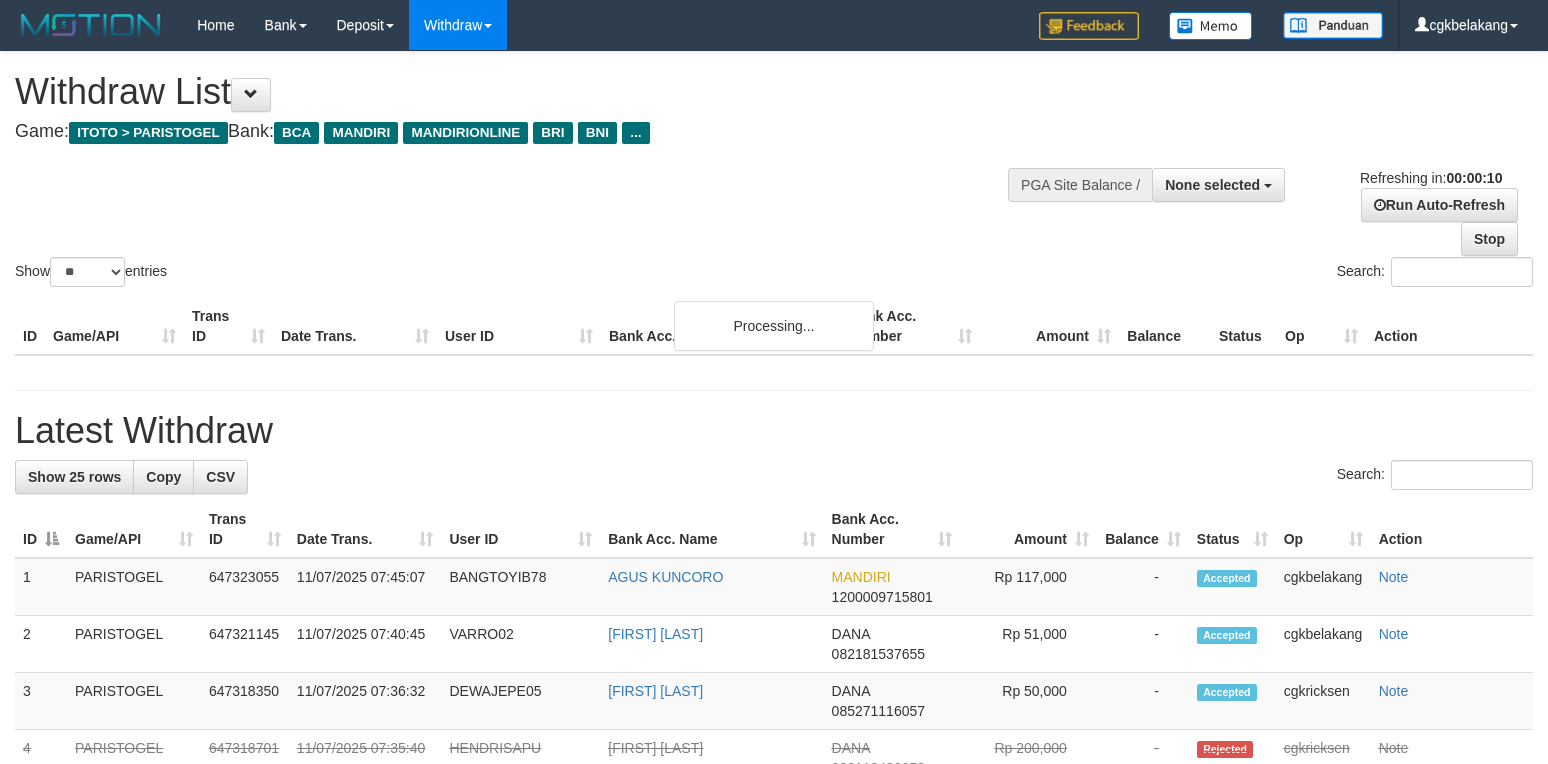 select 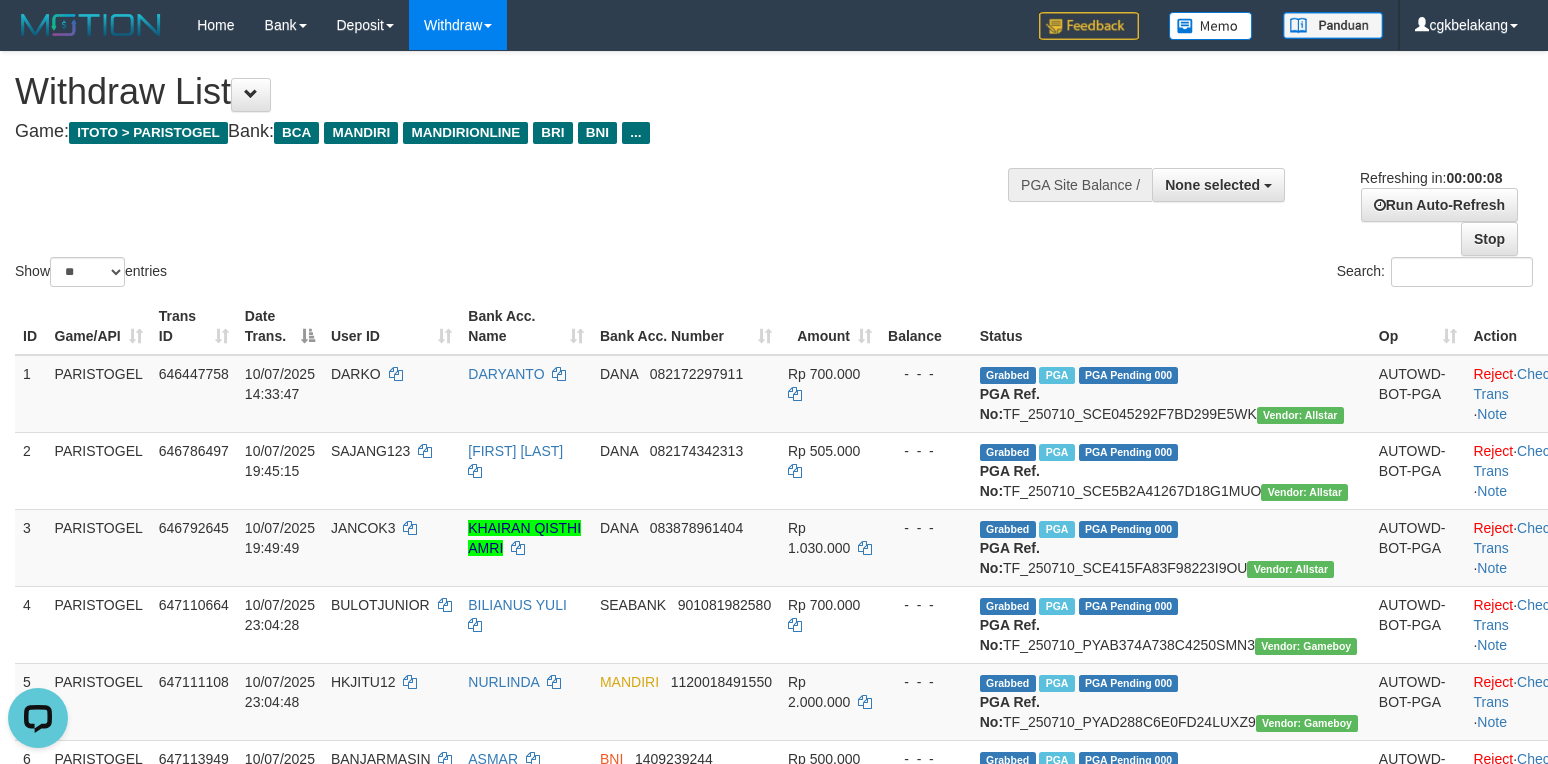 scroll, scrollTop: 0, scrollLeft: 0, axis: both 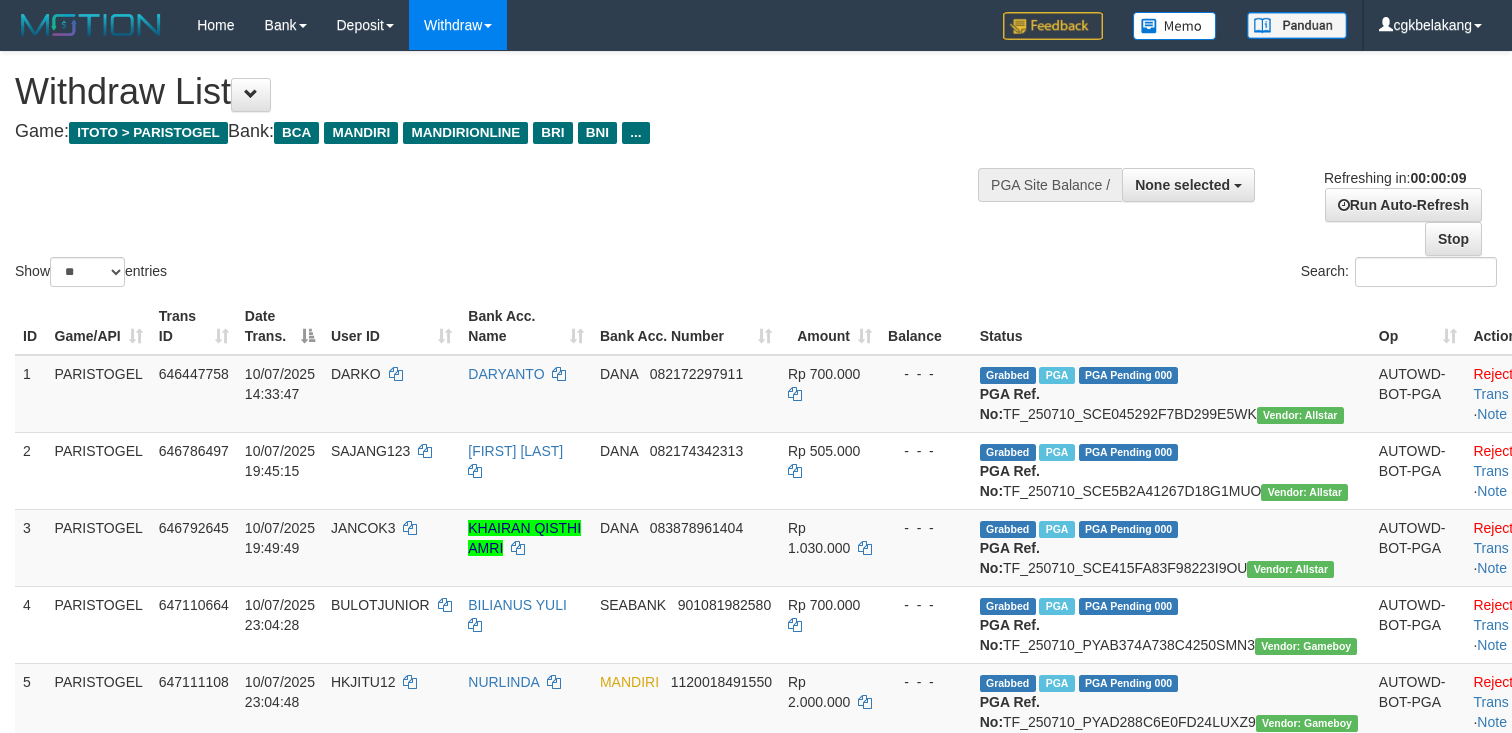 select 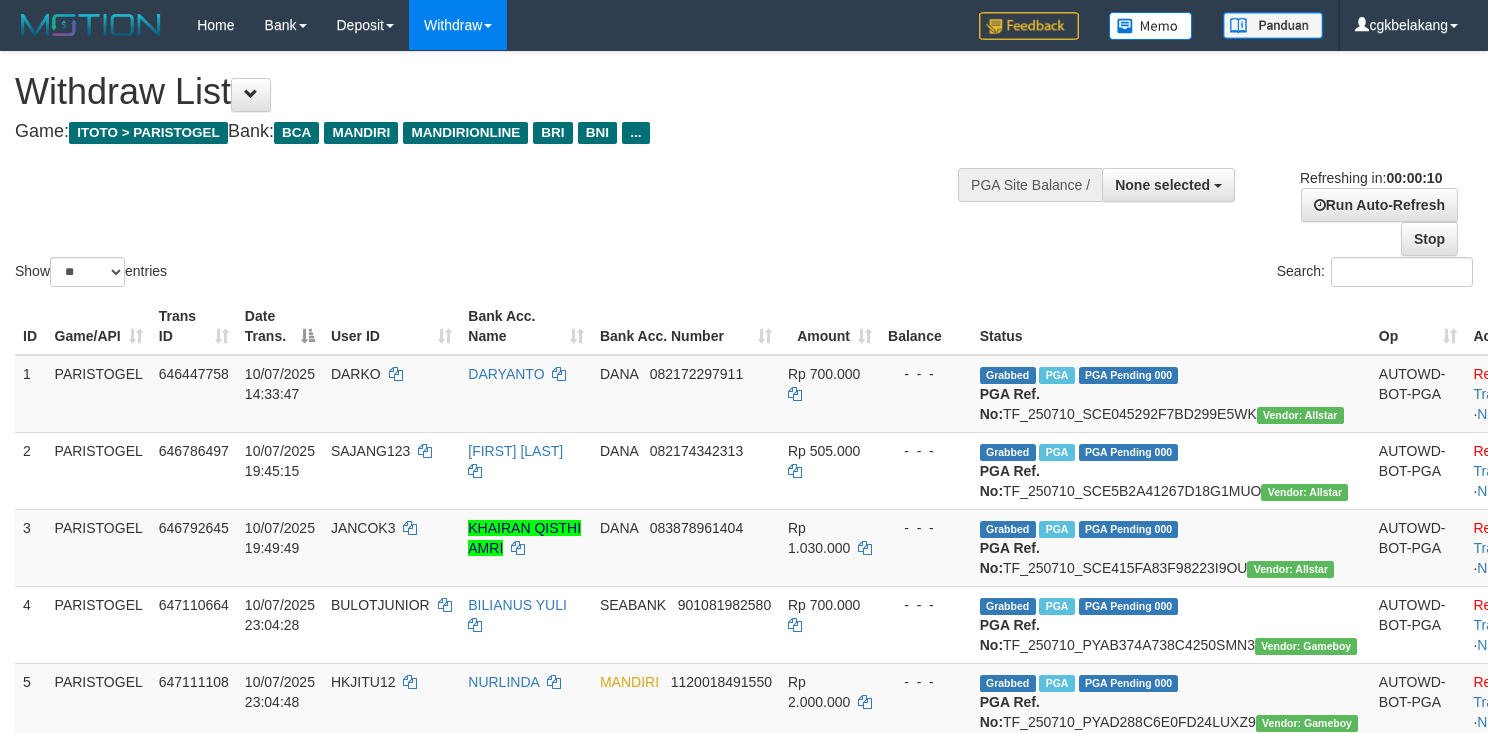 select 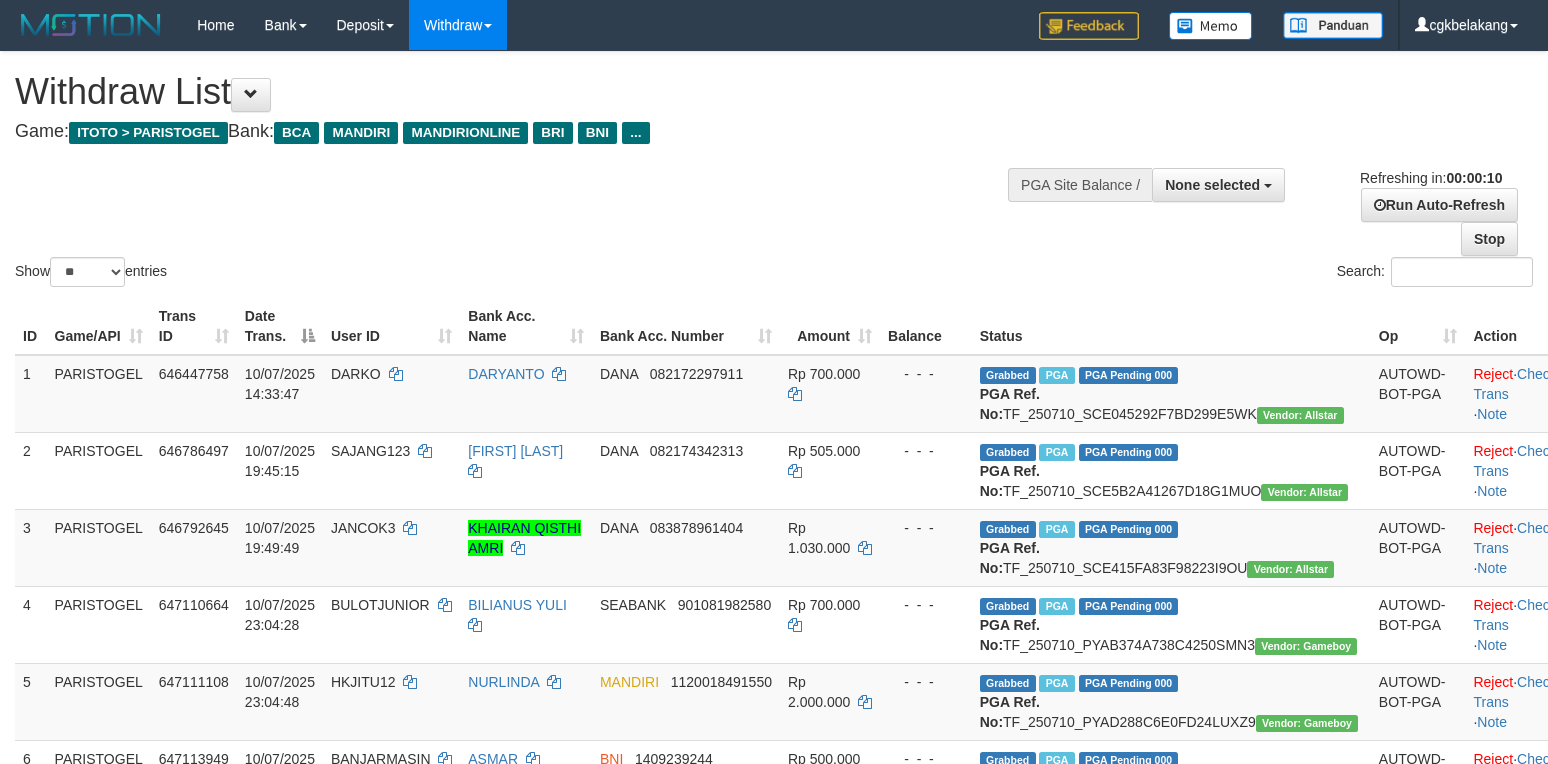 select 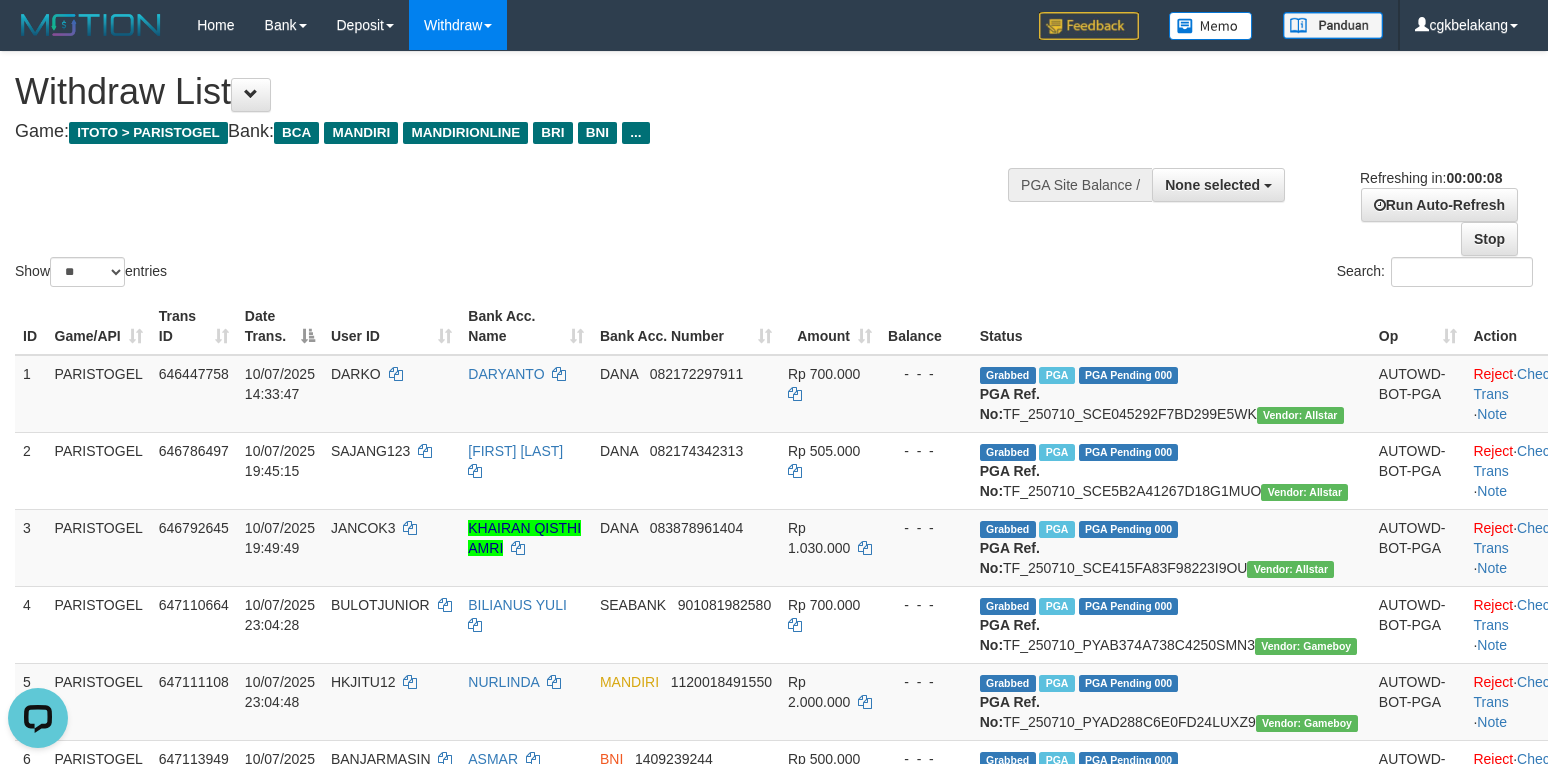 scroll, scrollTop: 0, scrollLeft: 0, axis: both 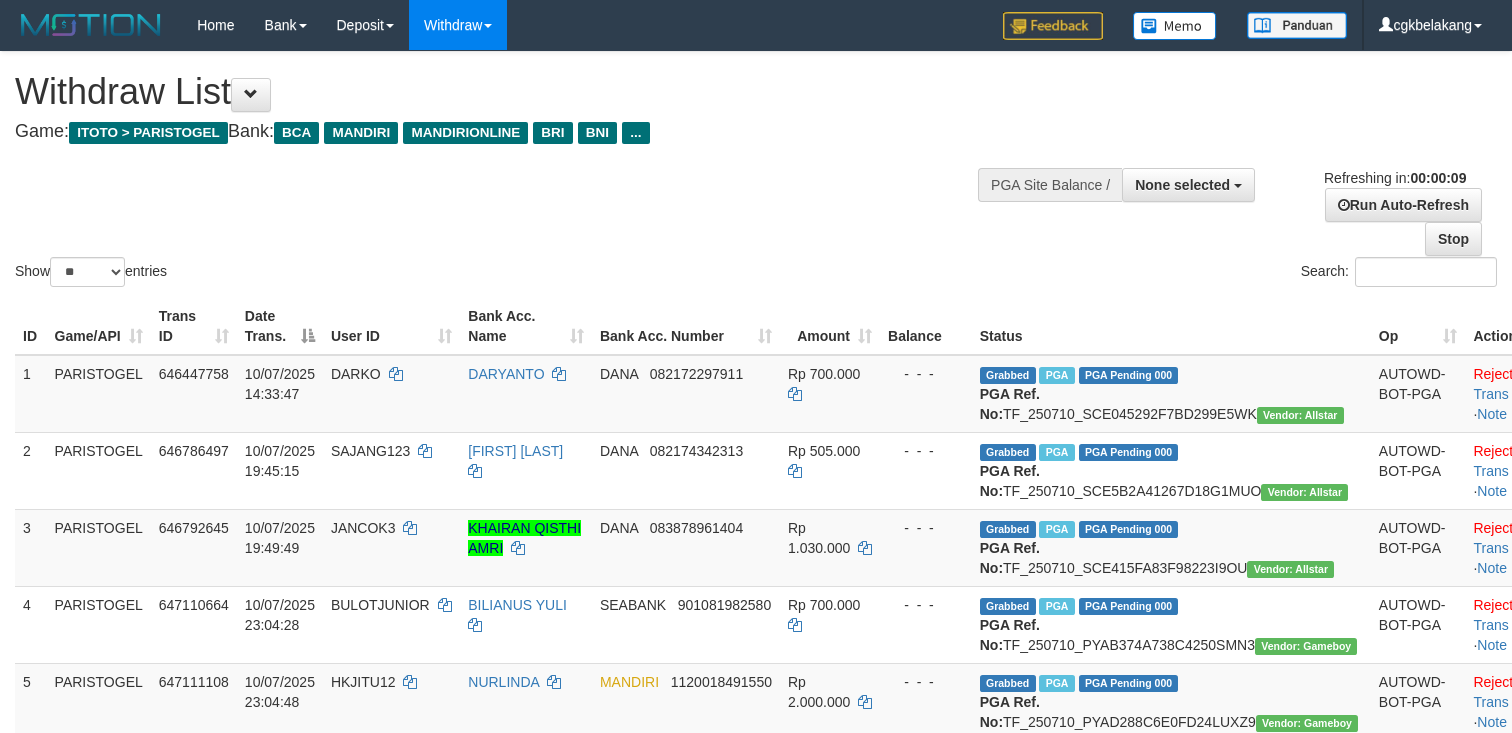 select 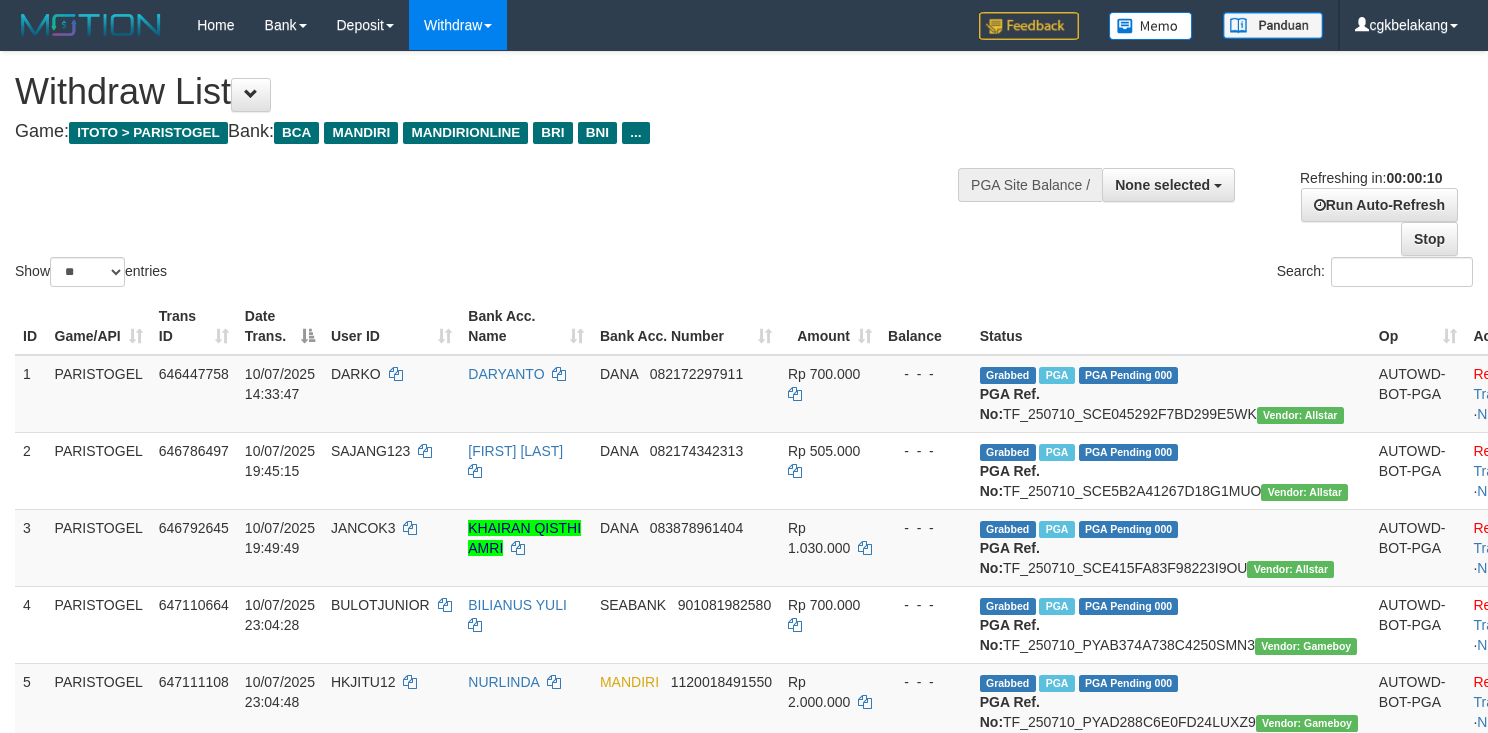 select 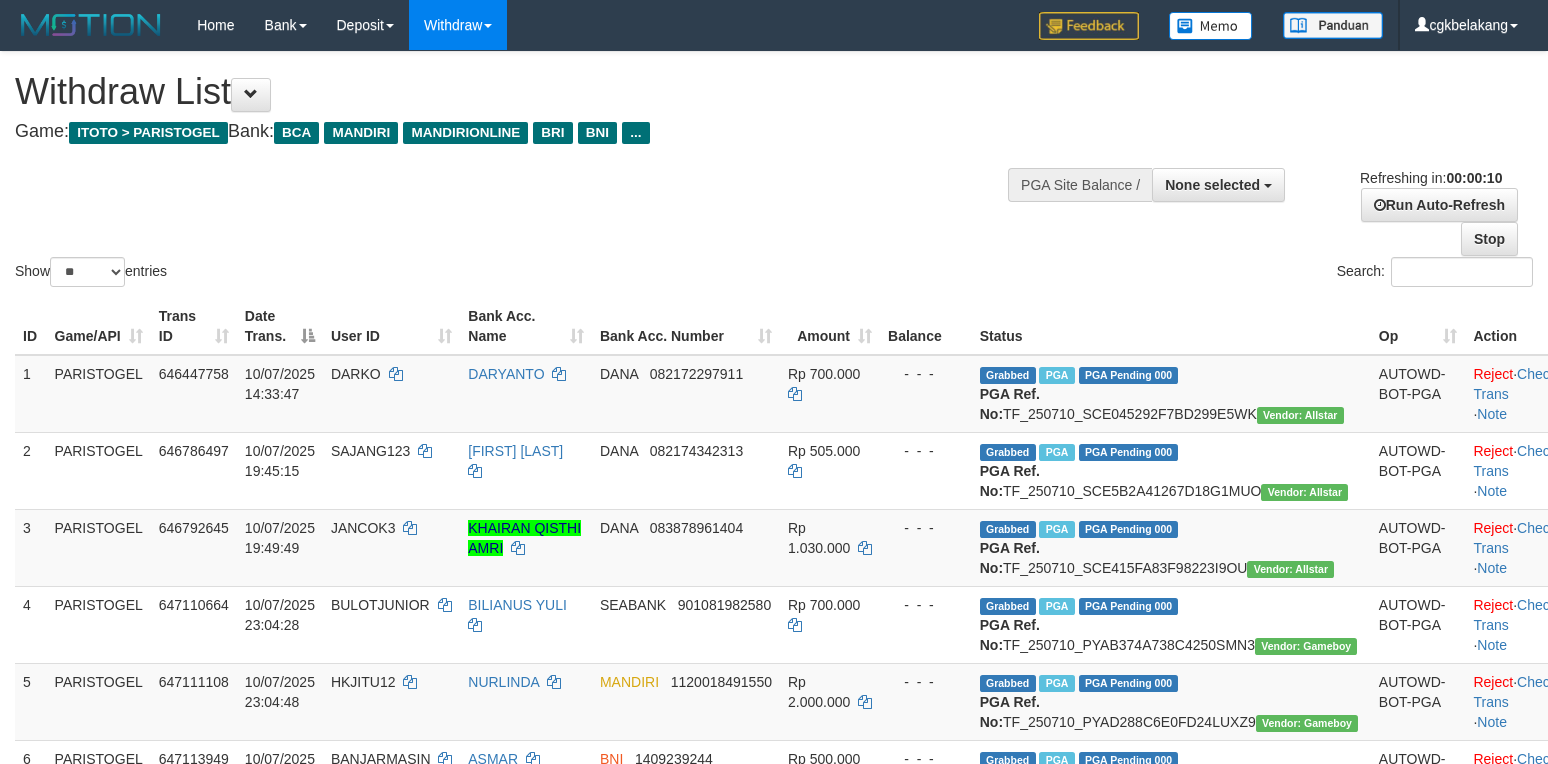 select 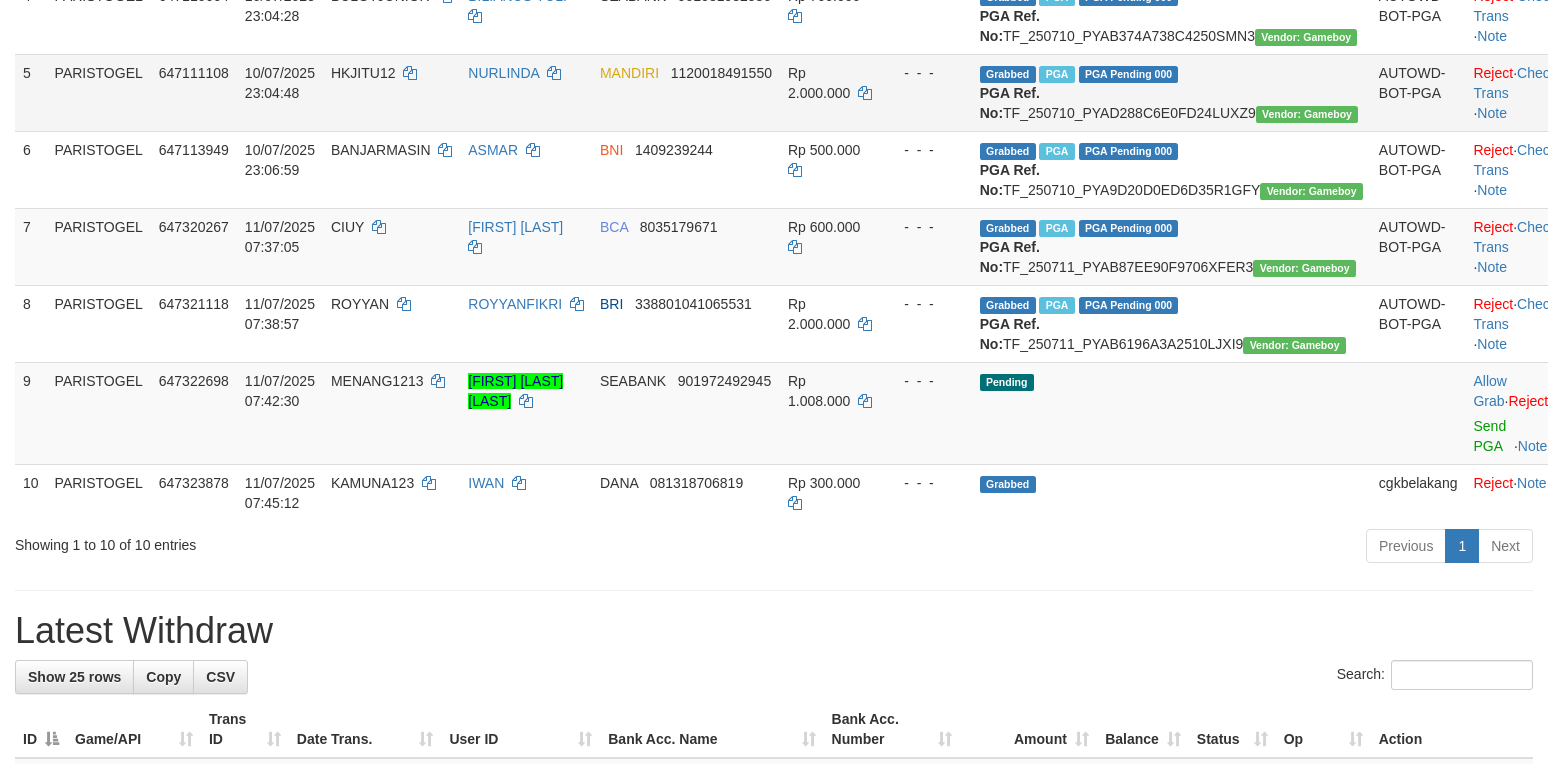 scroll, scrollTop: 533, scrollLeft: 0, axis: vertical 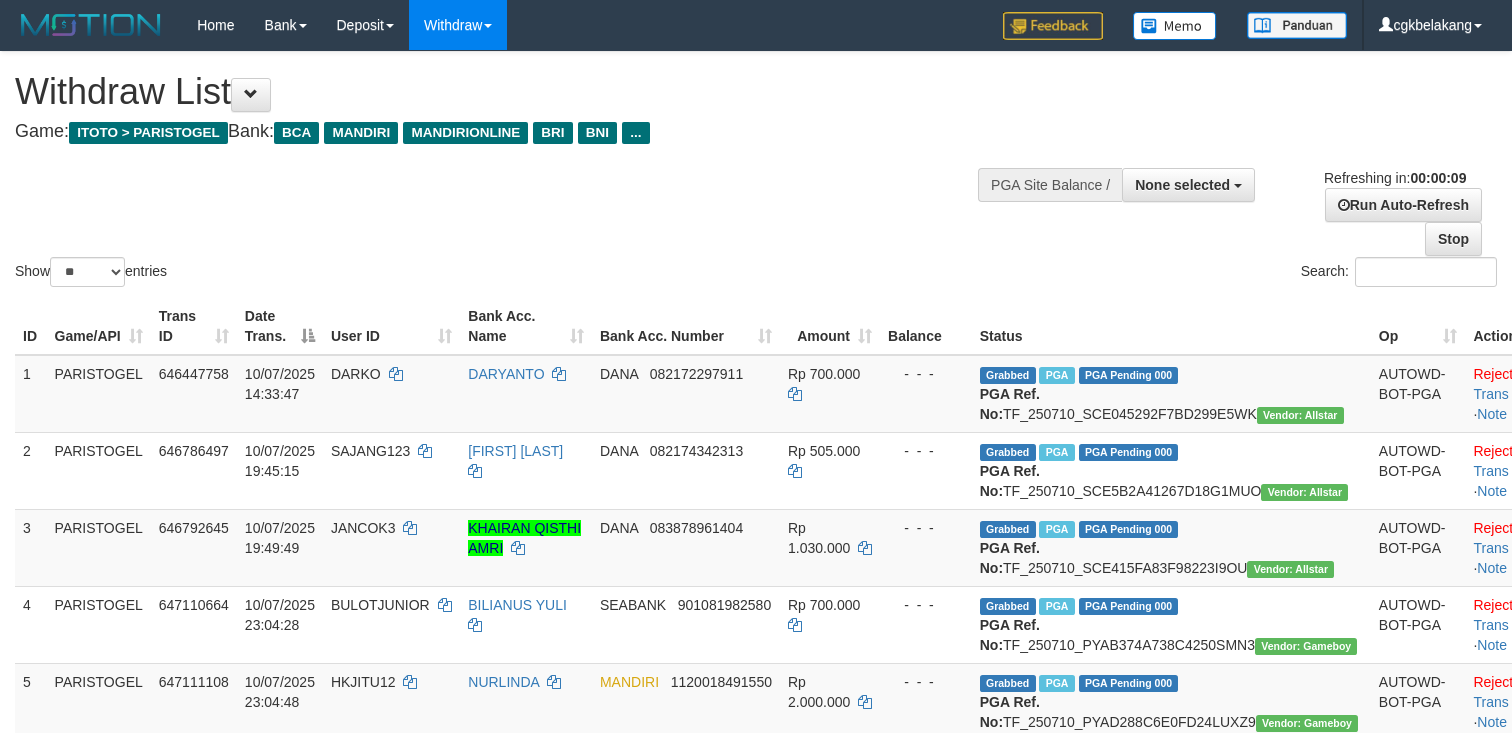 select 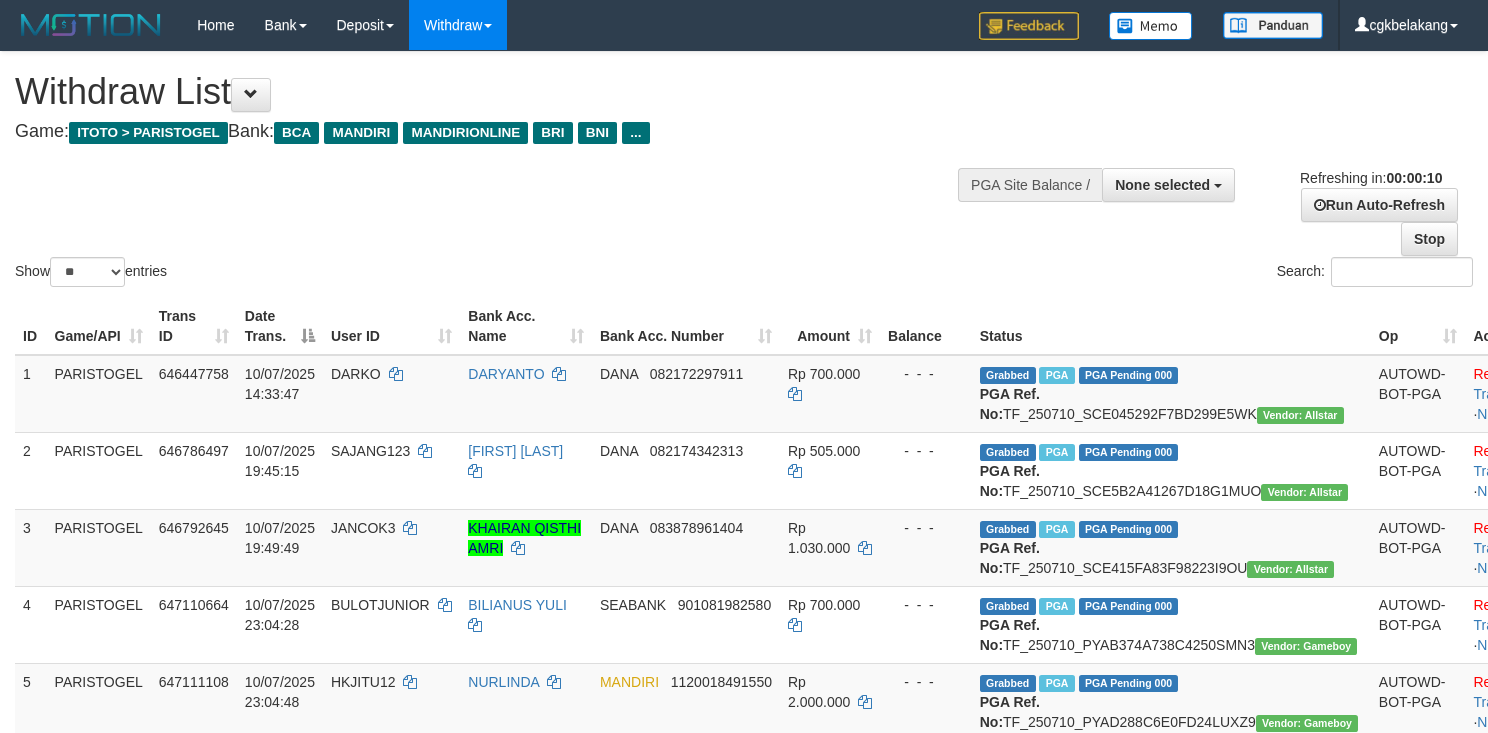 select 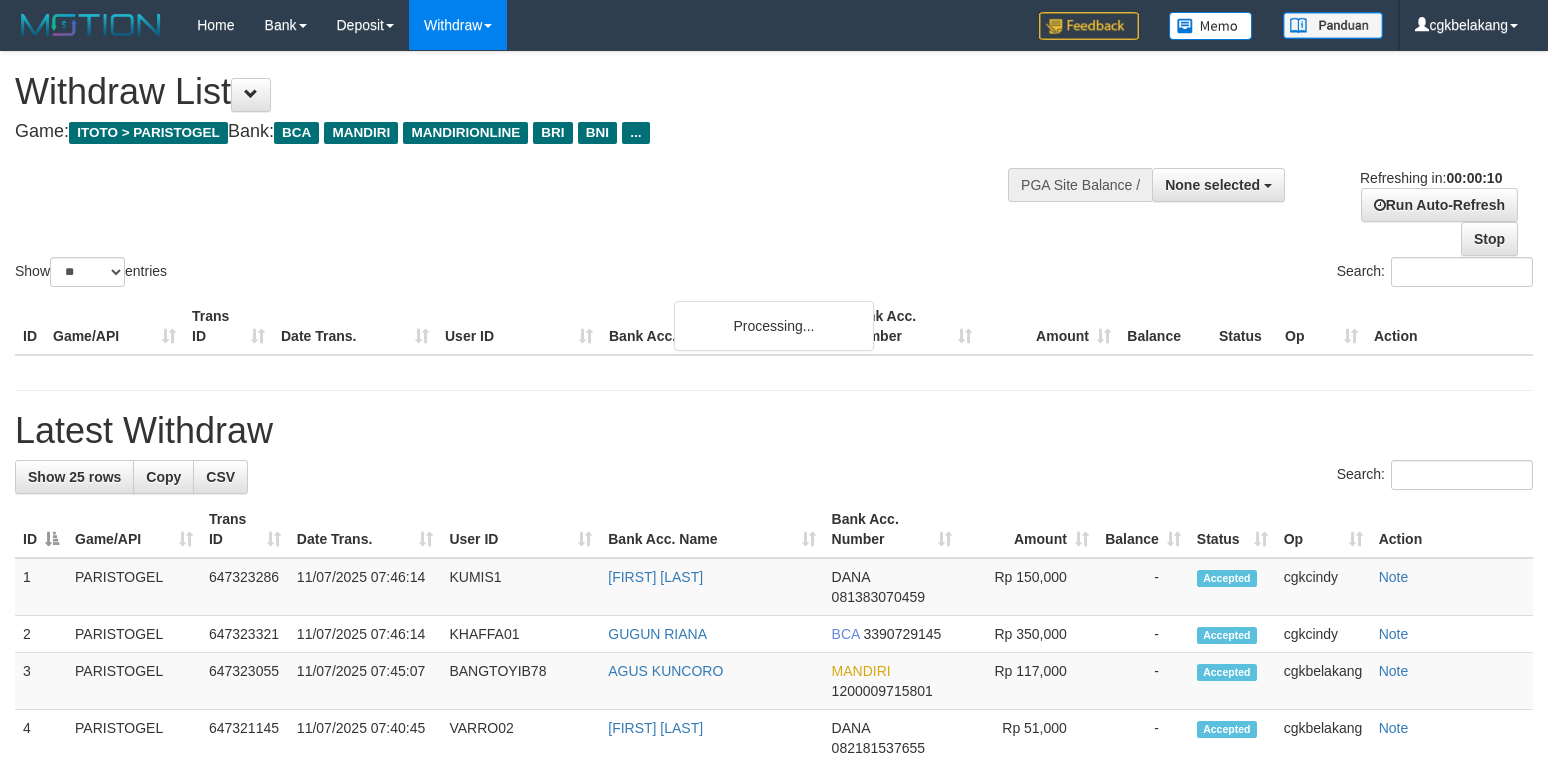 select 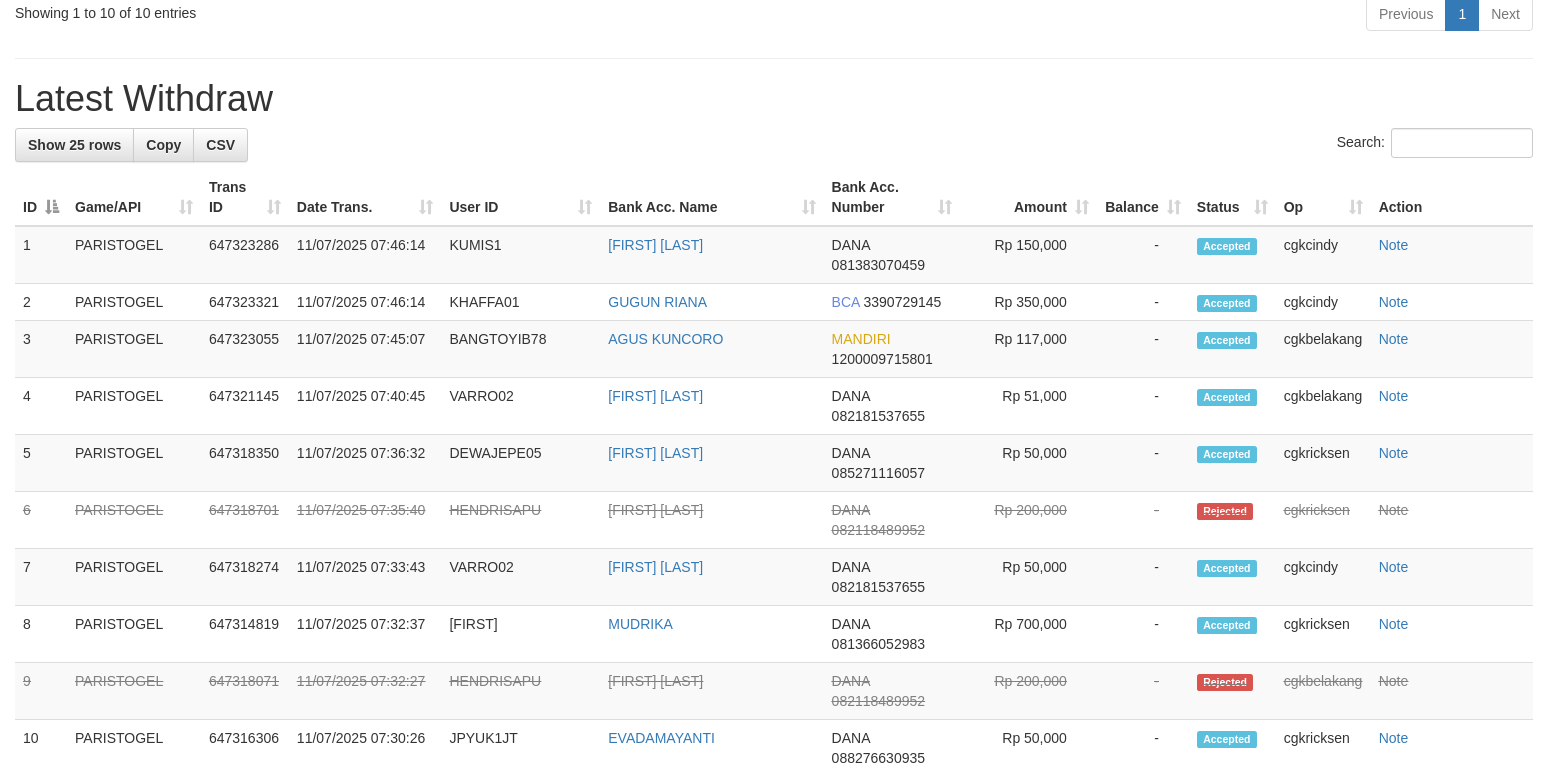 scroll, scrollTop: 1066, scrollLeft: 0, axis: vertical 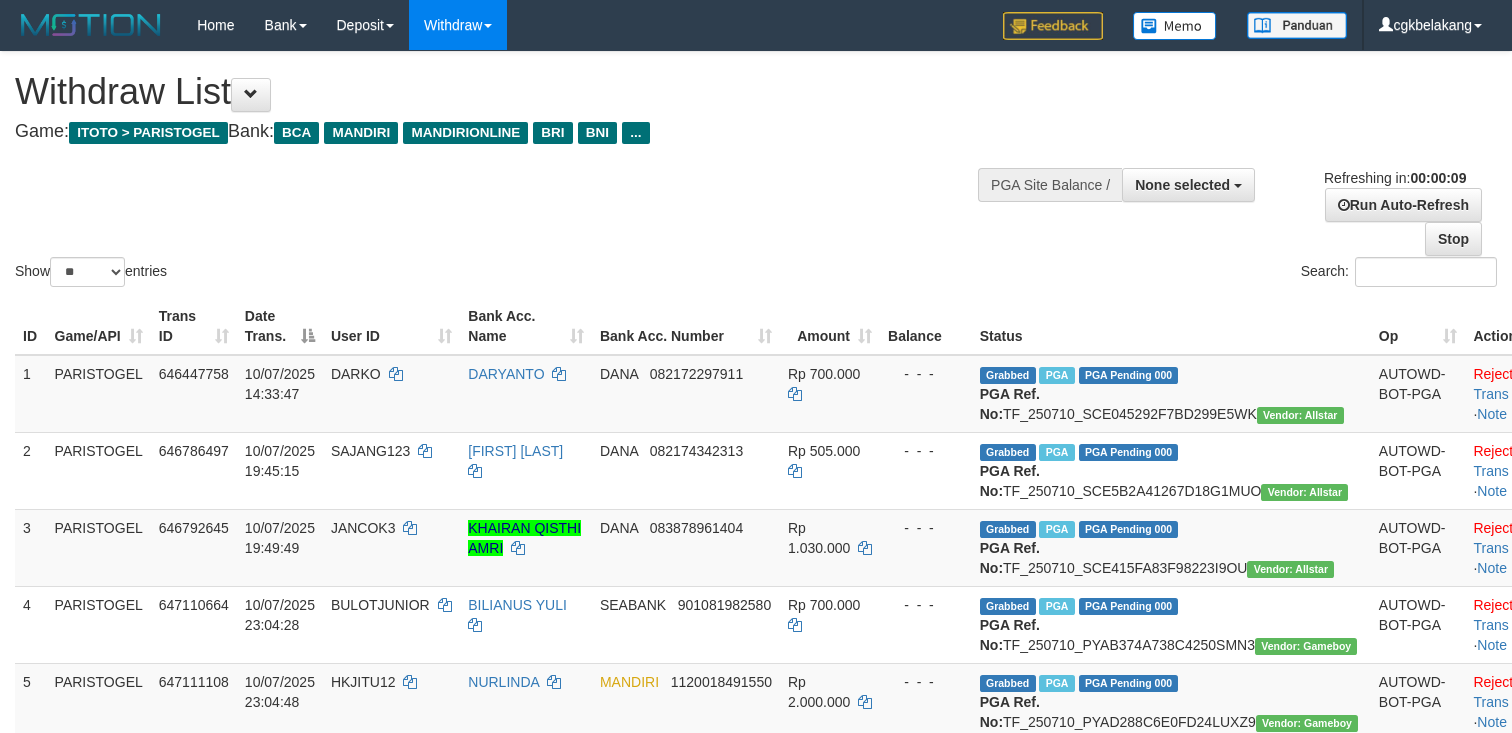 select 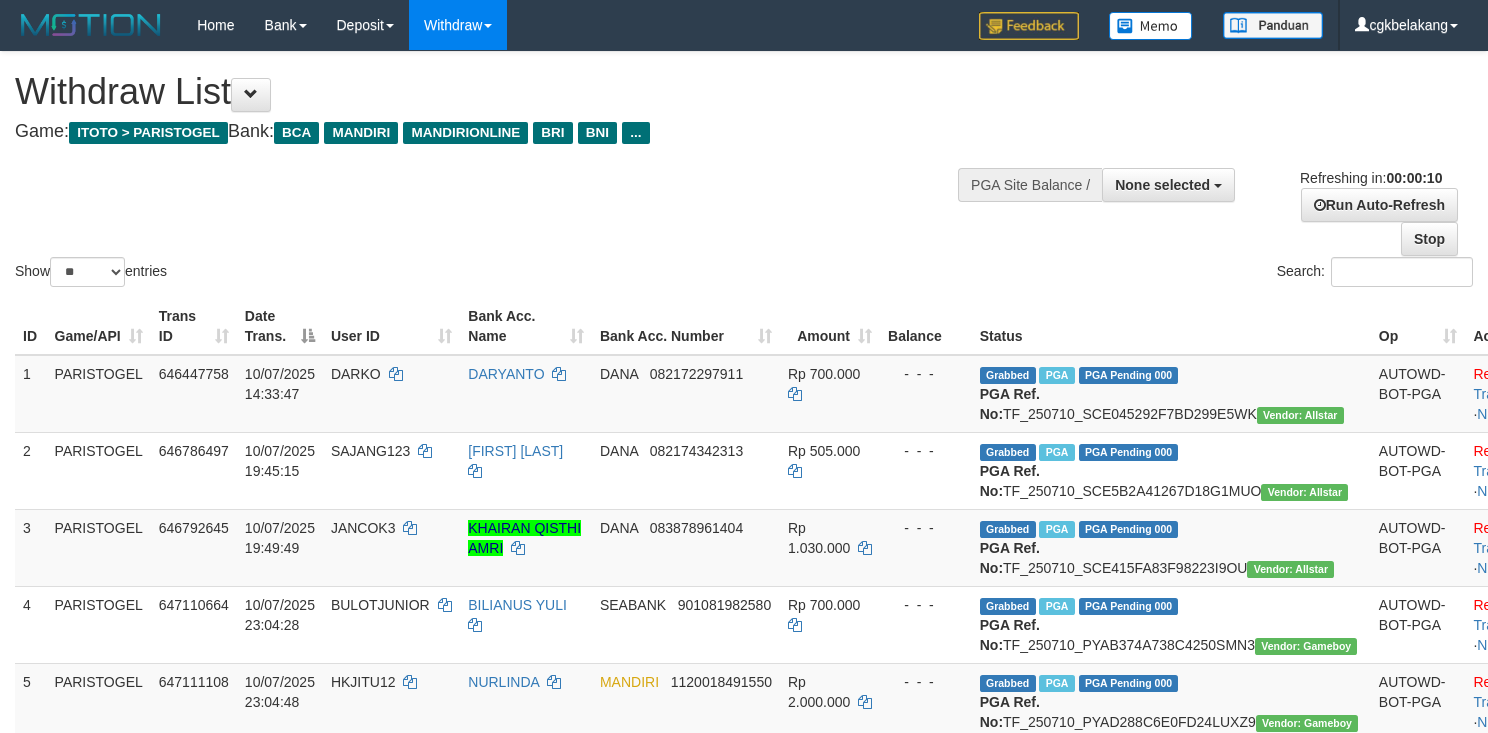 select 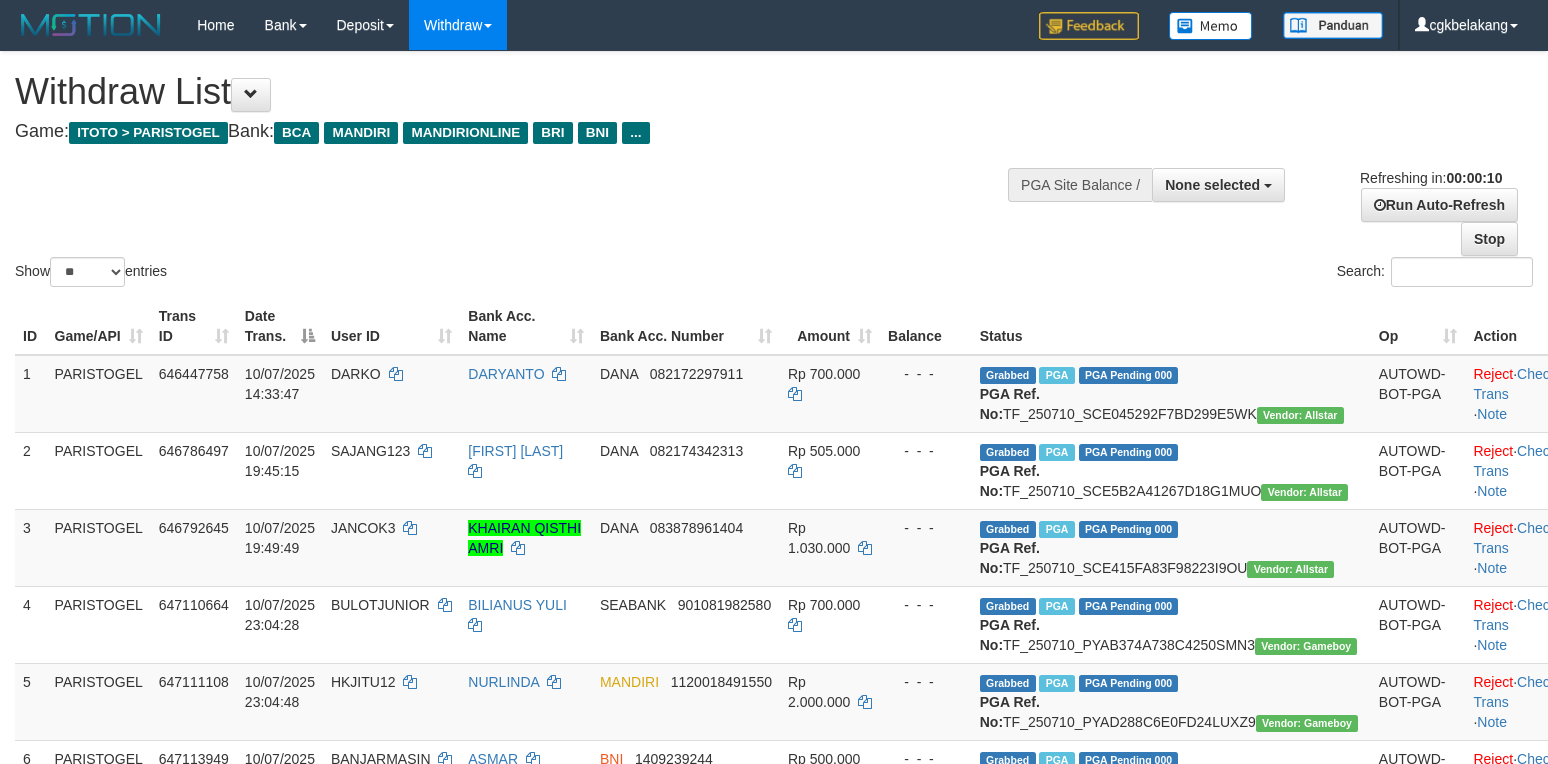 select 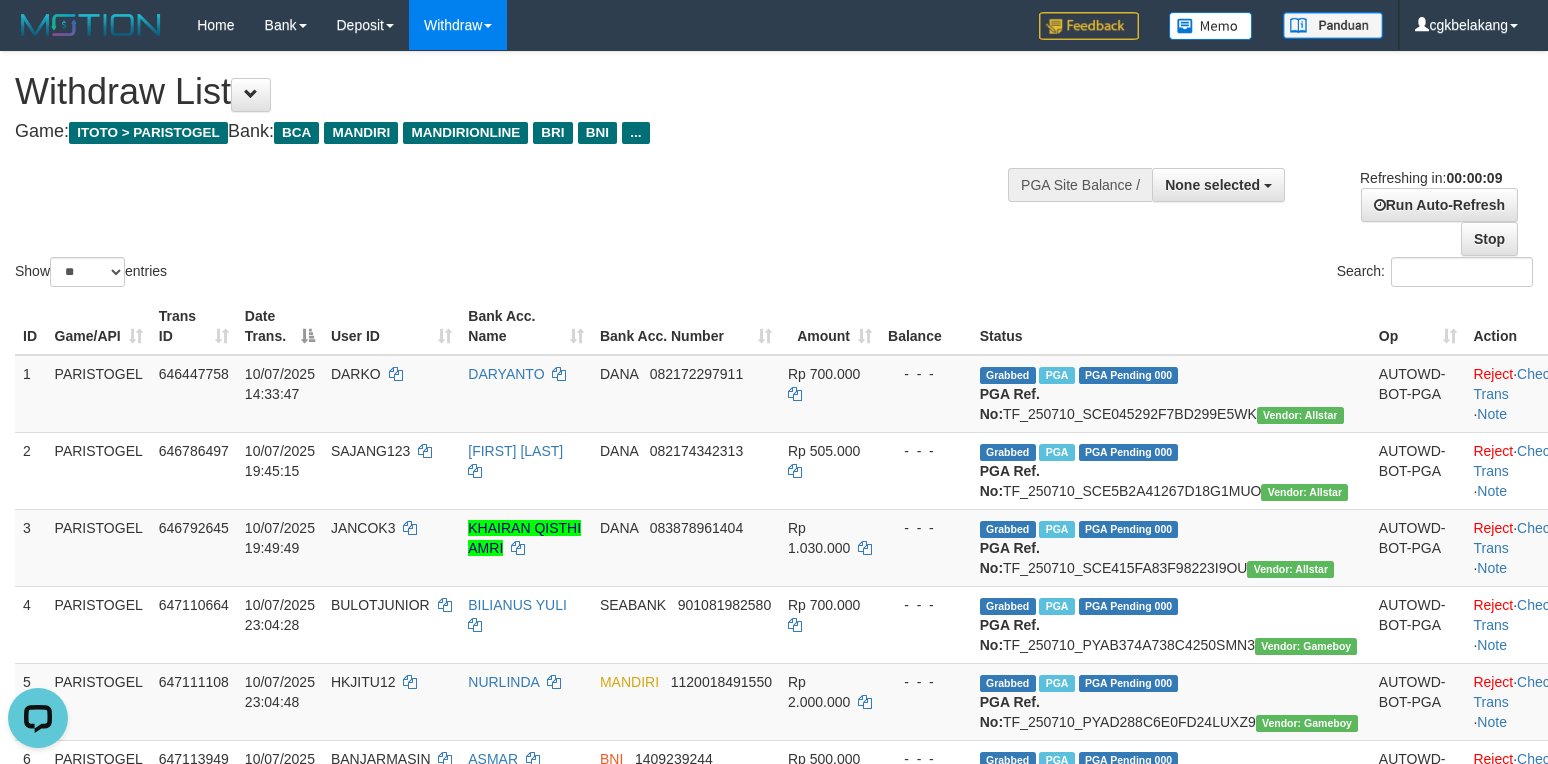 scroll, scrollTop: 0, scrollLeft: 0, axis: both 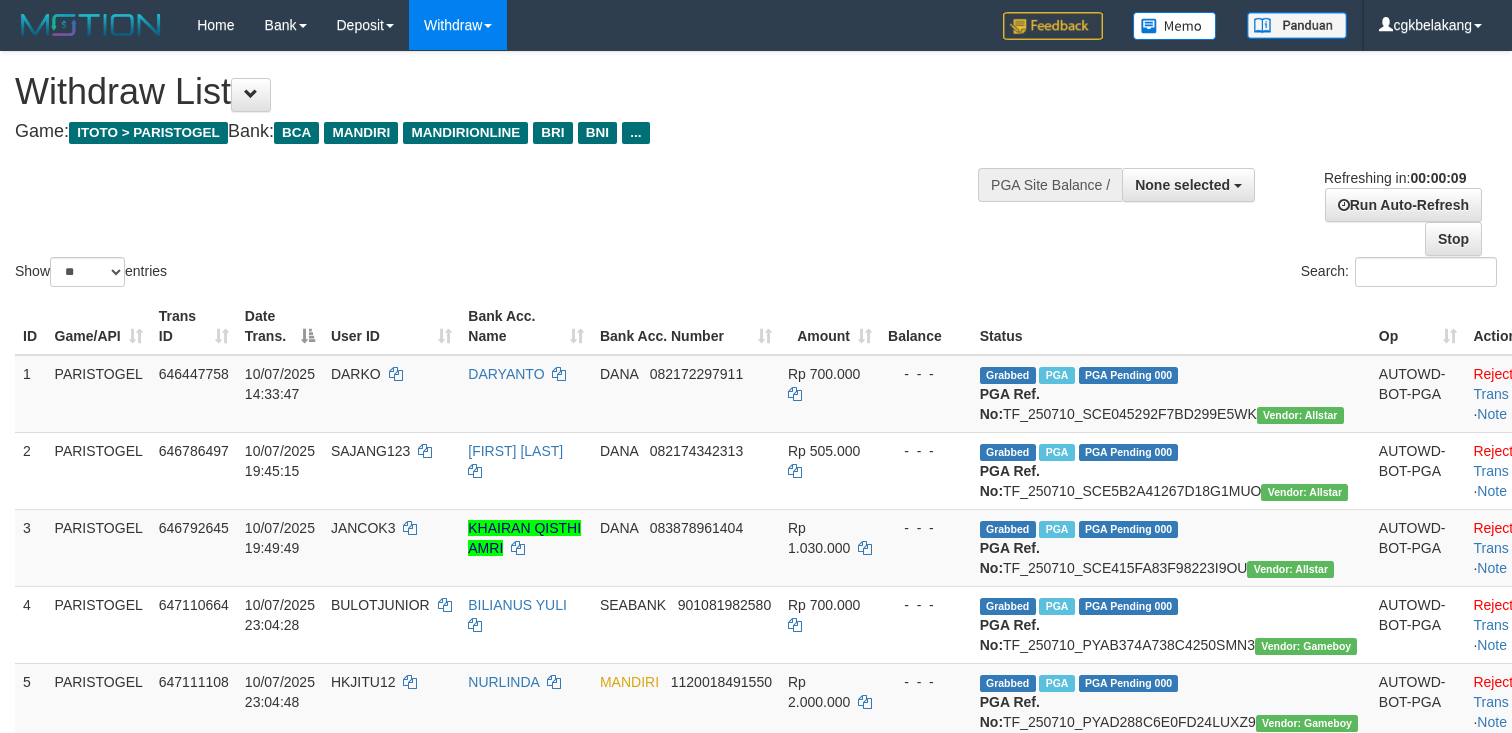 select 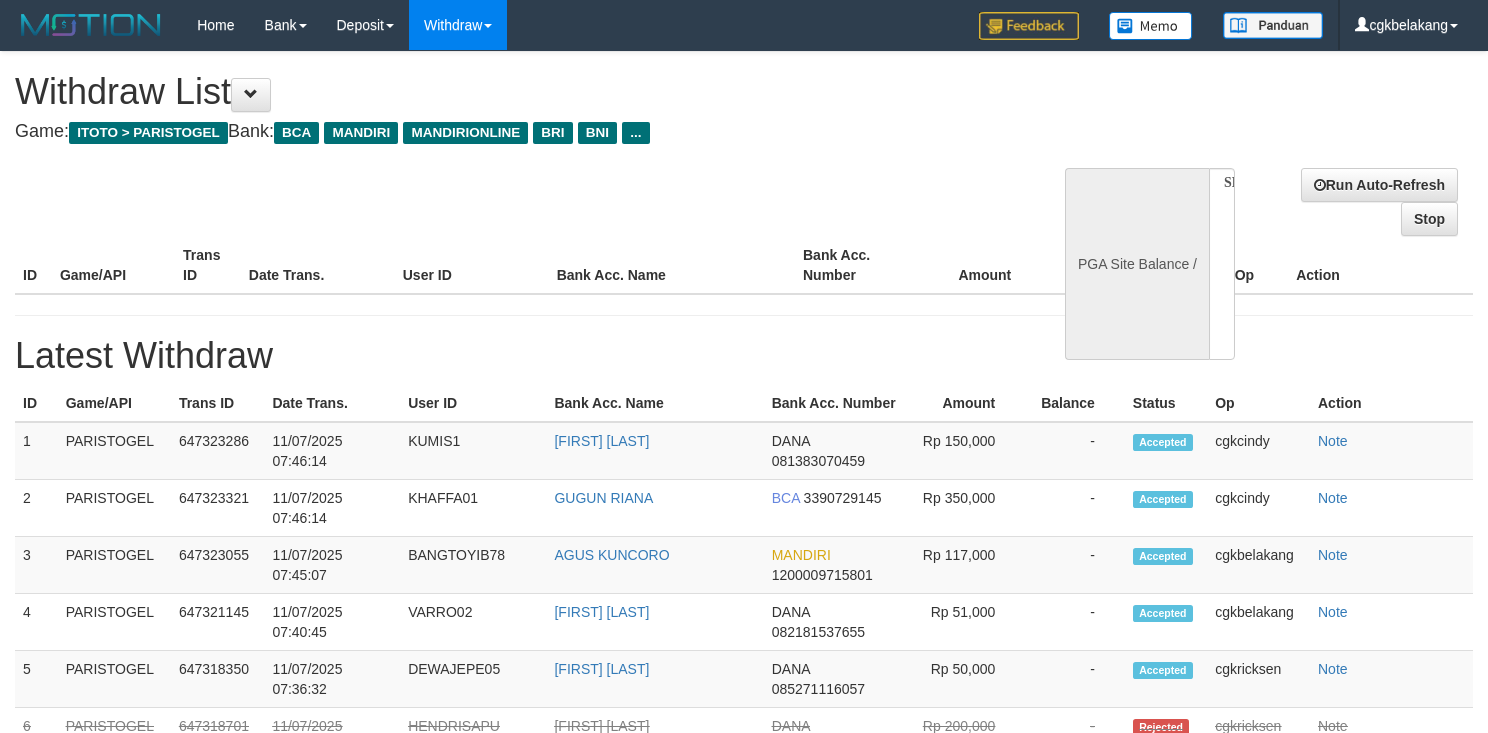 select 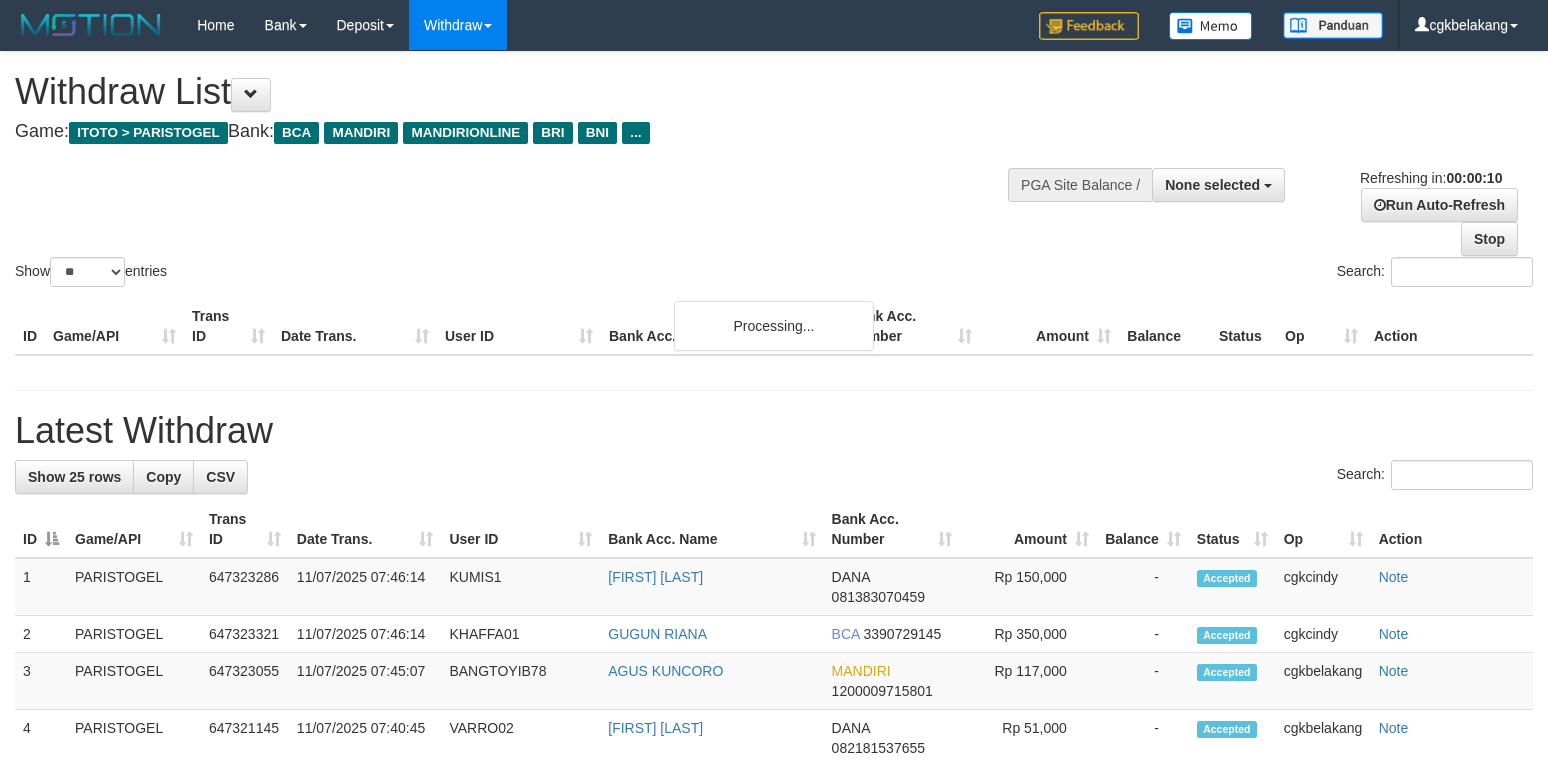 select 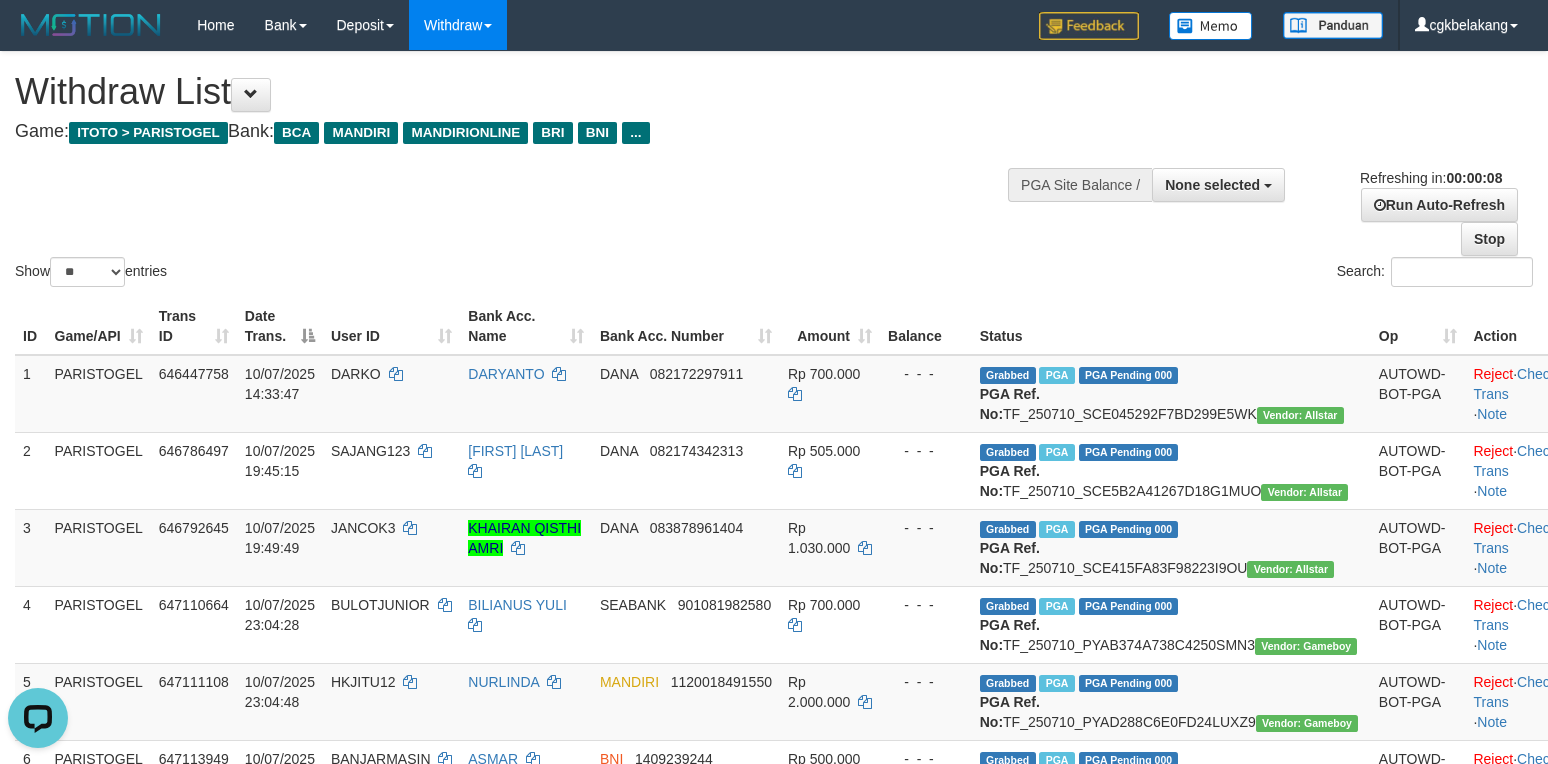 scroll, scrollTop: 0, scrollLeft: 0, axis: both 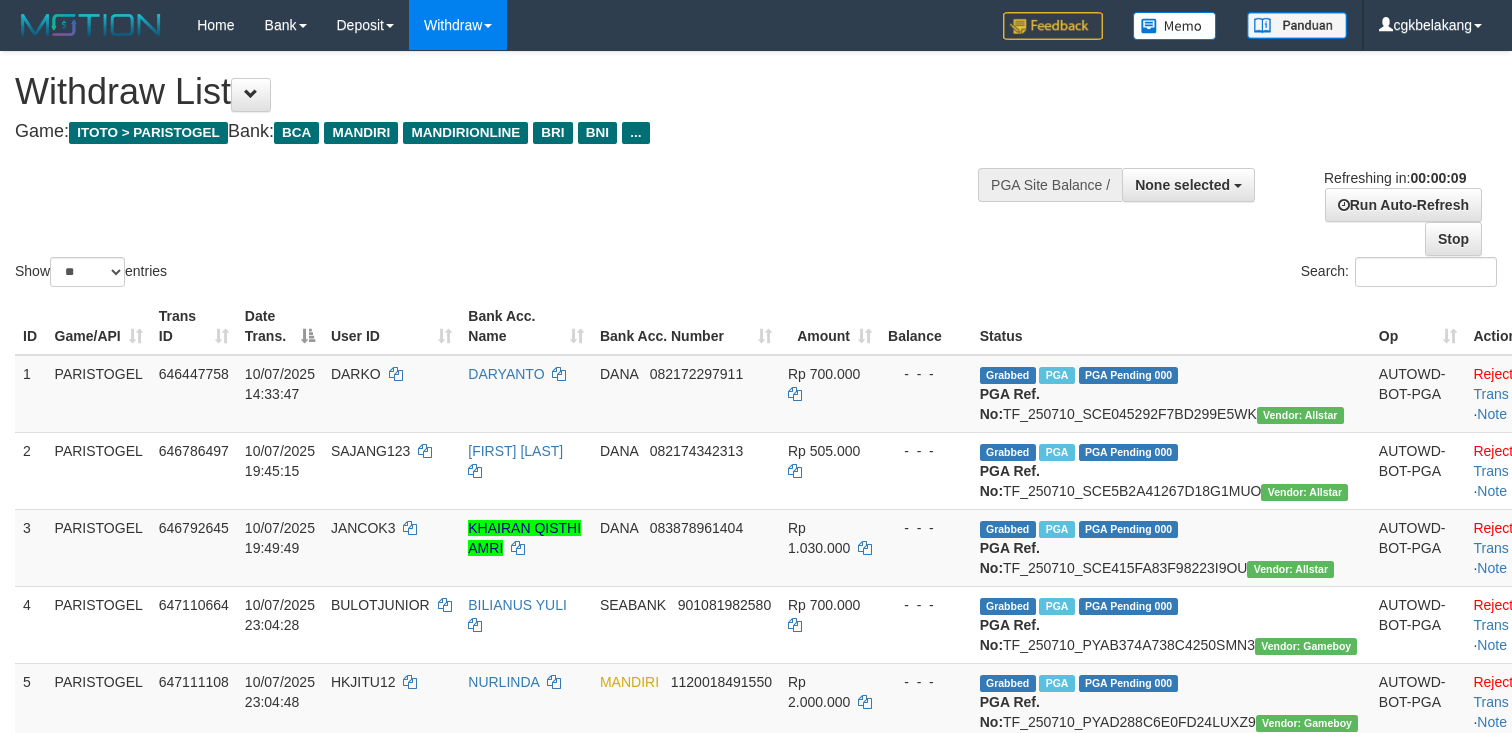 select 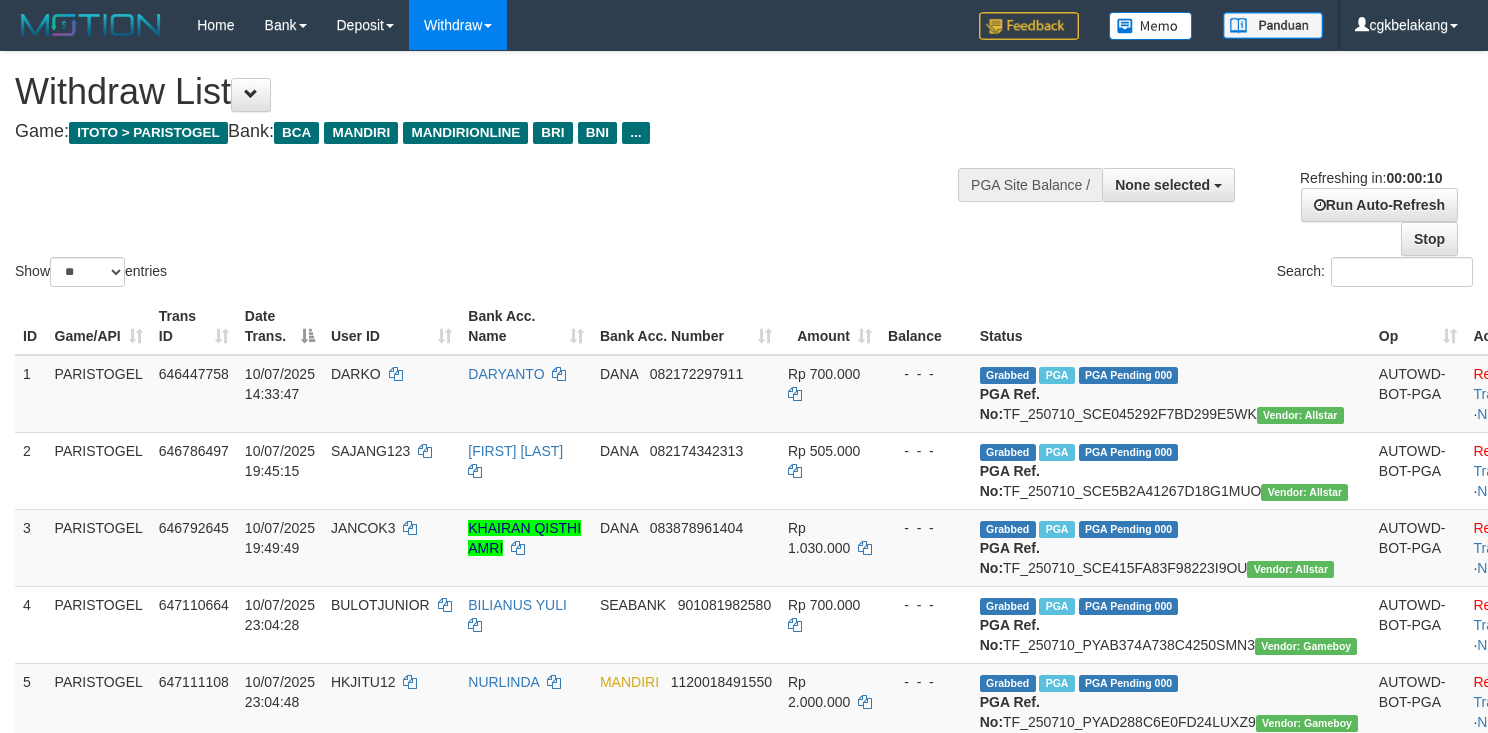 select 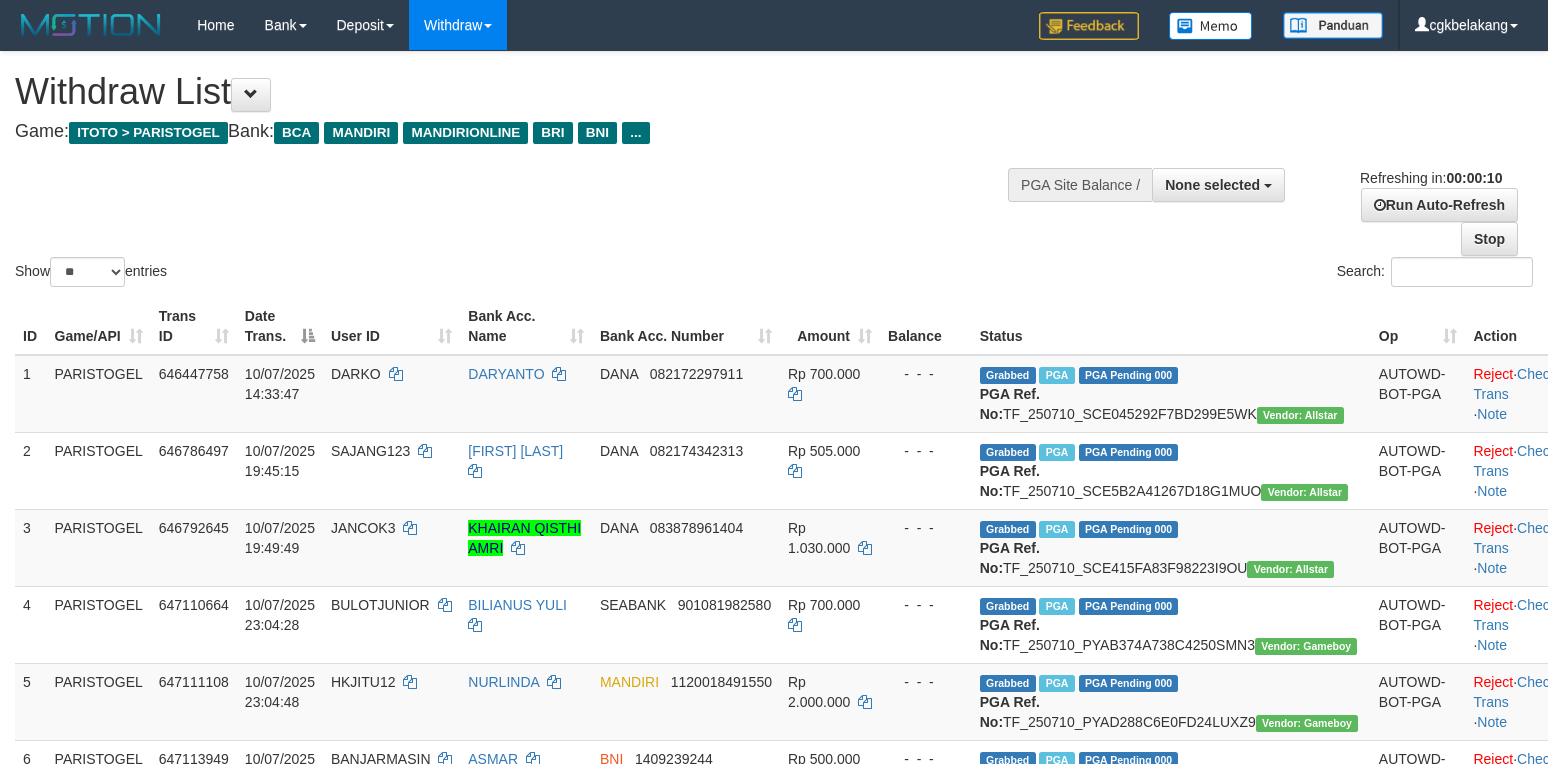 select 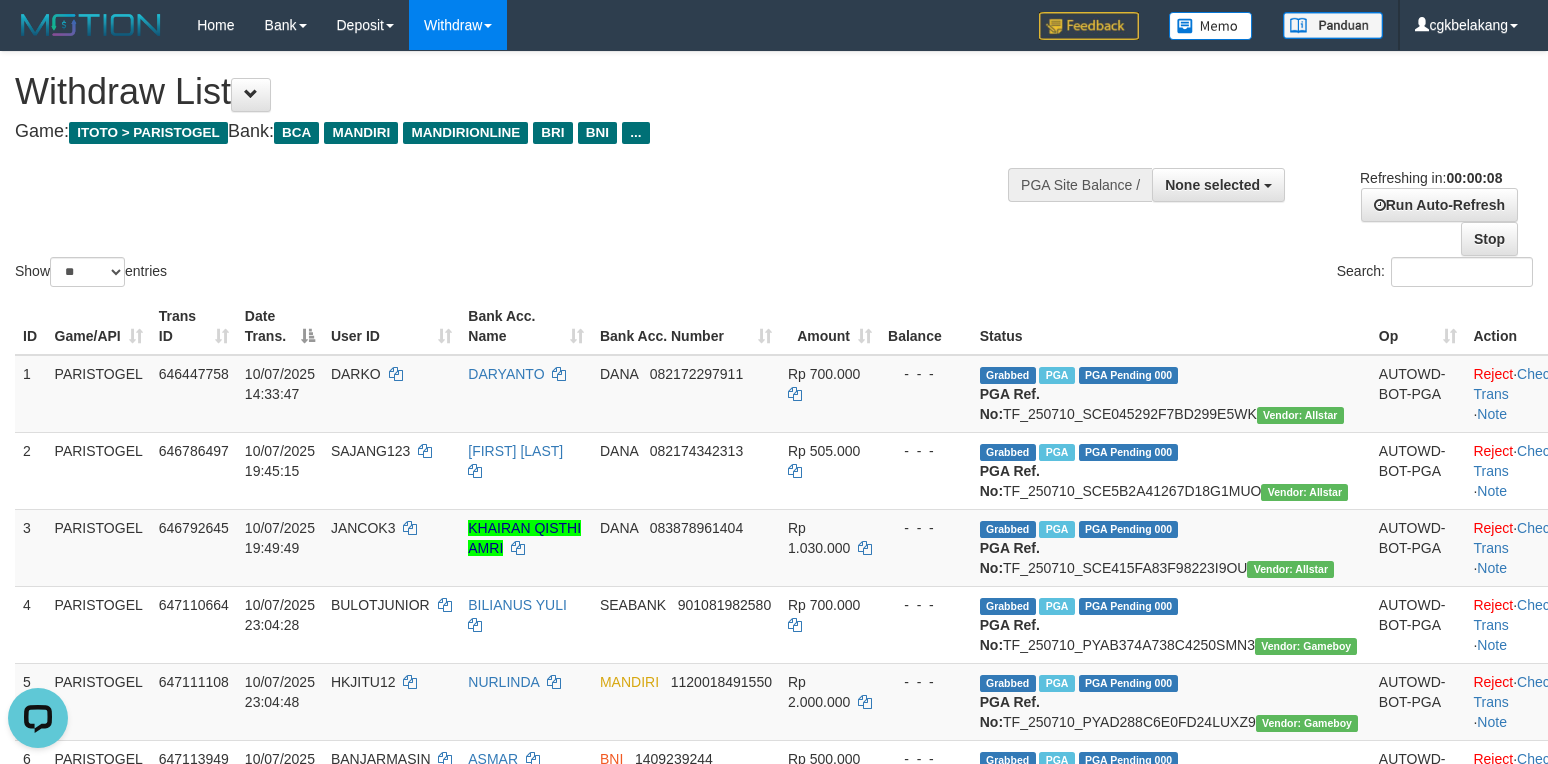 scroll, scrollTop: 0, scrollLeft: 0, axis: both 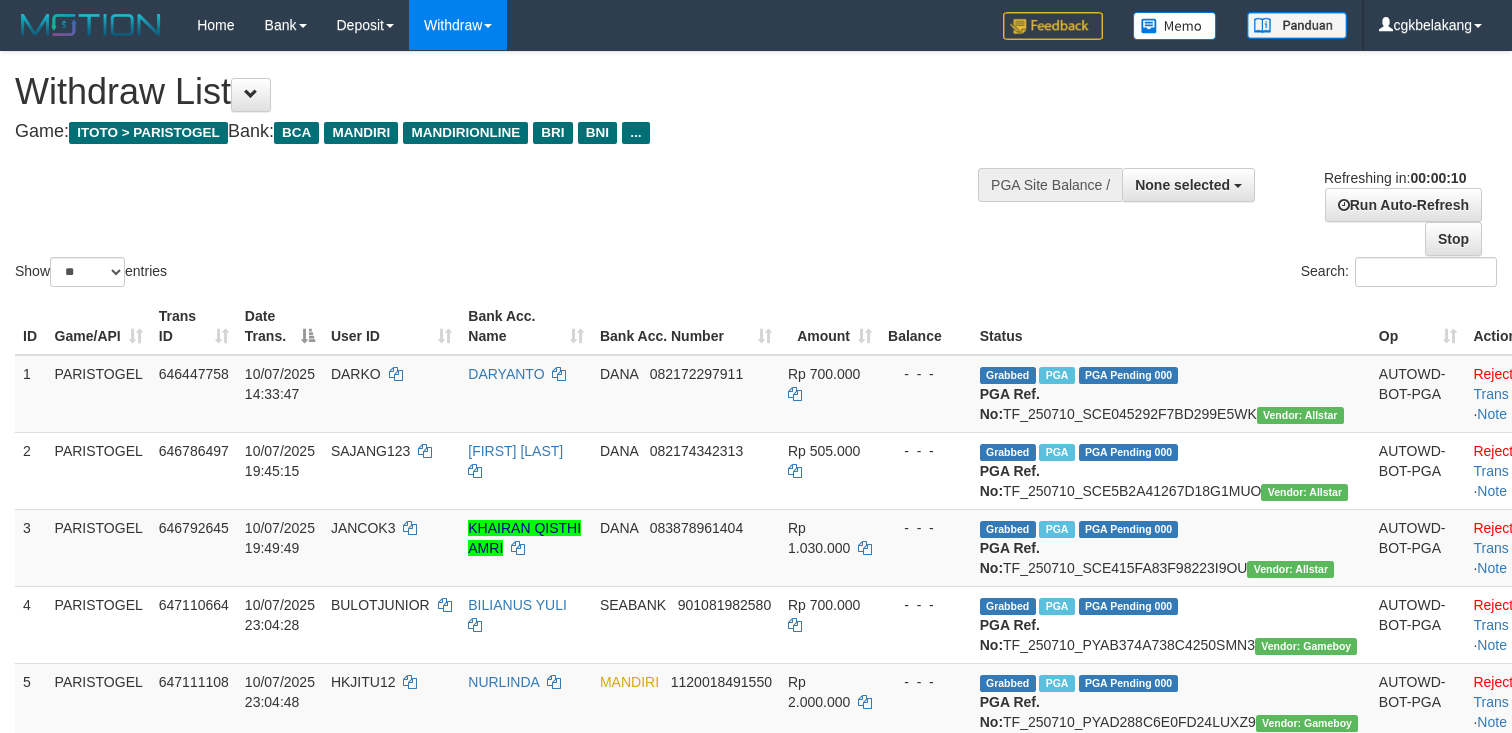 select 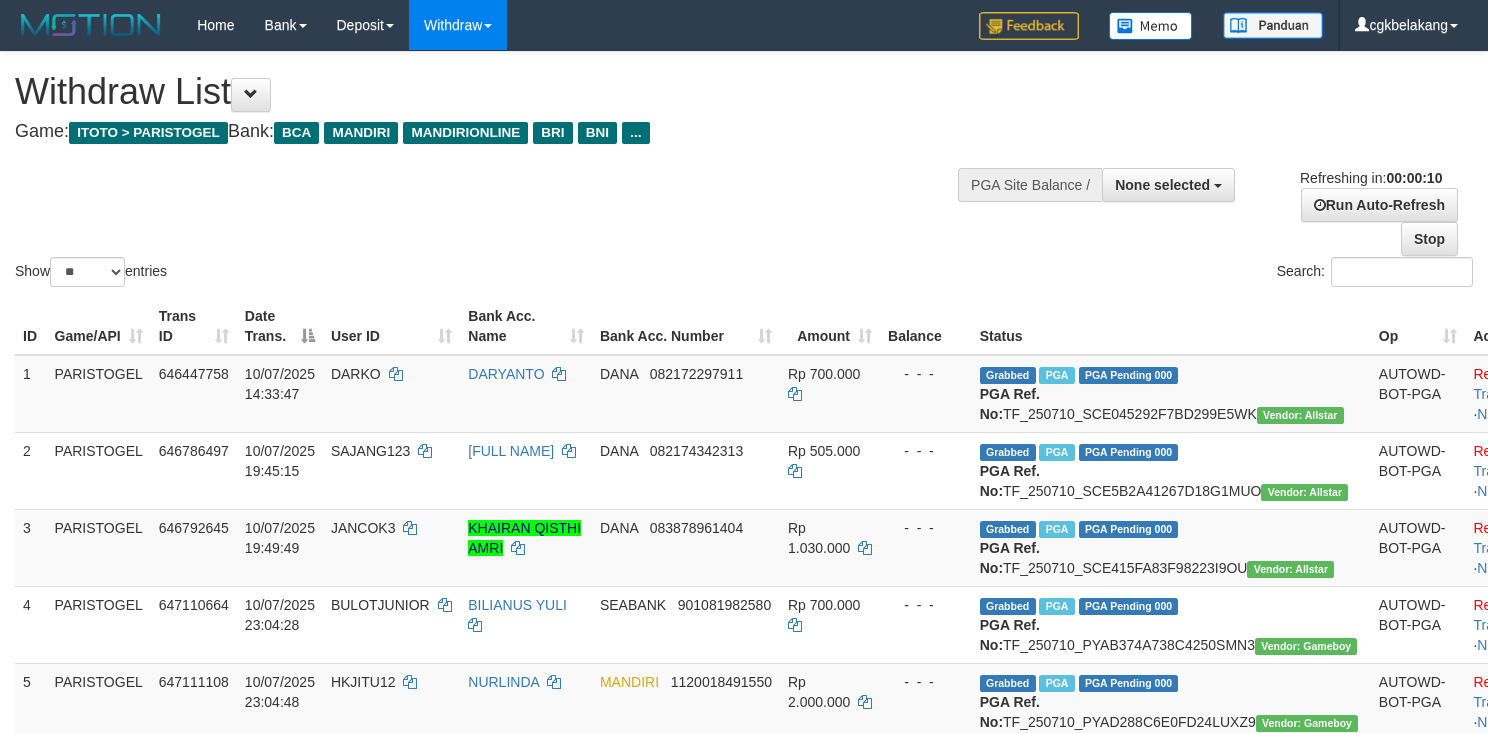 select 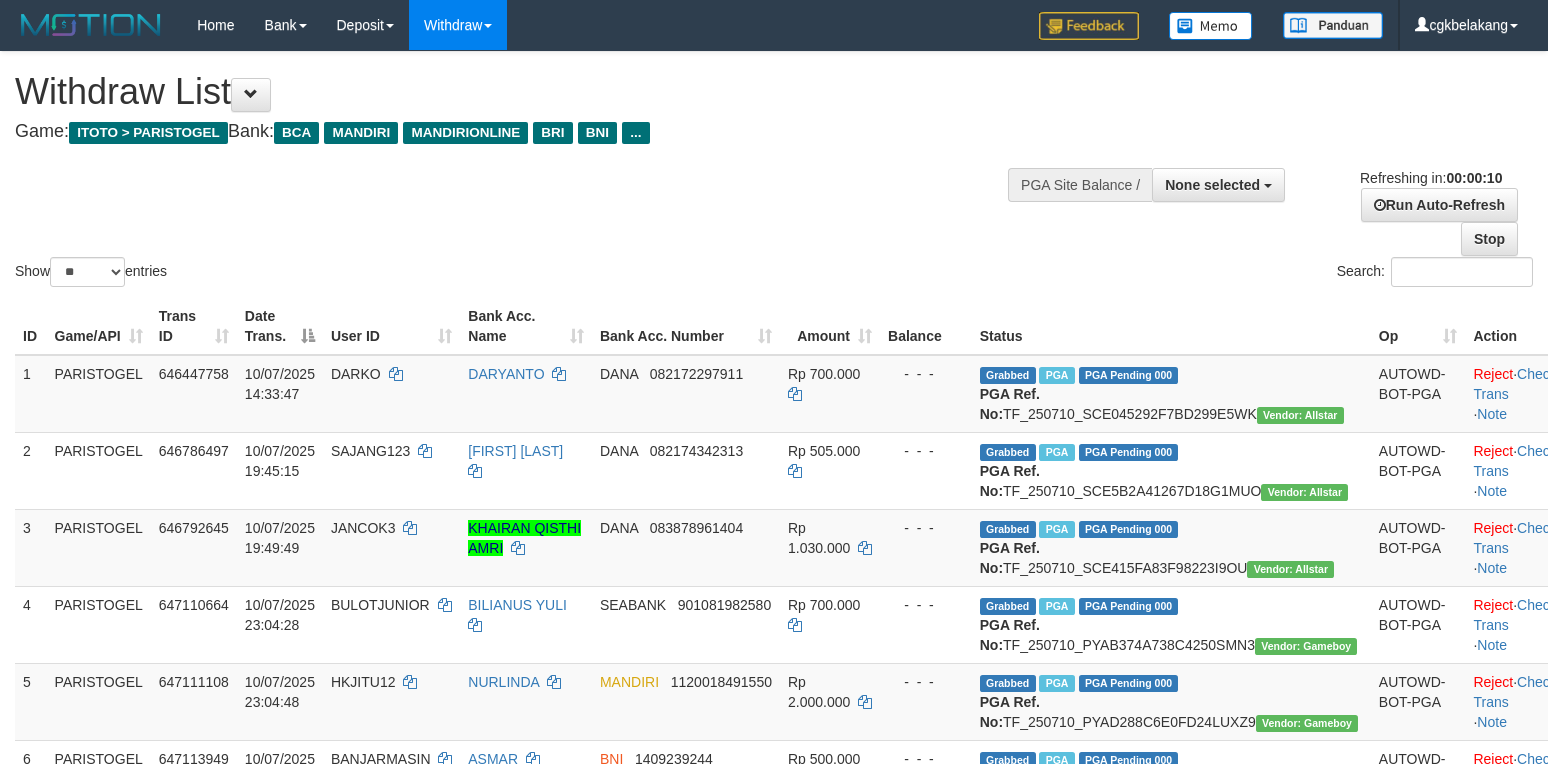 select 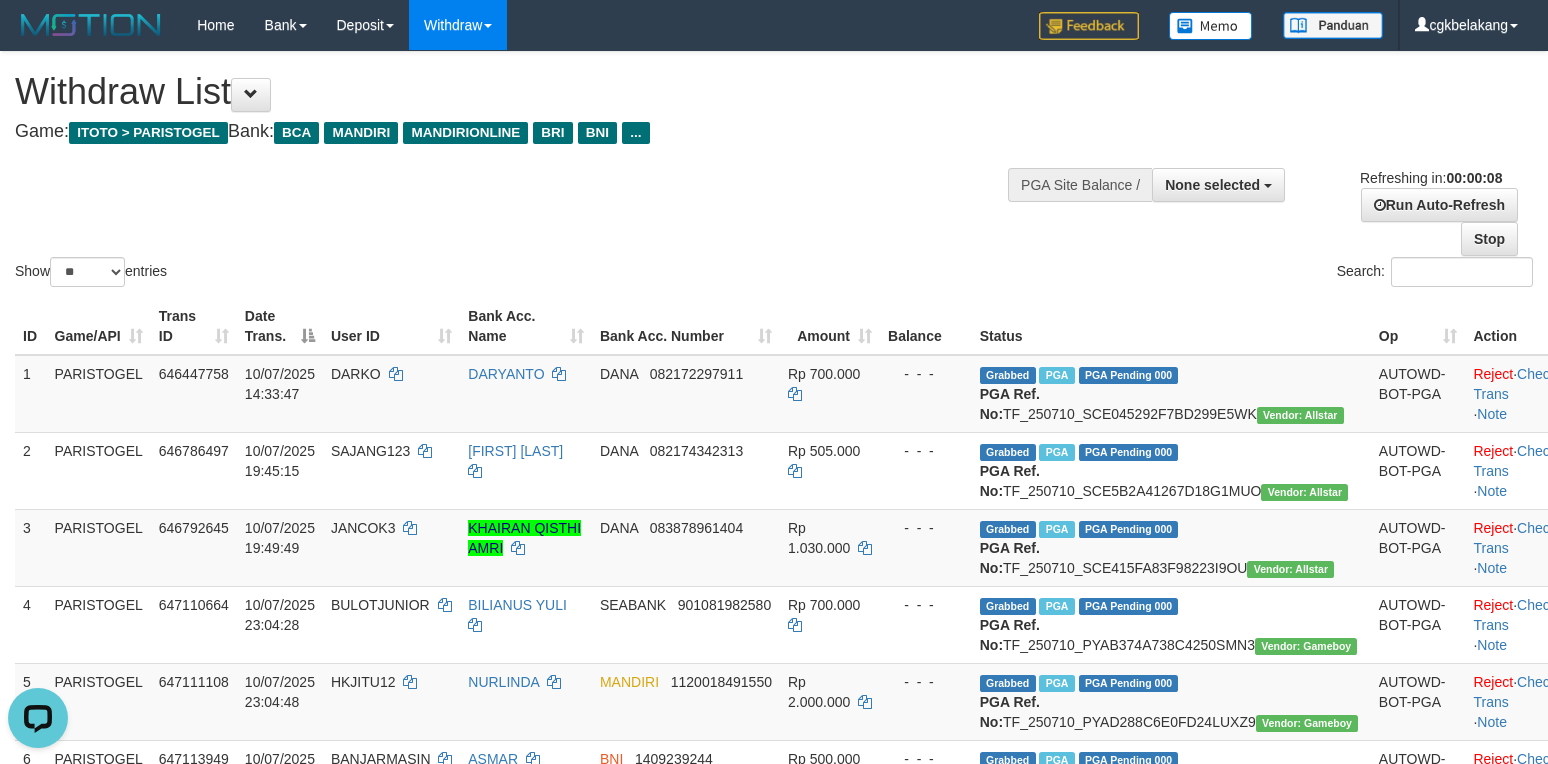 scroll, scrollTop: 0, scrollLeft: 0, axis: both 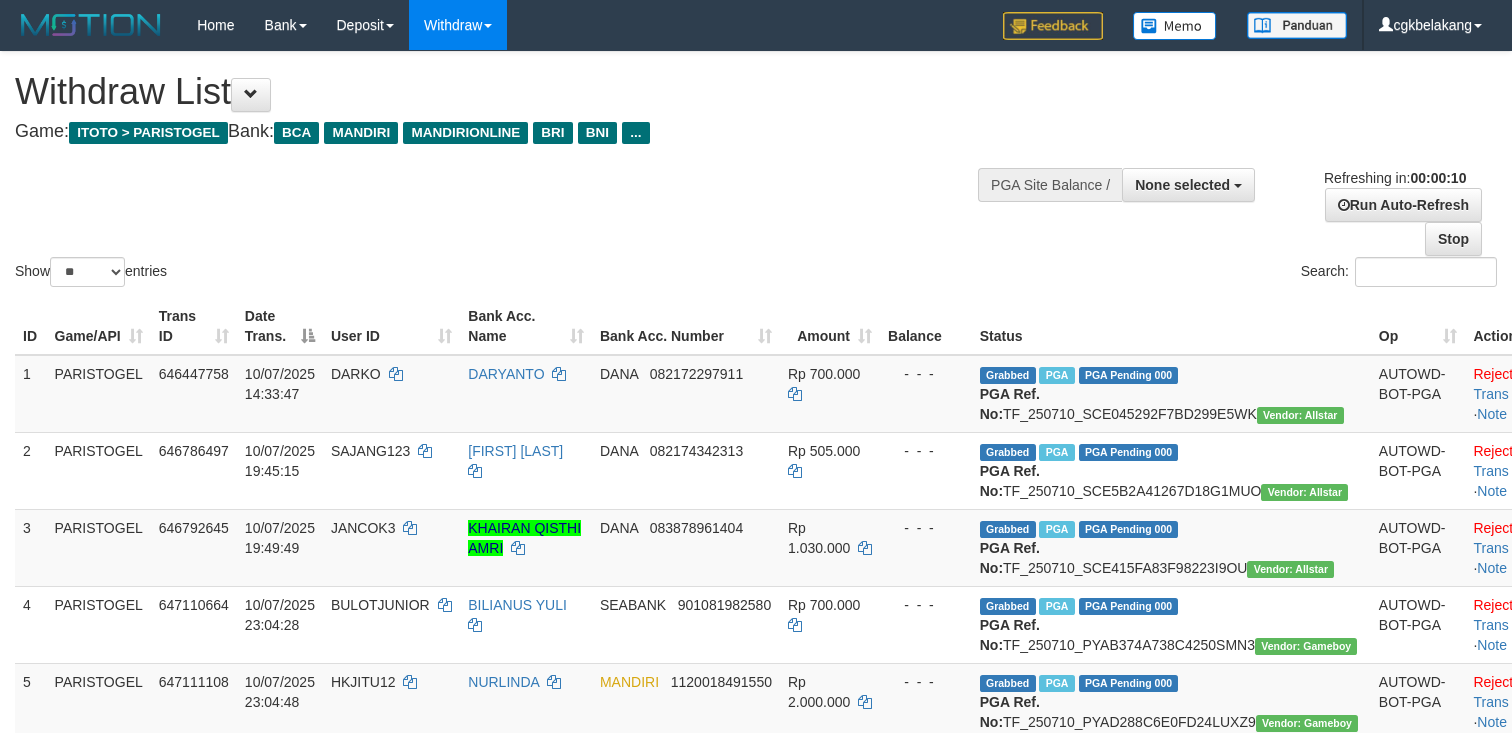 select 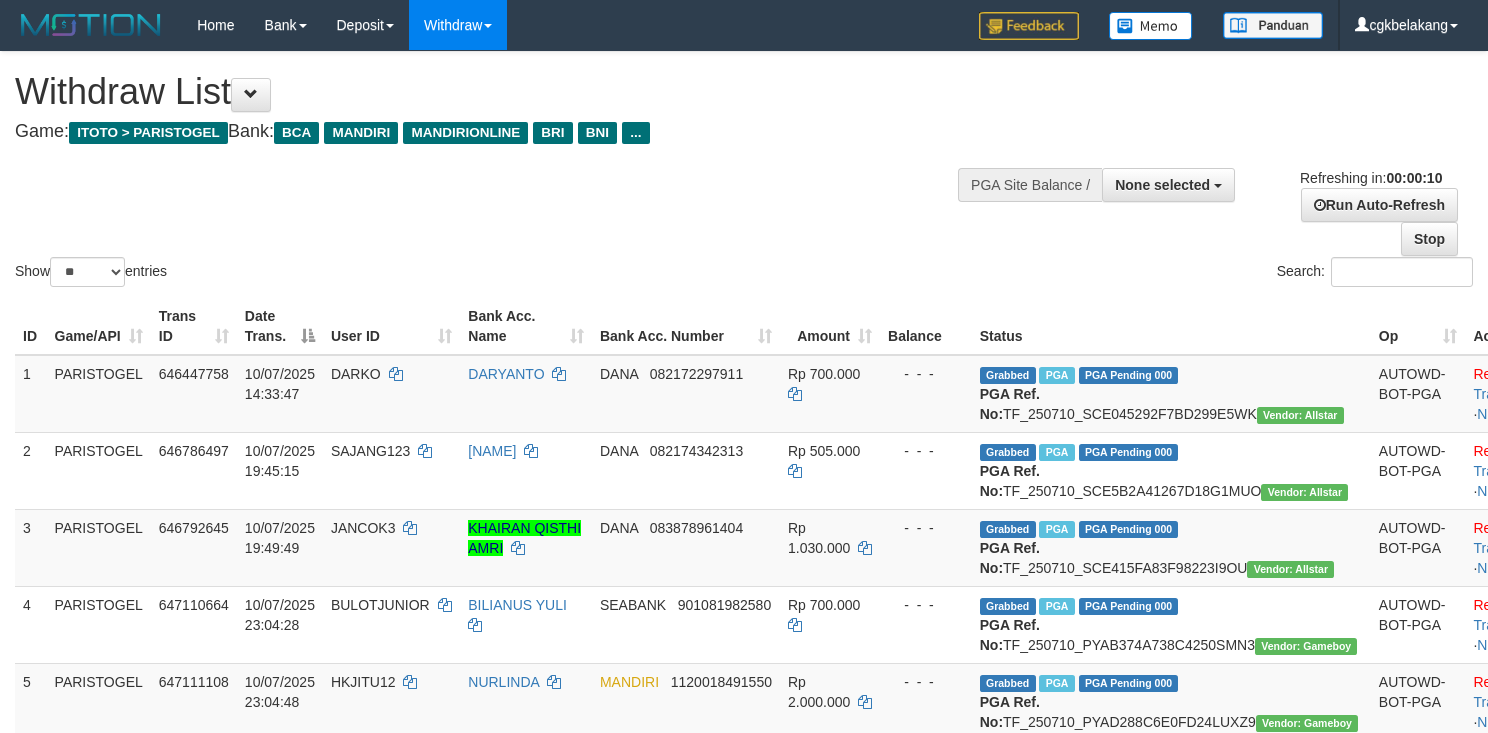 select 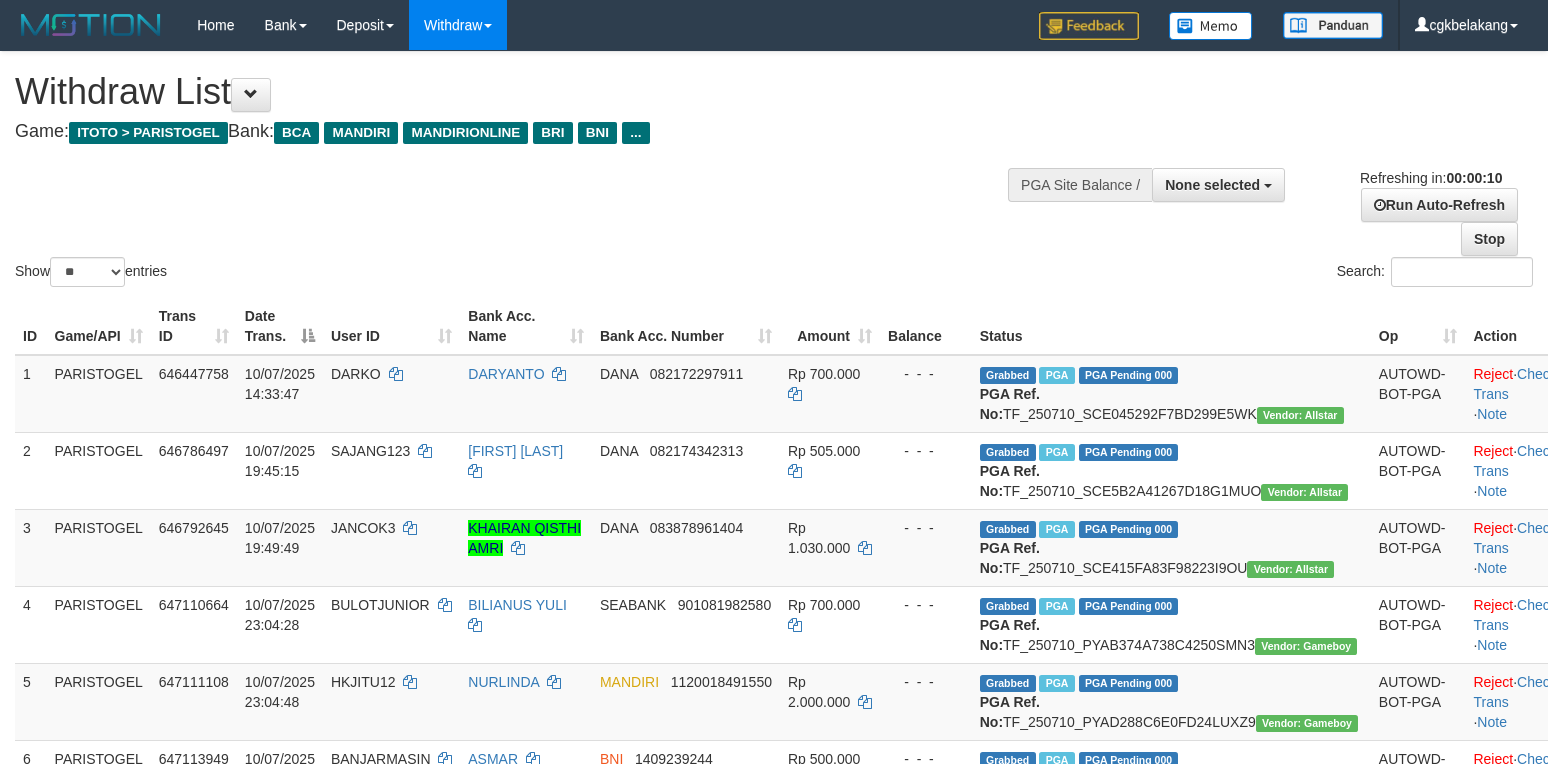select 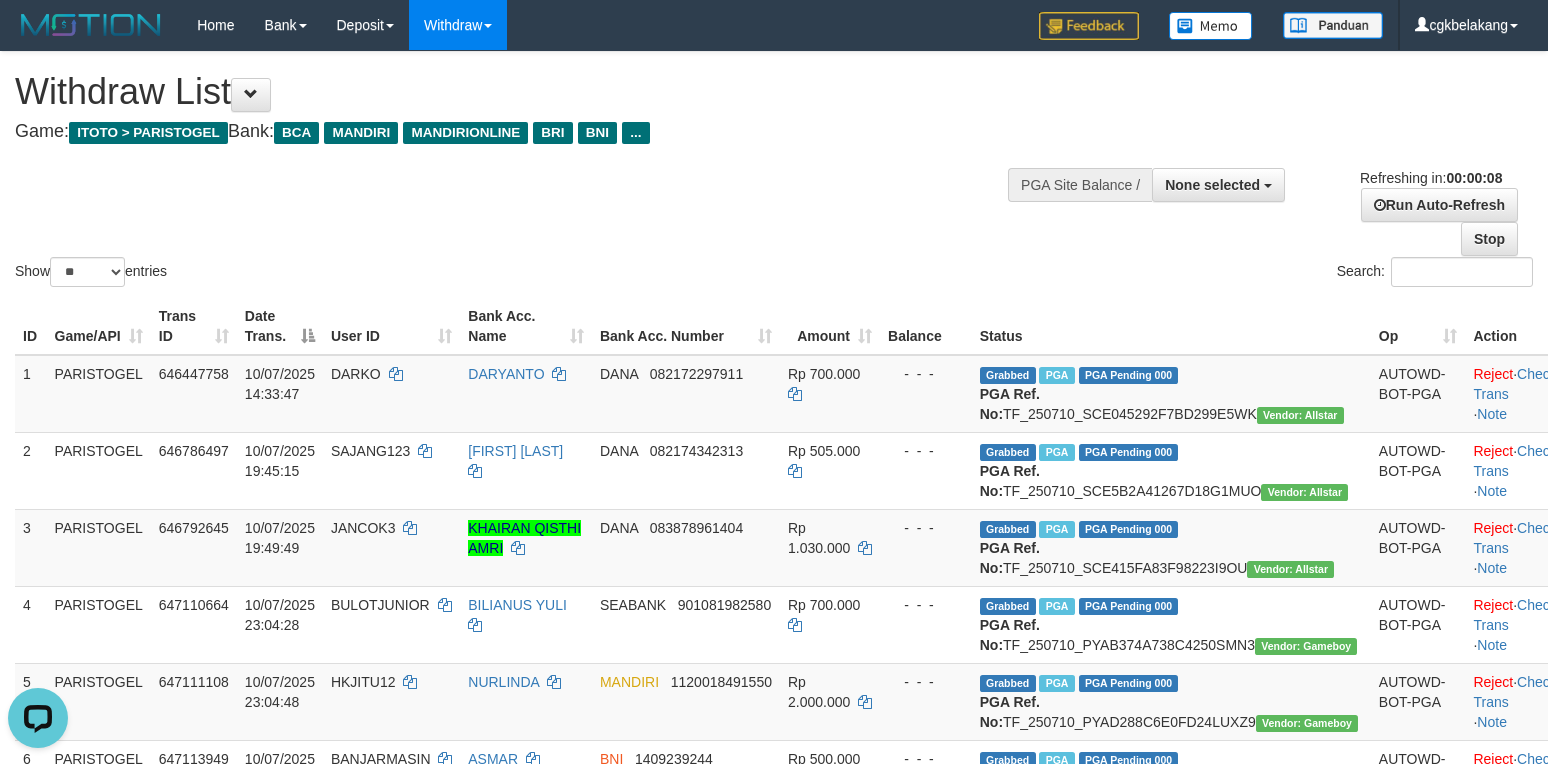 scroll, scrollTop: 0, scrollLeft: 0, axis: both 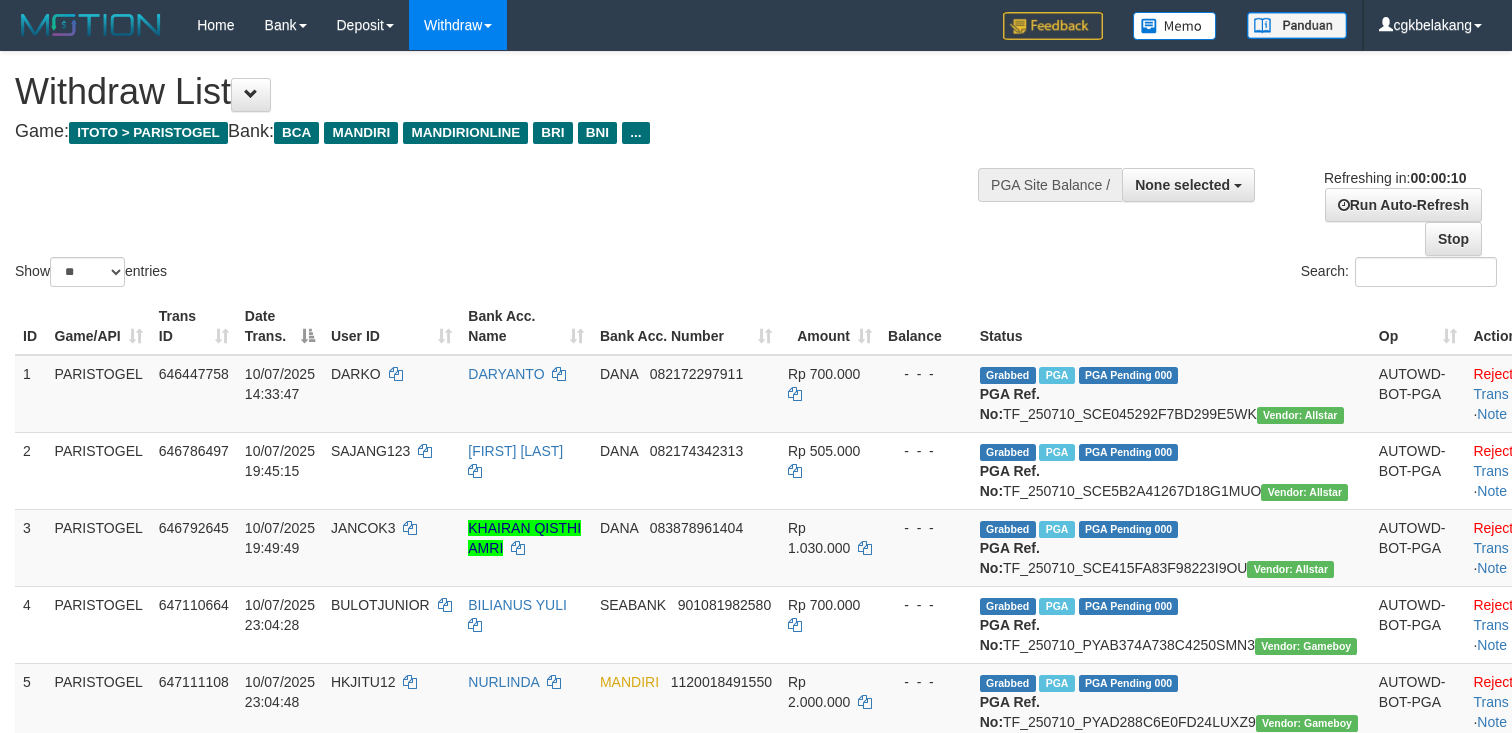select 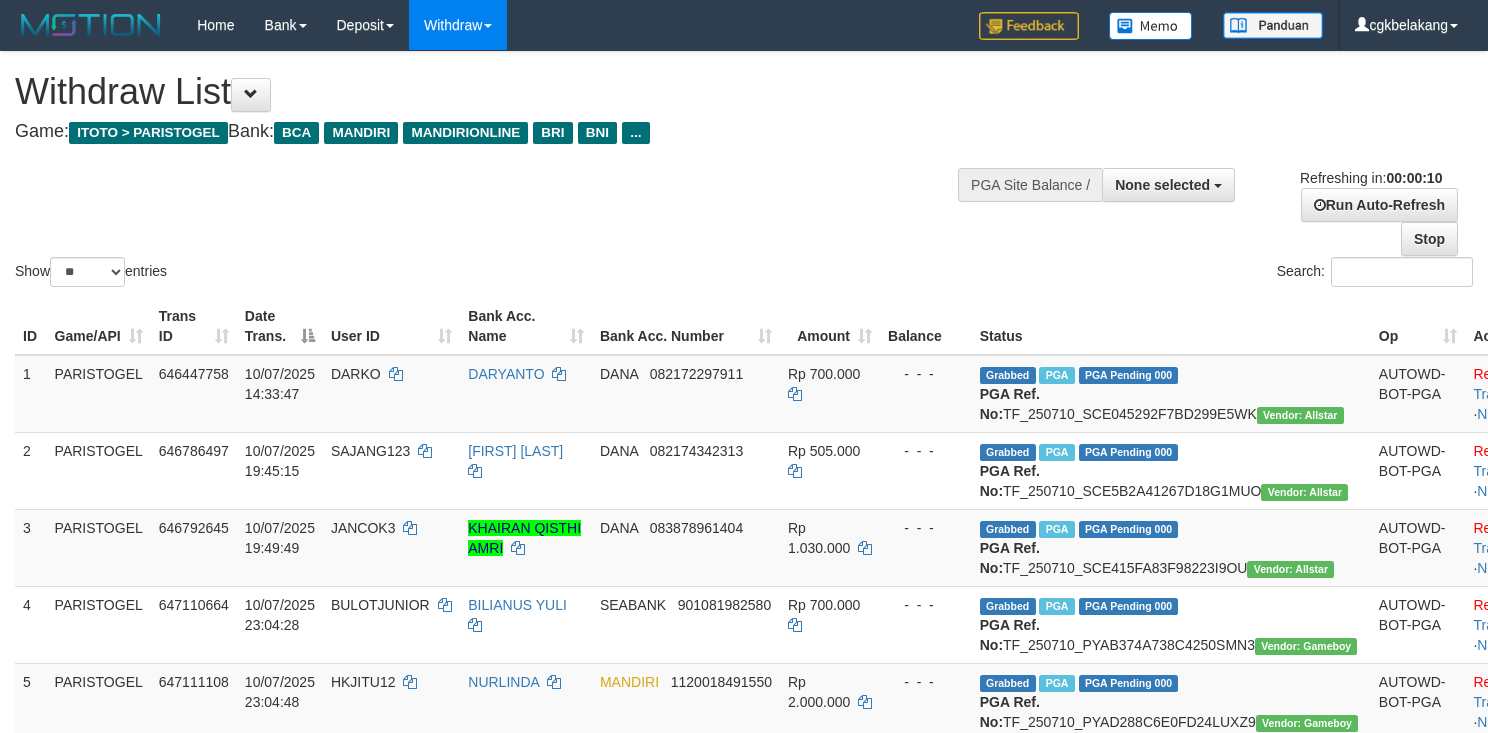 select 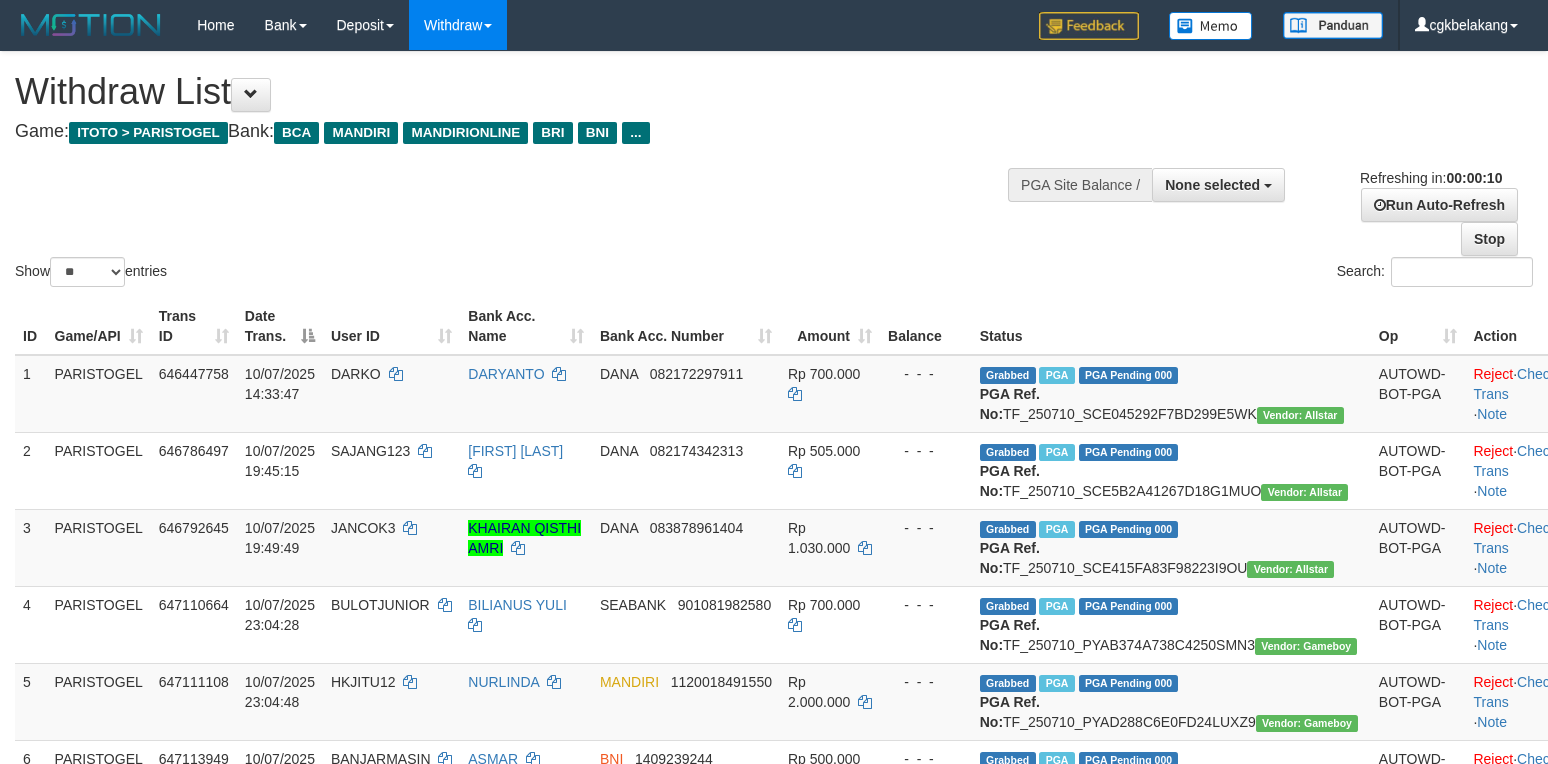 select 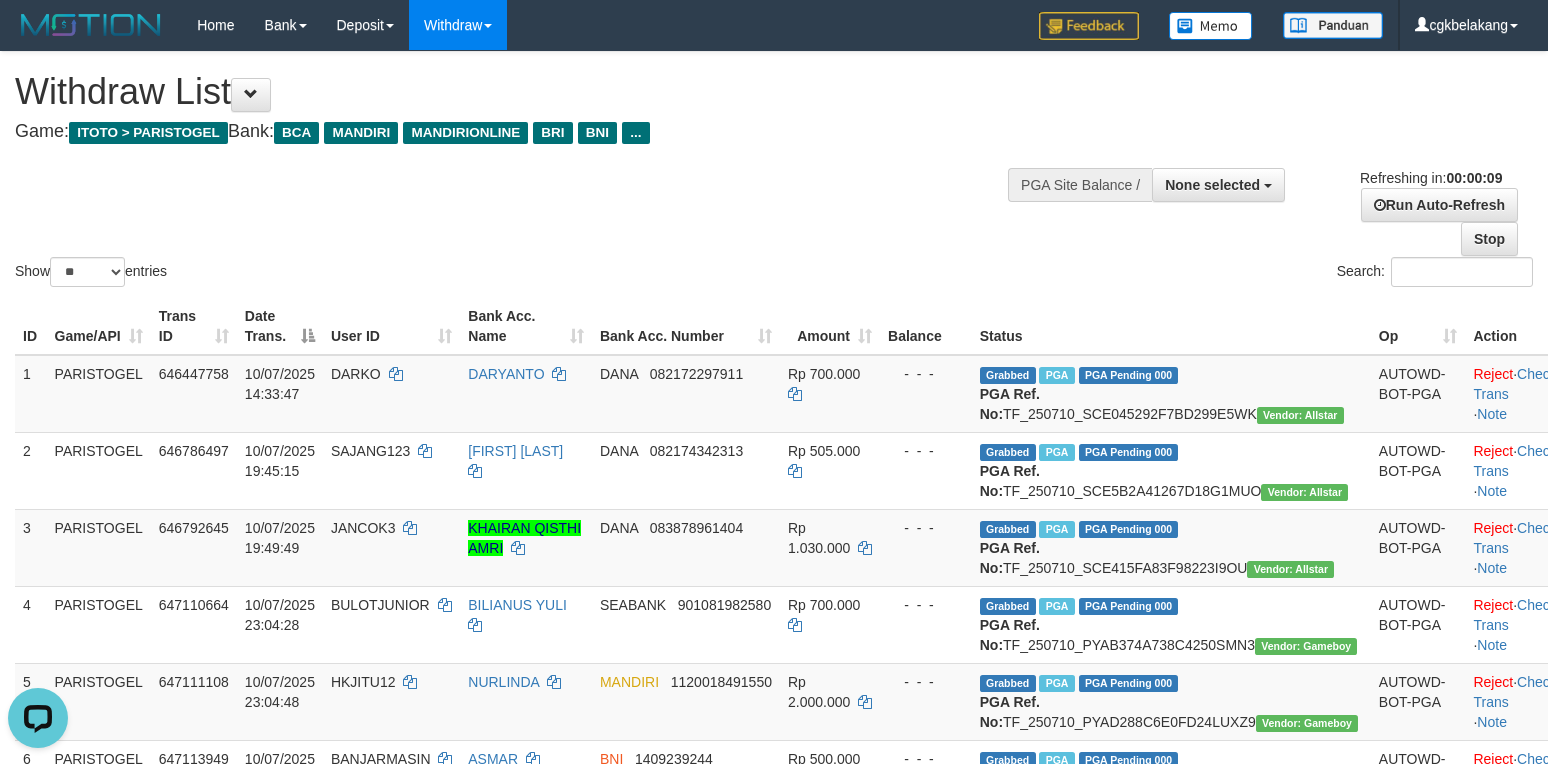 scroll, scrollTop: 0, scrollLeft: 0, axis: both 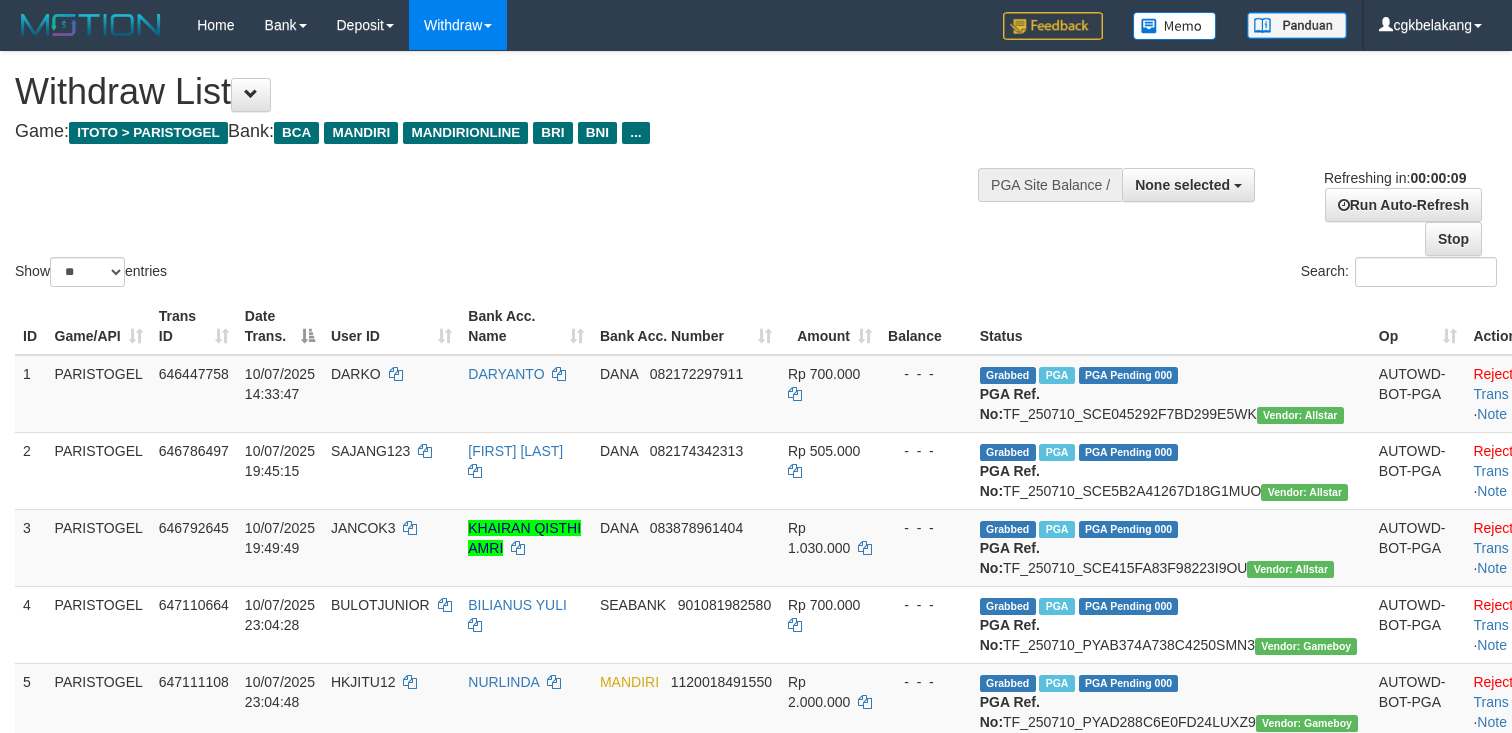 select 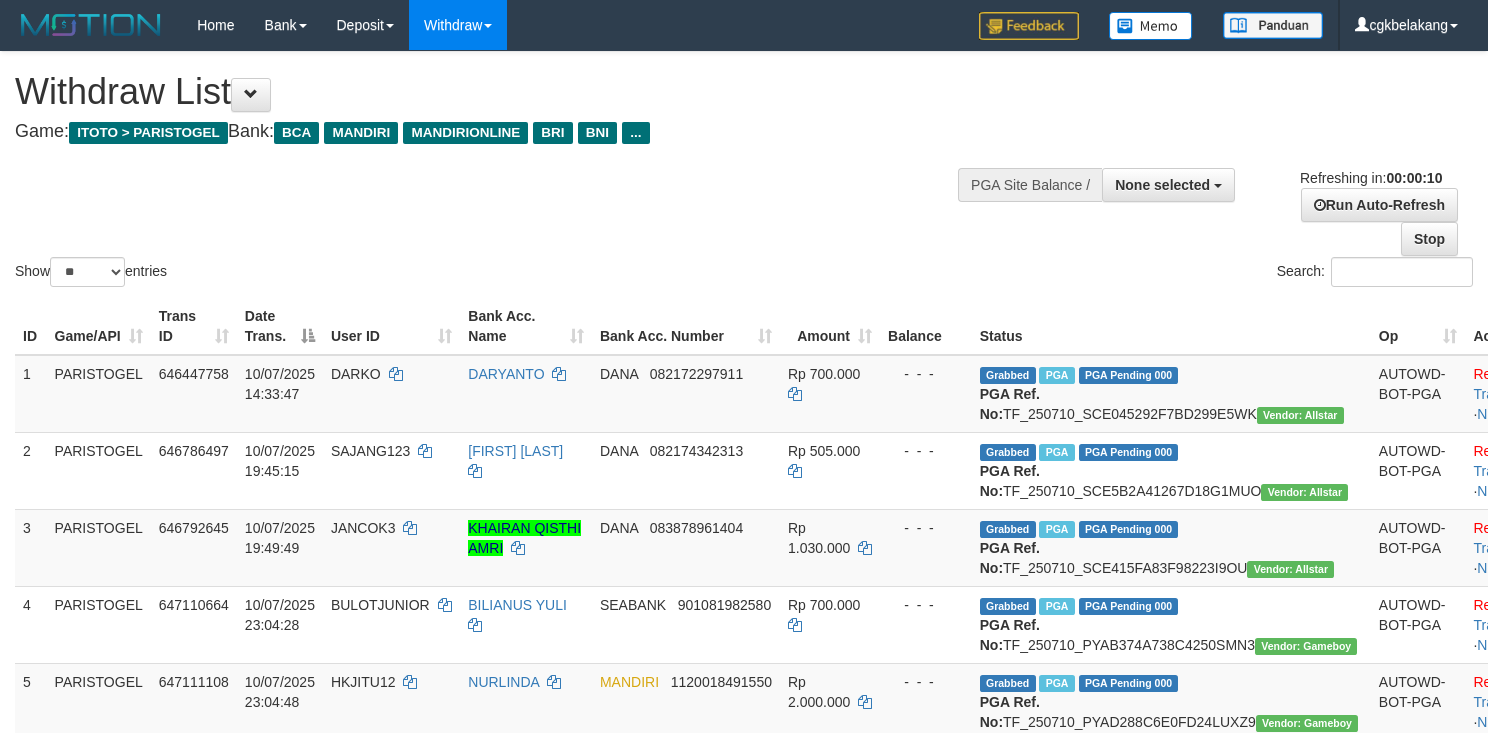select 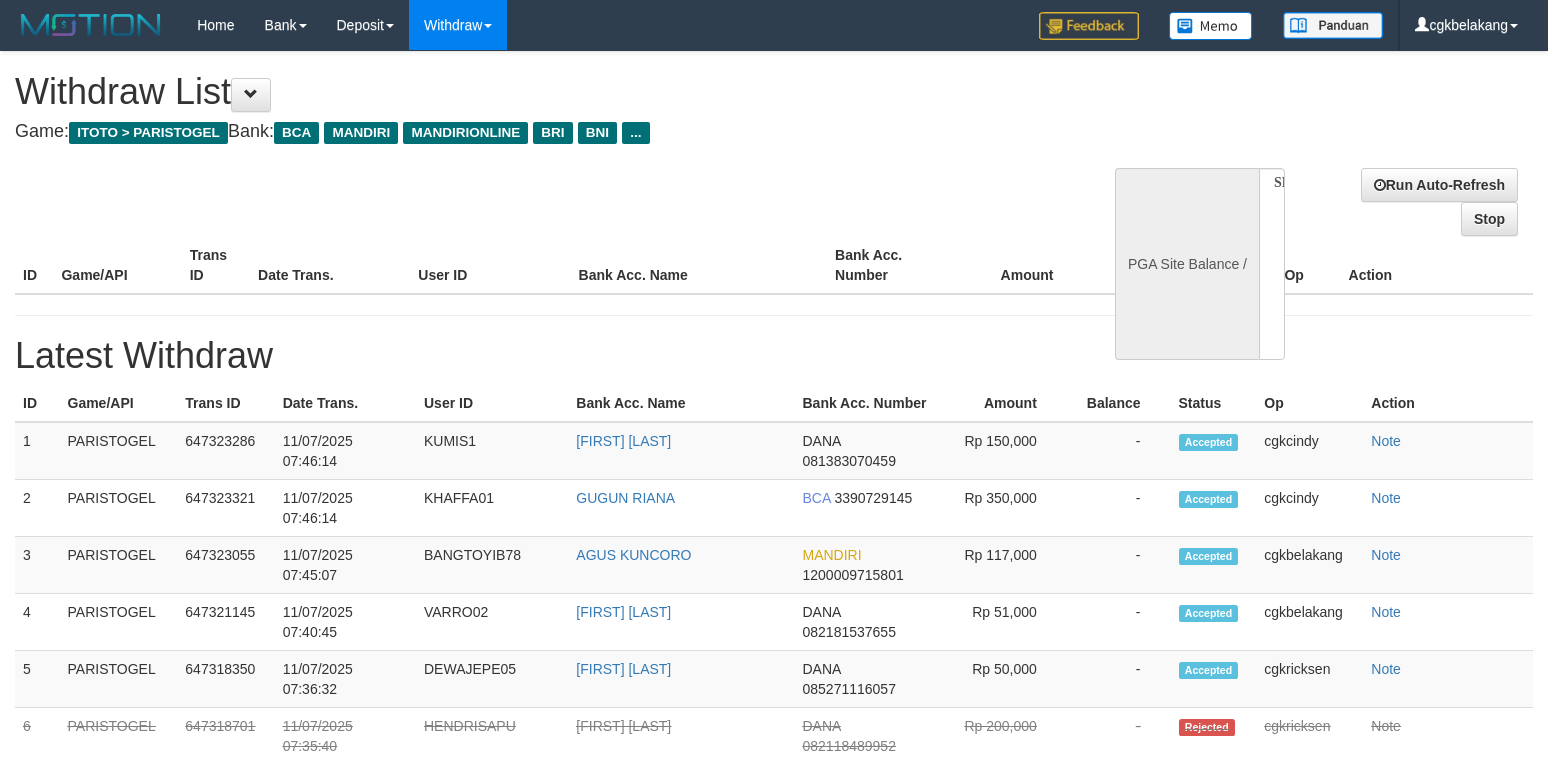 select 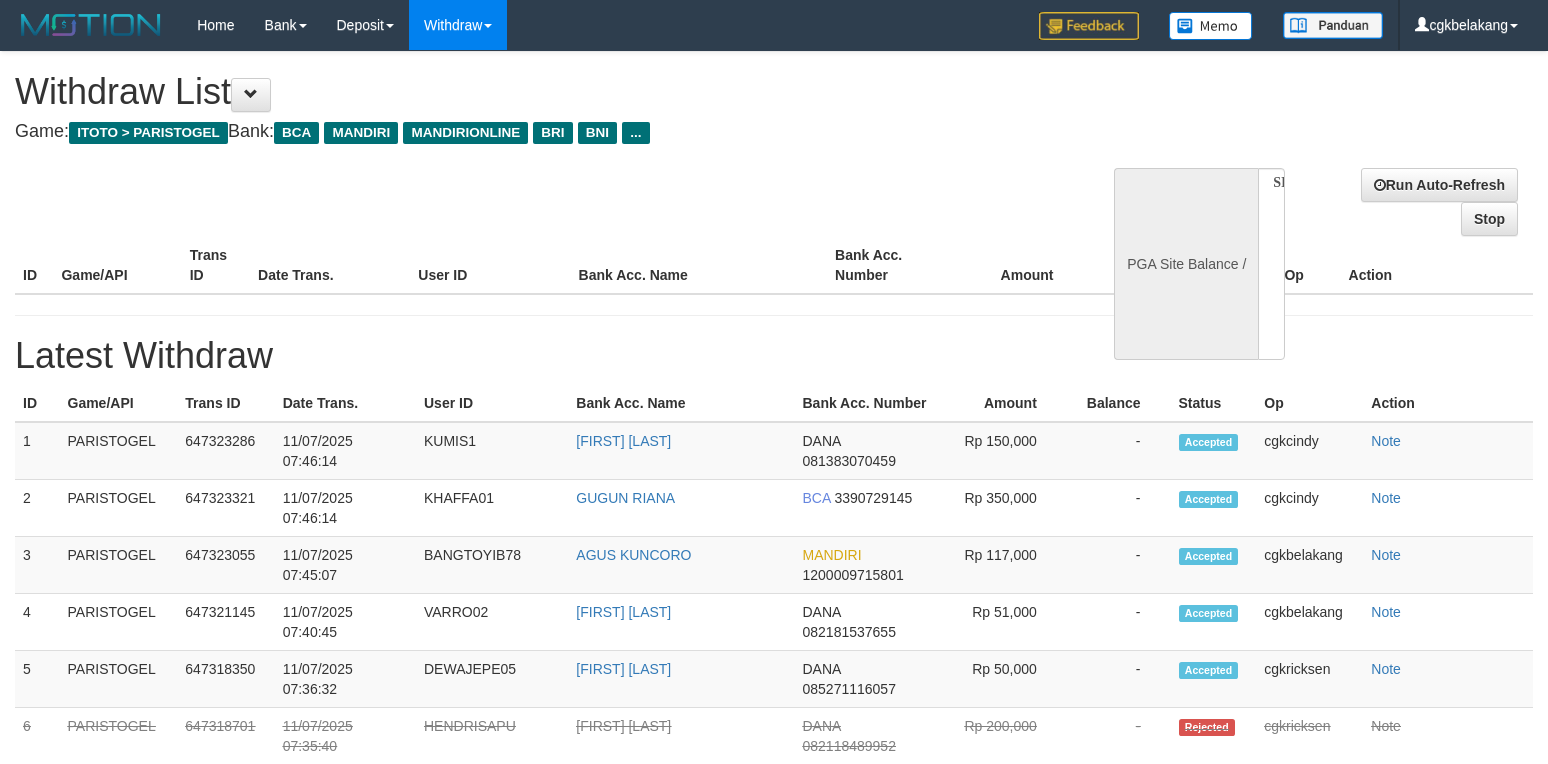 scroll, scrollTop: 0, scrollLeft: 0, axis: both 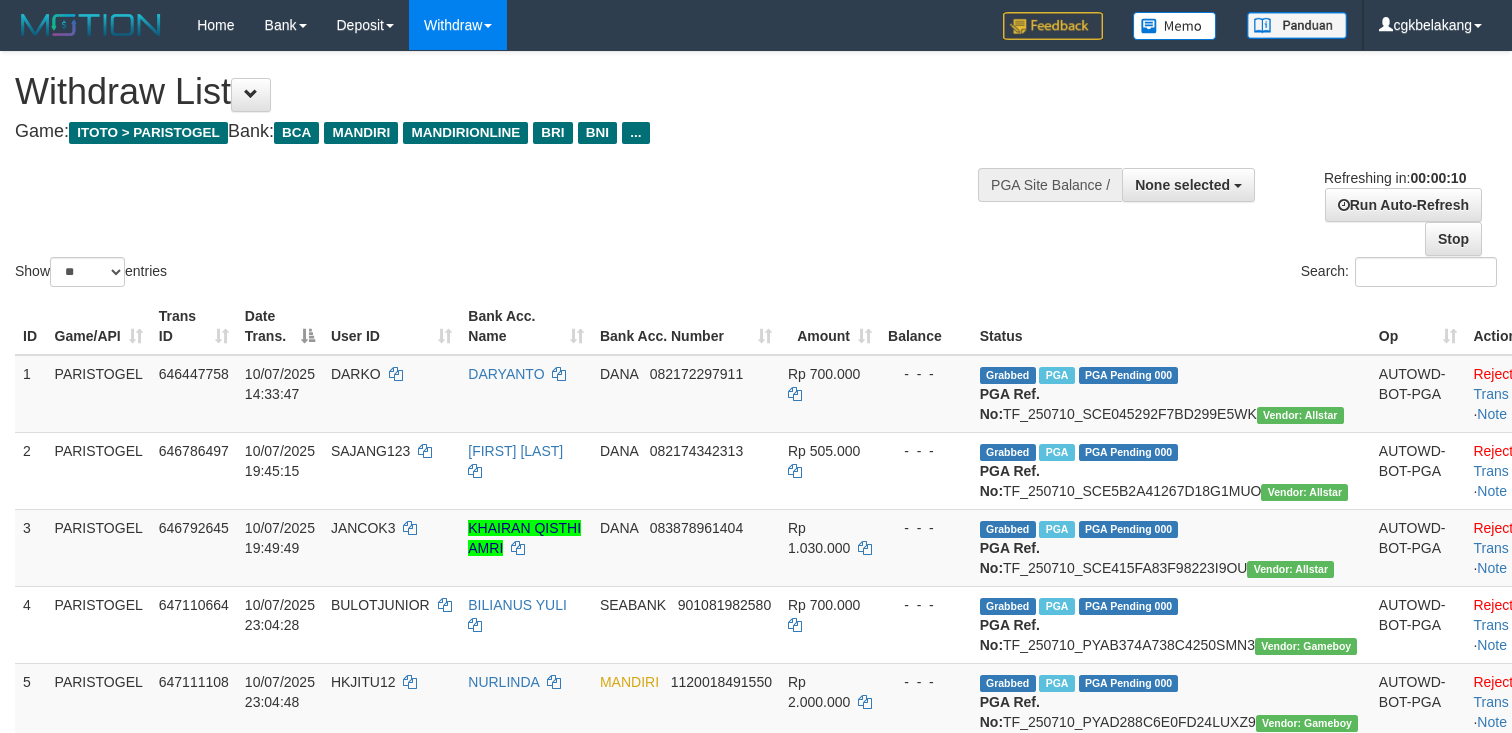 select 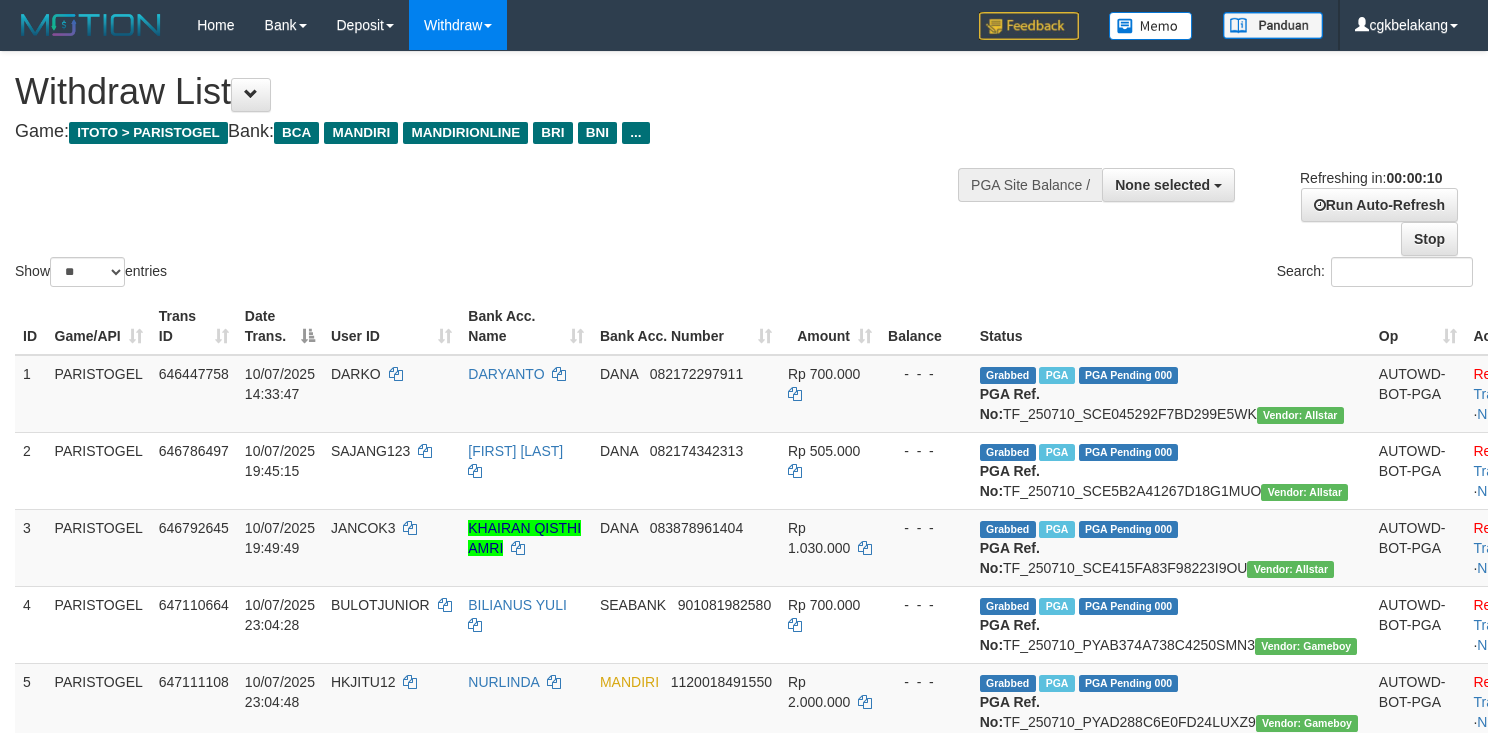 select 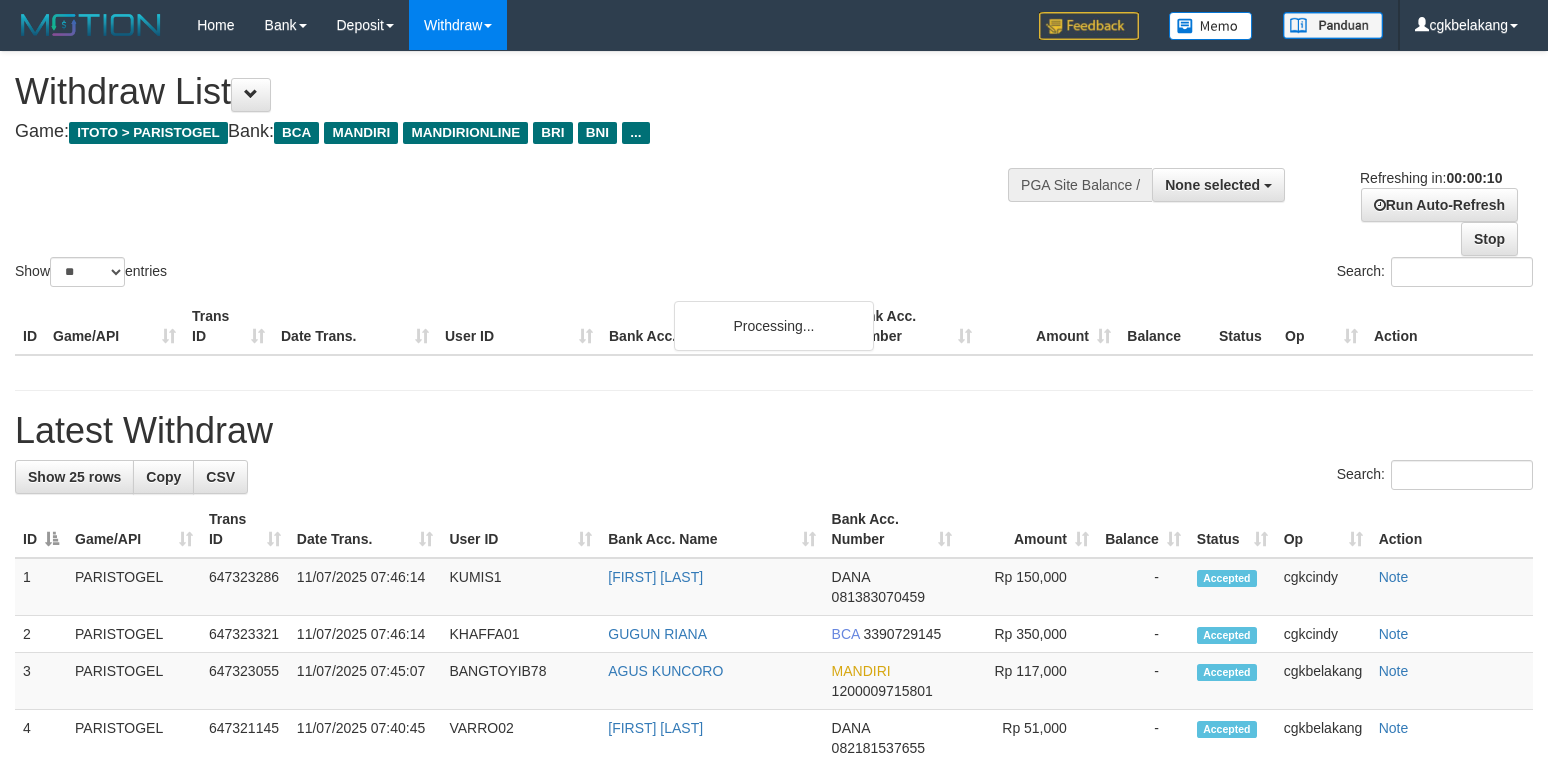 select 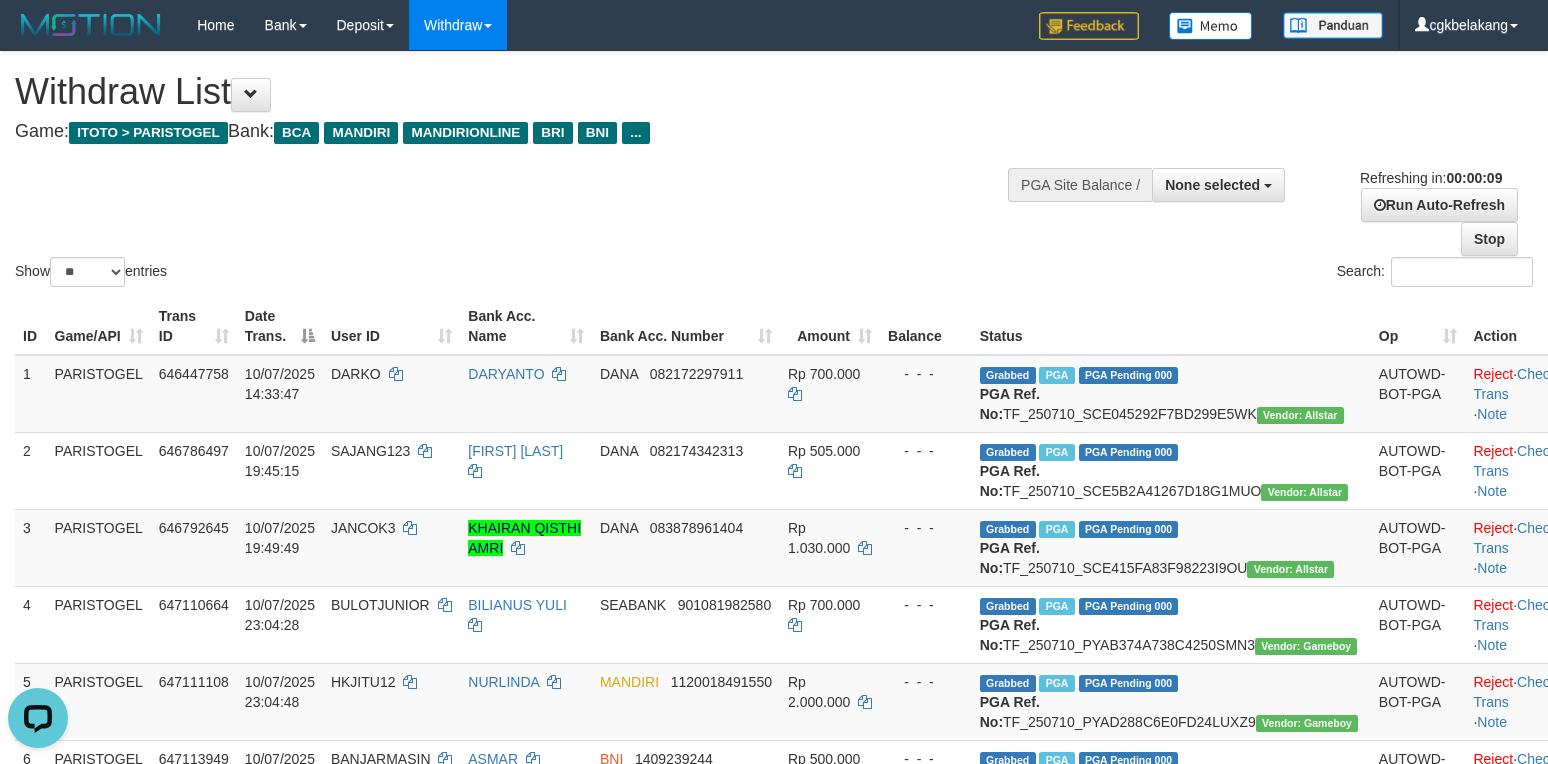 scroll, scrollTop: 0, scrollLeft: 0, axis: both 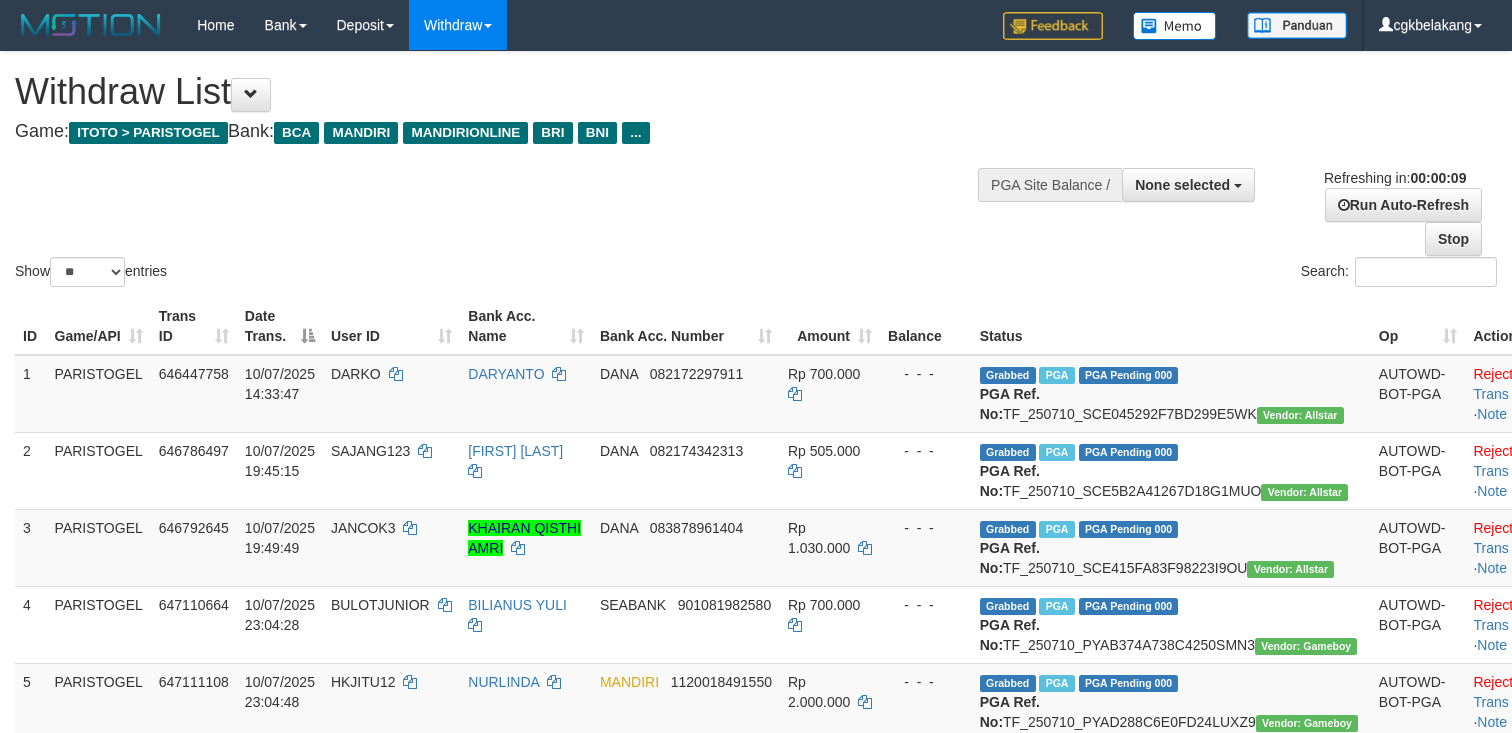 select 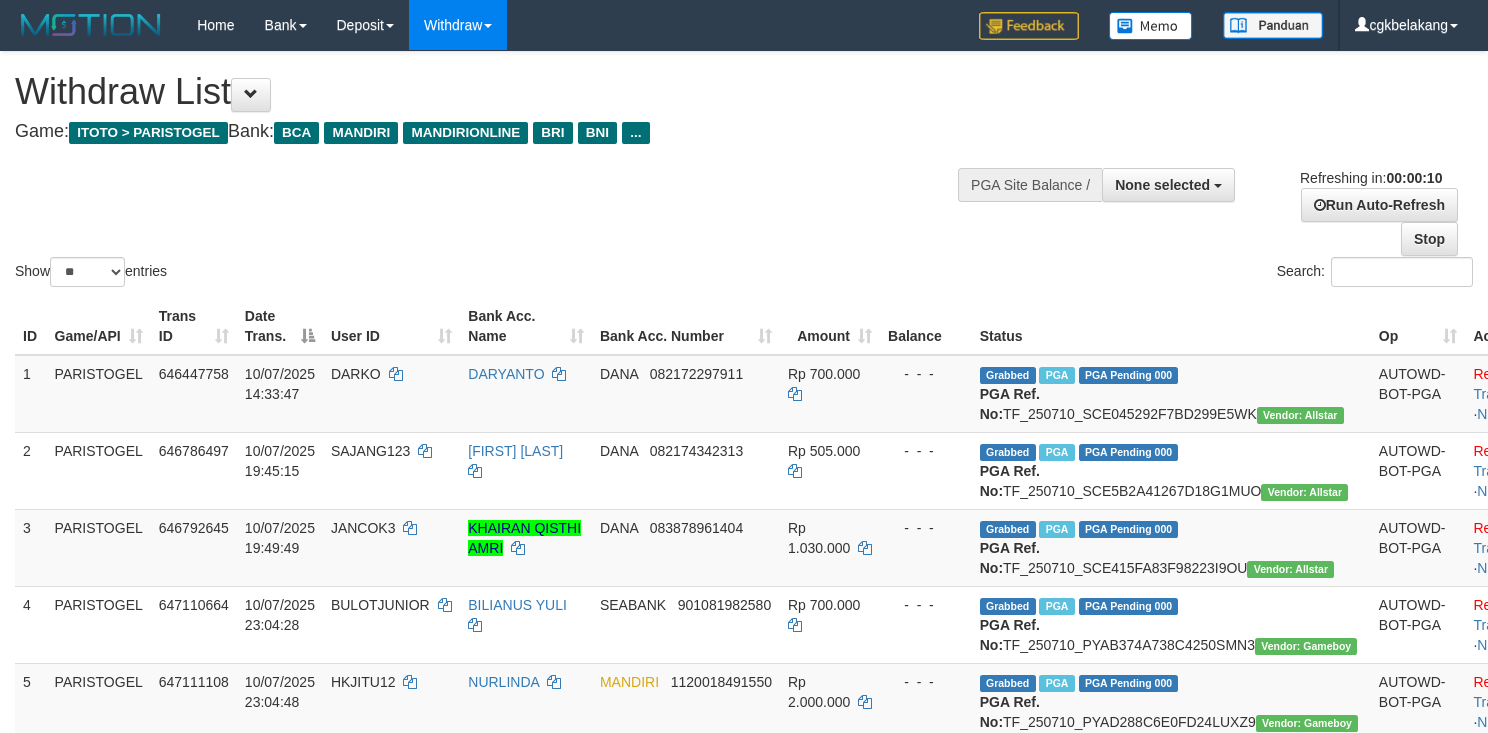 select 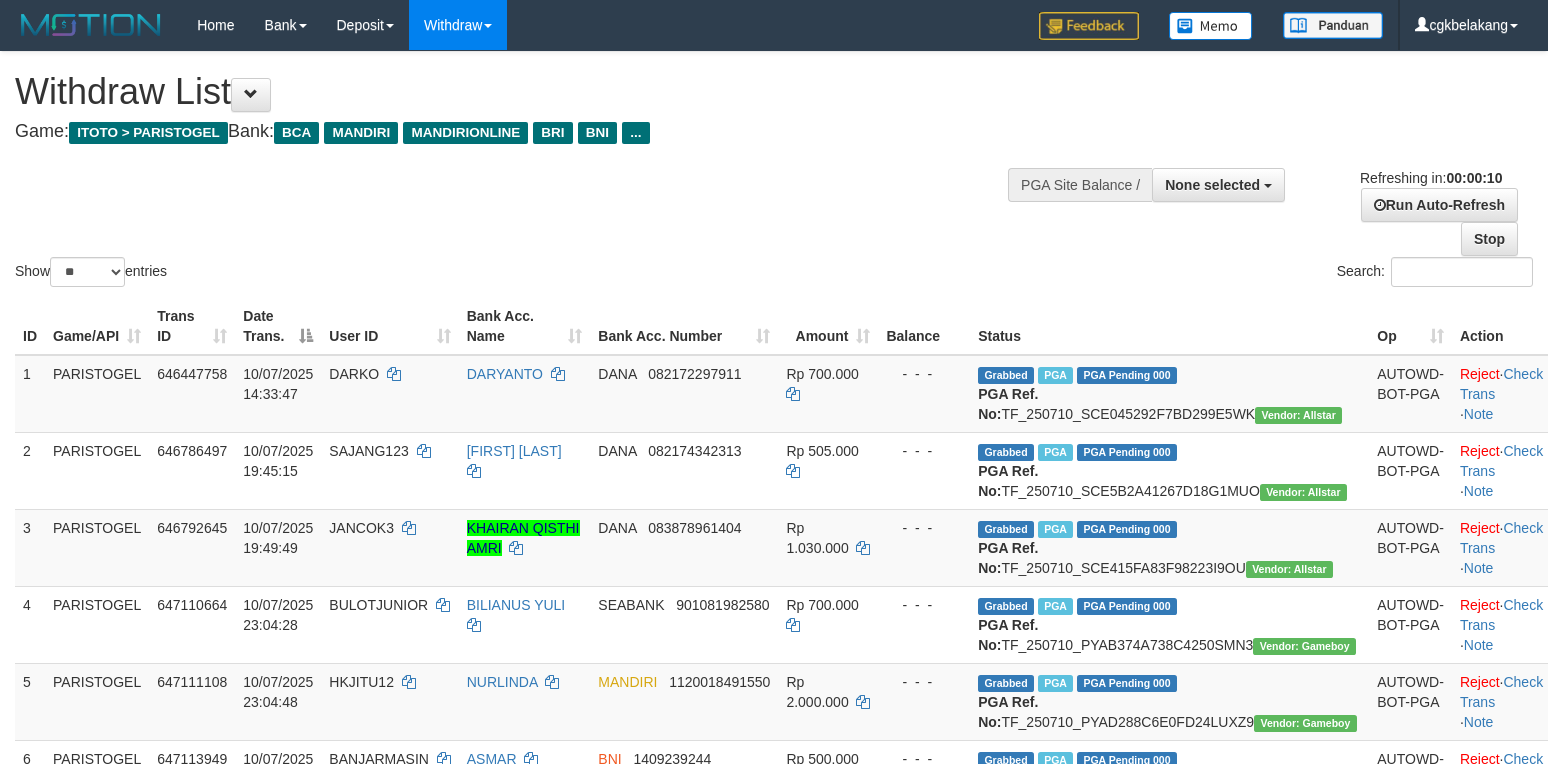 select 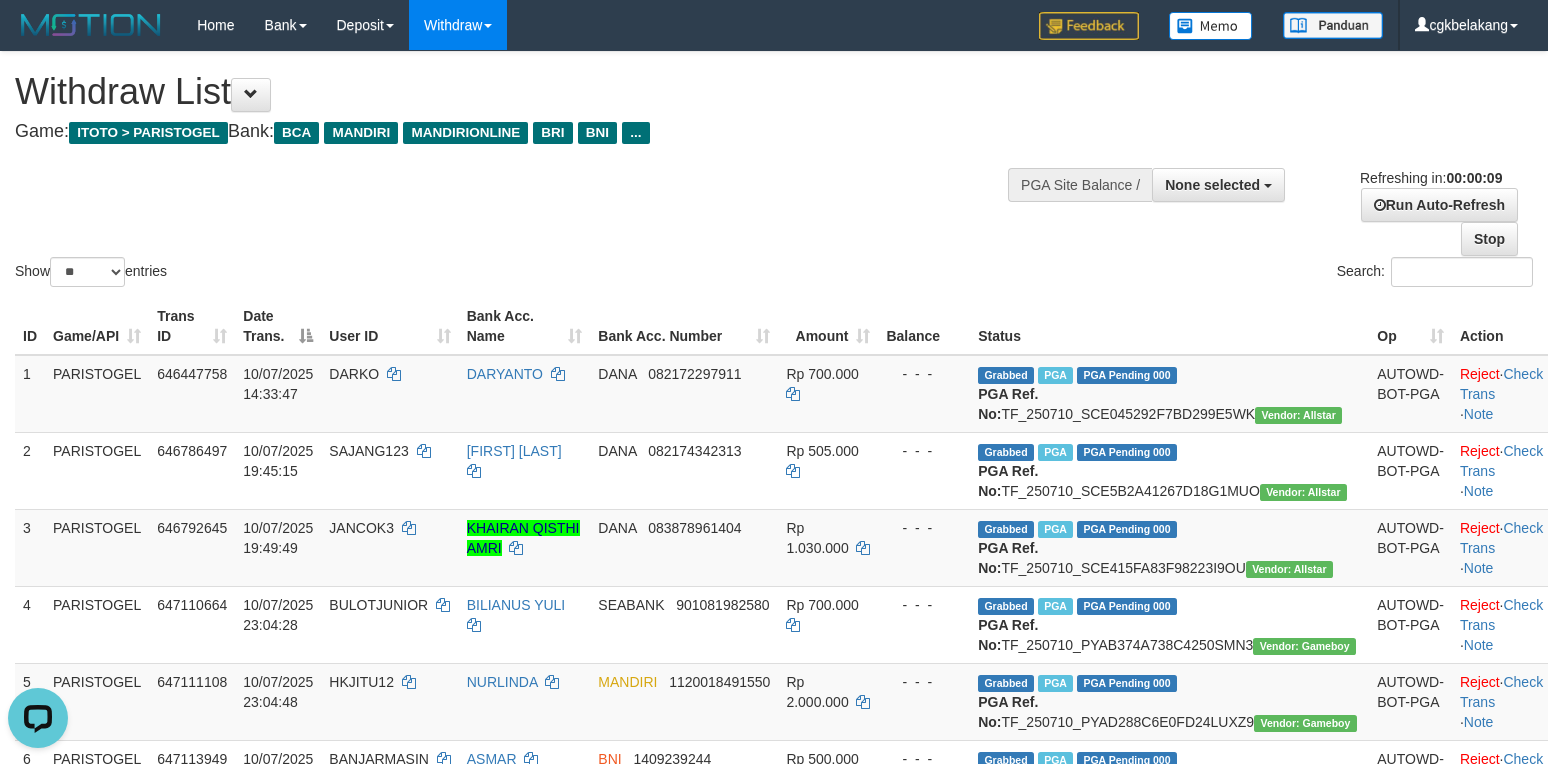 scroll, scrollTop: 0, scrollLeft: 0, axis: both 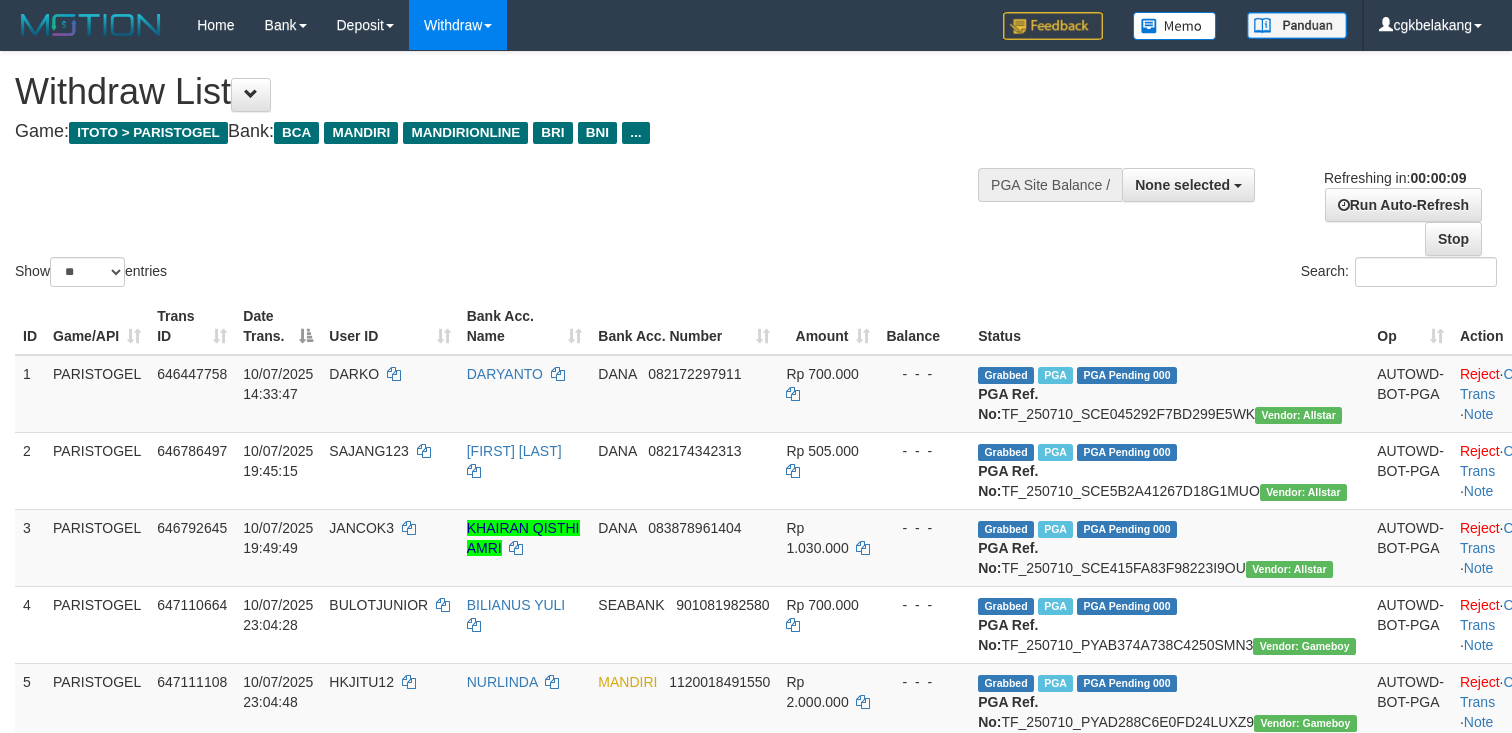 select 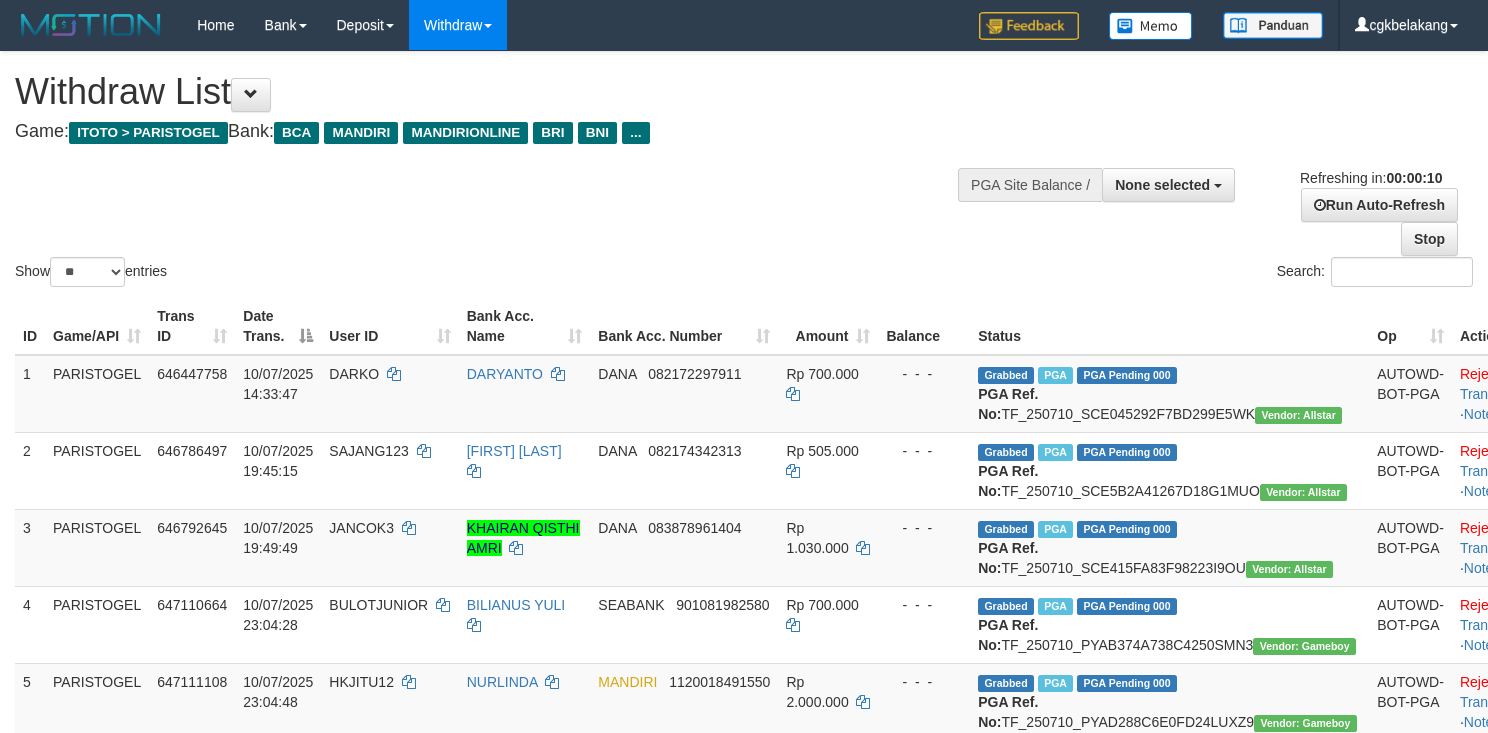 select 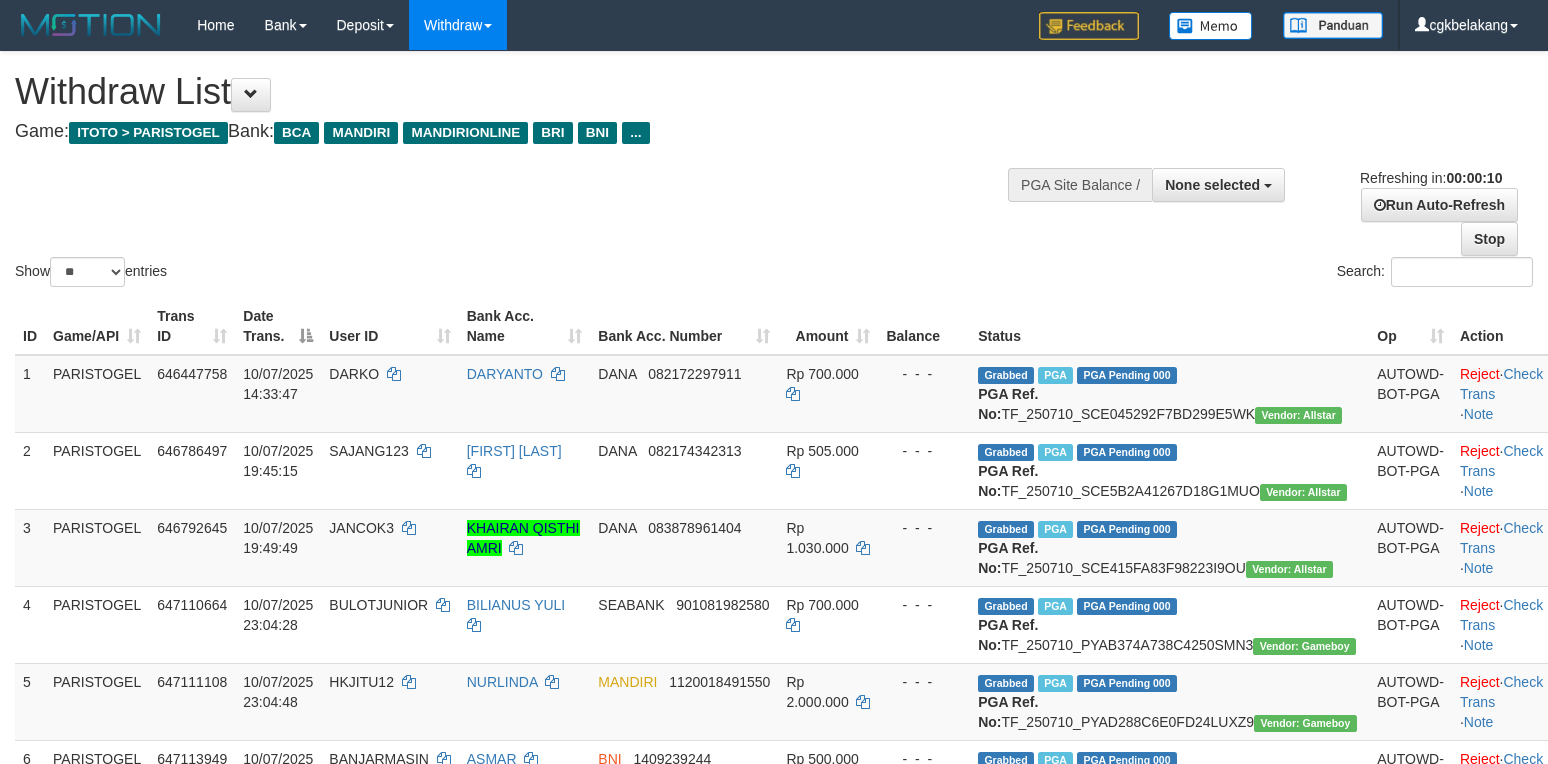 select 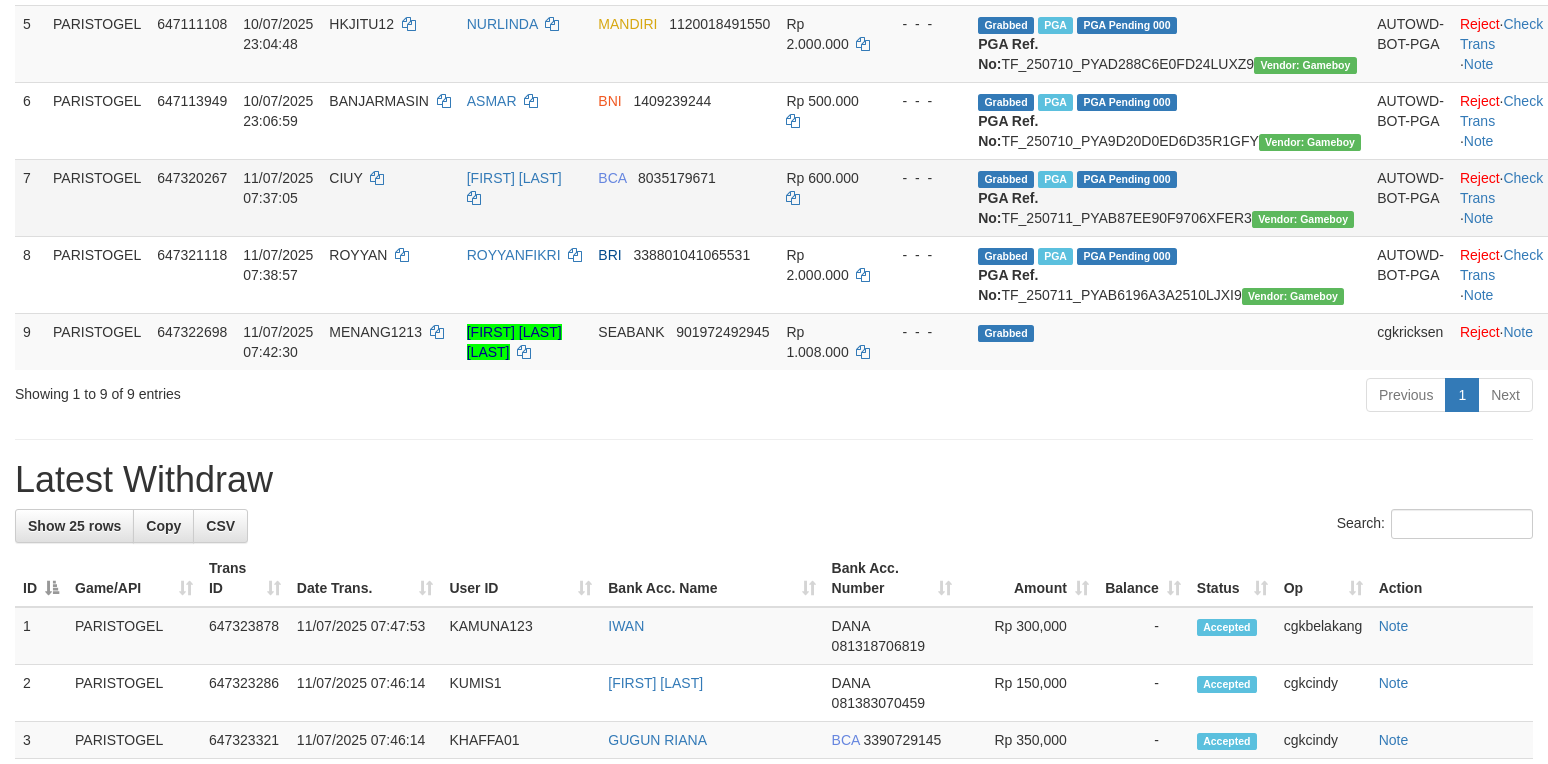 scroll, scrollTop: 666, scrollLeft: 0, axis: vertical 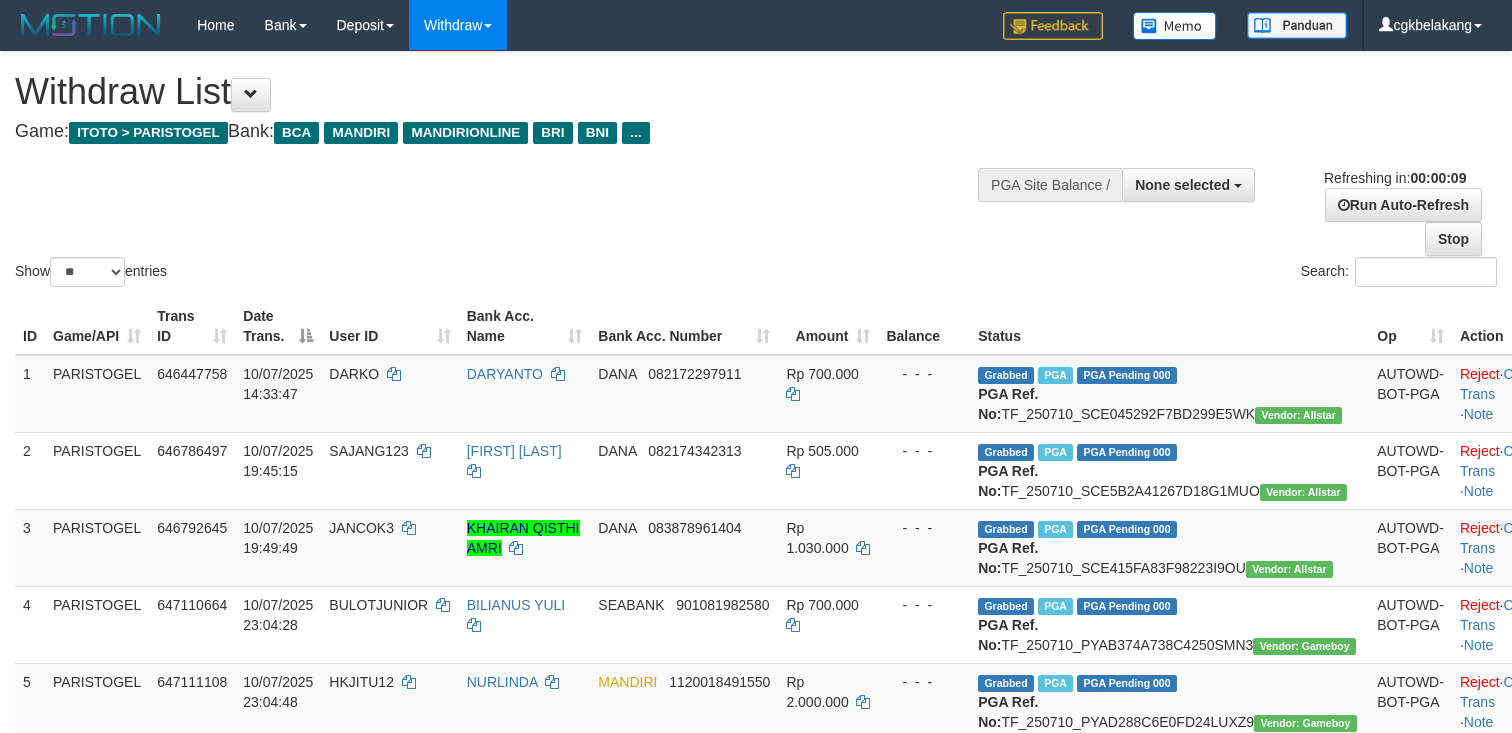 select 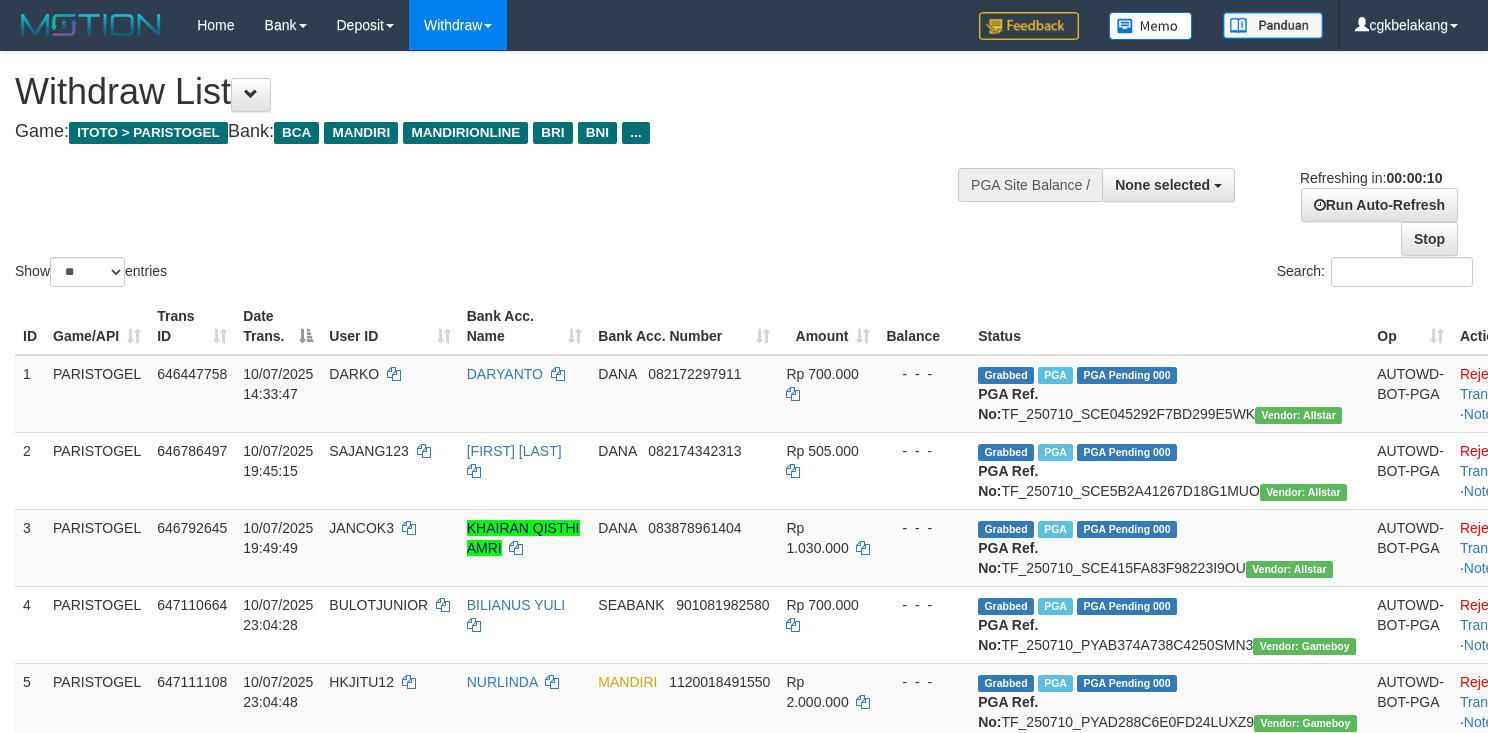 select 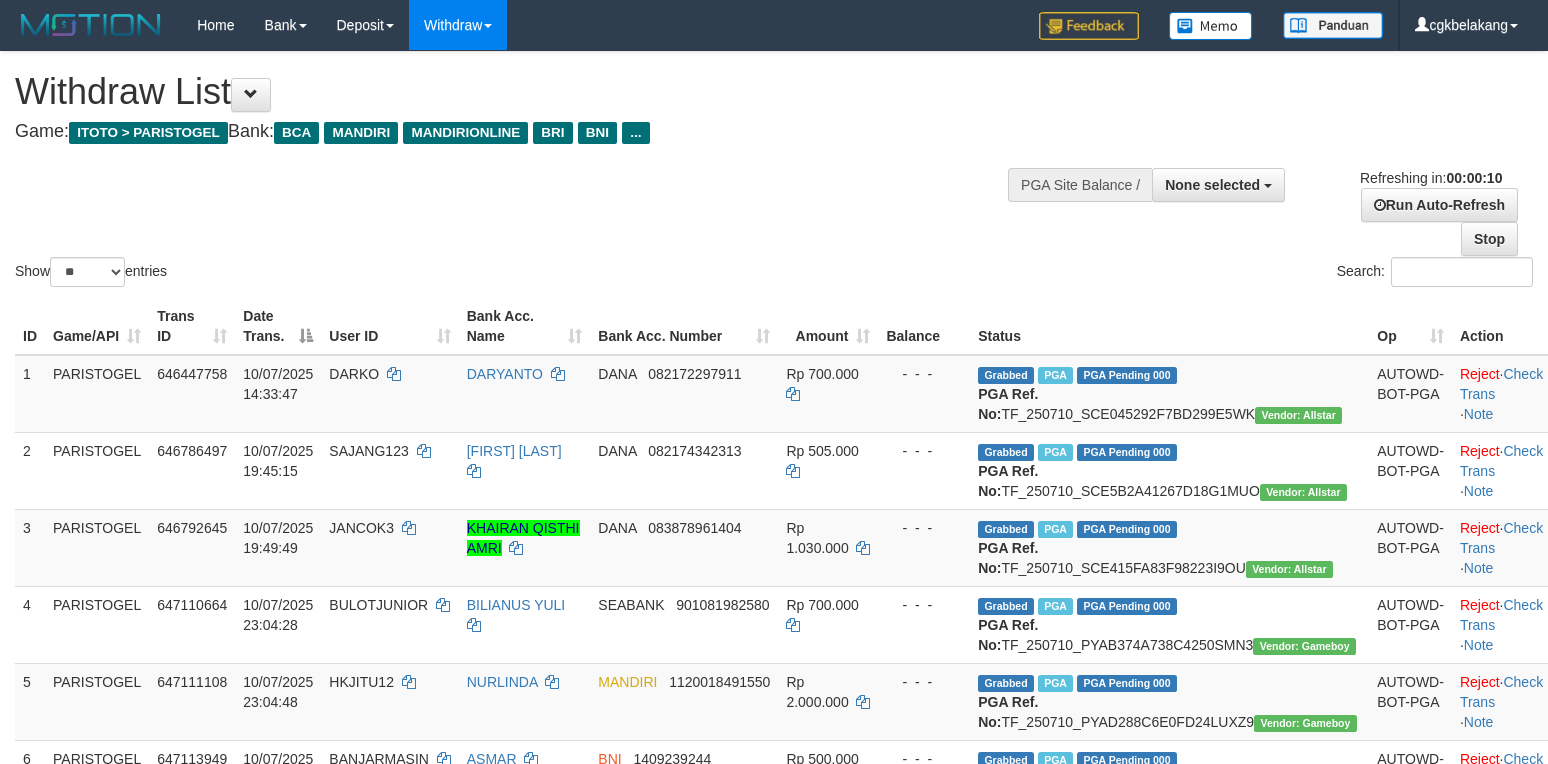 select 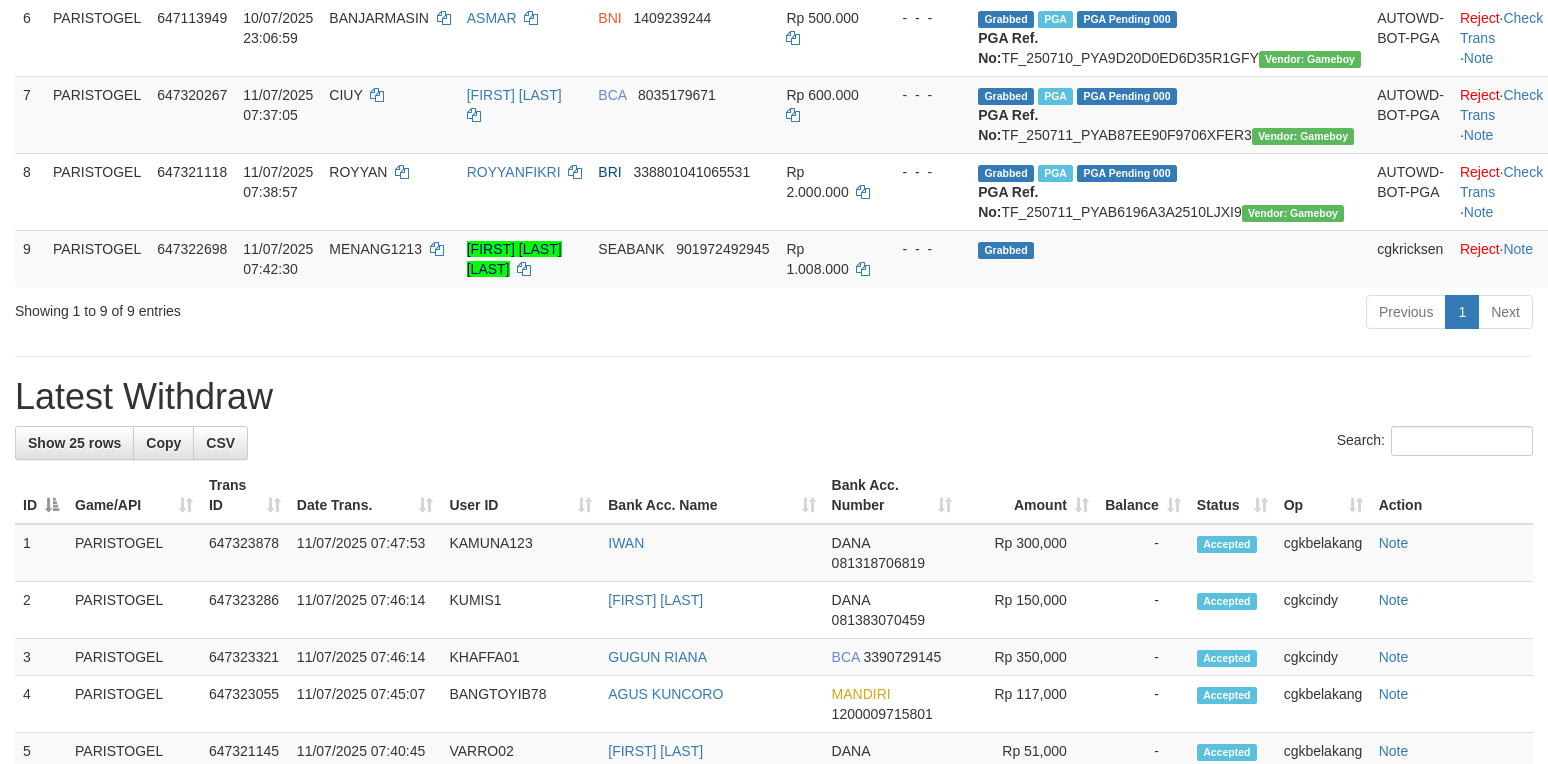 scroll, scrollTop: 666, scrollLeft: 0, axis: vertical 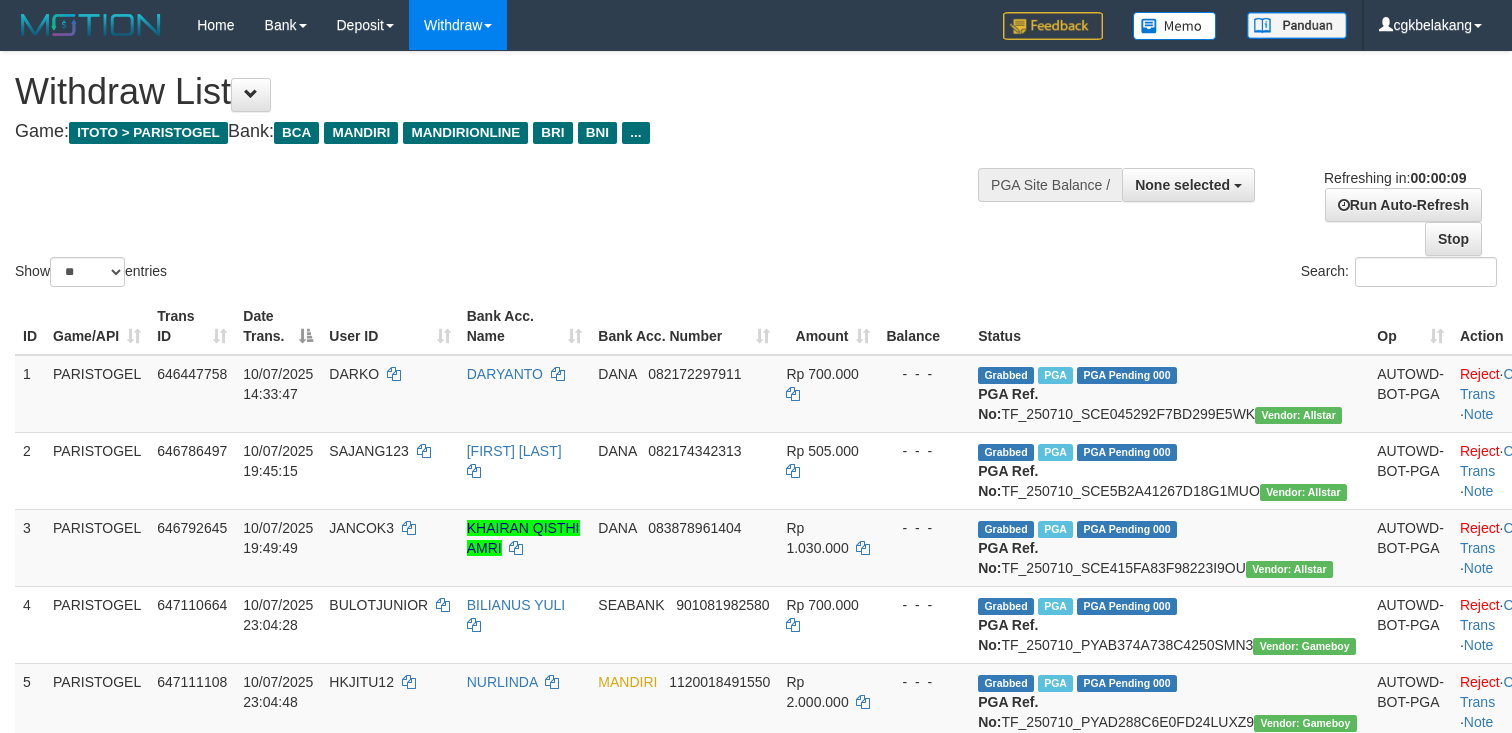 select 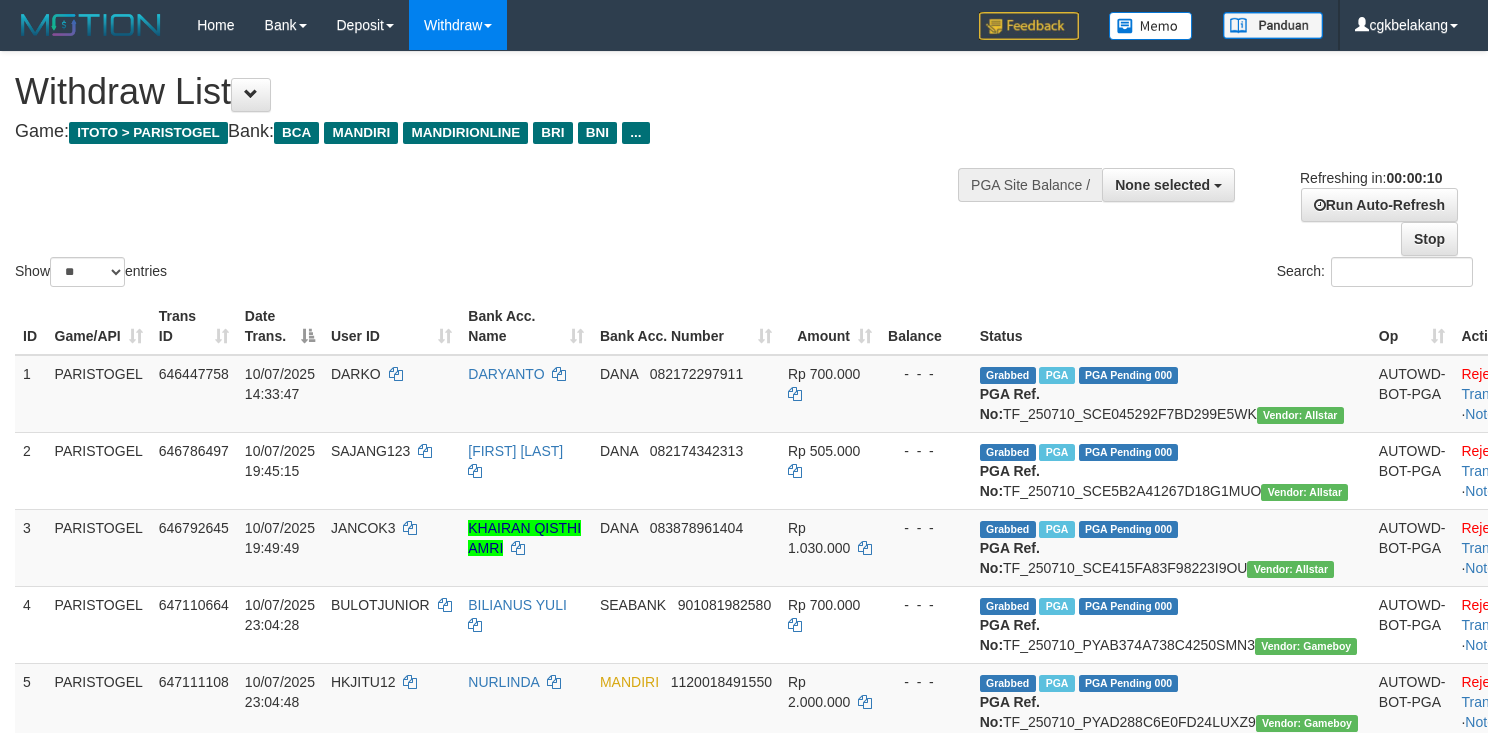 select 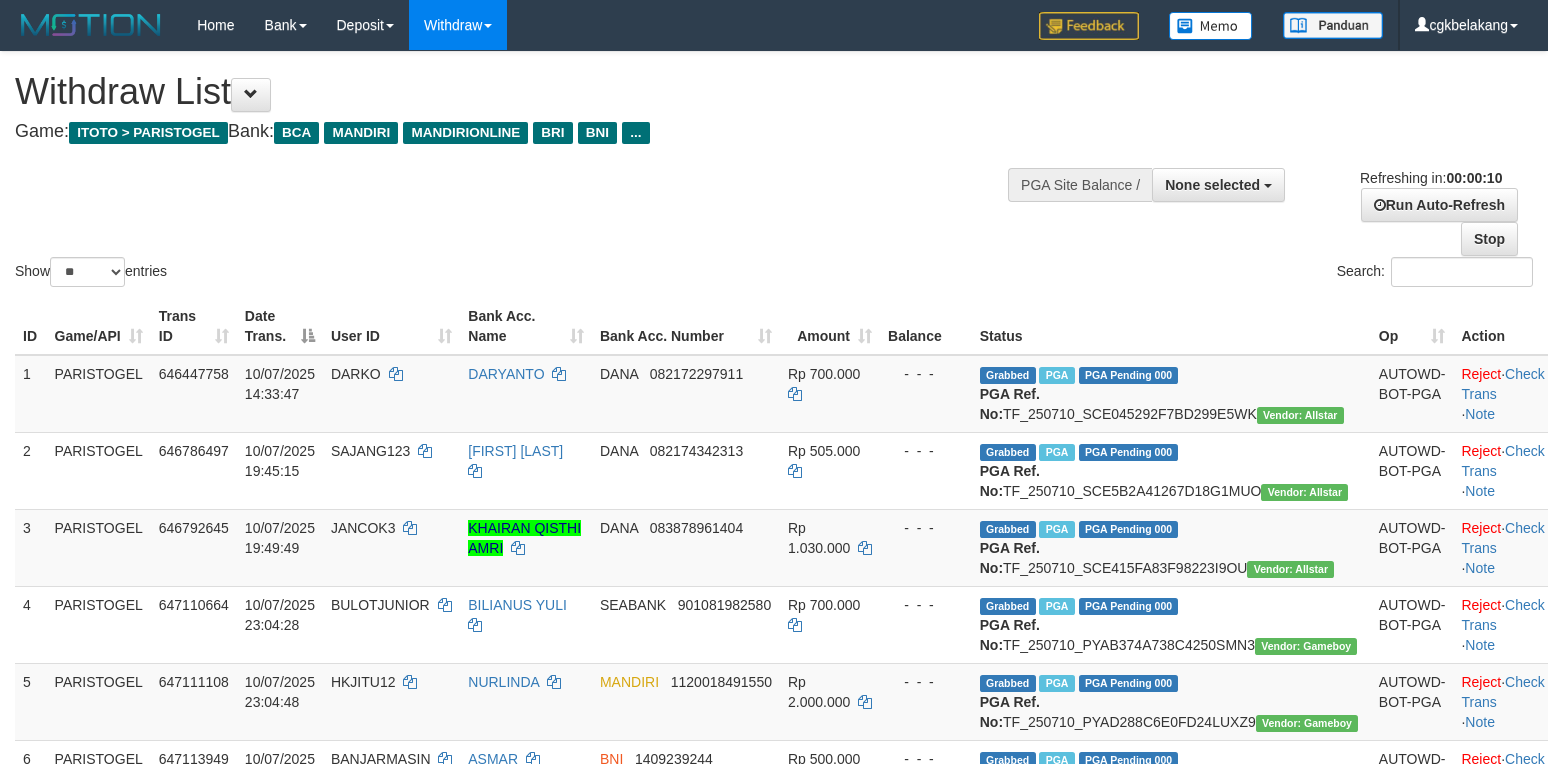 select 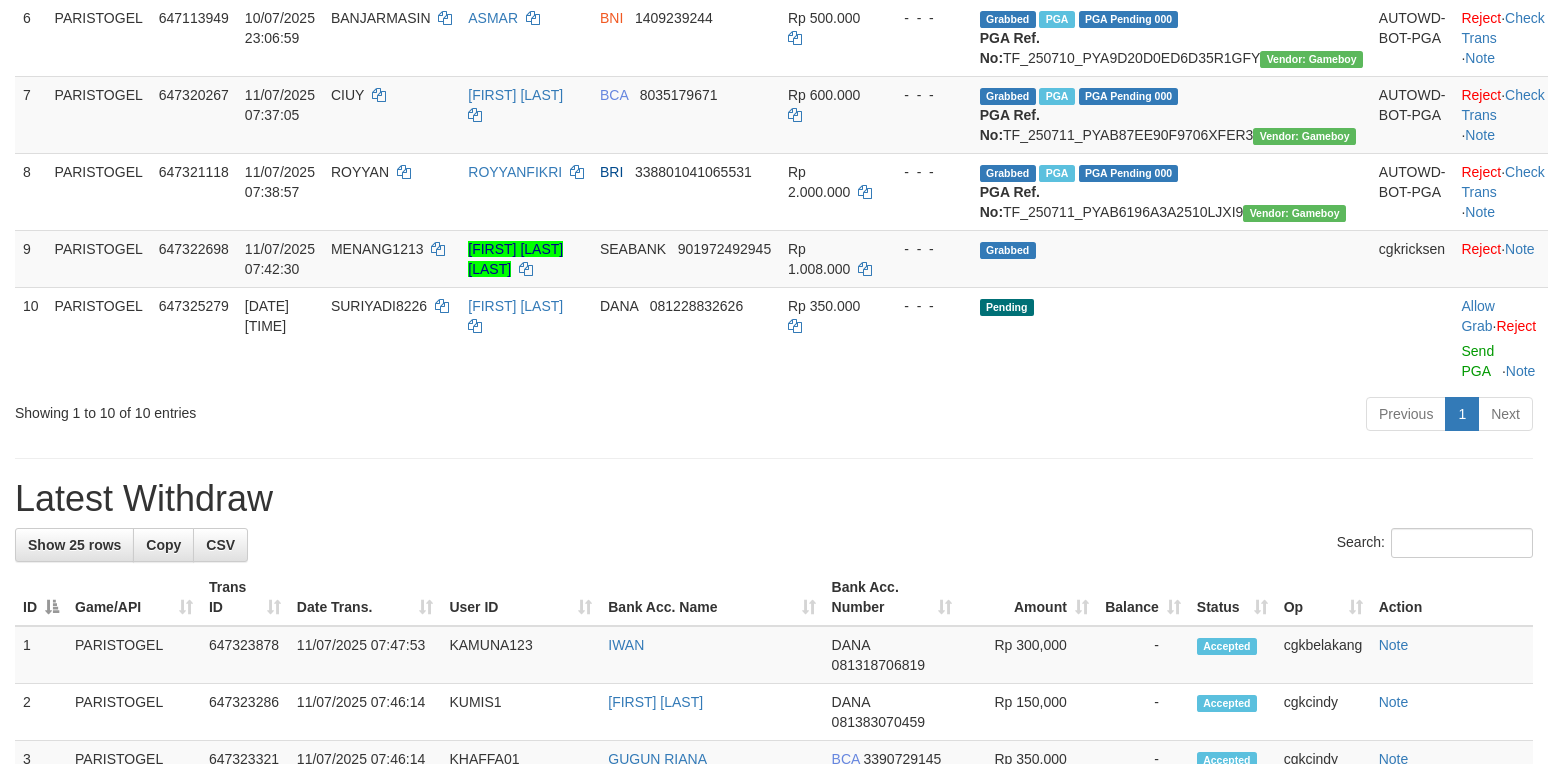 scroll, scrollTop: 666, scrollLeft: 0, axis: vertical 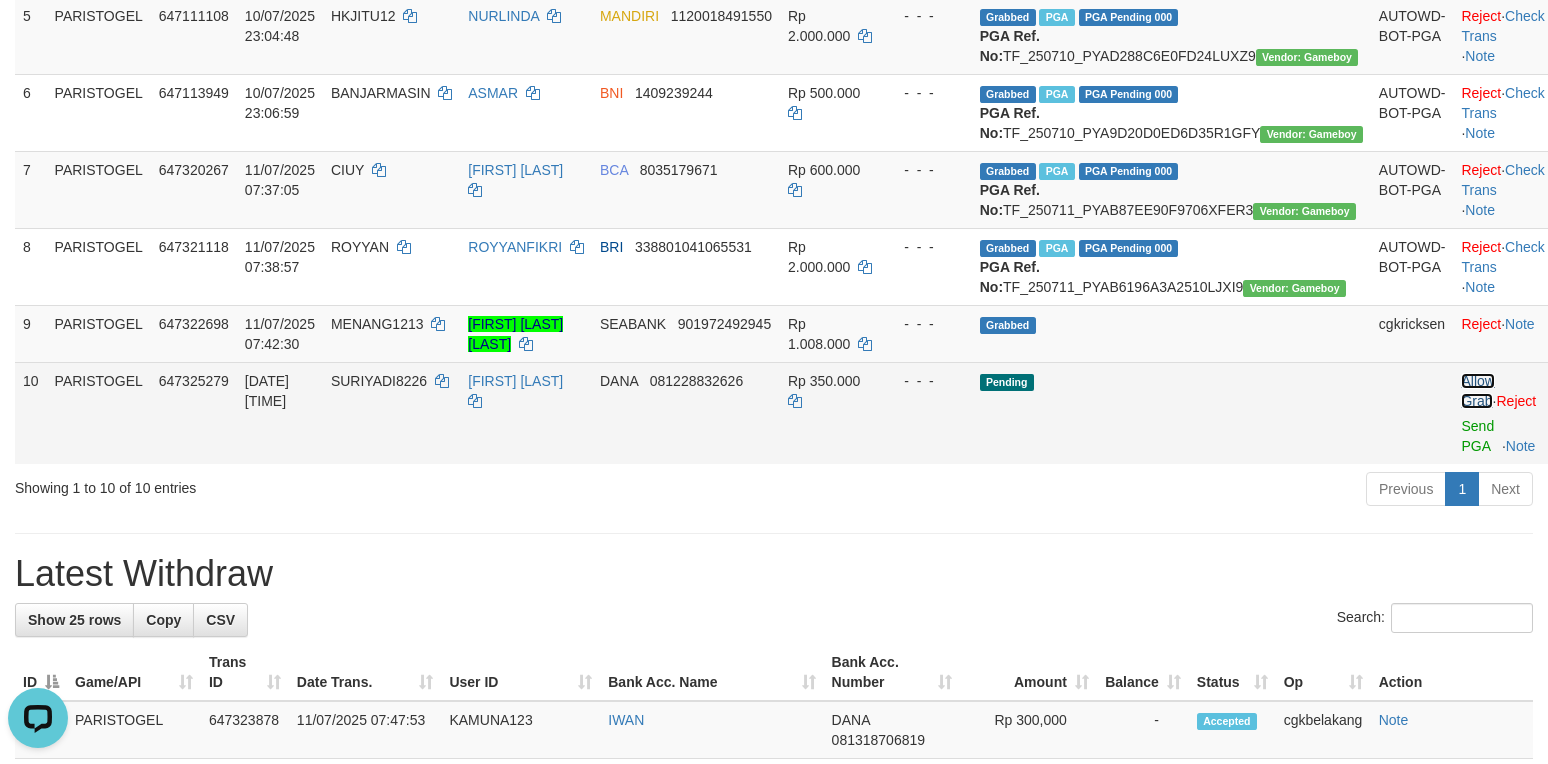 click on "Allow Grab" at bounding box center (1477, 391) 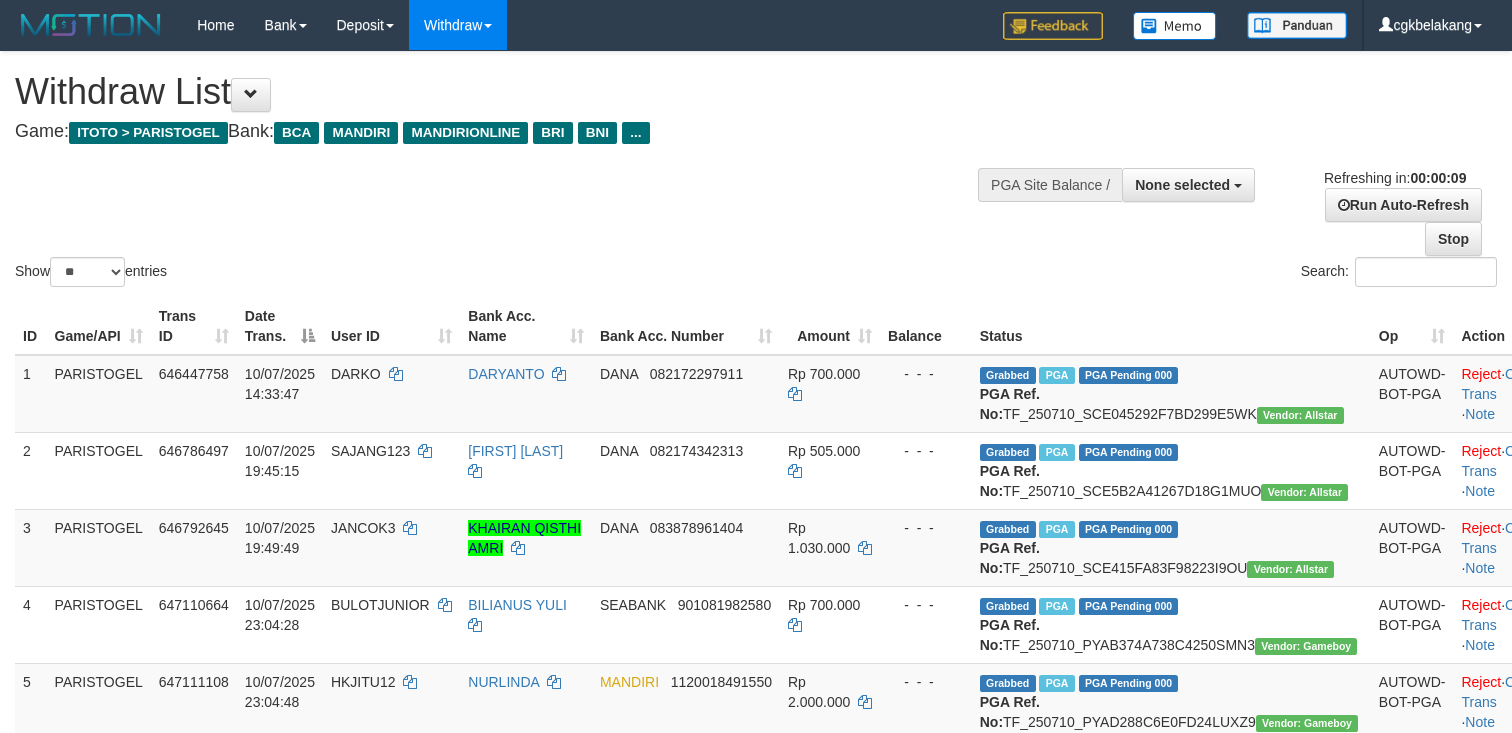 select 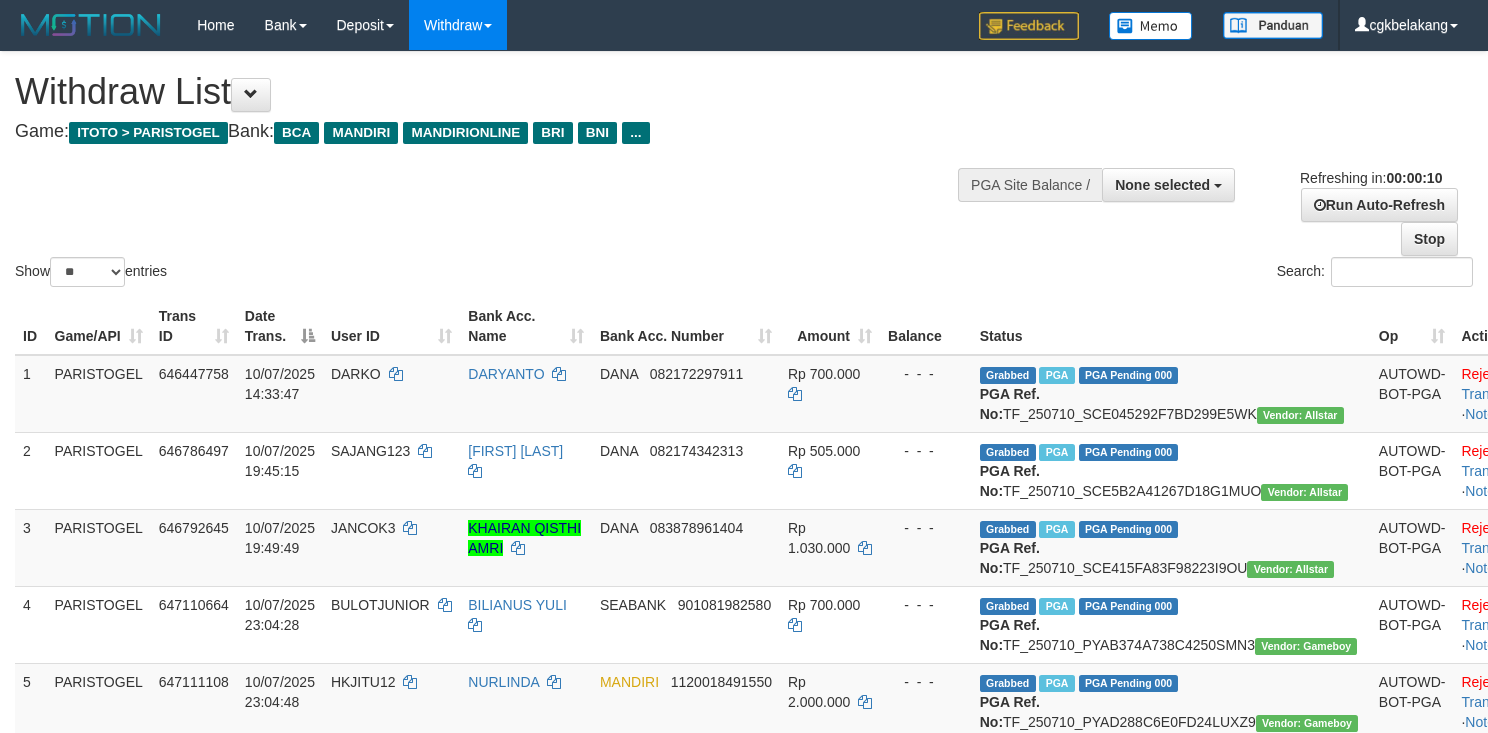 select 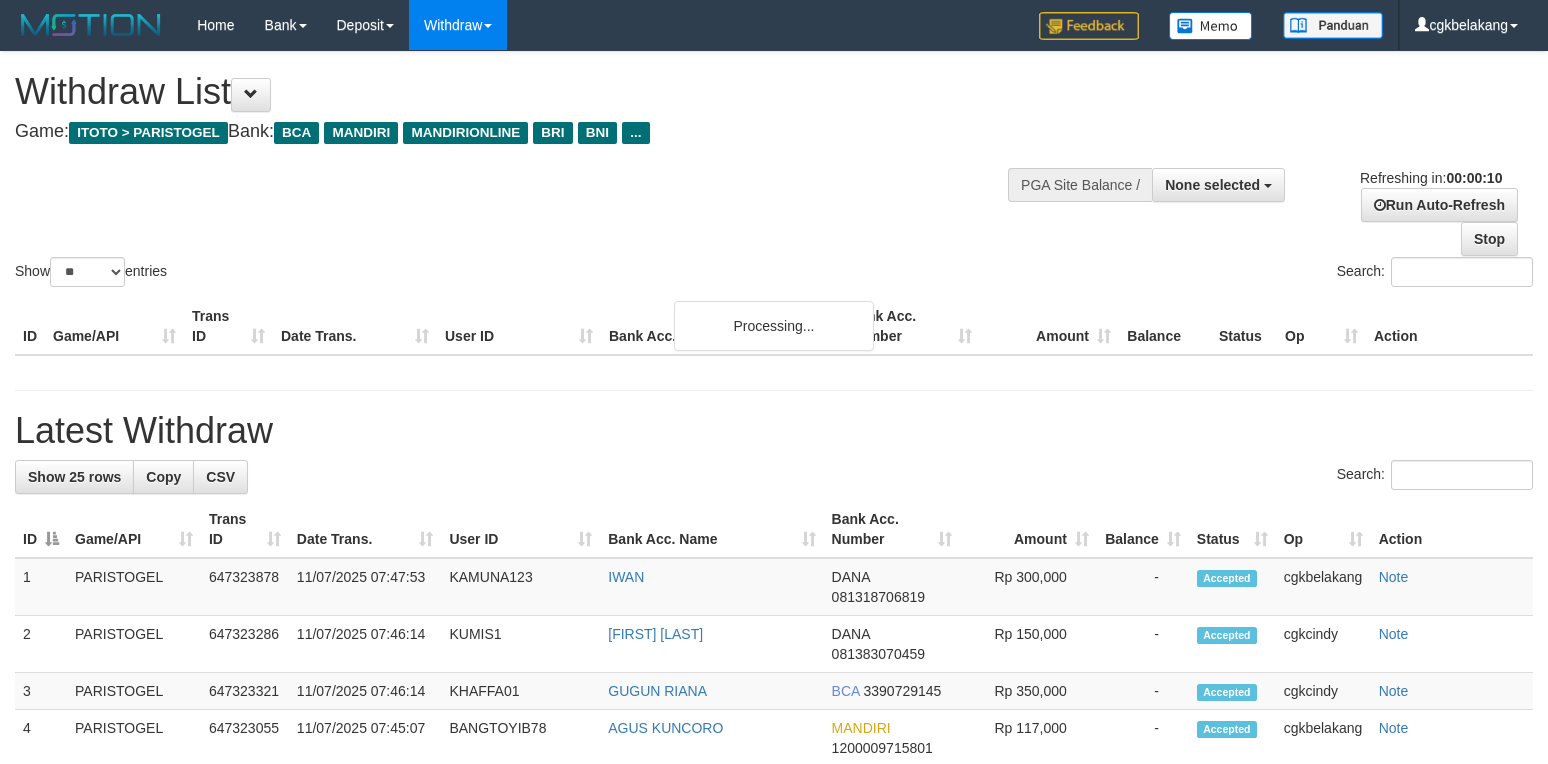 select 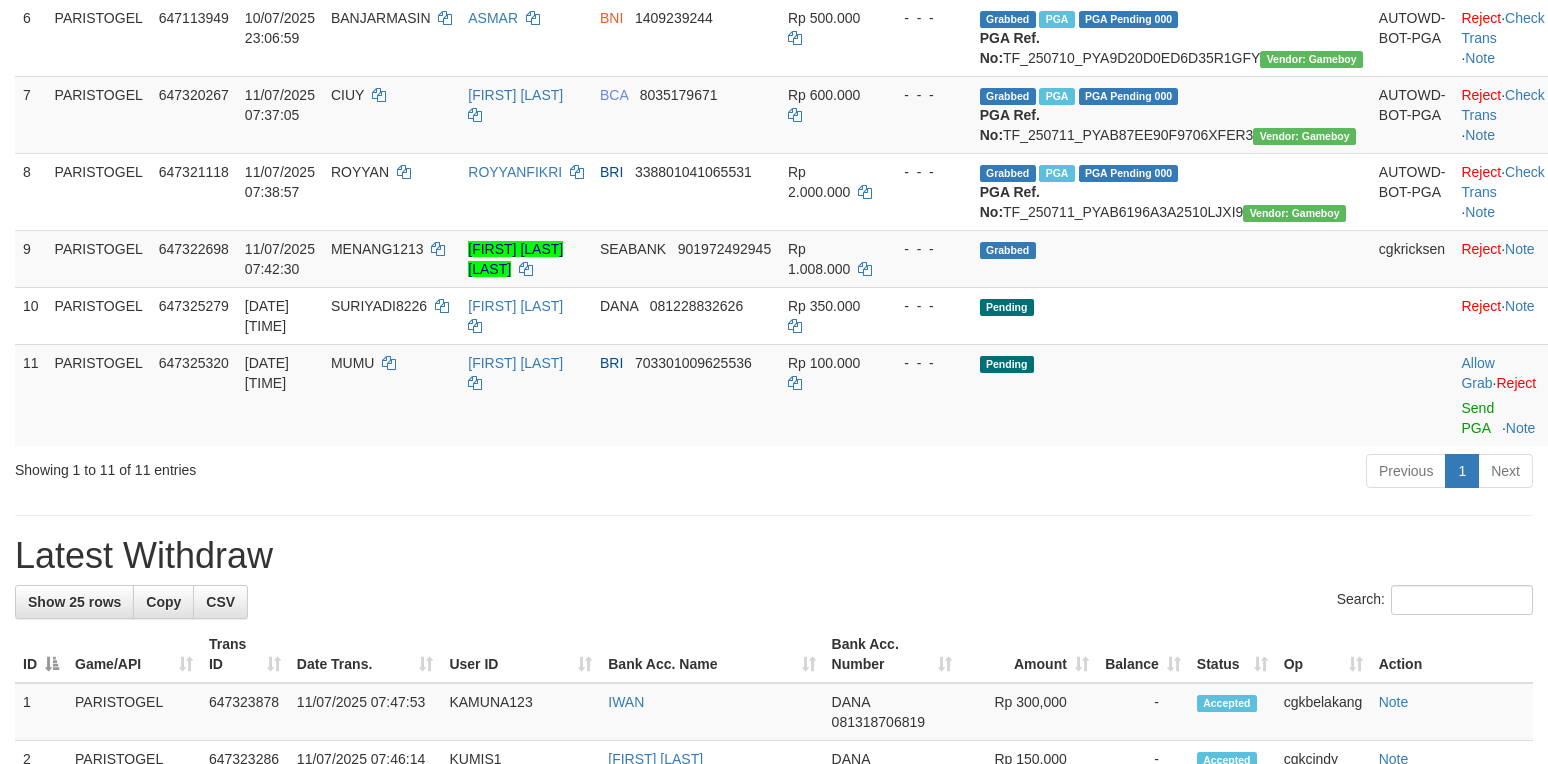 scroll, scrollTop: 666, scrollLeft: 0, axis: vertical 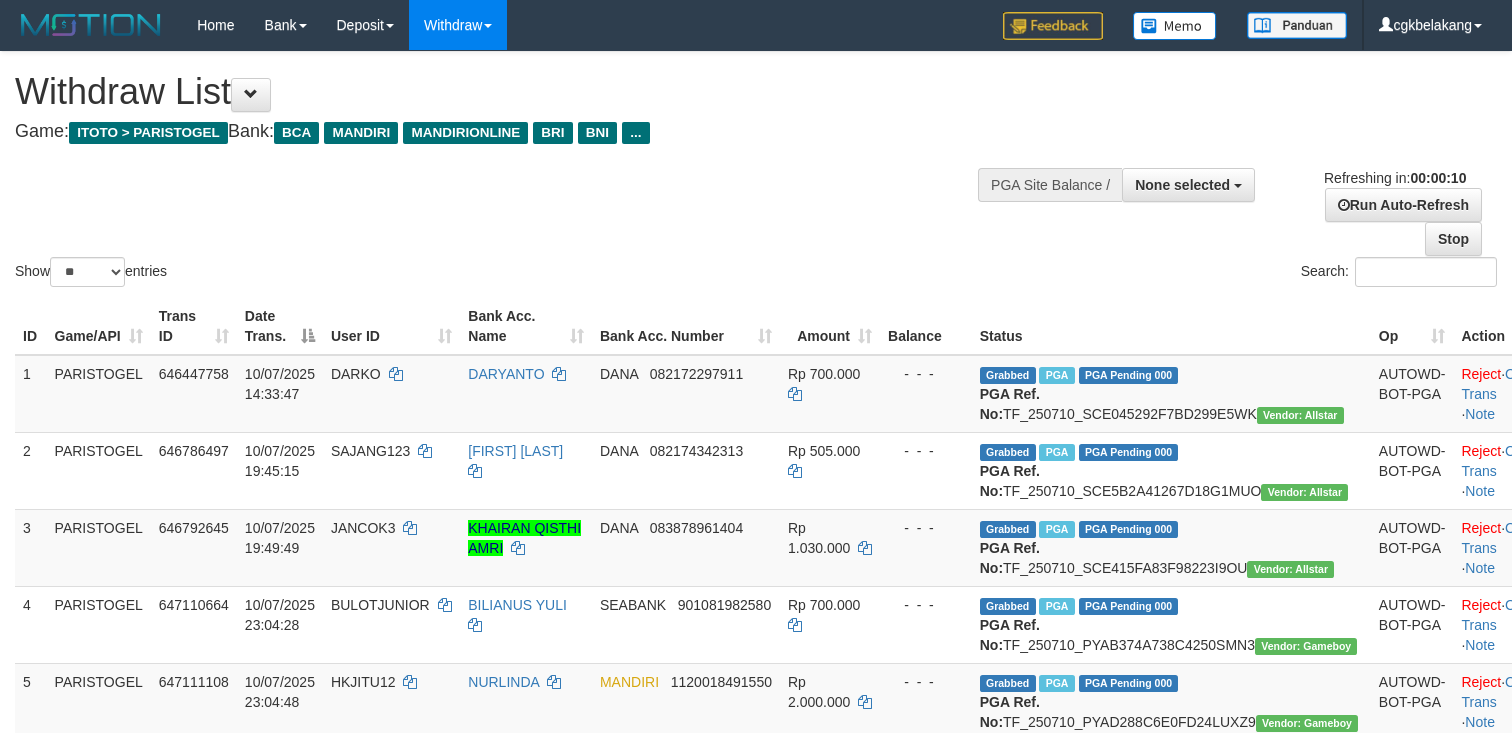select 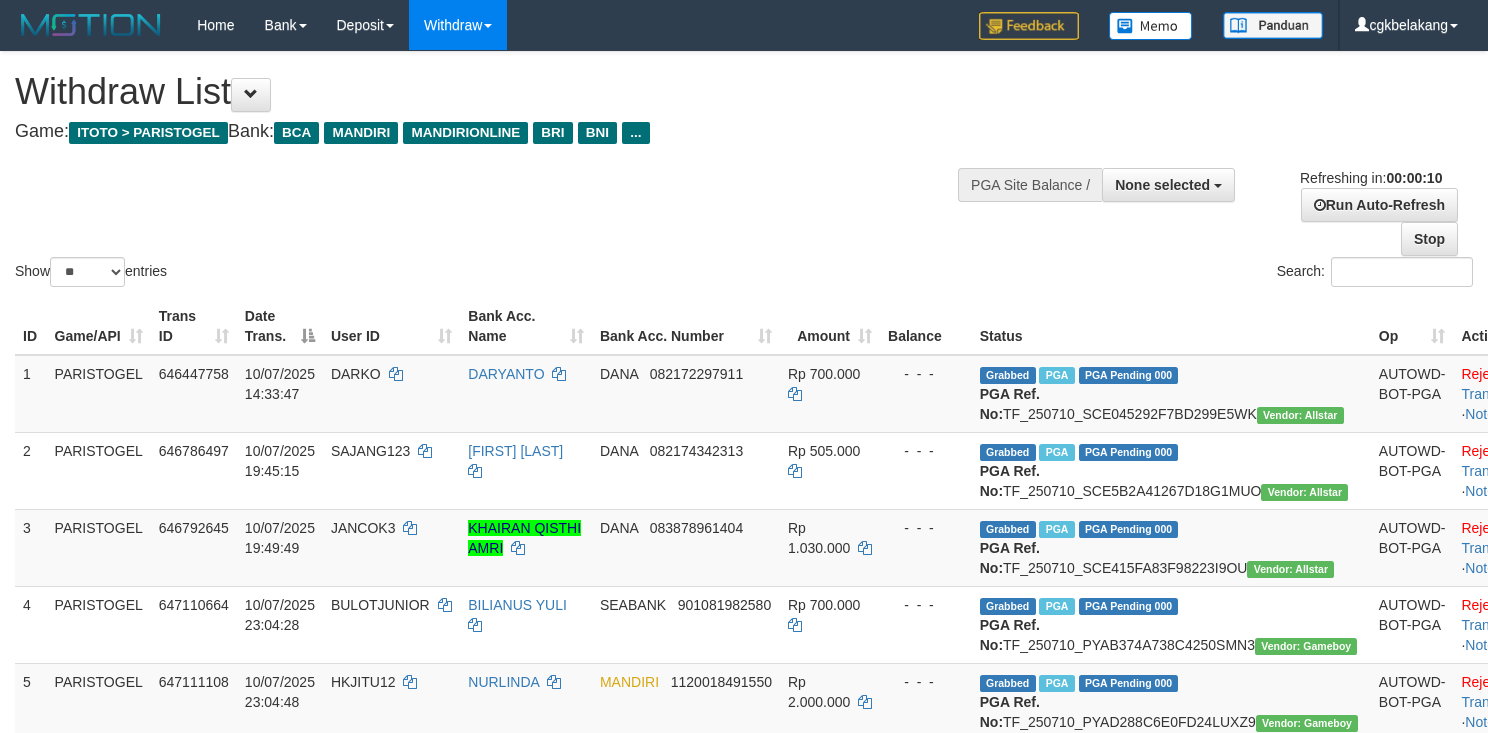 select 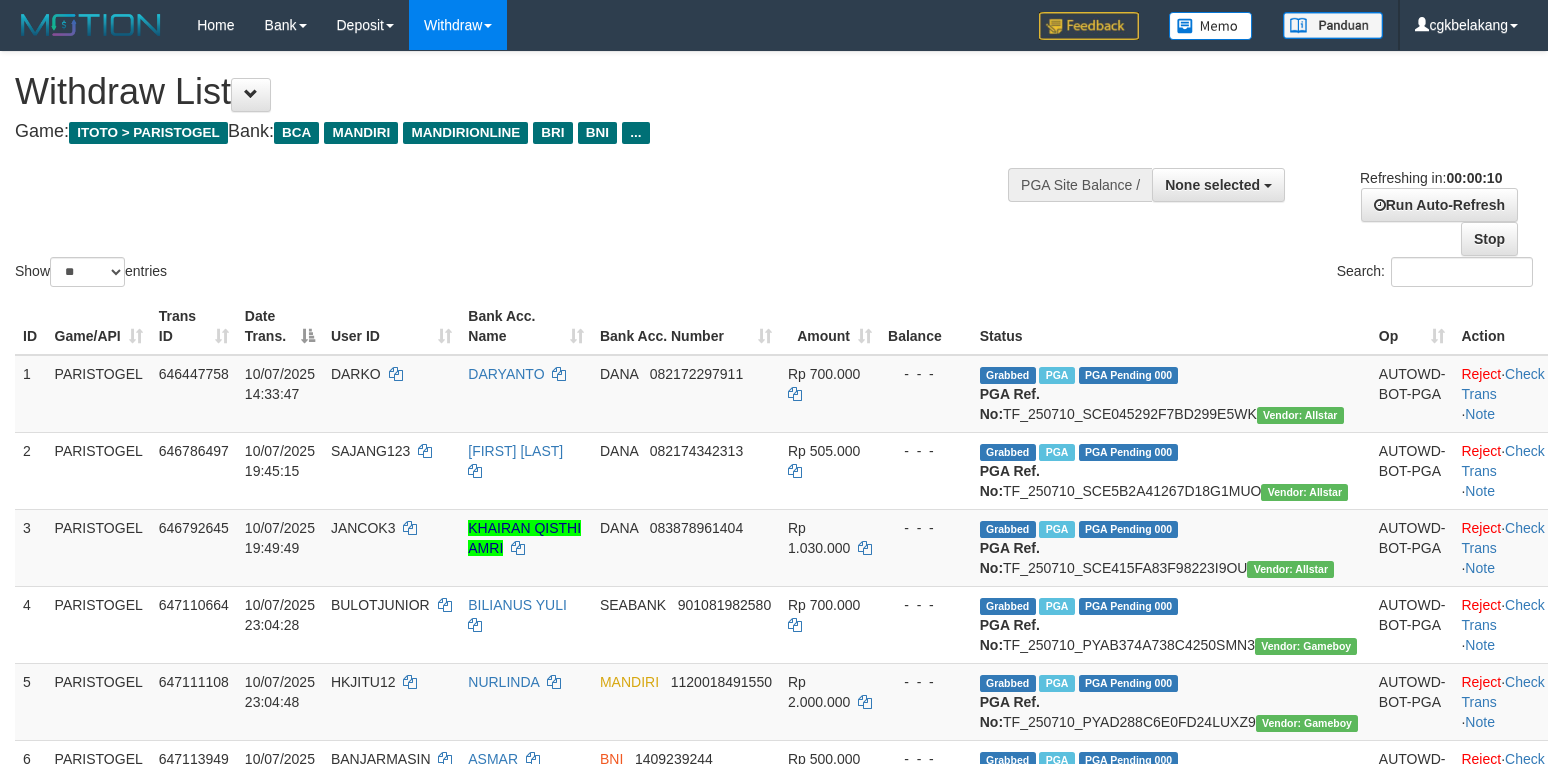 select 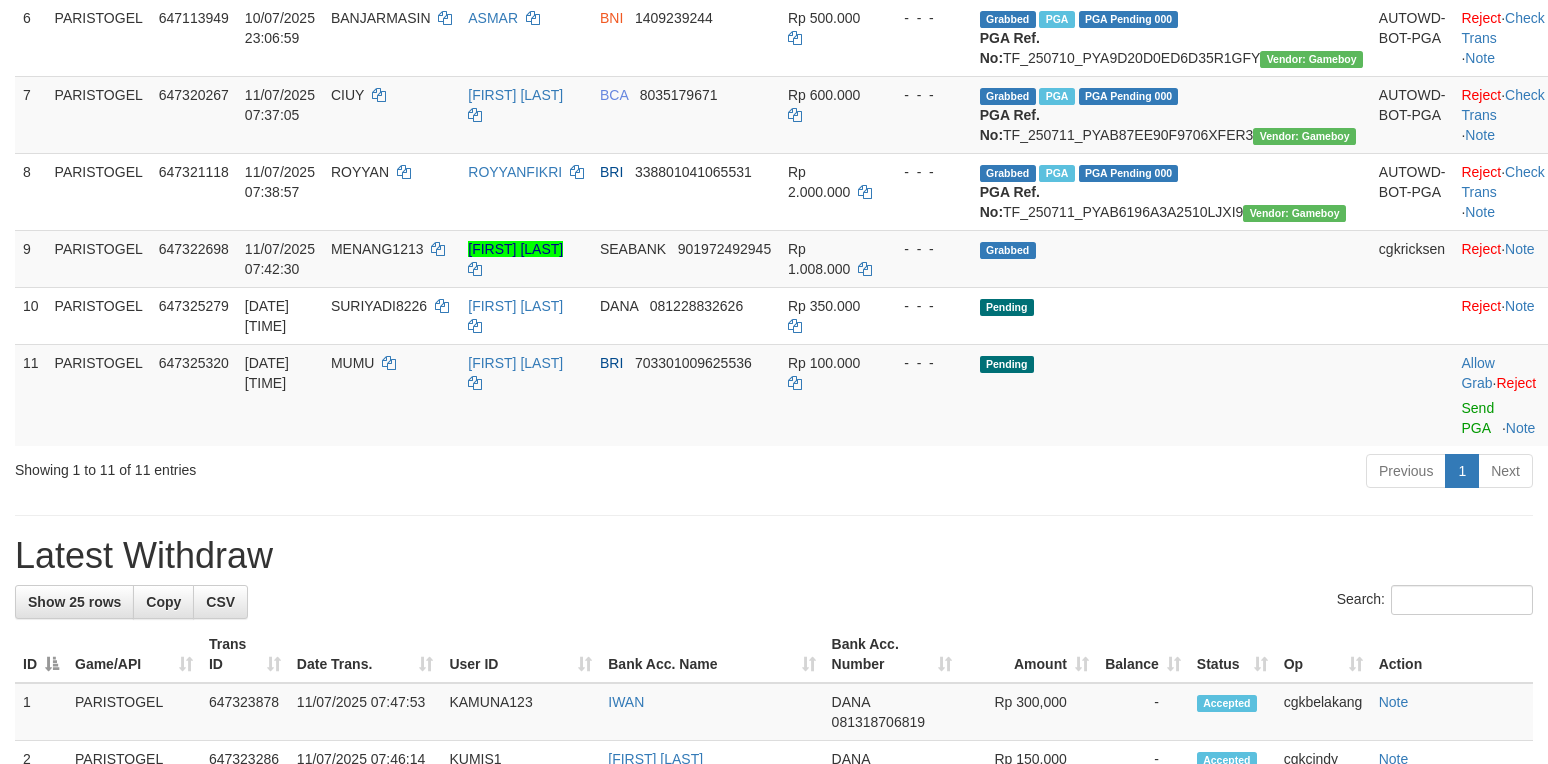 scroll, scrollTop: 666, scrollLeft: 0, axis: vertical 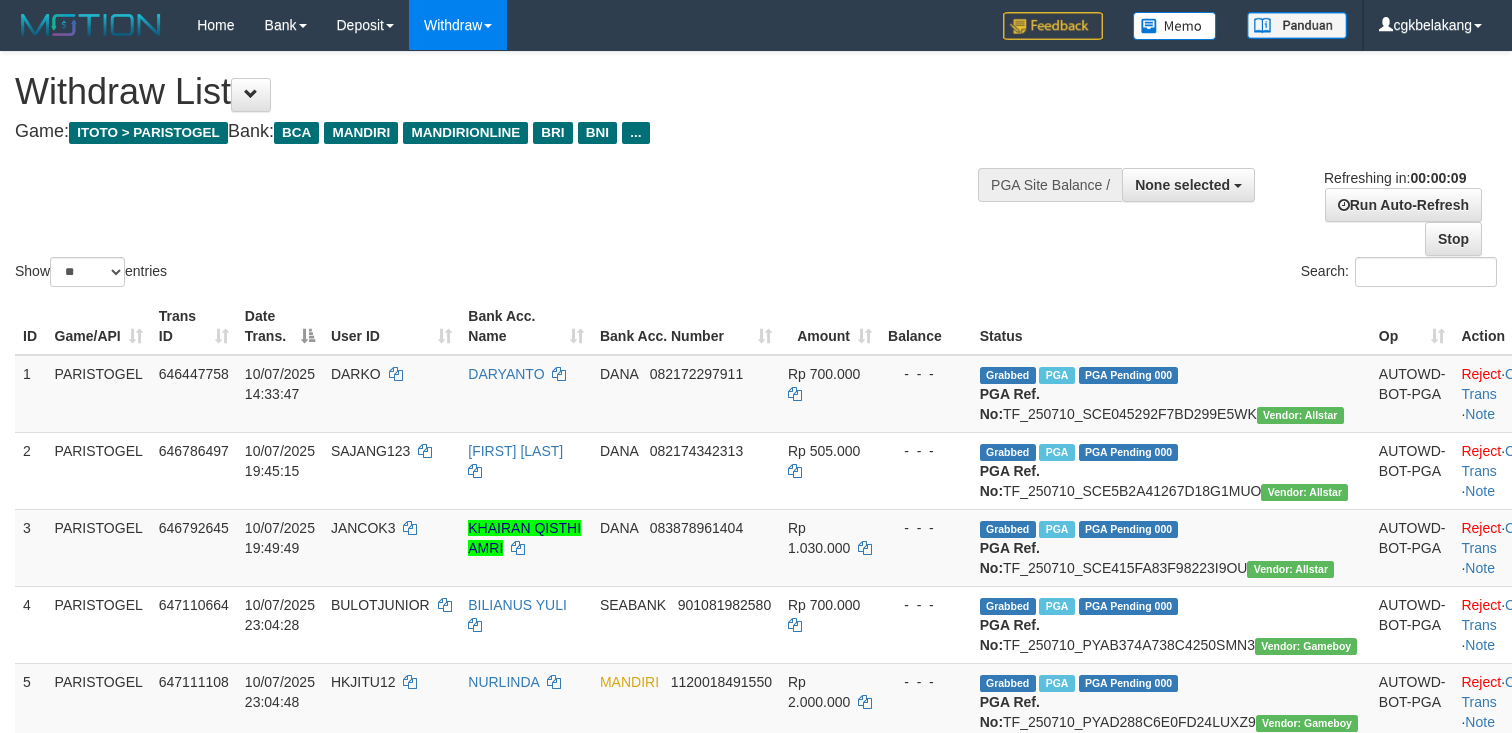 select 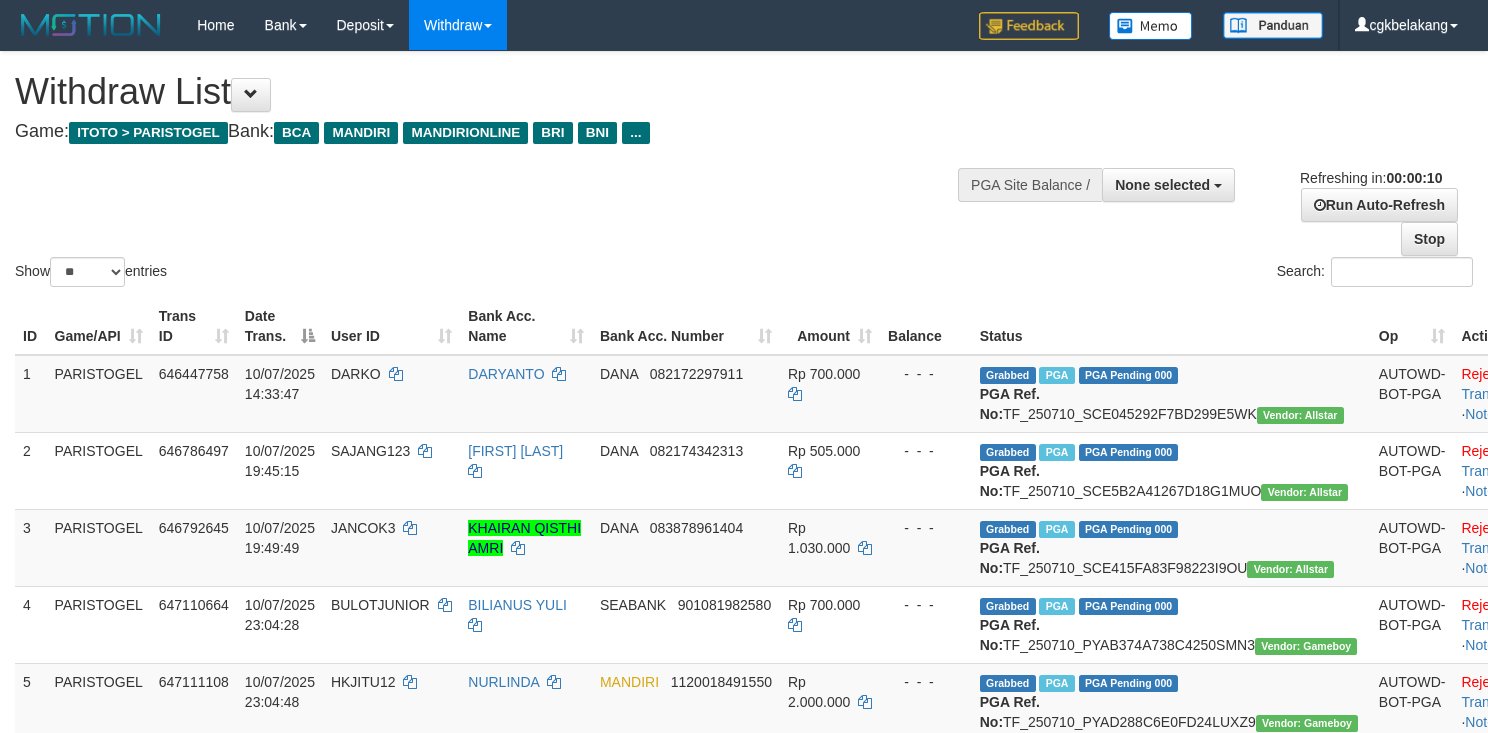 select 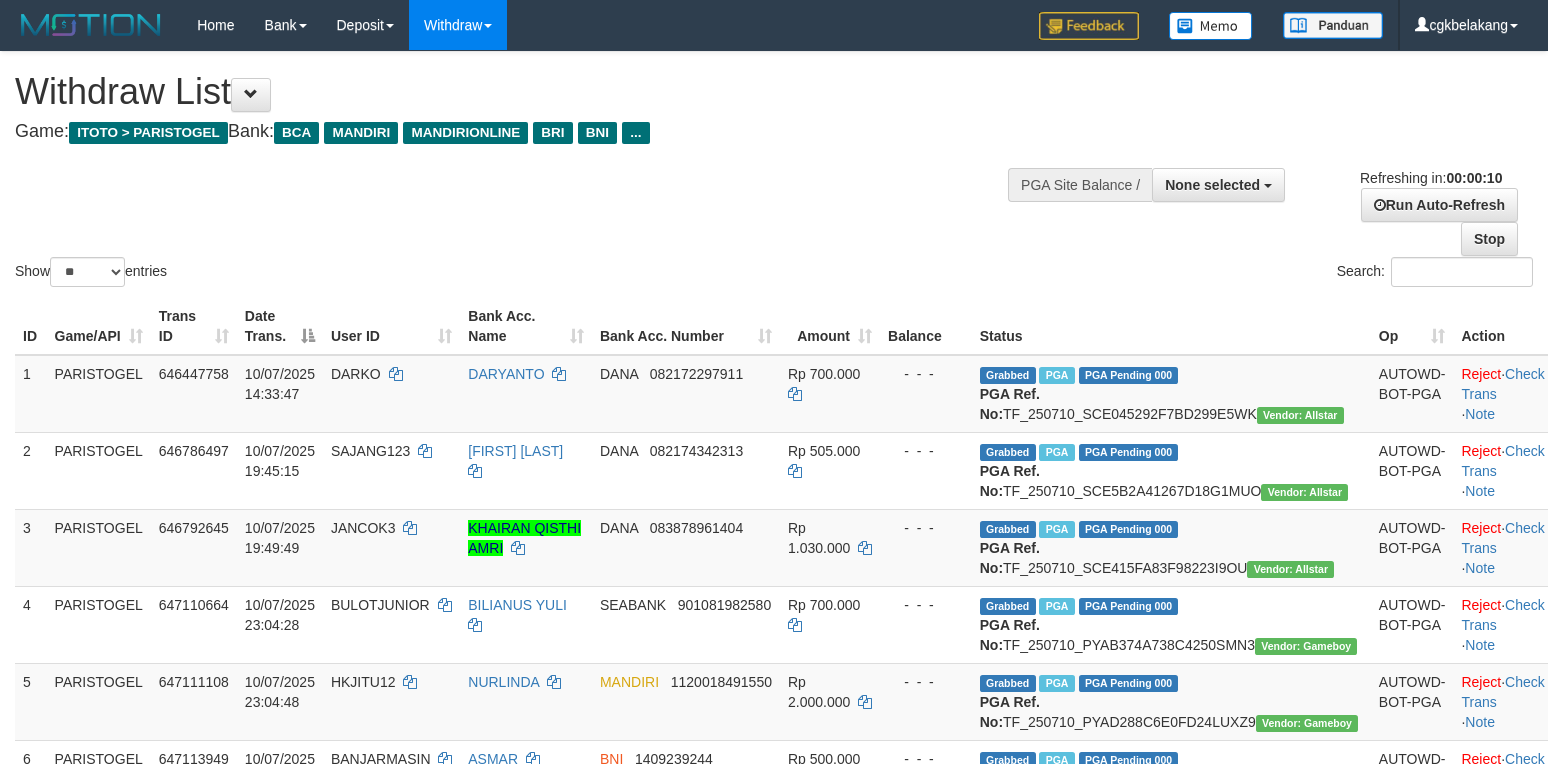 select 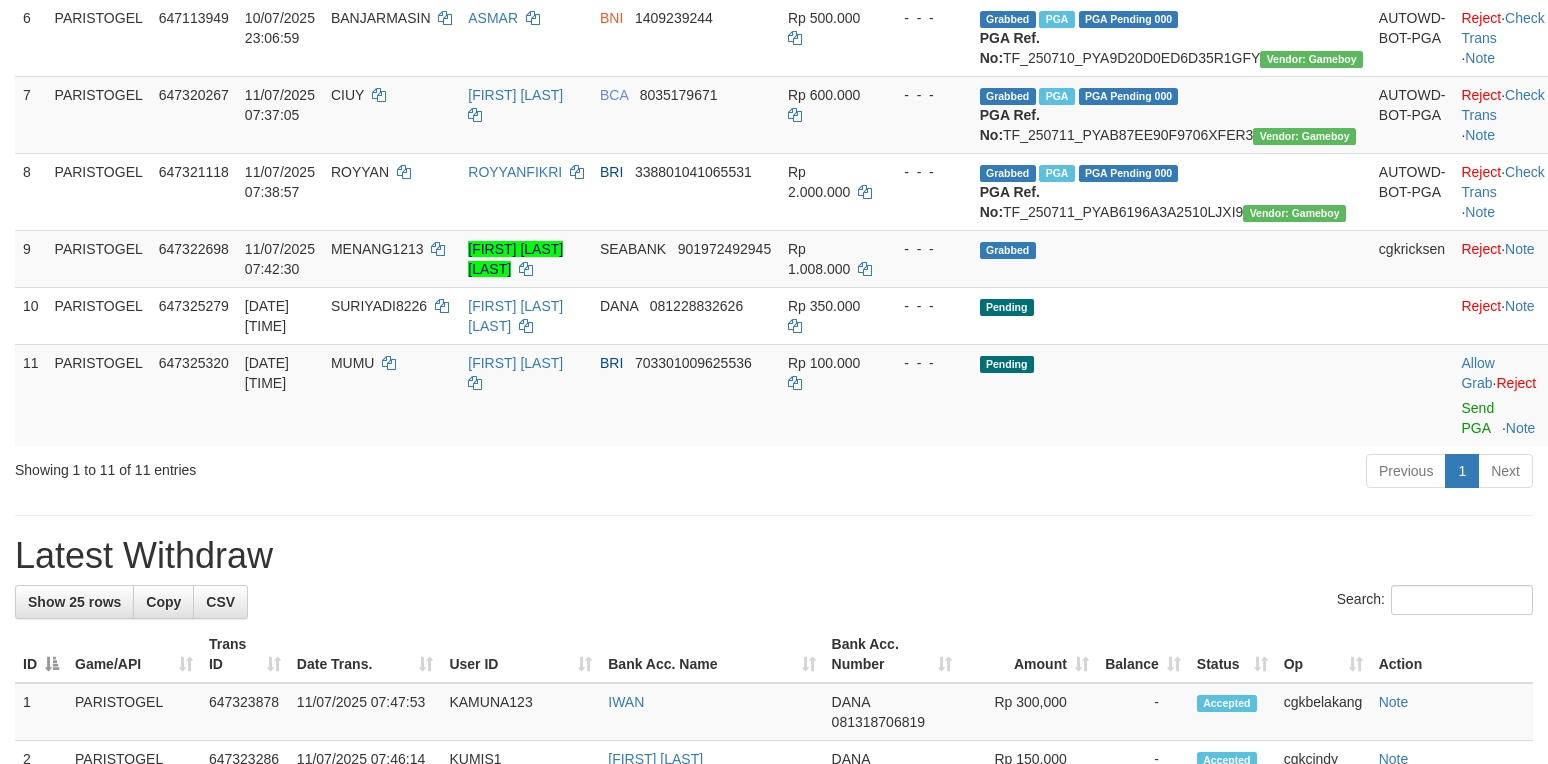 scroll, scrollTop: 666, scrollLeft: 0, axis: vertical 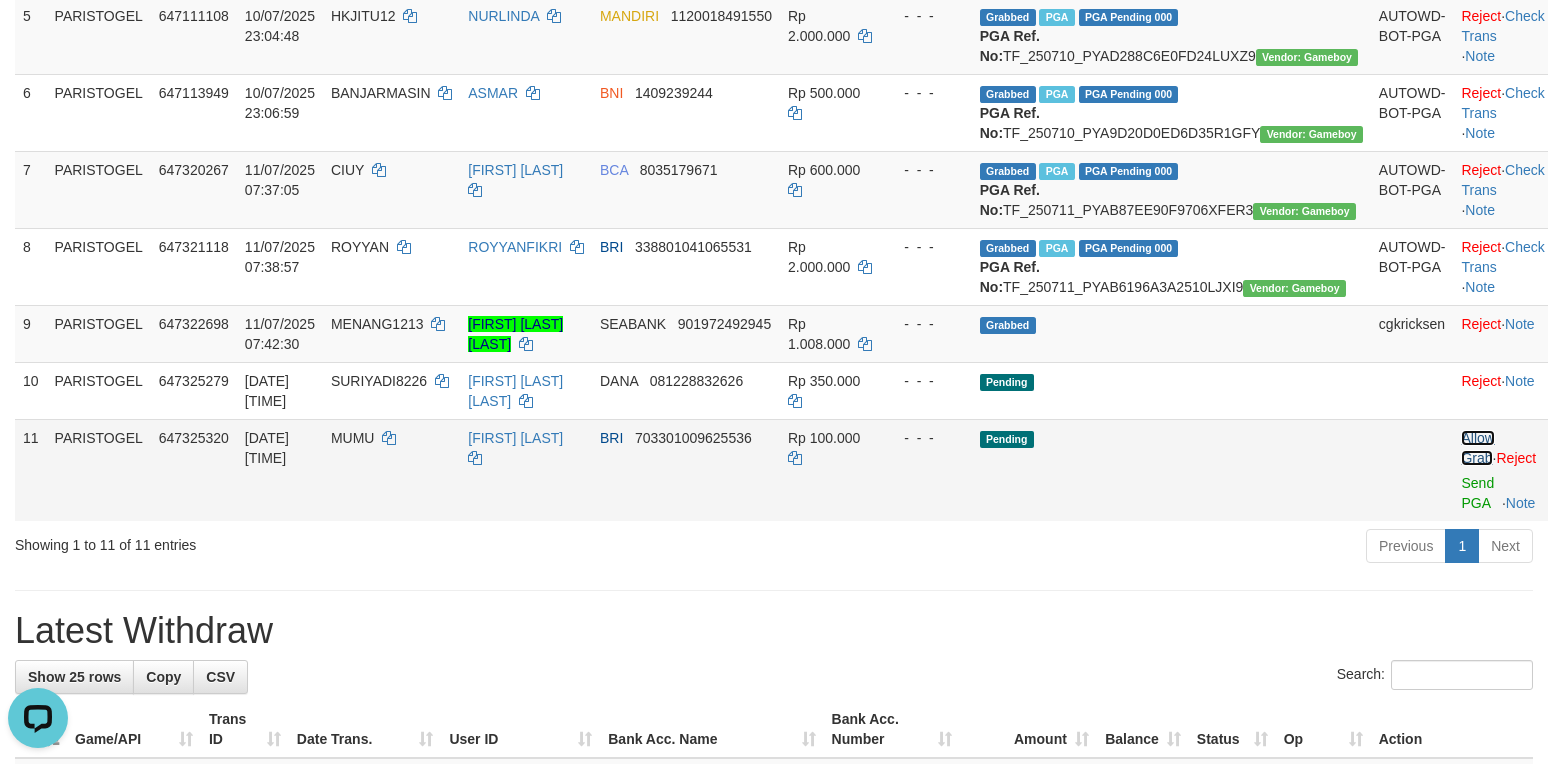 click on "Allow Grab" at bounding box center [1477, 448] 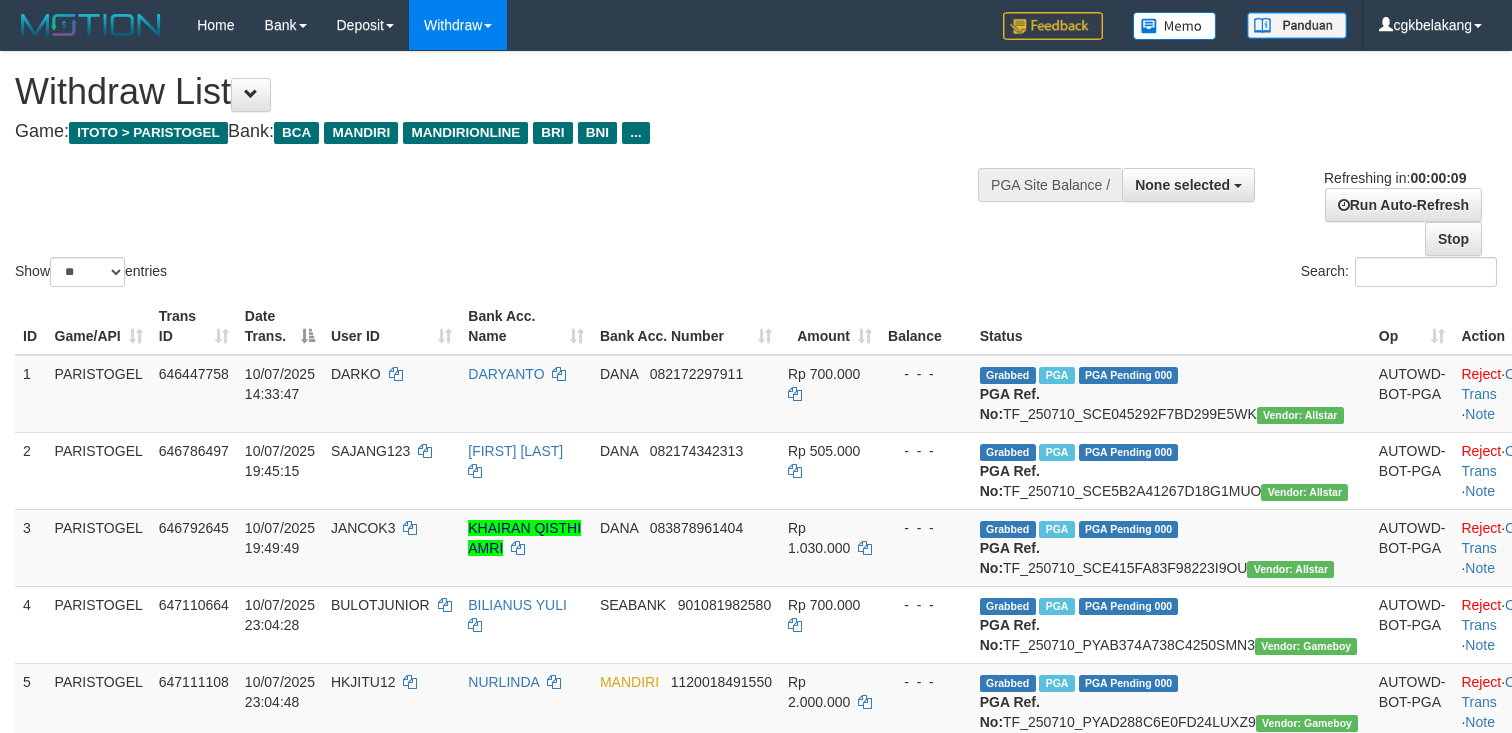 select 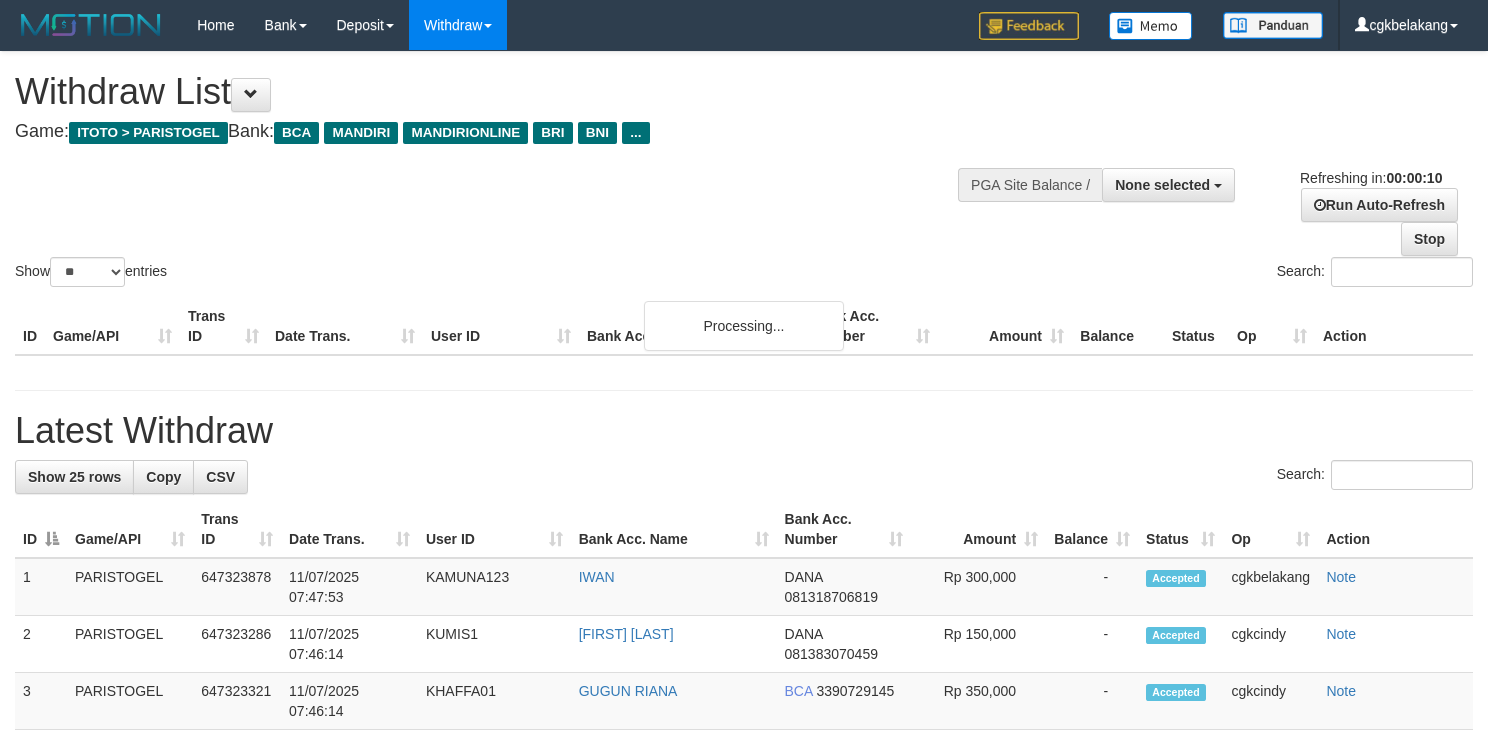 select 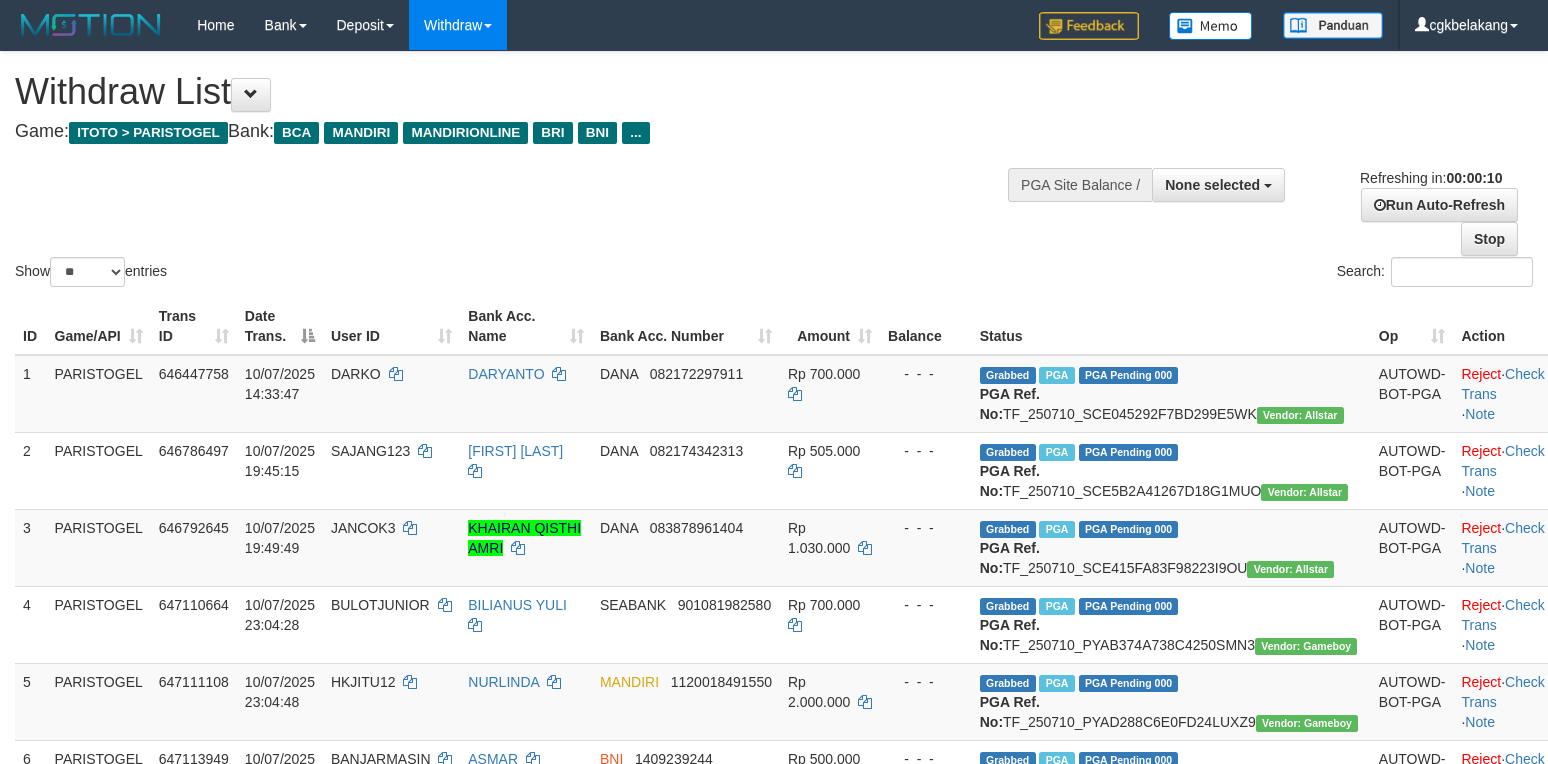 select 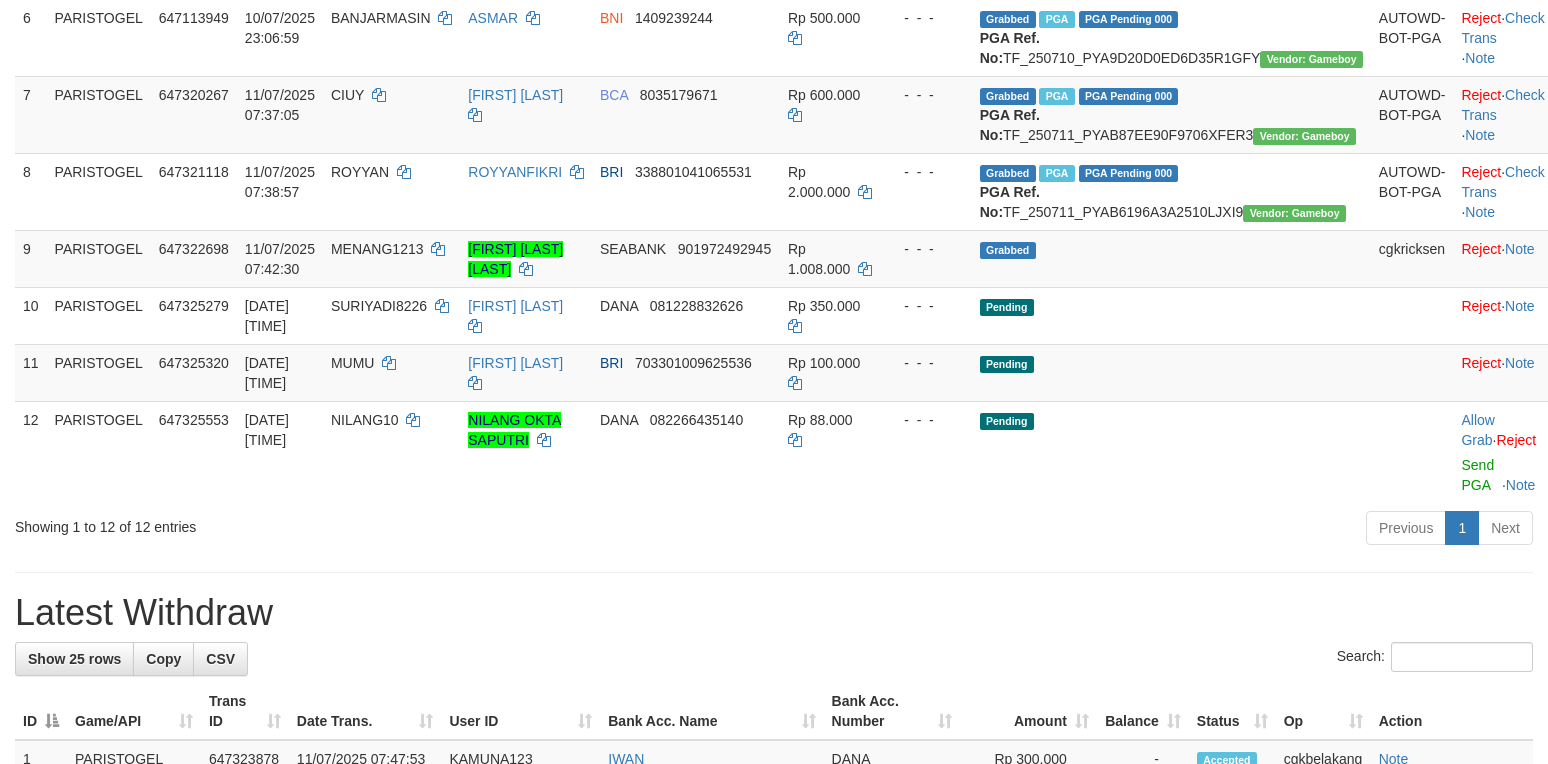 scroll, scrollTop: 666, scrollLeft: 0, axis: vertical 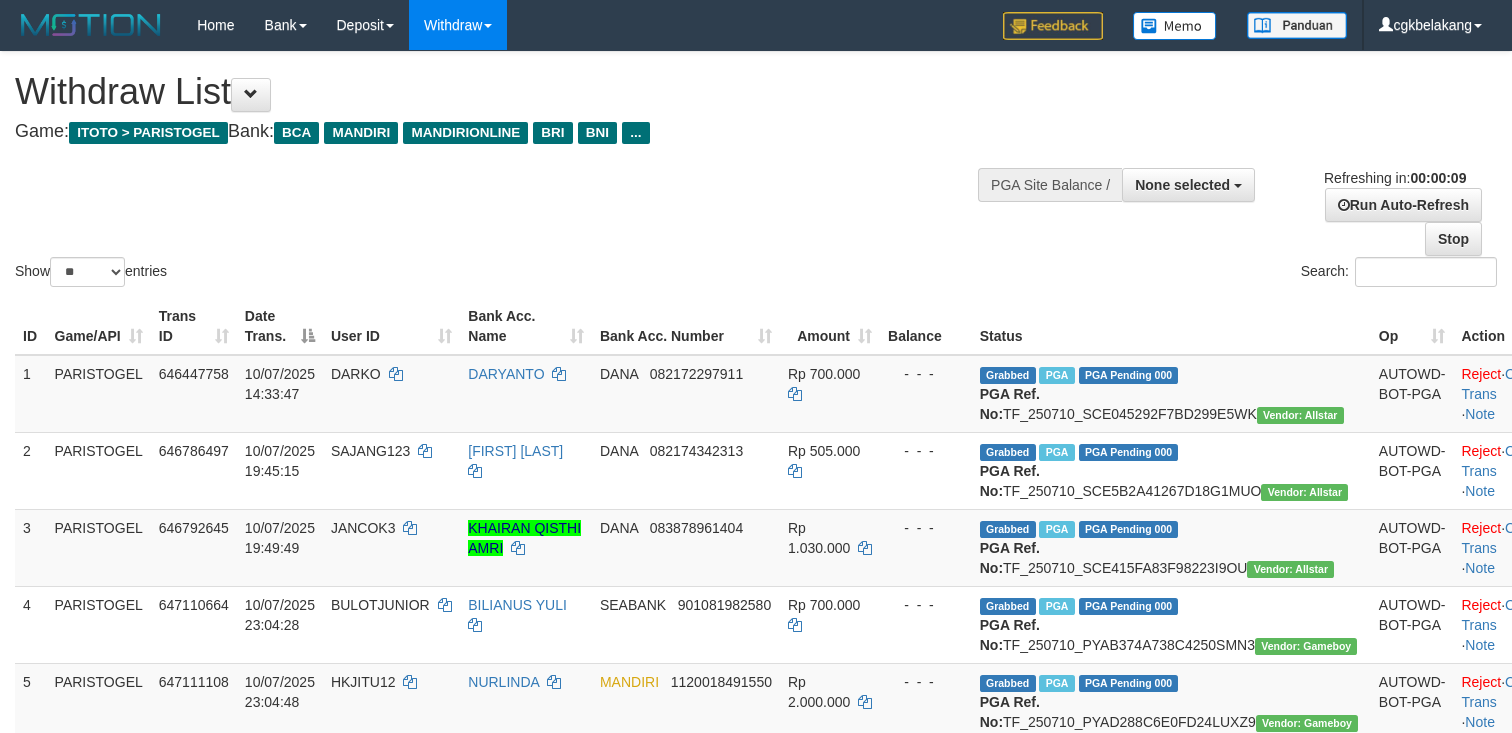 select 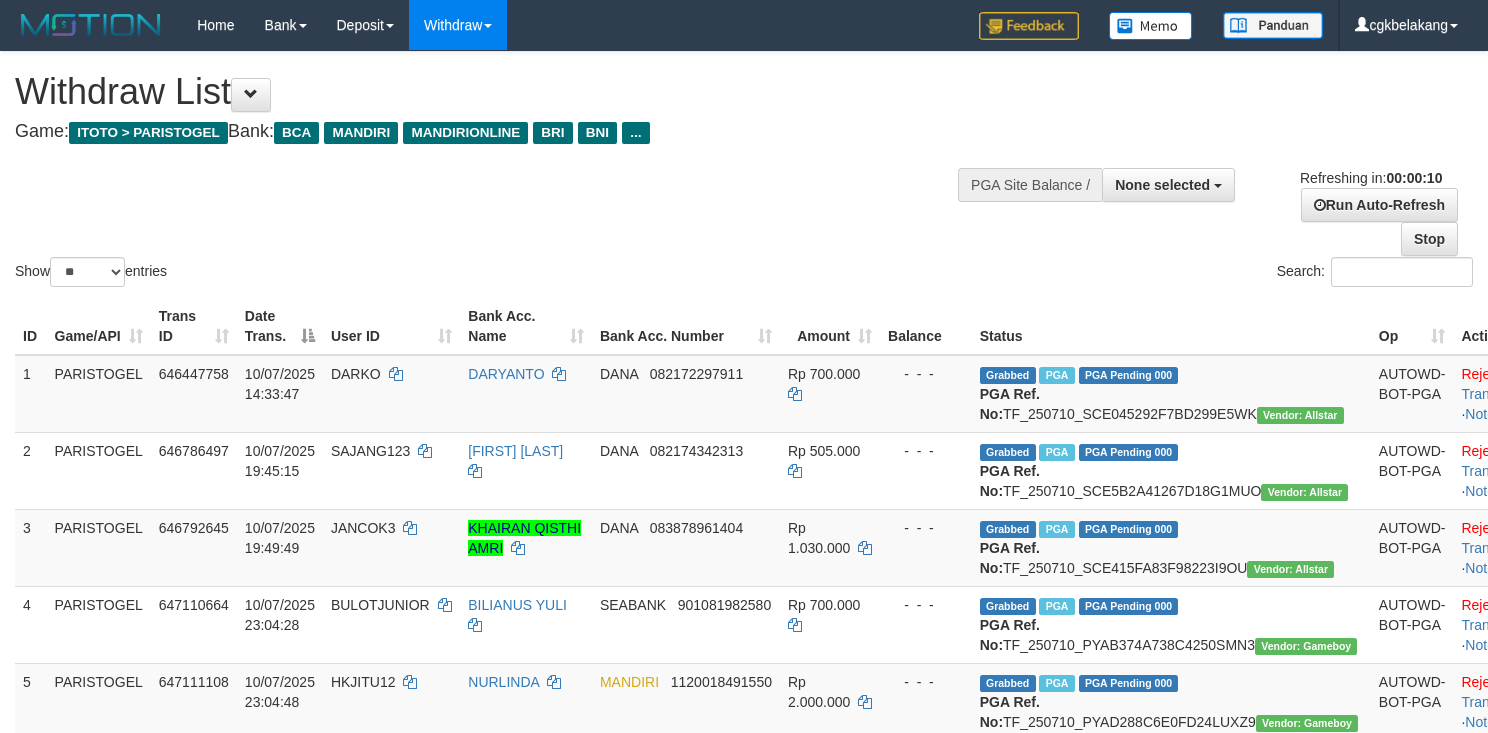 select 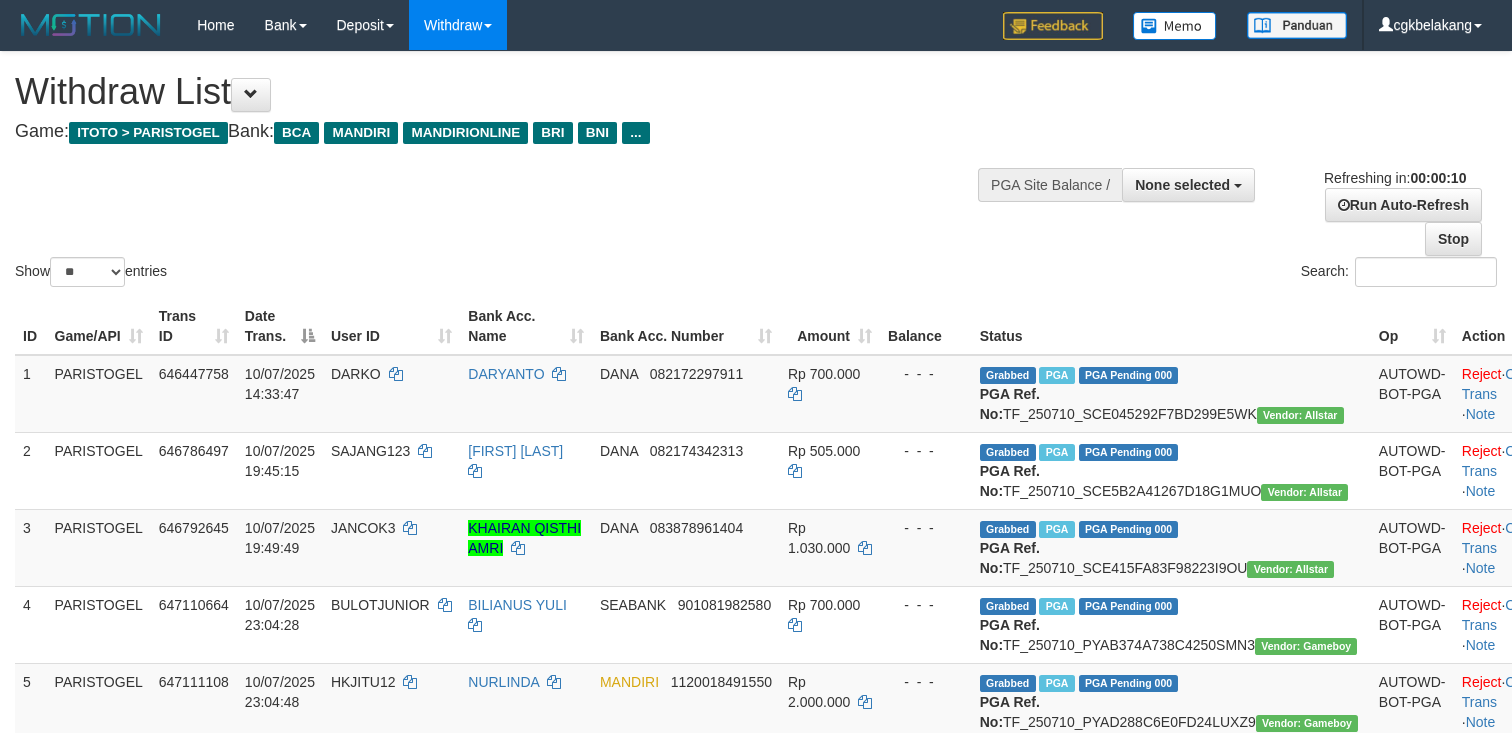 select 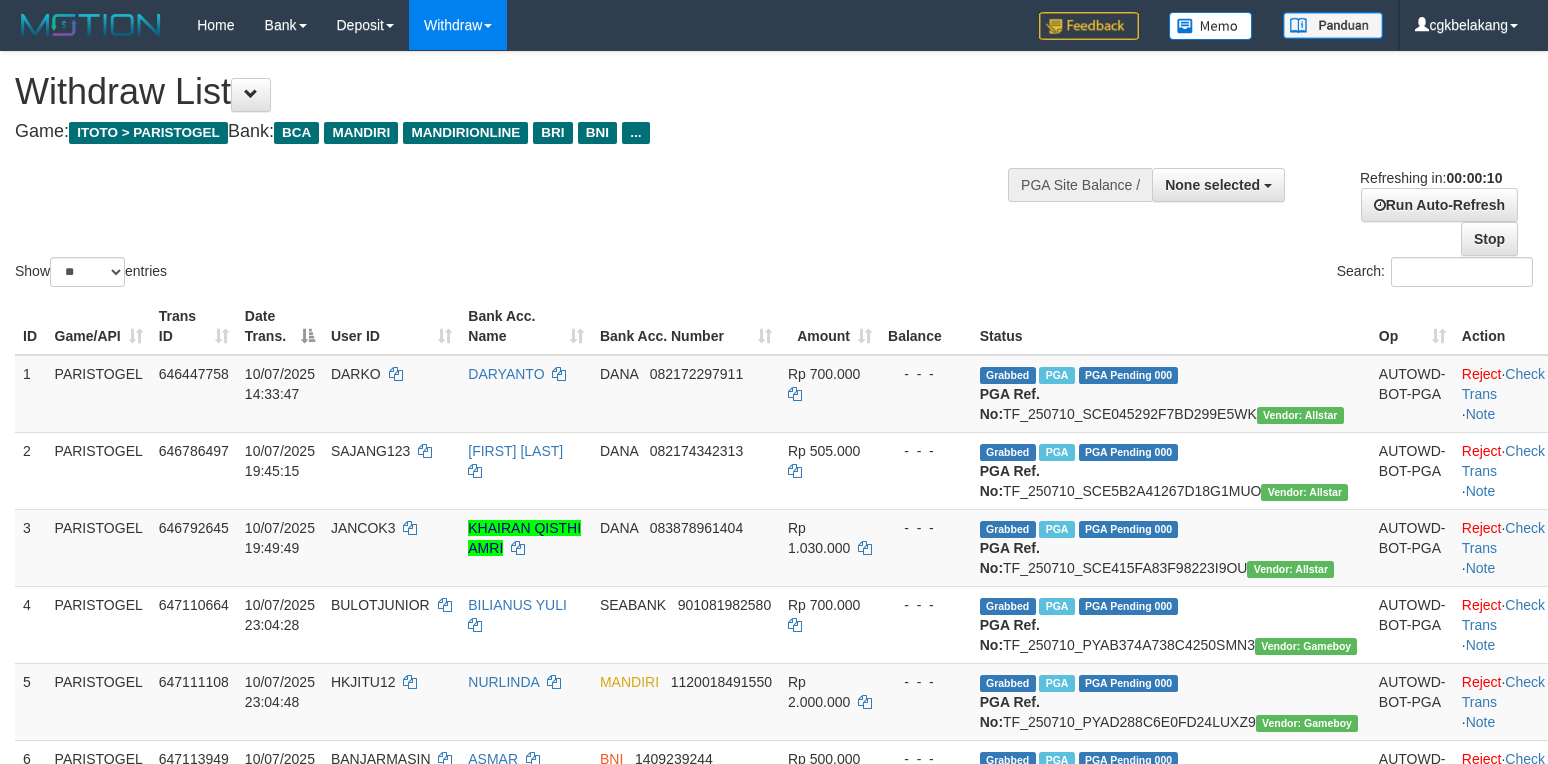 select 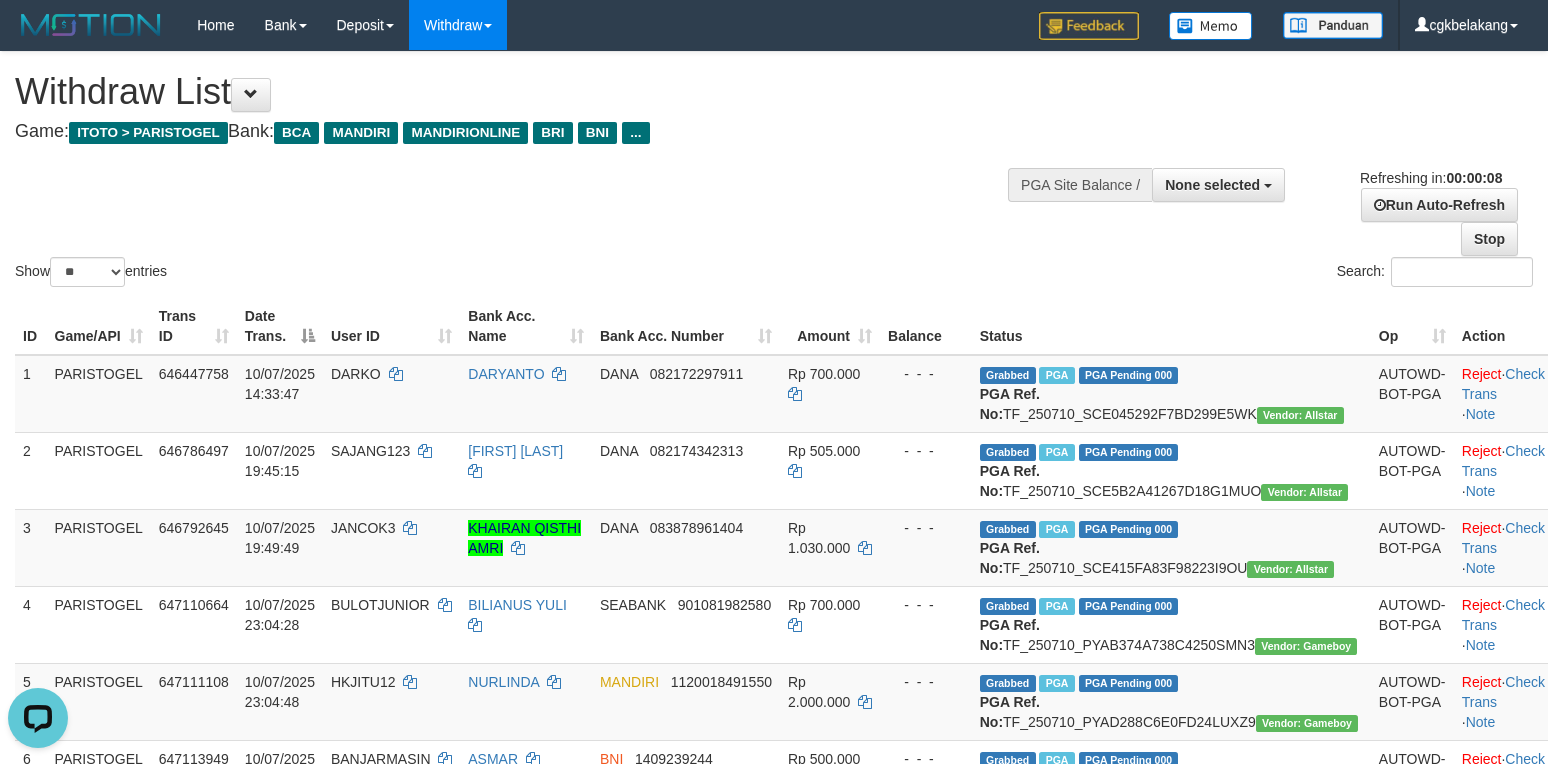 scroll, scrollTop: 0, scrollLeft: 0, axis: both 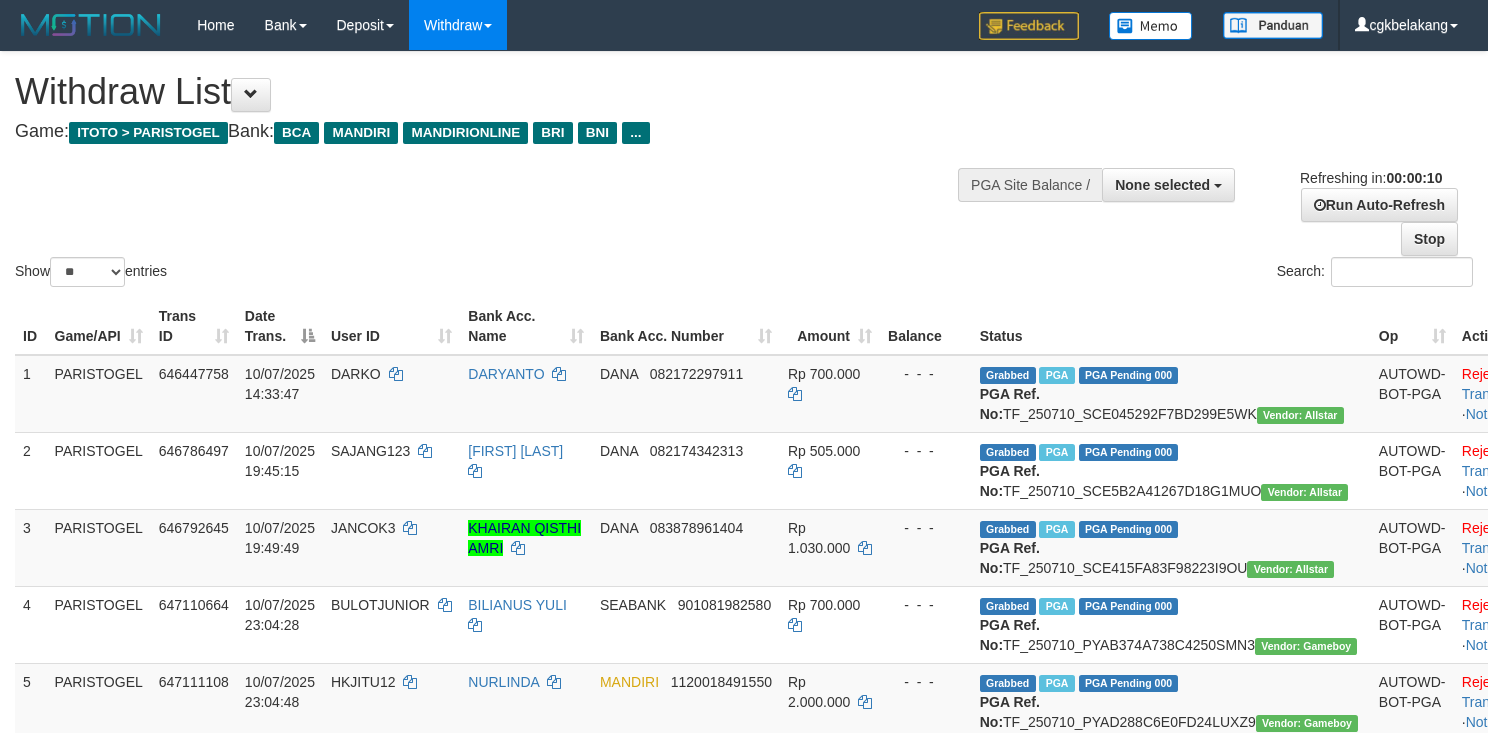 select 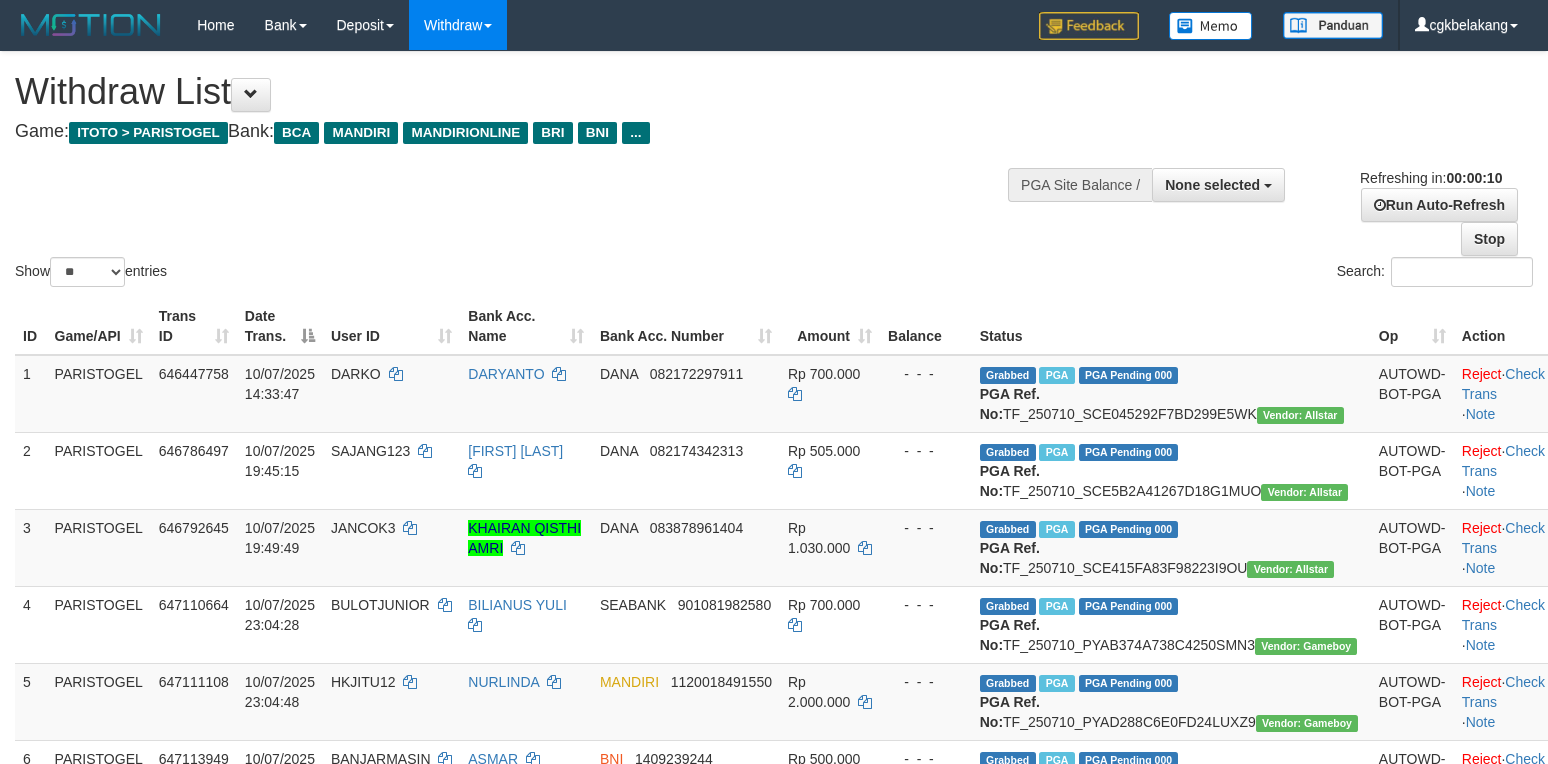 select 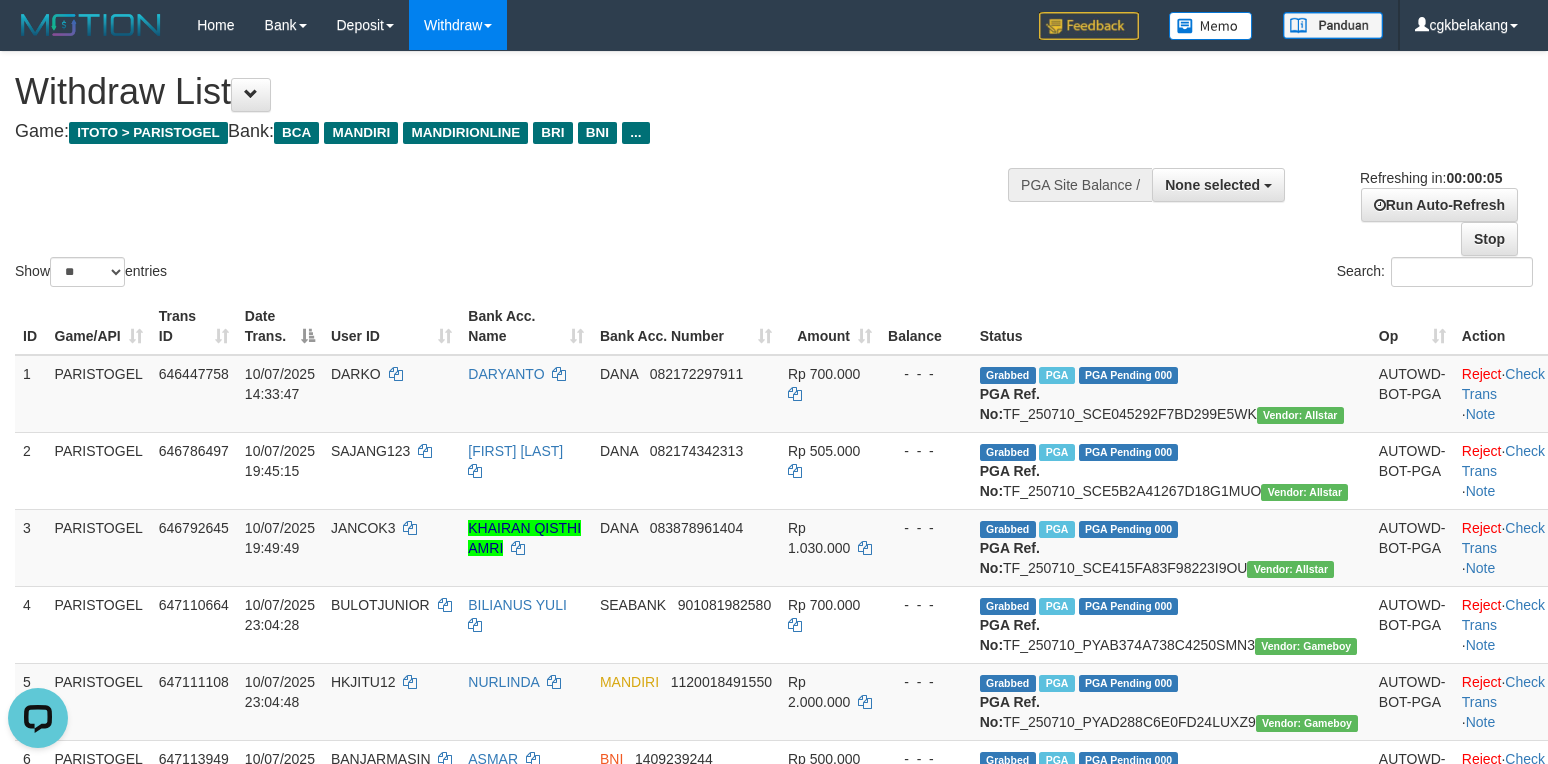 scroll, scrollTop: 0, scrollLeft: 0, axis: both 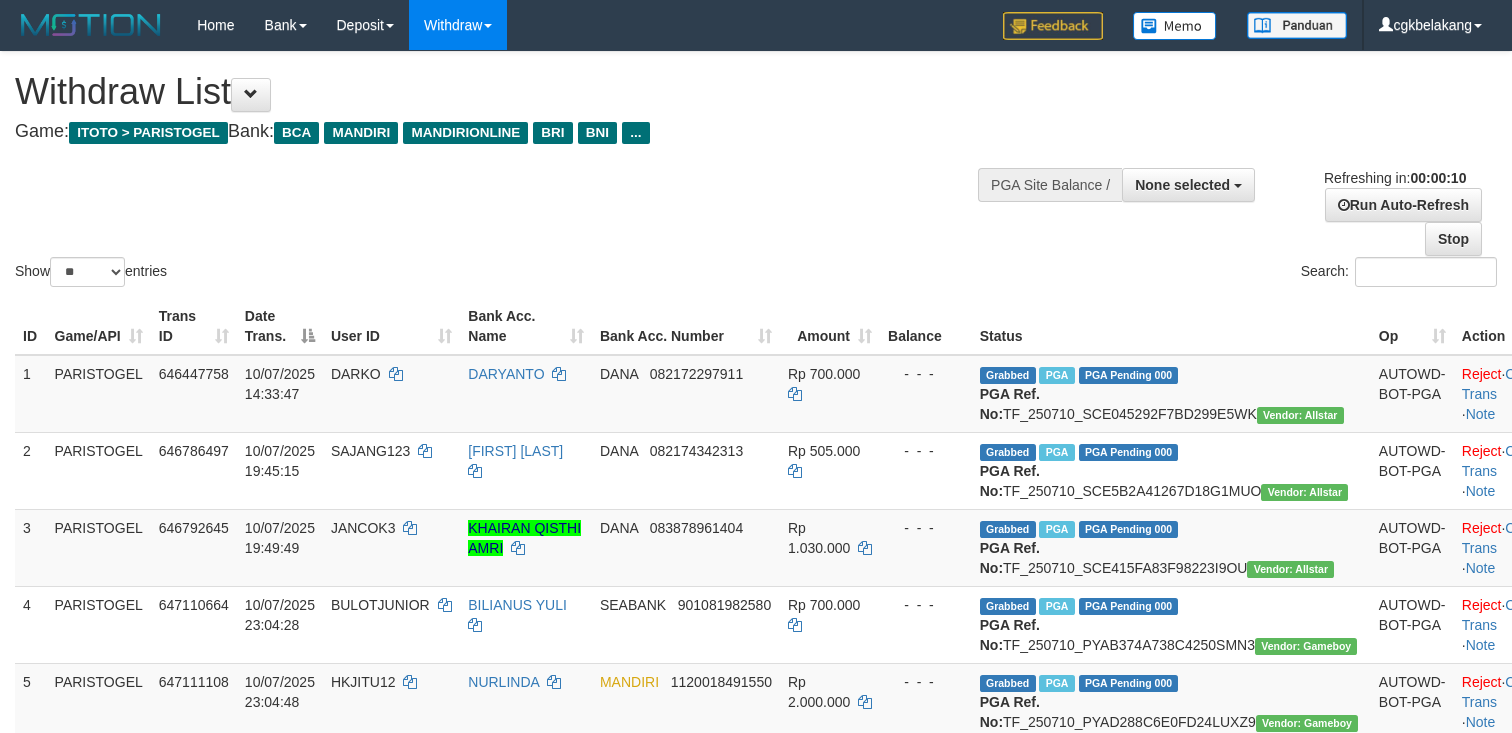 select 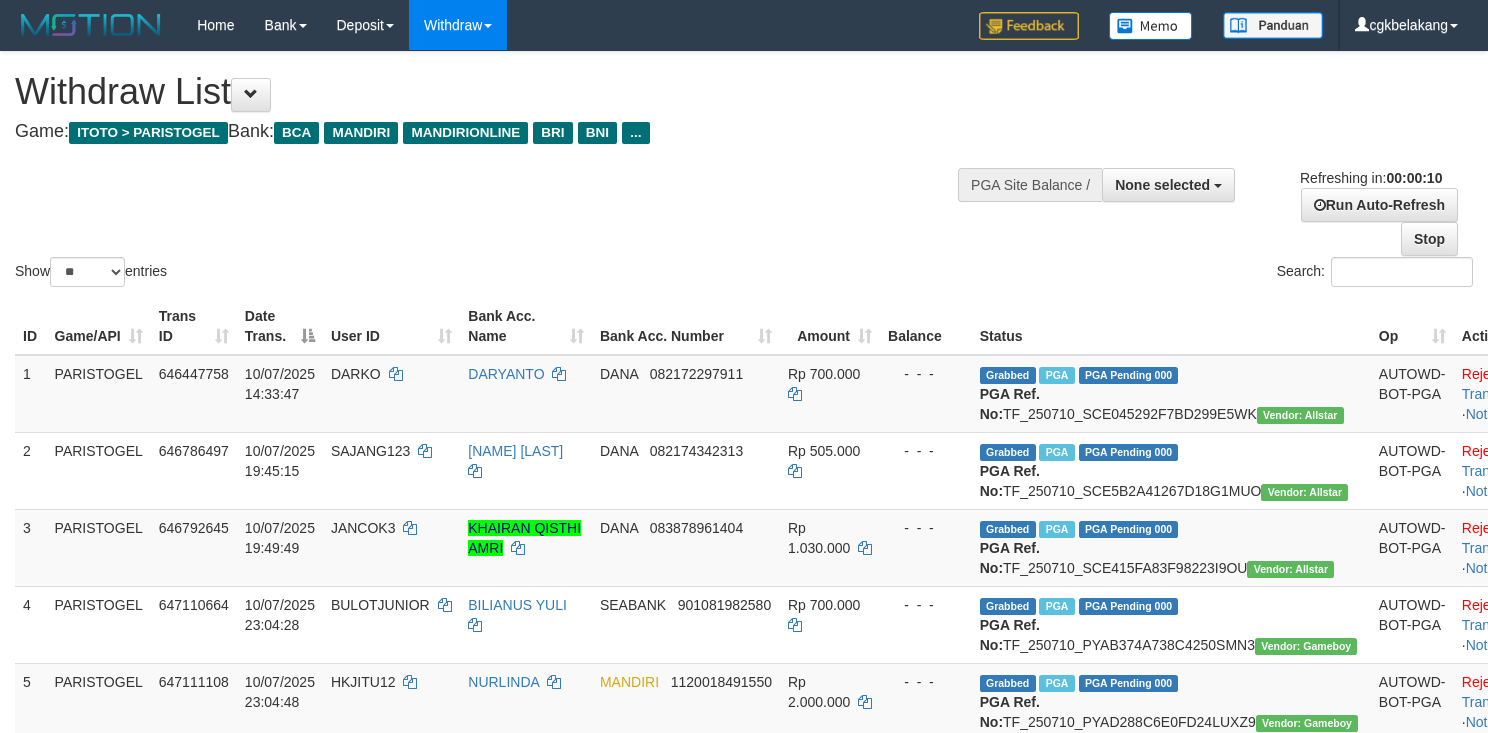 select 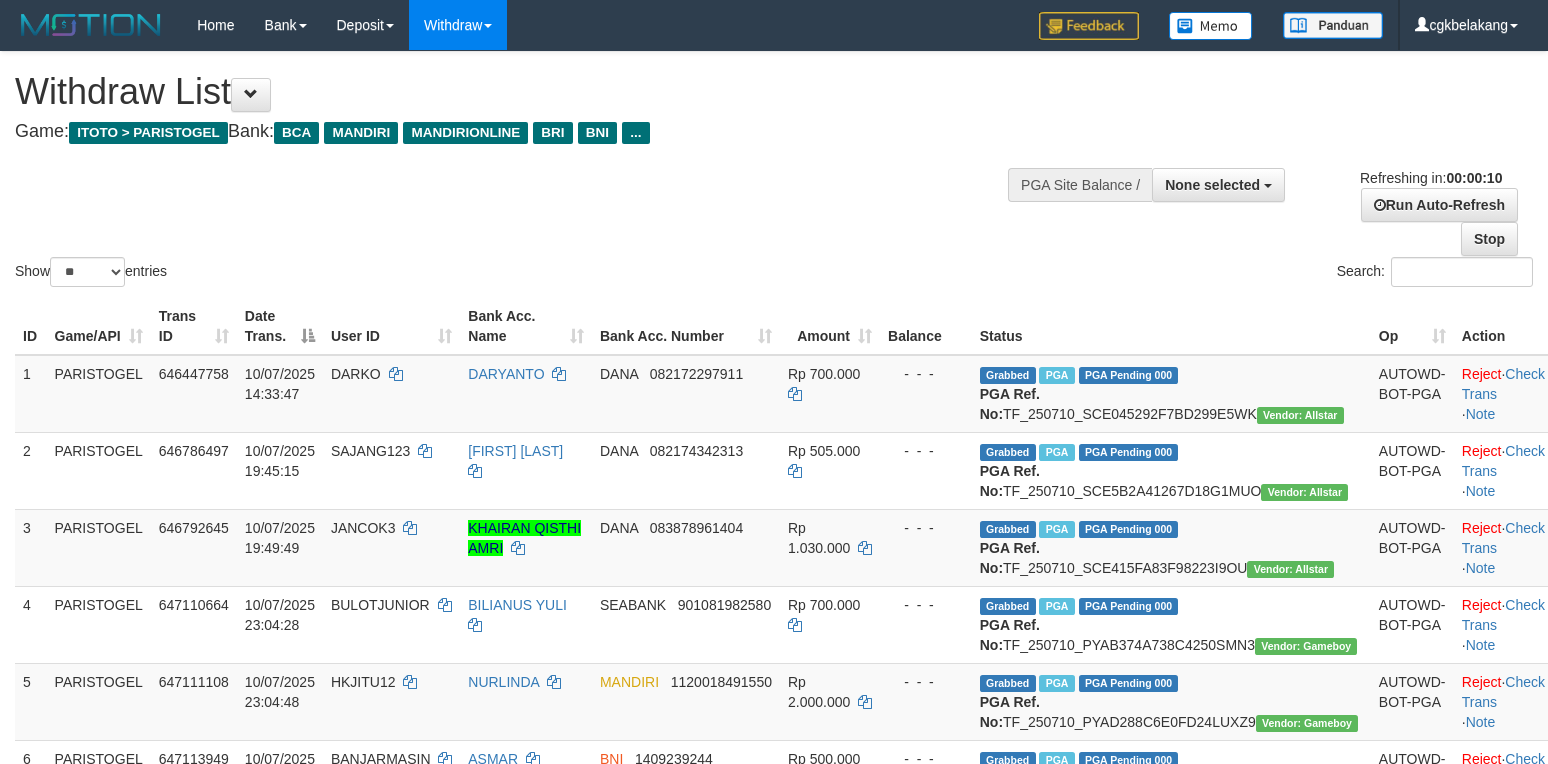 select 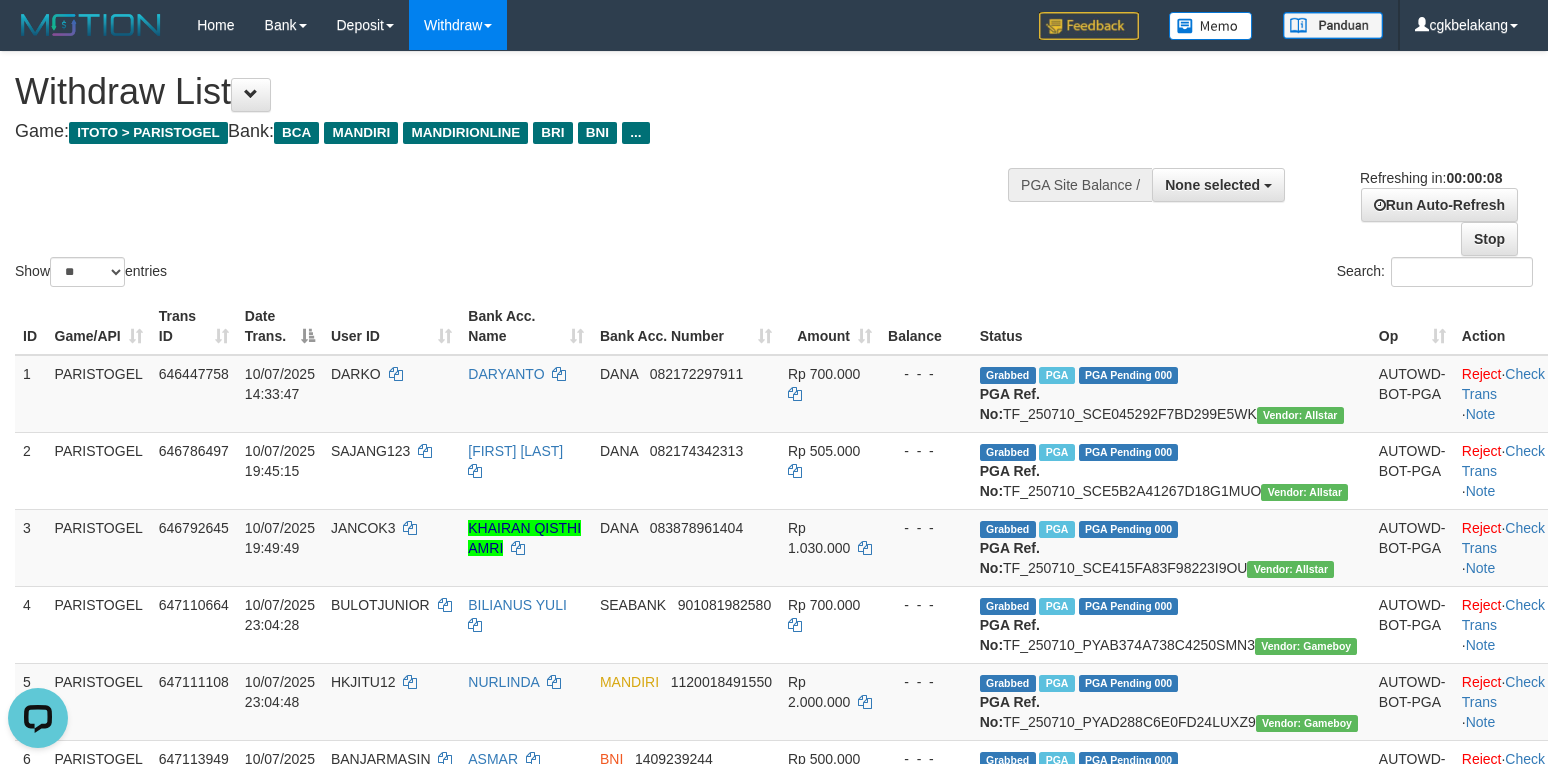 scroll, scrollTop: 0, scrollLeft: 0, axis: both 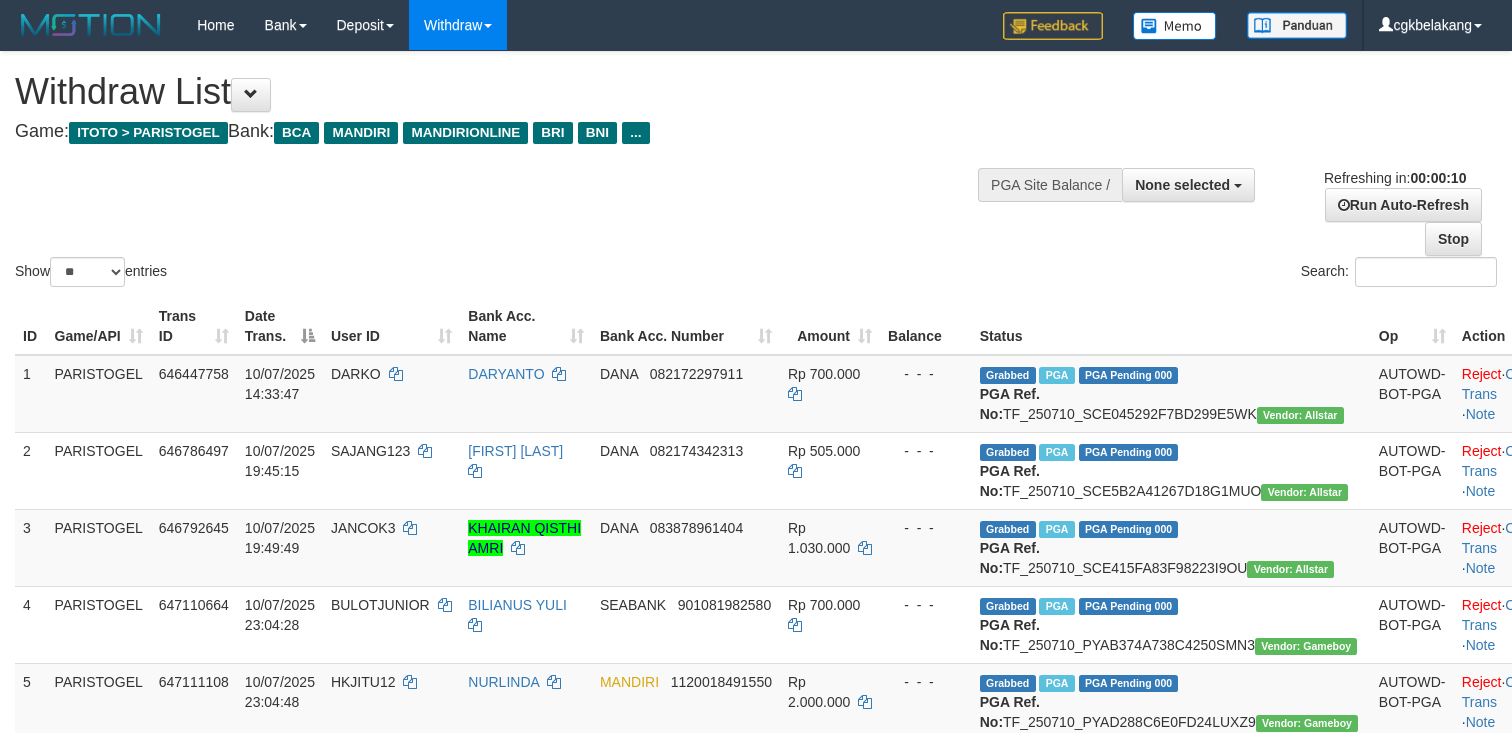 select 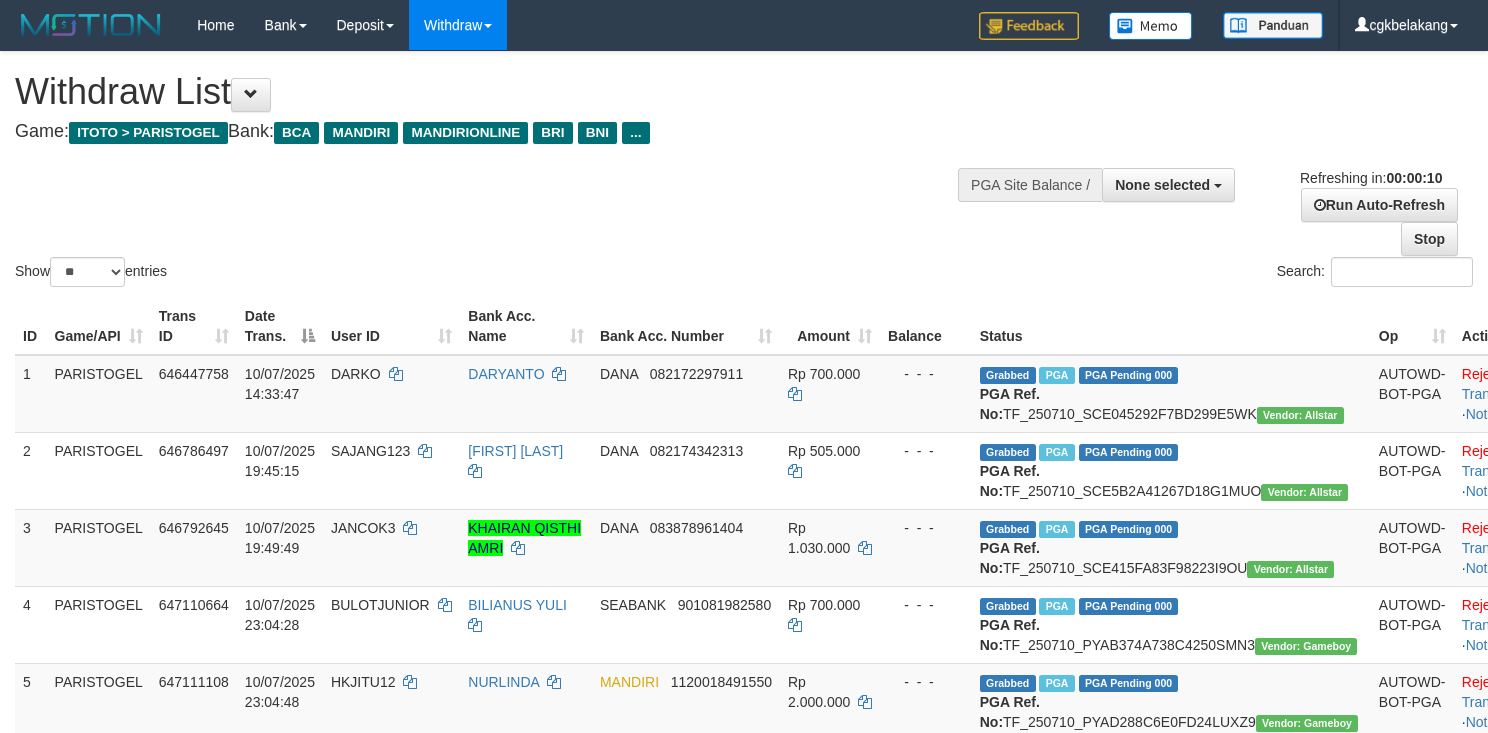select 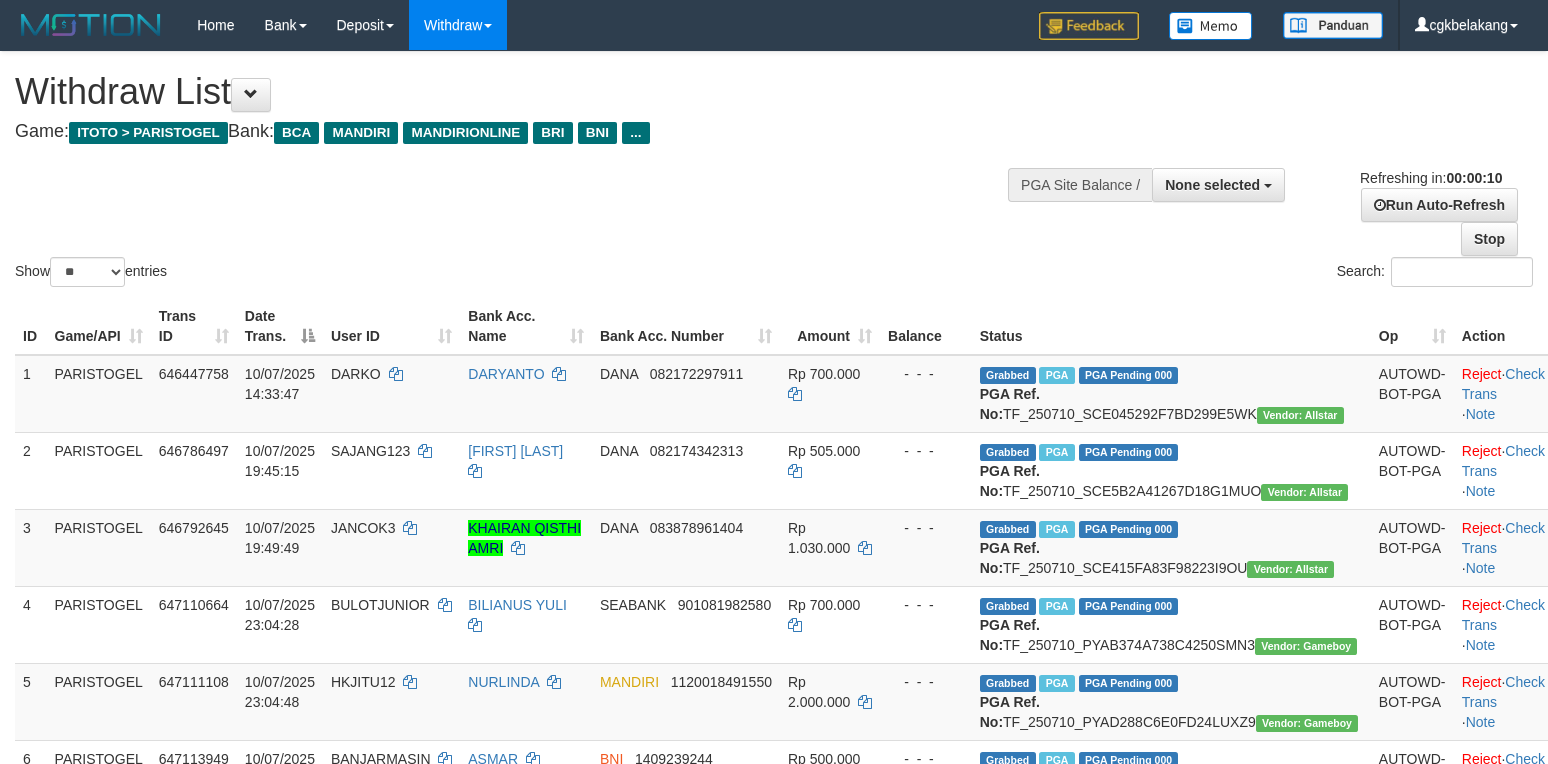 select 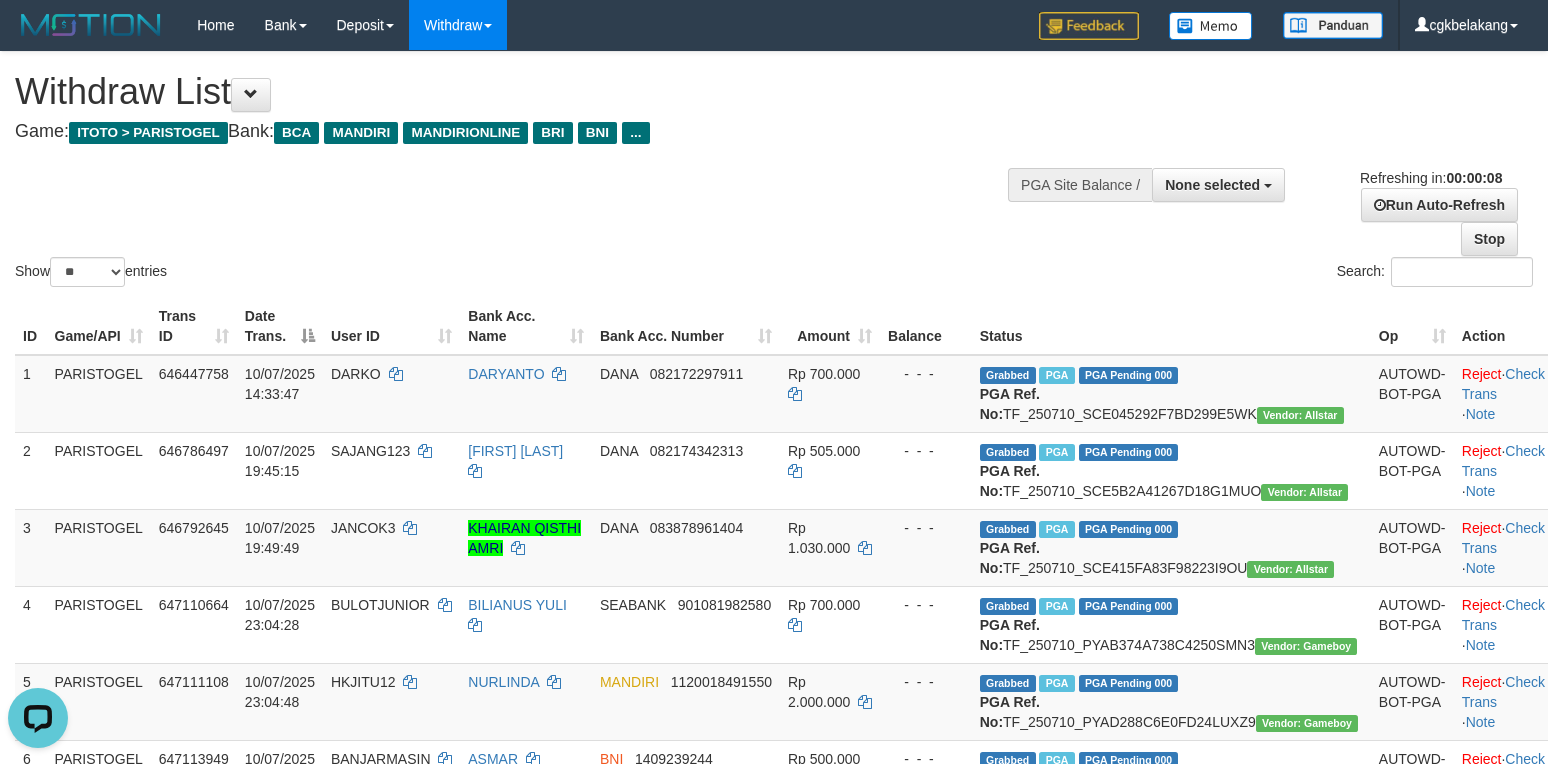 scroll, scrollTop: 0, scrollLeft: 0, axis: both 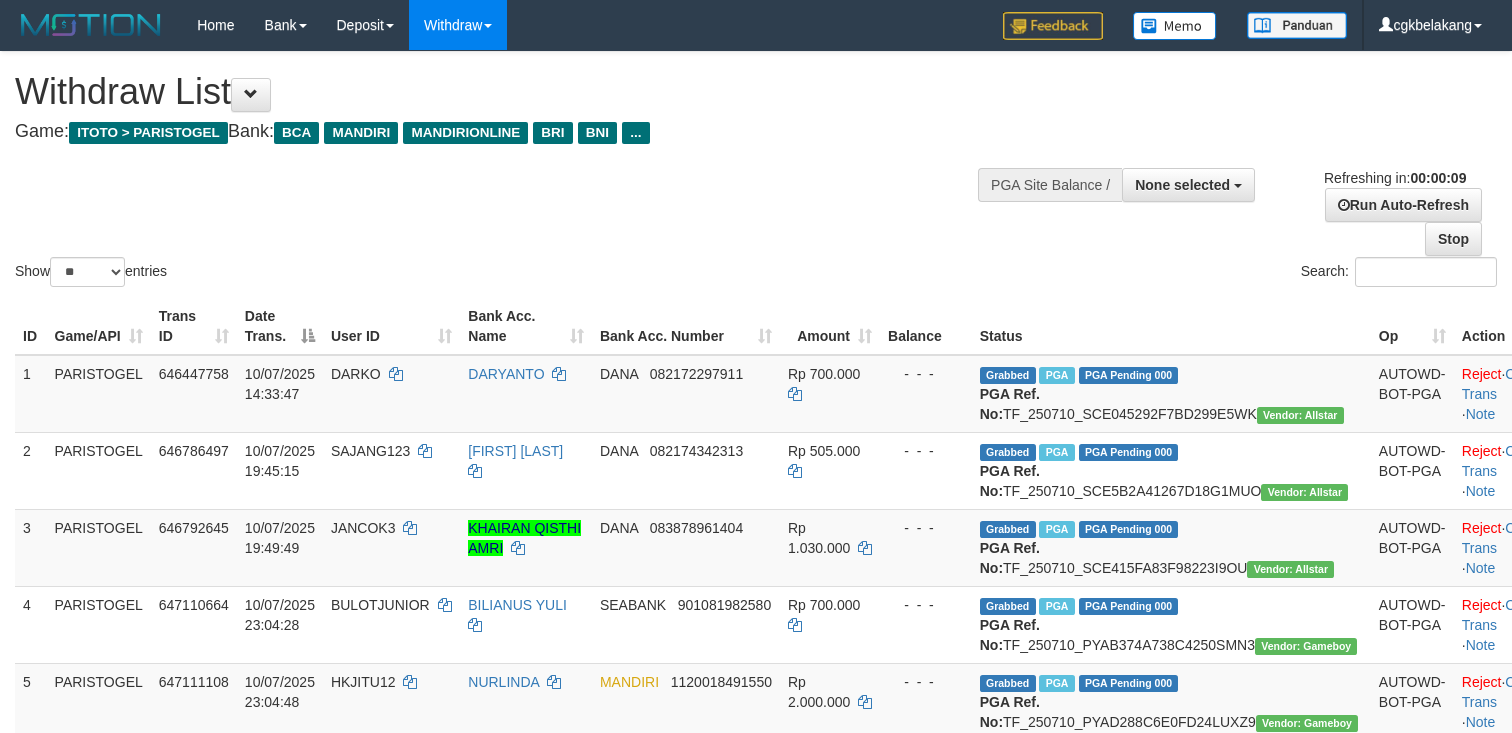 select 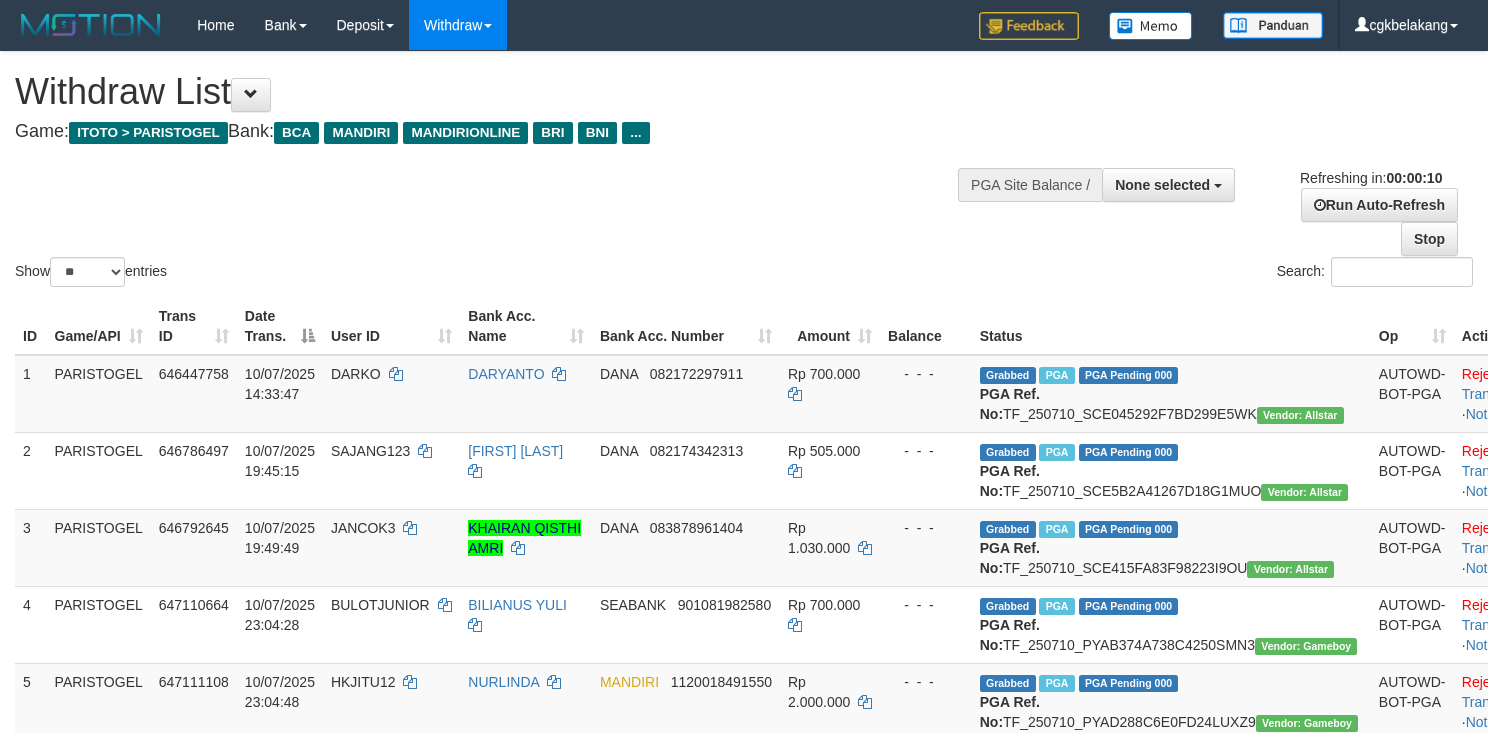select 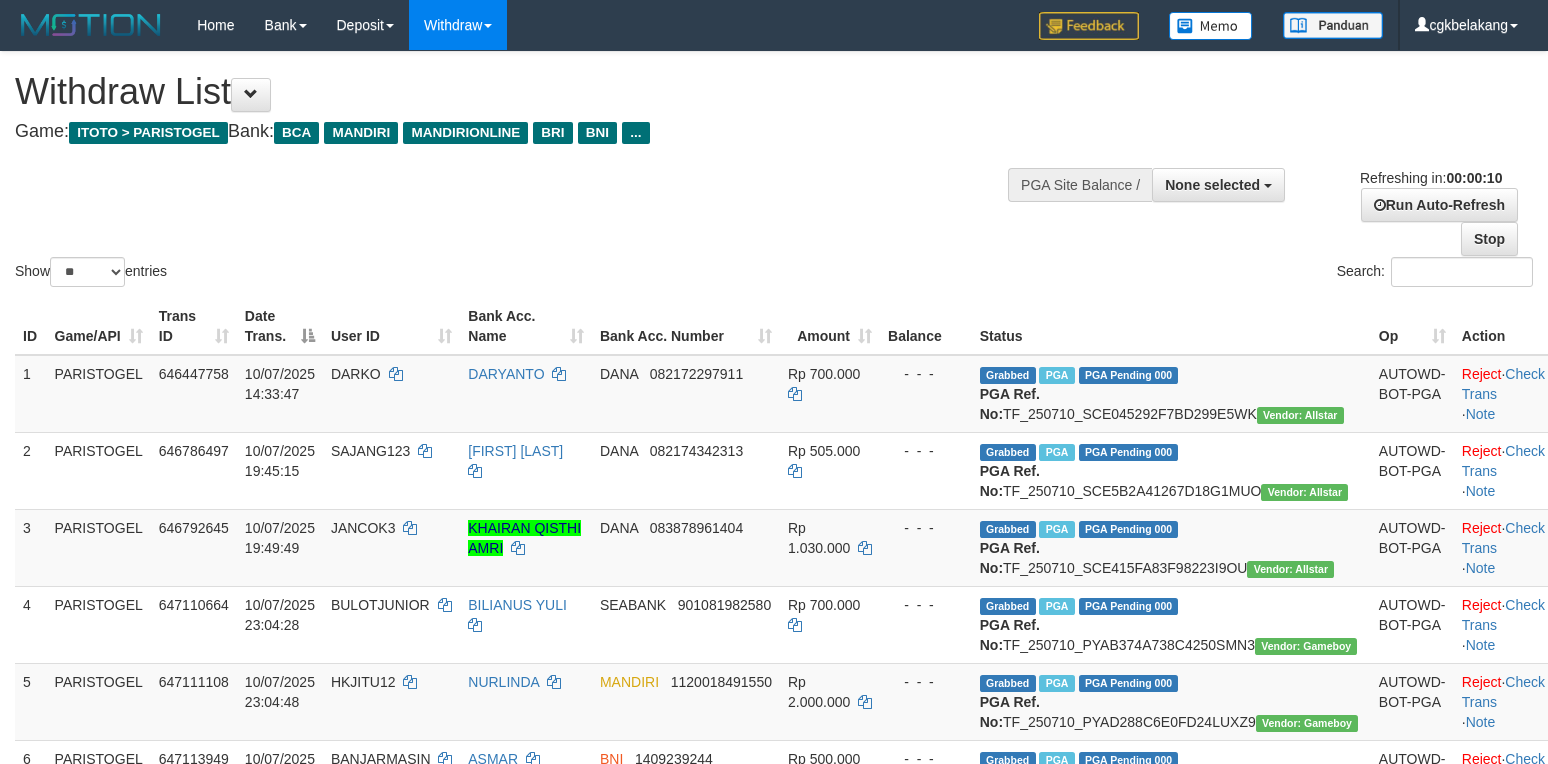 select 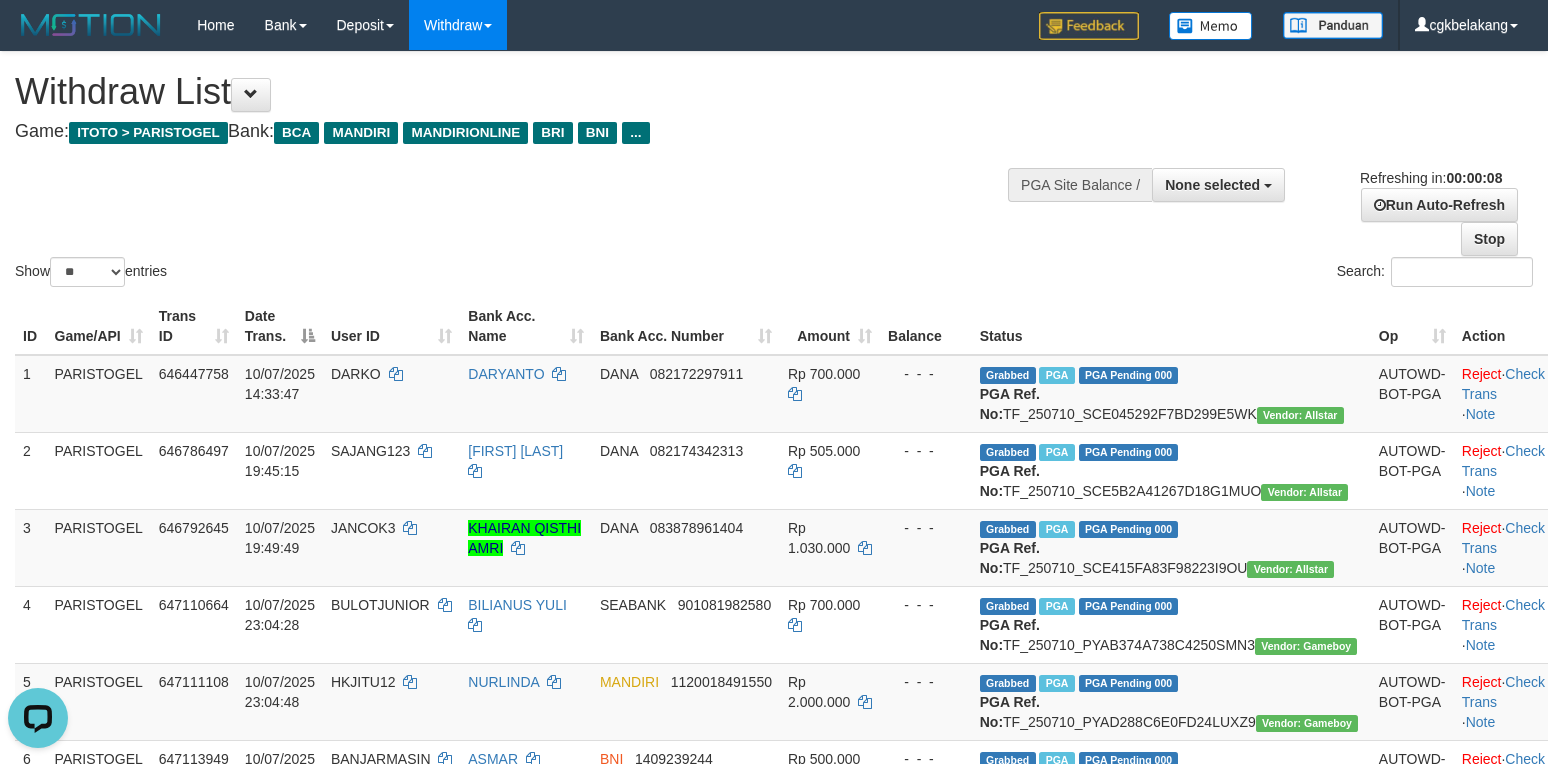 scroll, scrollTop: 0, scrollLeft: 0, axis: both 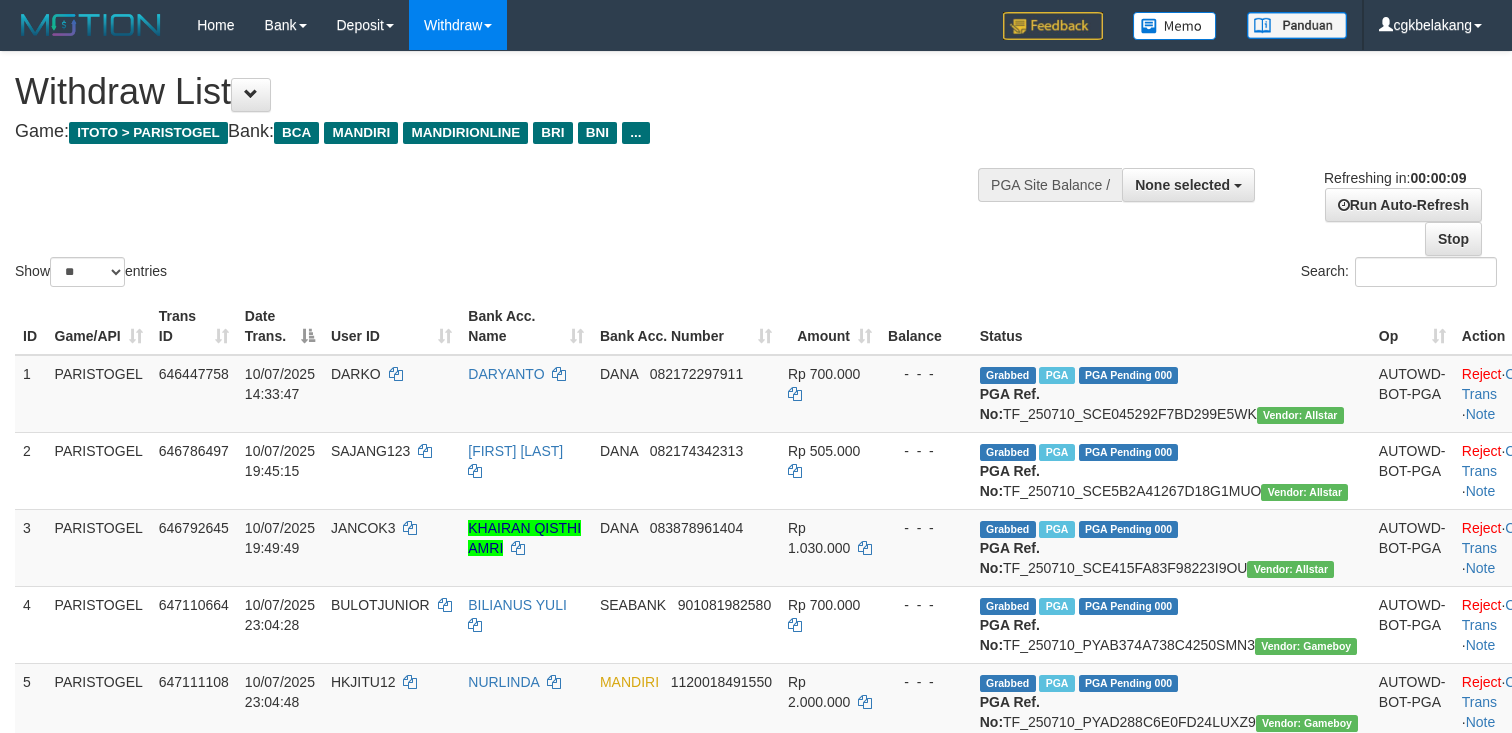 select 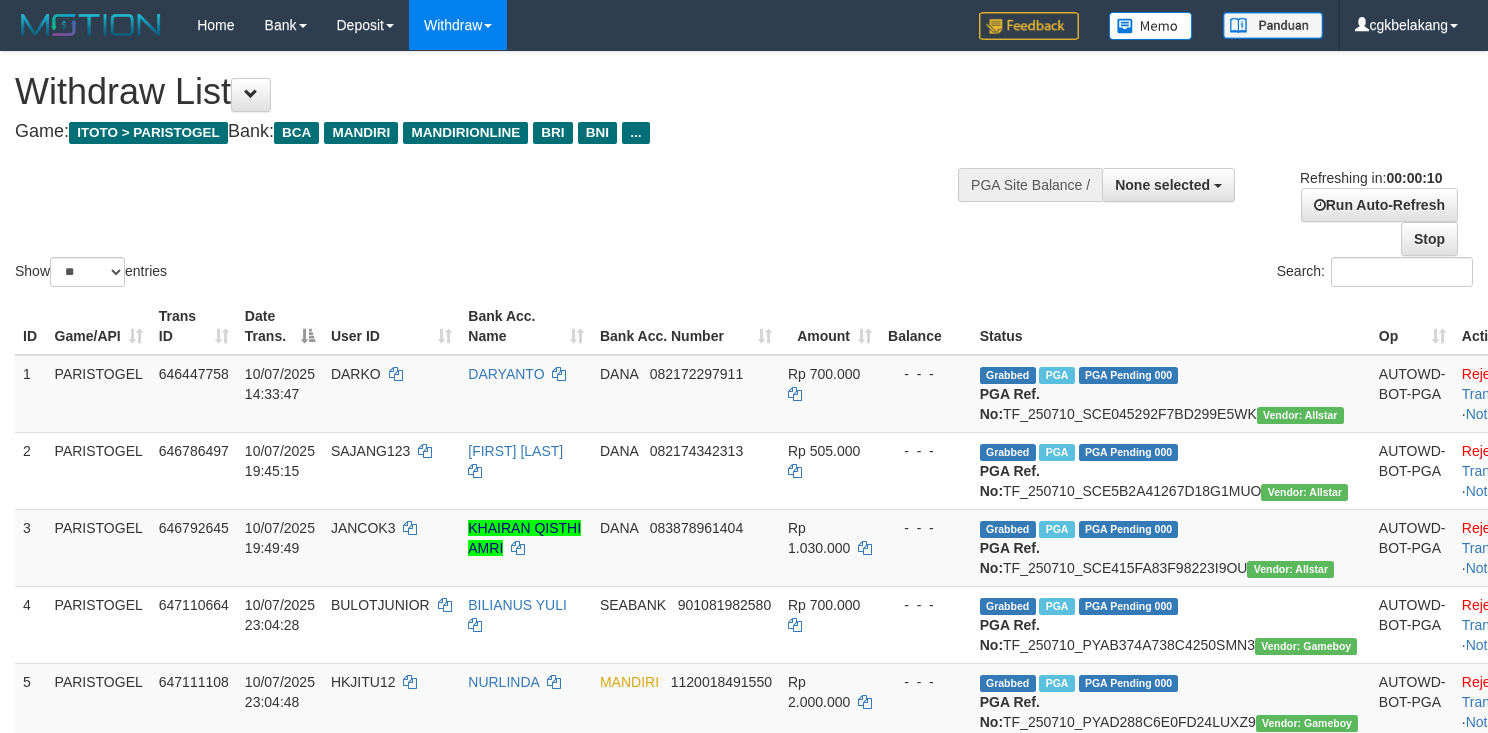 select 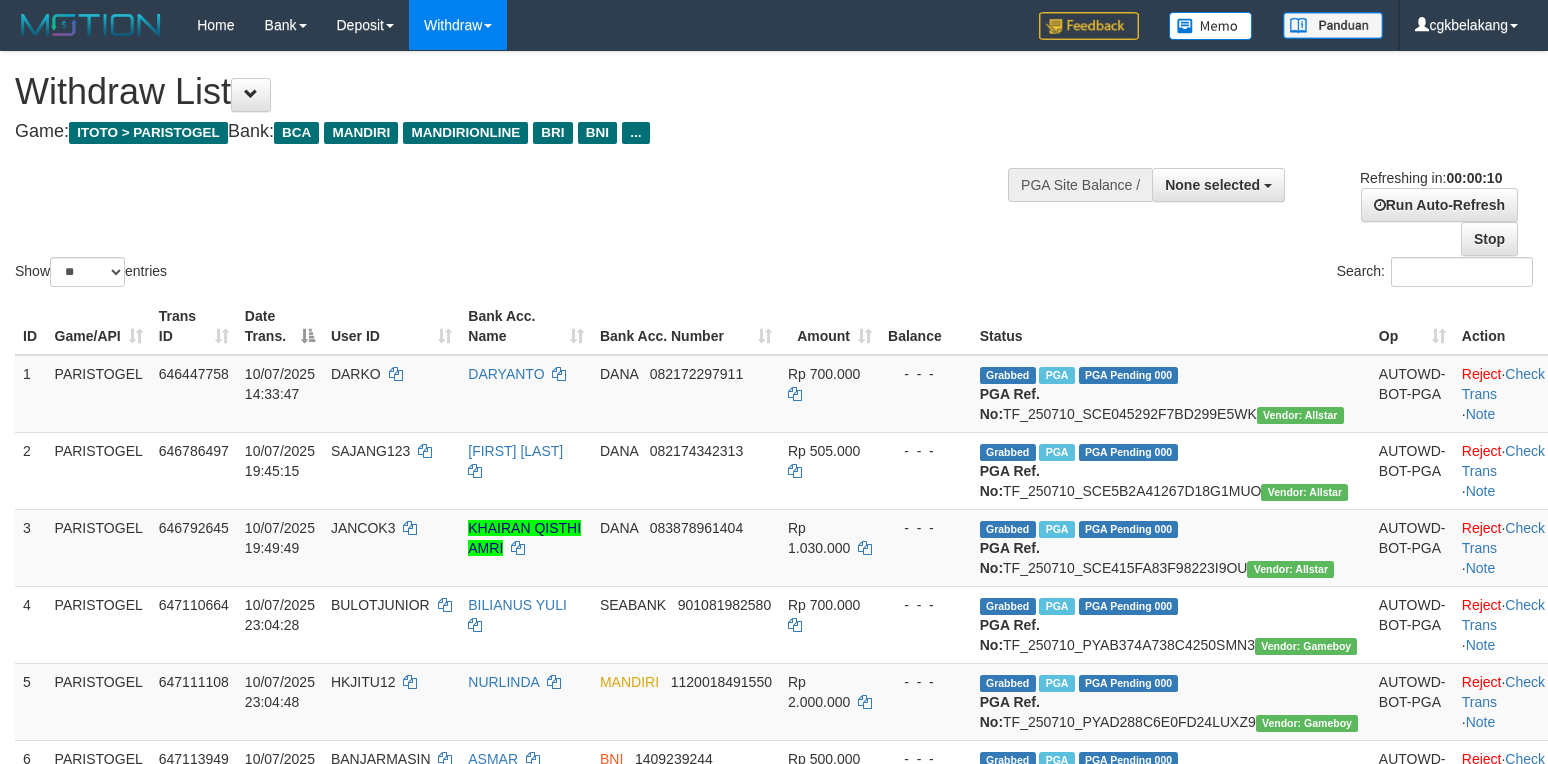 select 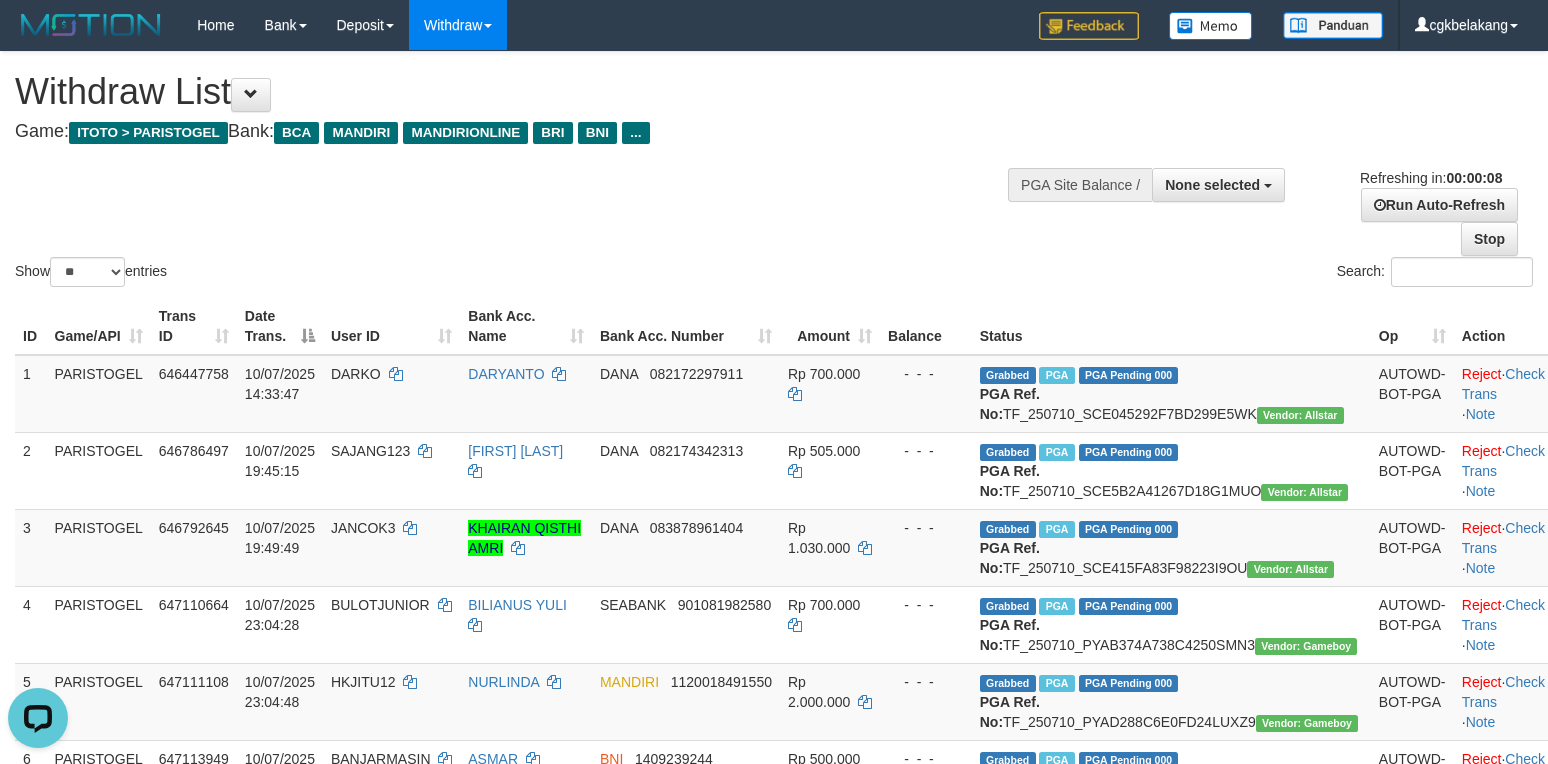 scroll, scrollTop: 0, scrollLeft: 0, axis: both 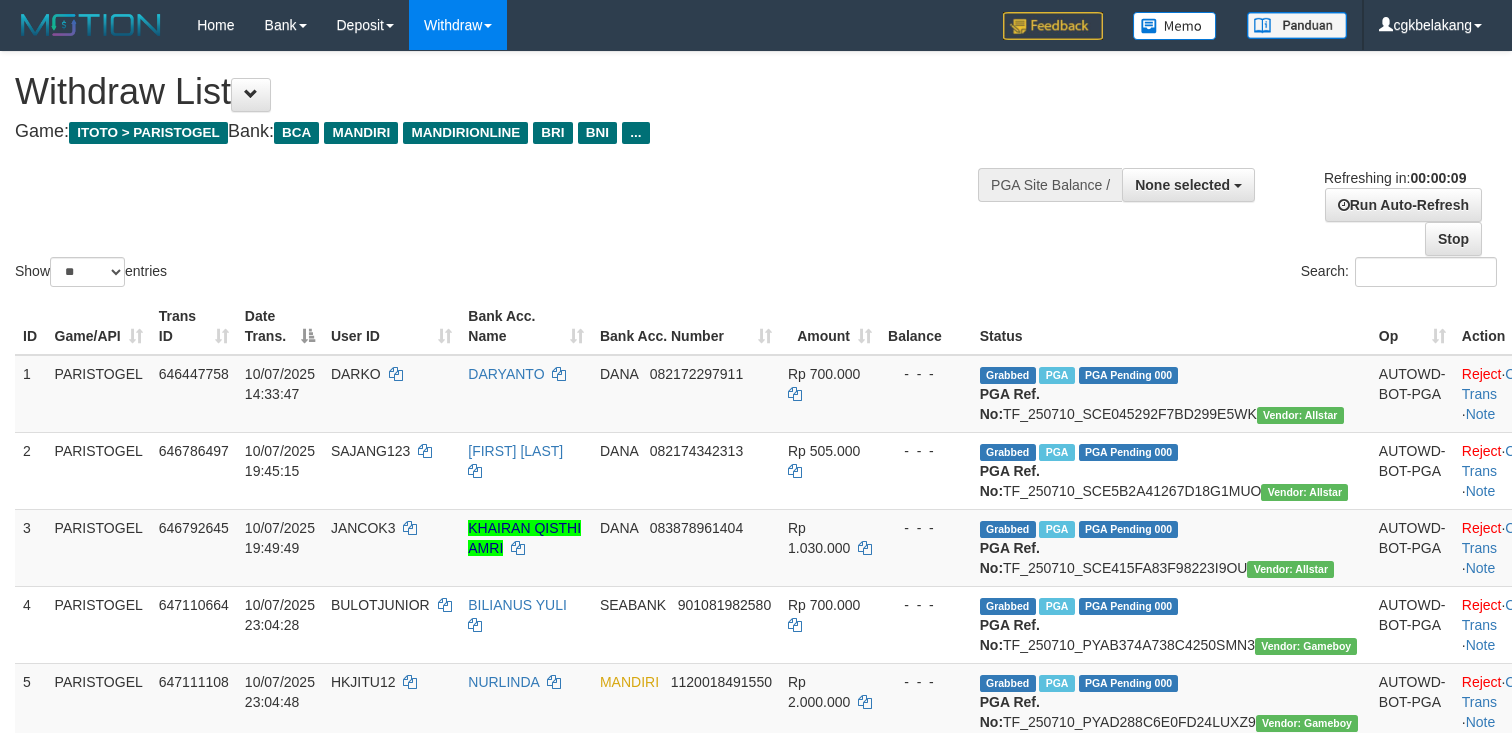 select 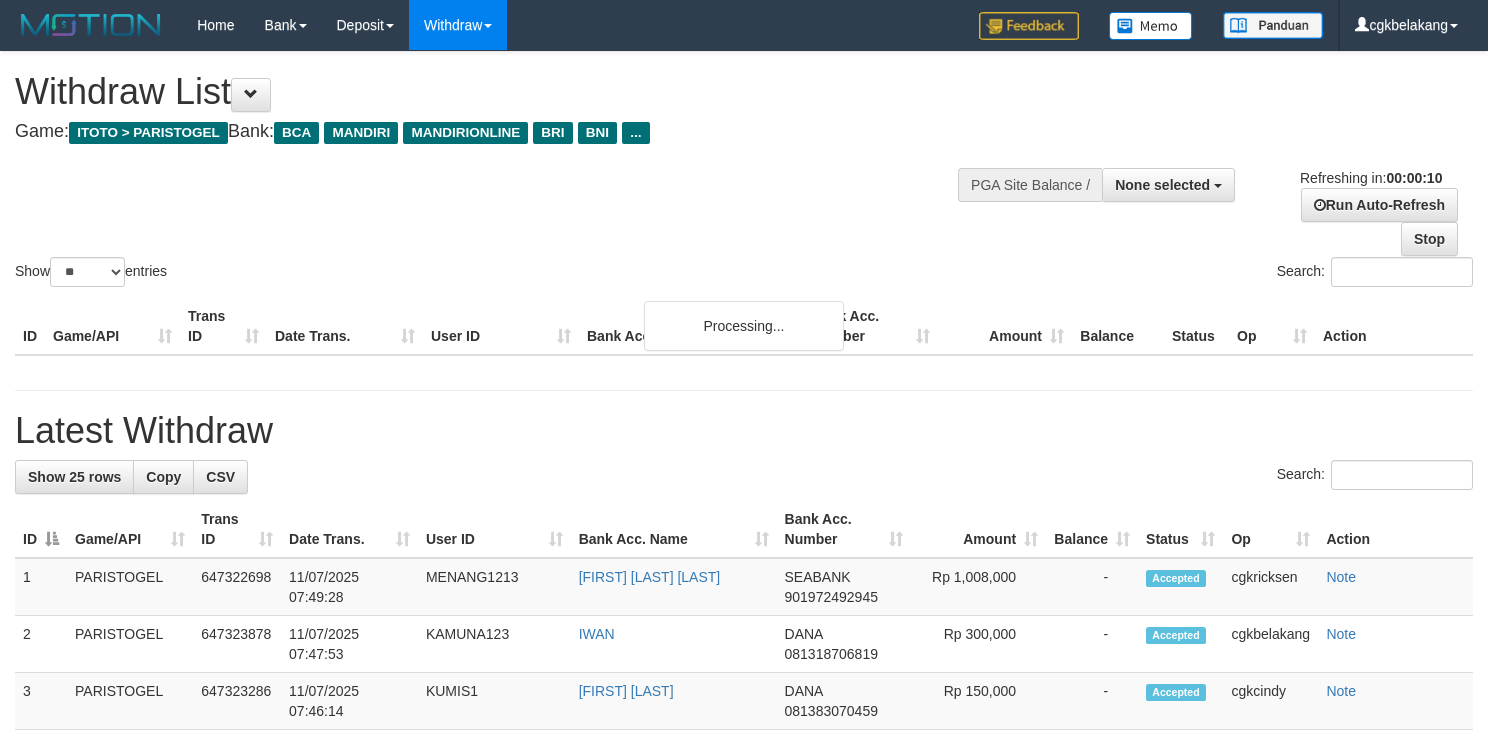 select 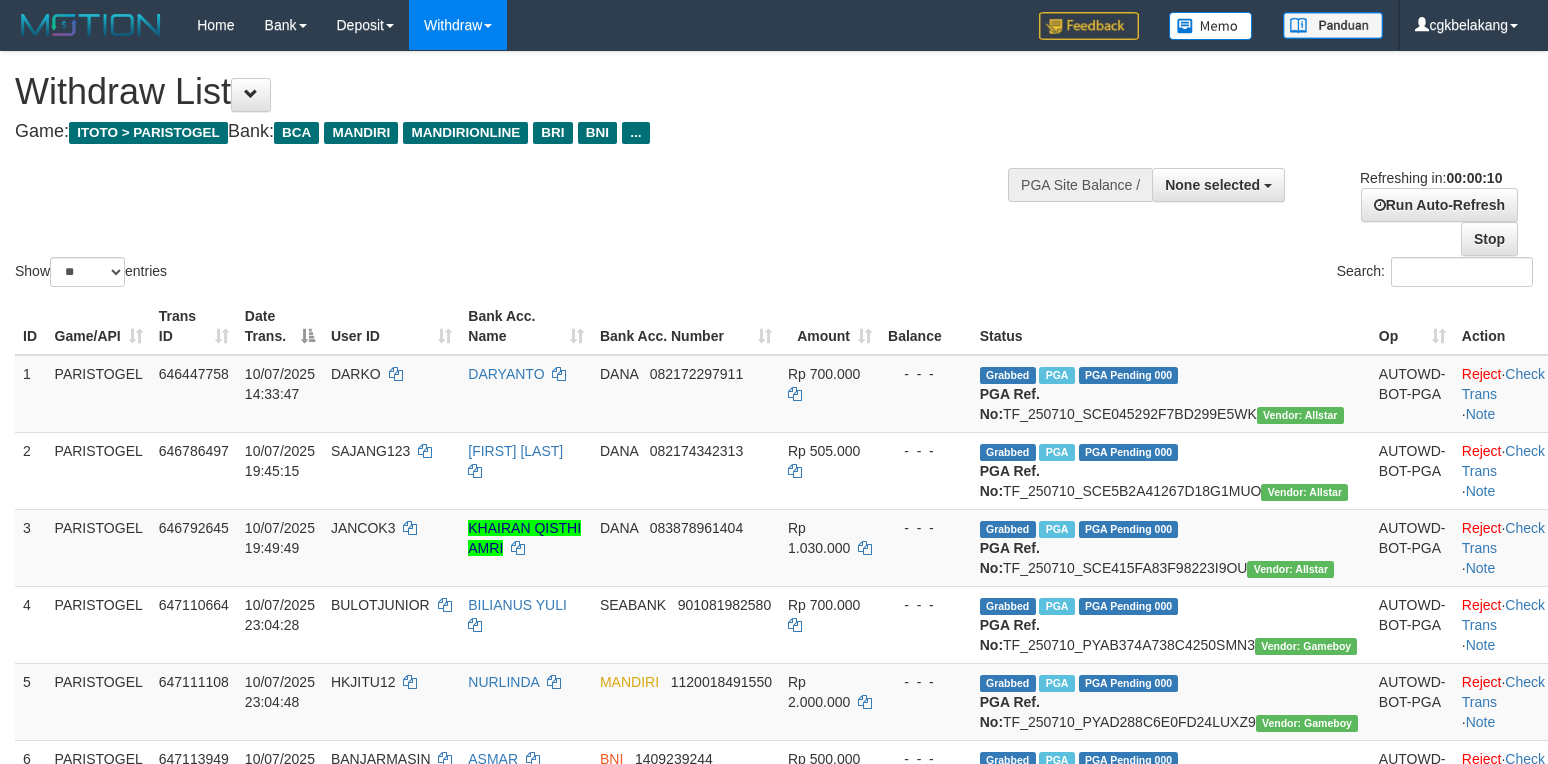 select 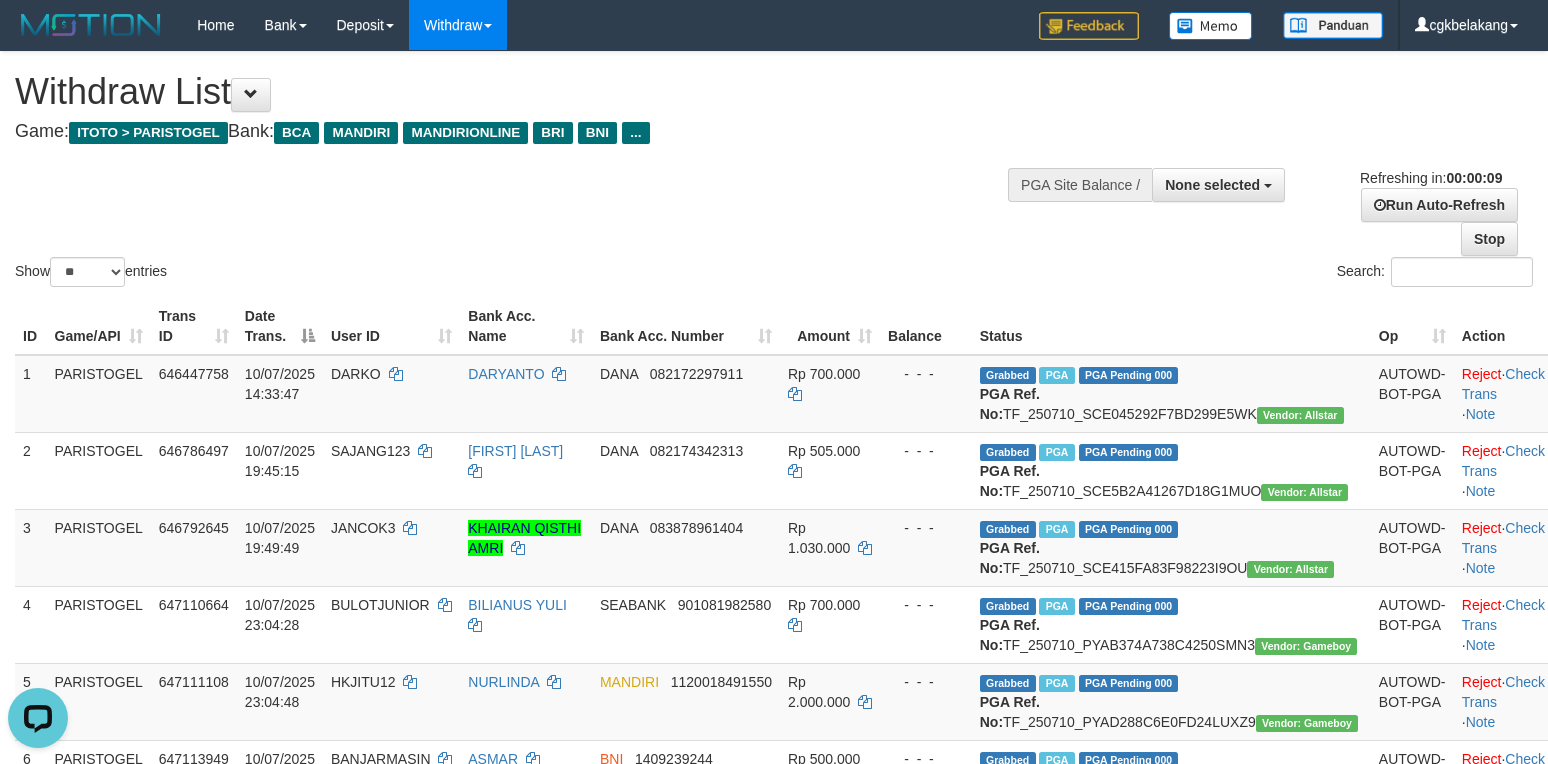 scroll, scrollTop: 0, scrollLeft: 0, axis: both 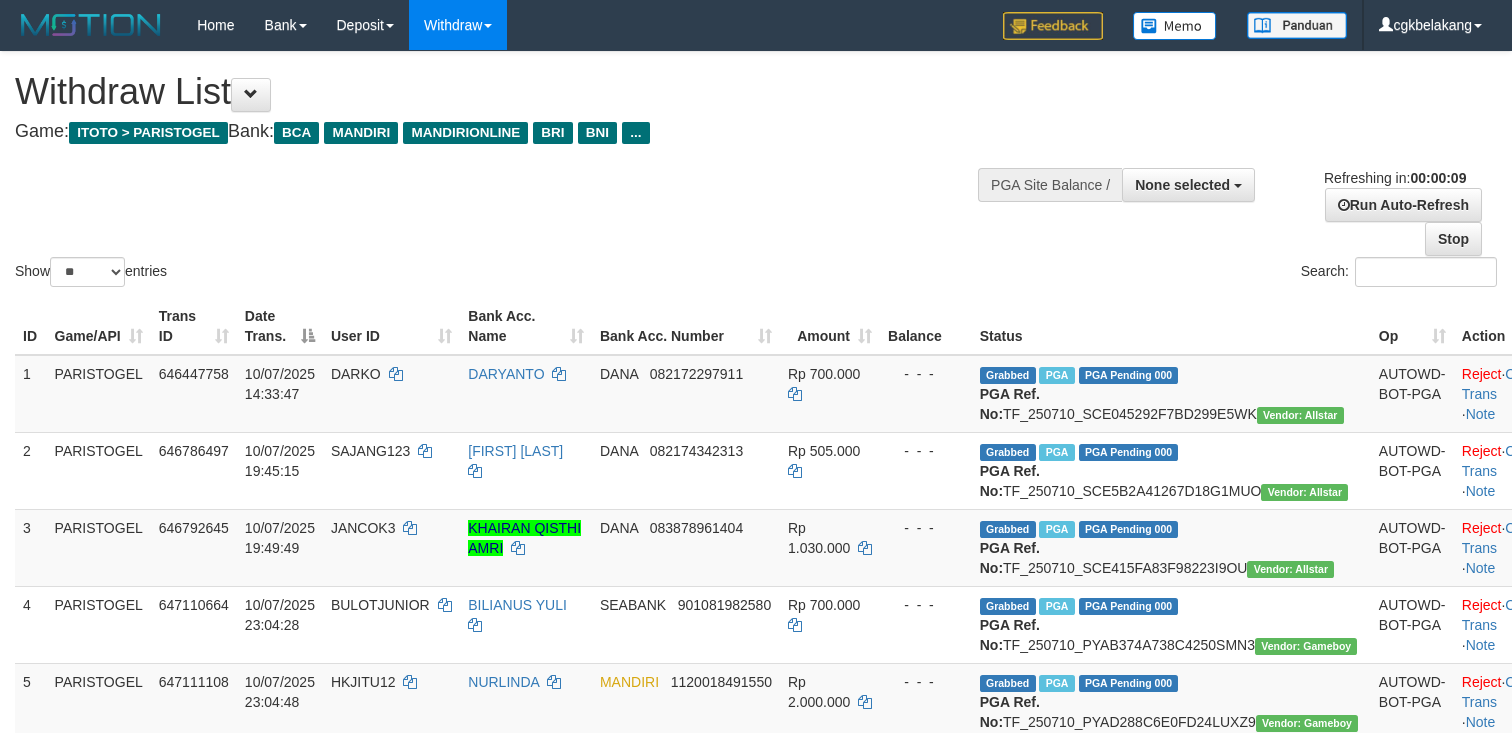 select 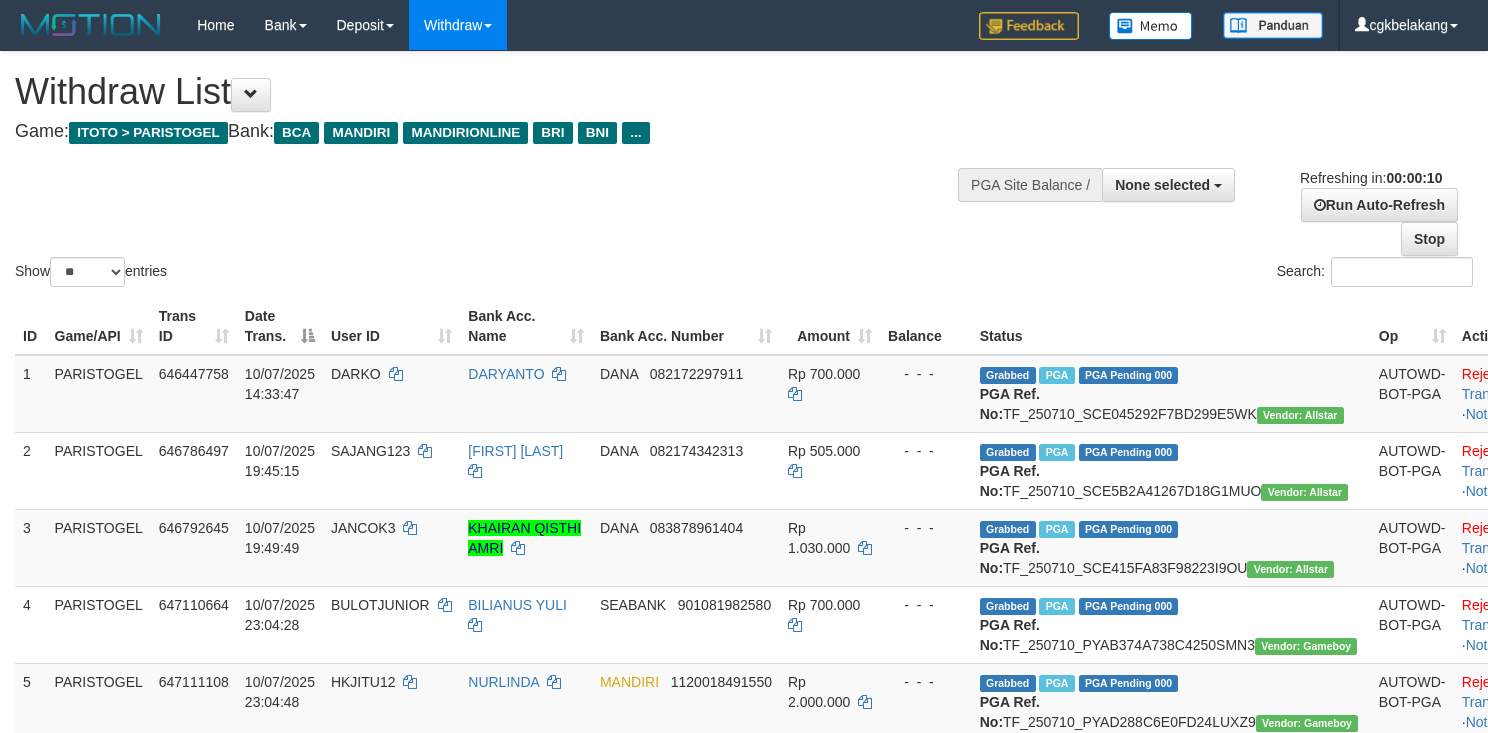 select 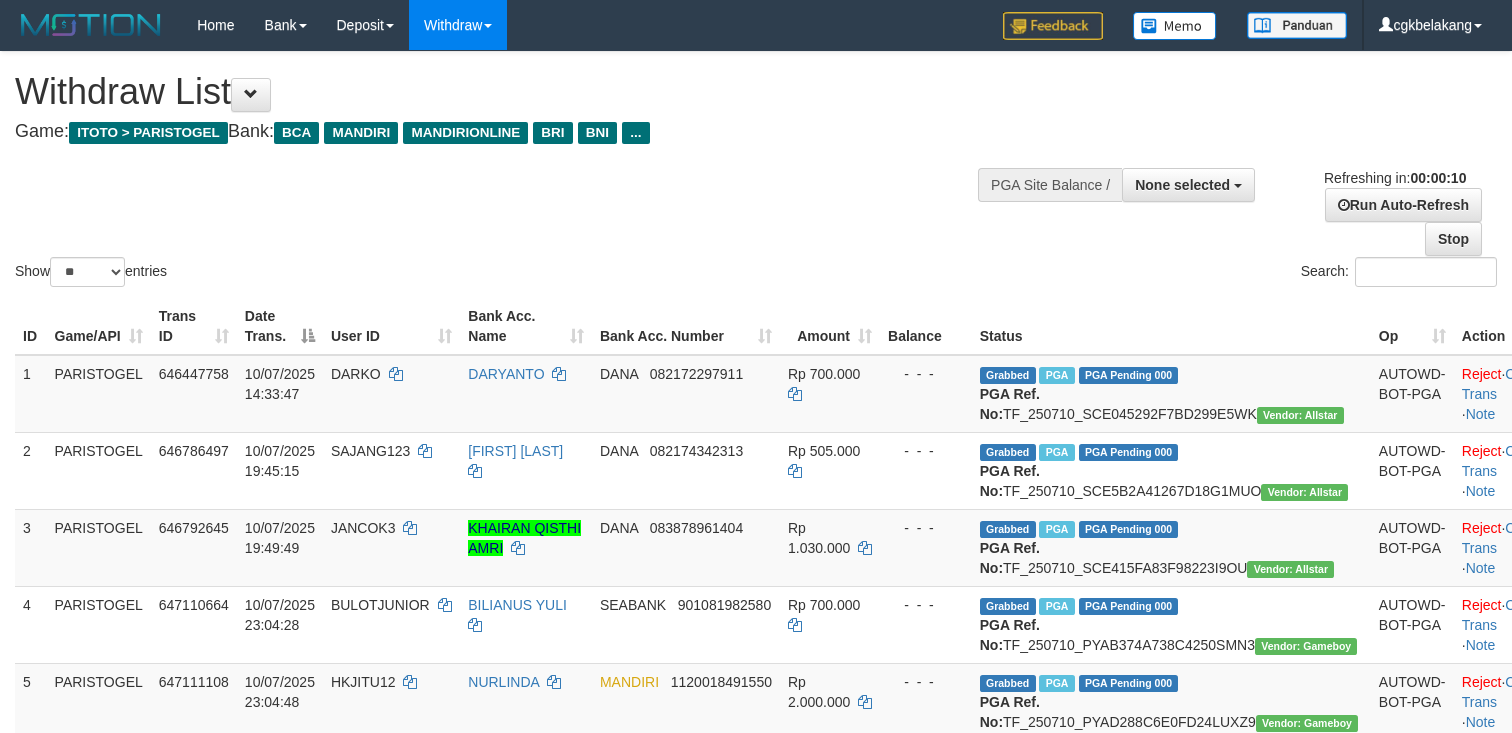 select 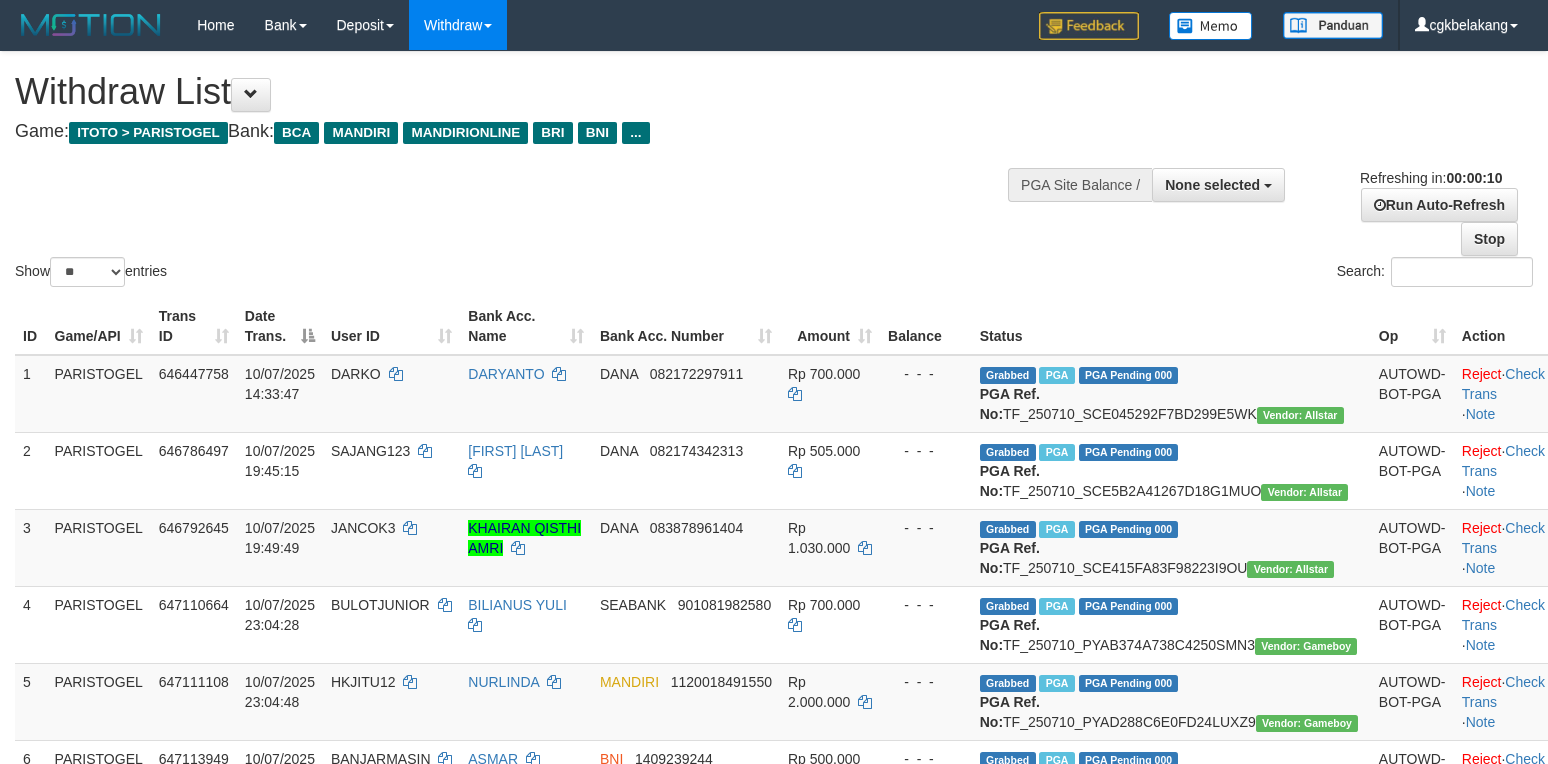 select 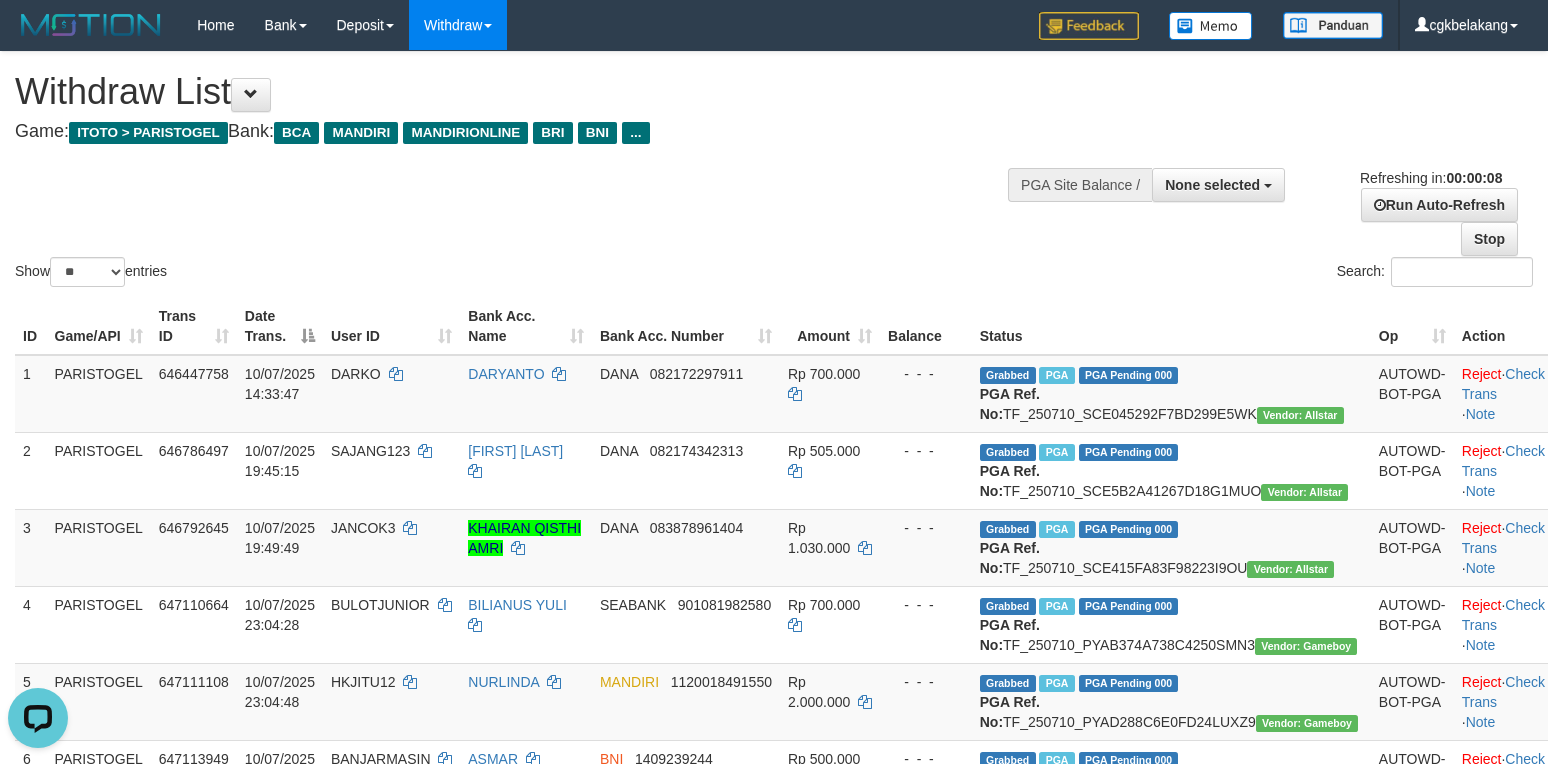 scroll, scrollTop: 0, scrollLeft: 0, axis: both 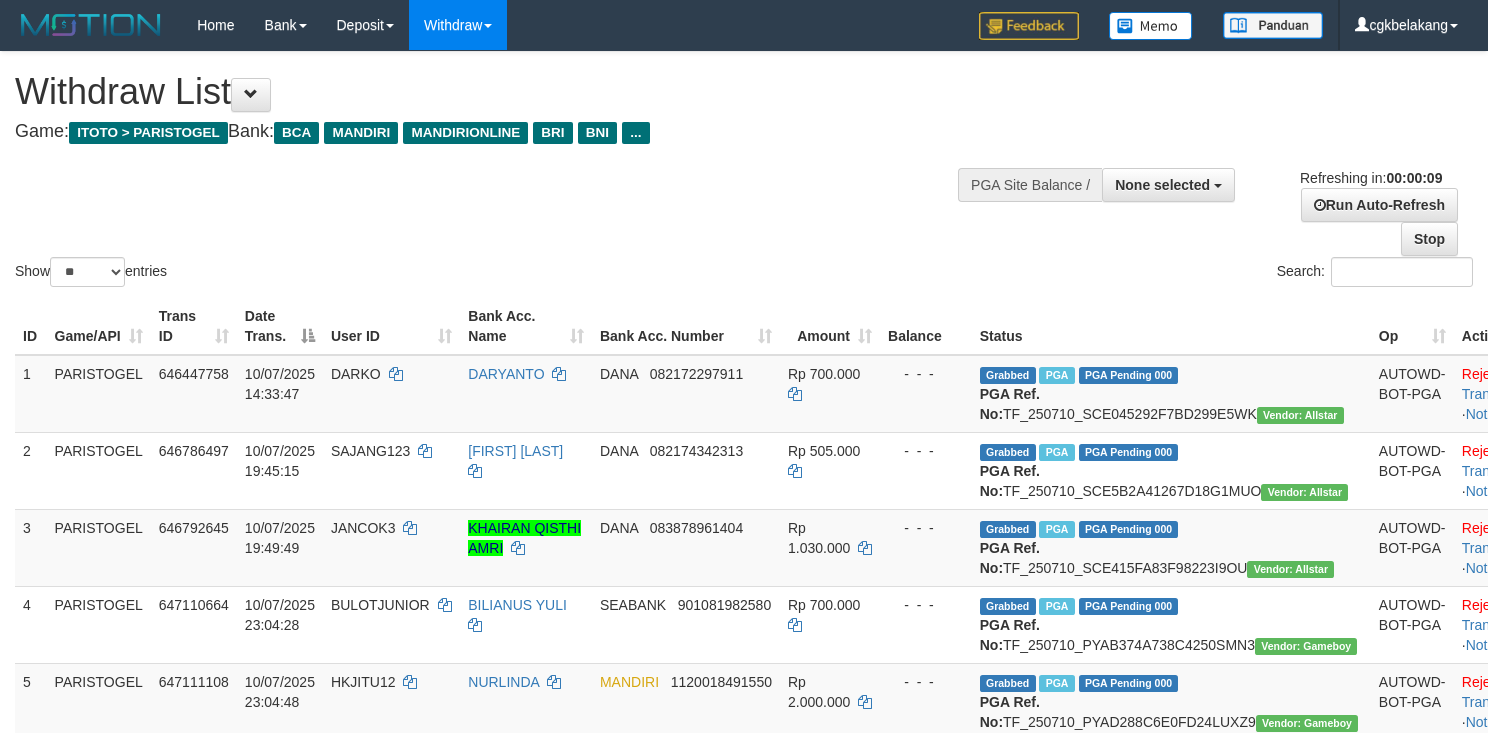 select 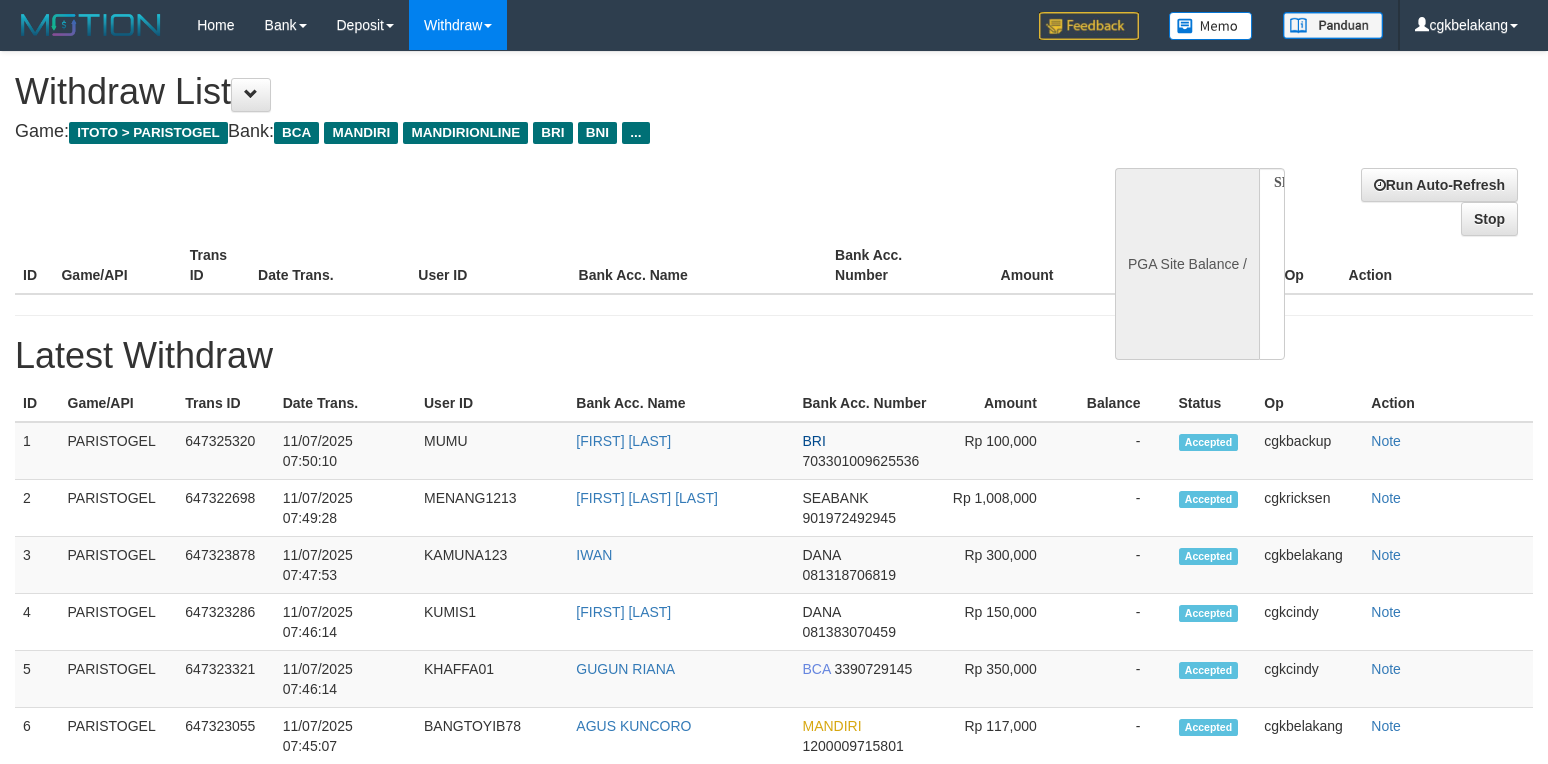 select 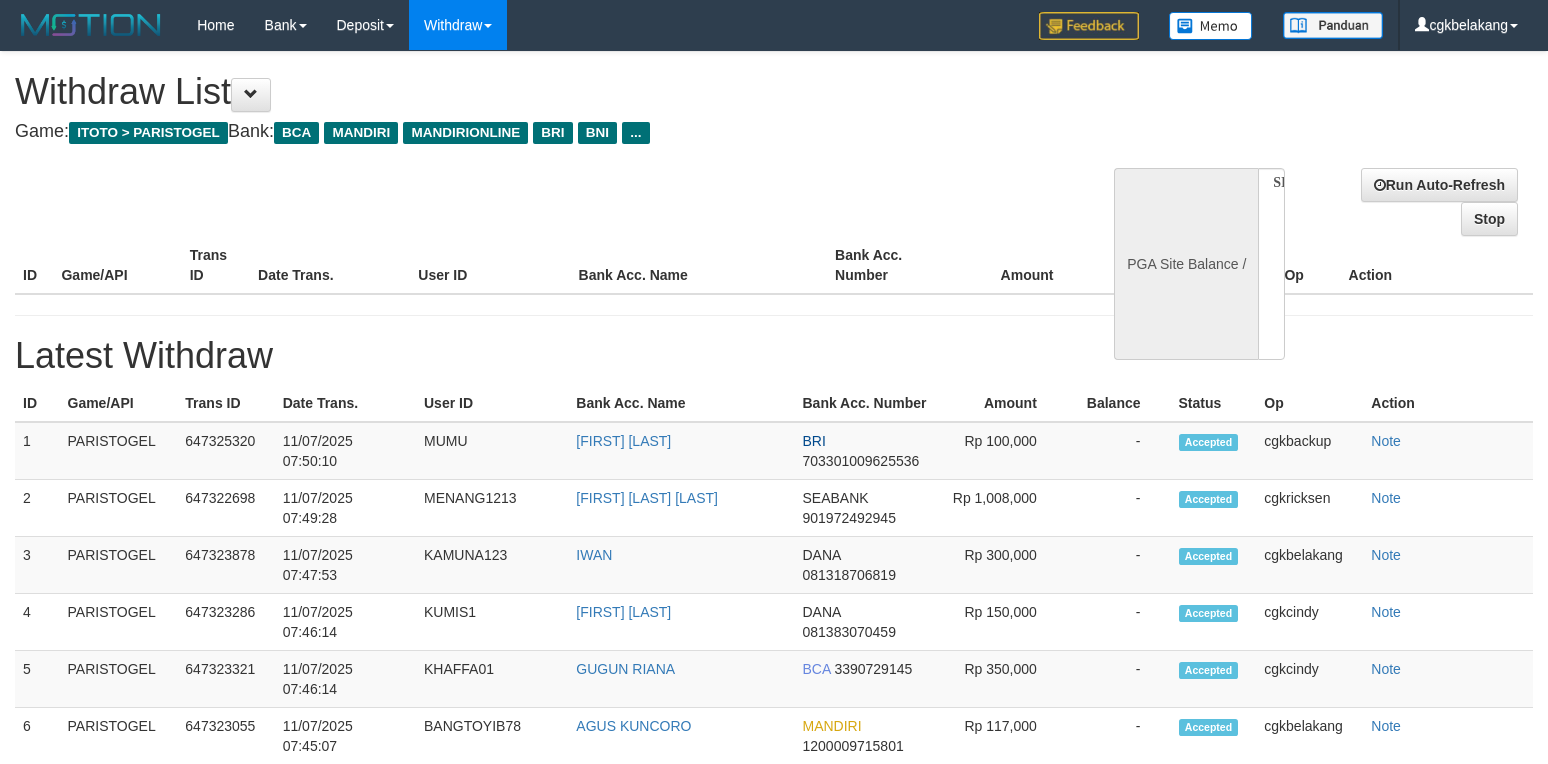 scroll, scrollTop: 0, scrollLeft: 0, axis: both 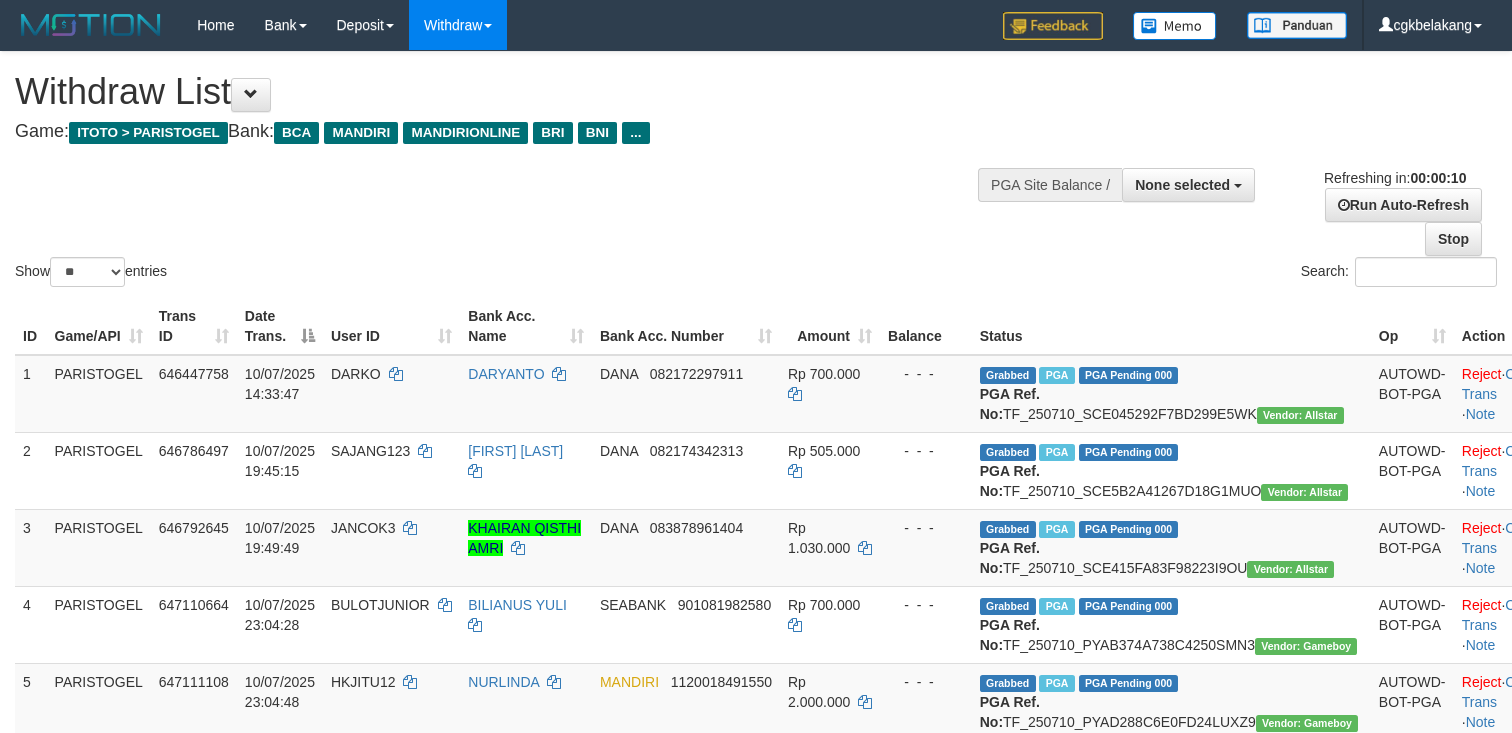 select 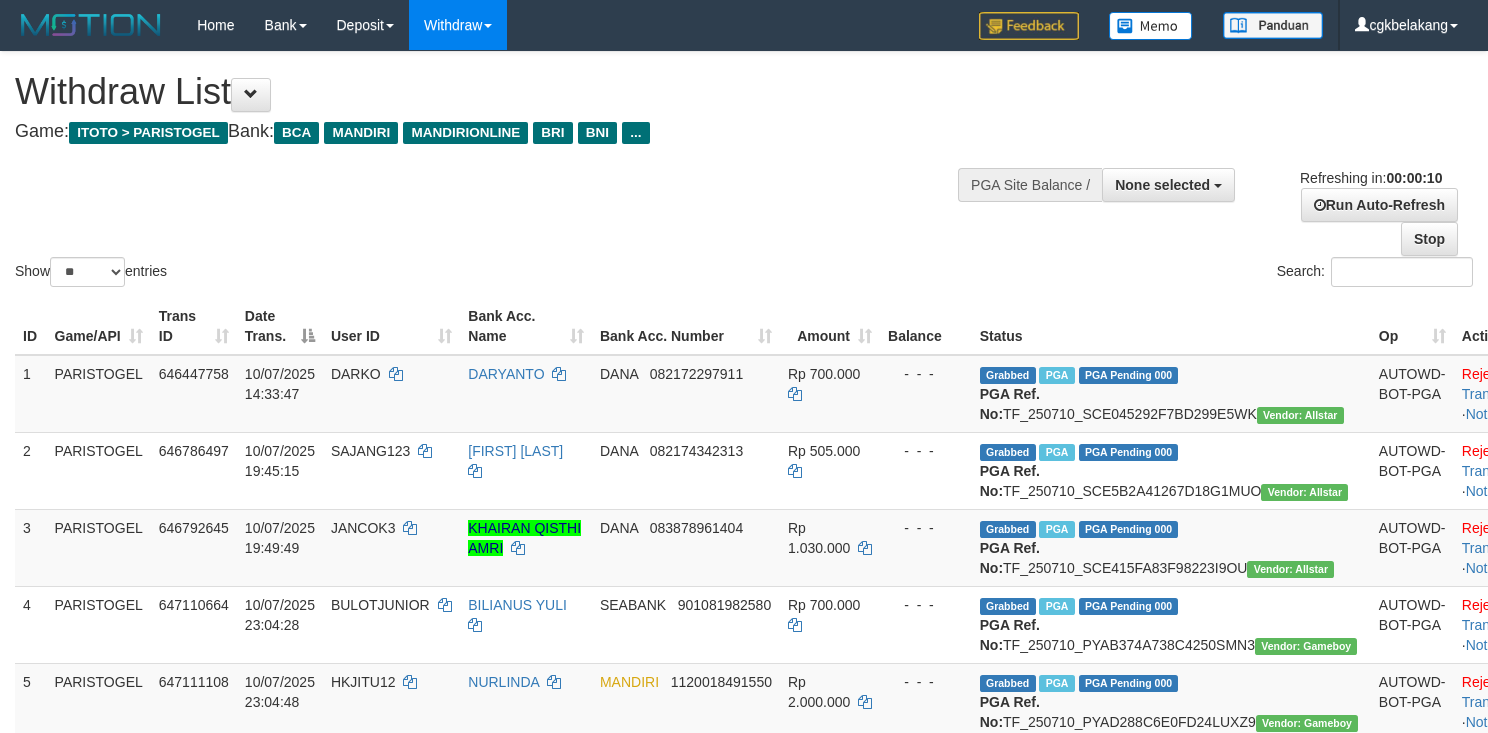 select 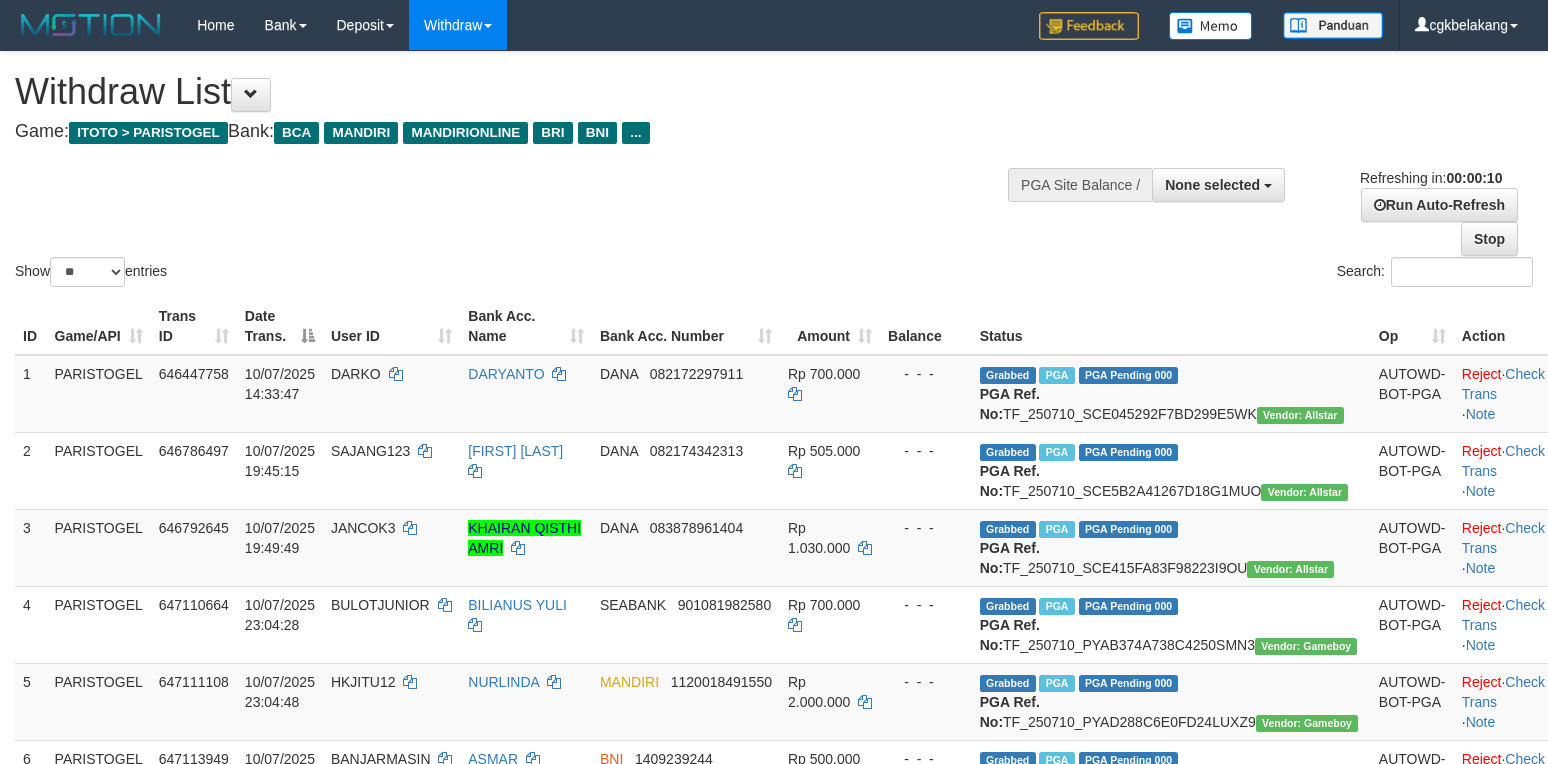 select 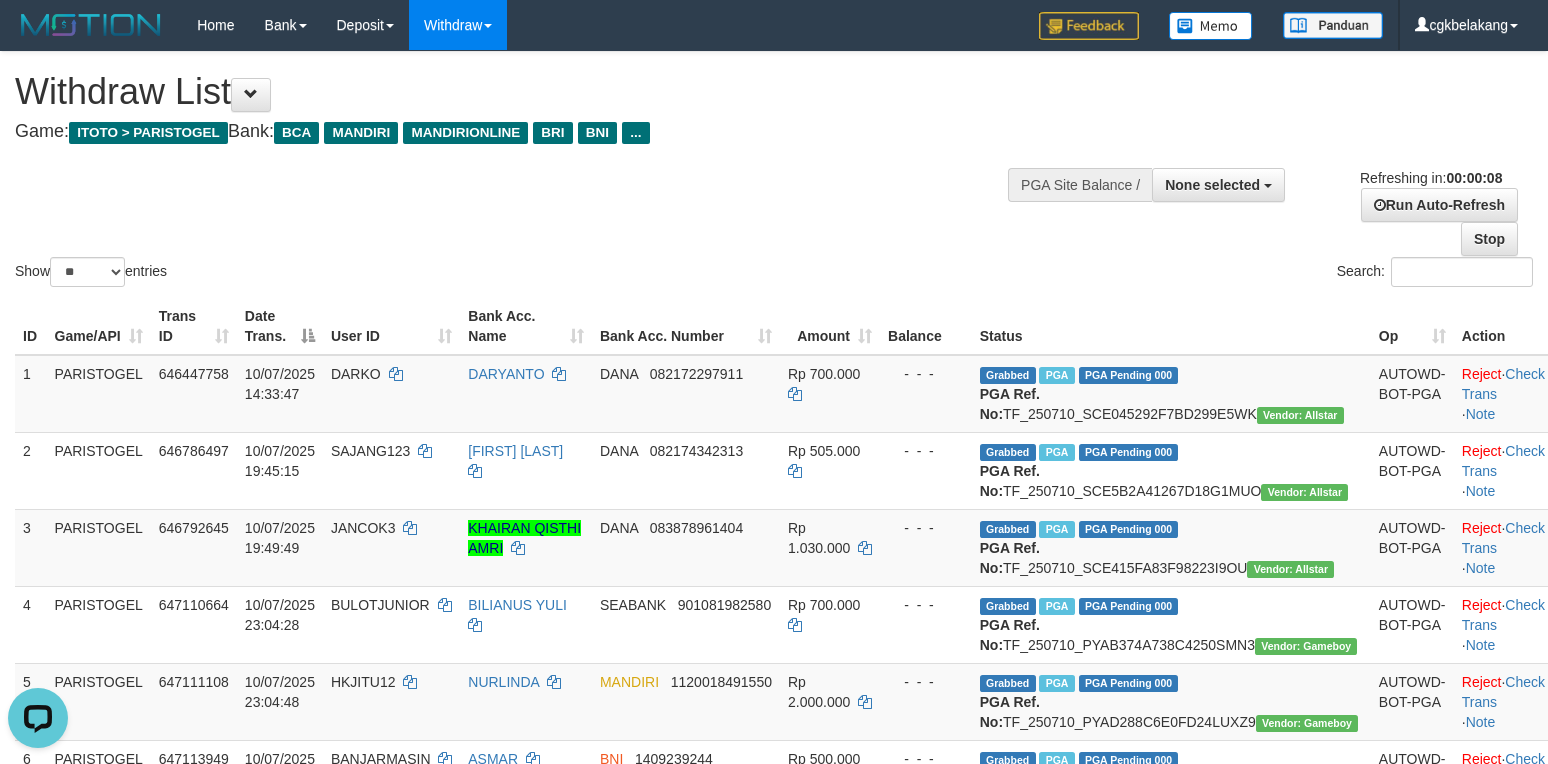 scroll, scrollTop: 0, scrollLeft: 0, axis: both 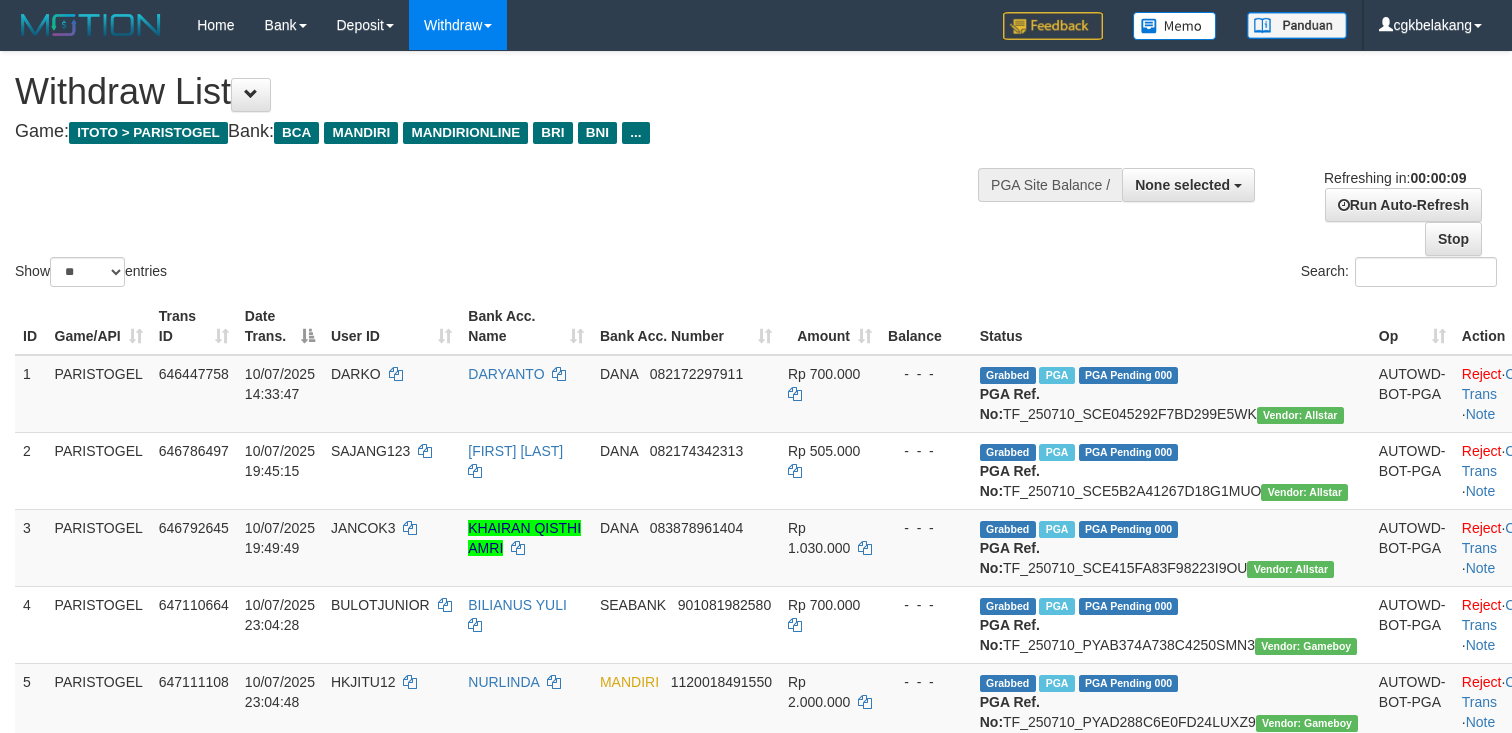 select 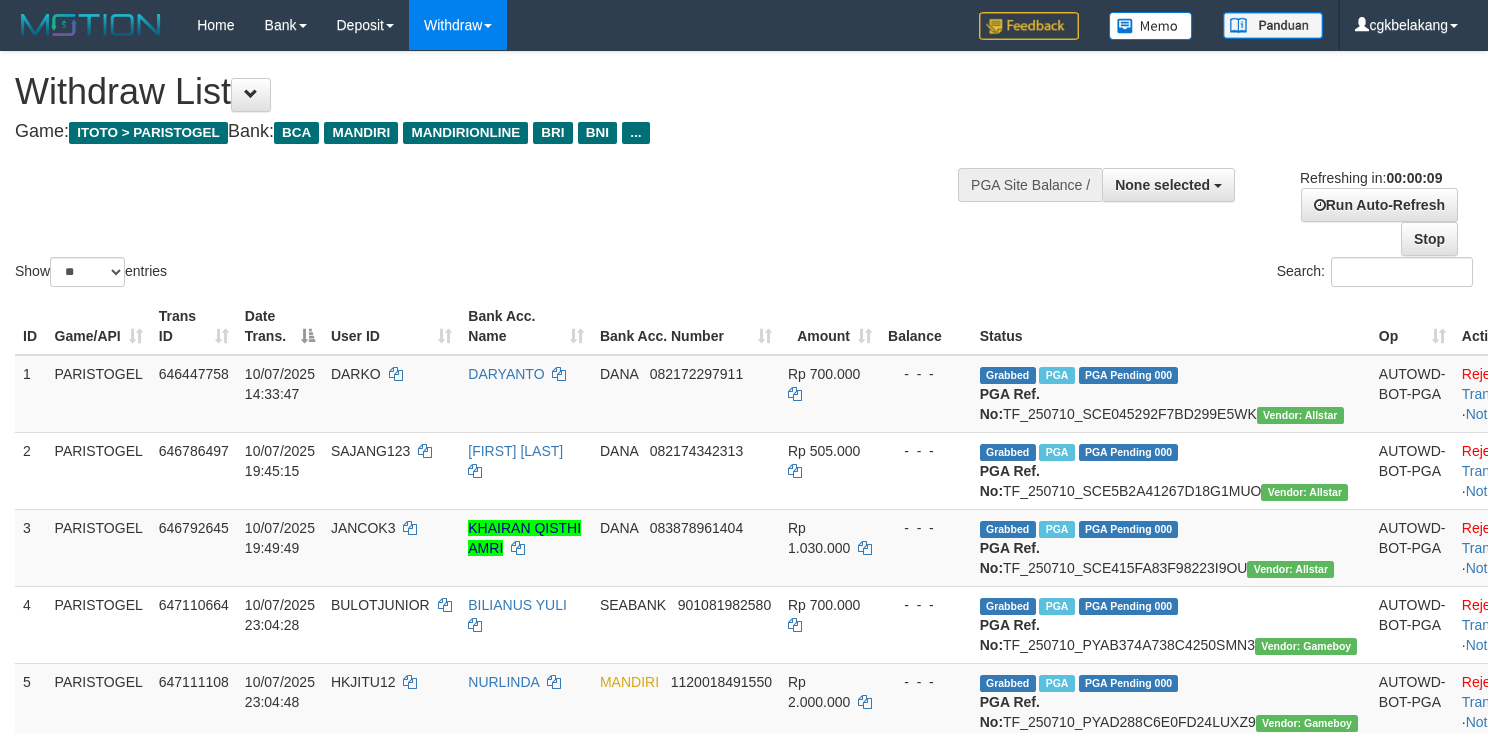 select 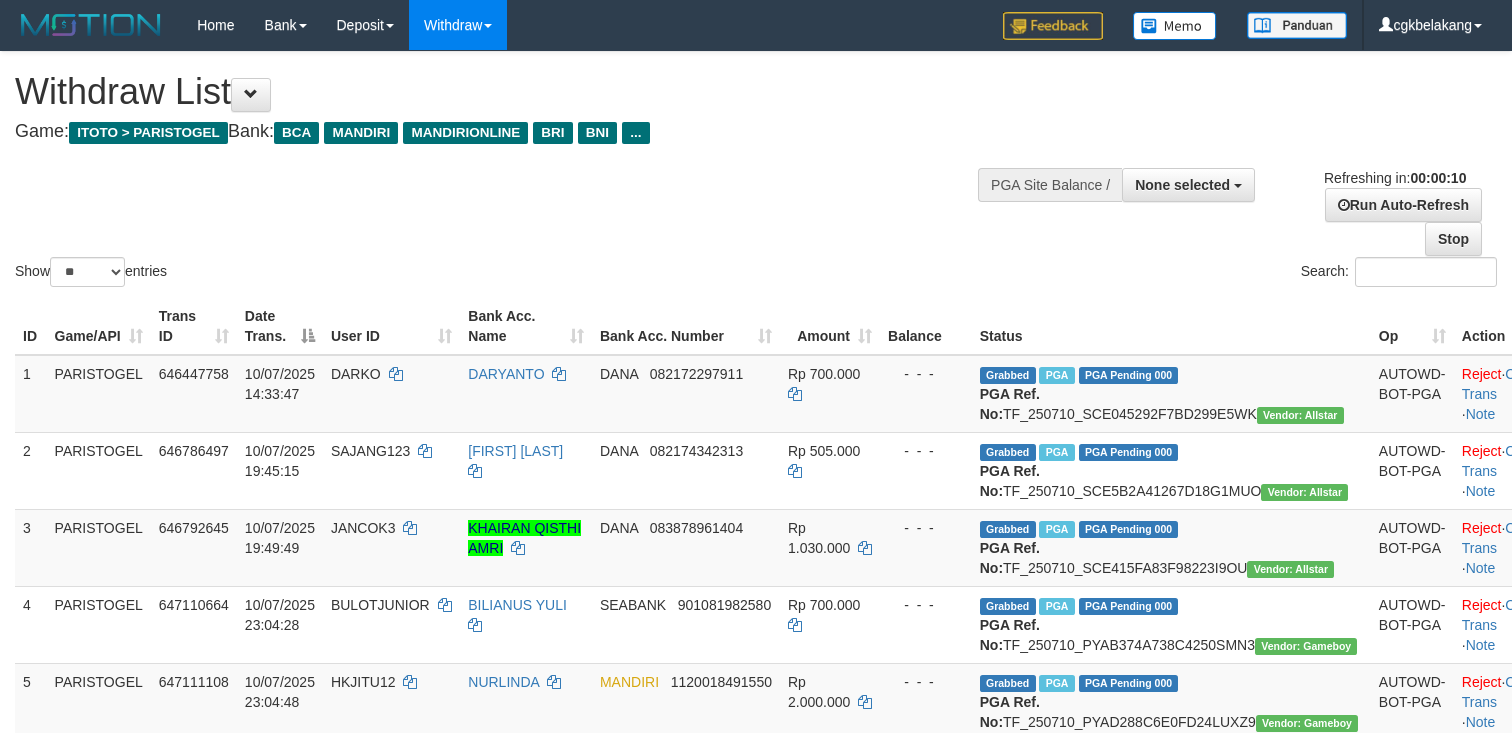 select 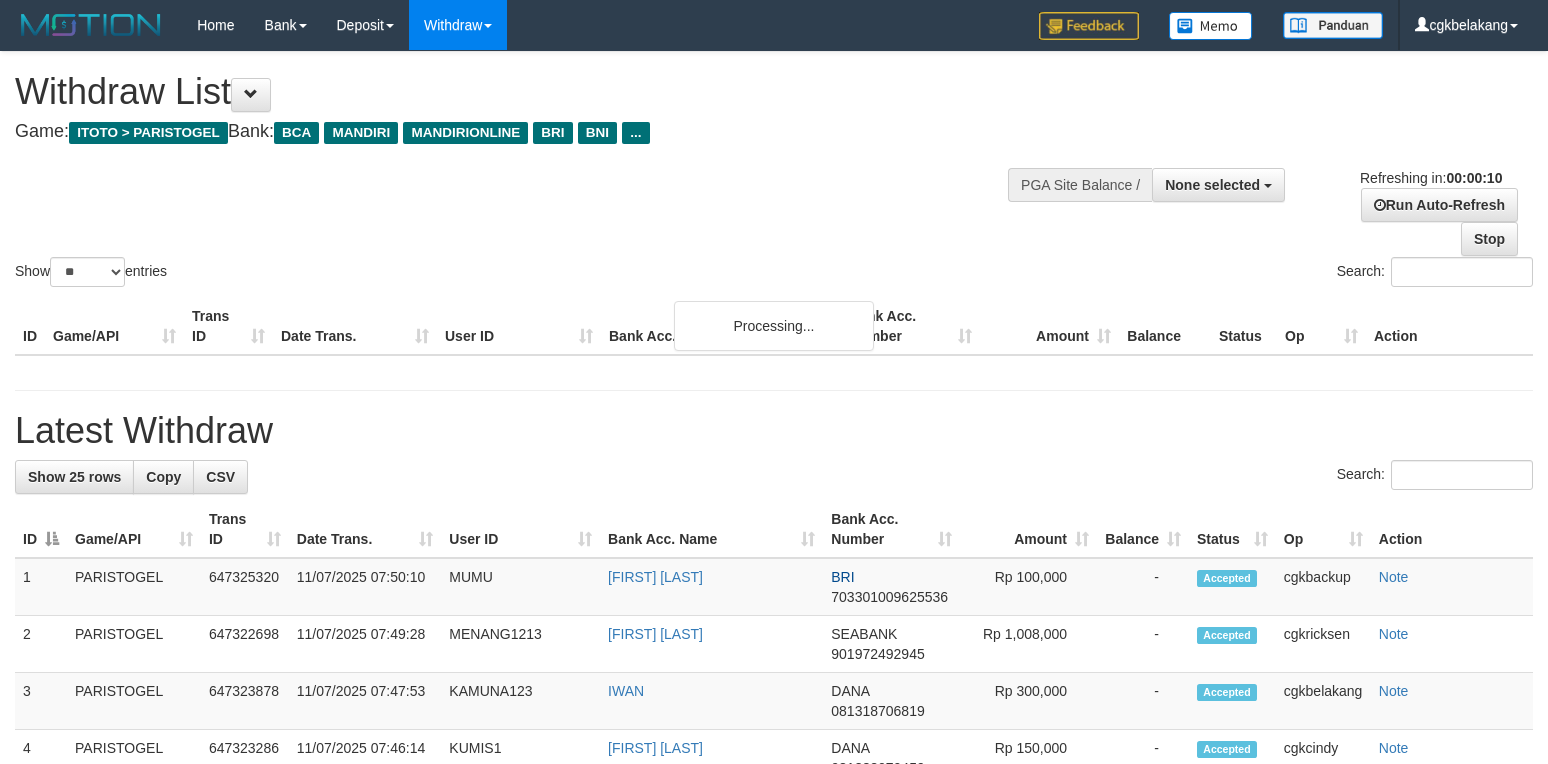 select 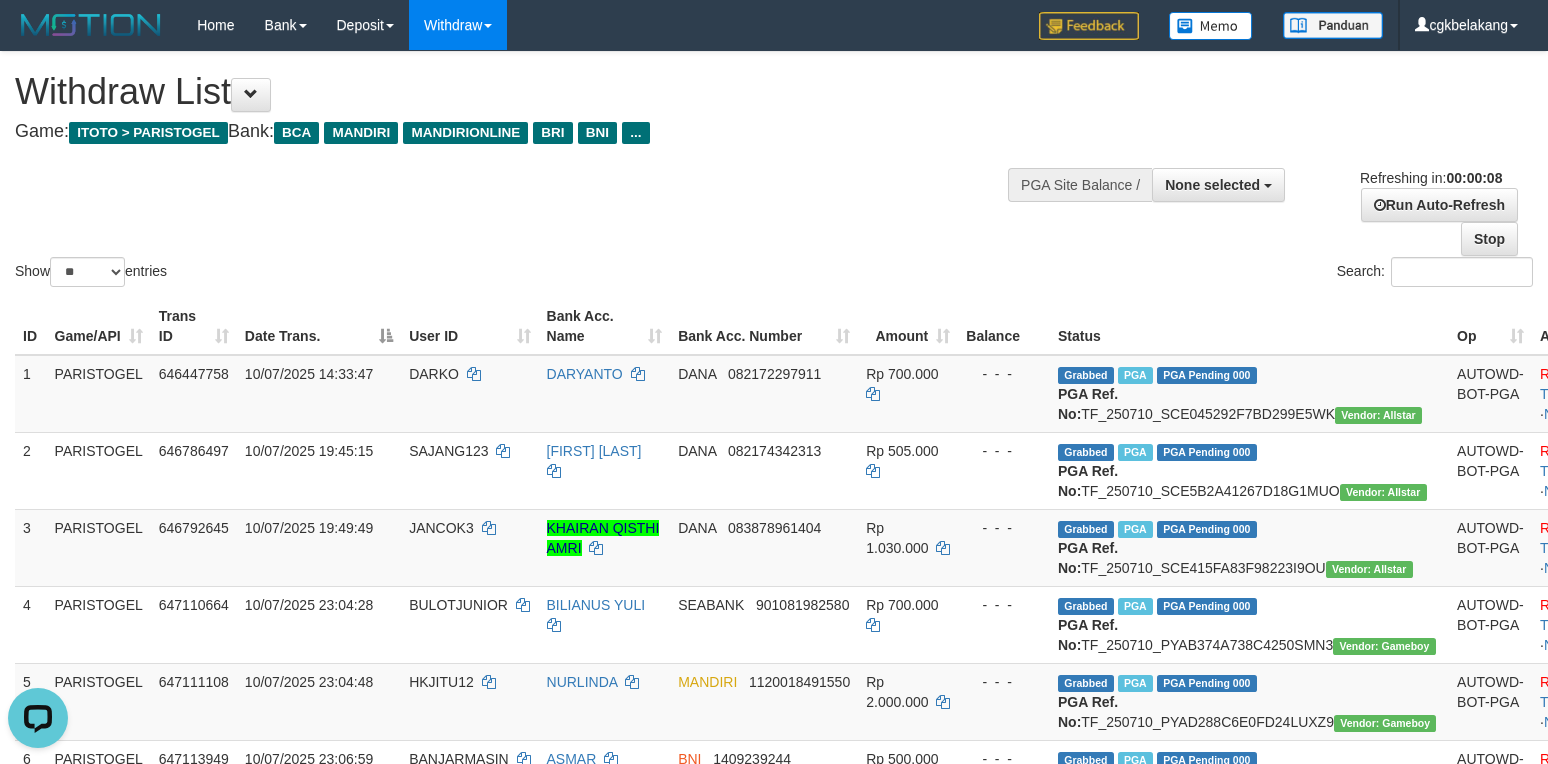 scroll, scrollTop: 0, scrollLeft: 0, axis: both 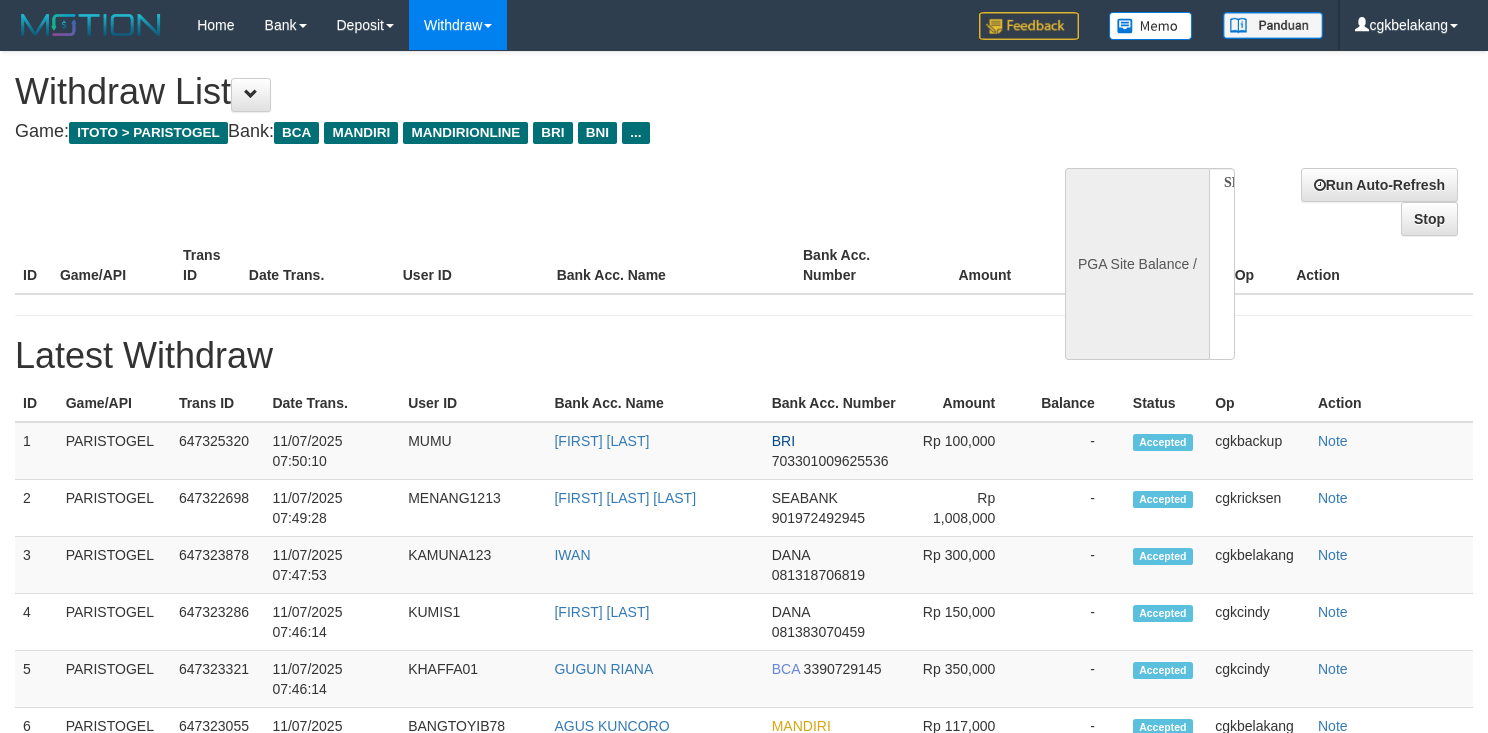 select 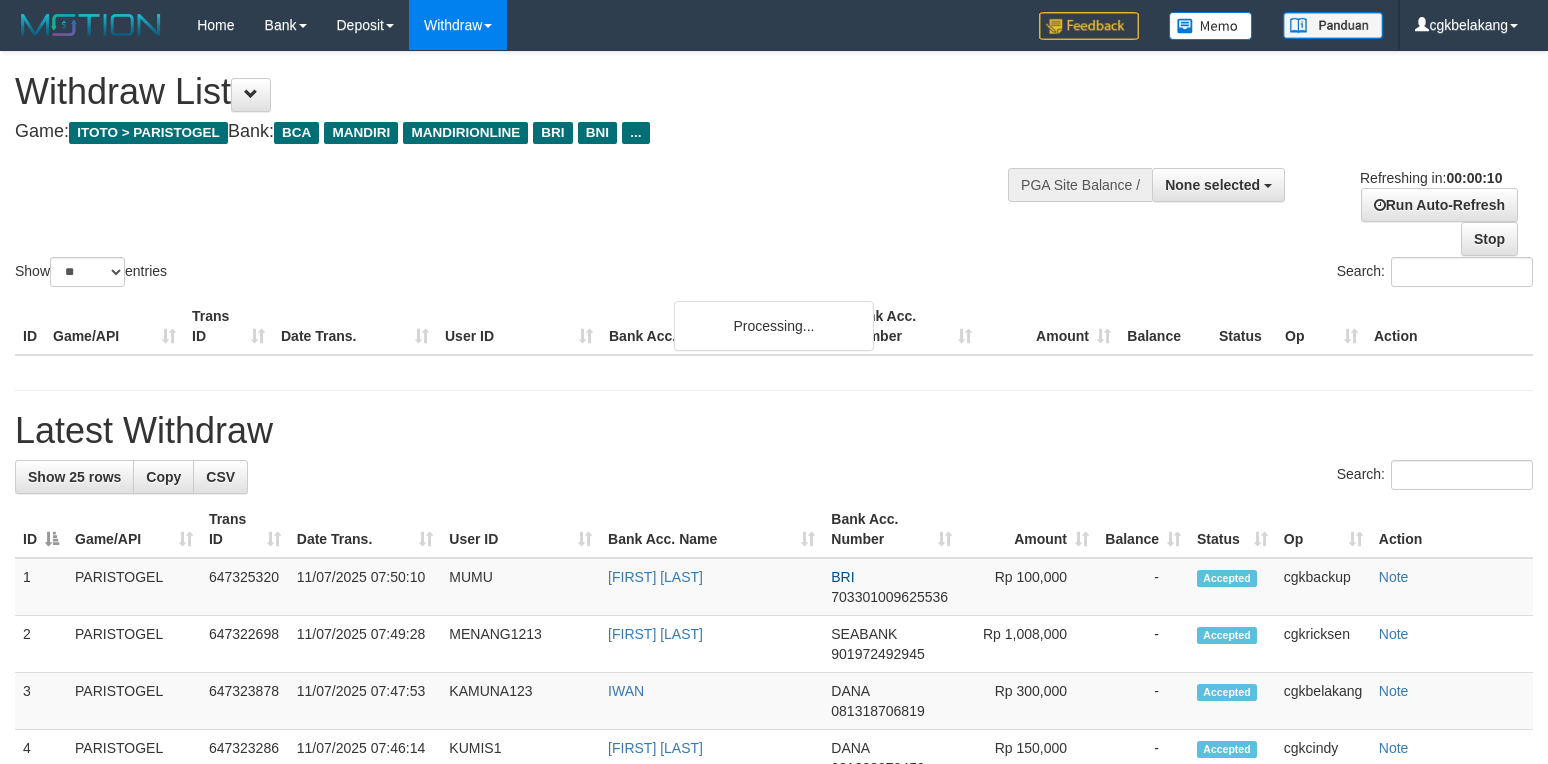 select 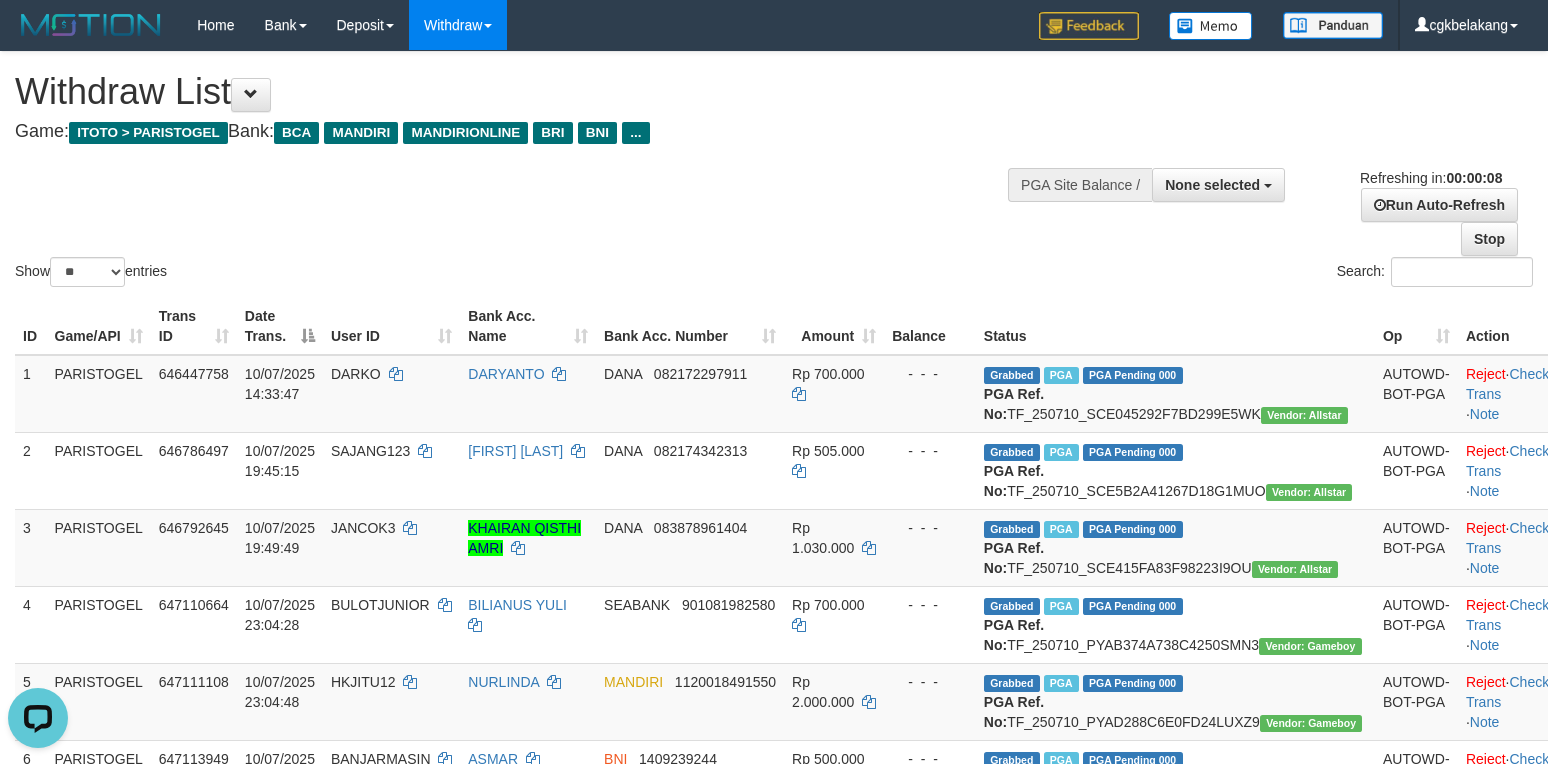 scroll, scrollTop: 0, scrollLeft: 0, axis: both 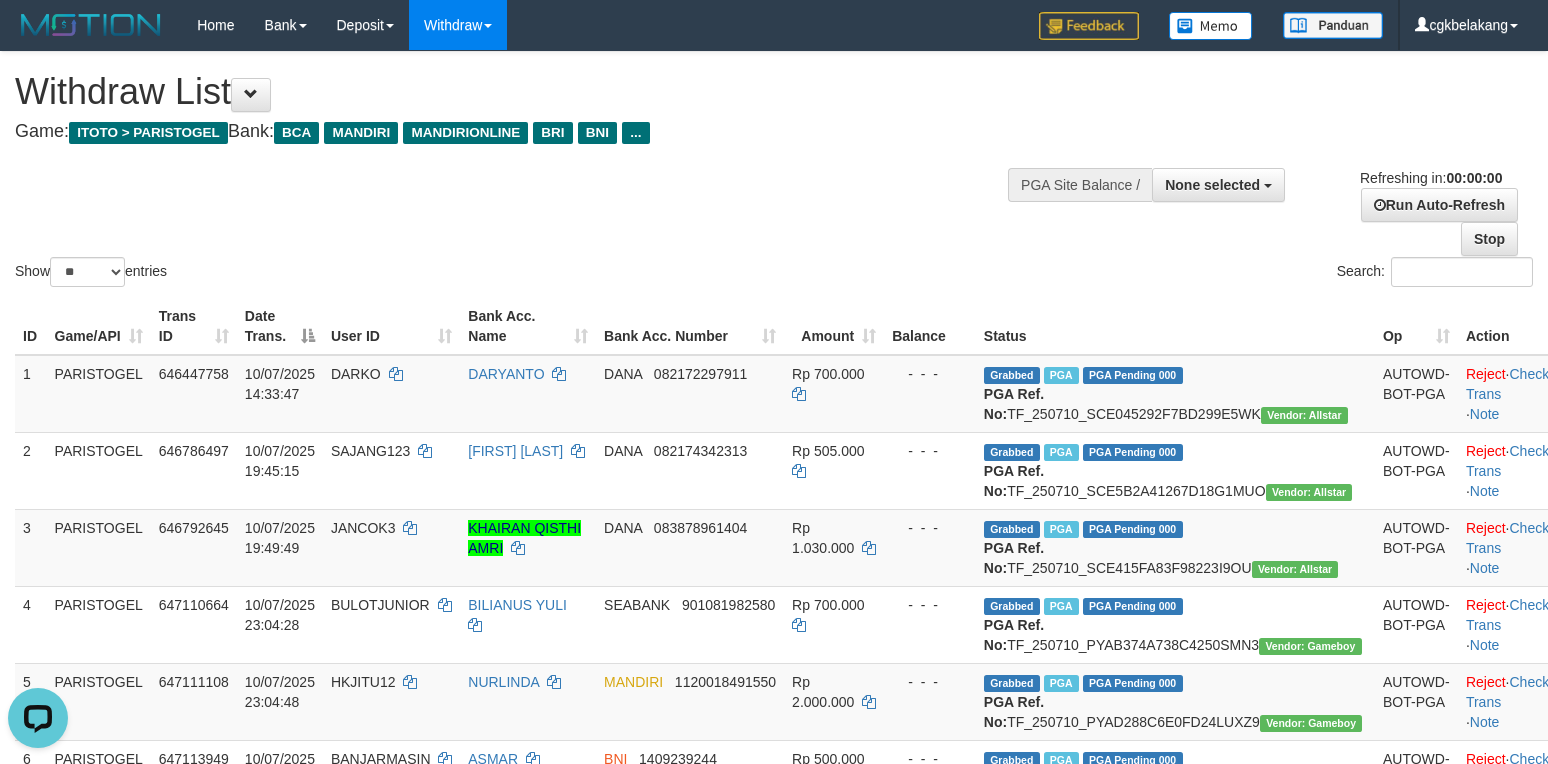 click on "**********" at bounding box center (1295, 204) 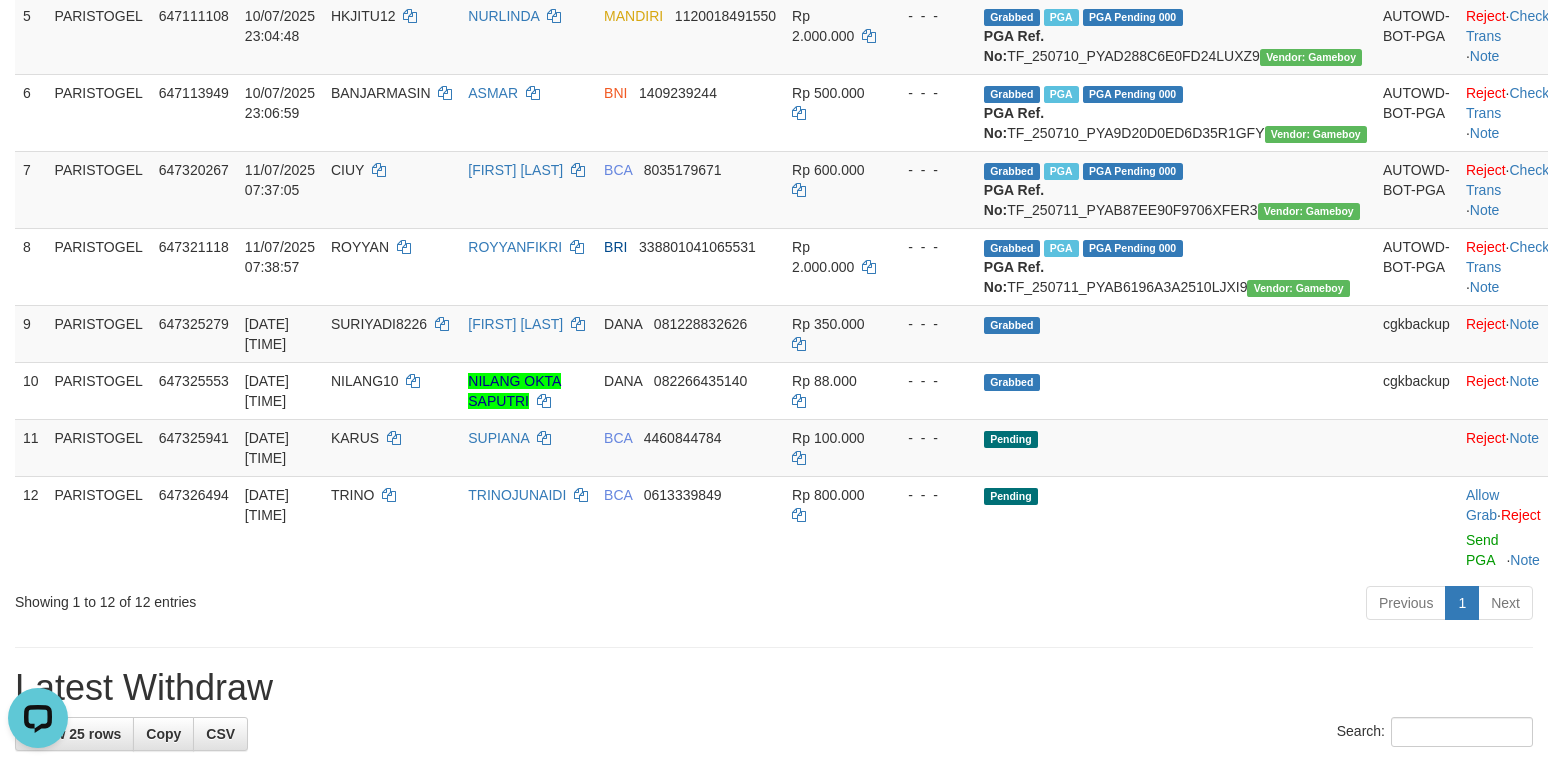 scroll, scrollTop: 933, scrollLeft: 0, axis: vertical 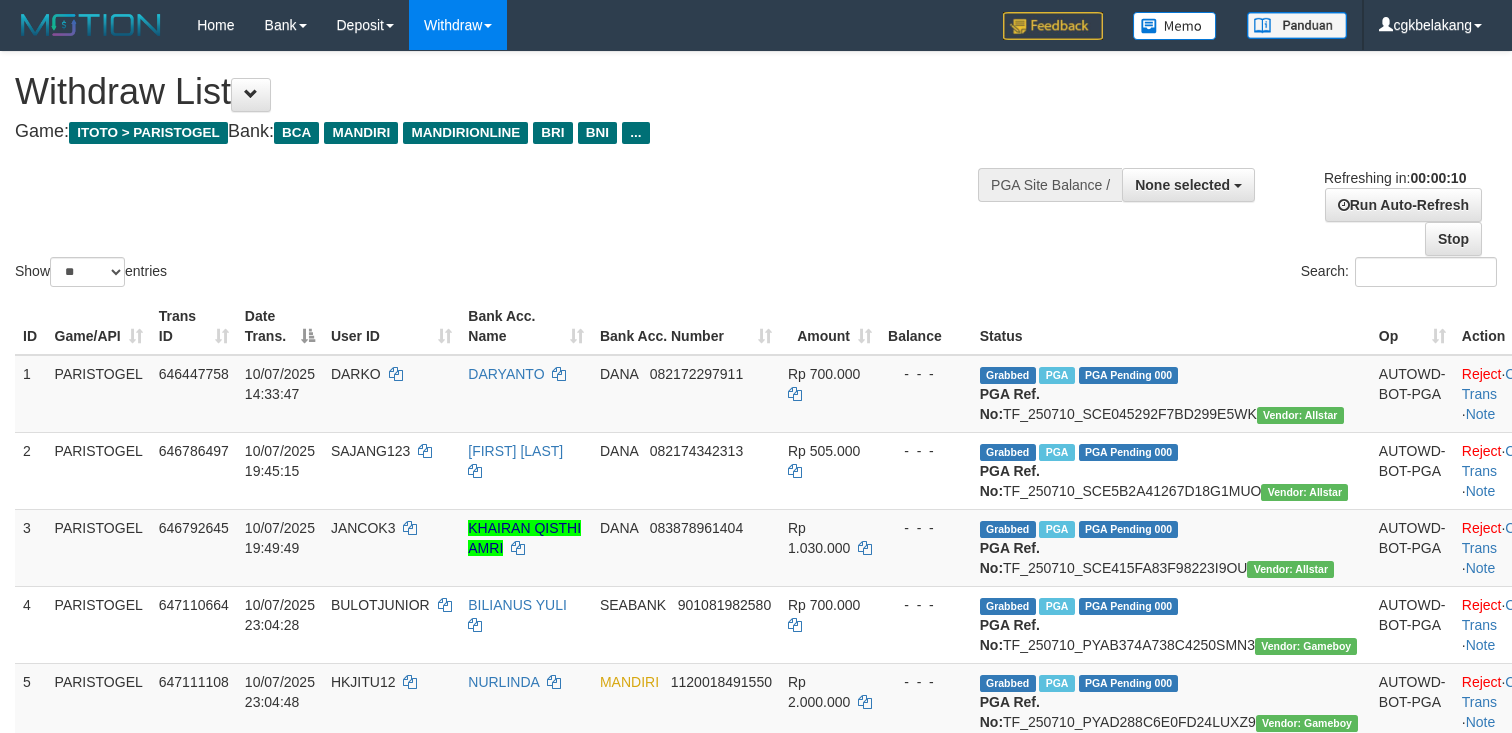 select 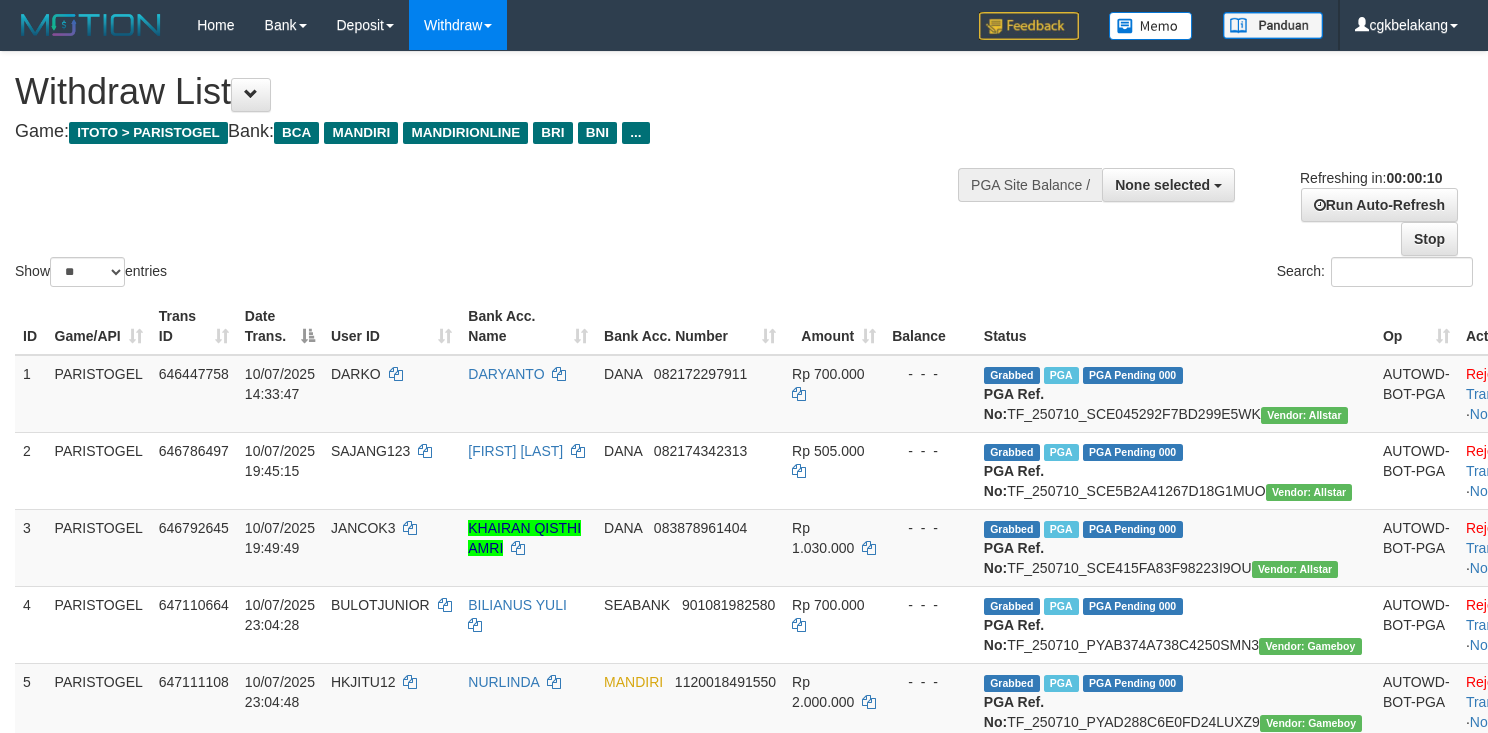 select 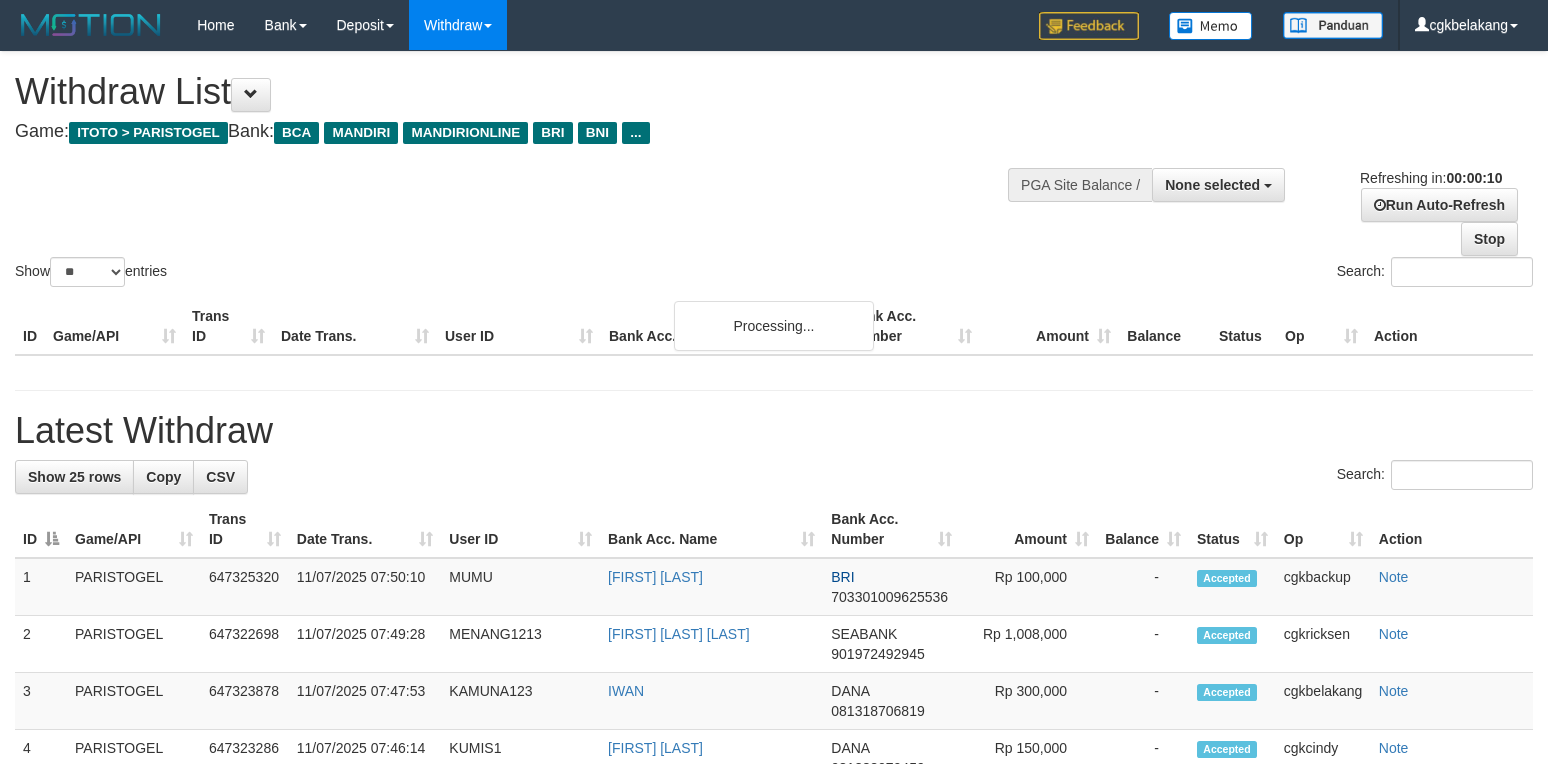 select 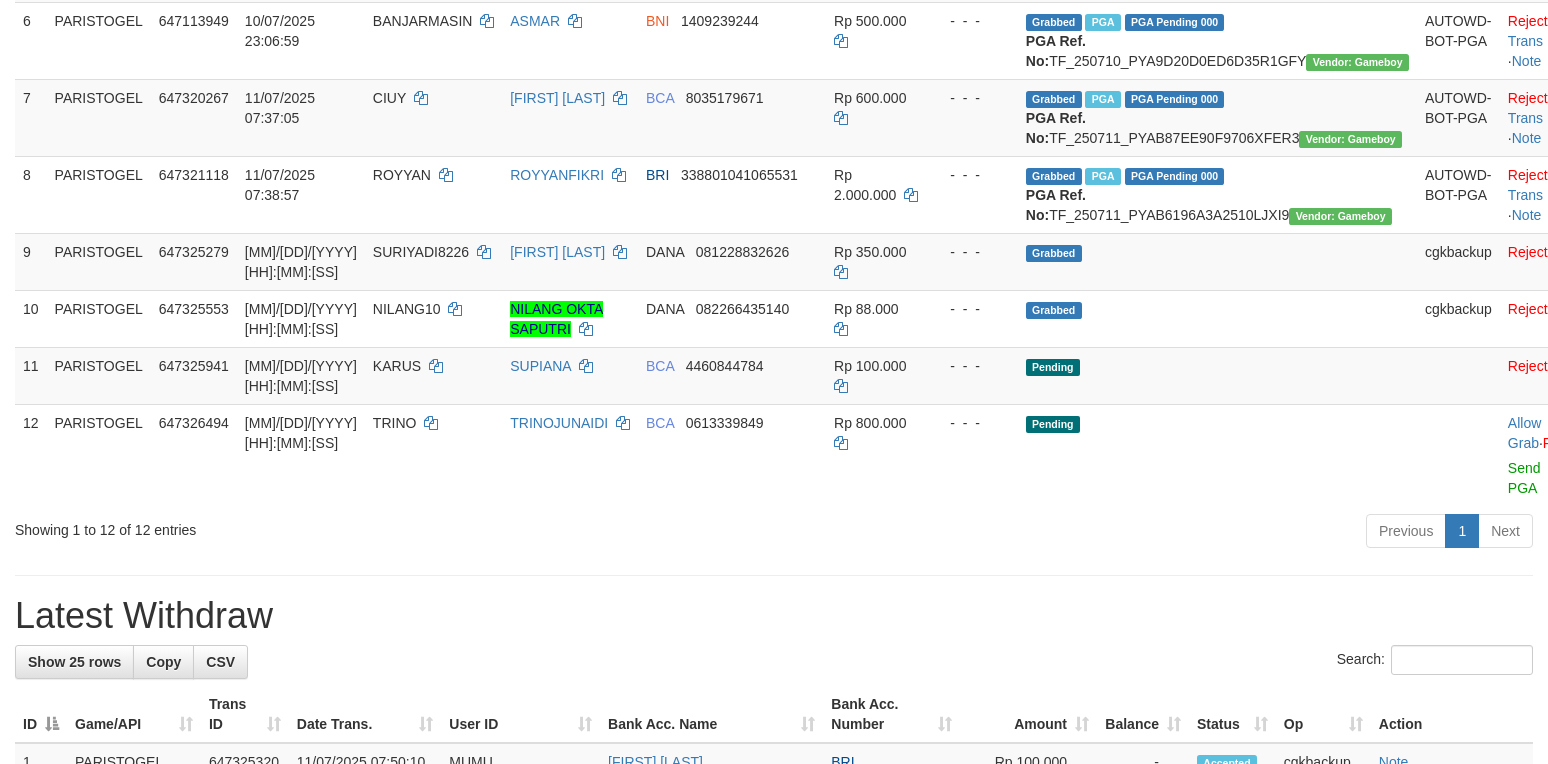 scroll, scrollTop: 800, scrollLeft: 0, axis: vertical 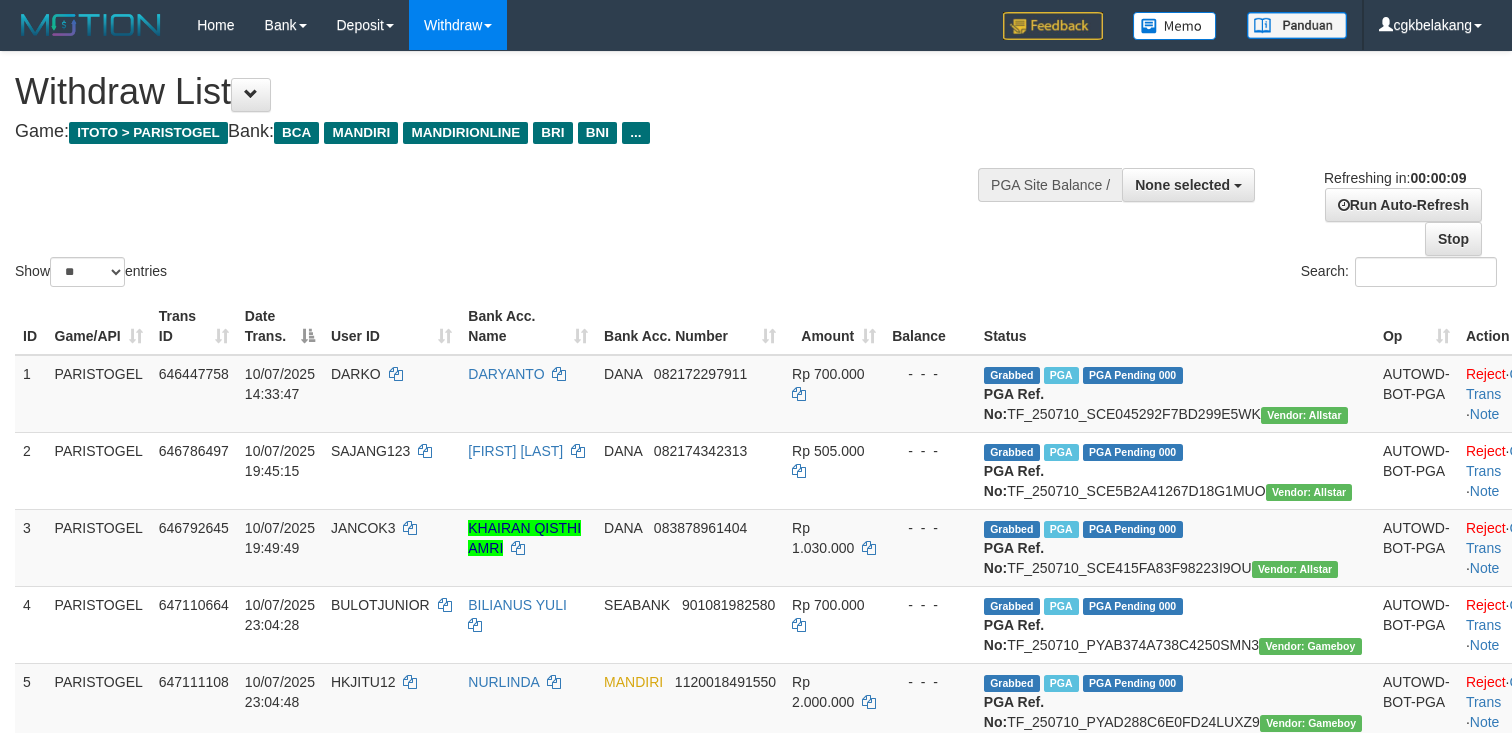 select 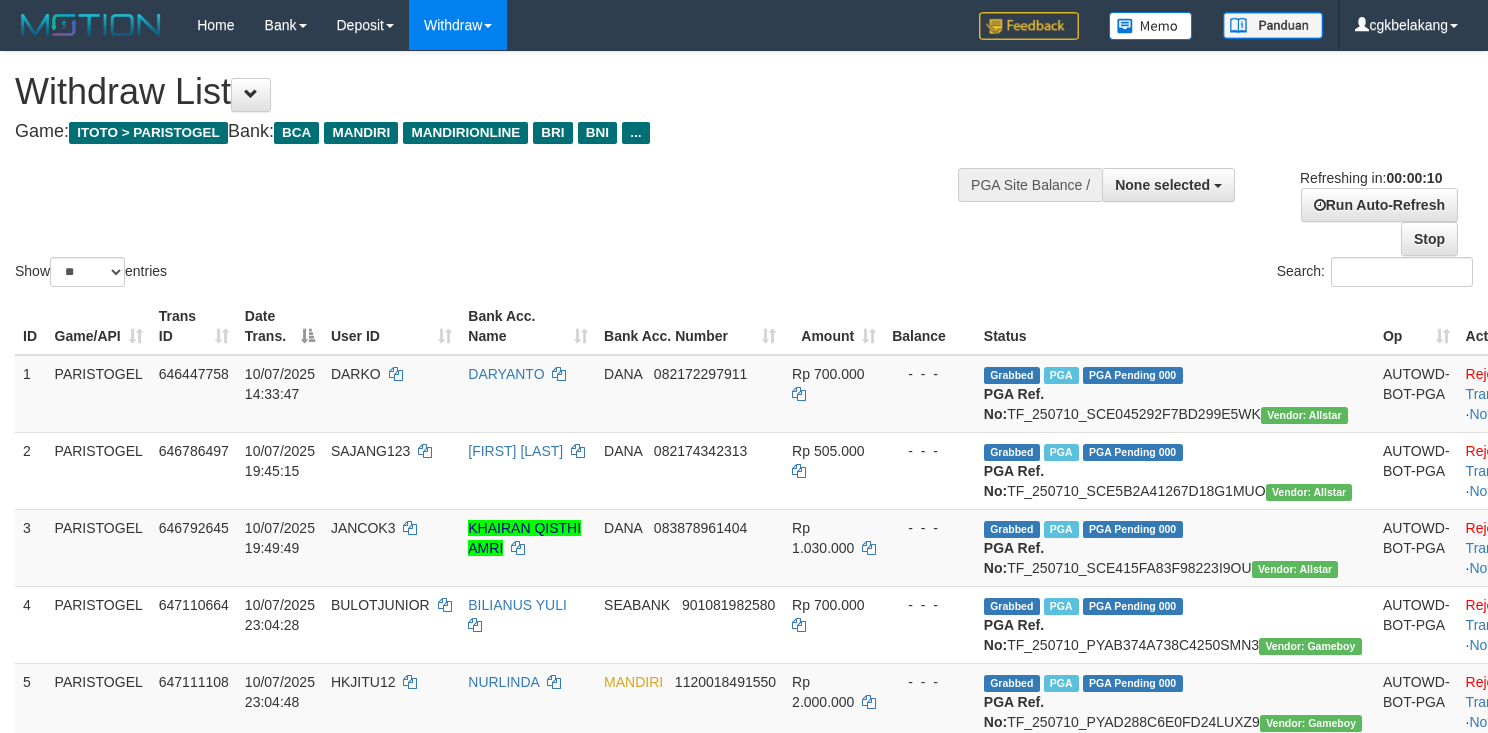 select 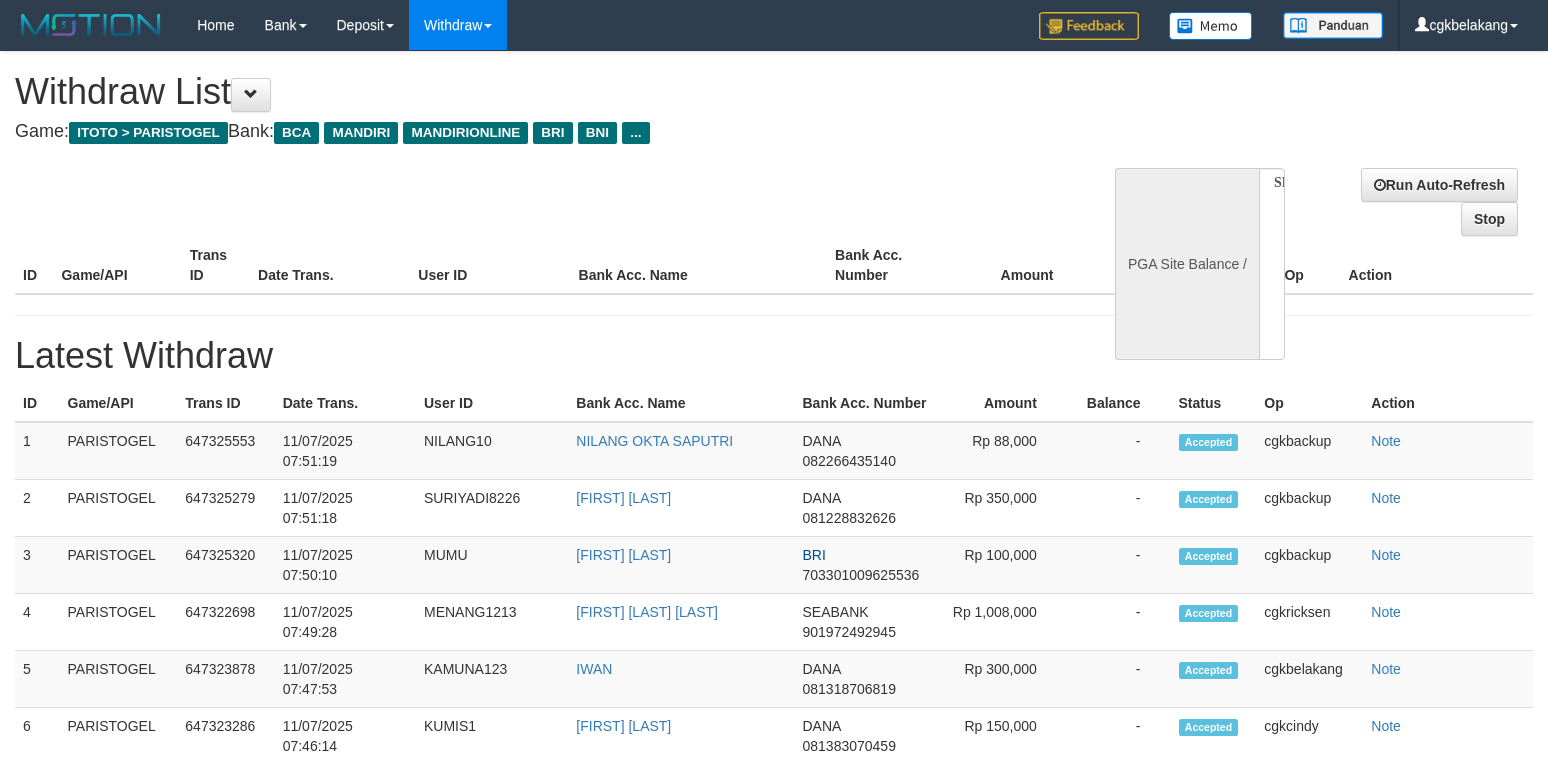 select 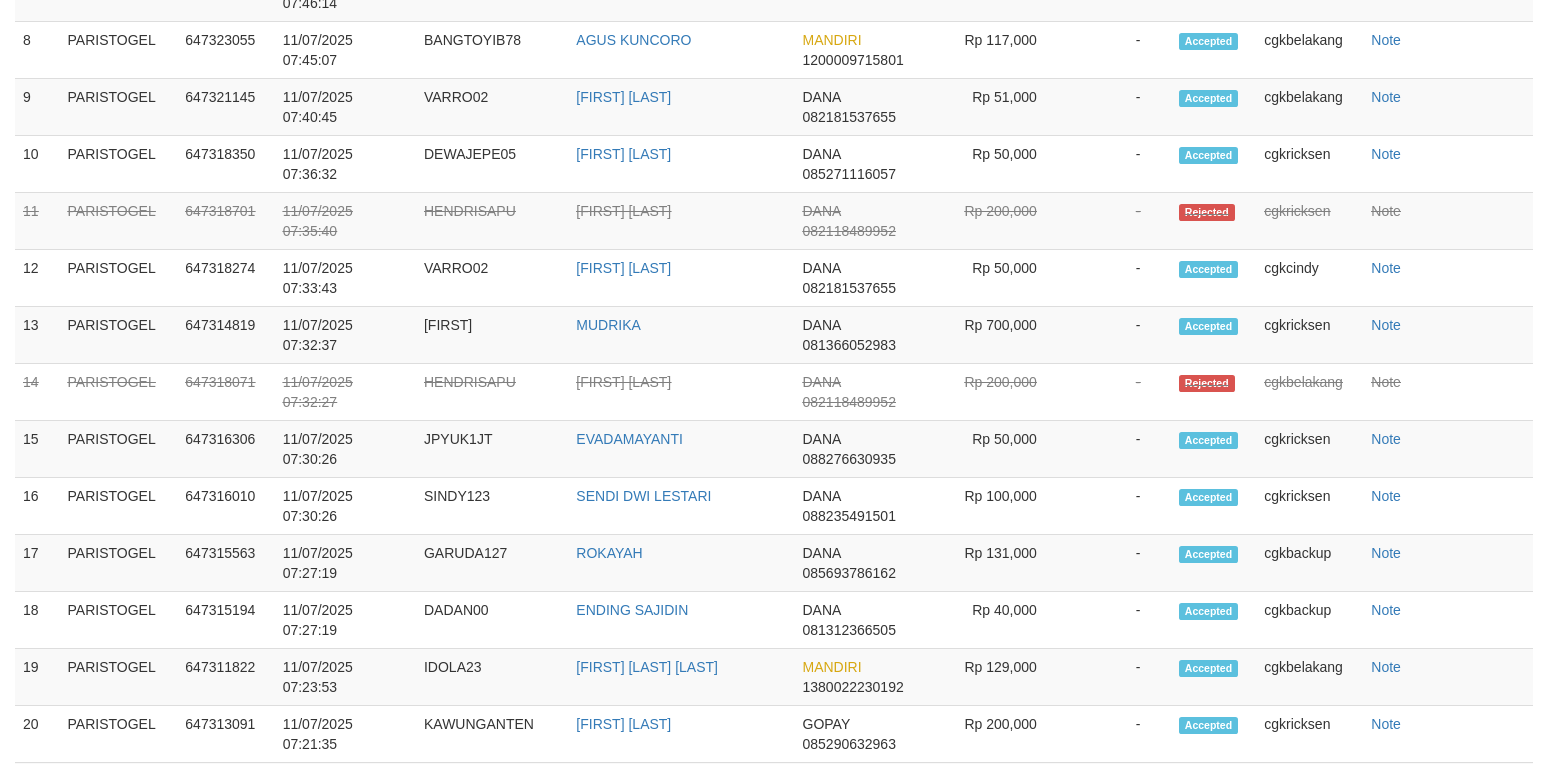 select on "**" 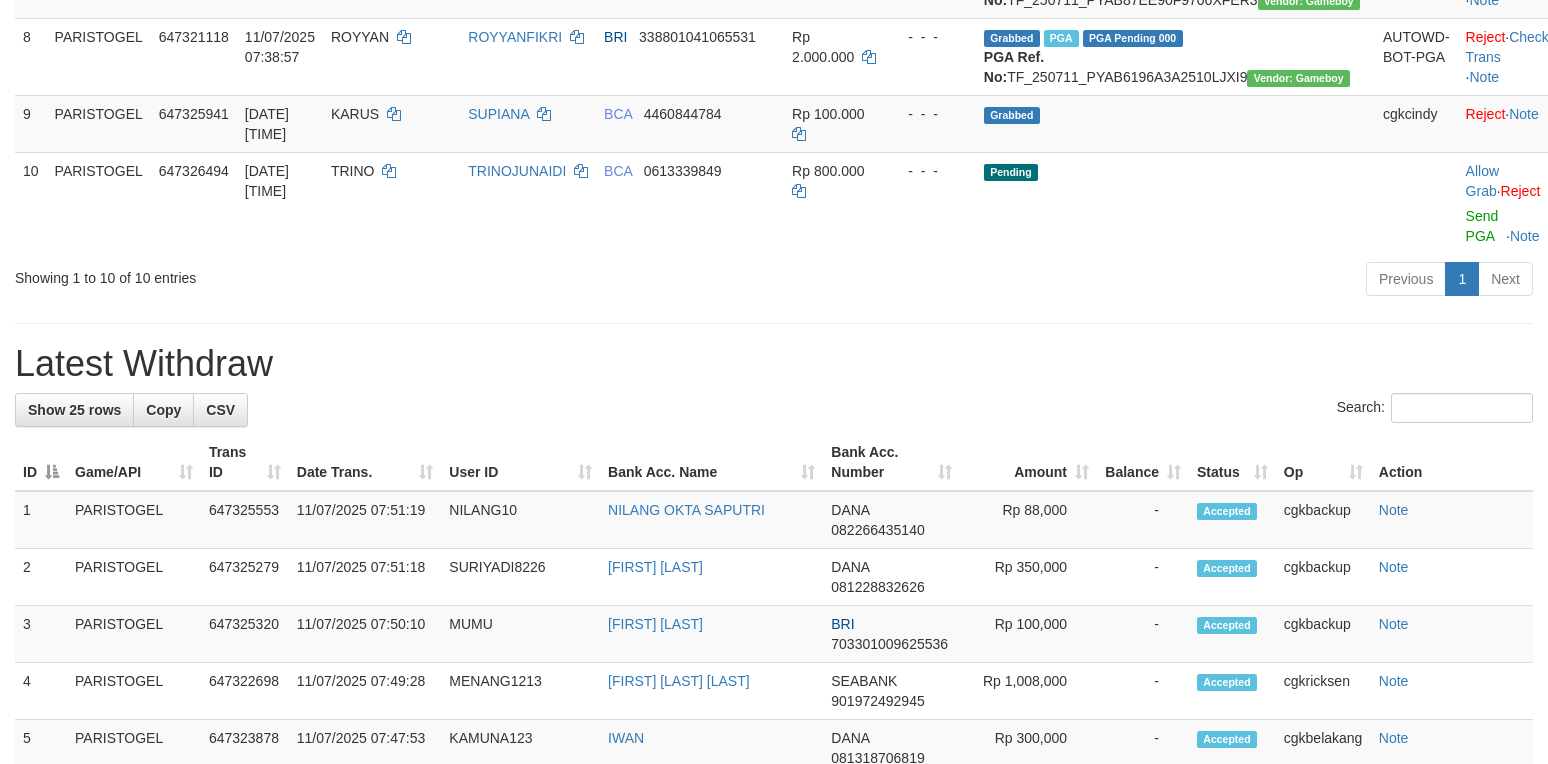 scroll, scrollTop: 800, scrollLeft: 0, axis: vertical 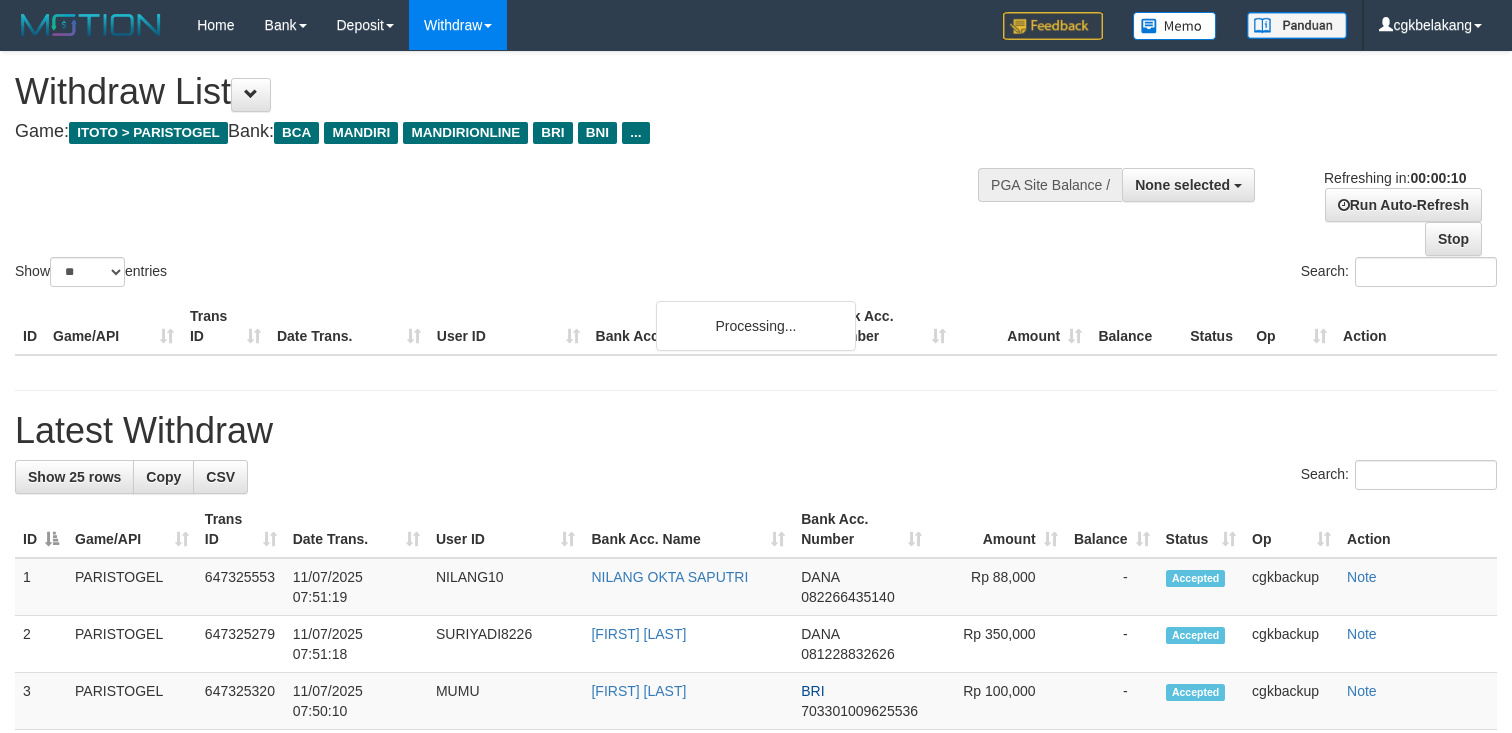 select 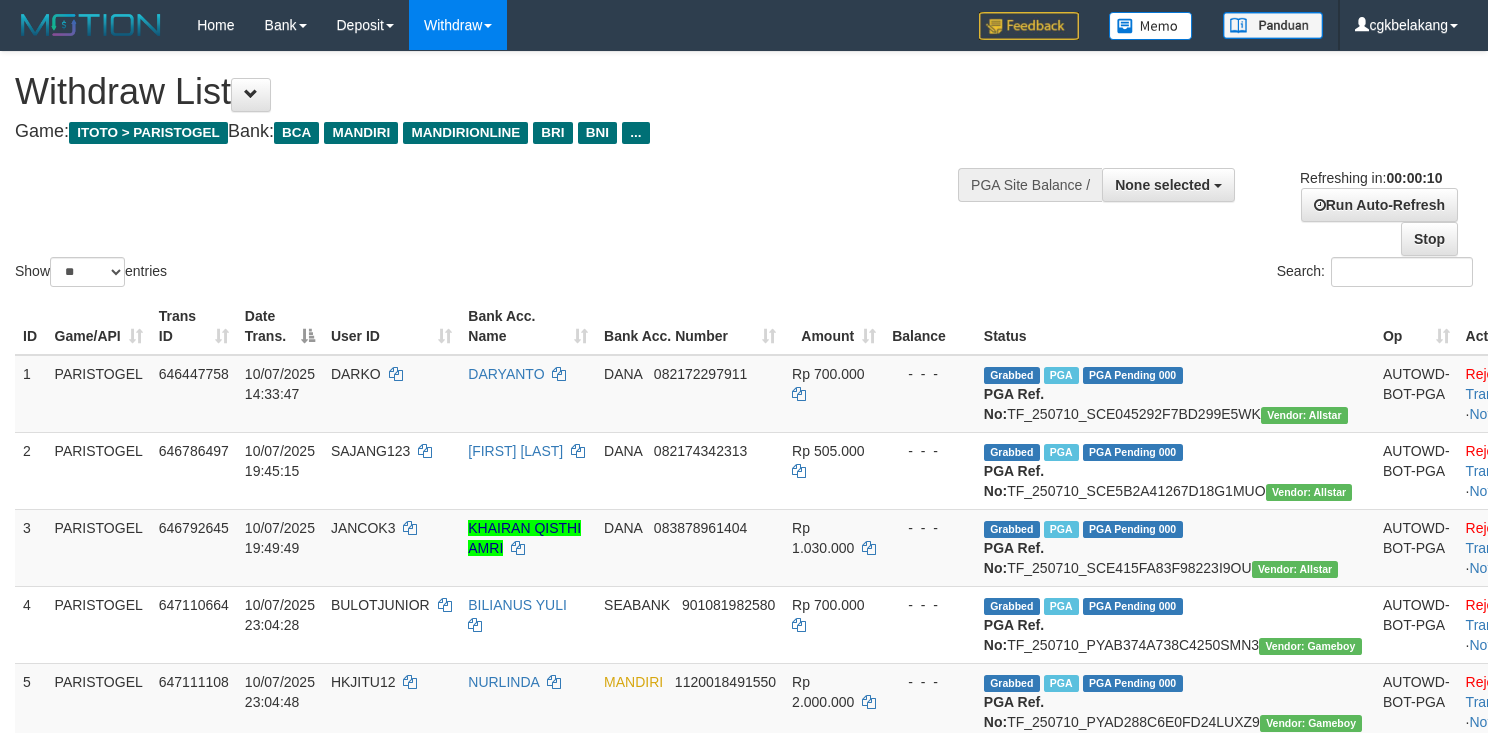 select 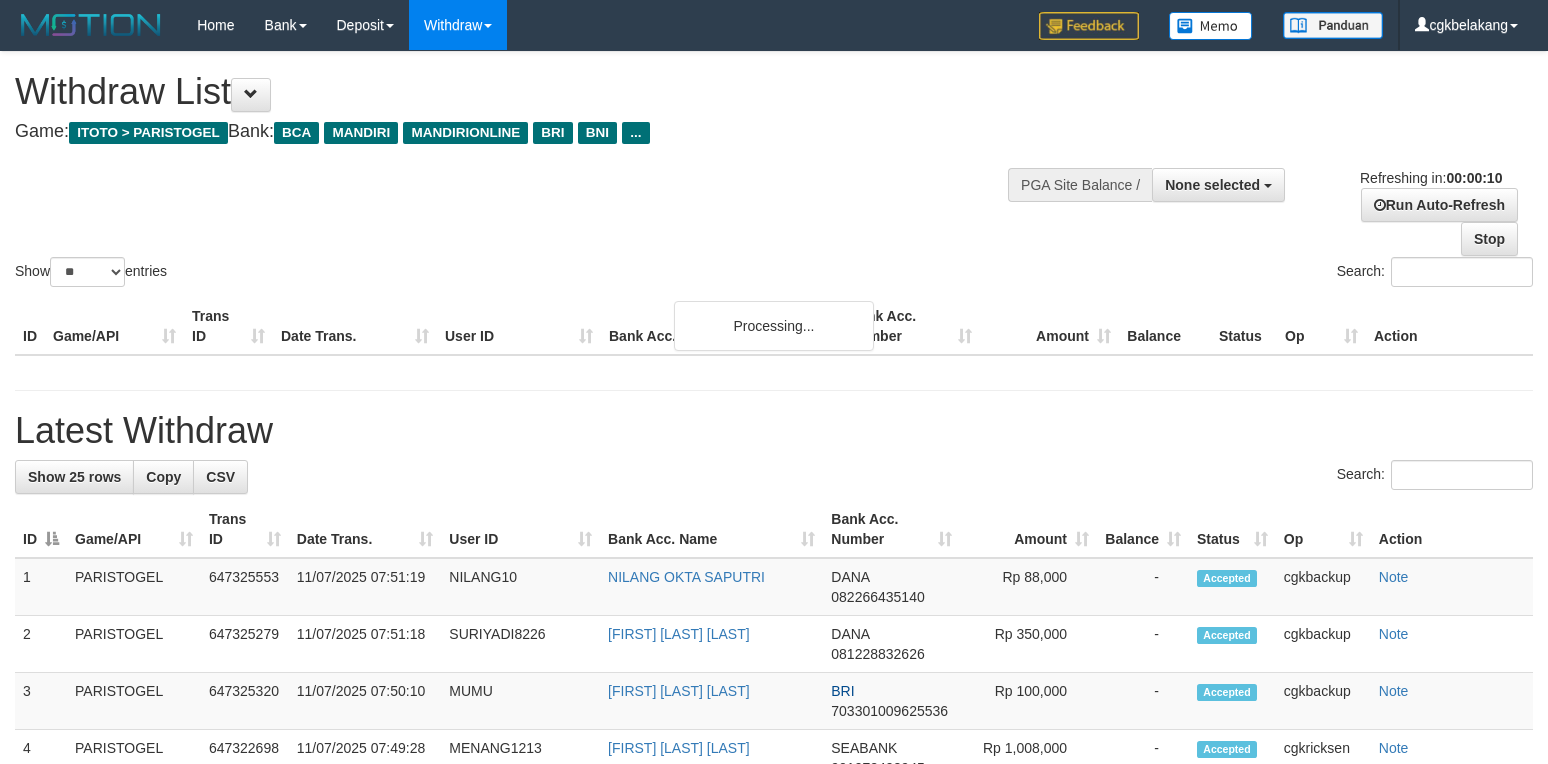 select 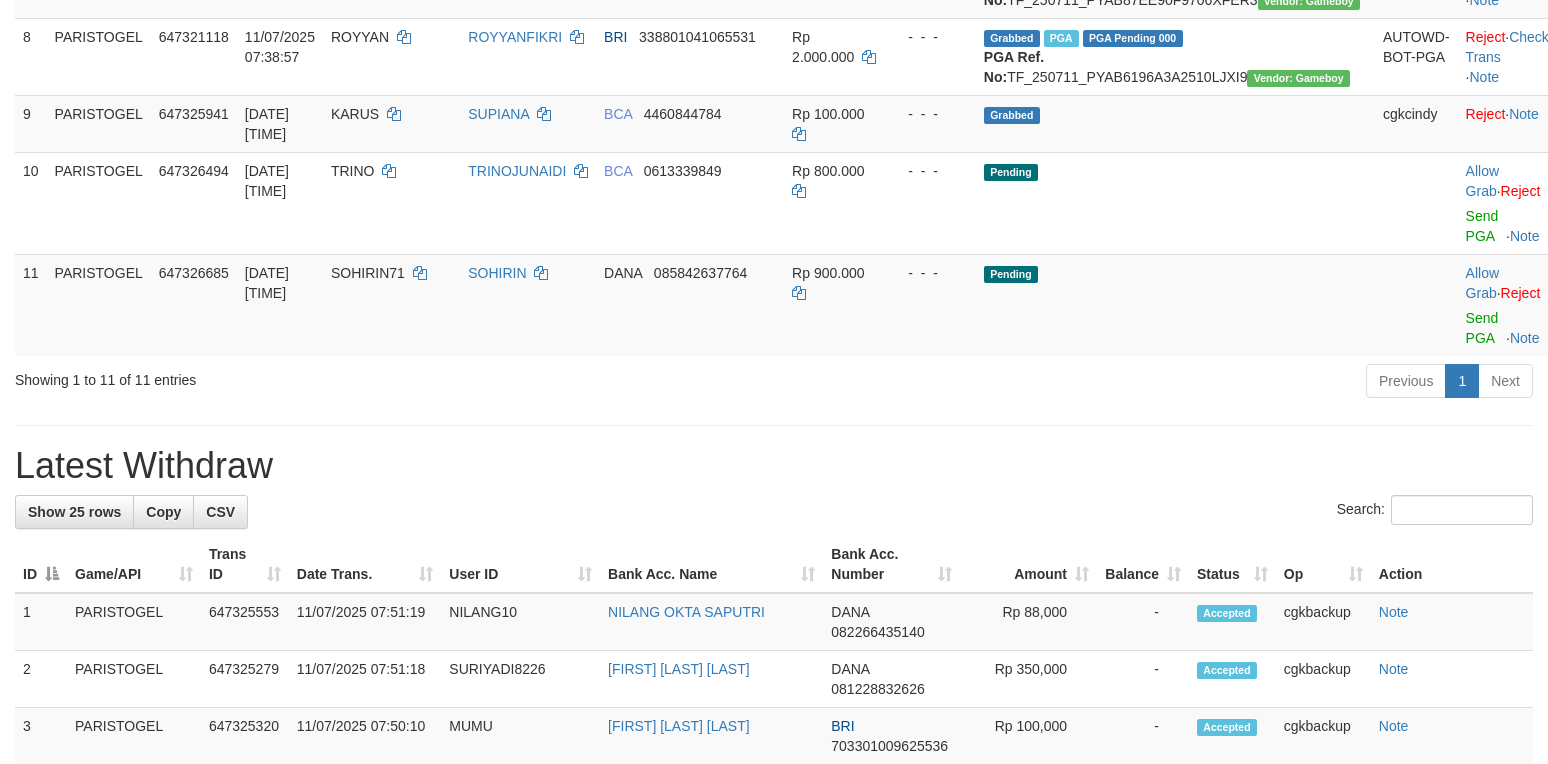 scroll, scrollTop: 800, scrollLeft: 0, axis: vertical 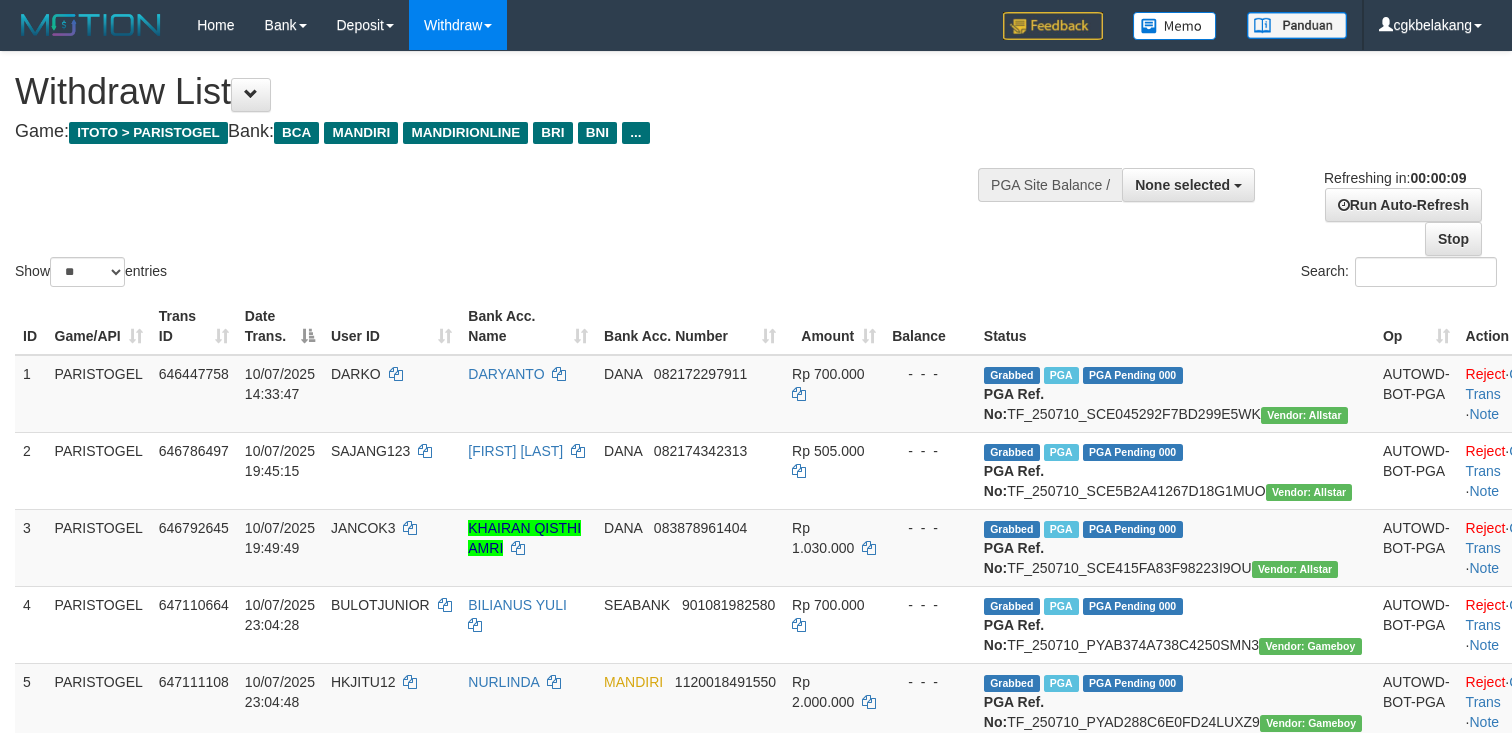select 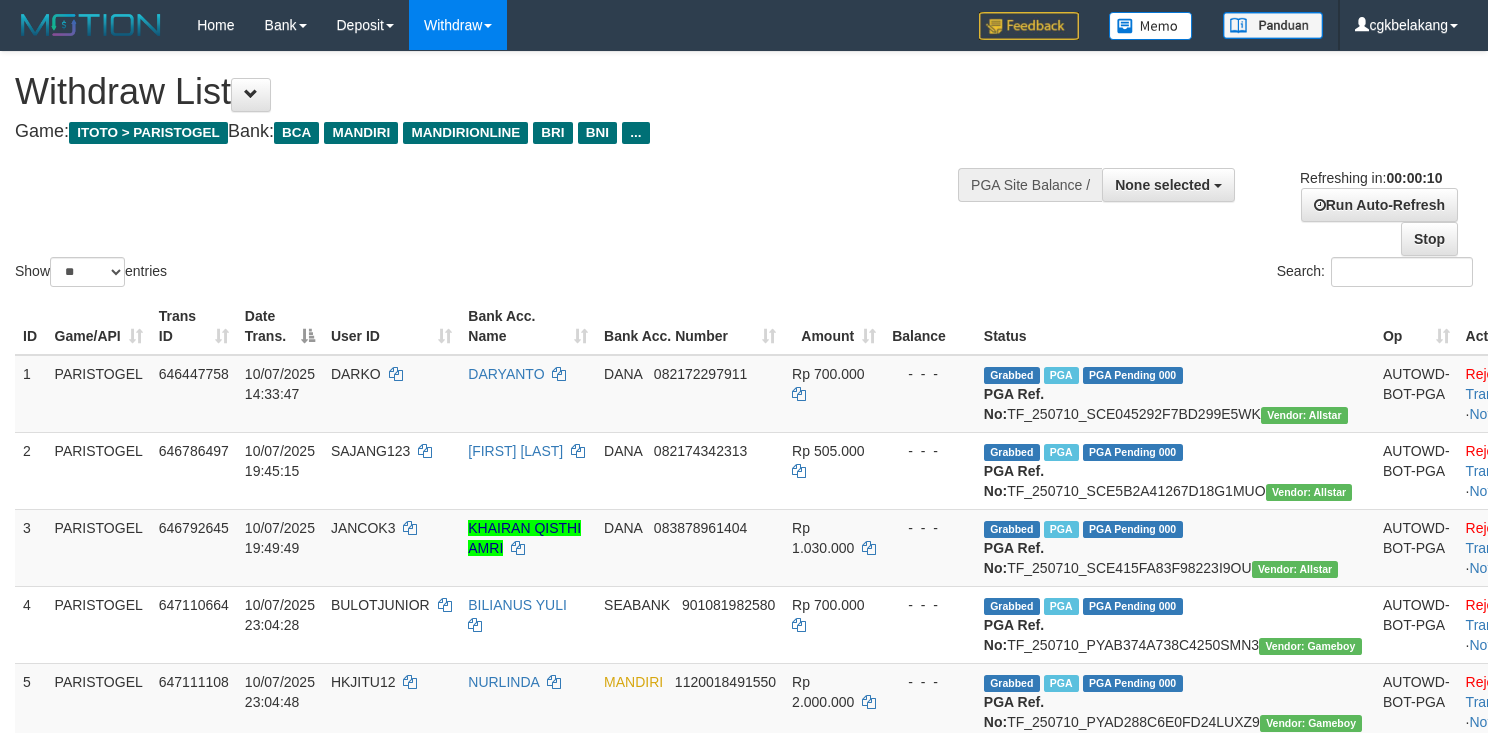 select 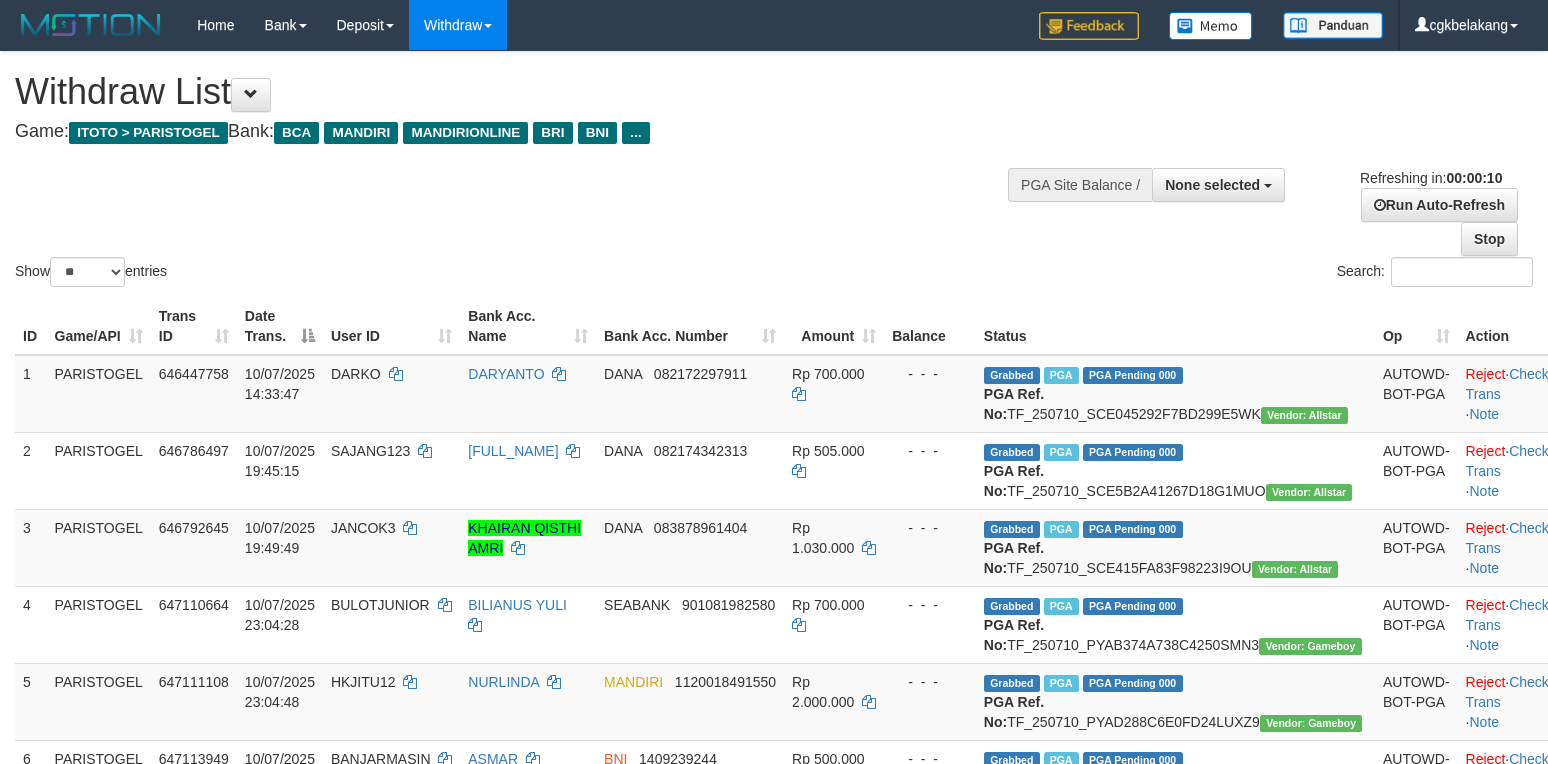 select 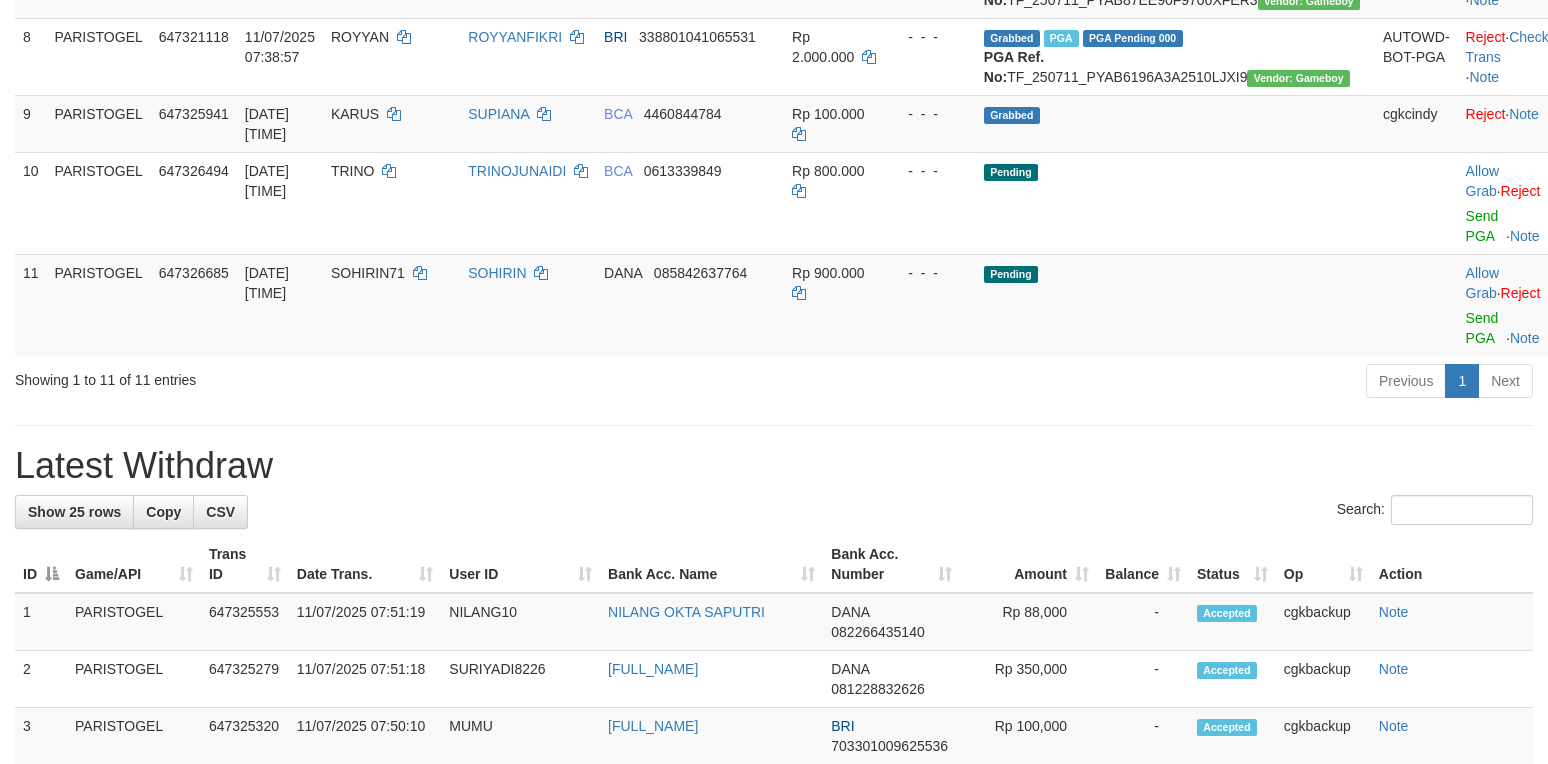 scroll, scrollTop: 800, scrollLeft: 0, axis: vertical 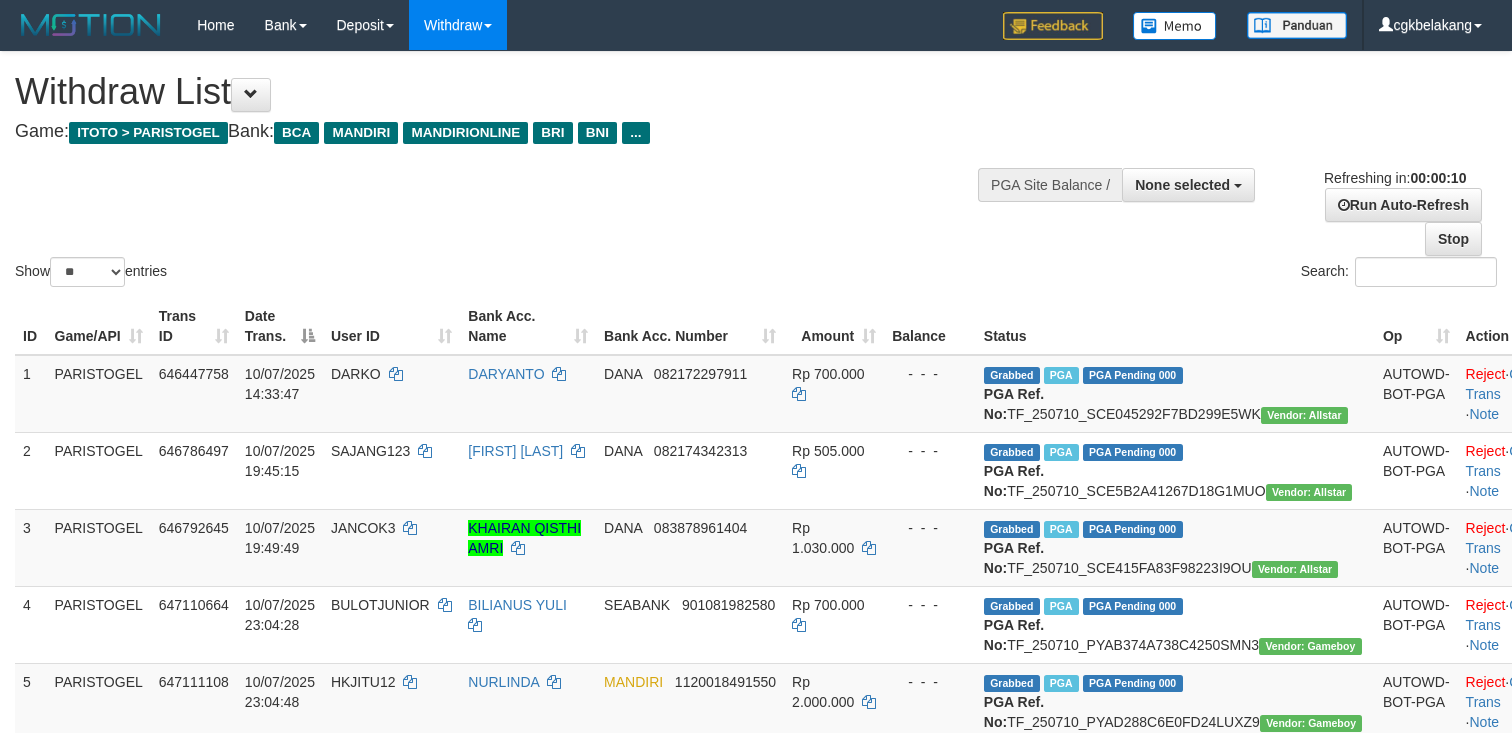 select 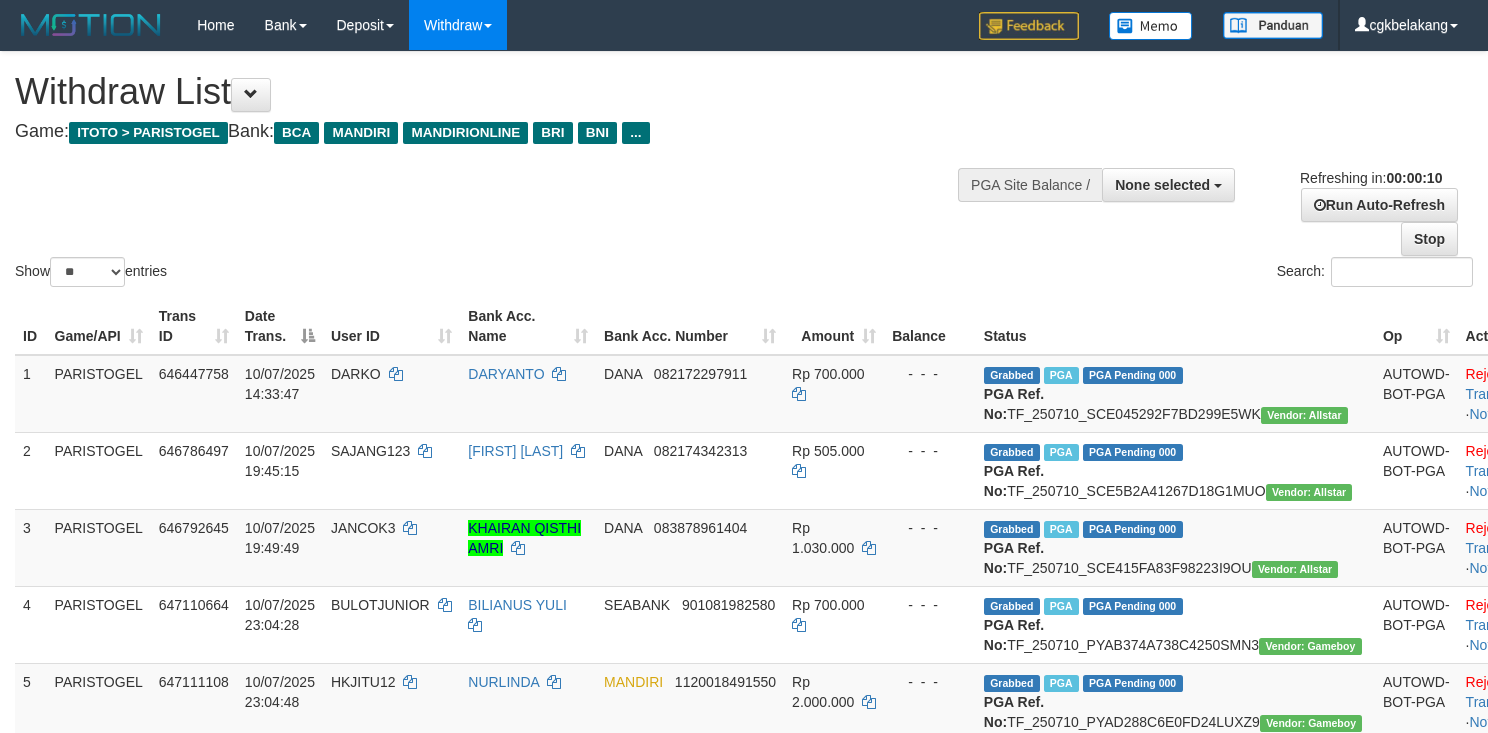 select 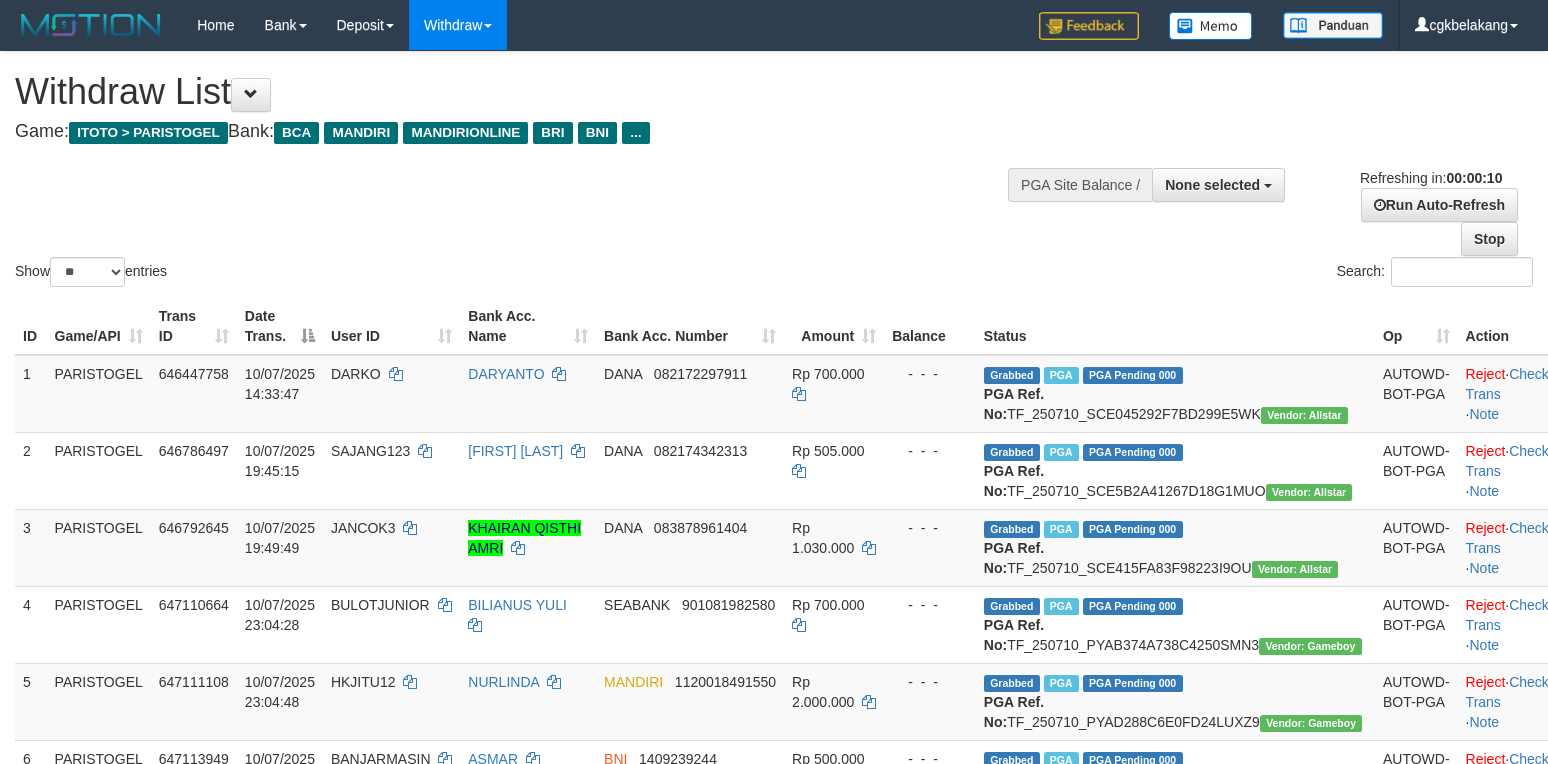 select 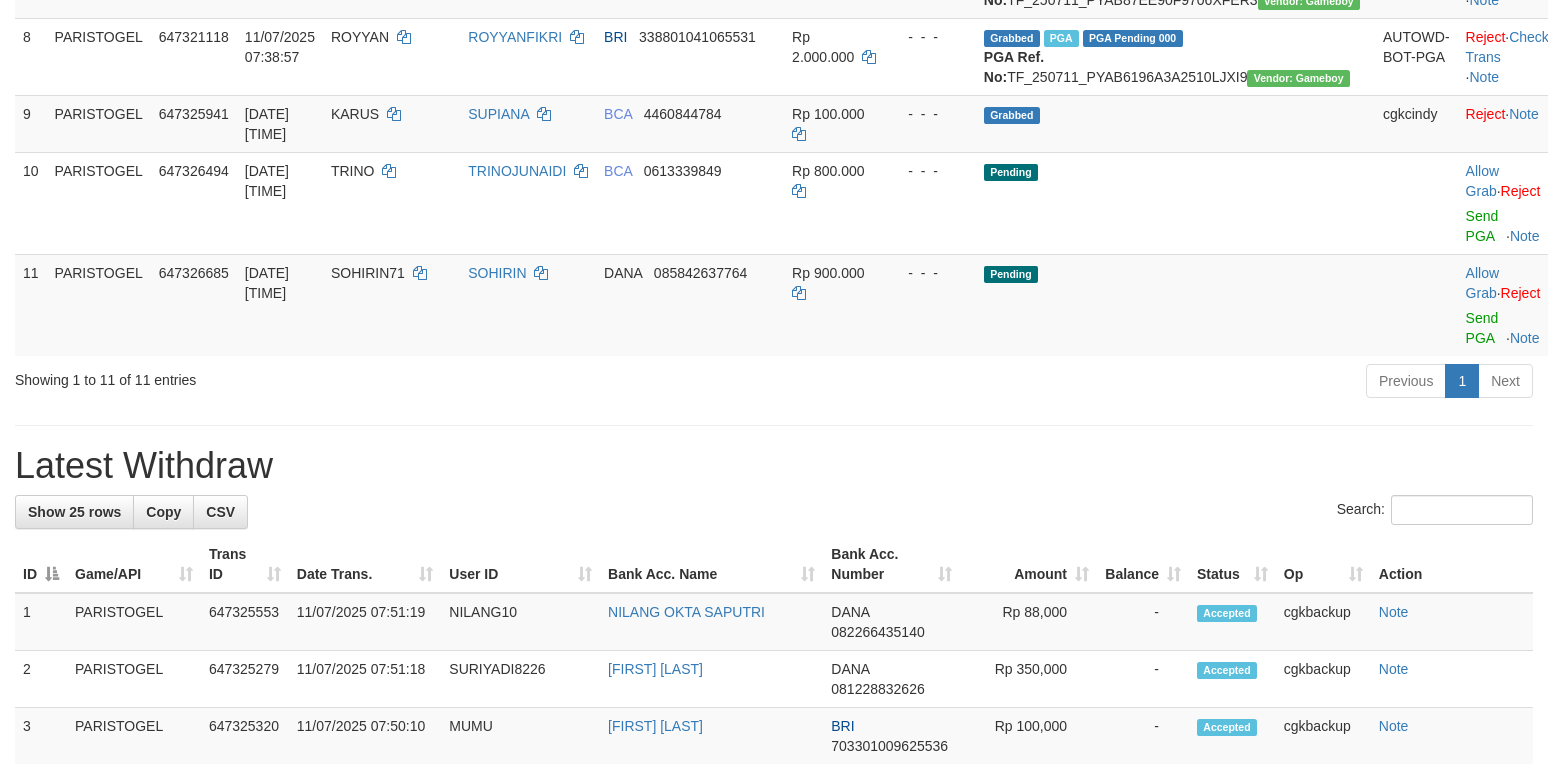 scroll, scrollTop: 800, scrollLeft: 0, axis: vertical 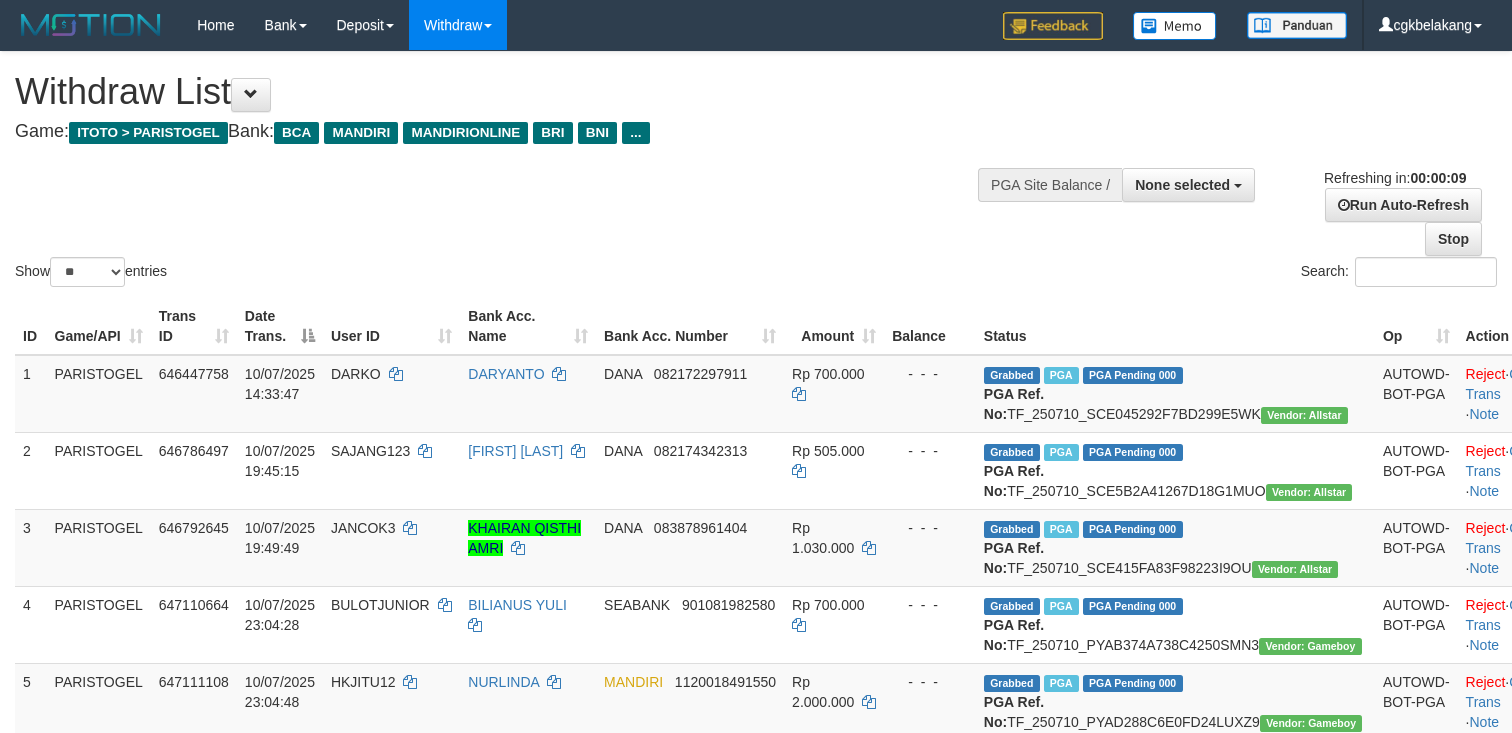 select 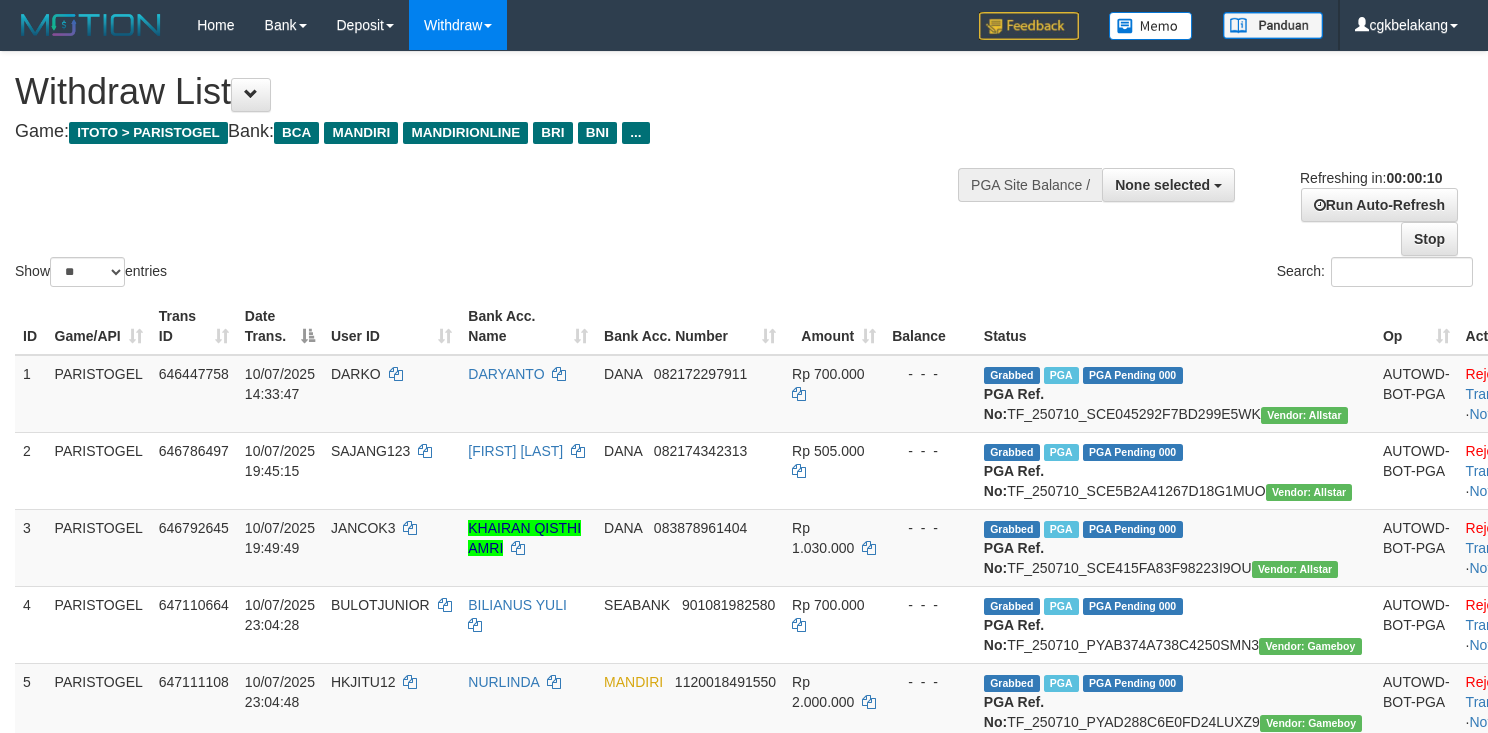 select 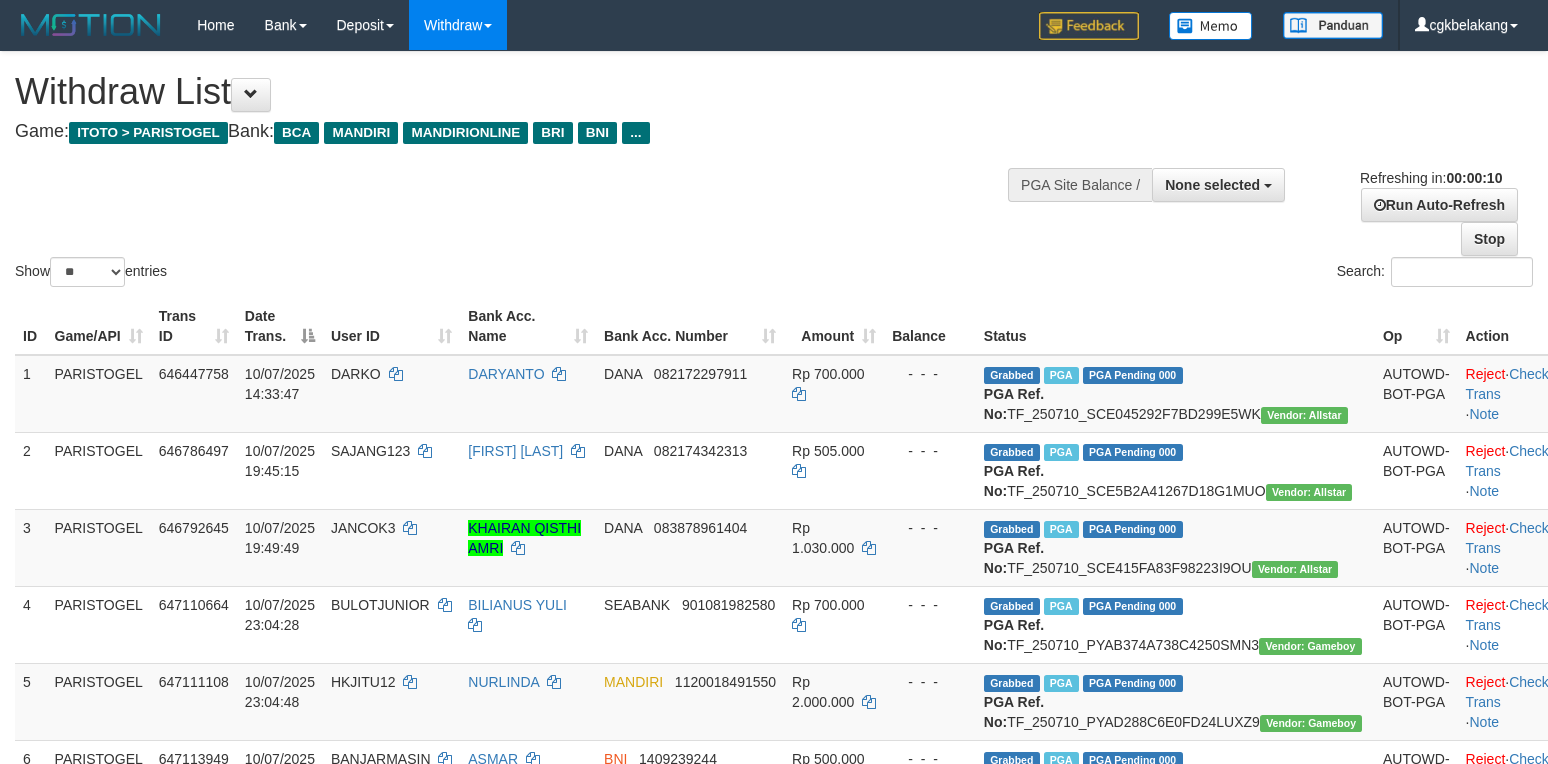 select 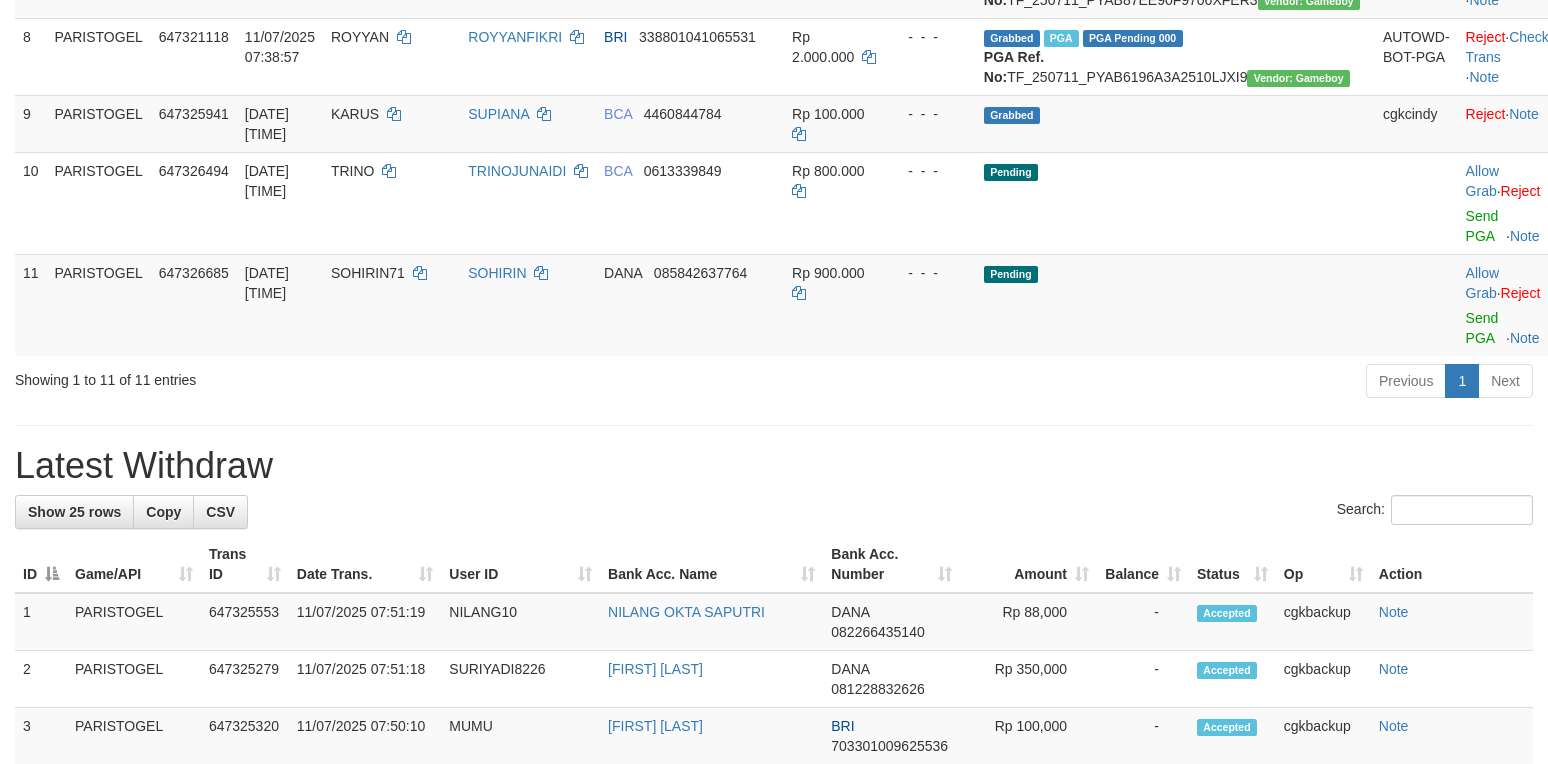 scroll, scrollTop: 800, scrollLeft: 0, axis: vertical 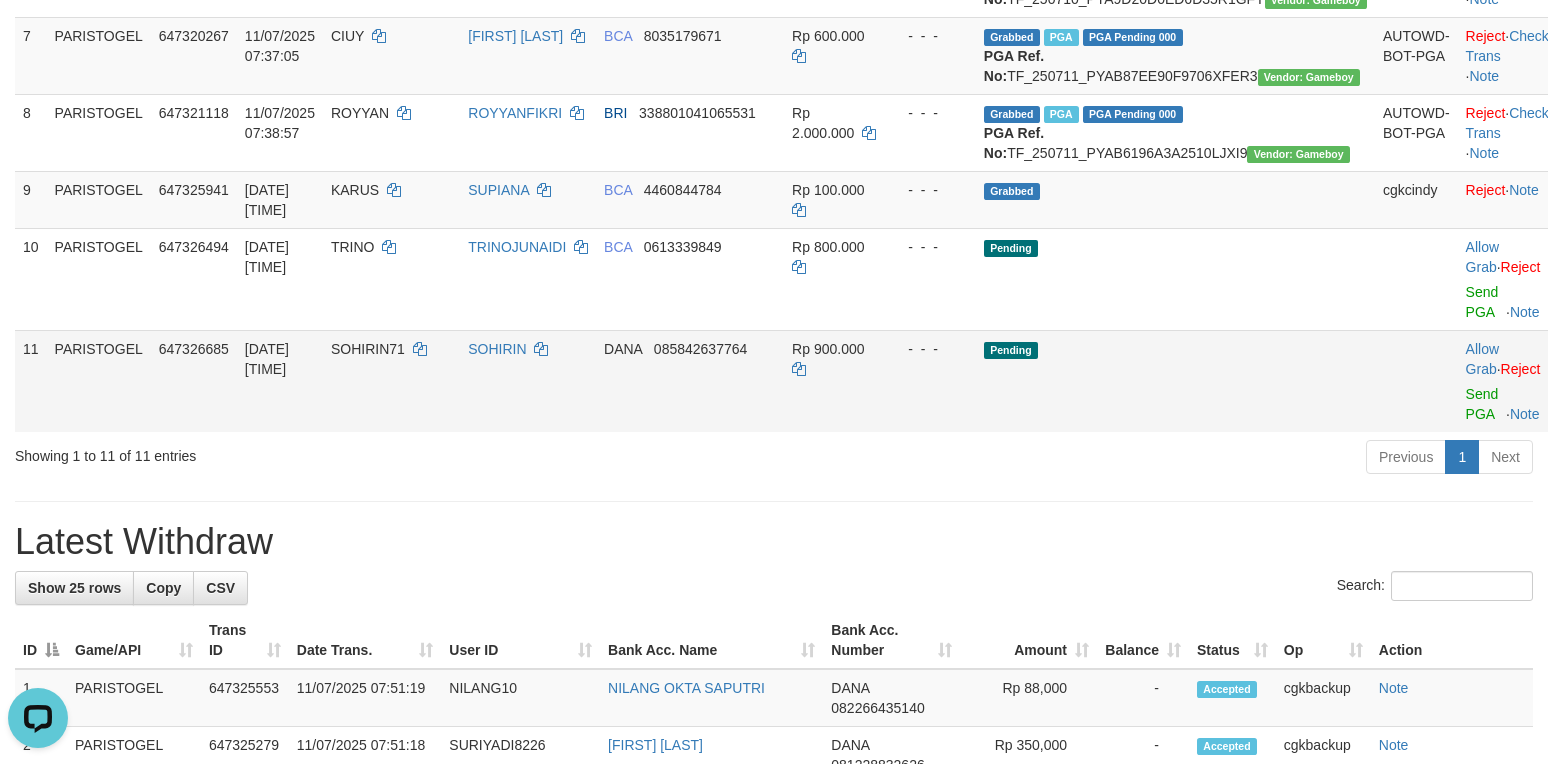 click on "Pending" at bounding box center (1175, 381) 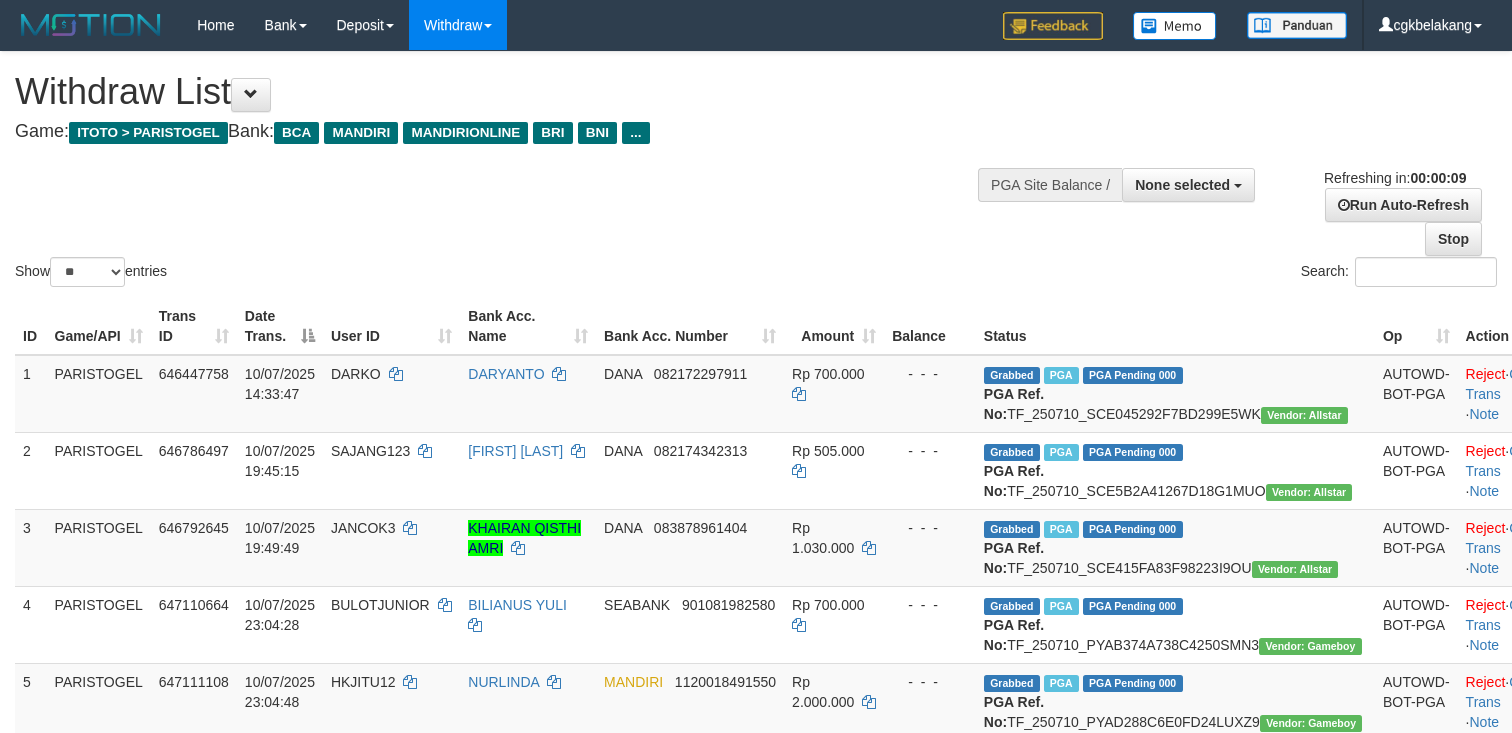 select 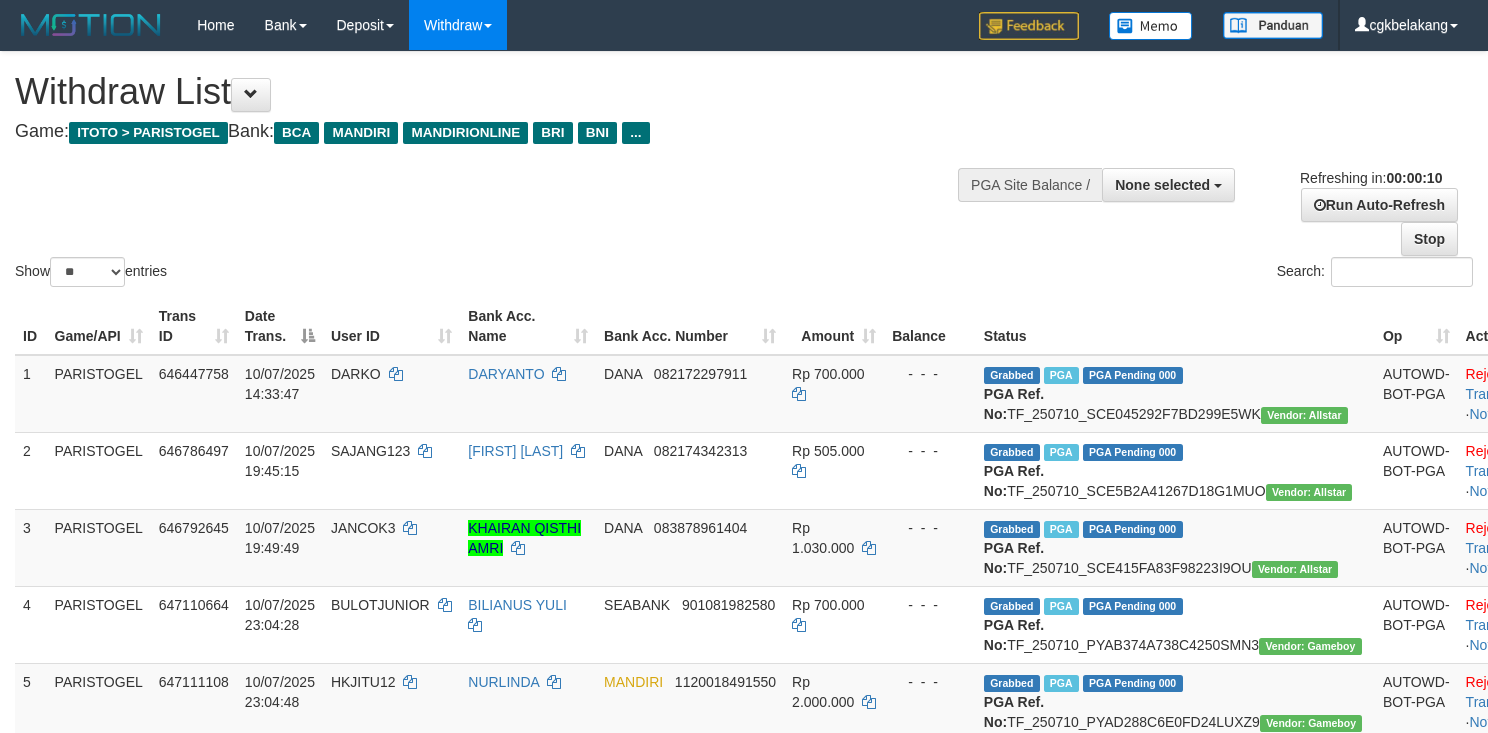 select 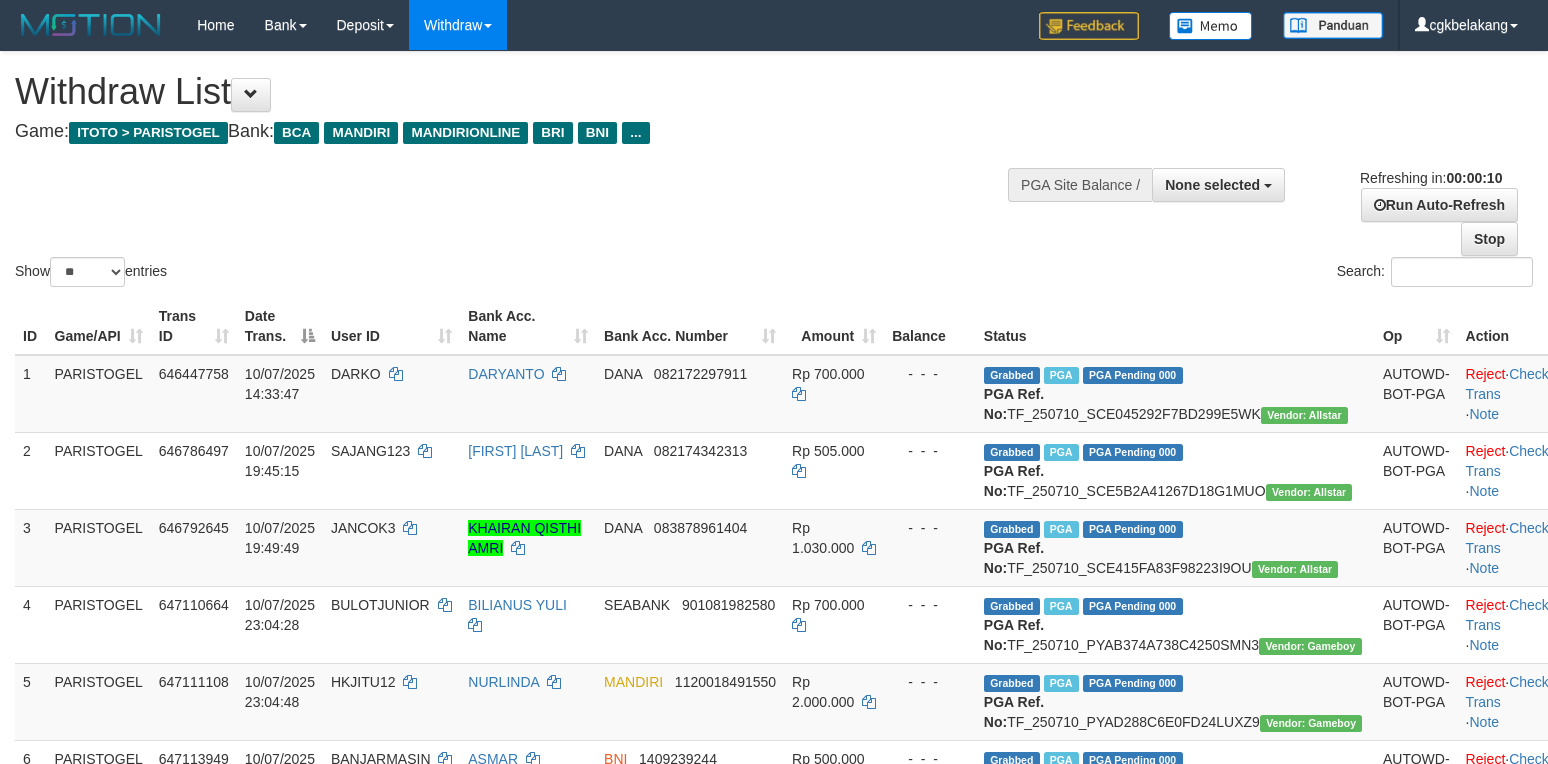 select 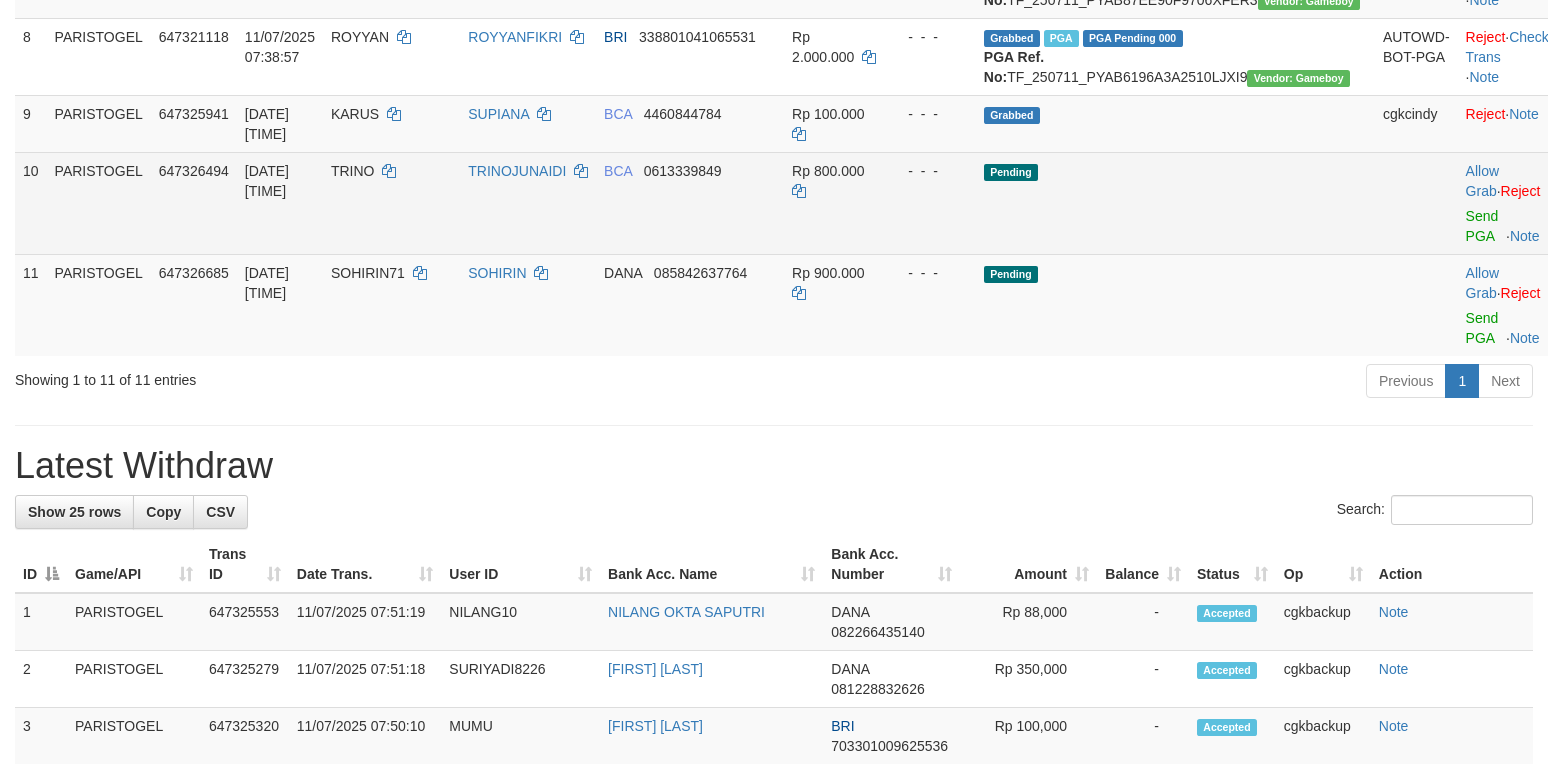 scroll, scrollTop: 800, scrollLeft: 0, axis: vertical 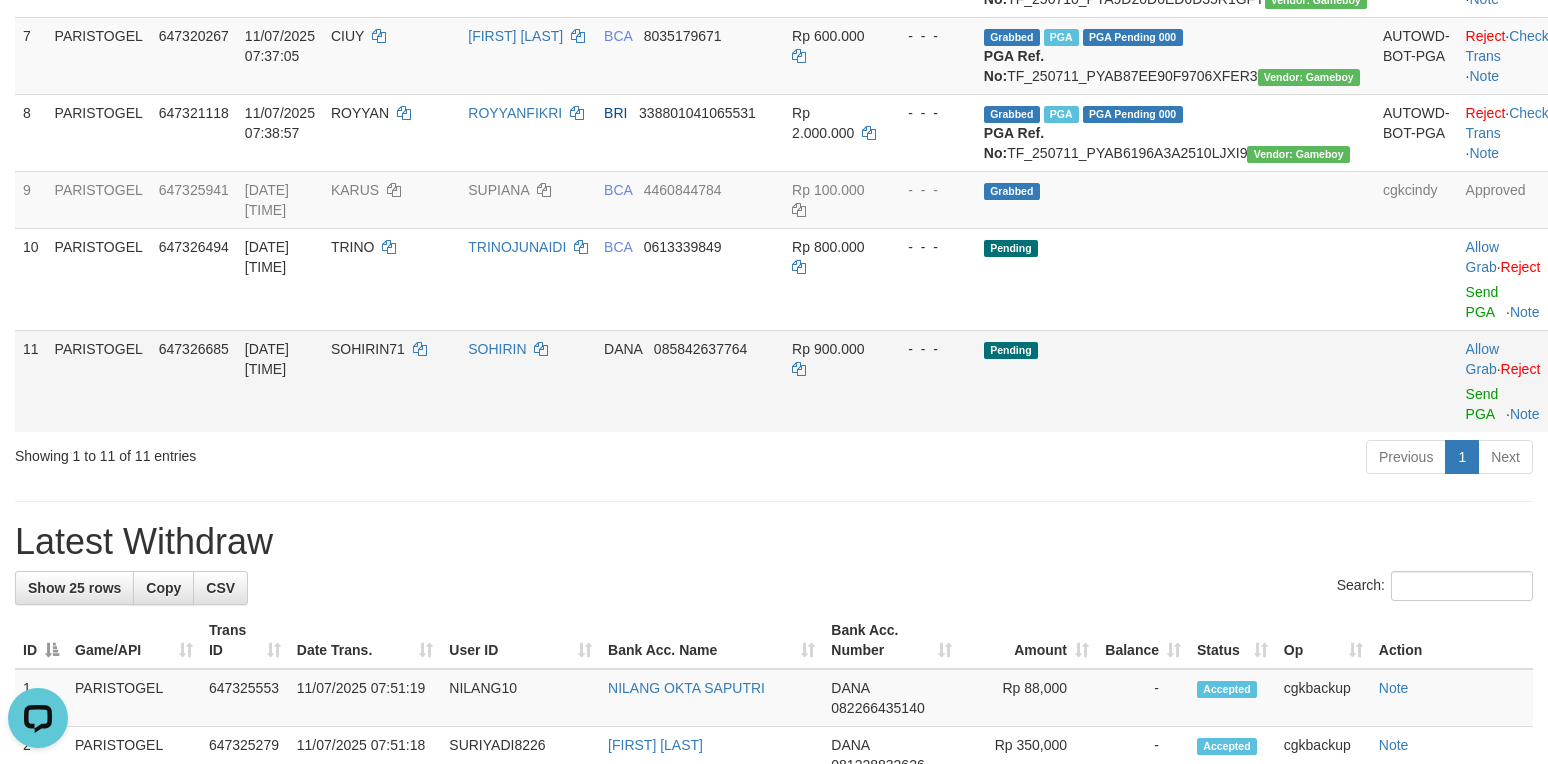 click on "Pending" at bounding box center (1175, 381) 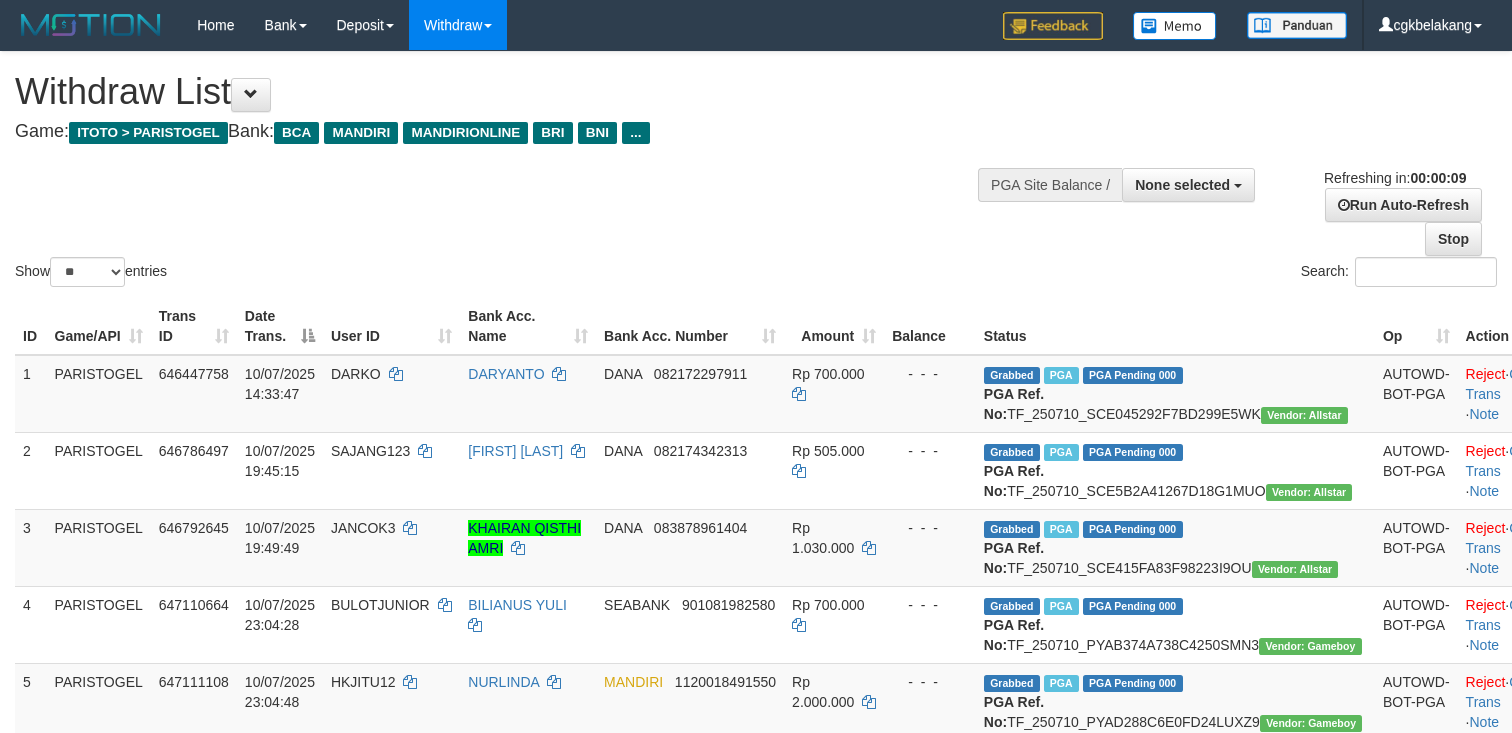 select 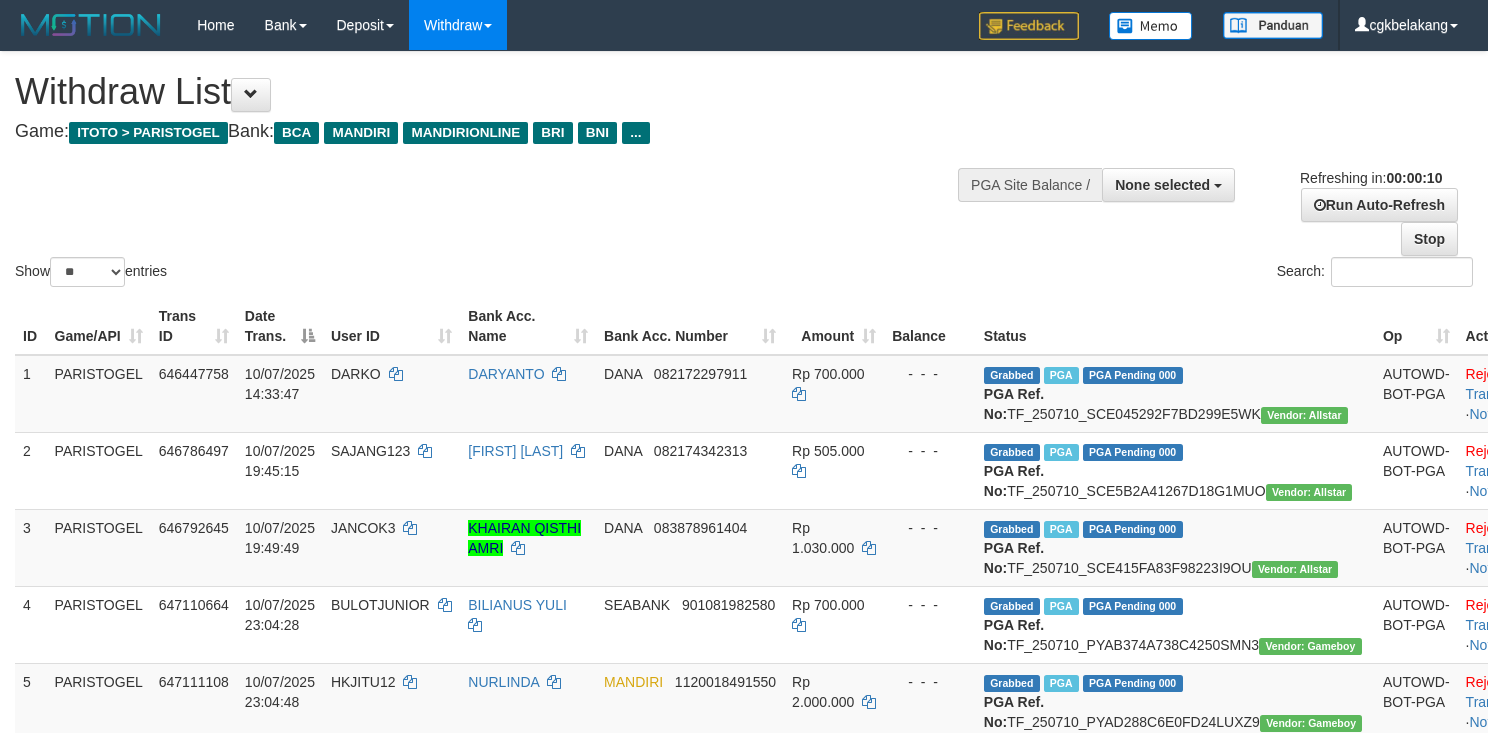 select 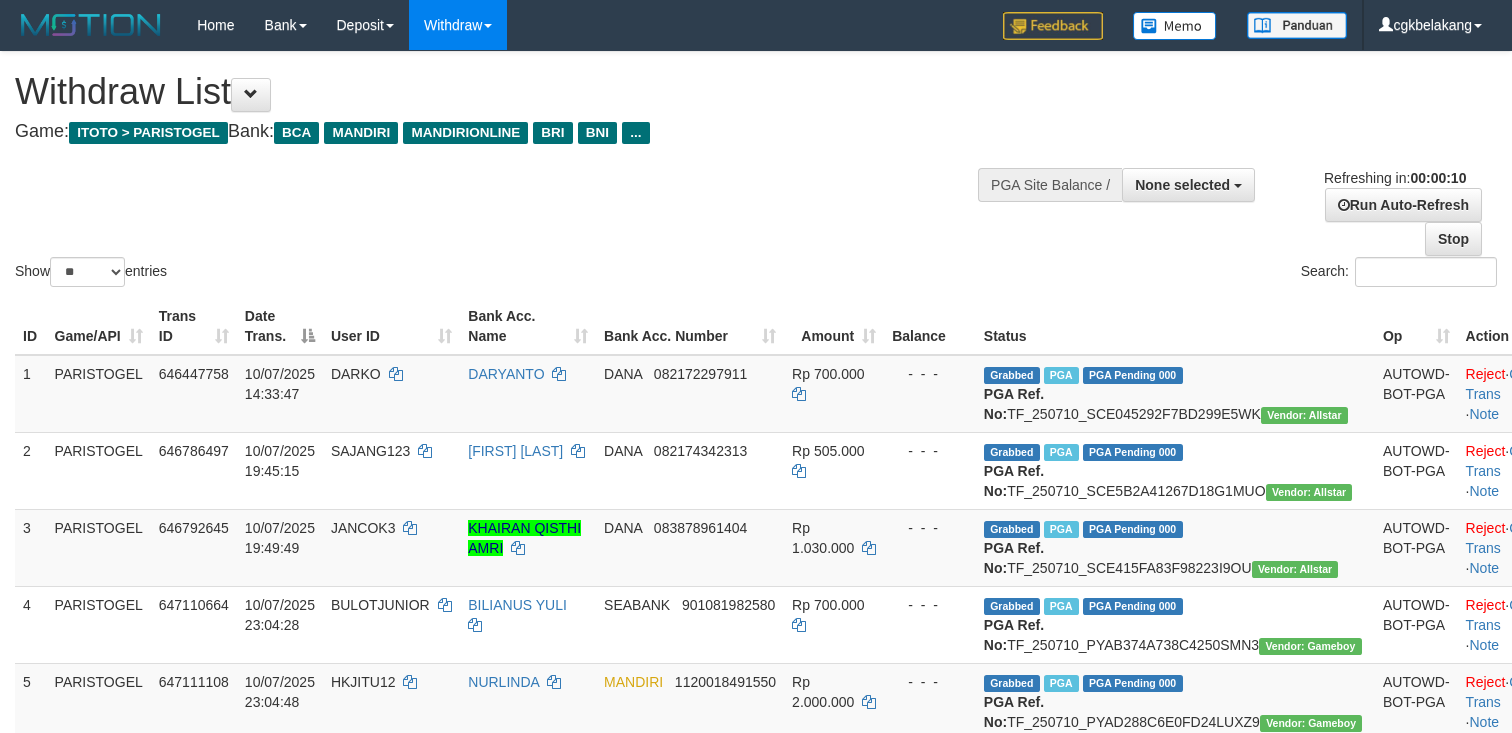 select 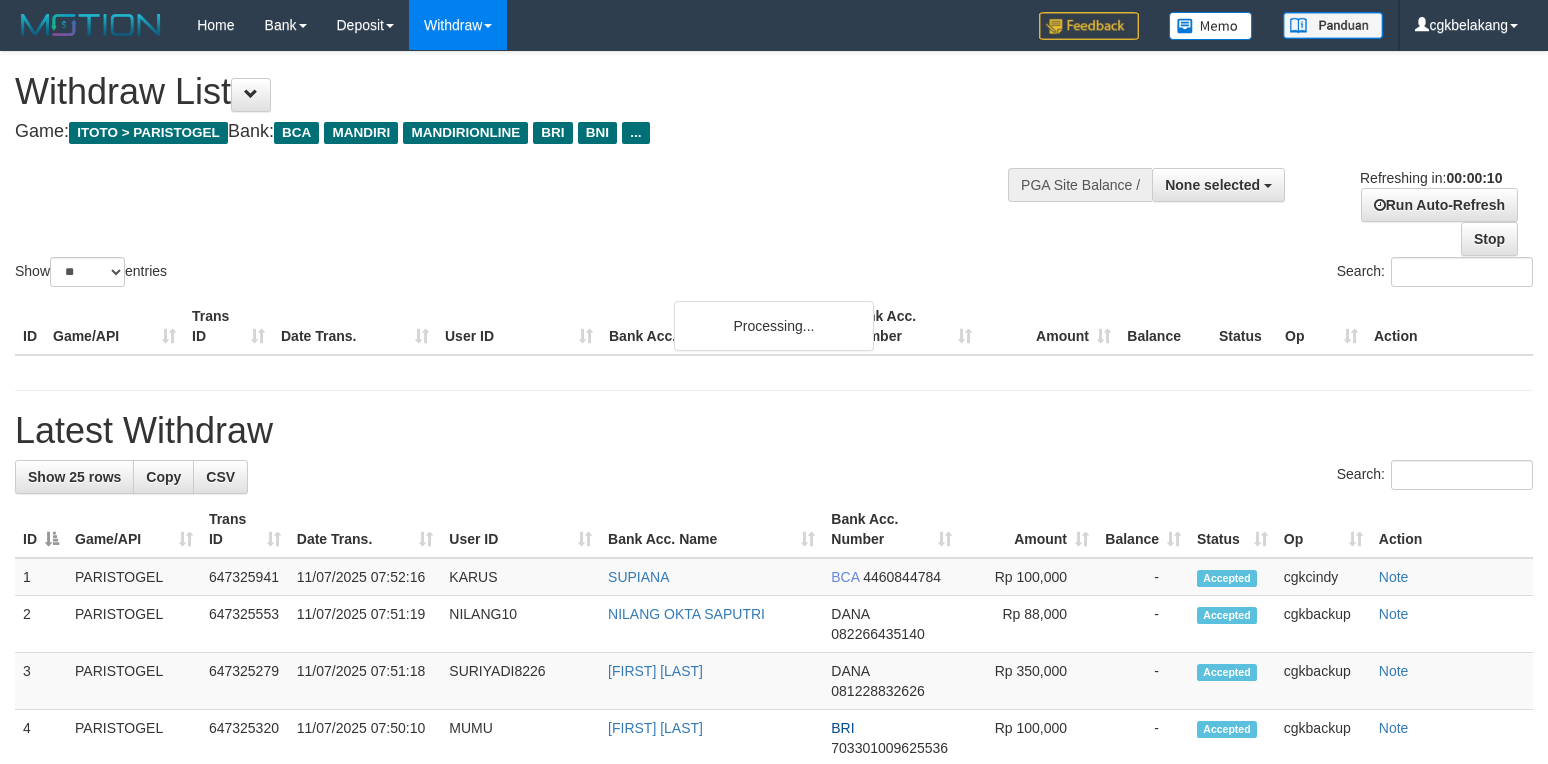 select 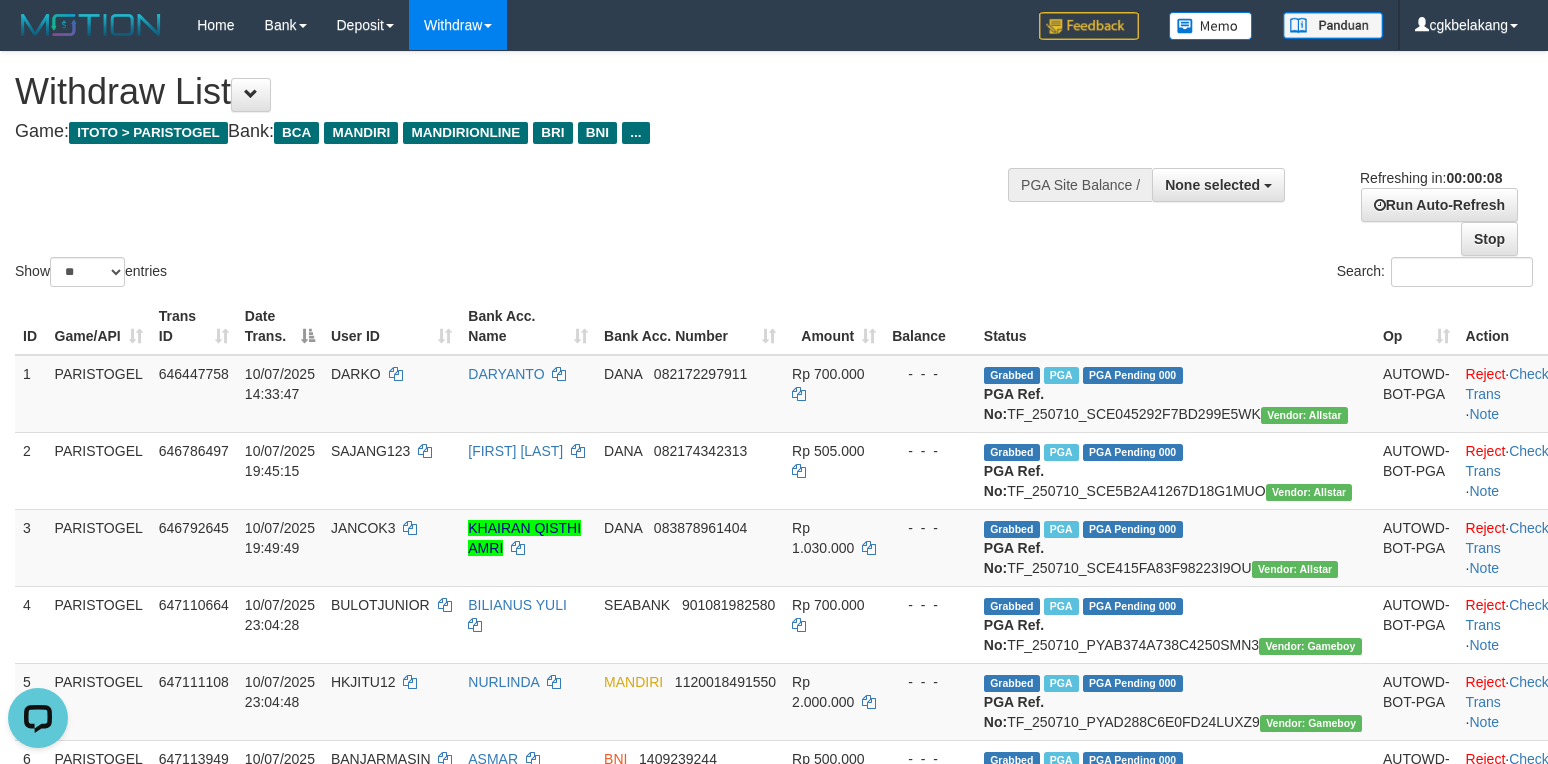 scroll, scrollTop: 0, scrollLeft: 0, axis: both 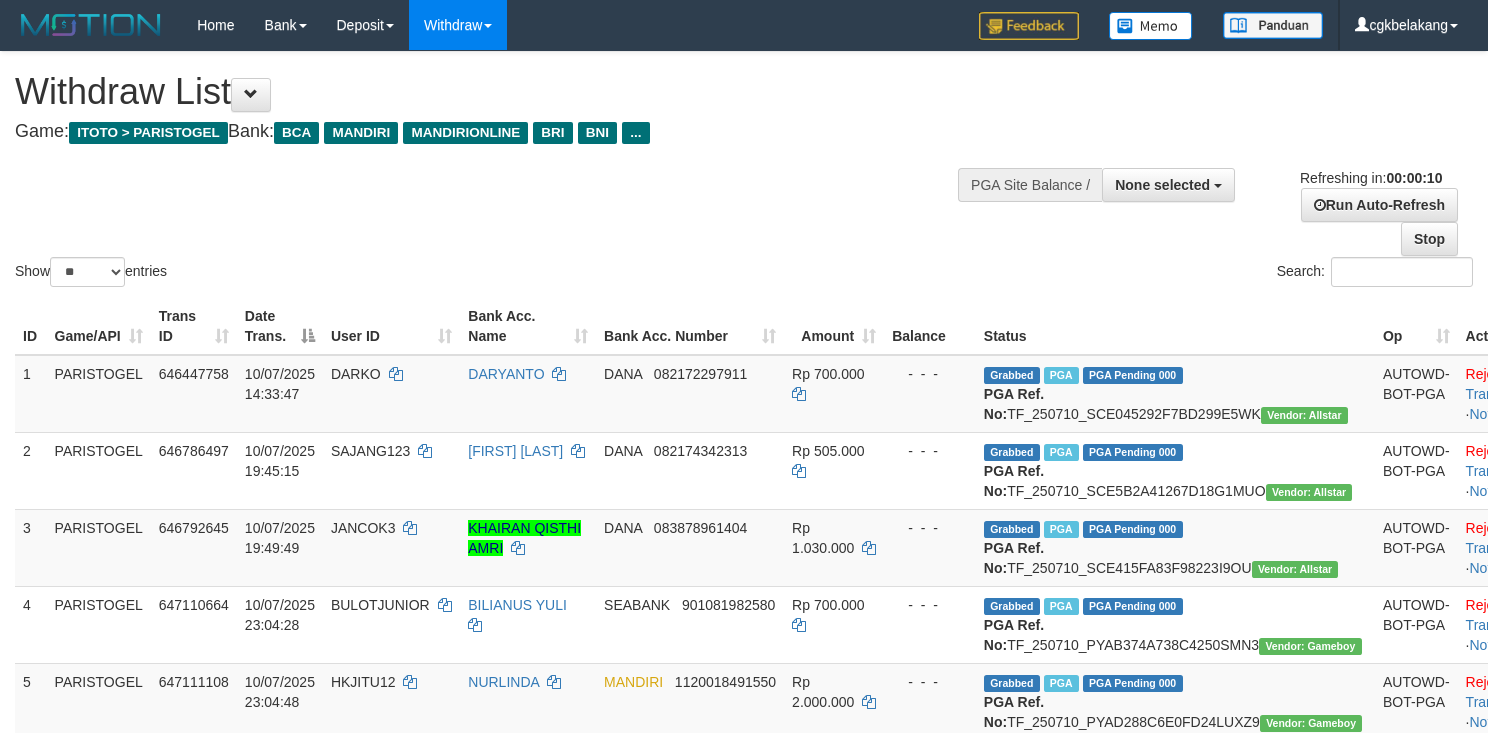 select 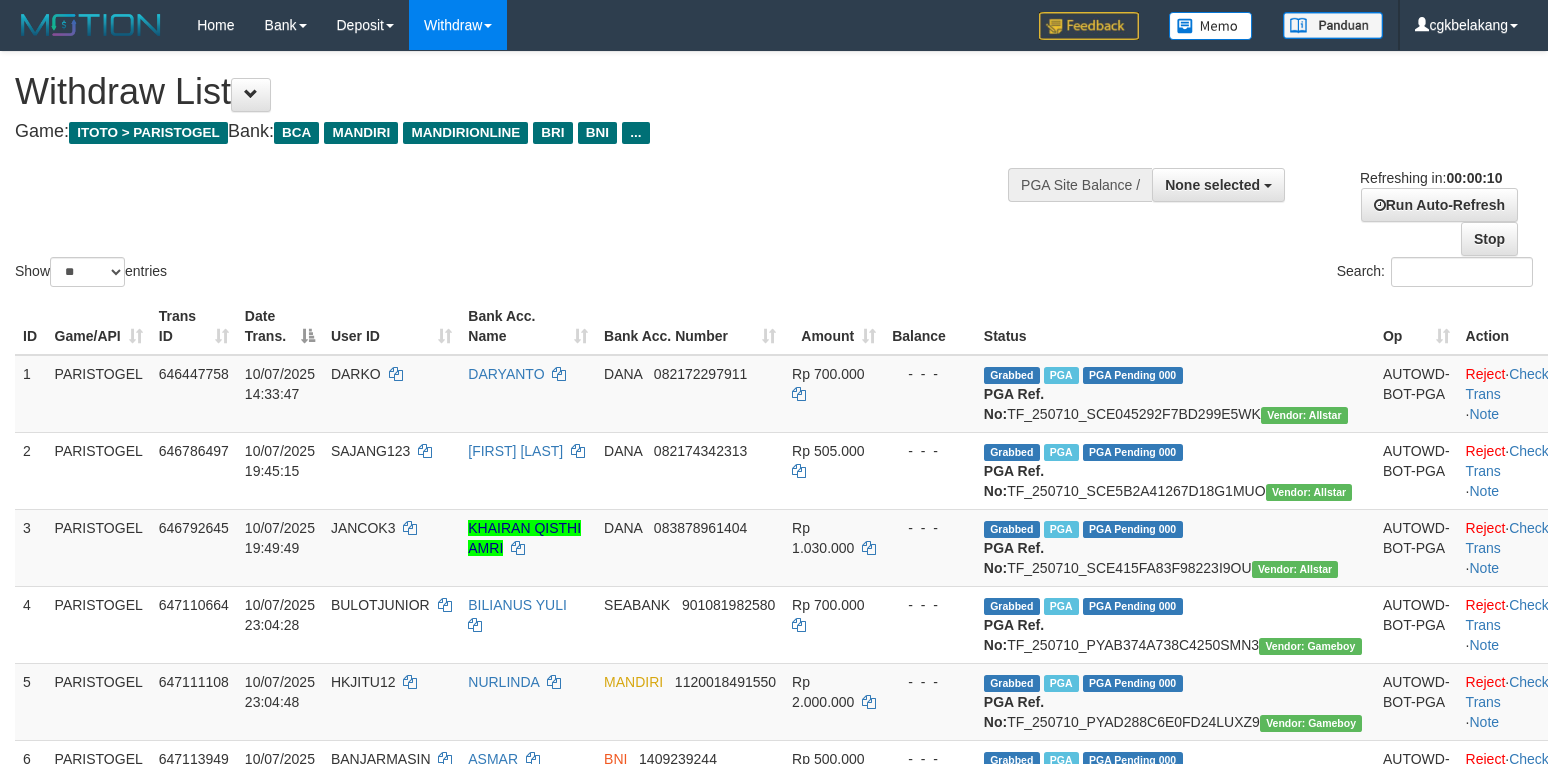 select 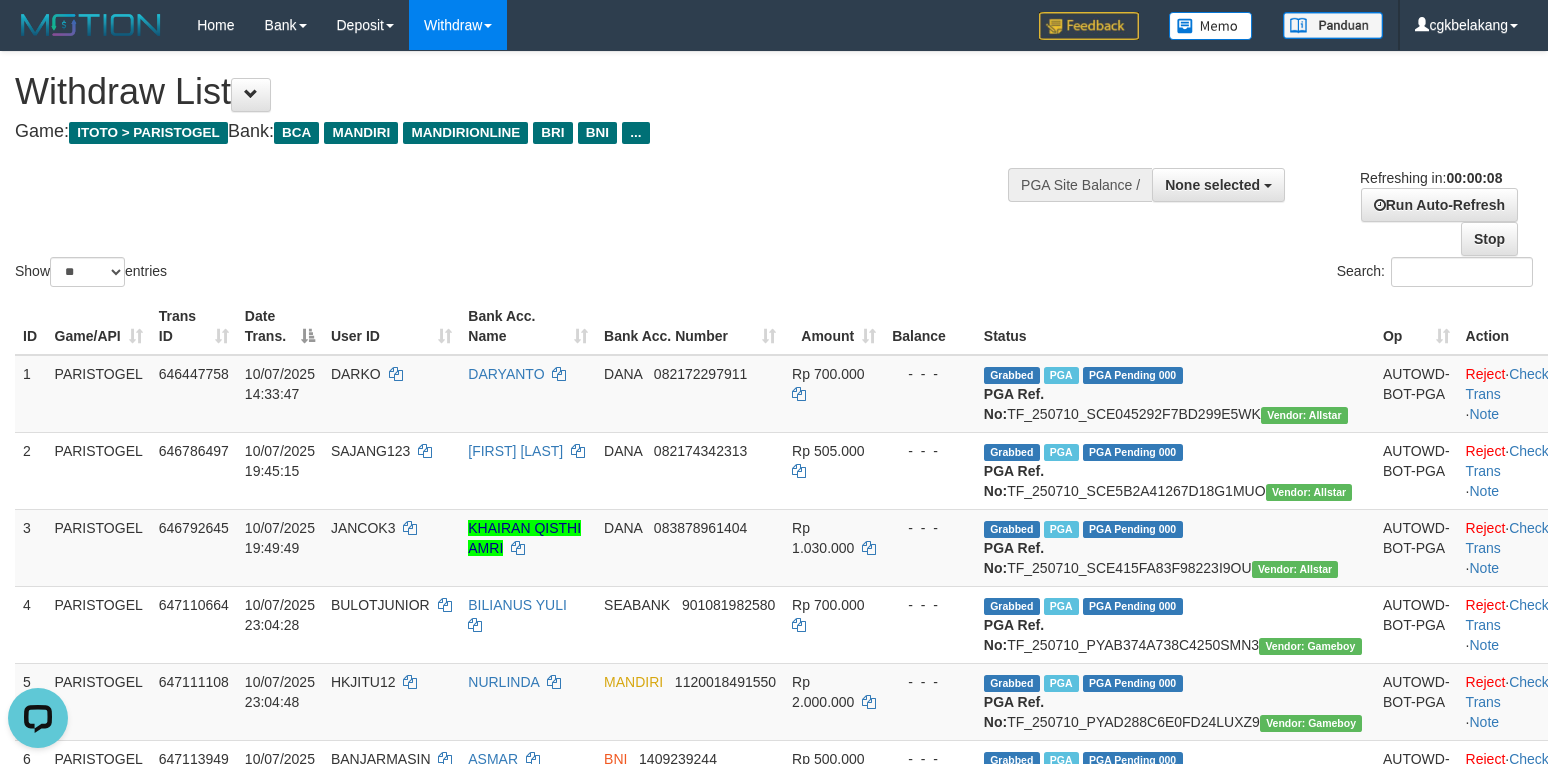 scroll, scrollTop: 0, scrollLeft: 0, axis: both 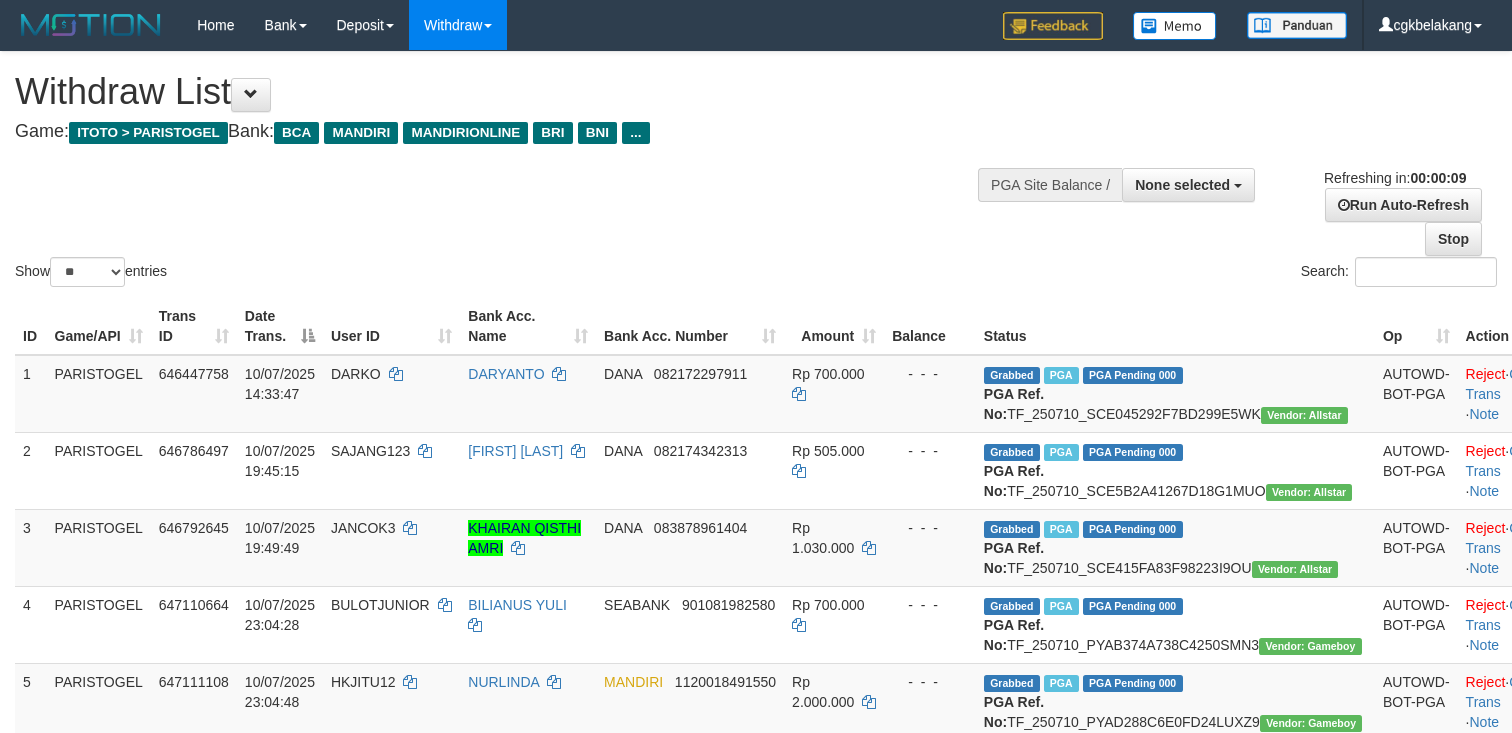 select 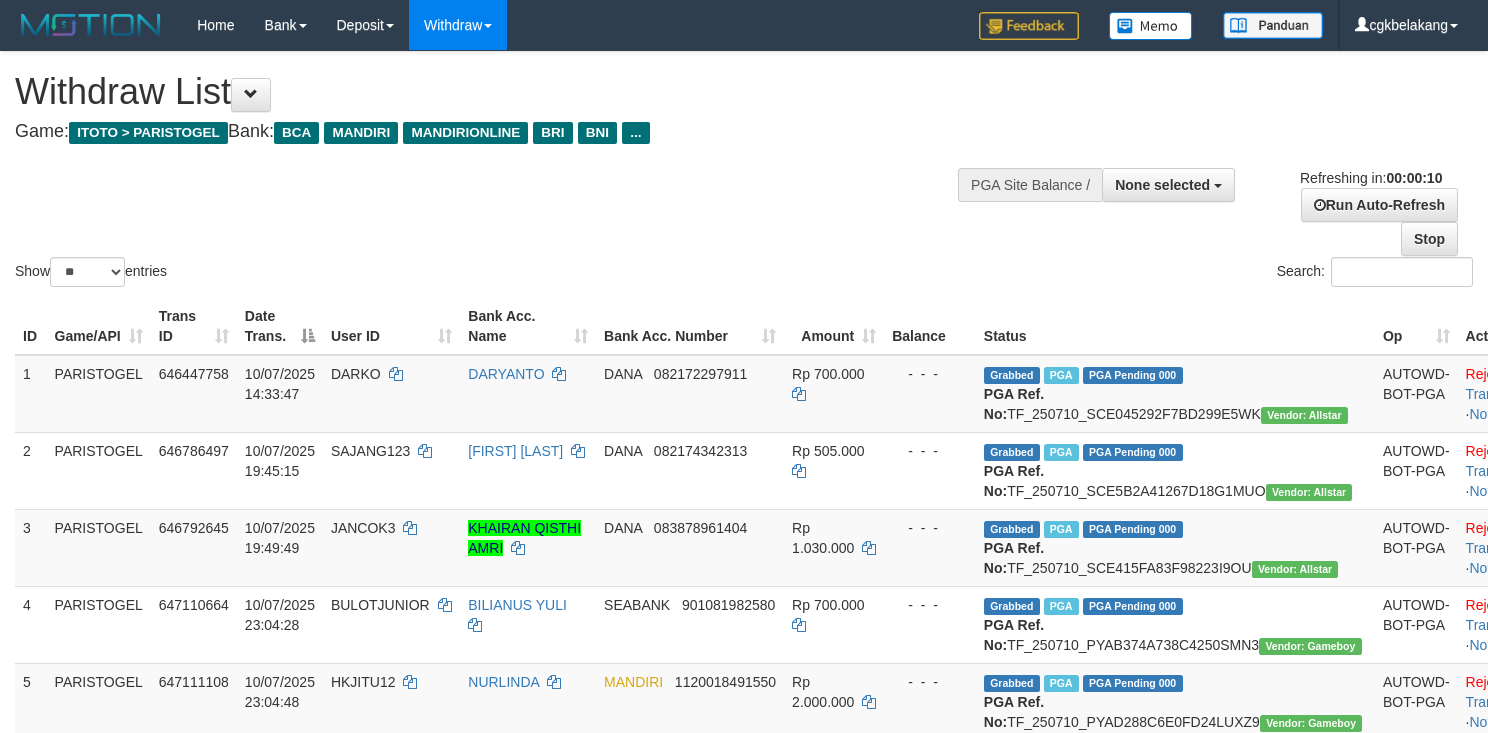 select 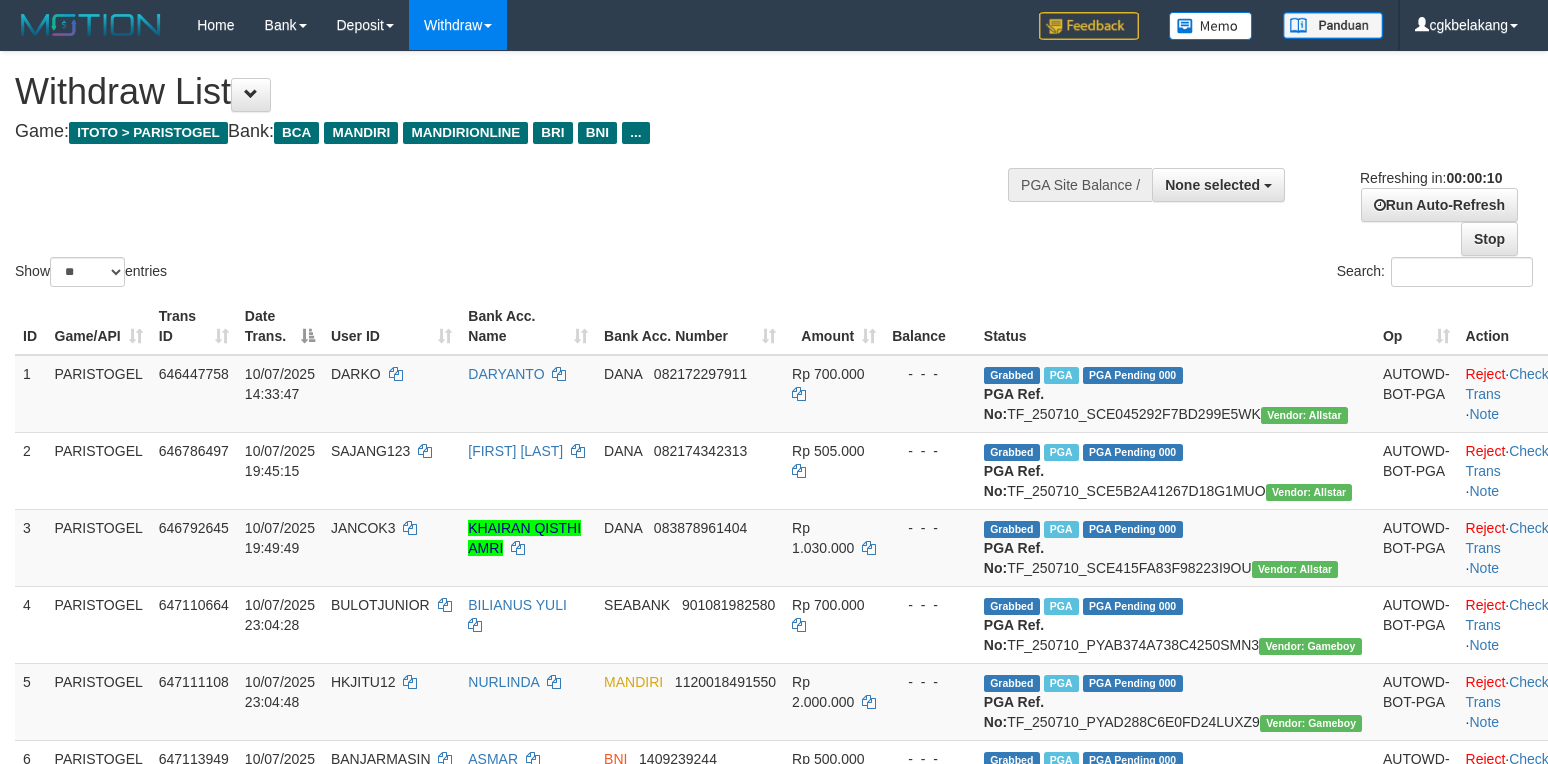 select 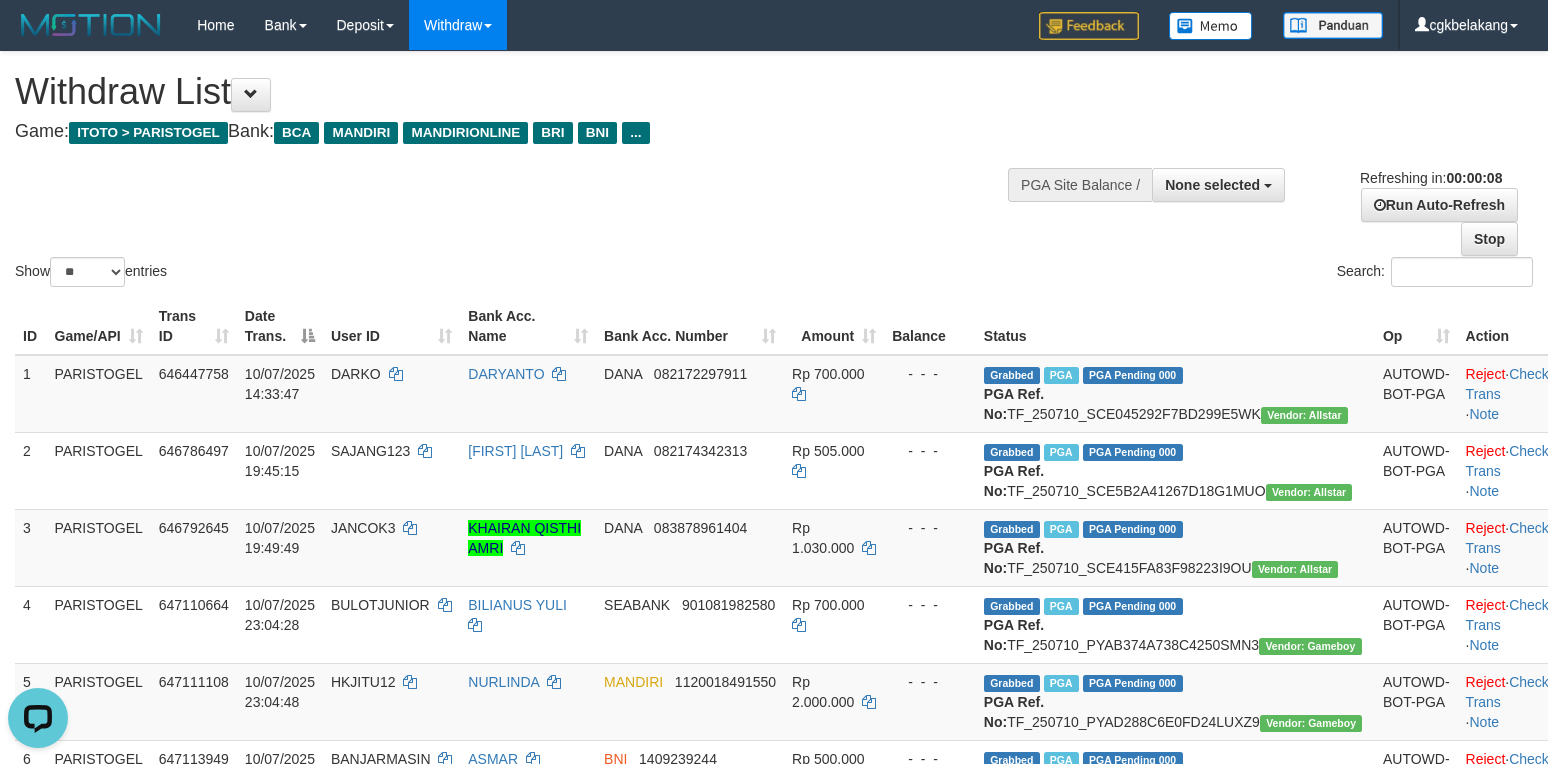 scroll, scrollTop: 0, scrollLeft: 0, axis: both 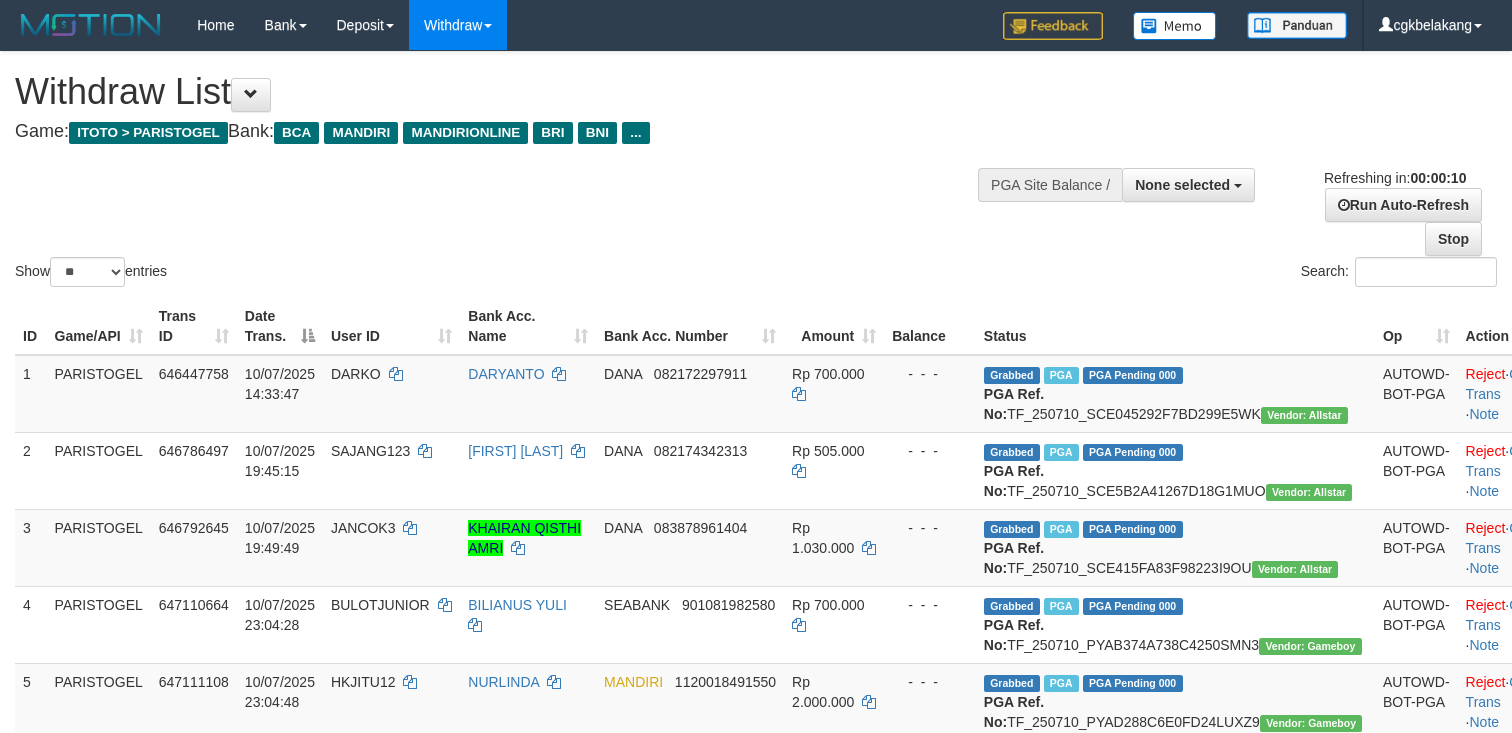 select 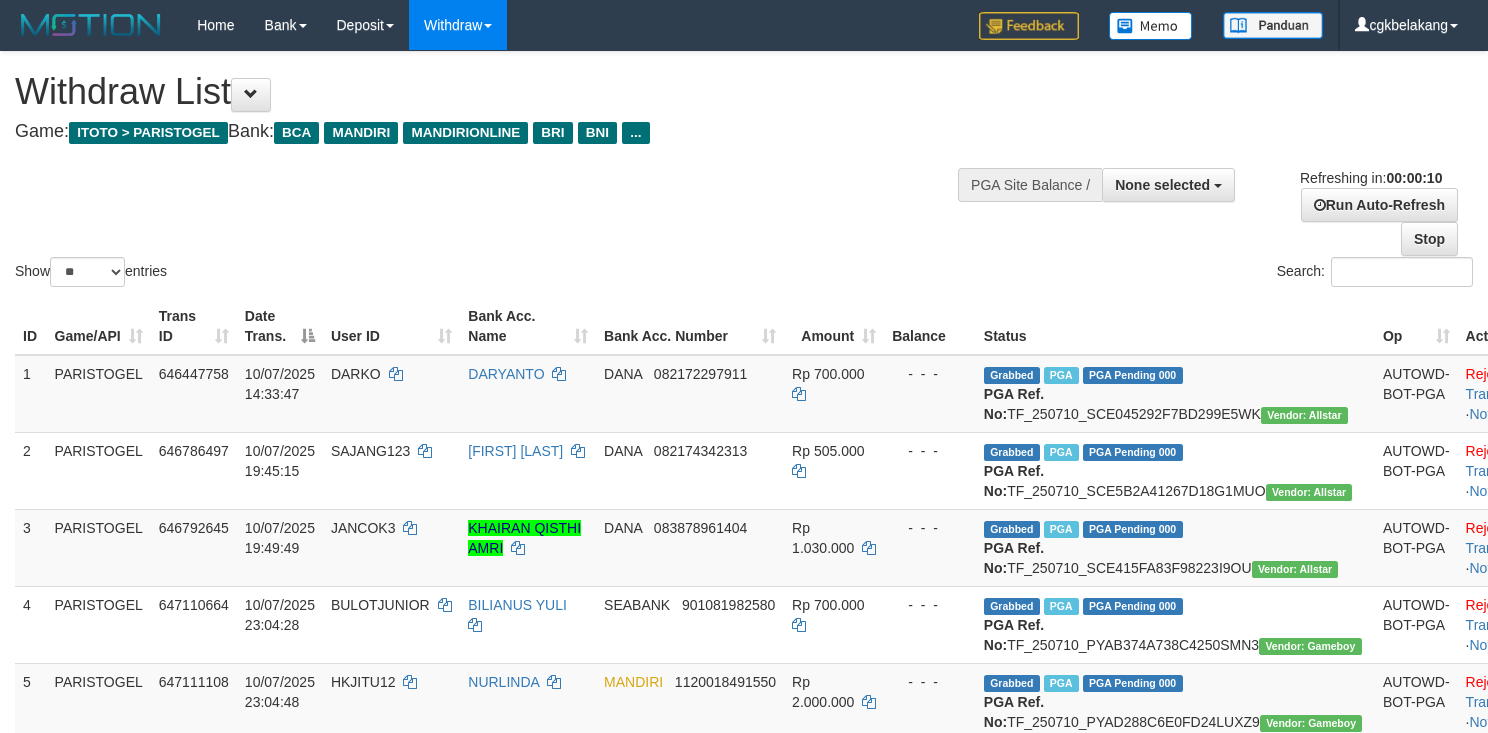 select 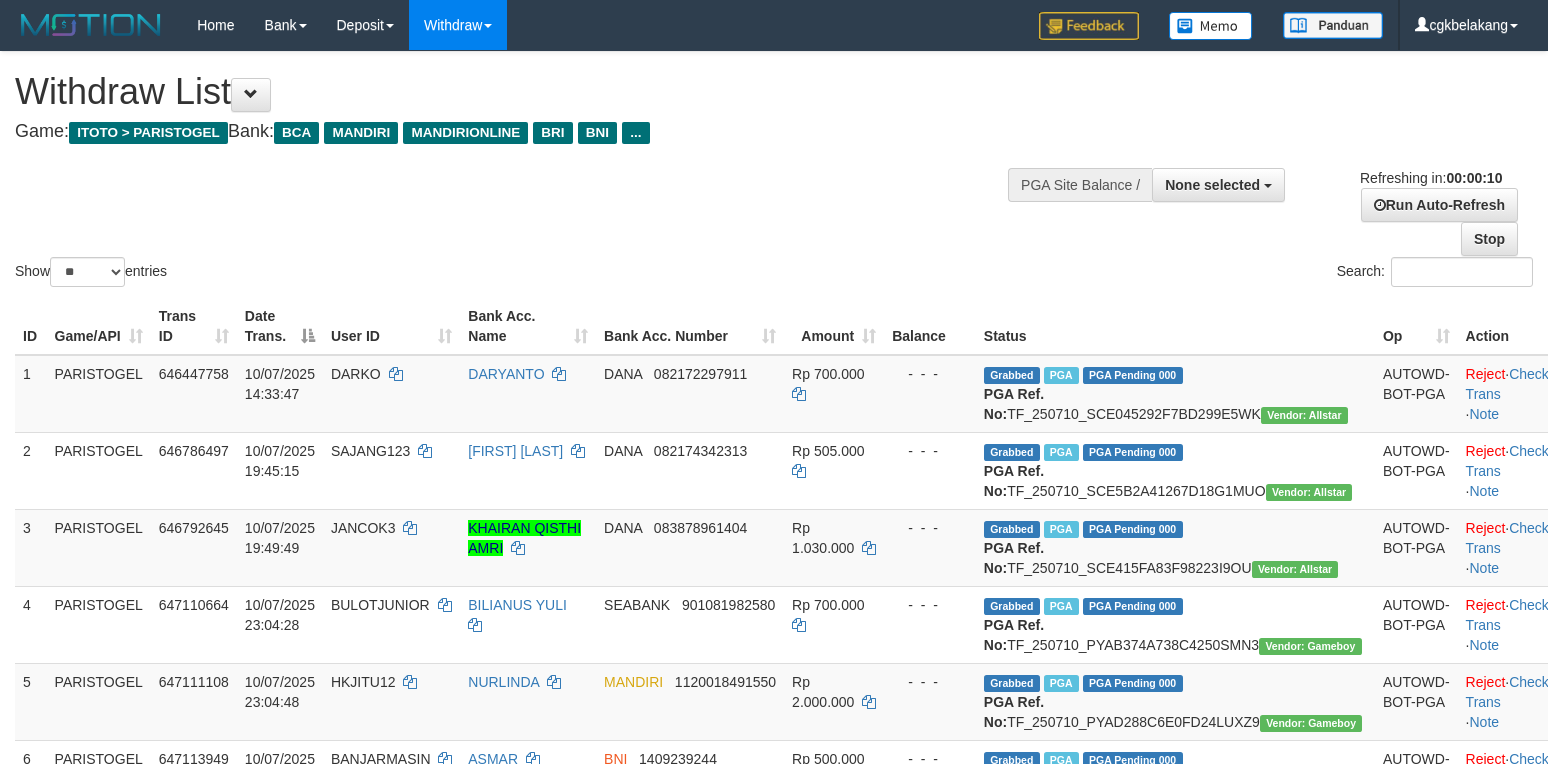 select 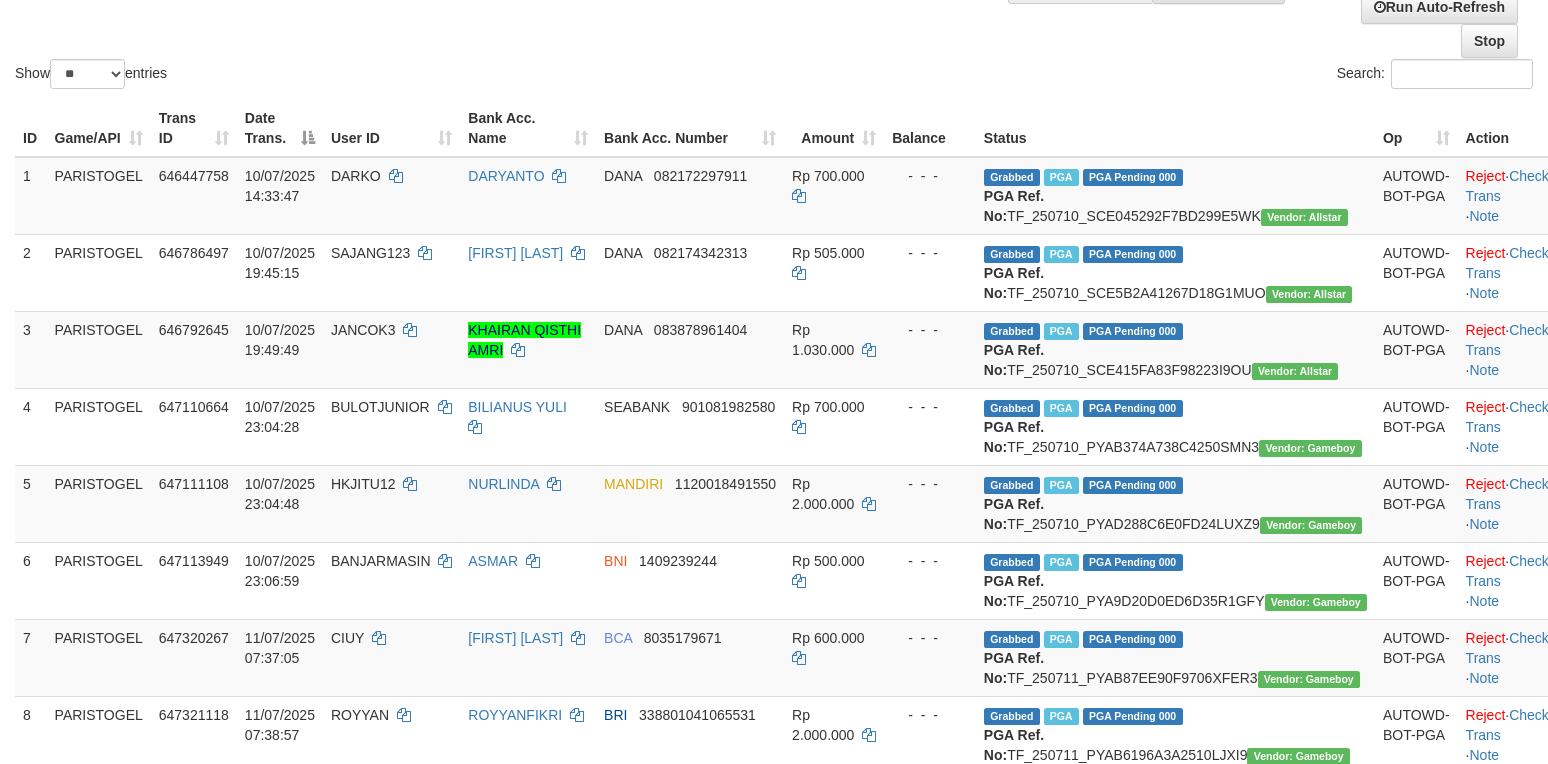 scroll, scrollTop: 666, scrollLeft: 0, axis: vertical 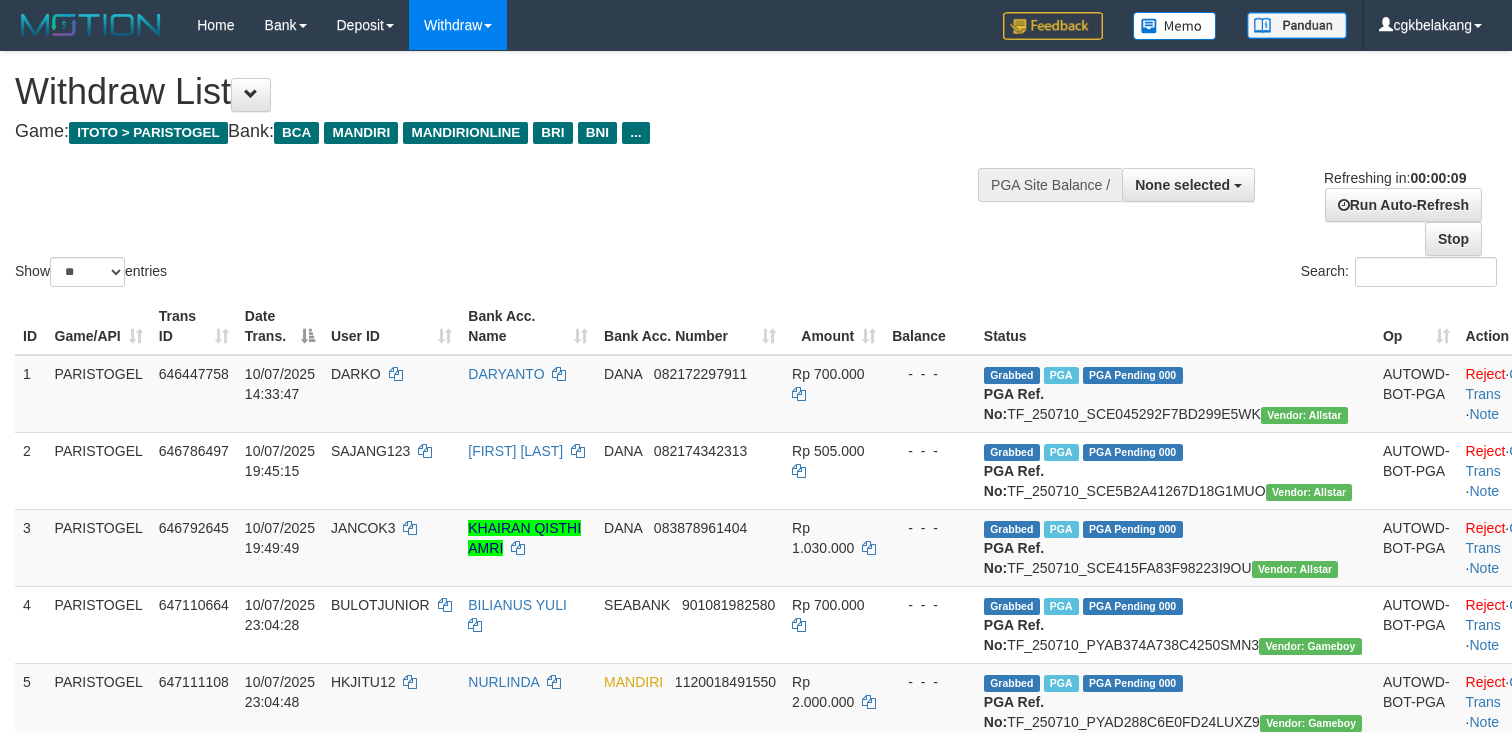 select 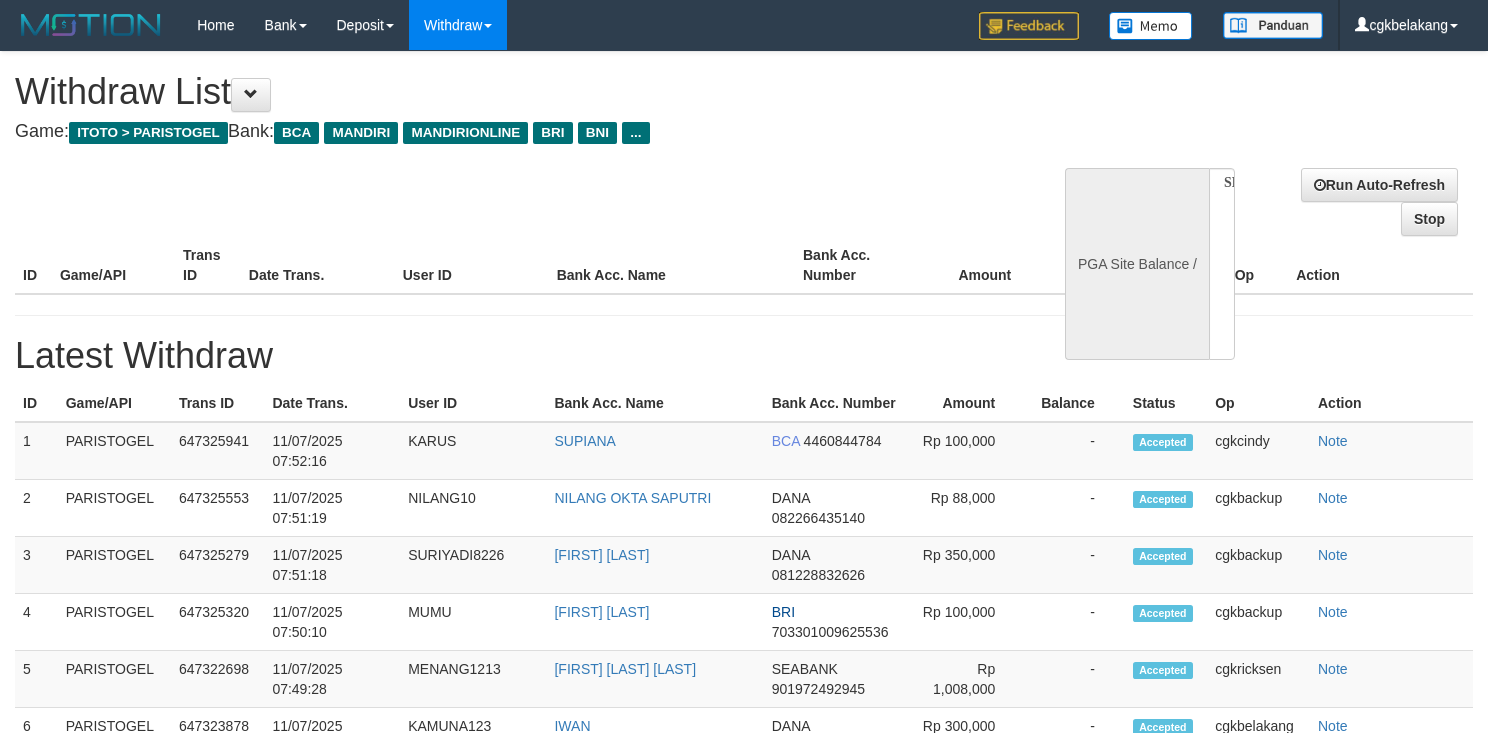 select 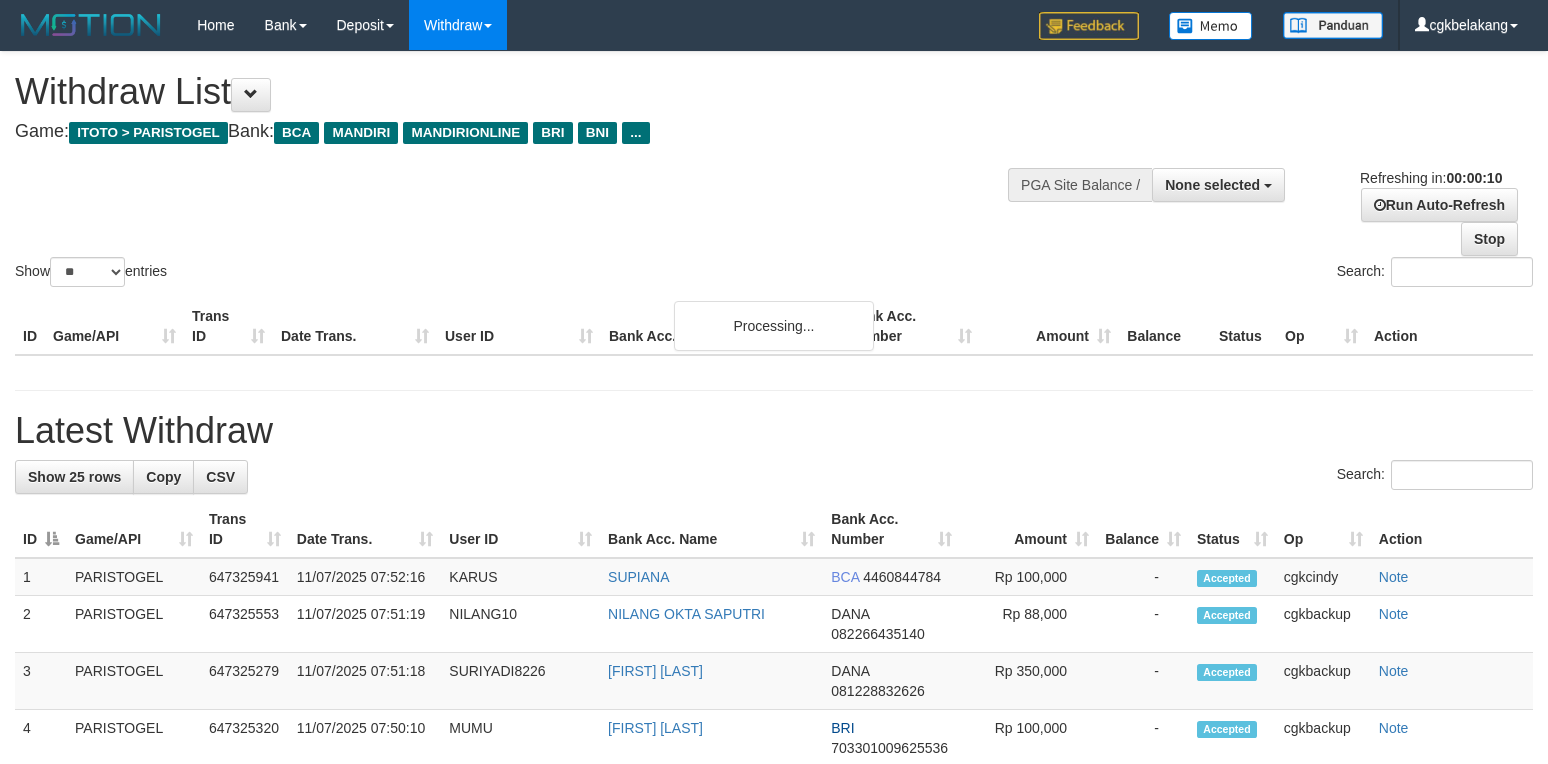 select 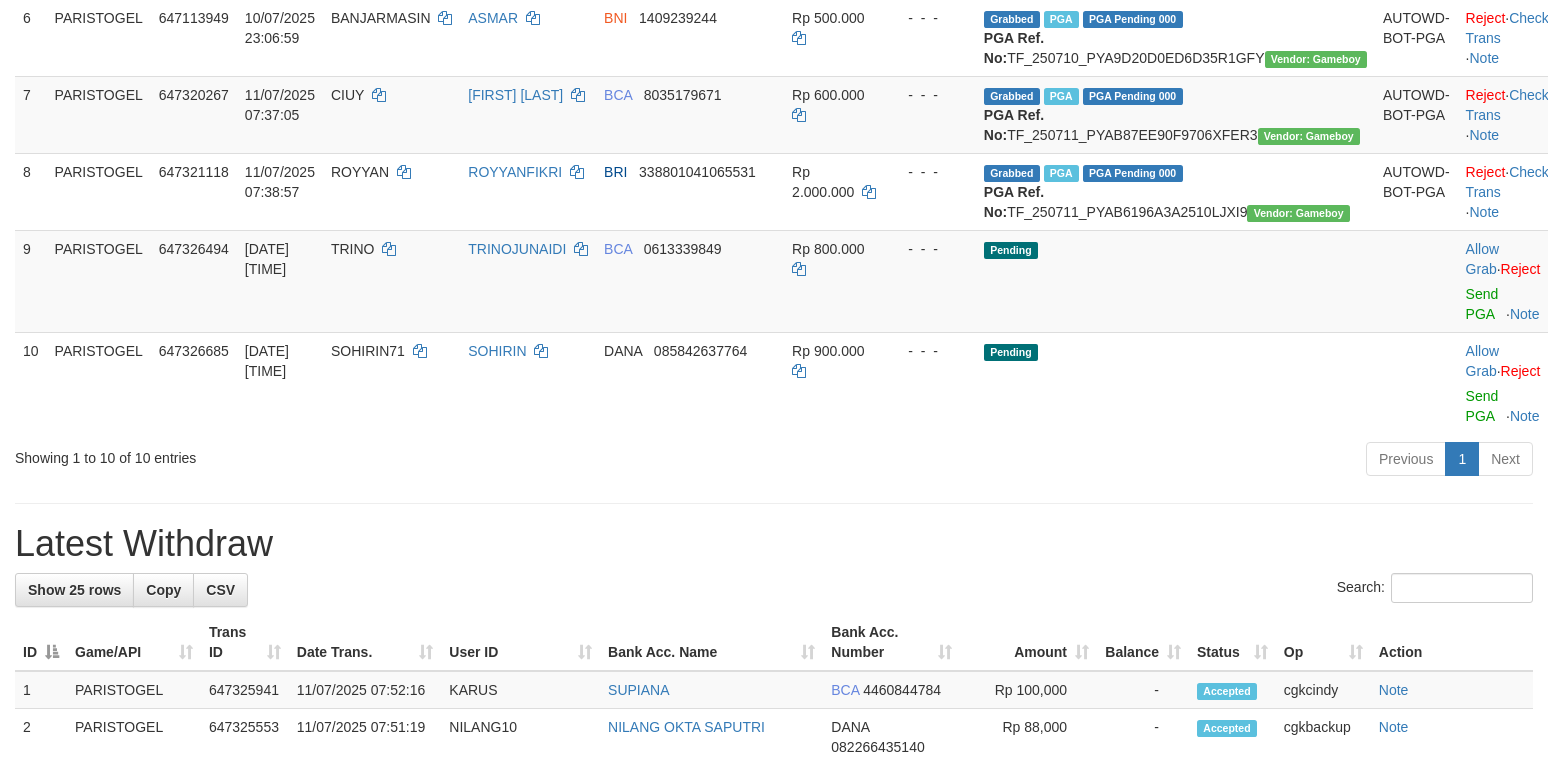 scroll, scrollTop: 666, scrollLeft: 0, axis: vertical 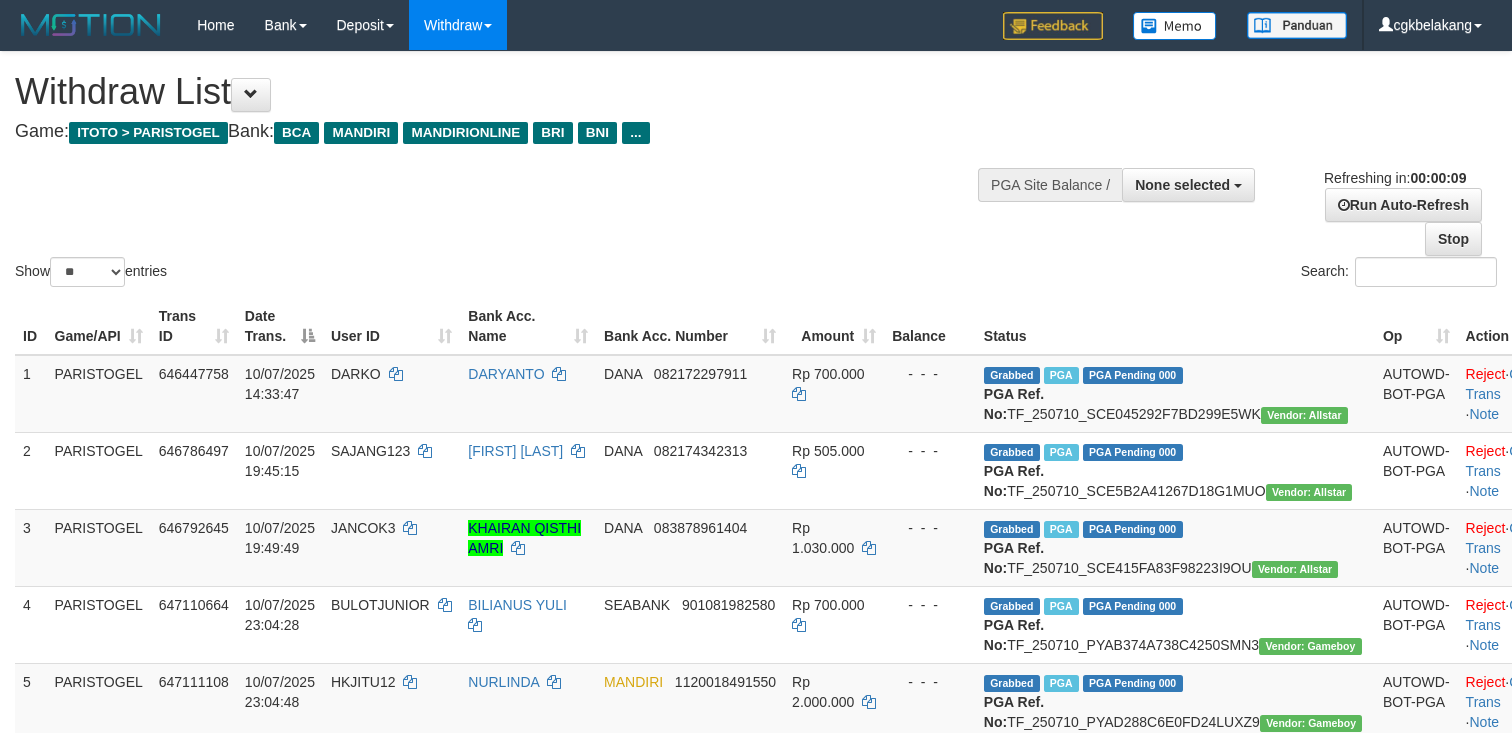 select 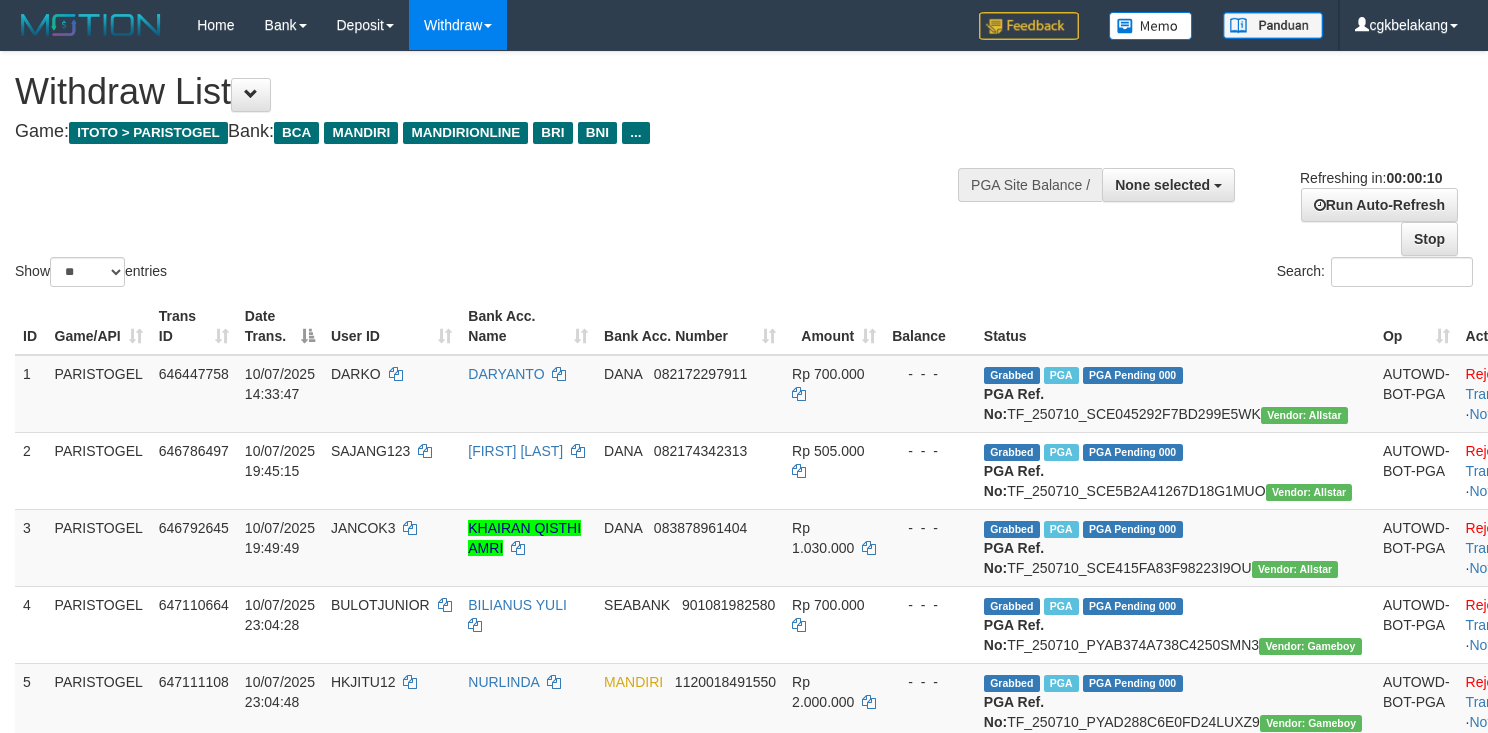 select 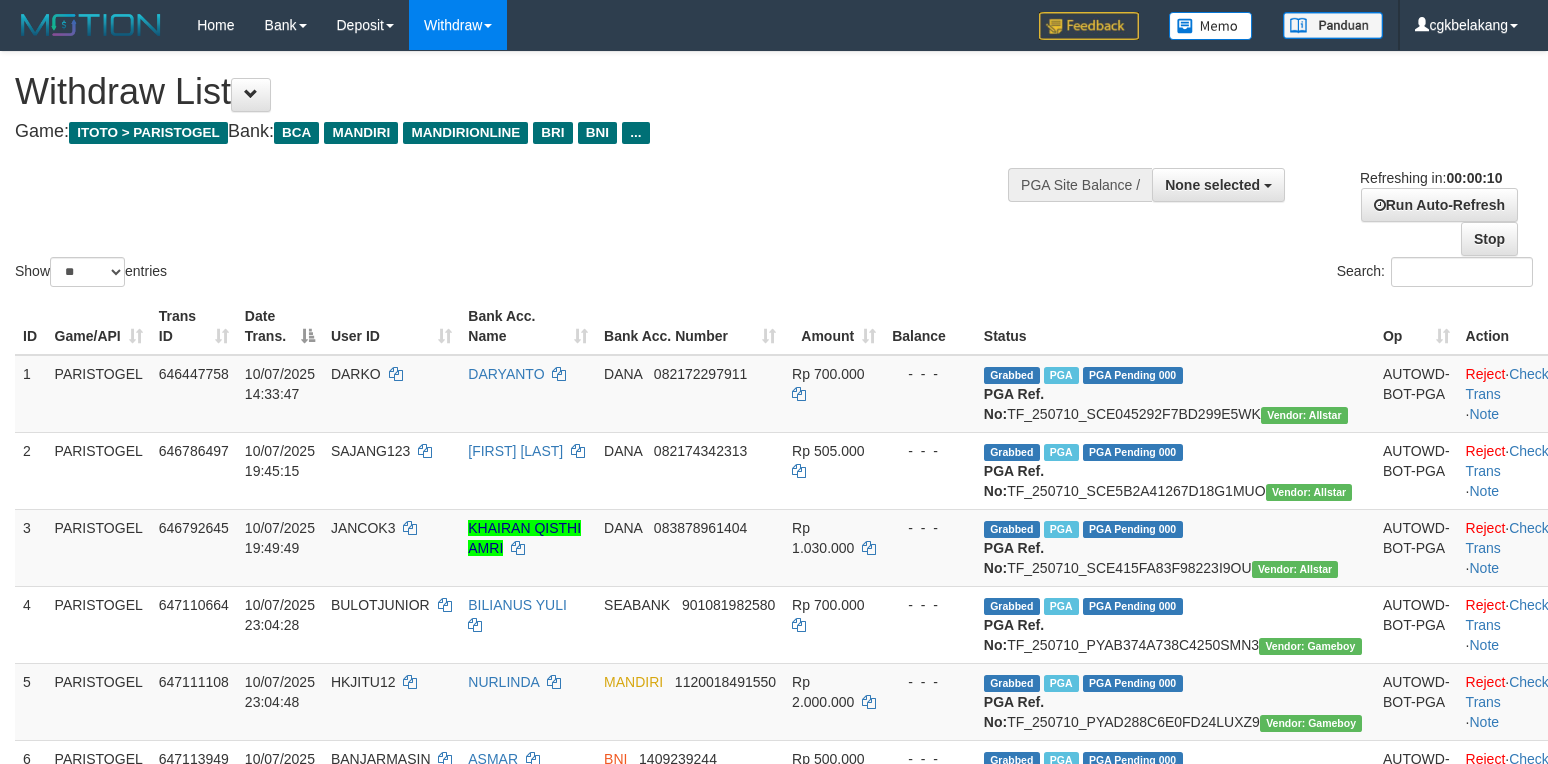 select 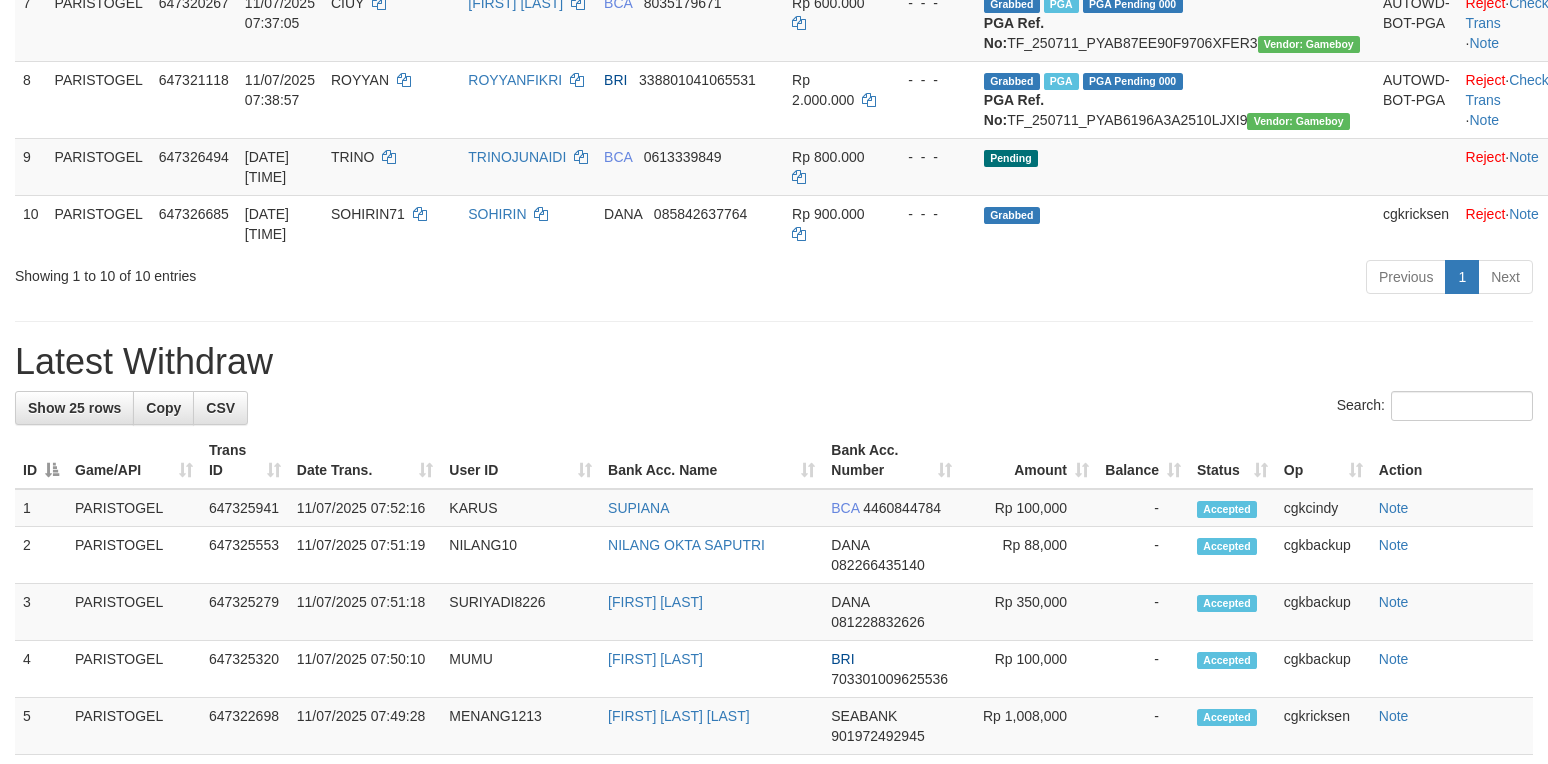scroll, scrollTop: 874, scrollLeft: 0, axis: vertical 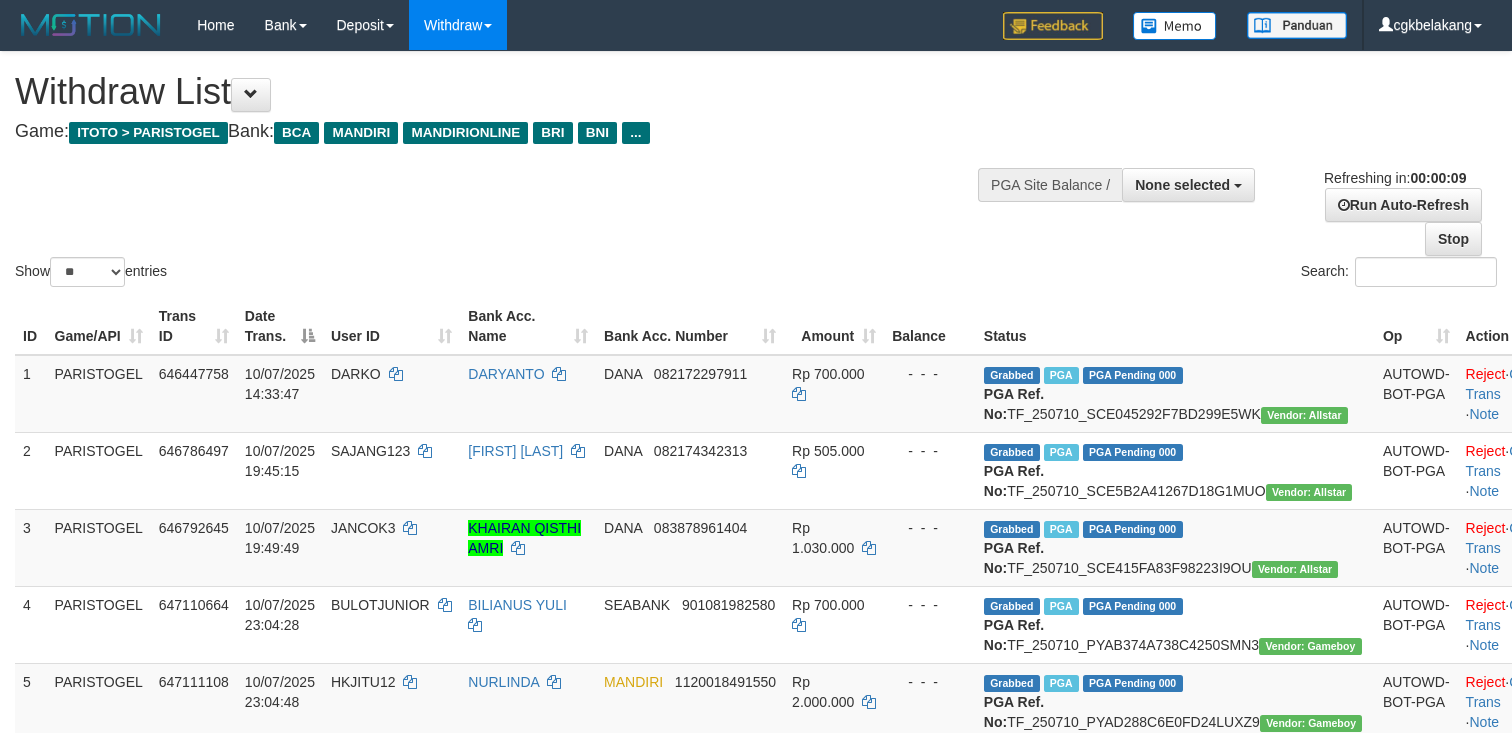 select 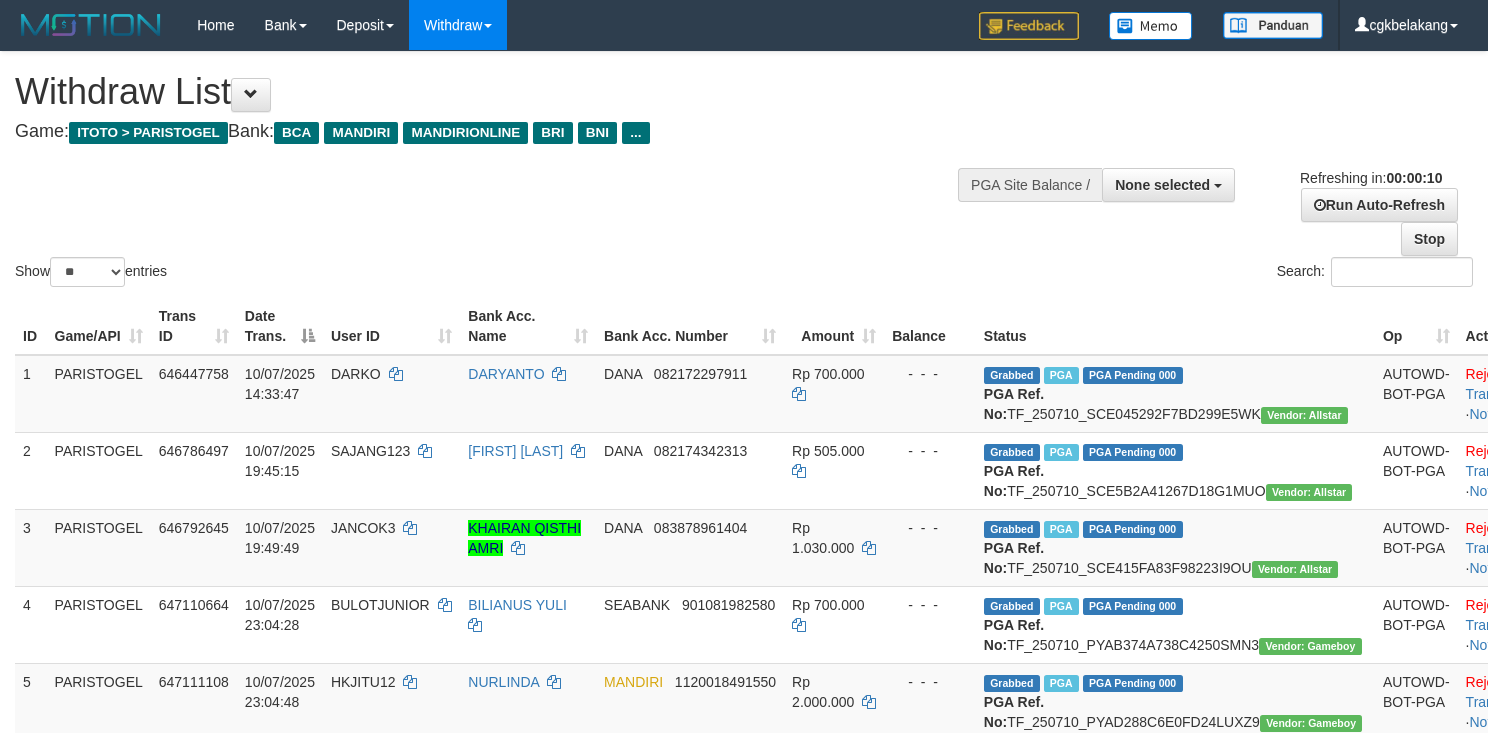 select 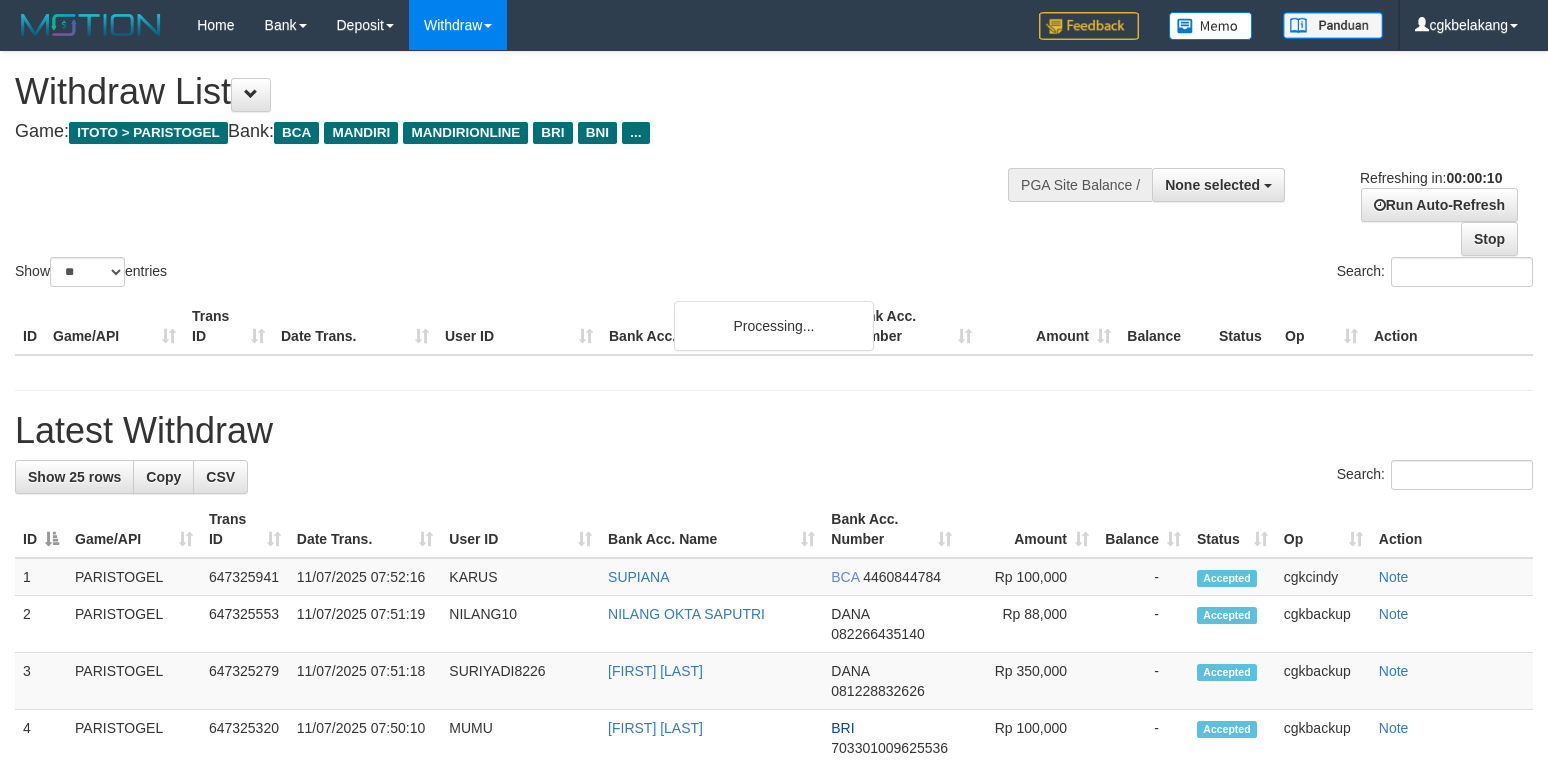 select 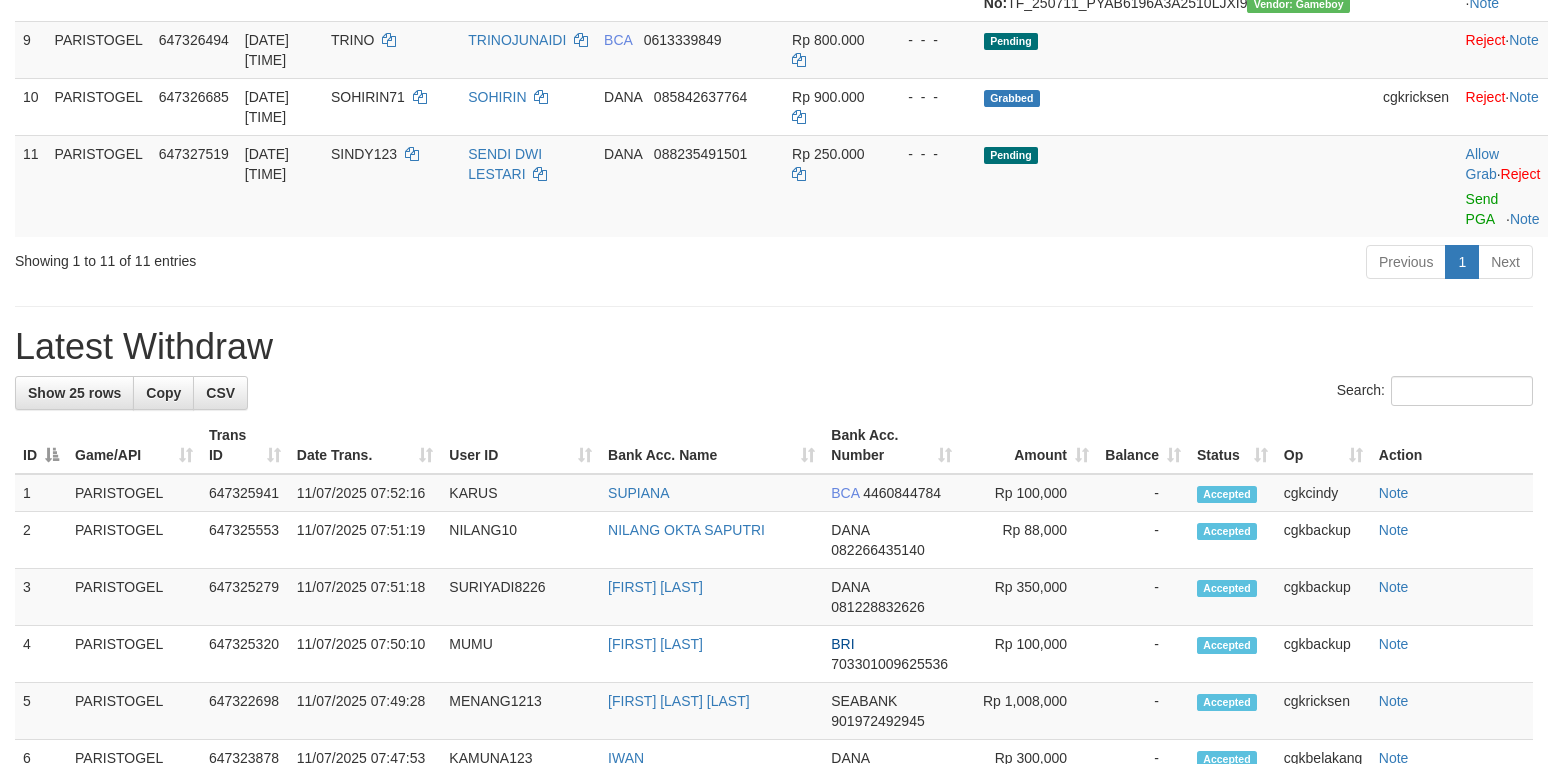 scroll, scrollTop: 874, scrollLeft: 0, axis: vertical 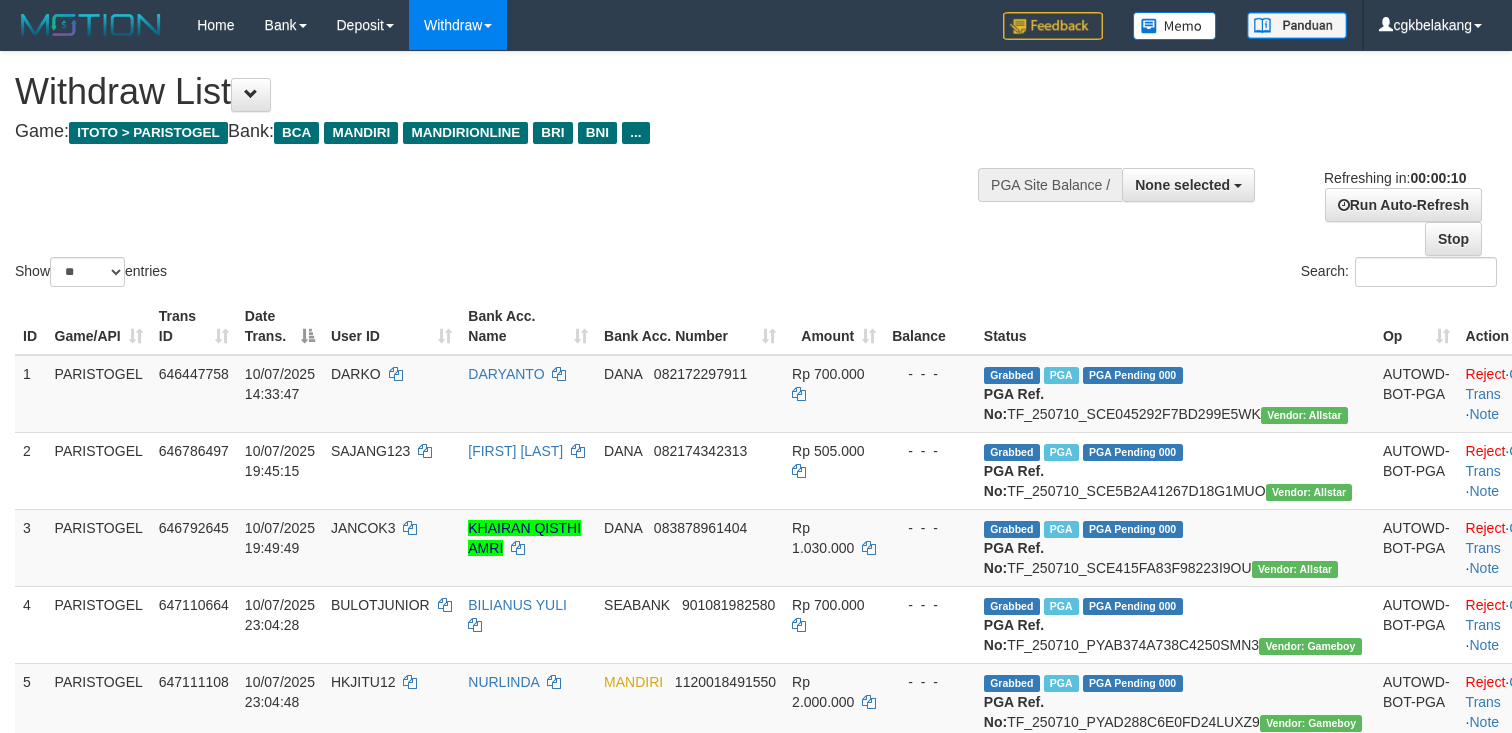 select 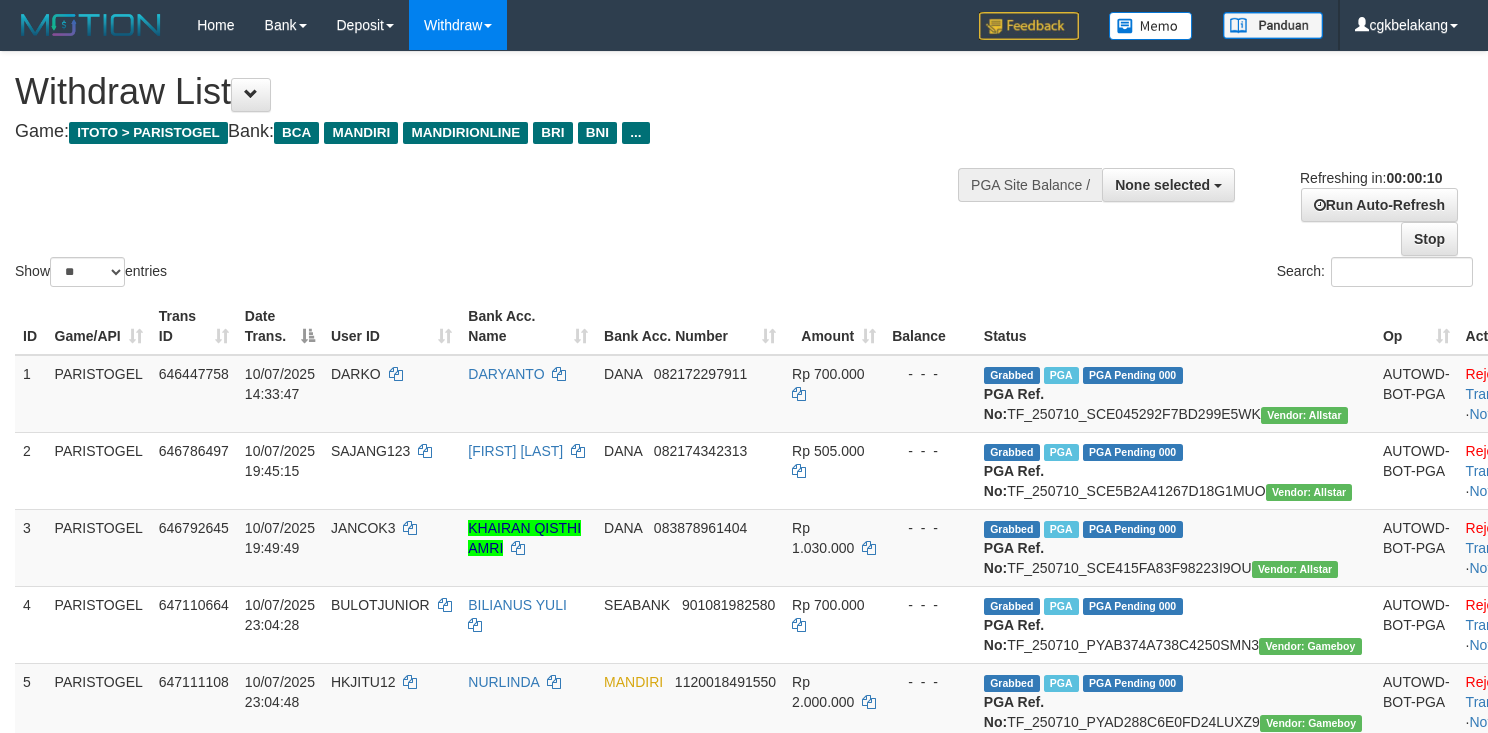 select 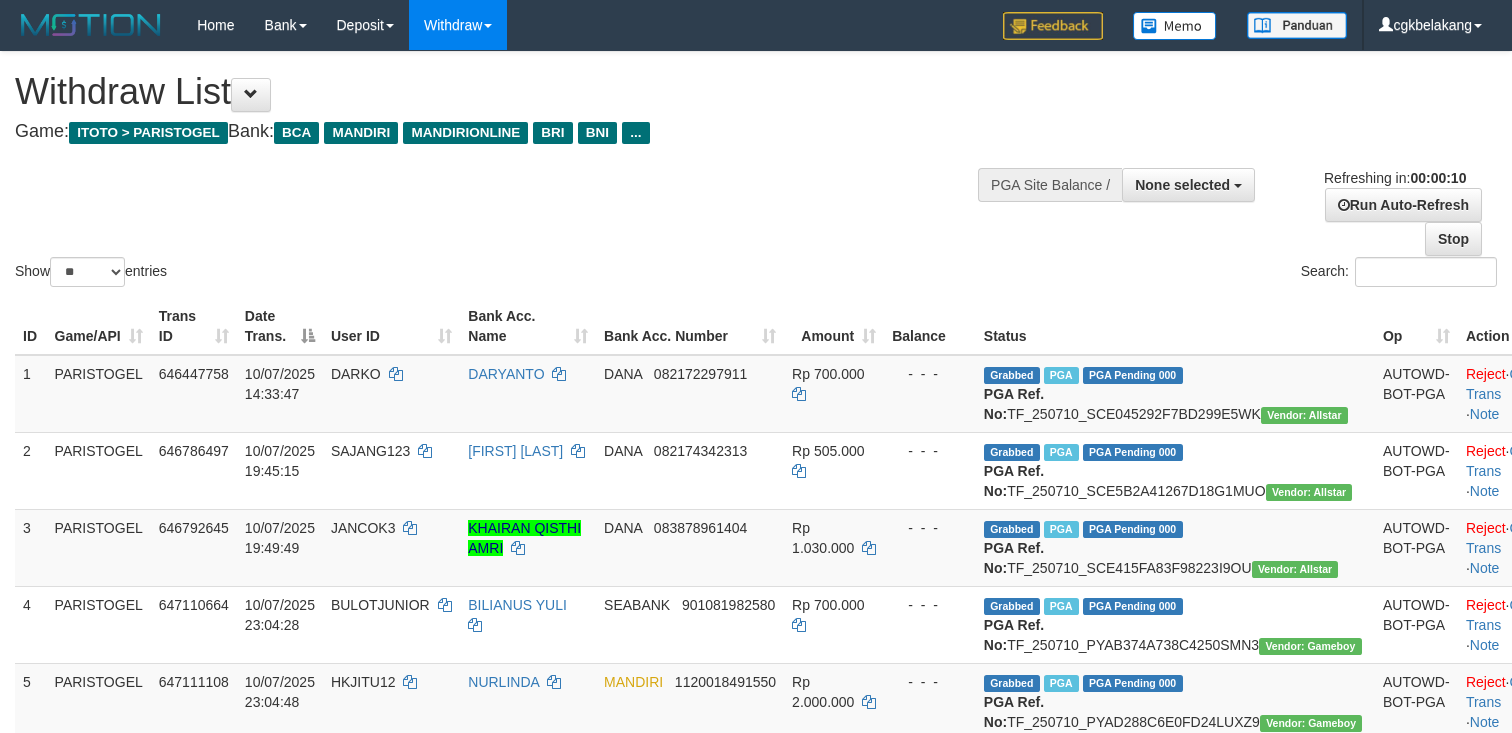 select 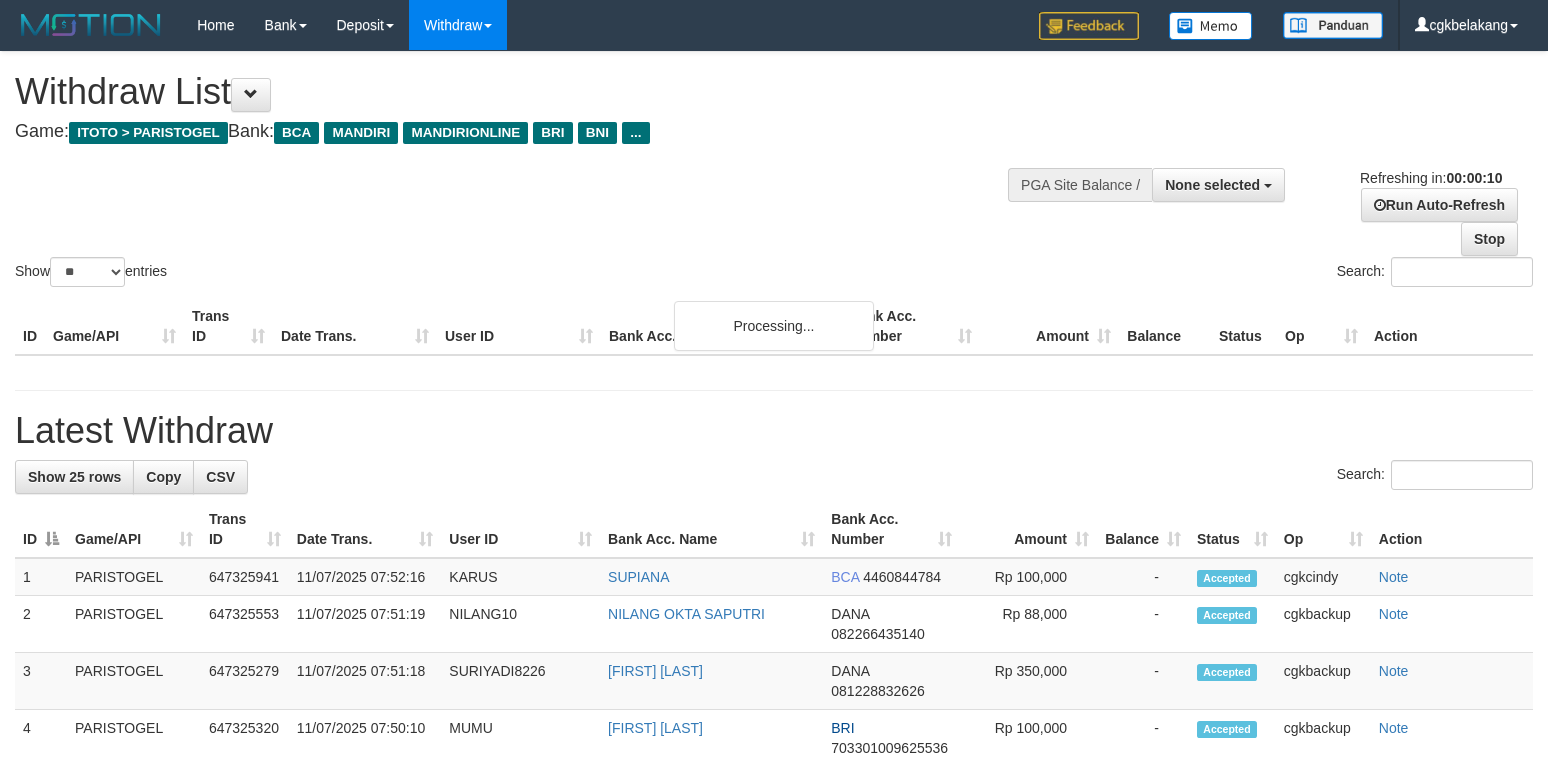 select 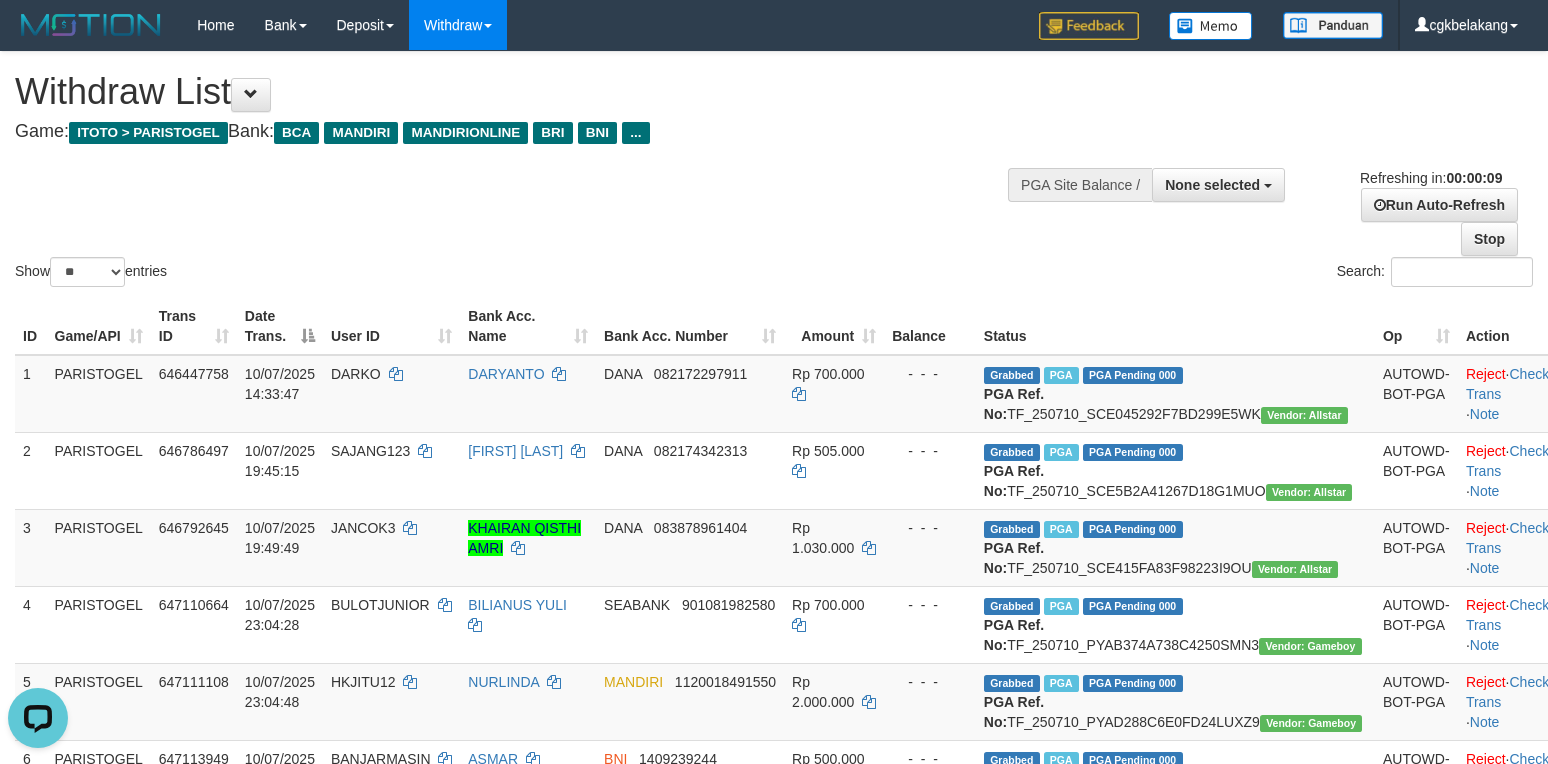 scroll, scrollTop: 0, scrollLeft: 0, axis: both 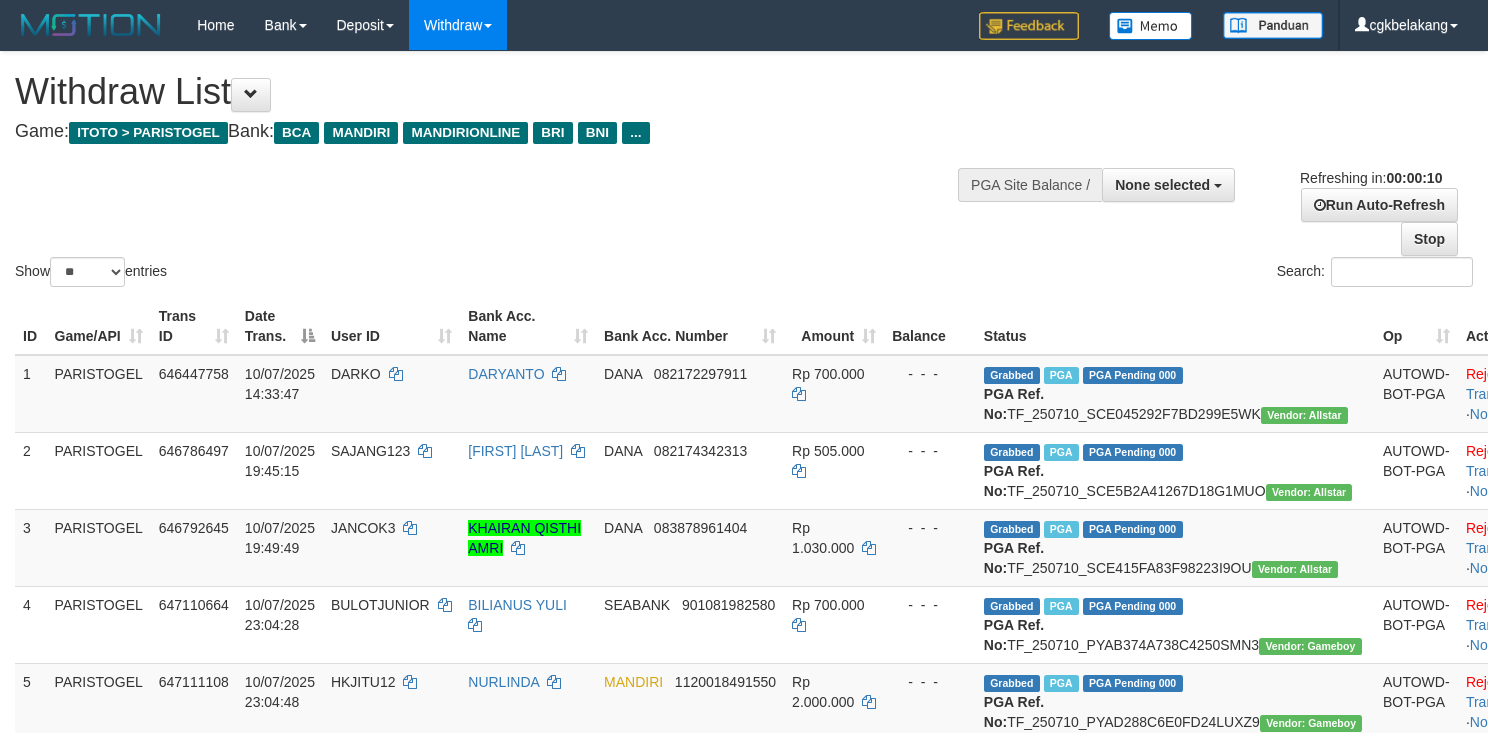 select 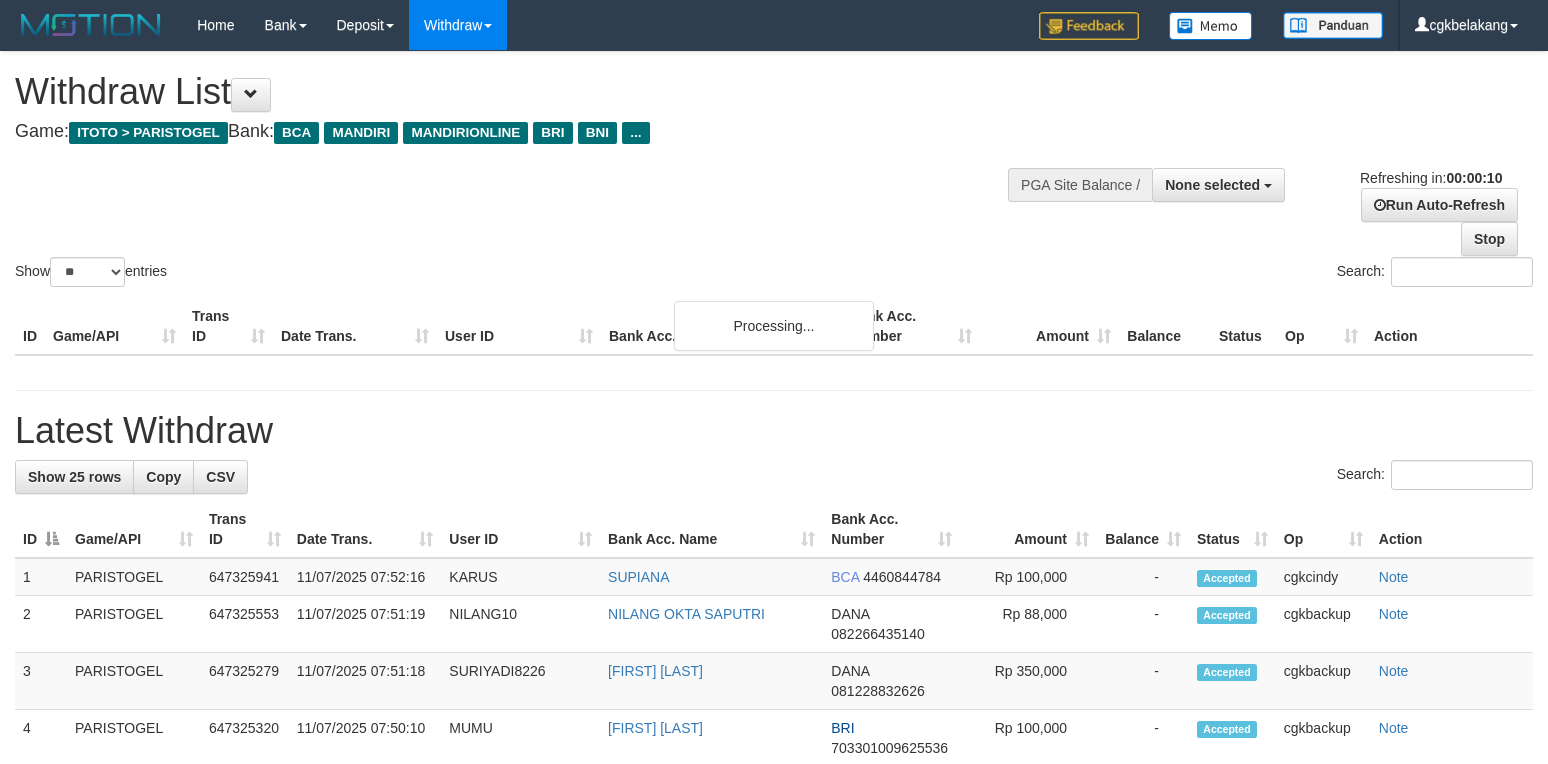 select 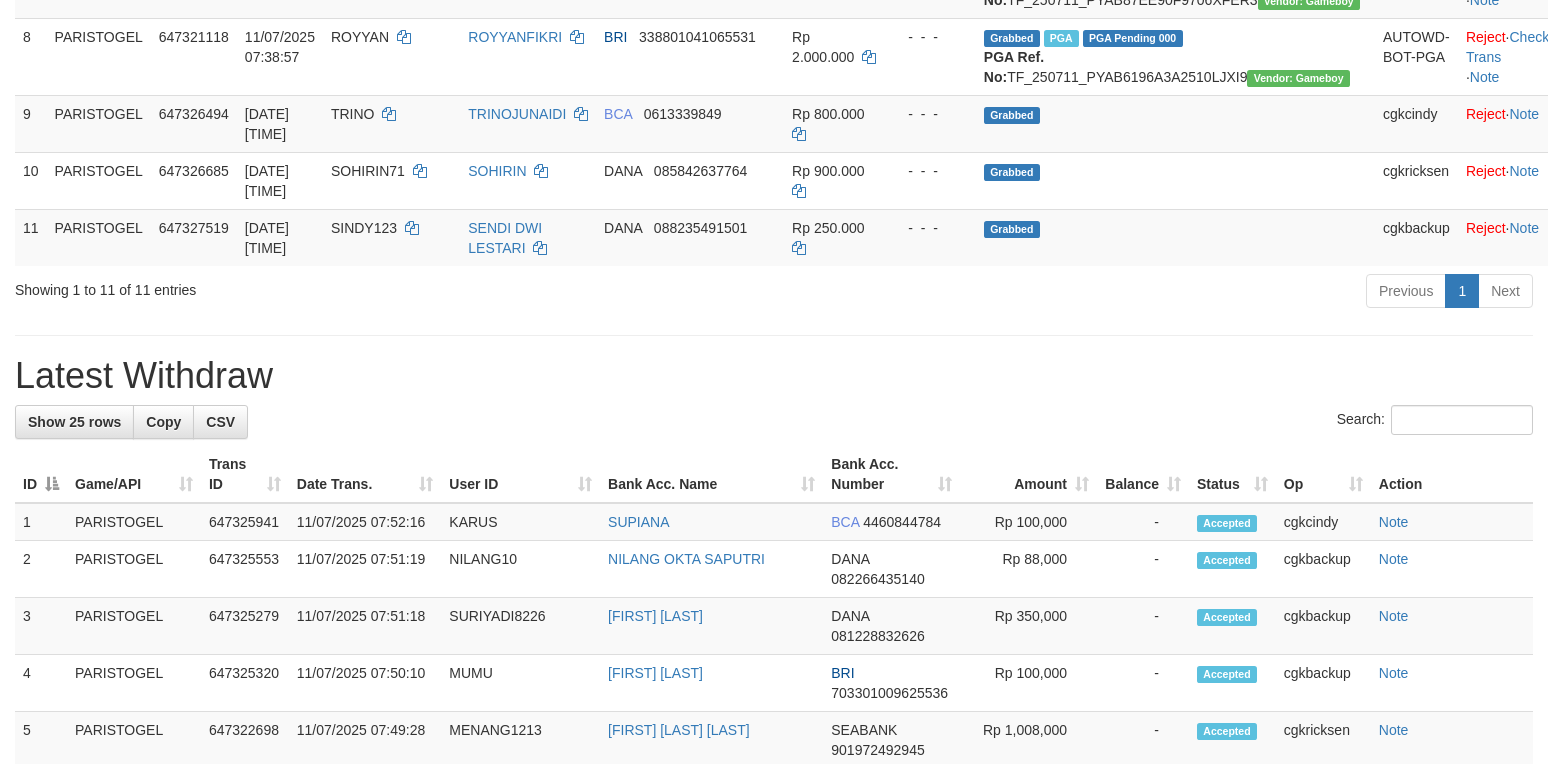scroll, scrollTop: 800, scrollLeft: 0, axis: vertical 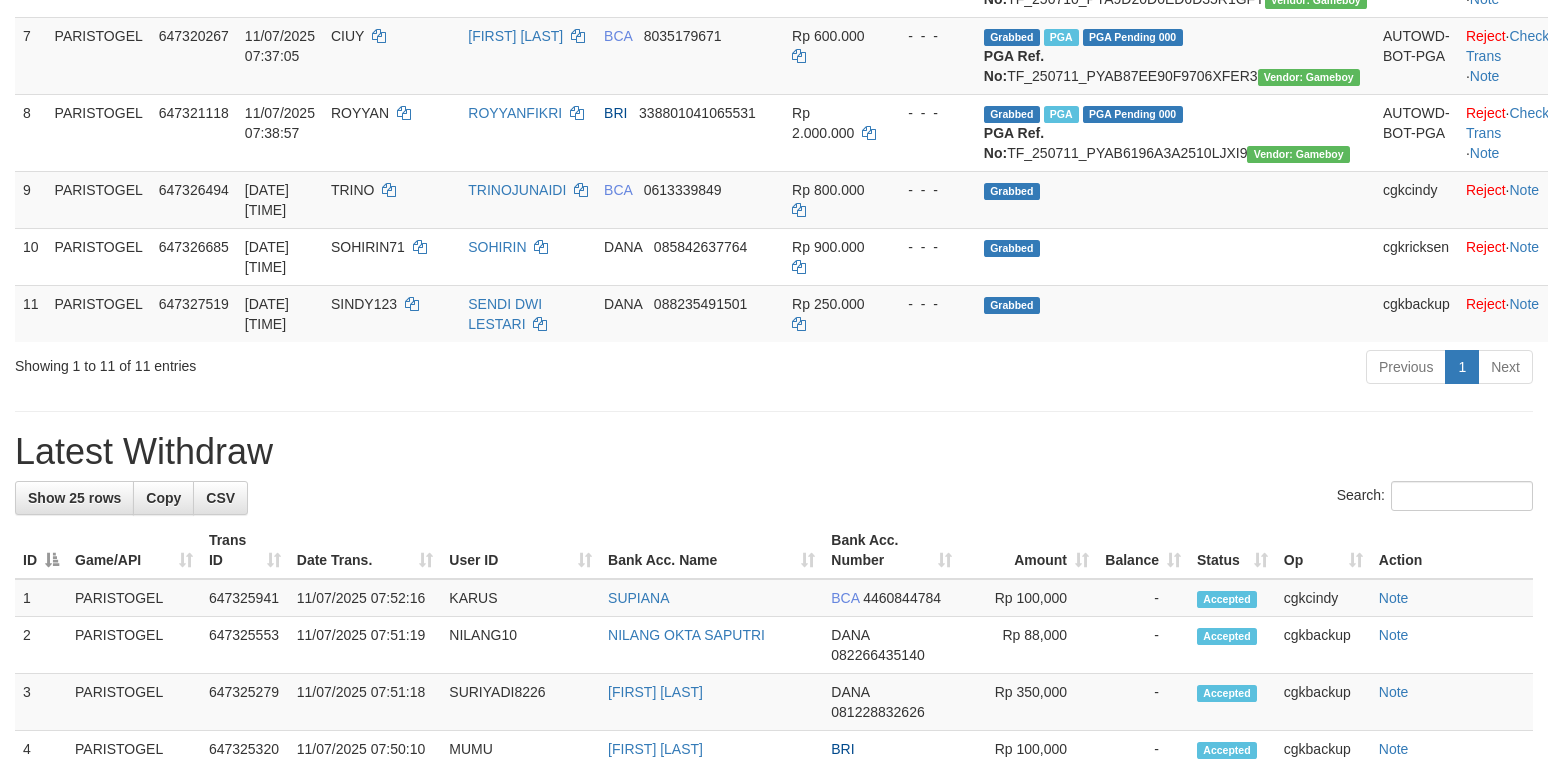click on "**********" at bounding box center [774, 665] 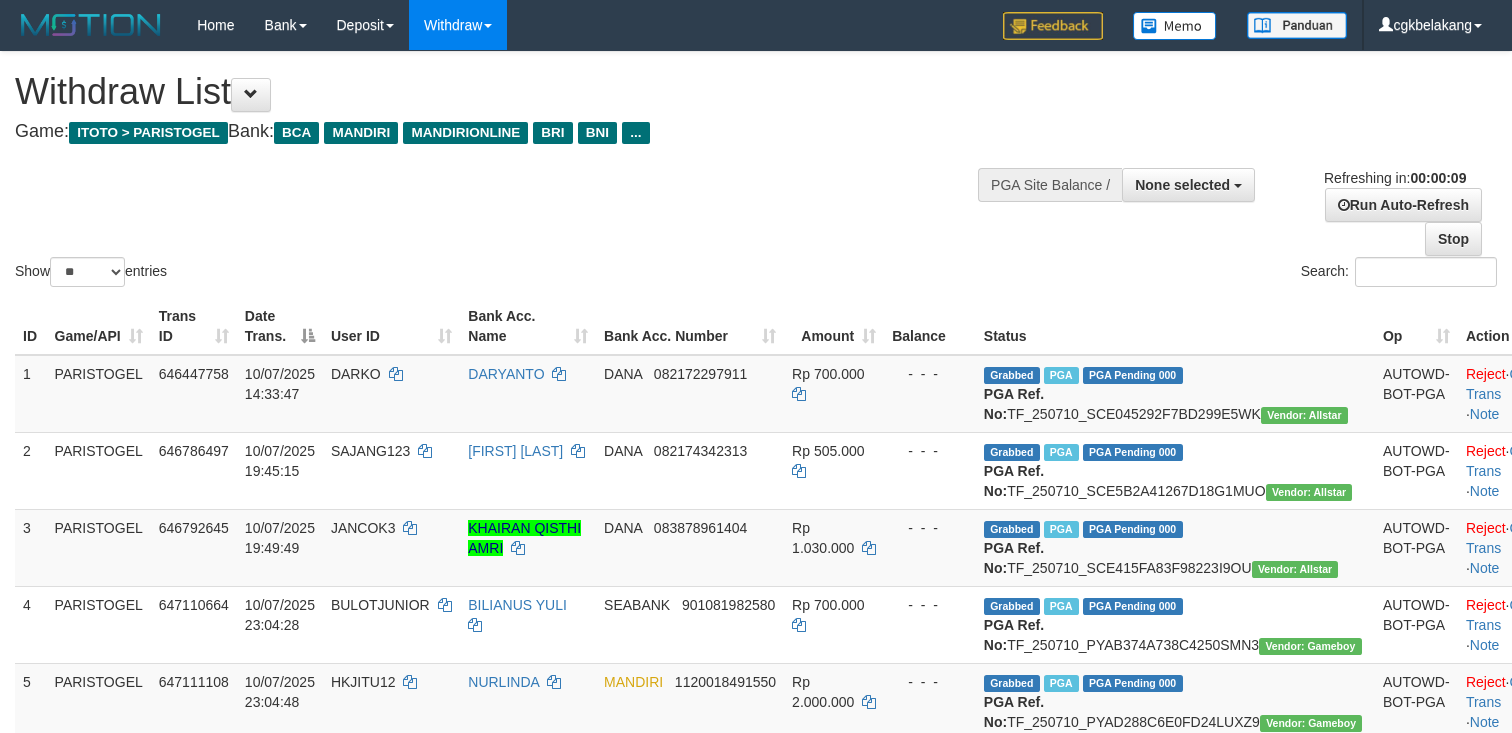 select 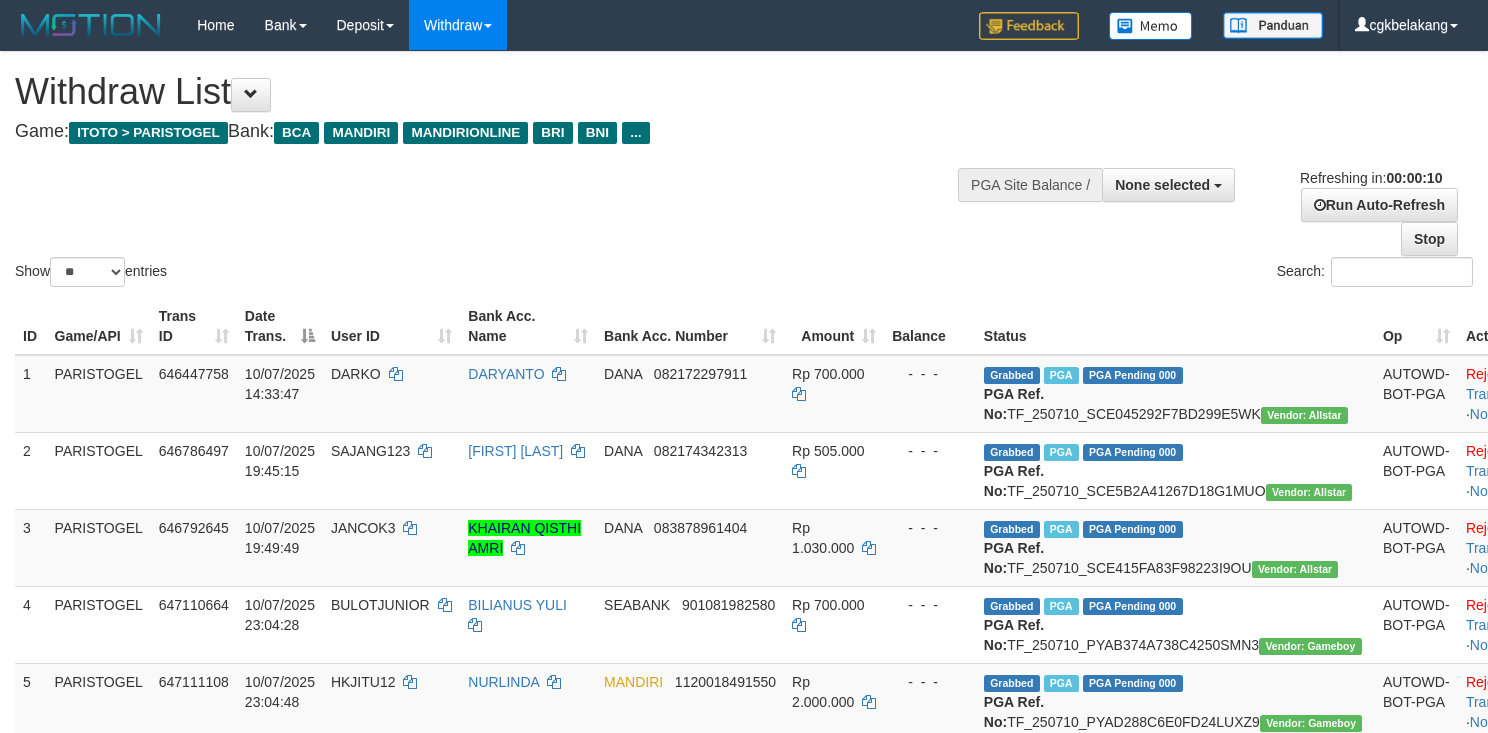 select 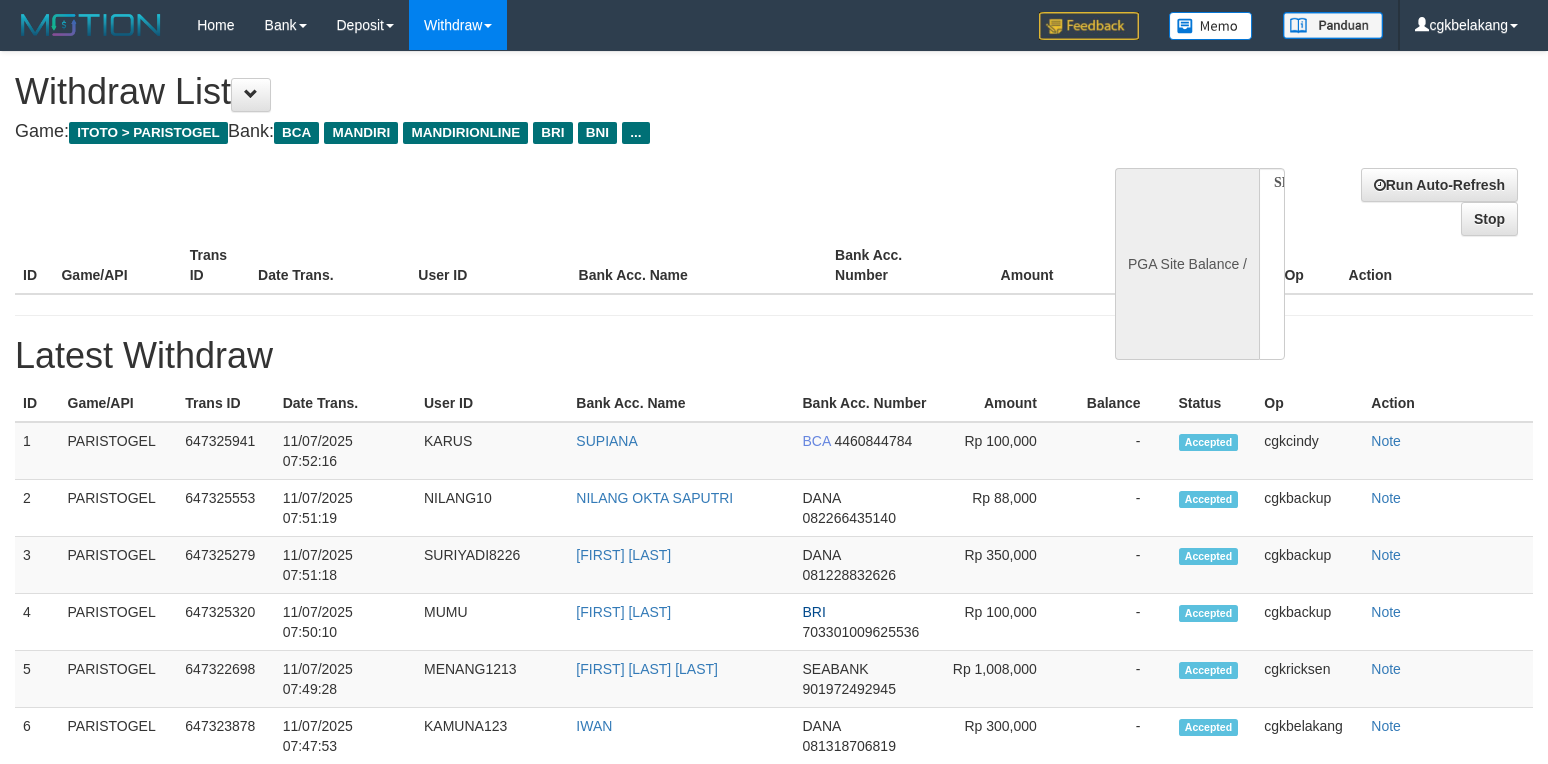 select 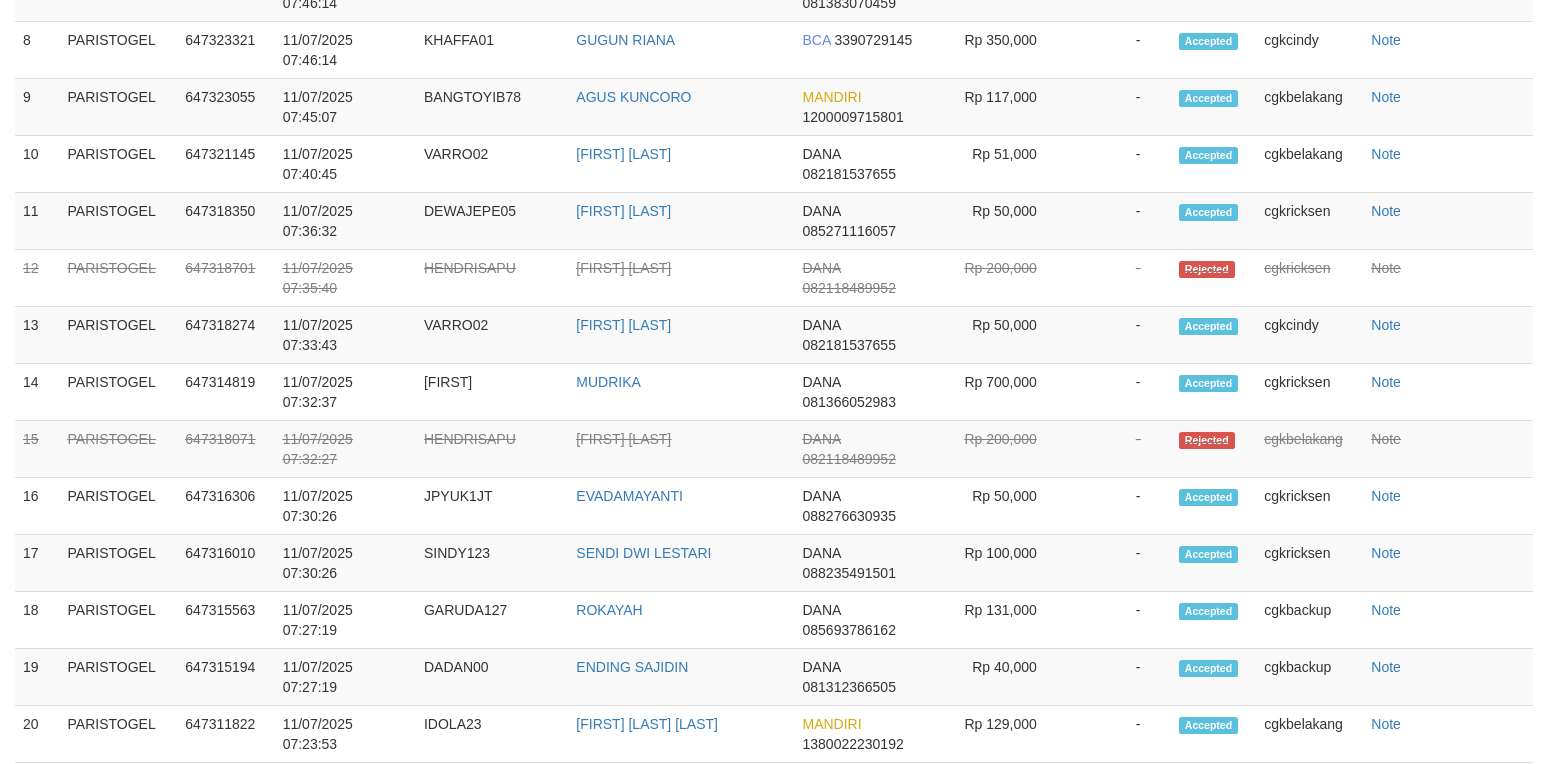 select on "**" 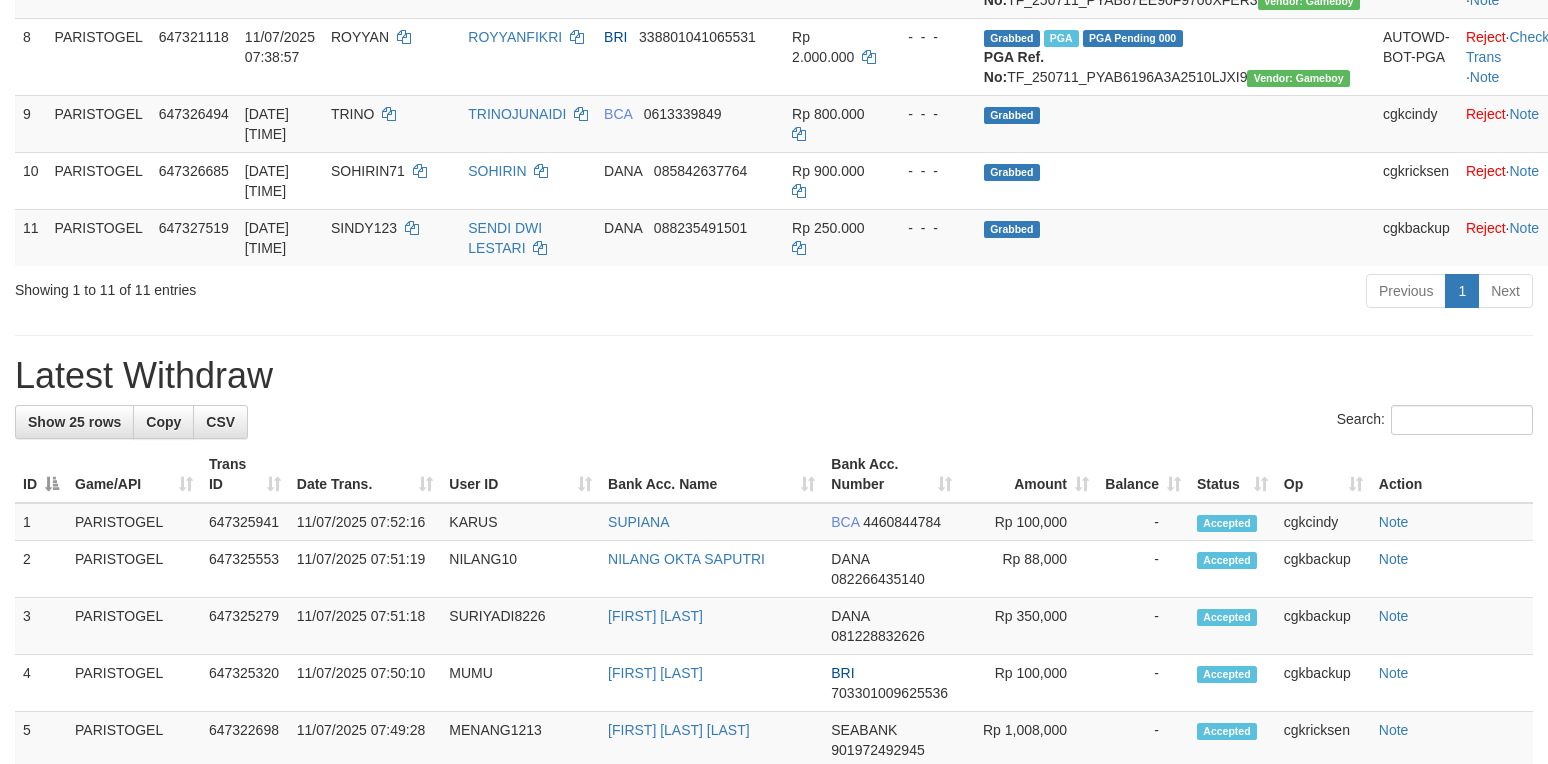 scroll, scrollTop: 800, scrollLeft: 0, axis: vertical 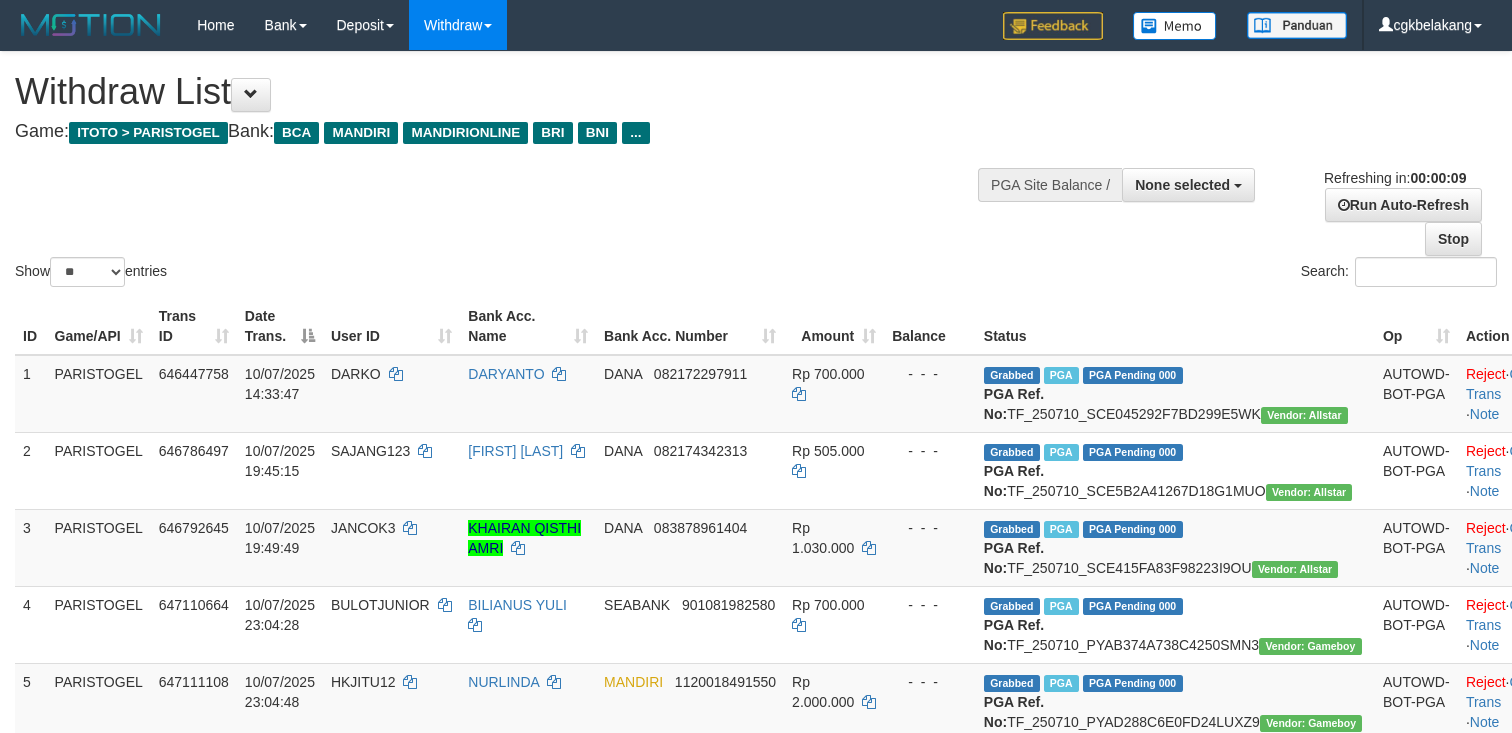 select 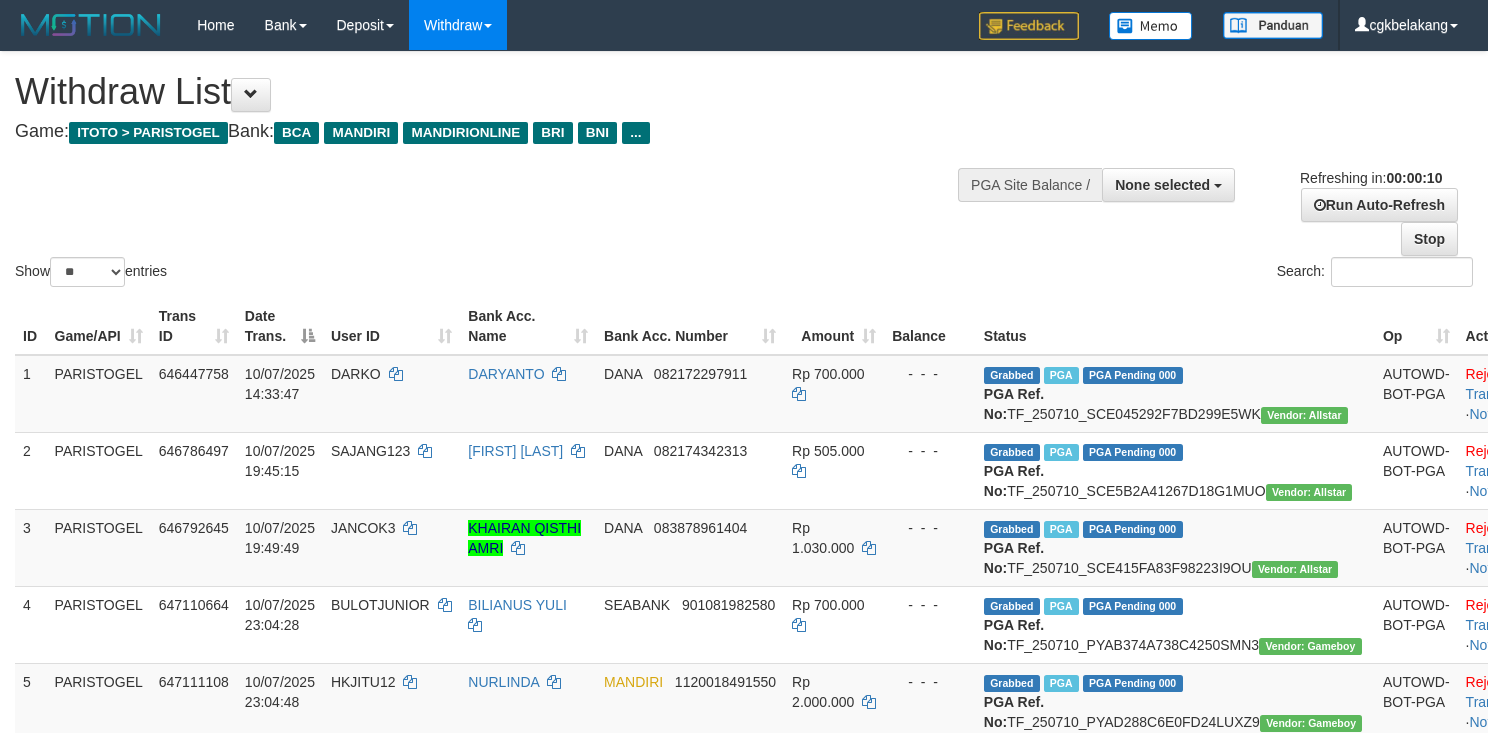 select 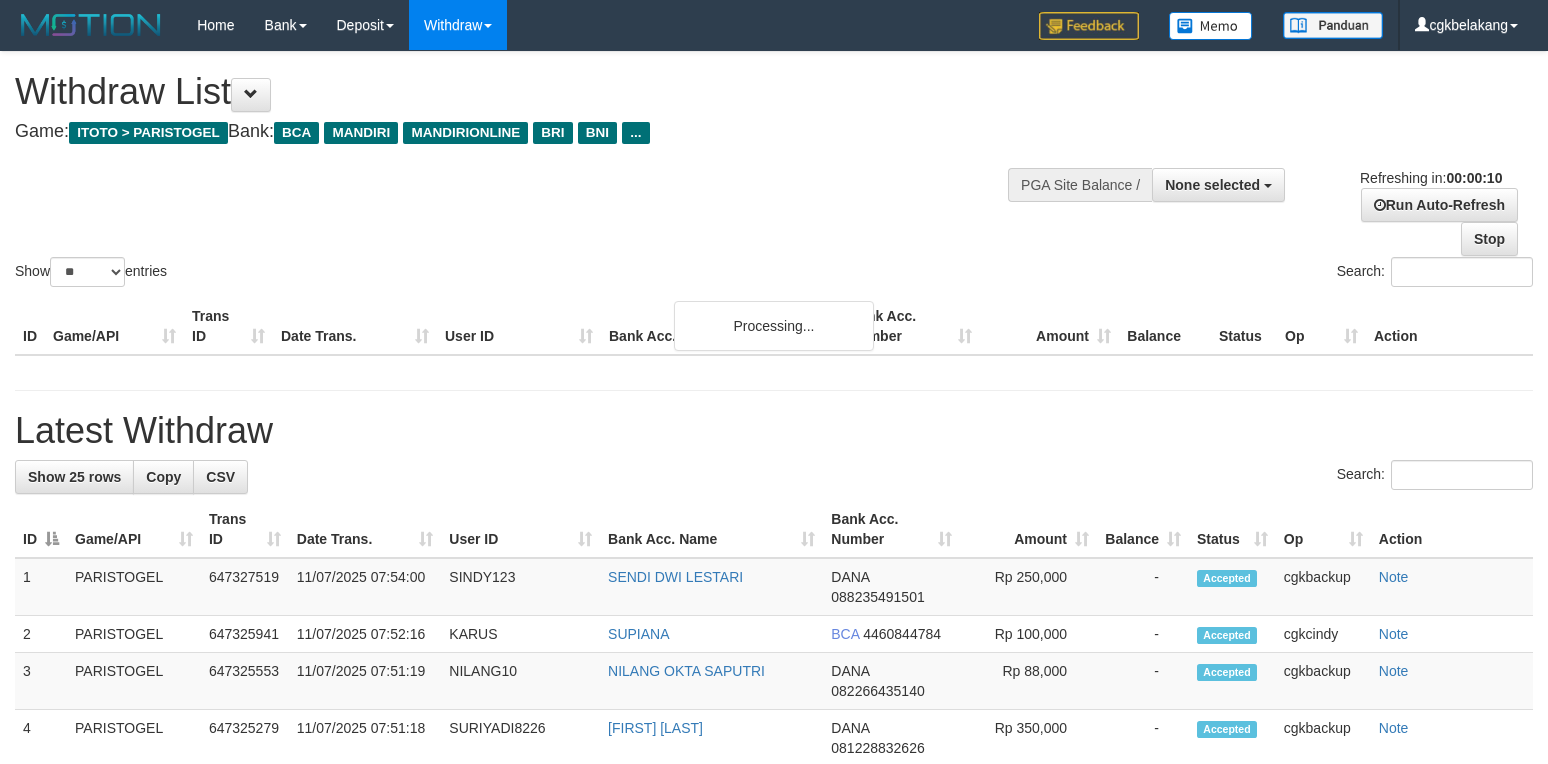 select 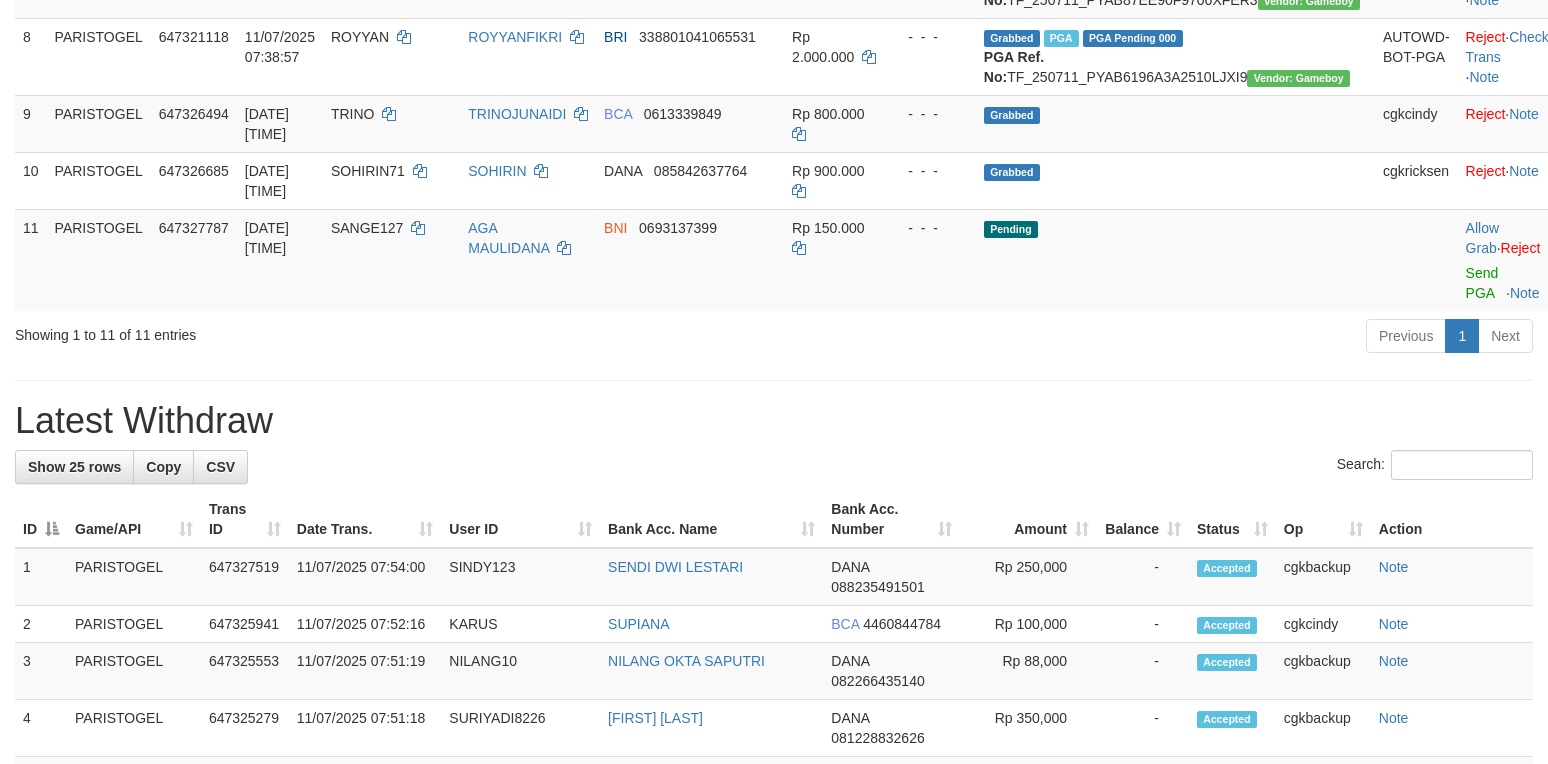scroll, scrollTop: 800, scrollLeft: 0, axis: vertical 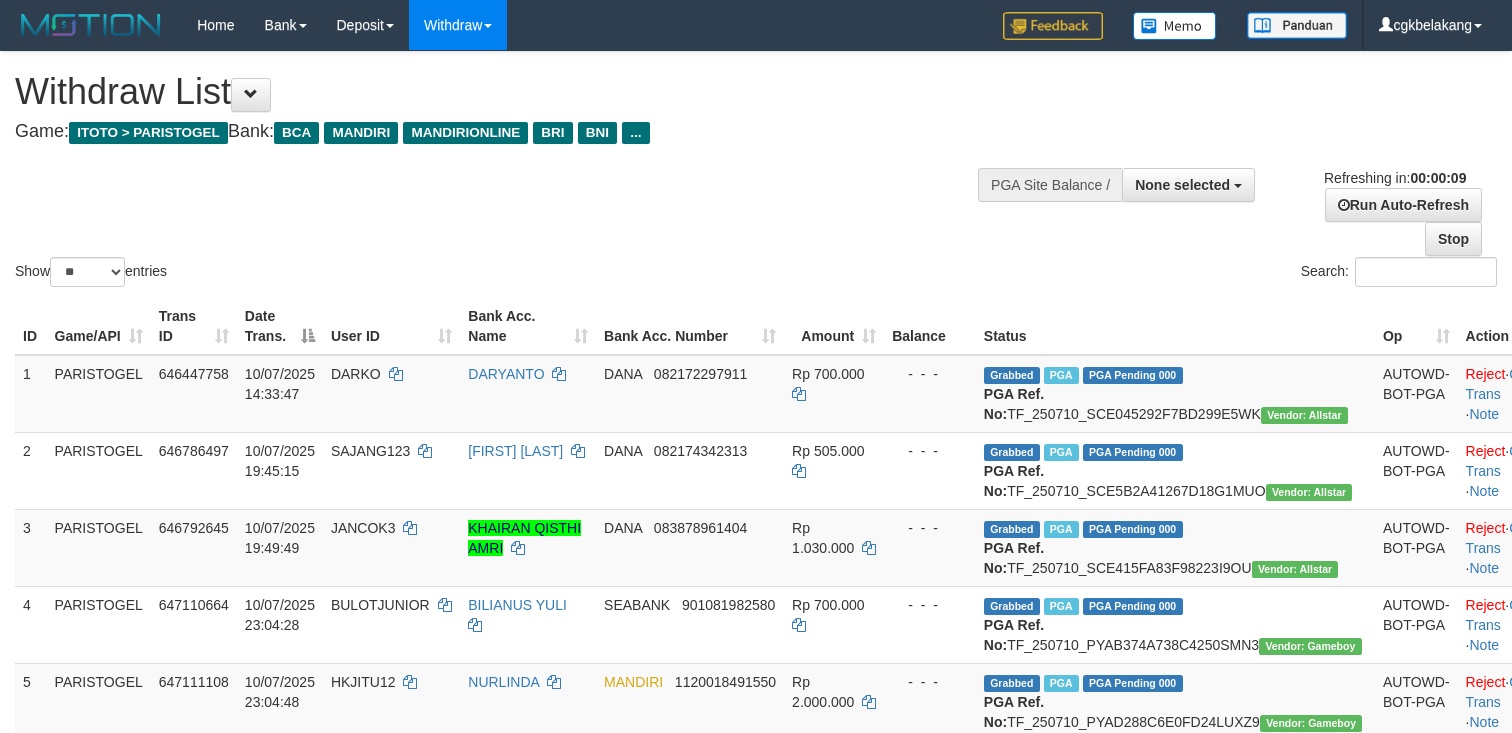 select 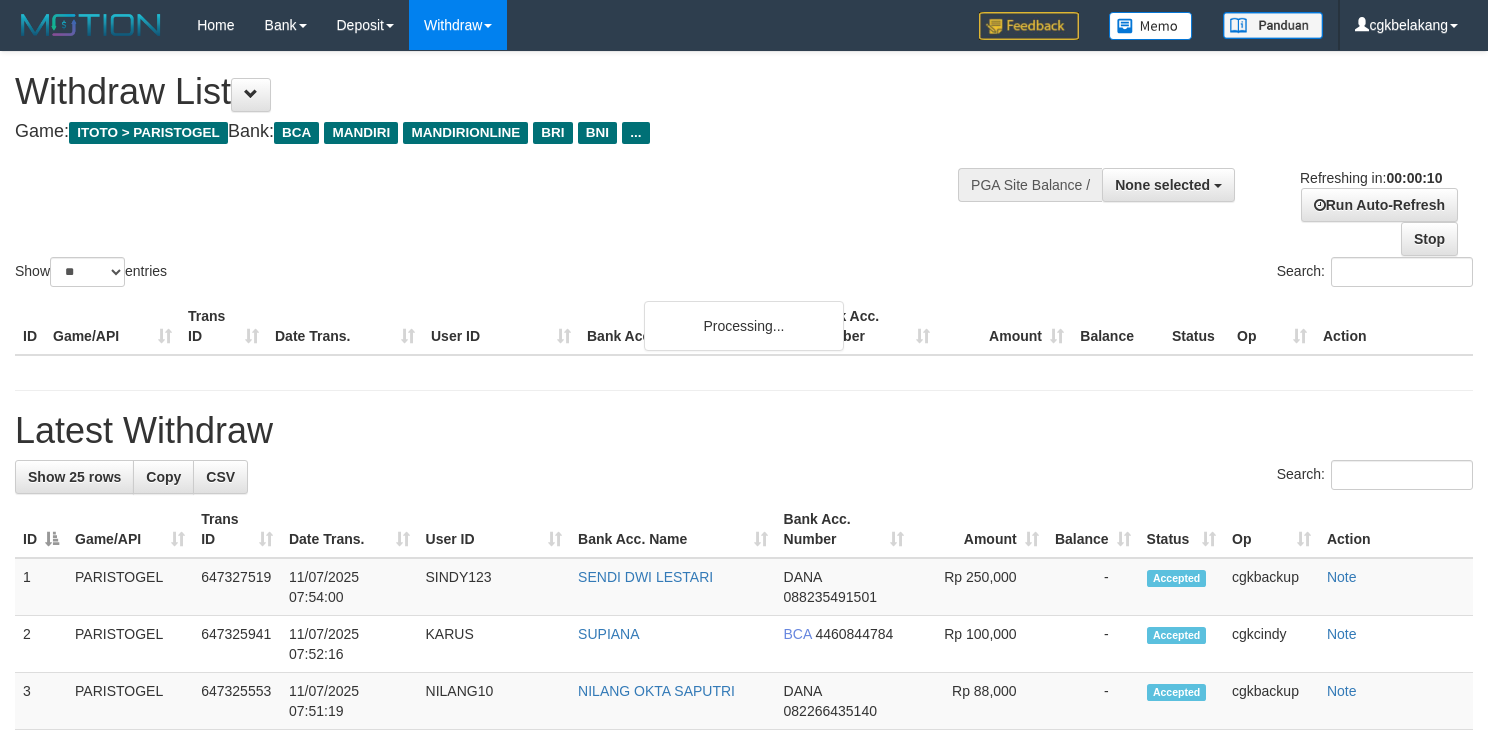 select 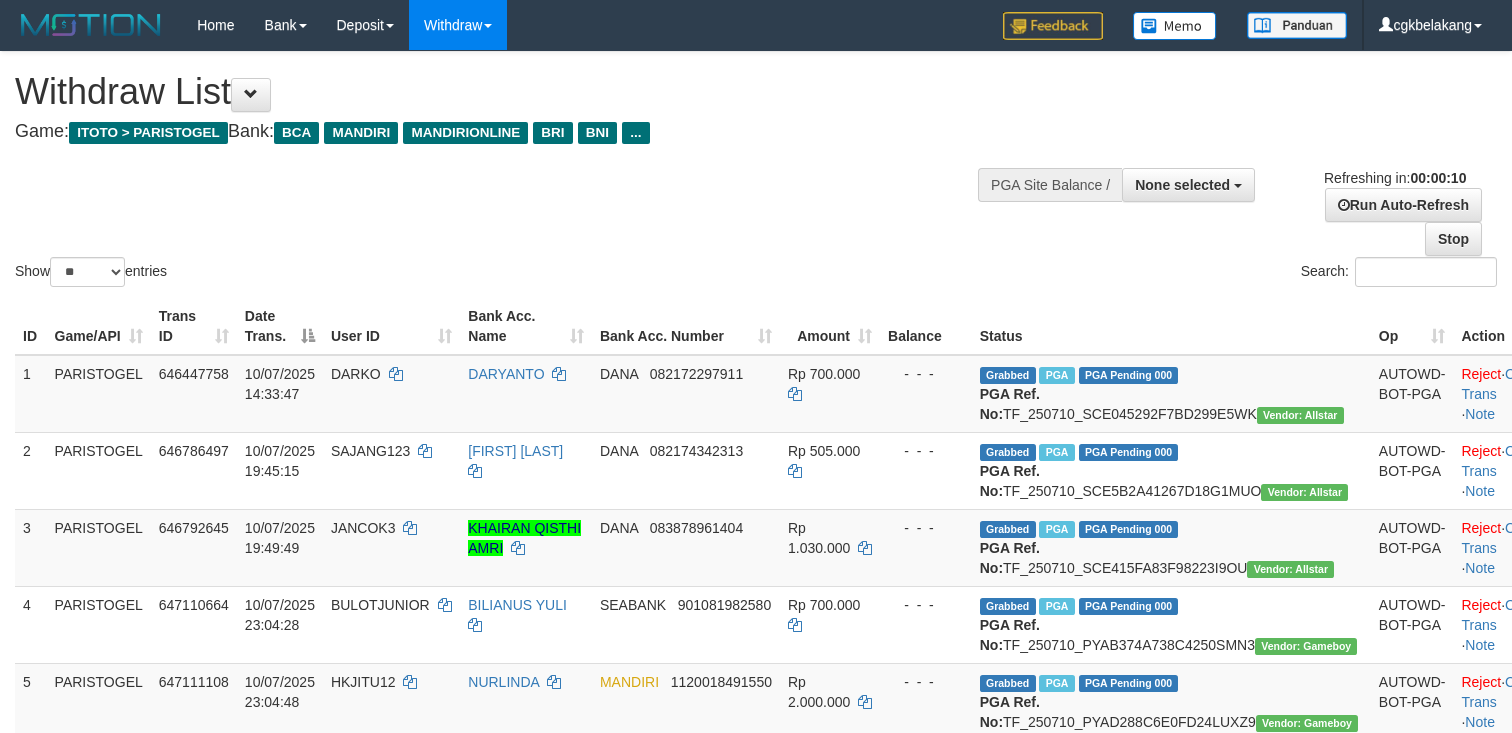 select 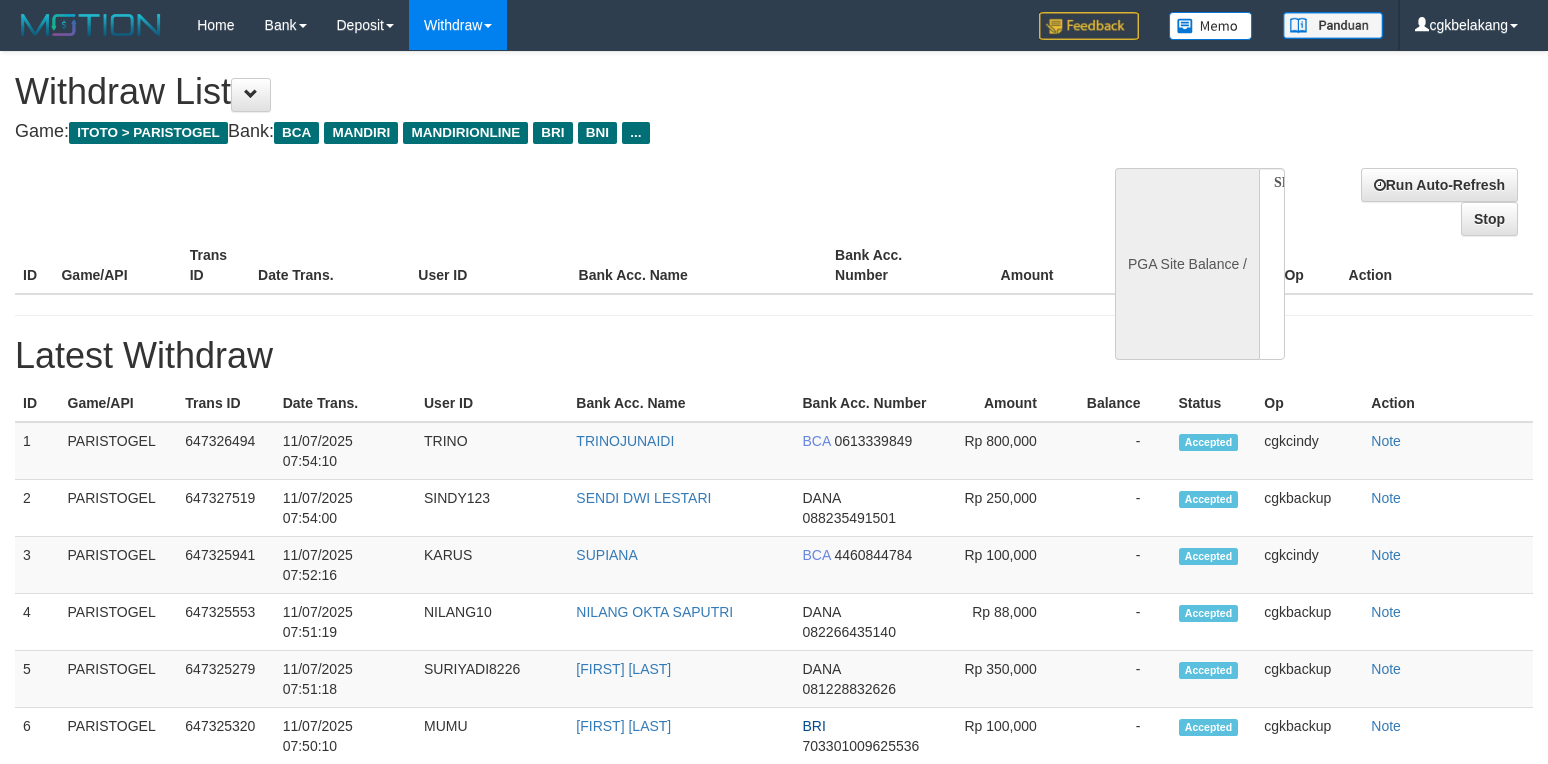 select 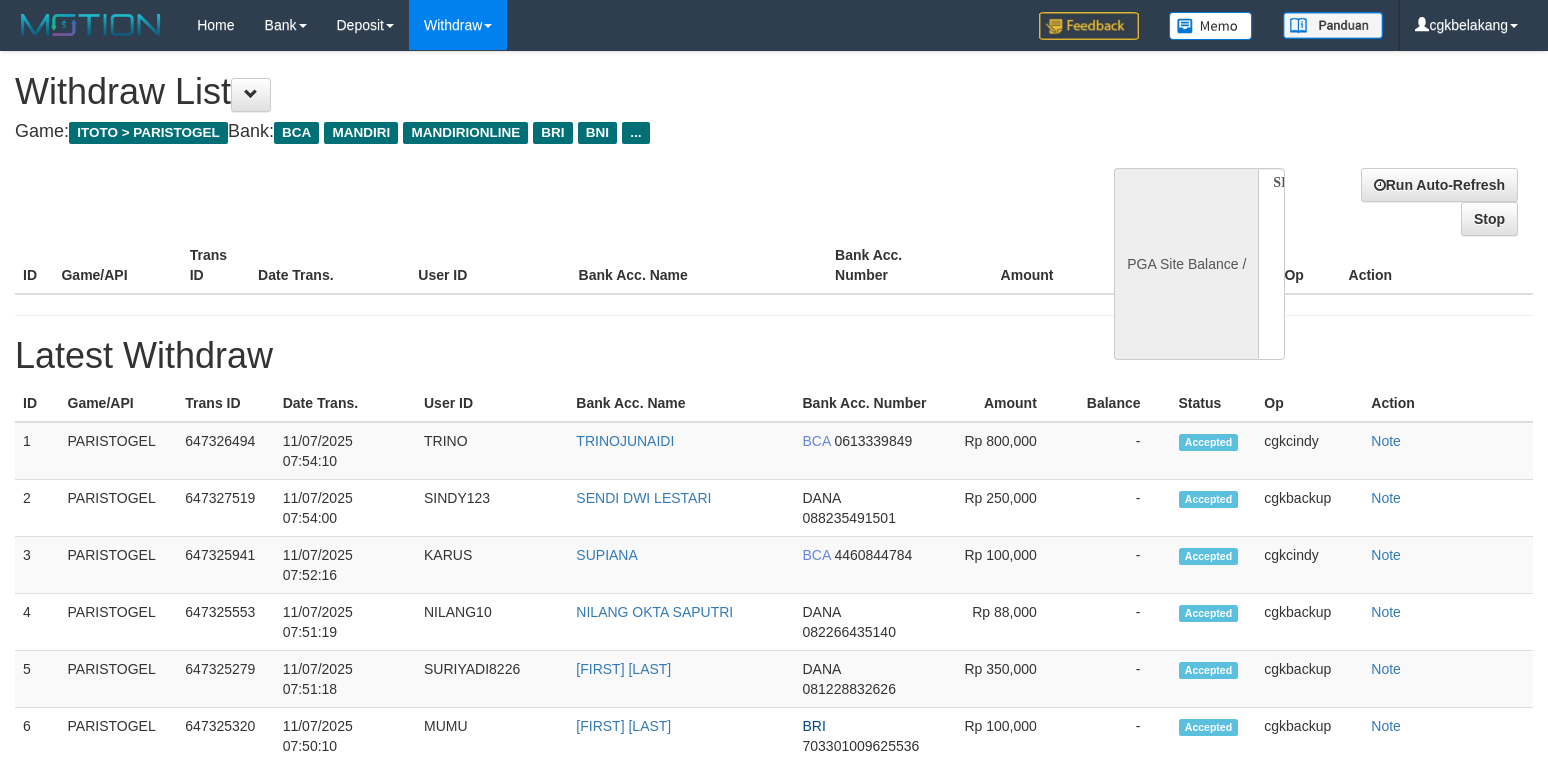 select on "**" 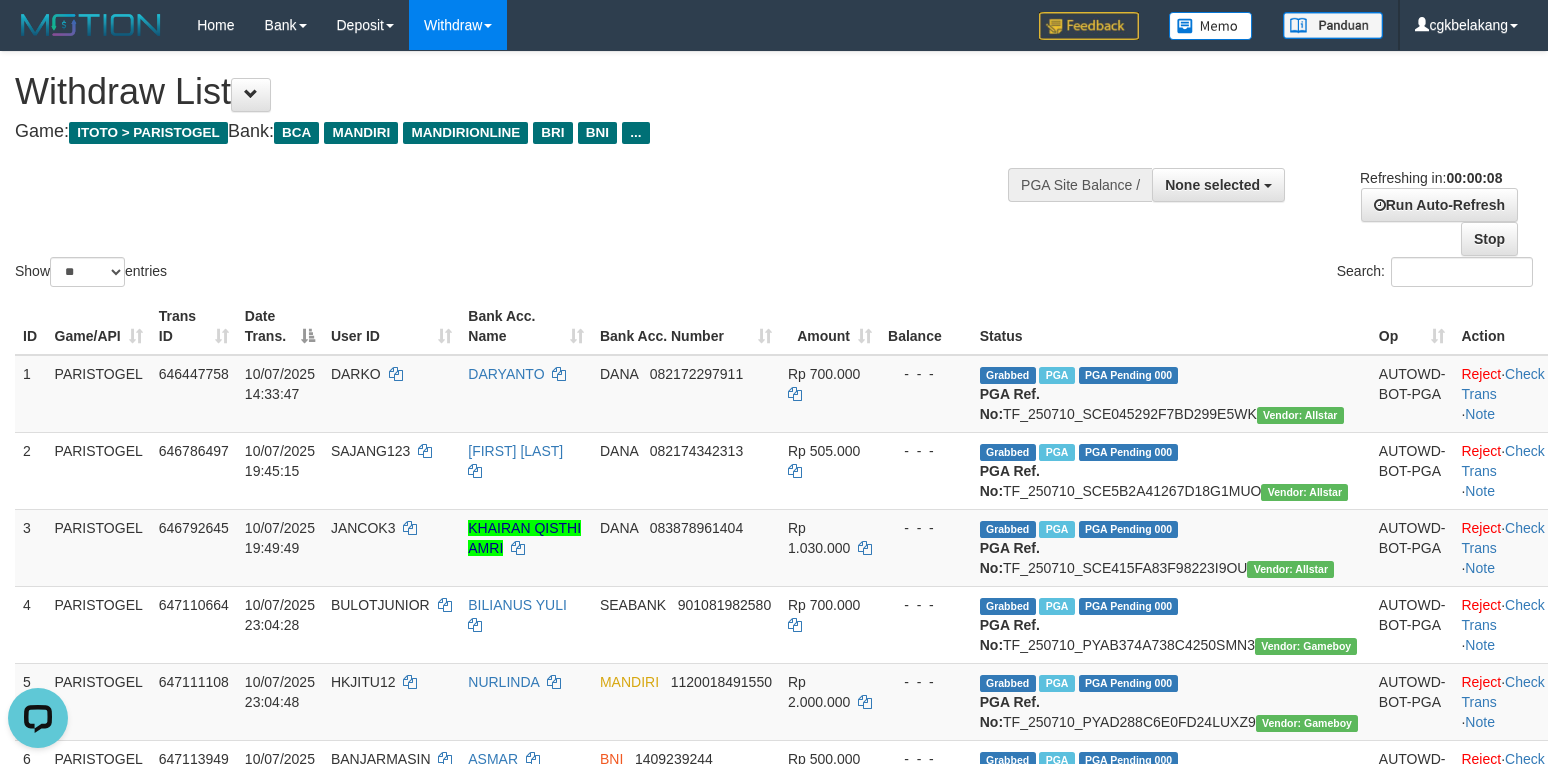 scroll, scrollTop: 0, scrollLeft: 0, axis: both 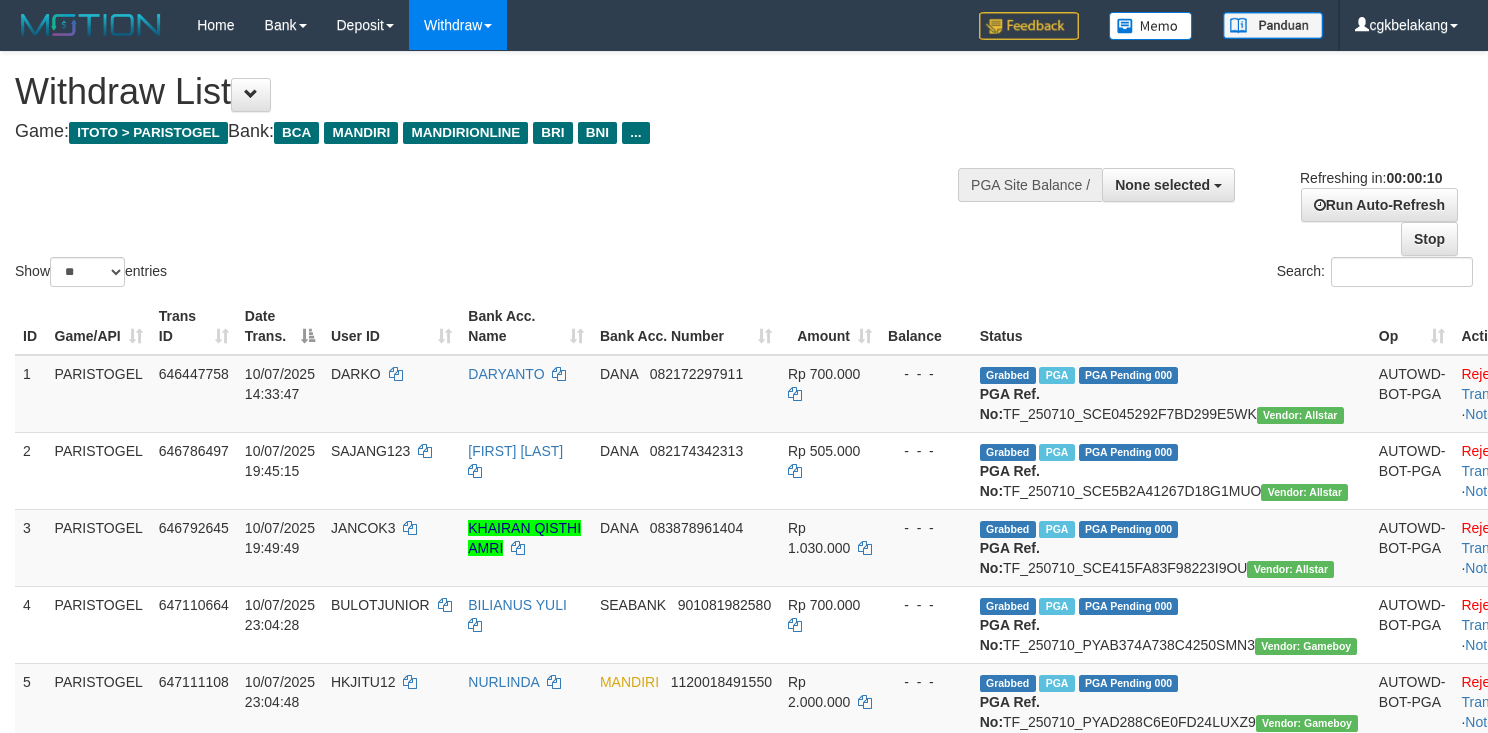 select 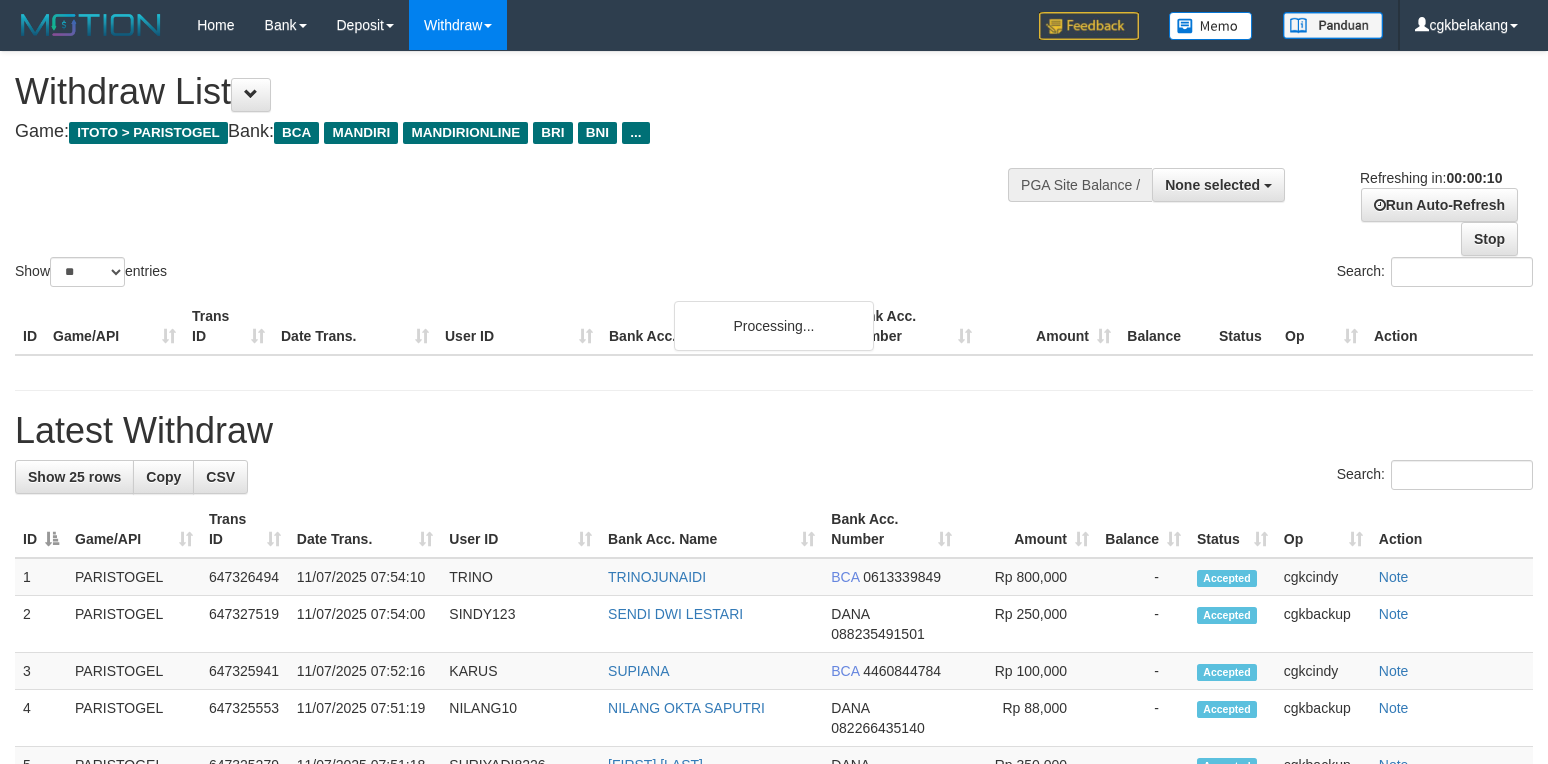 select 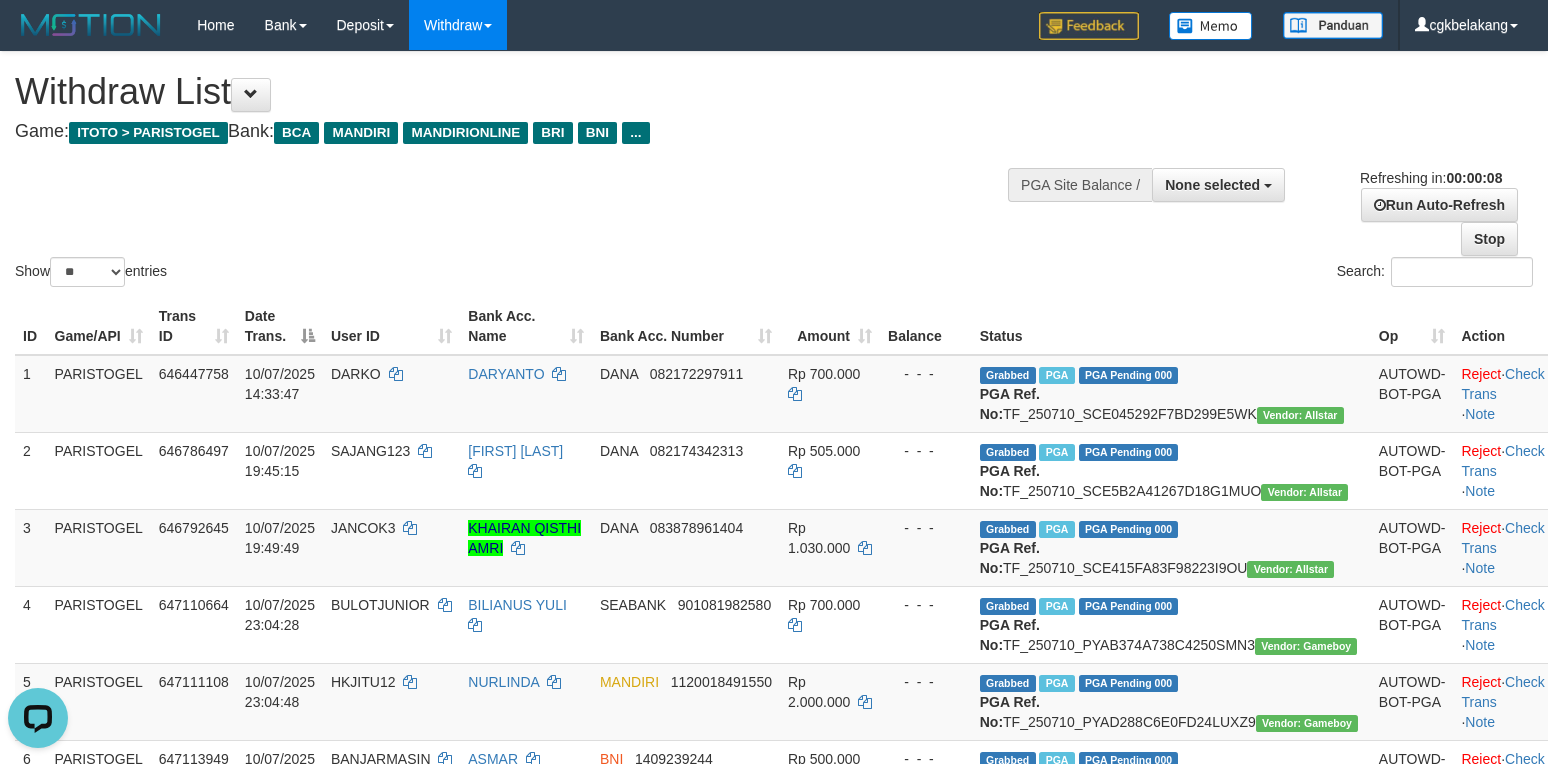 scroll, scrollTop: 0, scrollLeft: 0, axis: both 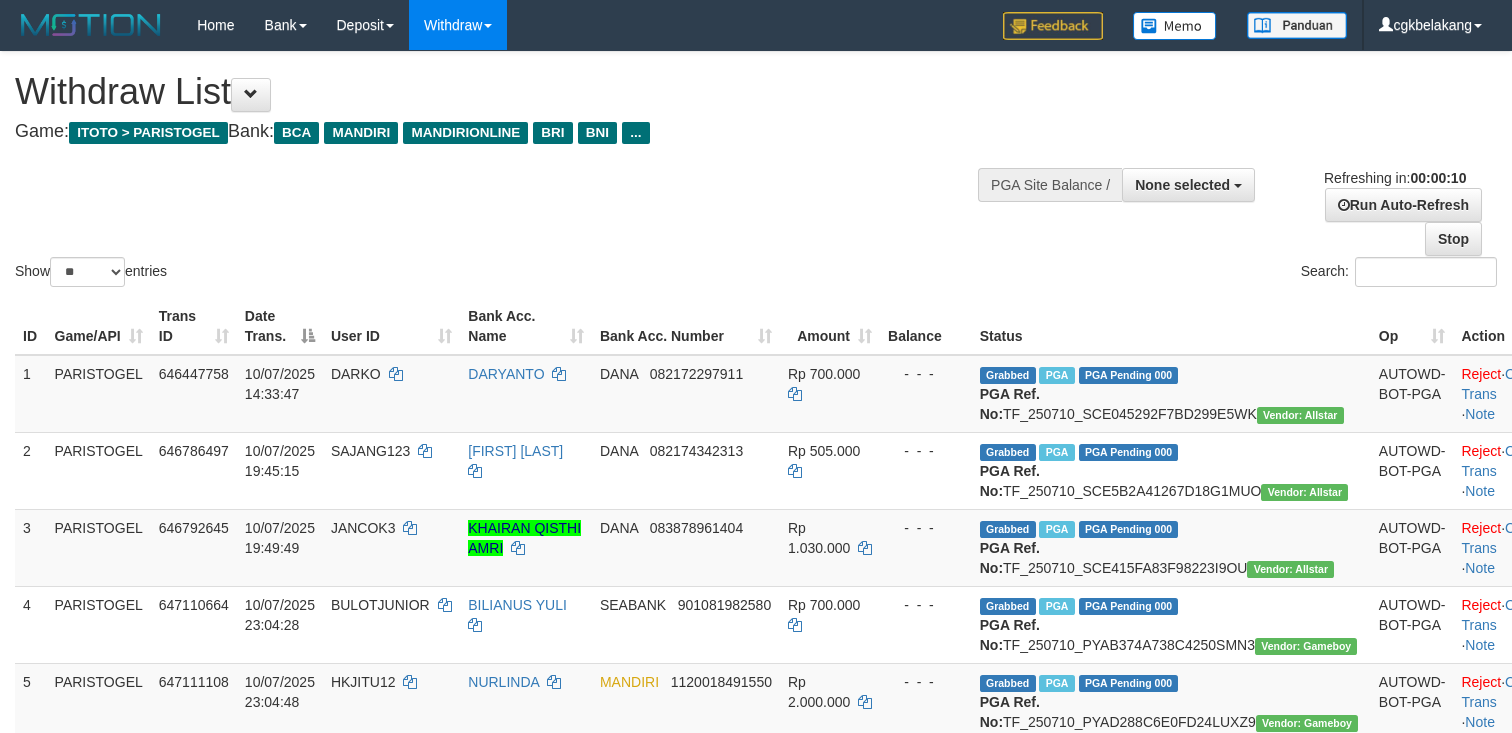 select 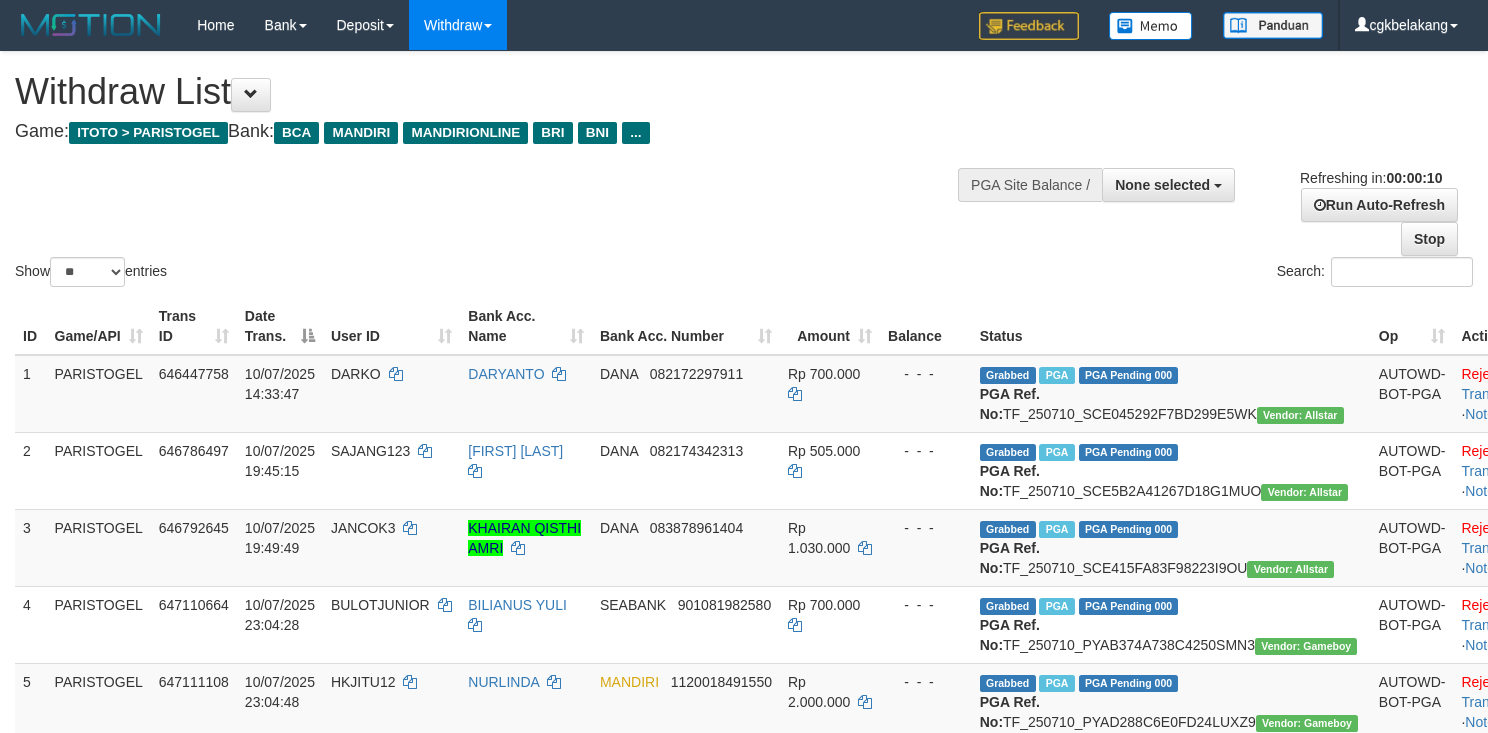 select 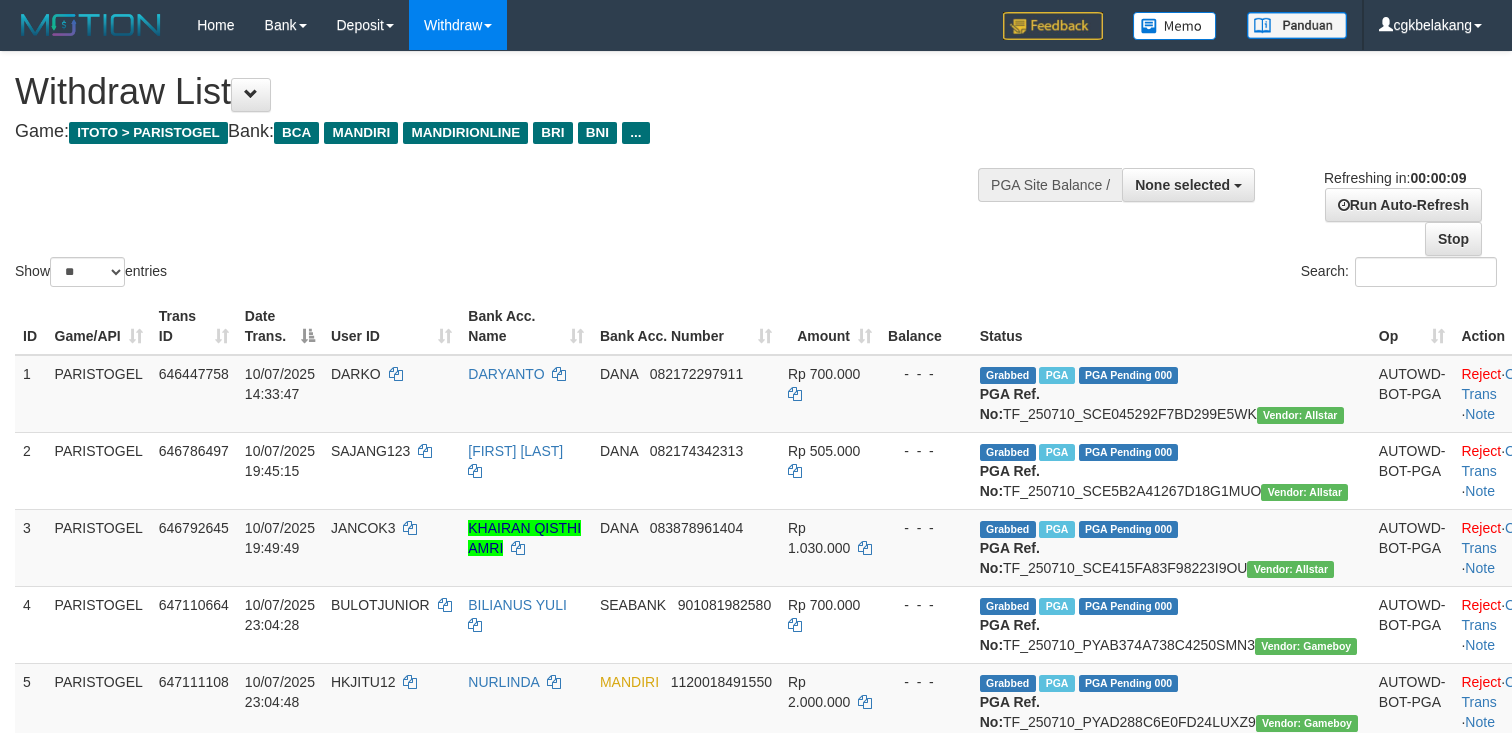 select 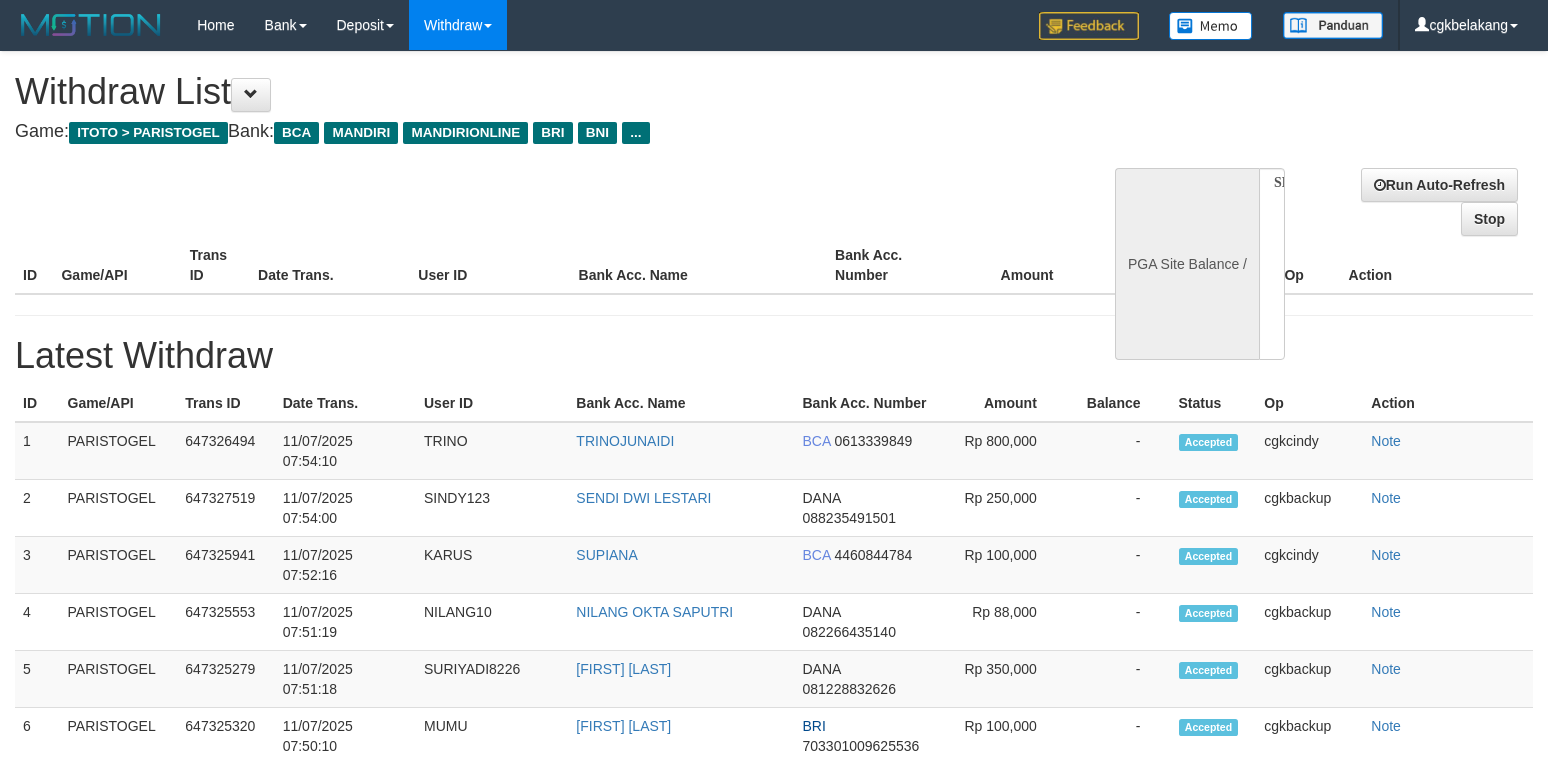 select 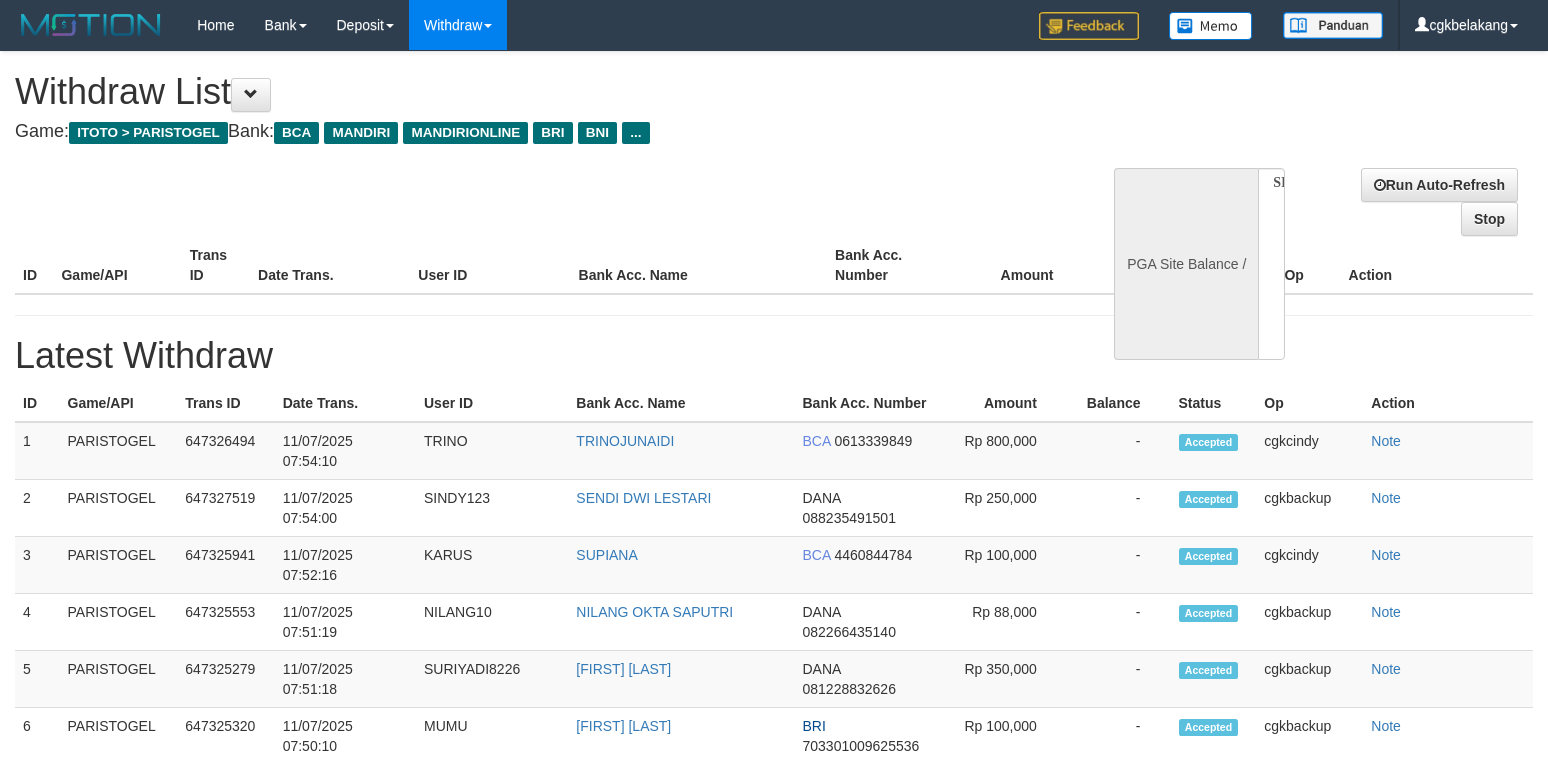 scroll, scrollTop: 0, scrollLeft: 0, axis: both 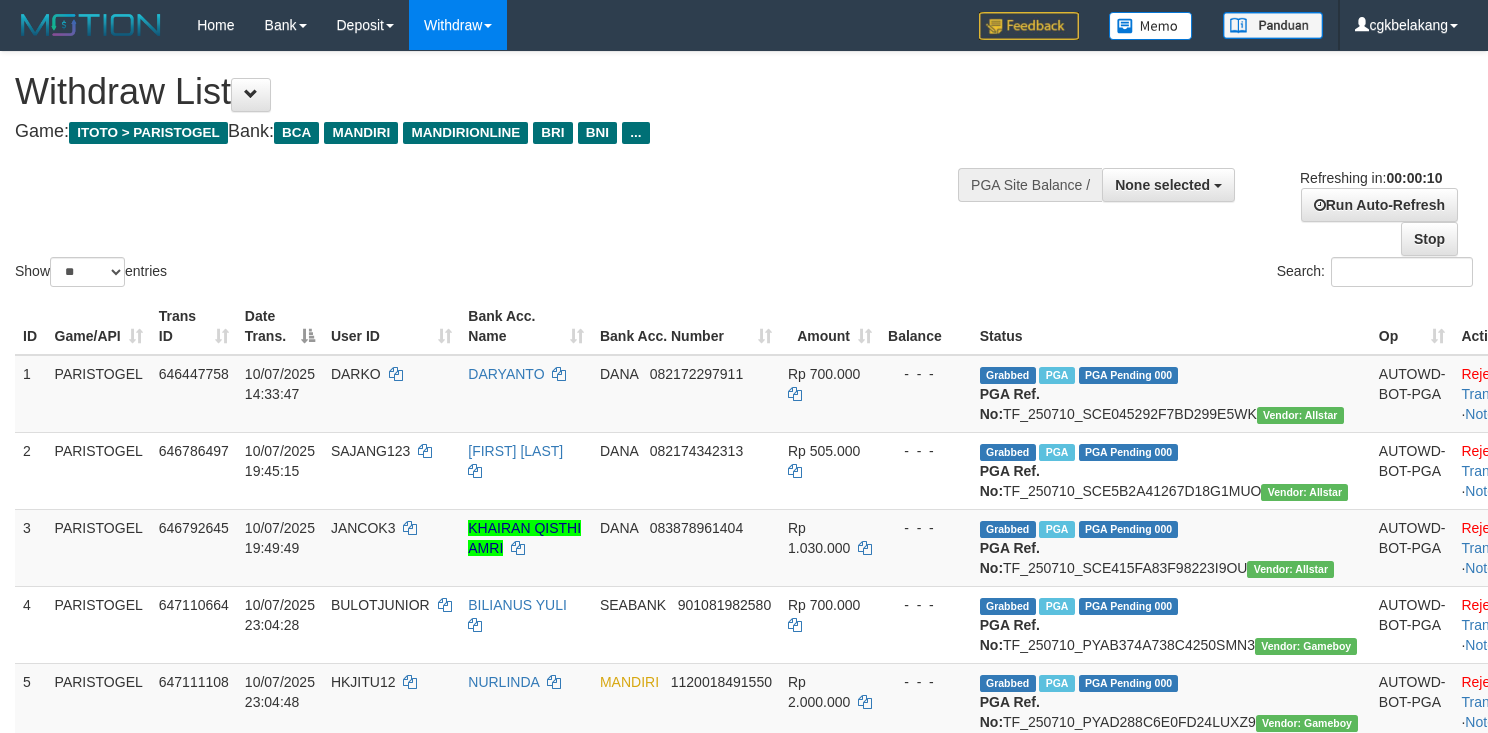 select 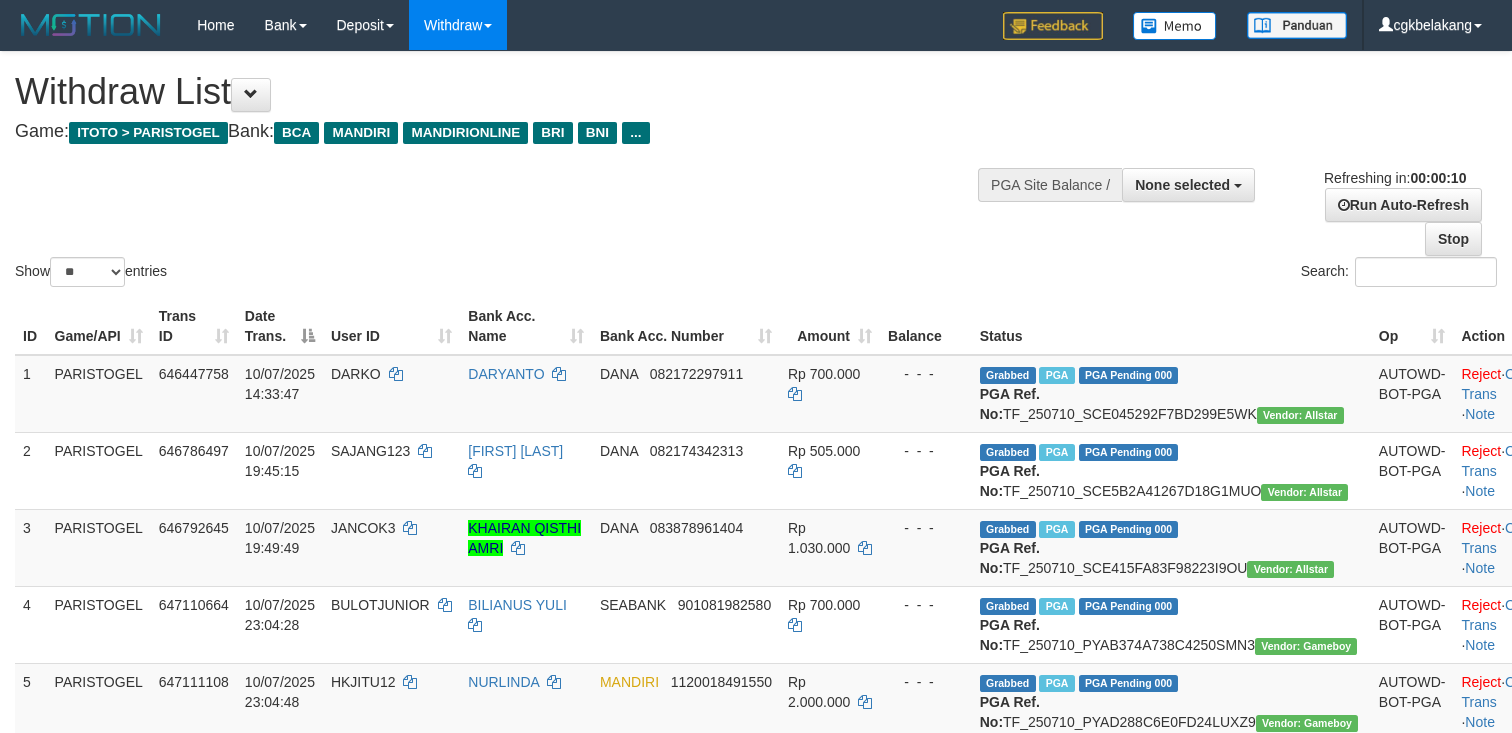 select 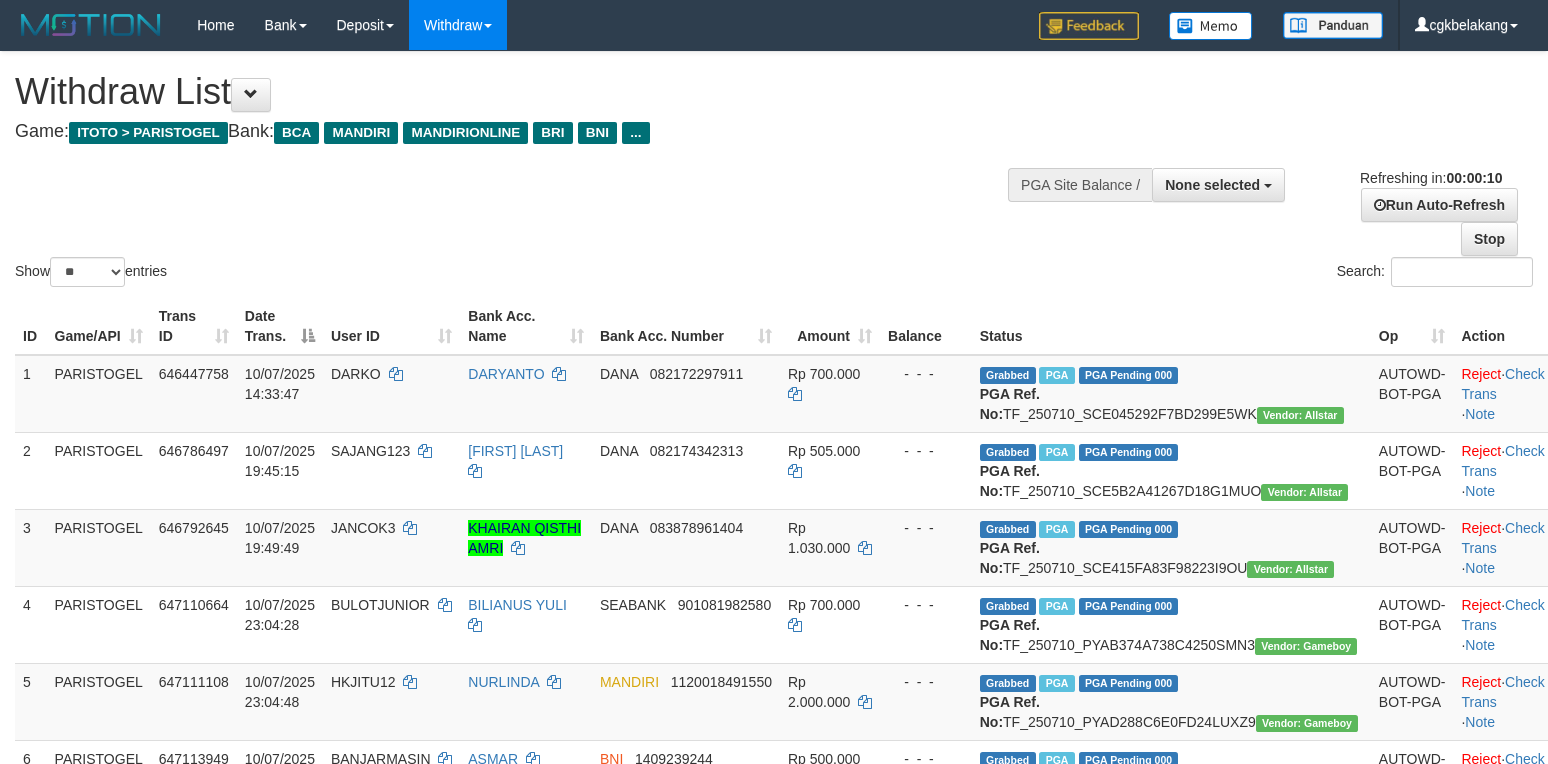 select 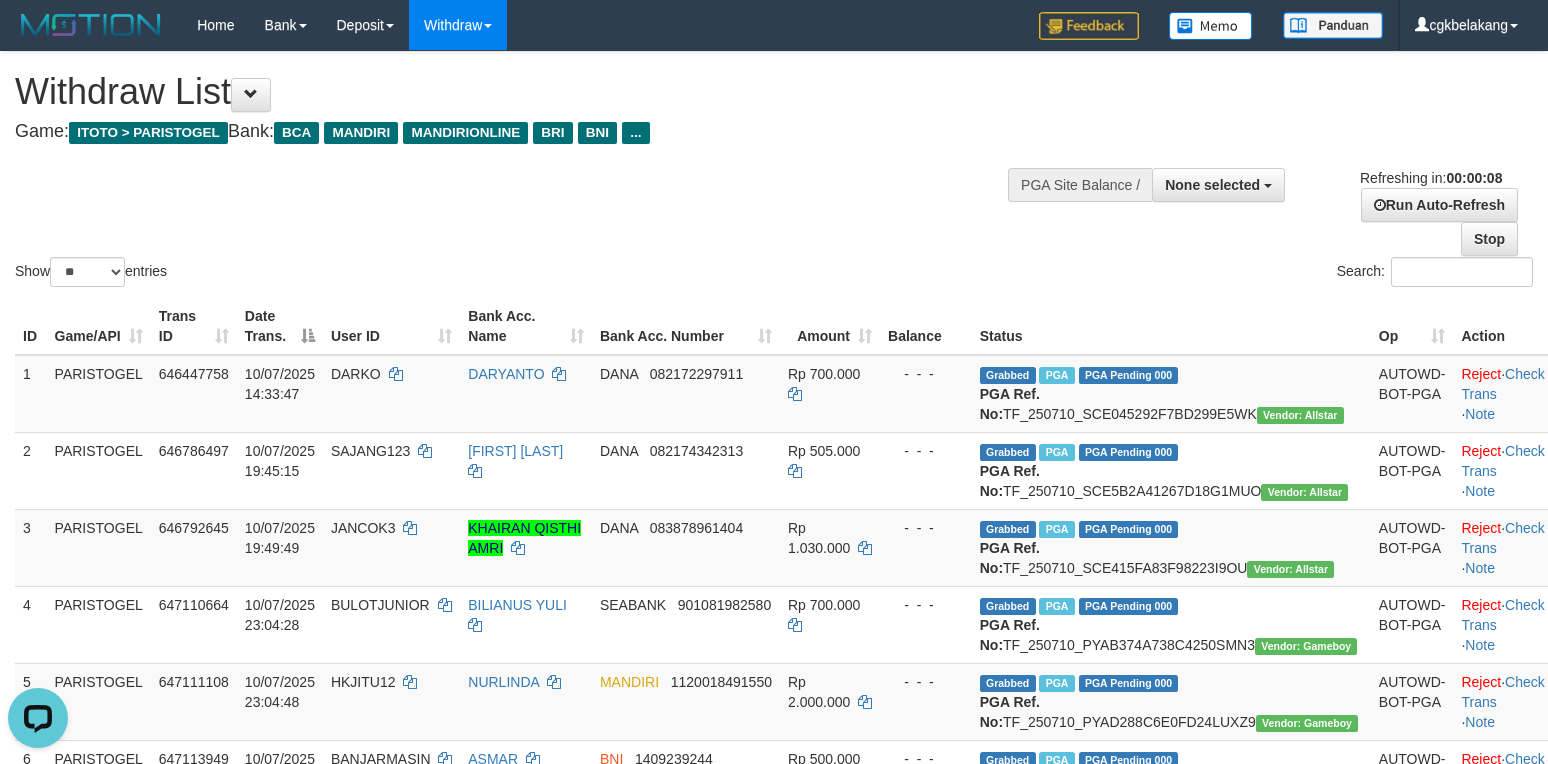 scroll, scrollTop: 0, scrollLeft: 0, axis: both 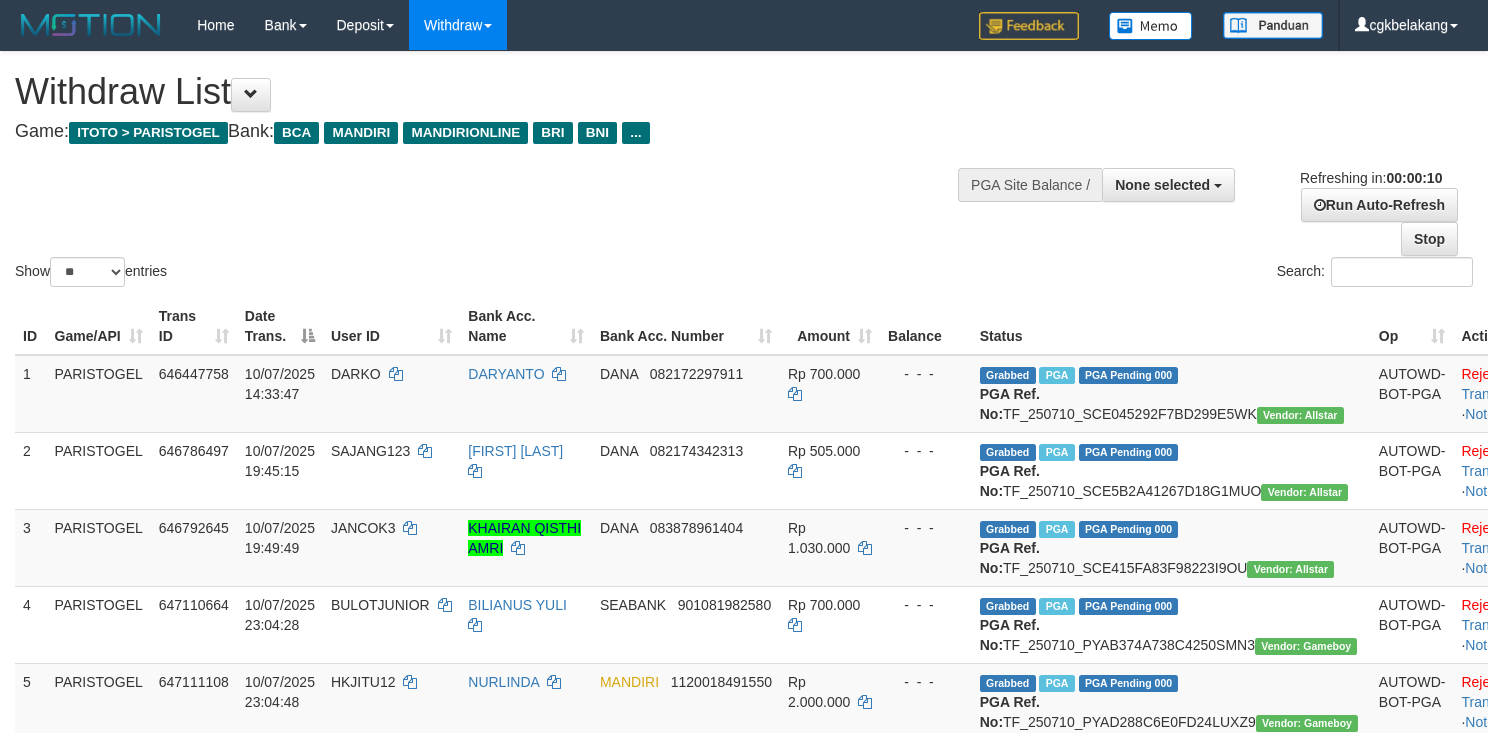 select 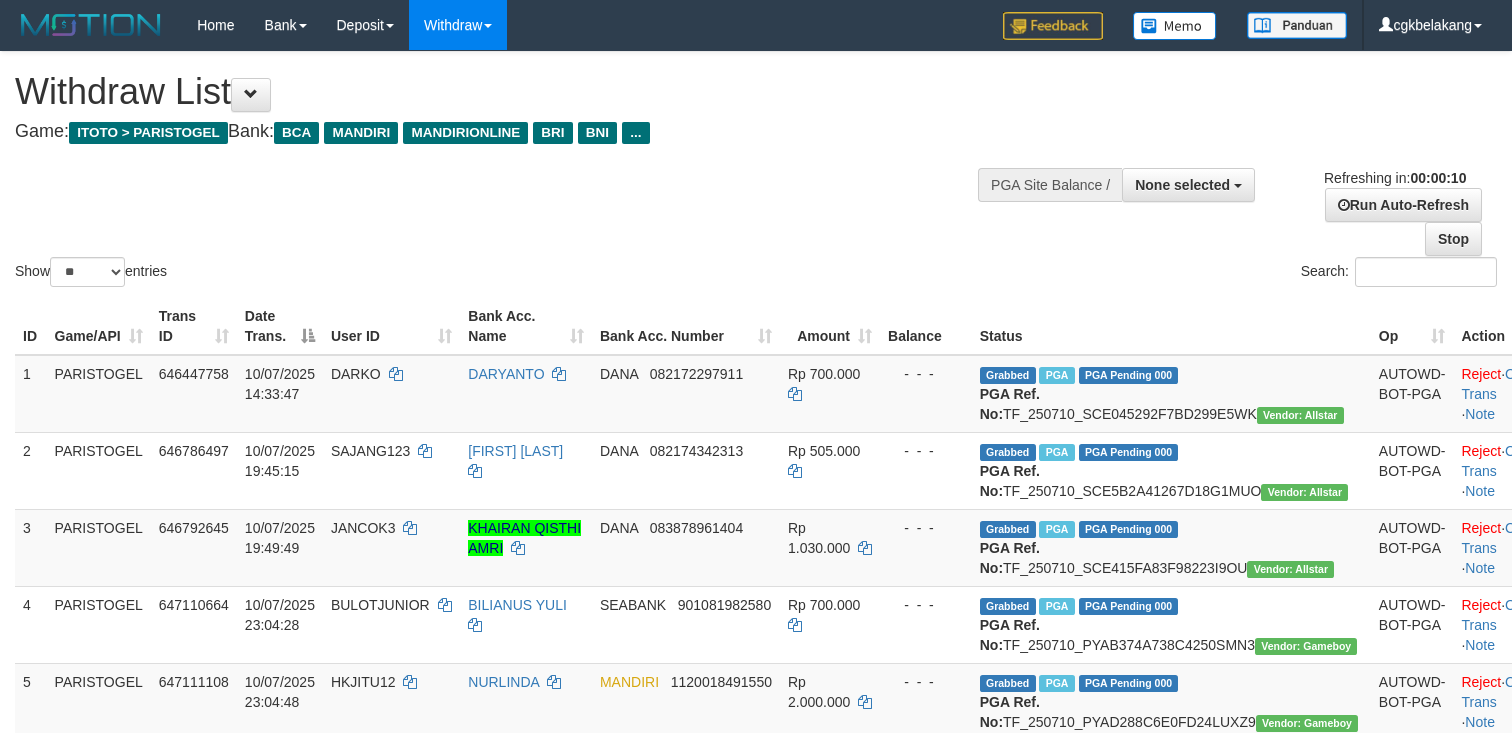 select 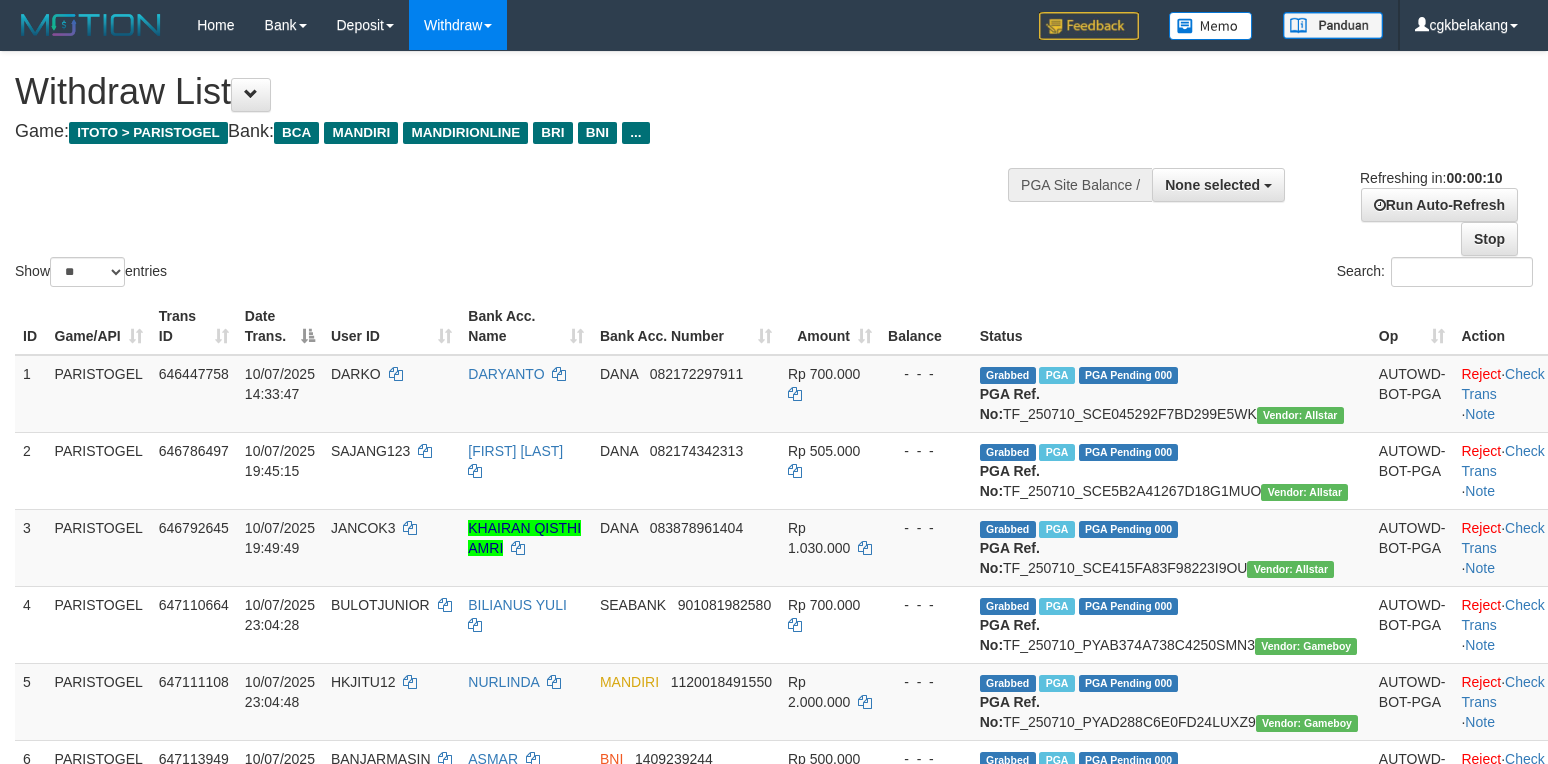select 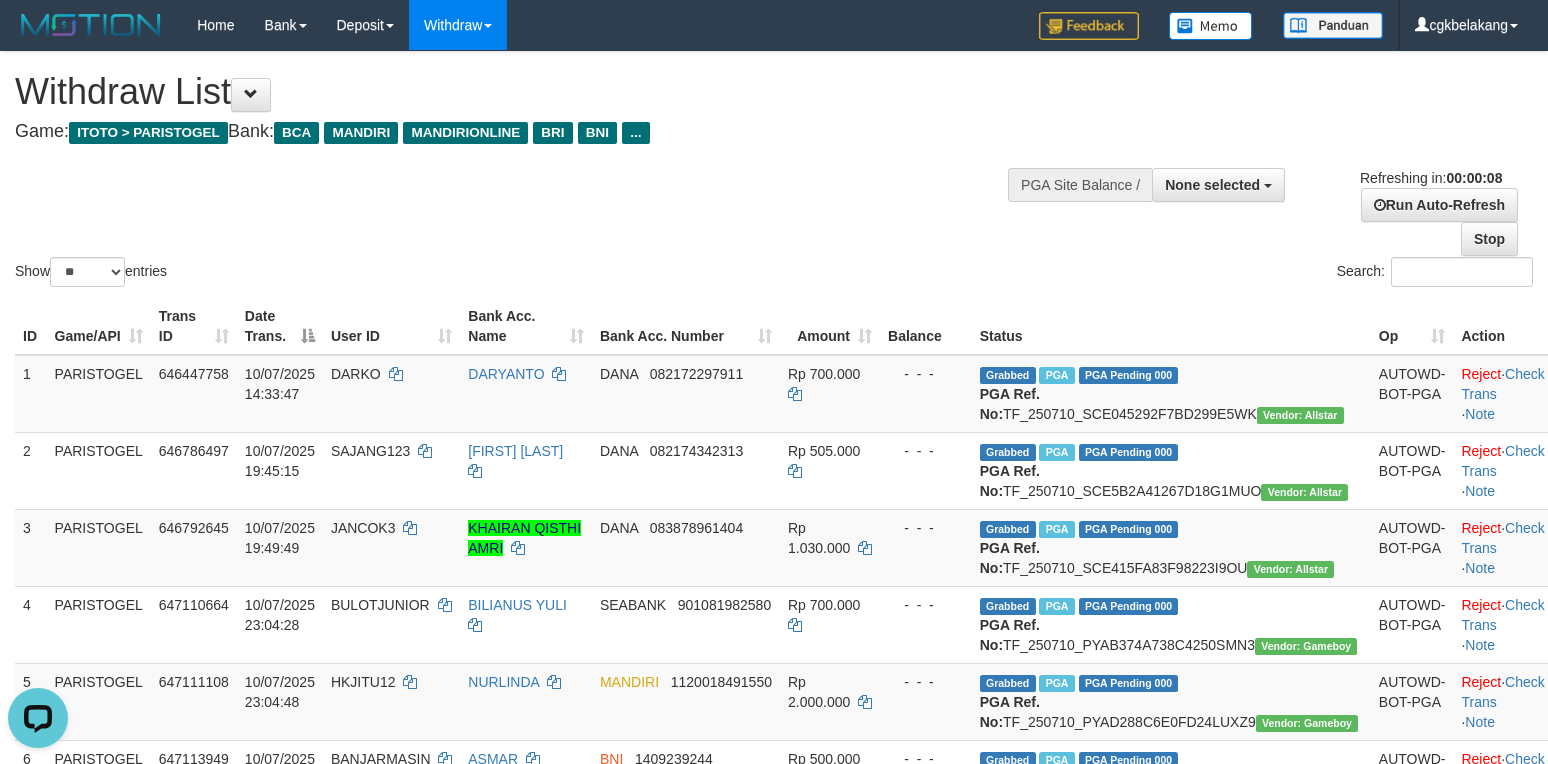 scroll, scrollTop: 0, scrollLeft: 0, axis: both 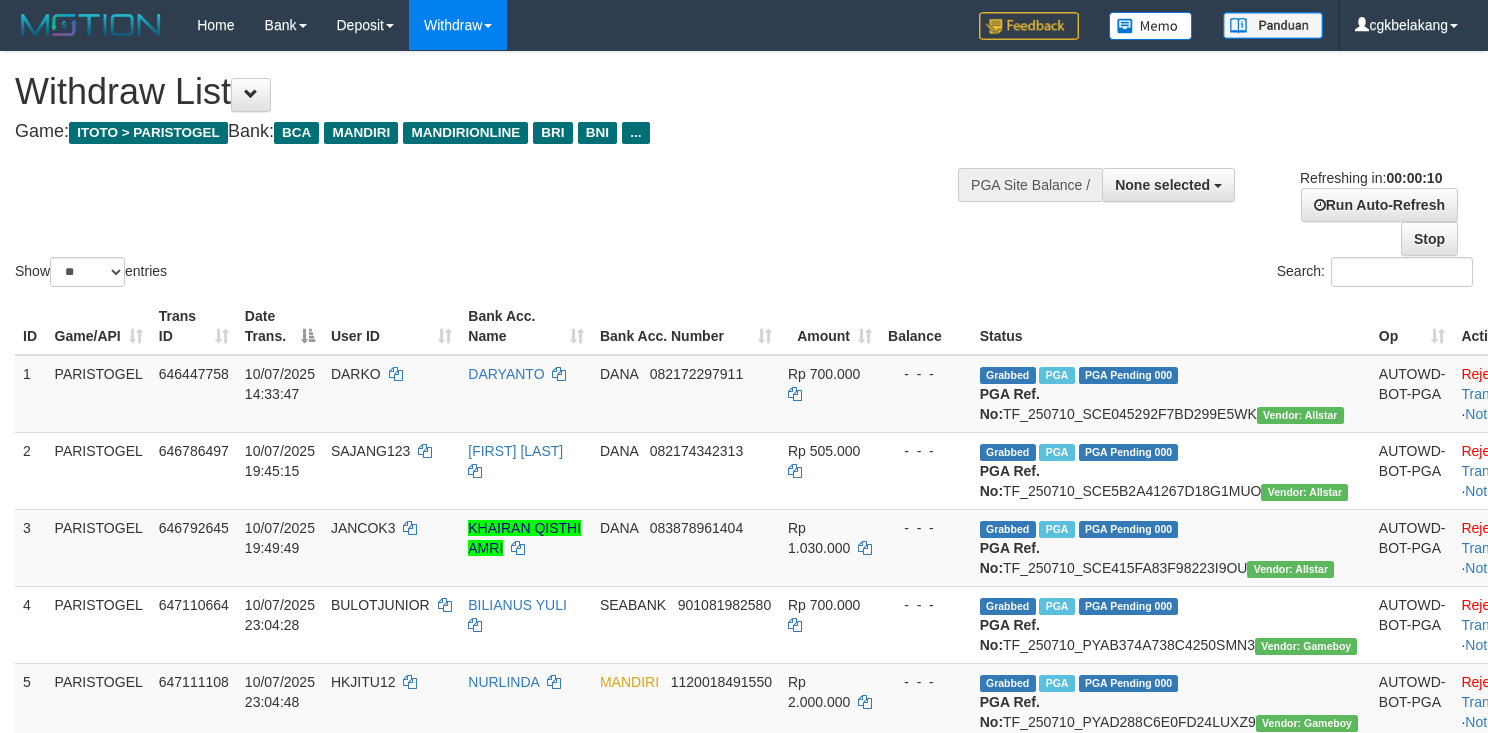 select 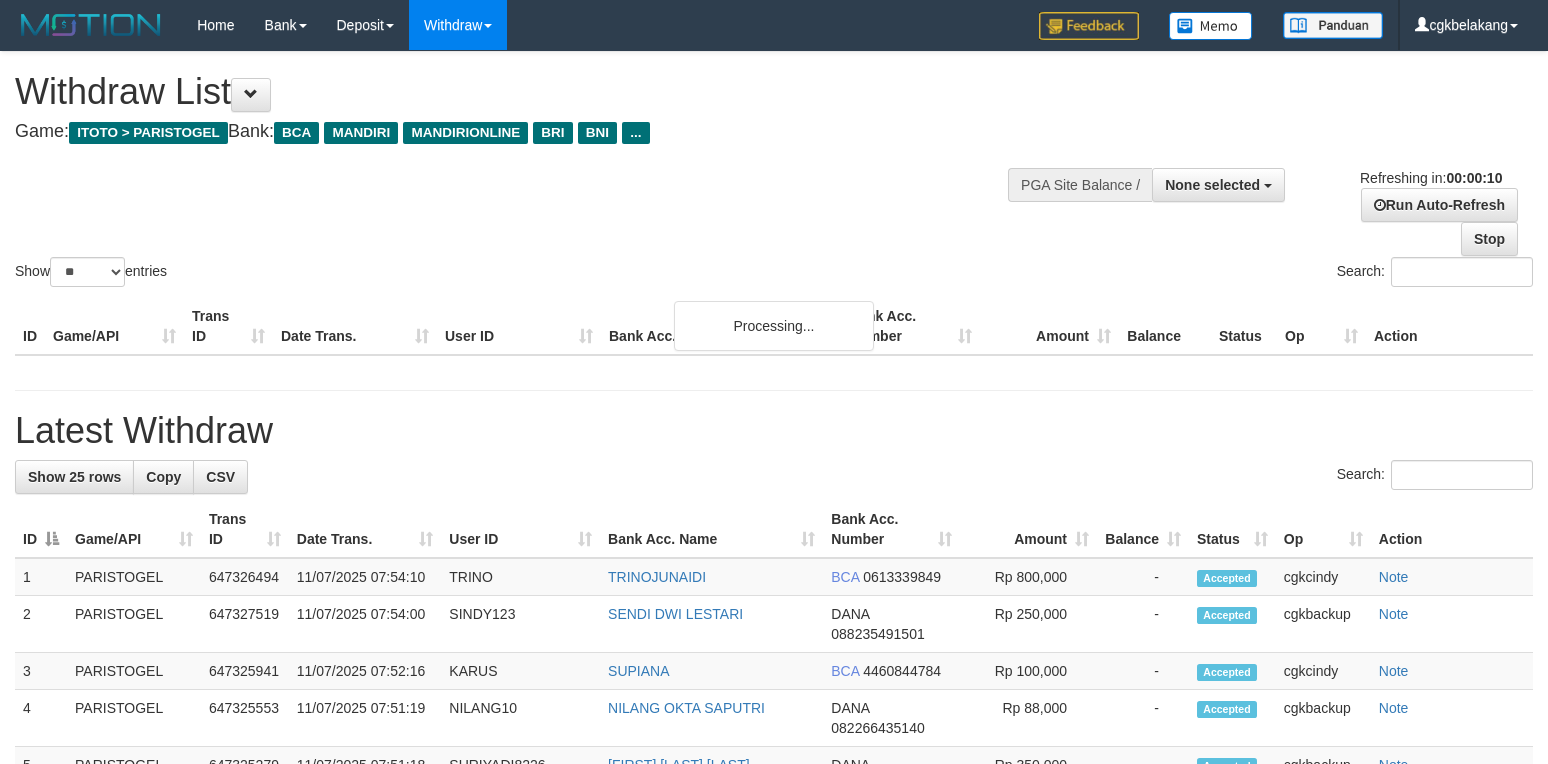 select 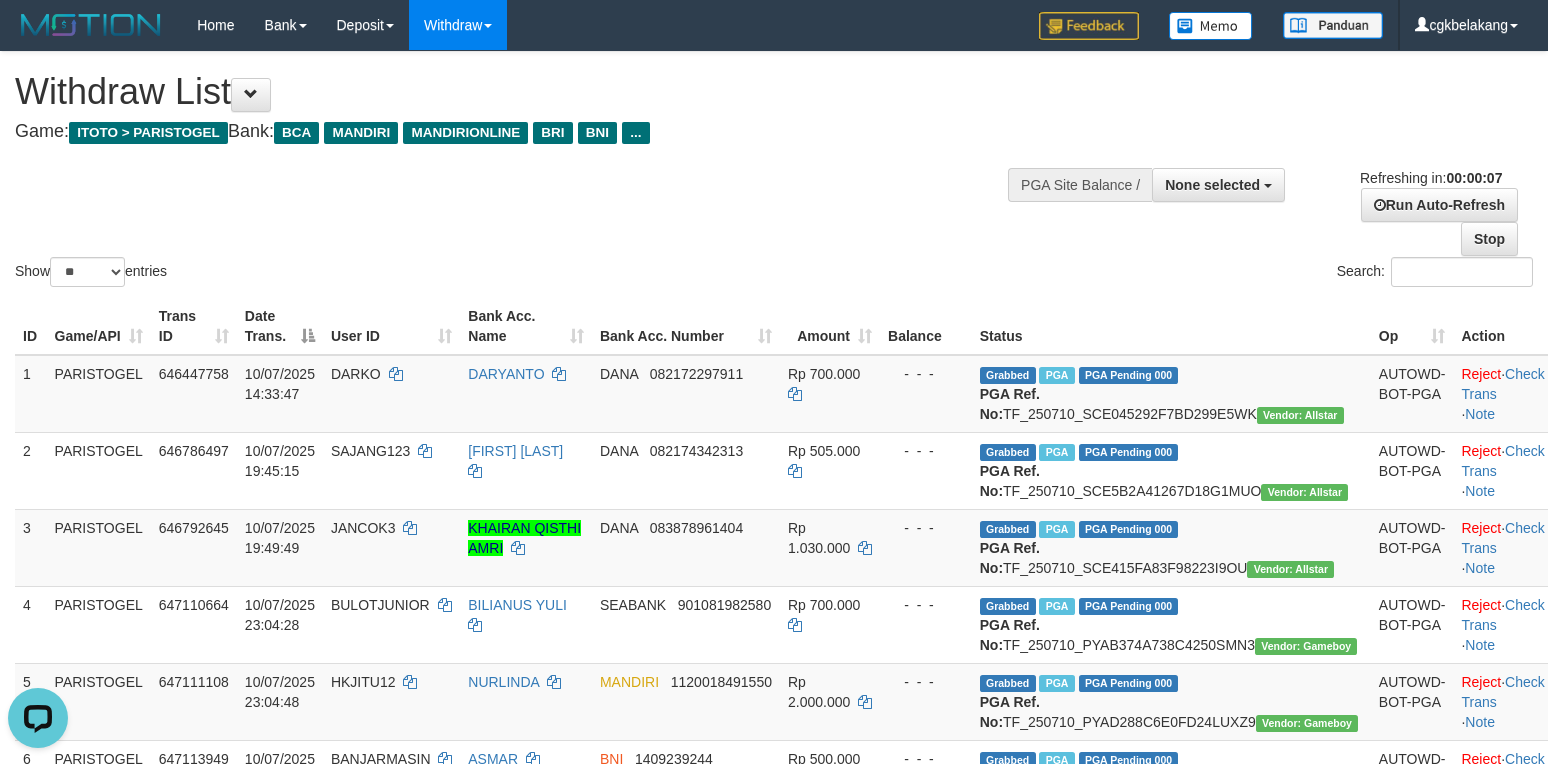 scroll, scrollTop: 0, scrollLeft: 0, axis: both 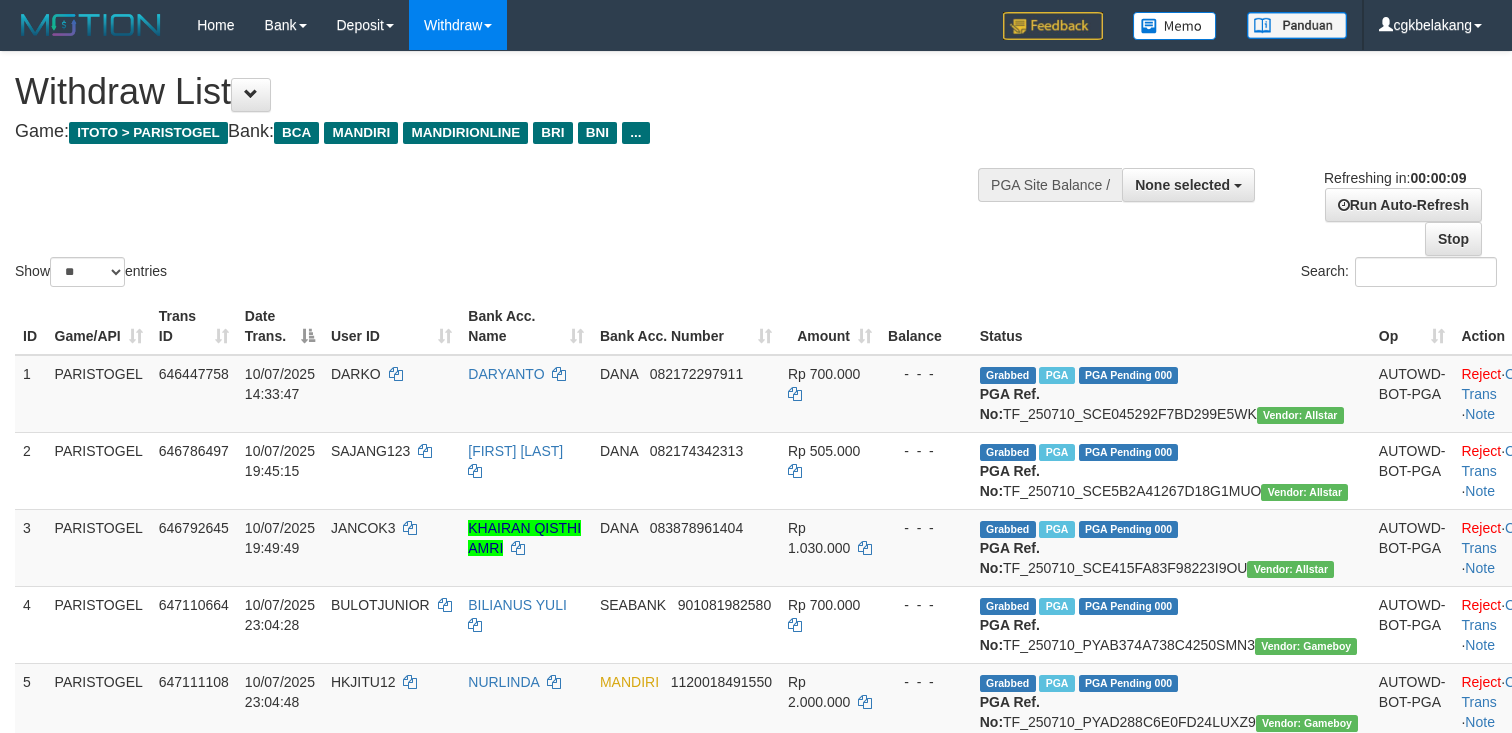 select 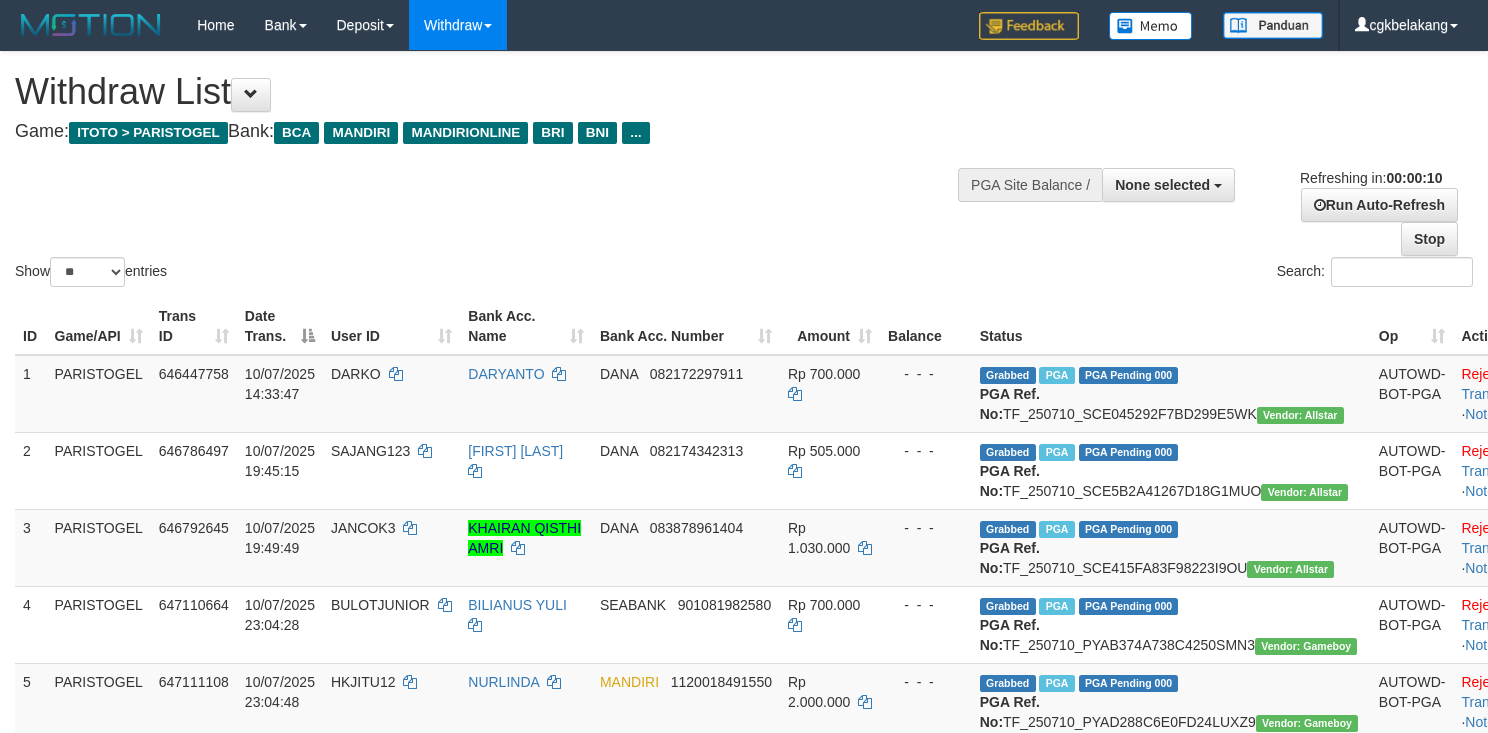 select 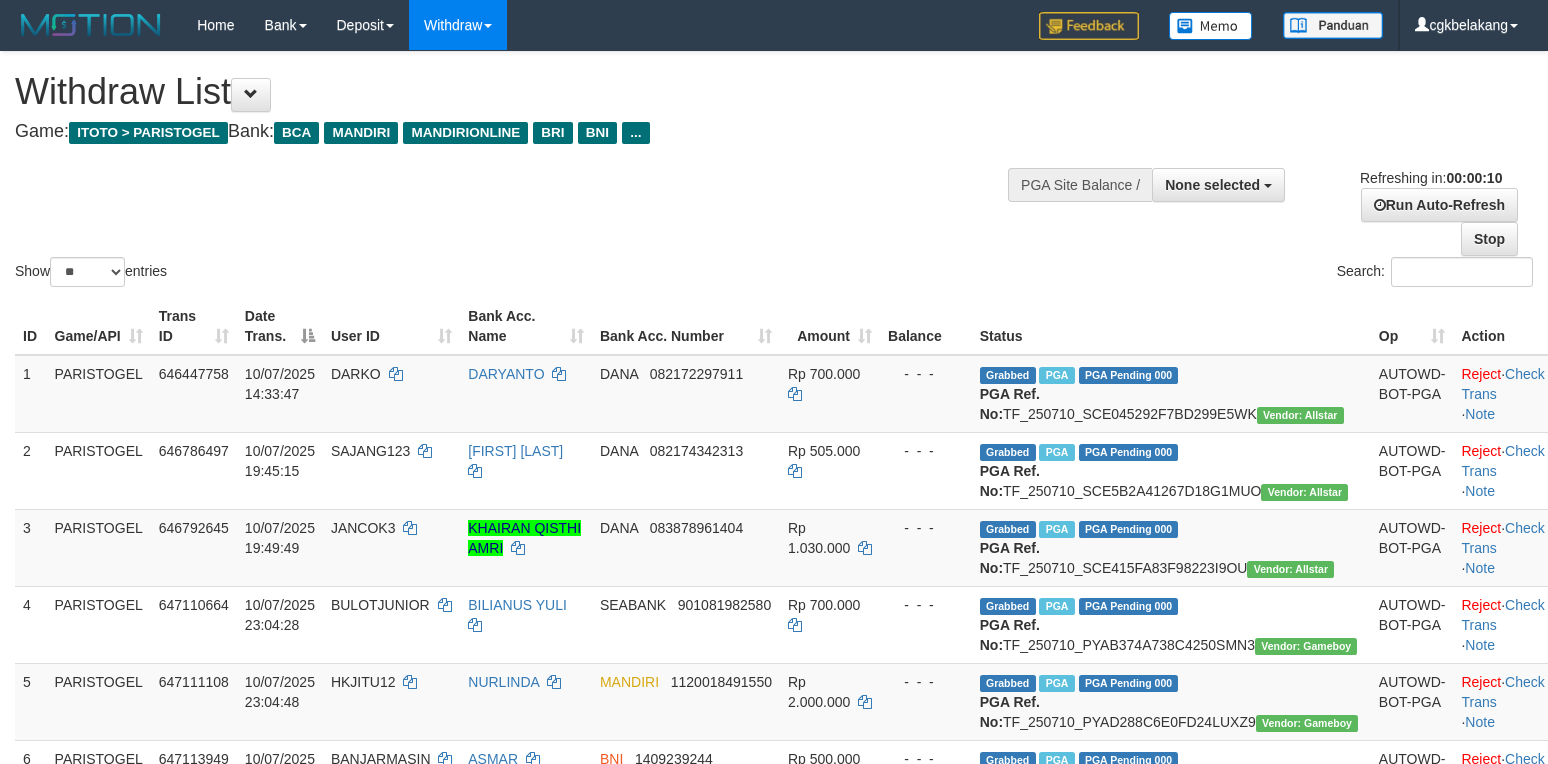select 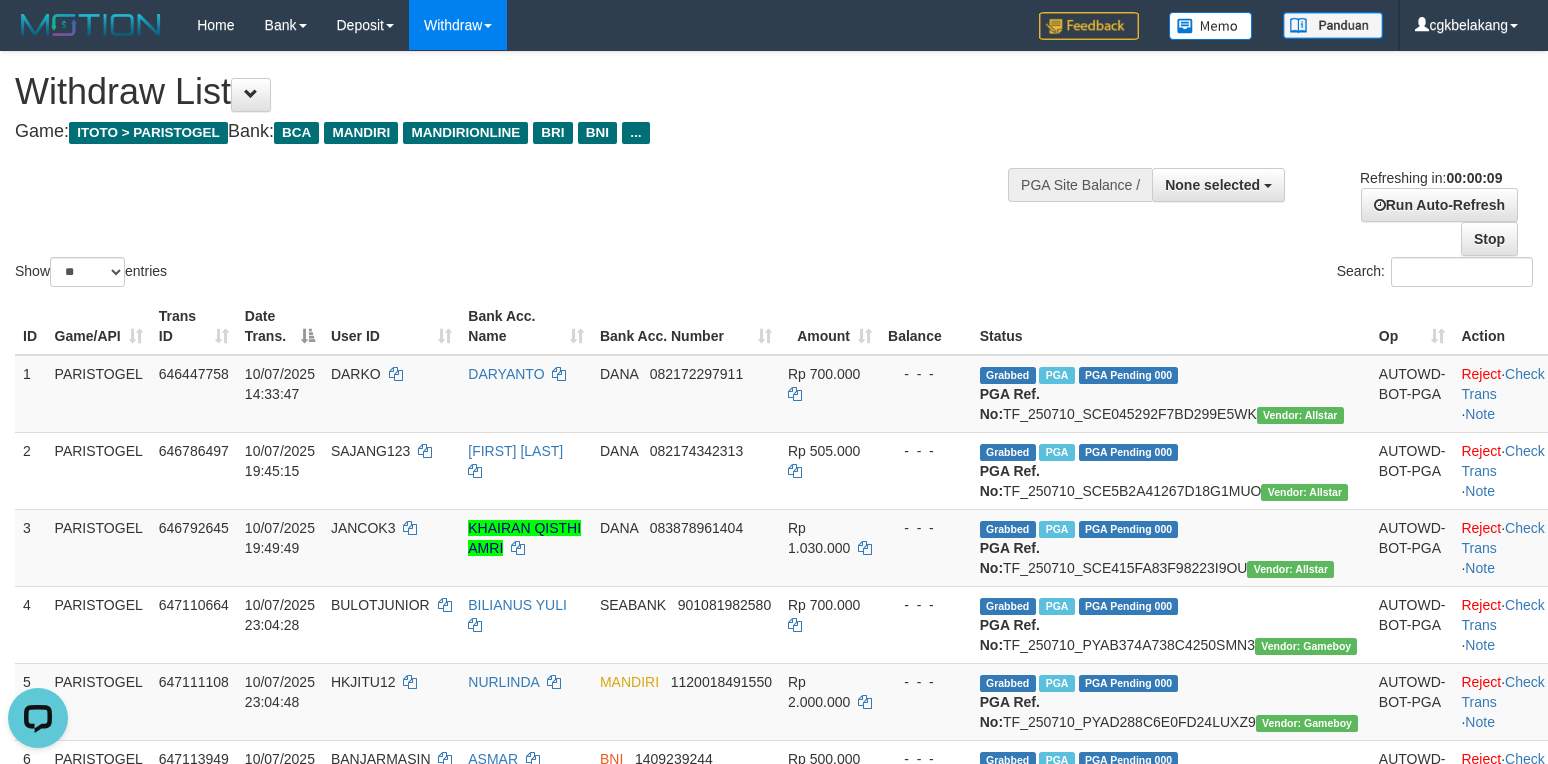 scroll, scrollTop: 0, scrollLeft: 0, axis: both 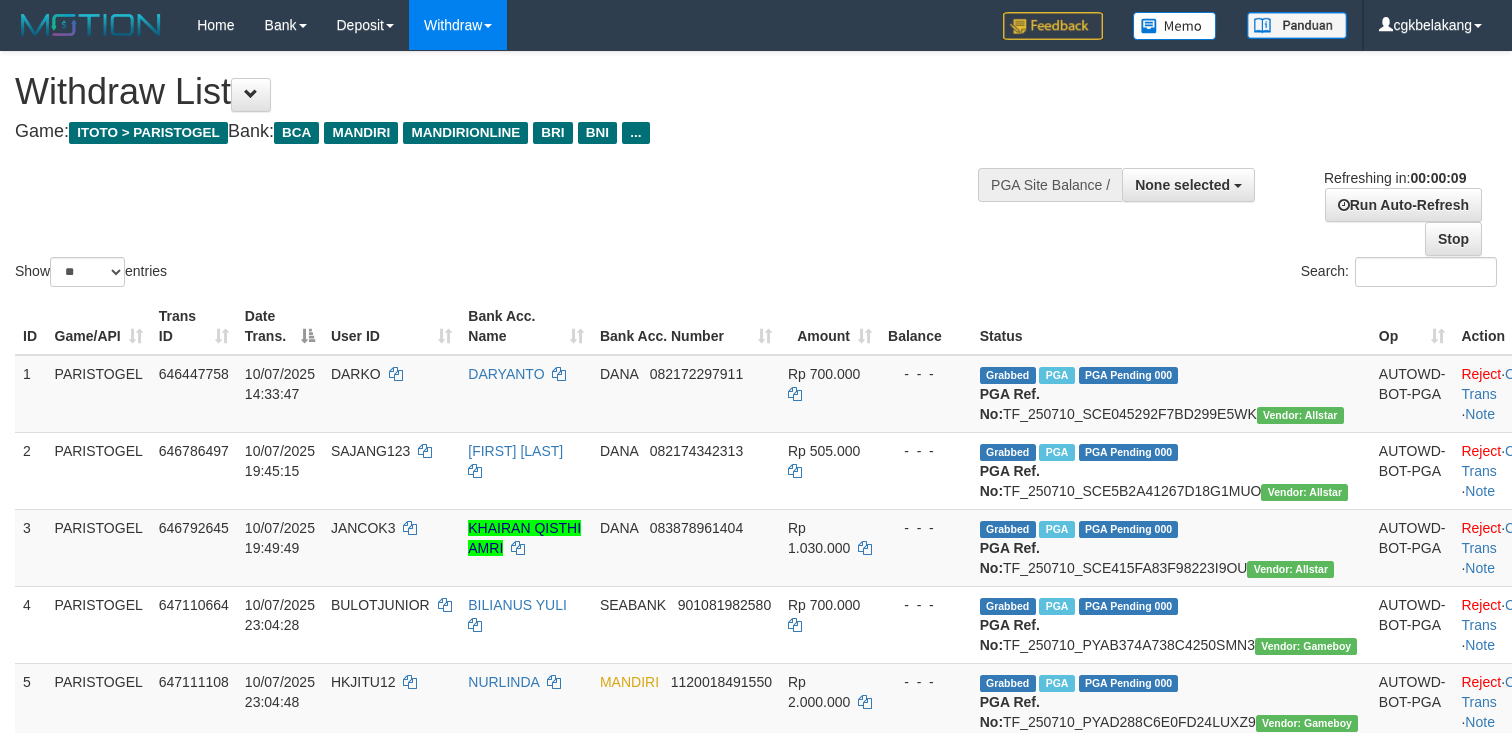 select 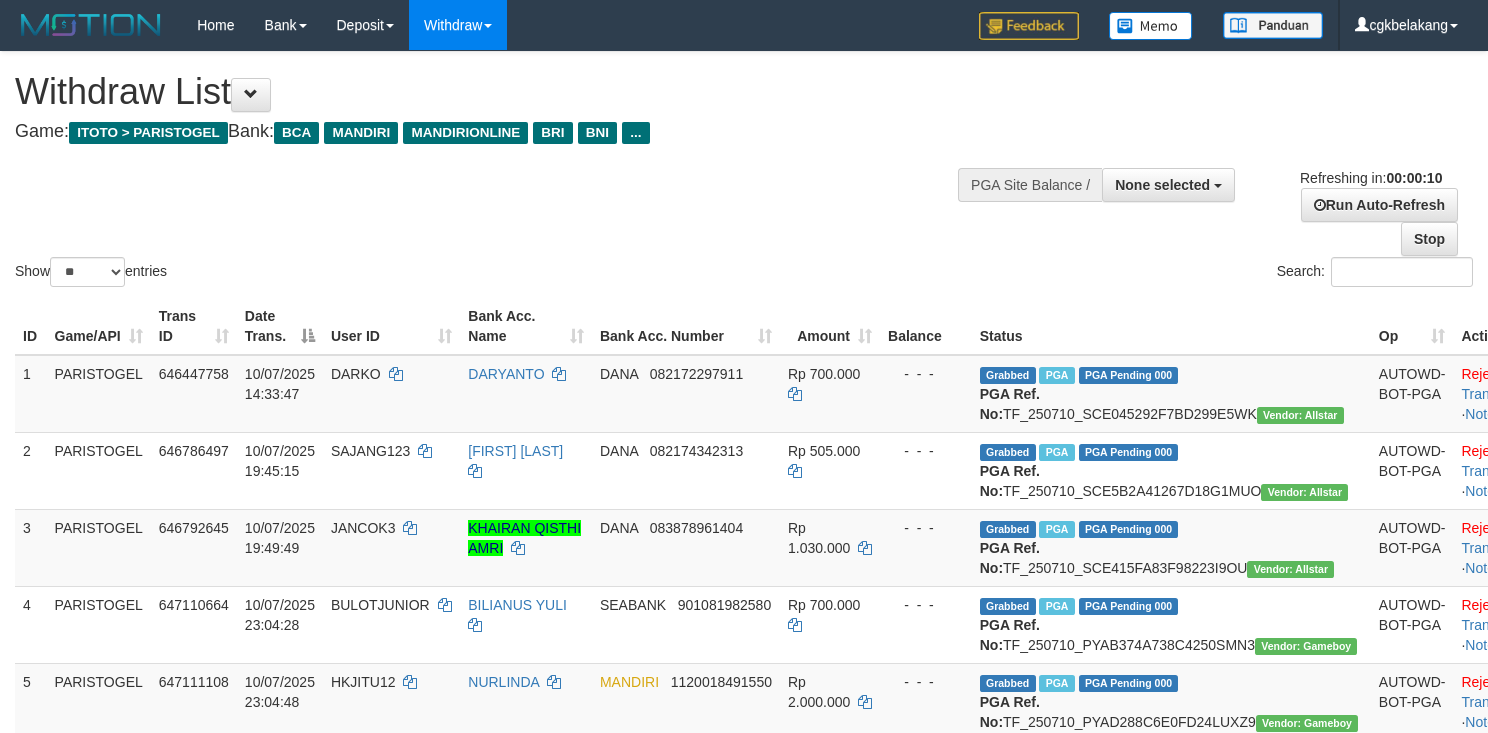 select 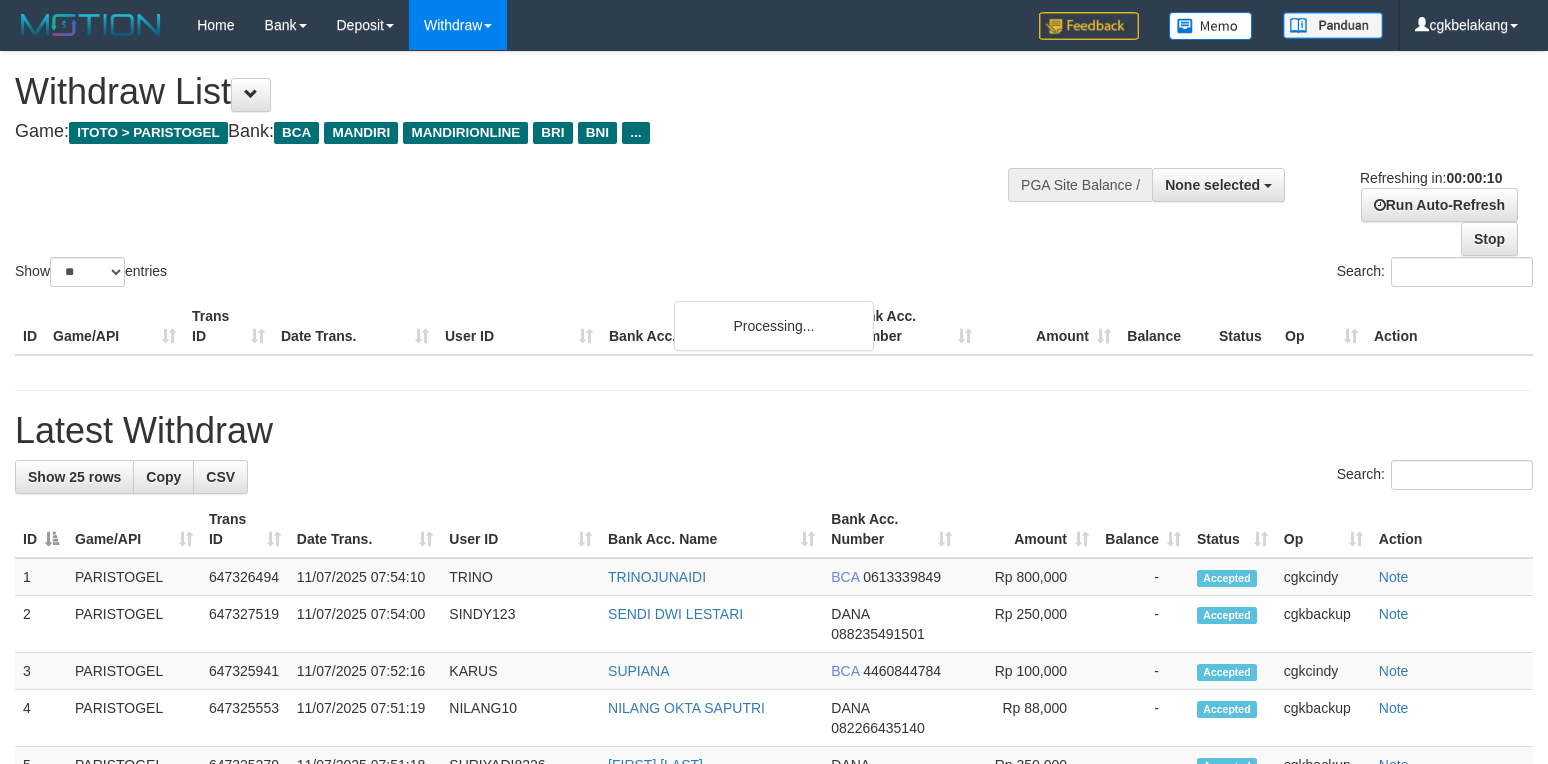 select 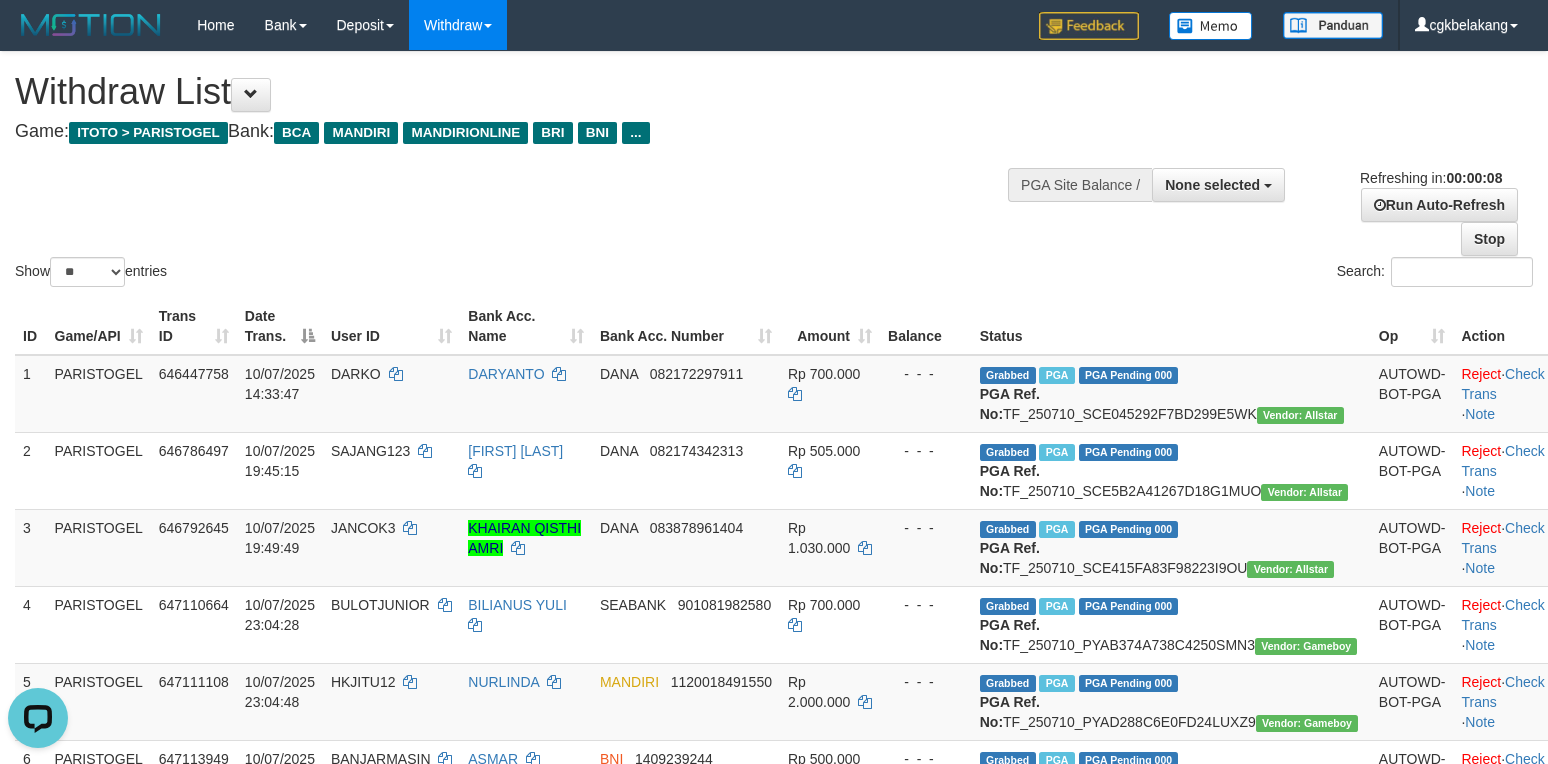 scroll, scrollTop: 0, scrollLeft: 0, axis: both 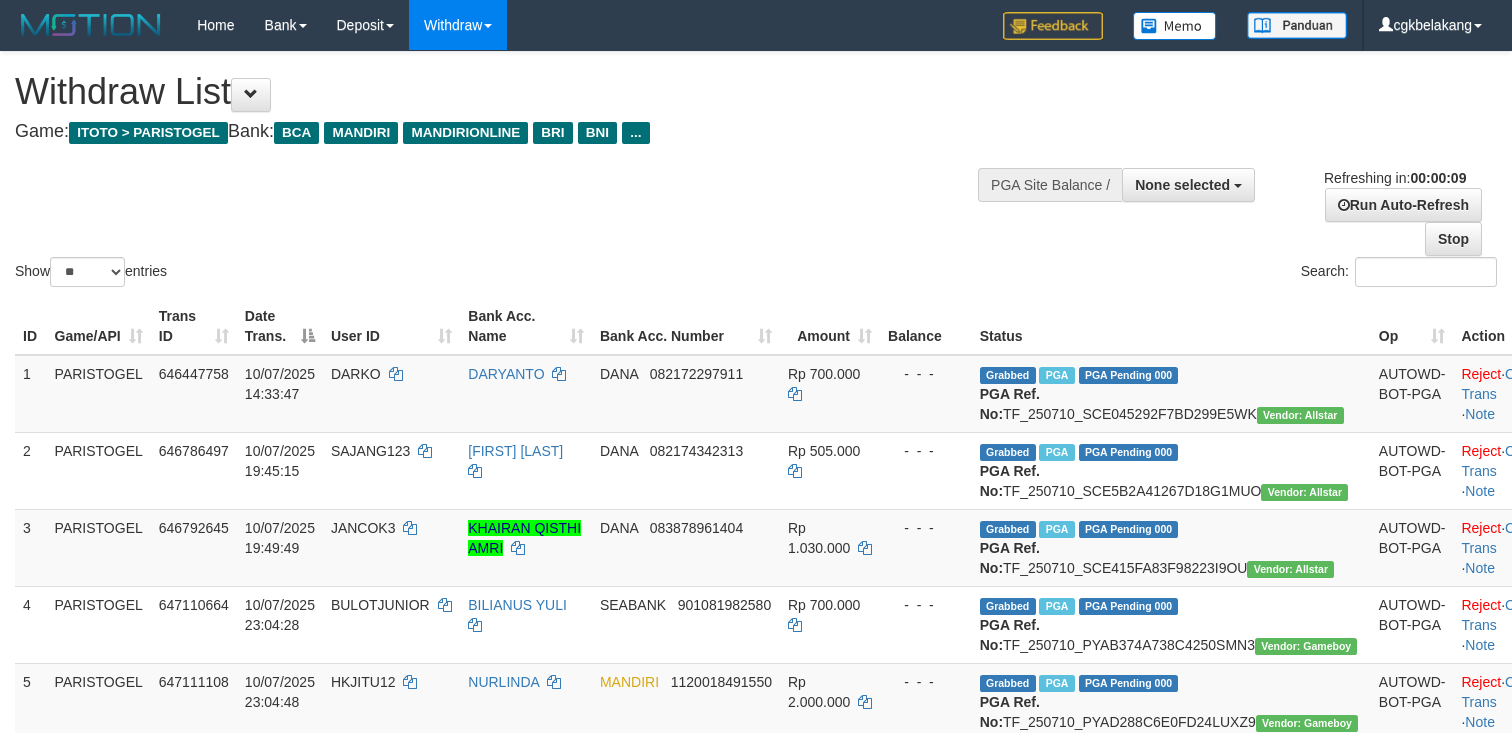 select 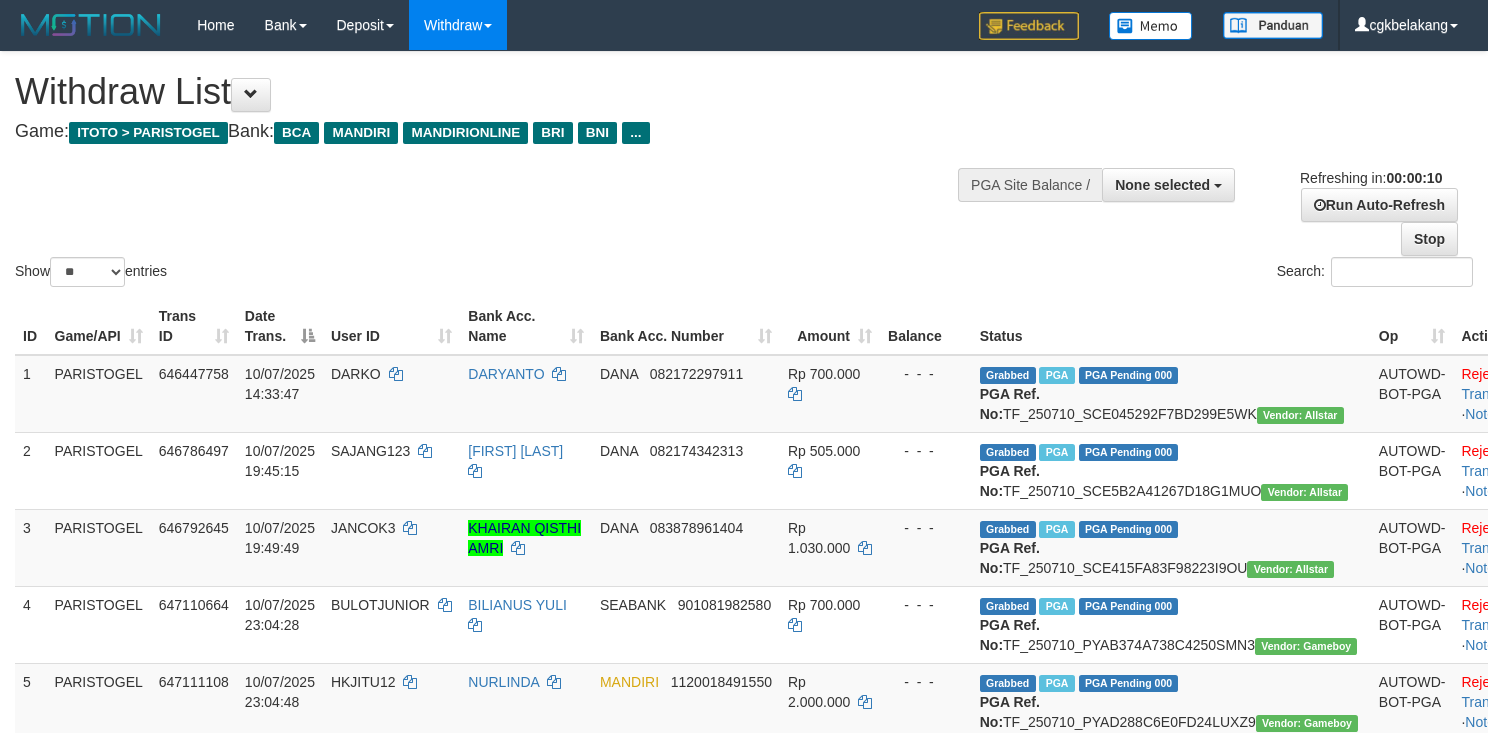 select 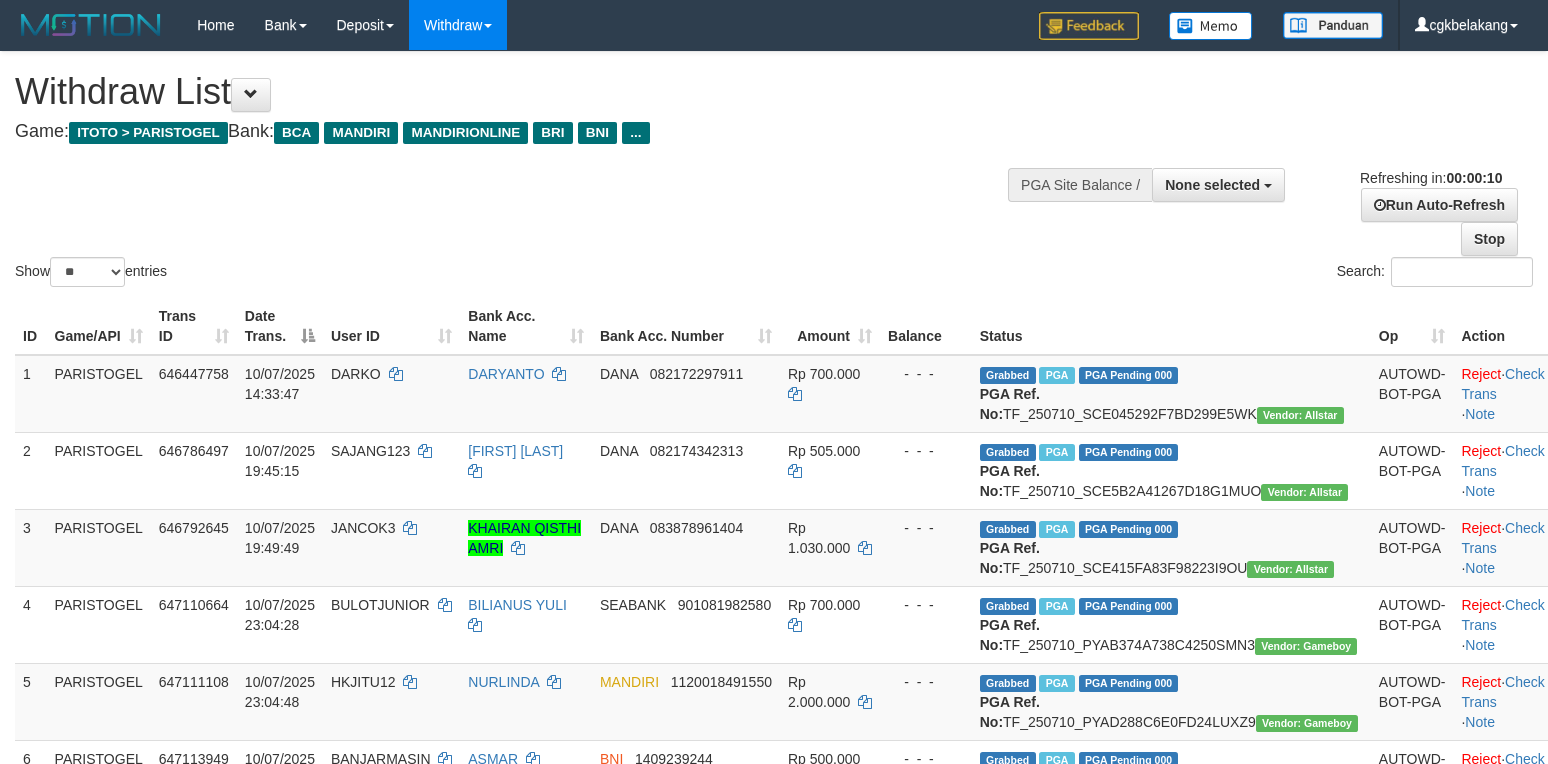select 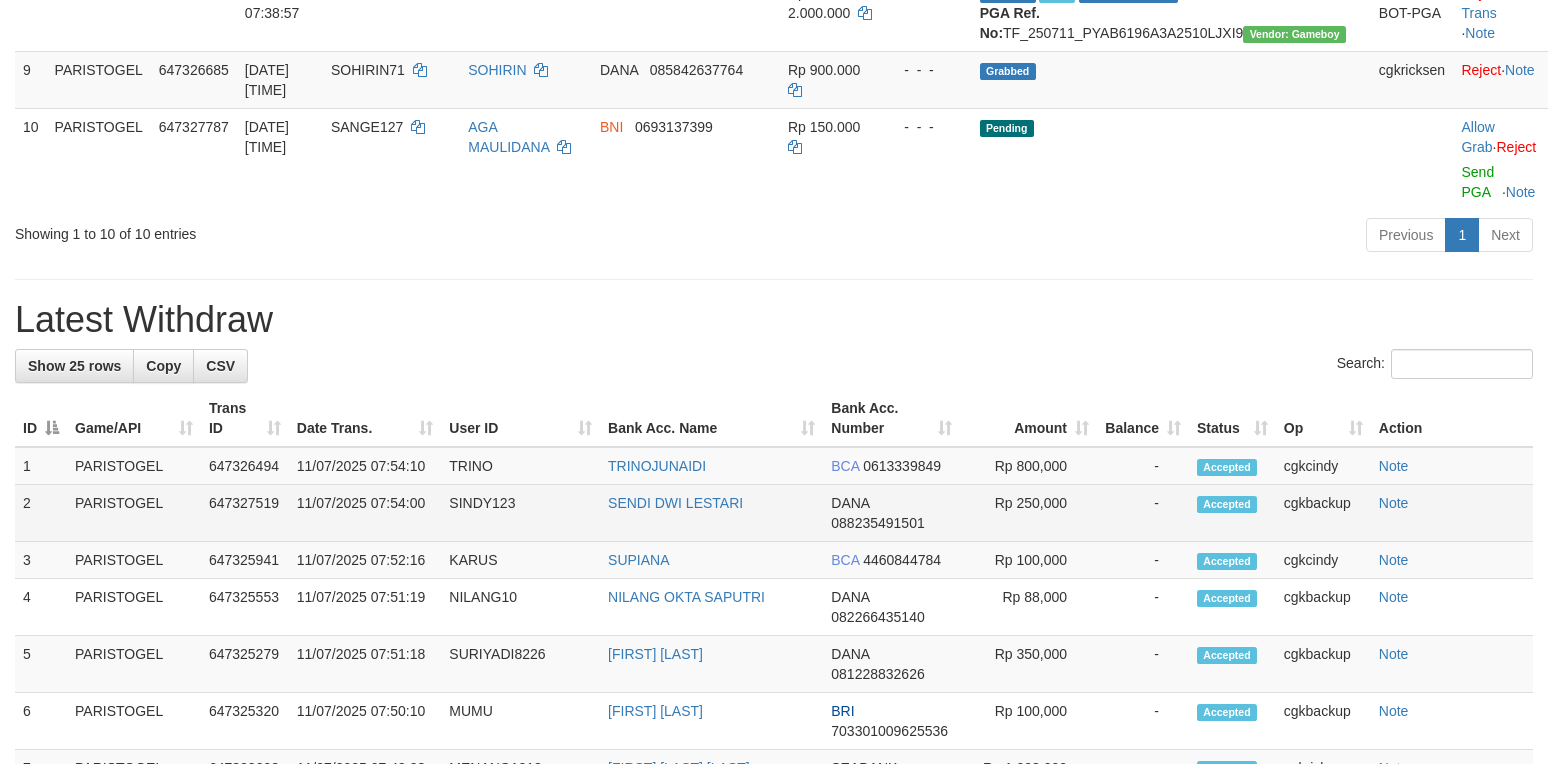 scroll, scrollTop: 933, scrollLeft: 0, axis: vertical 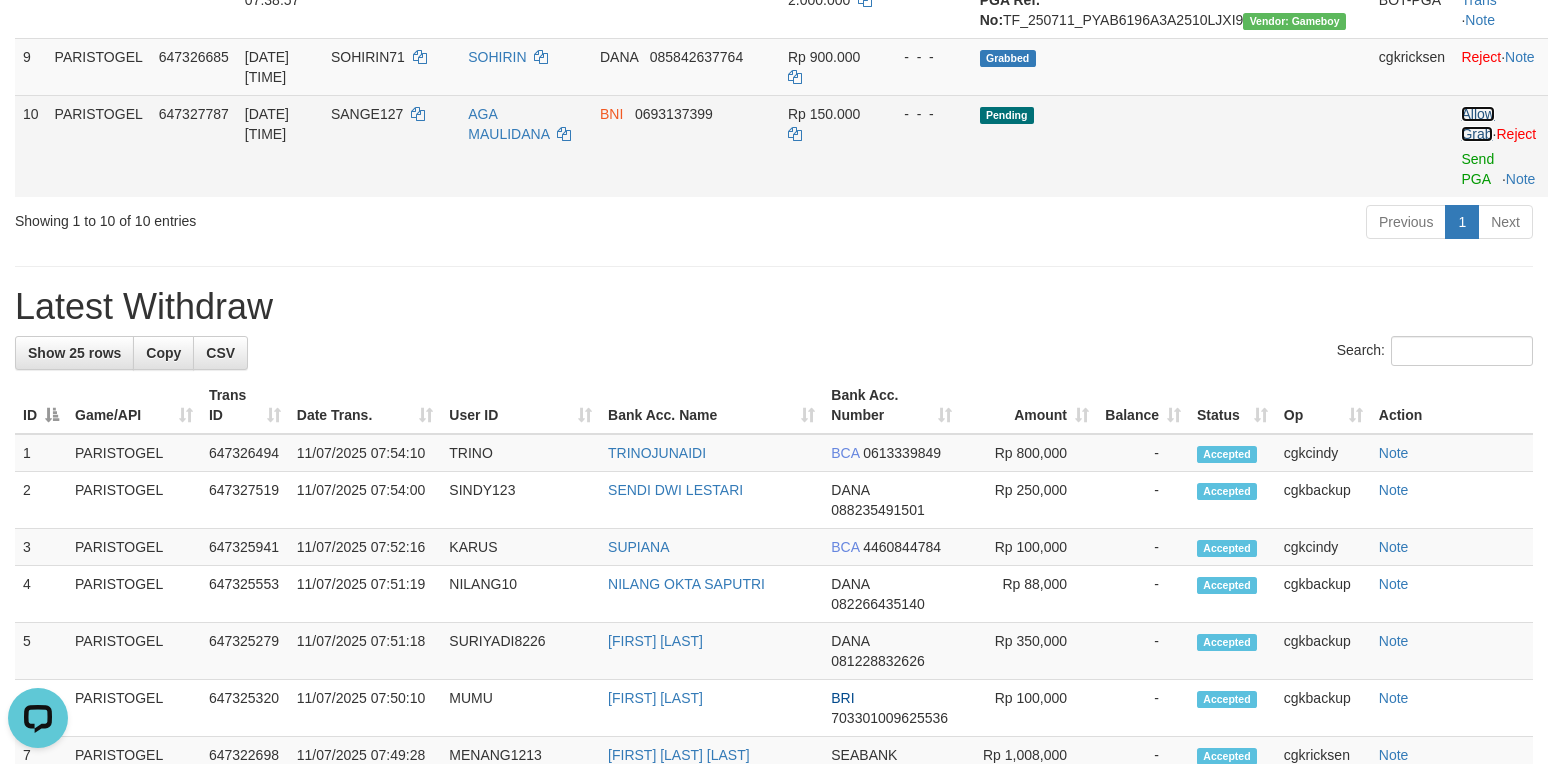 click on "Allow Grab" at bounding box center (1477, 124) 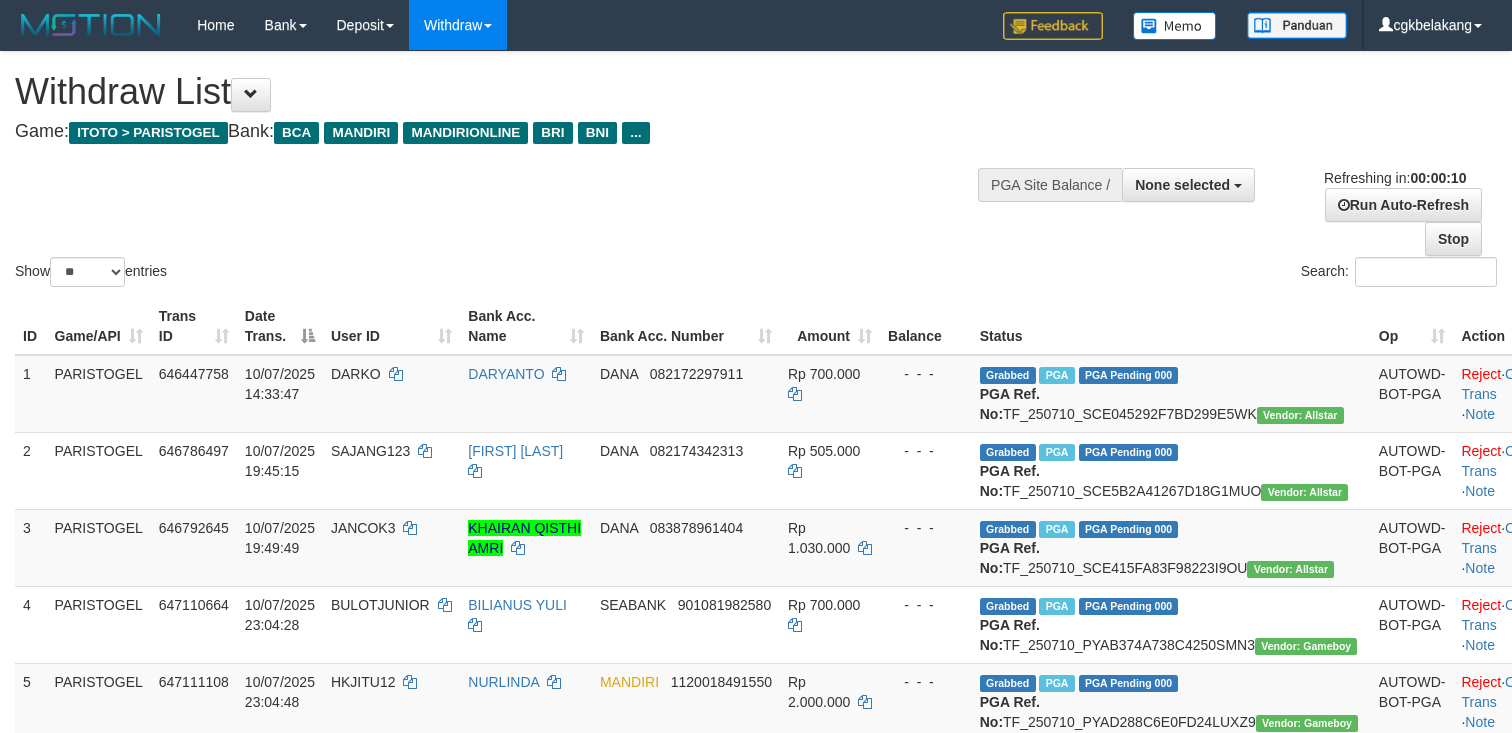 select 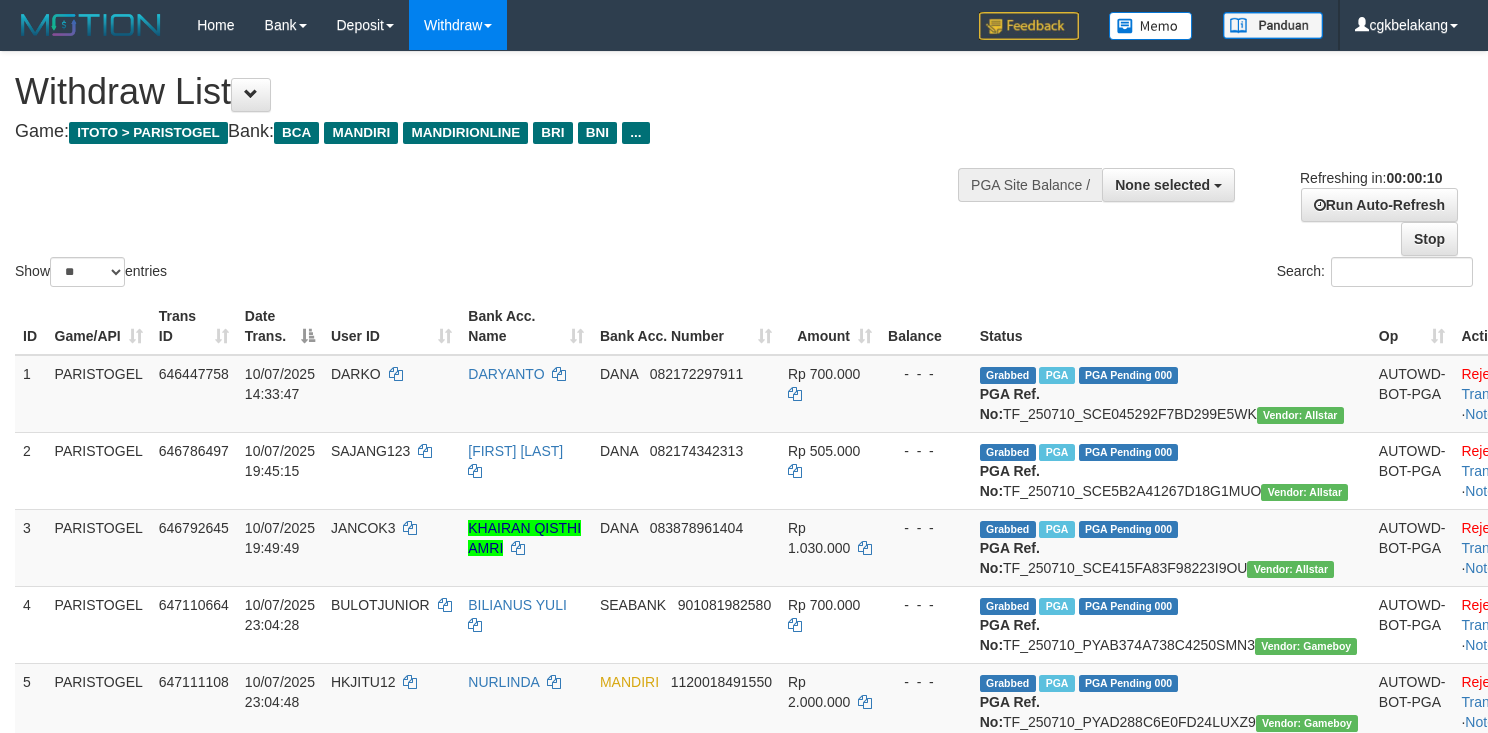 select 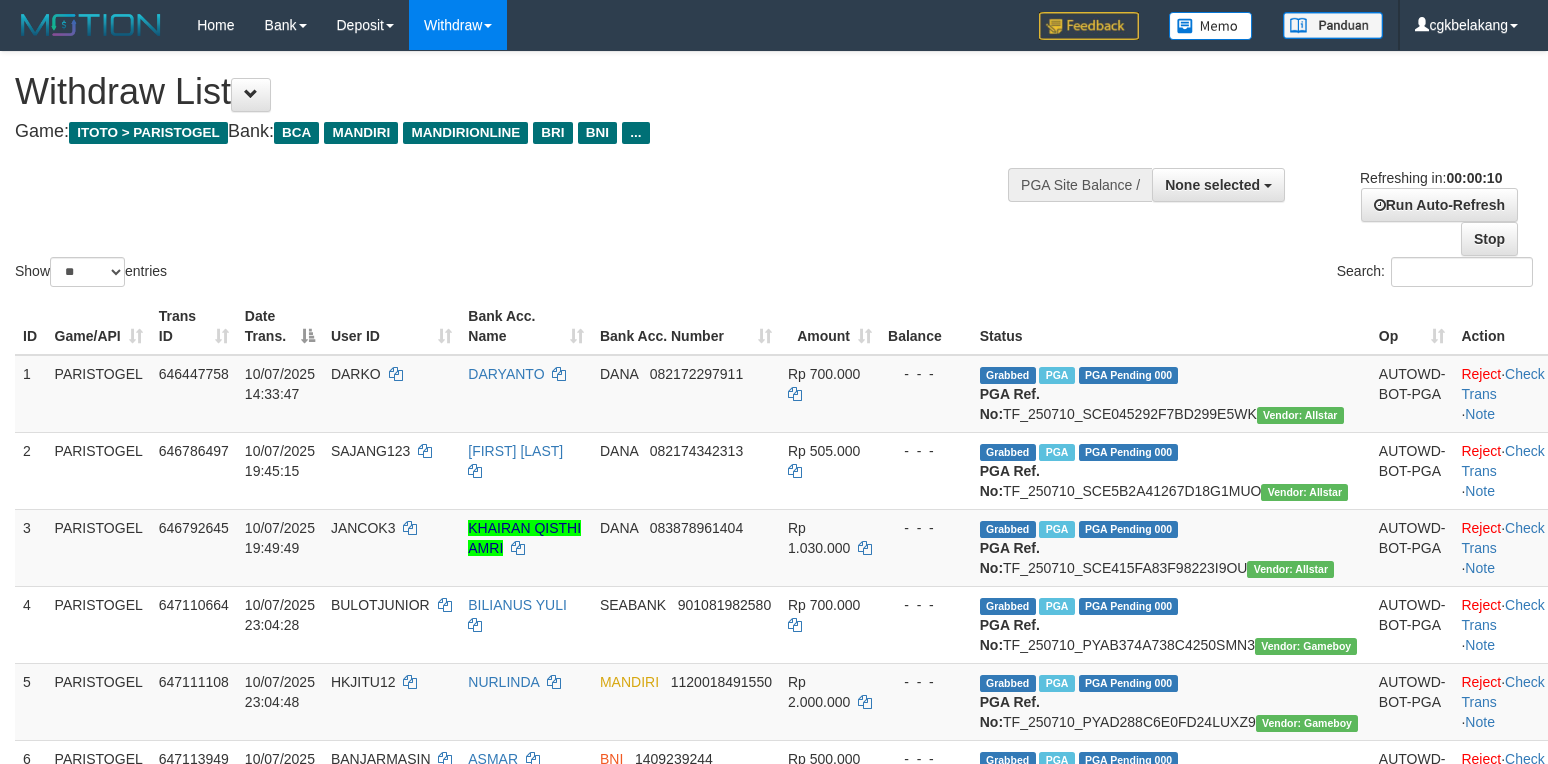 select 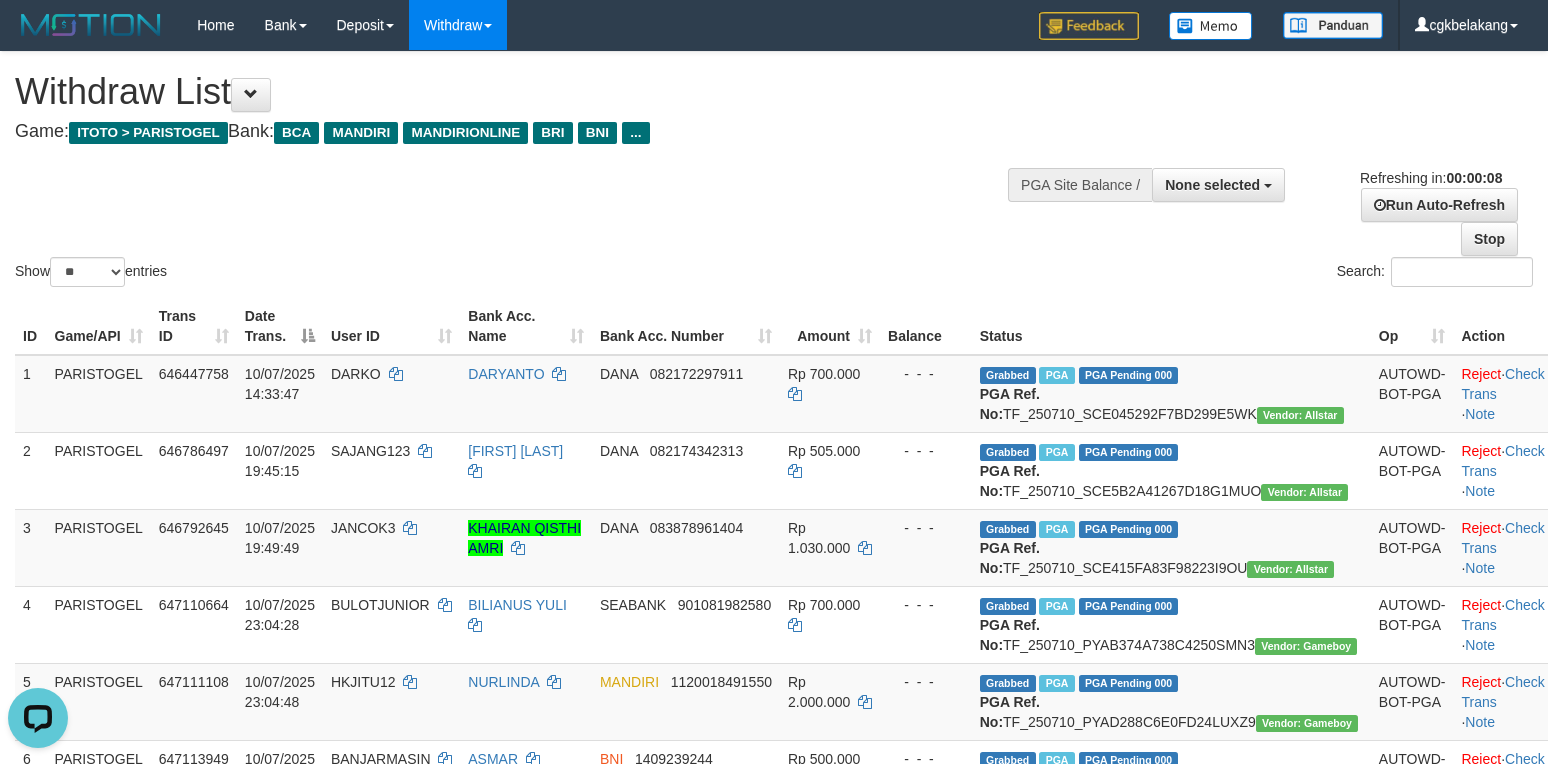 scroll, scrollTop: 0, scrollLeft: 0, axis: both 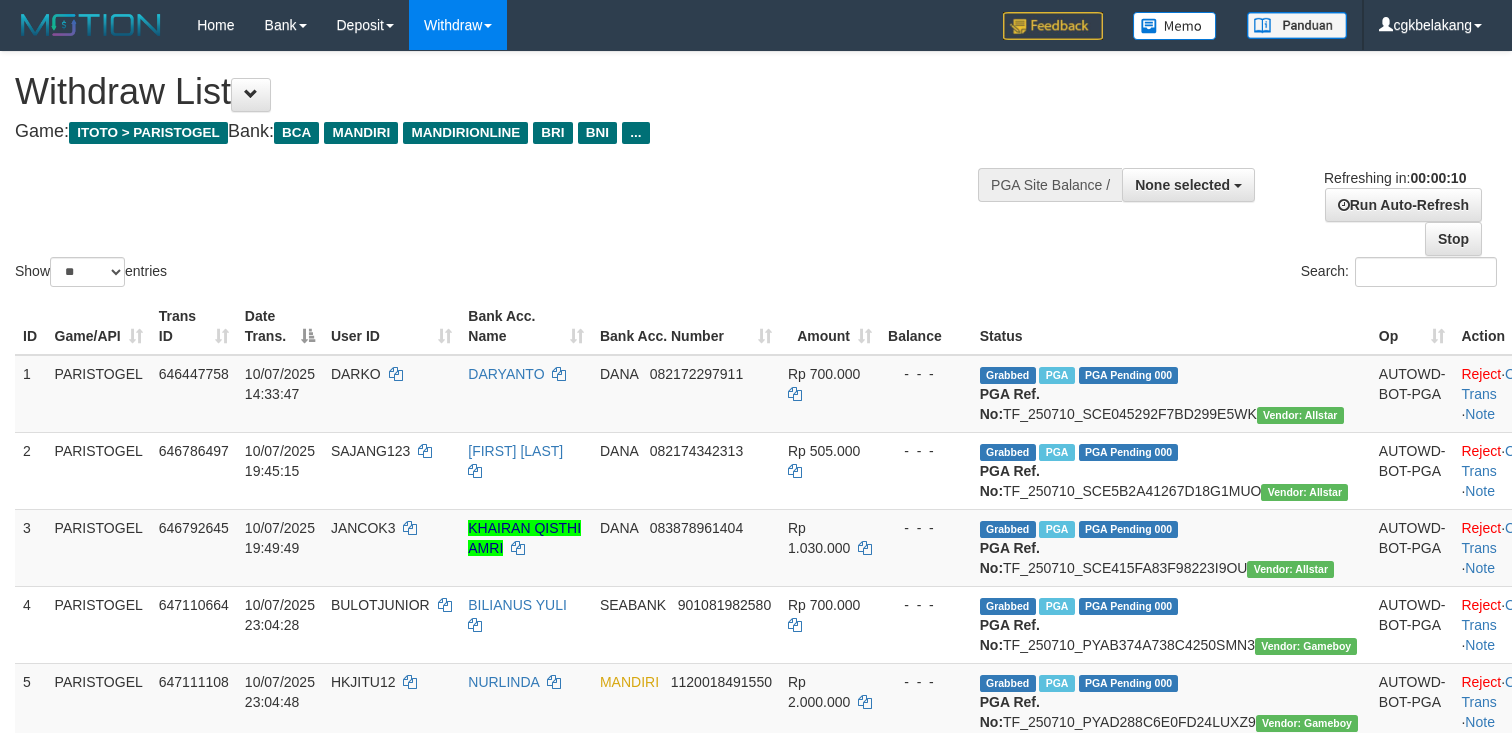select 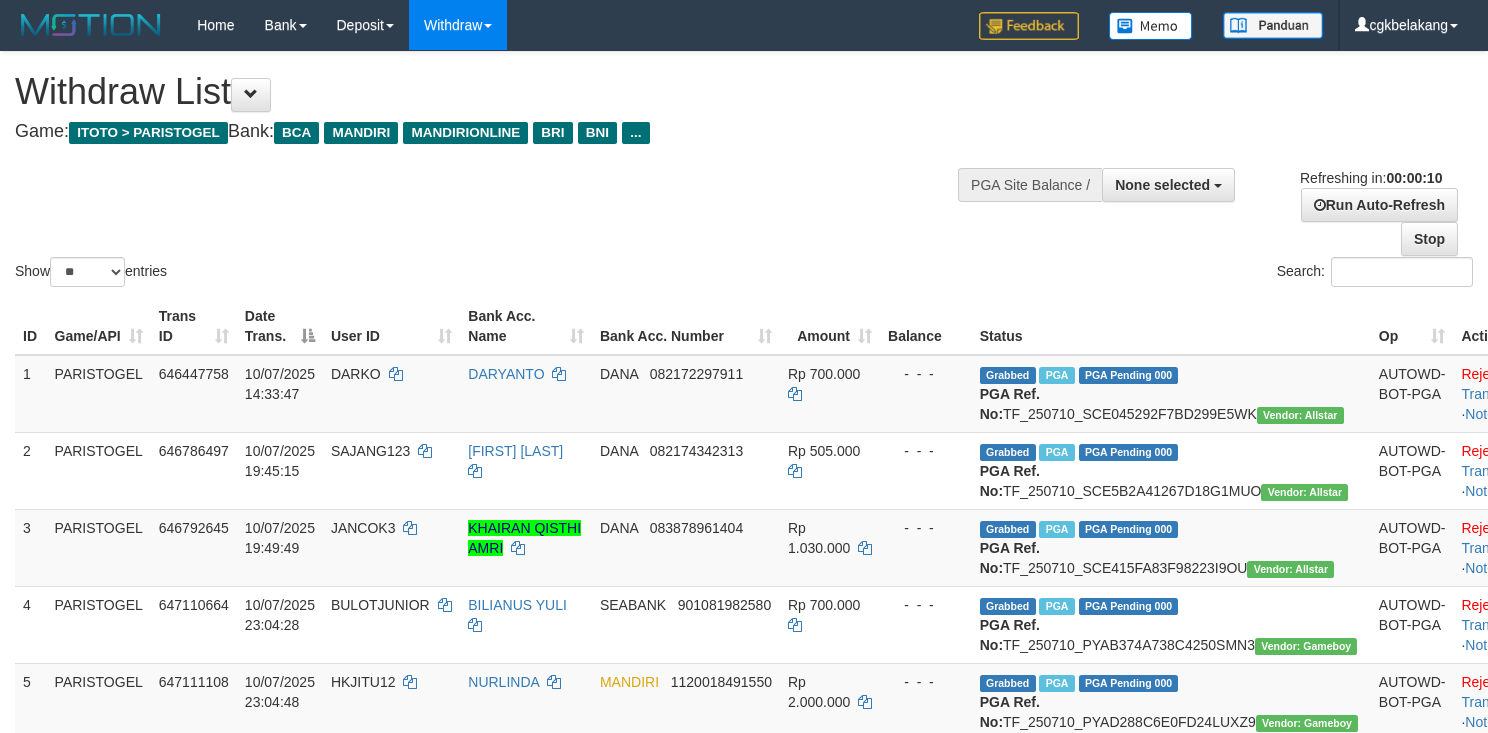select 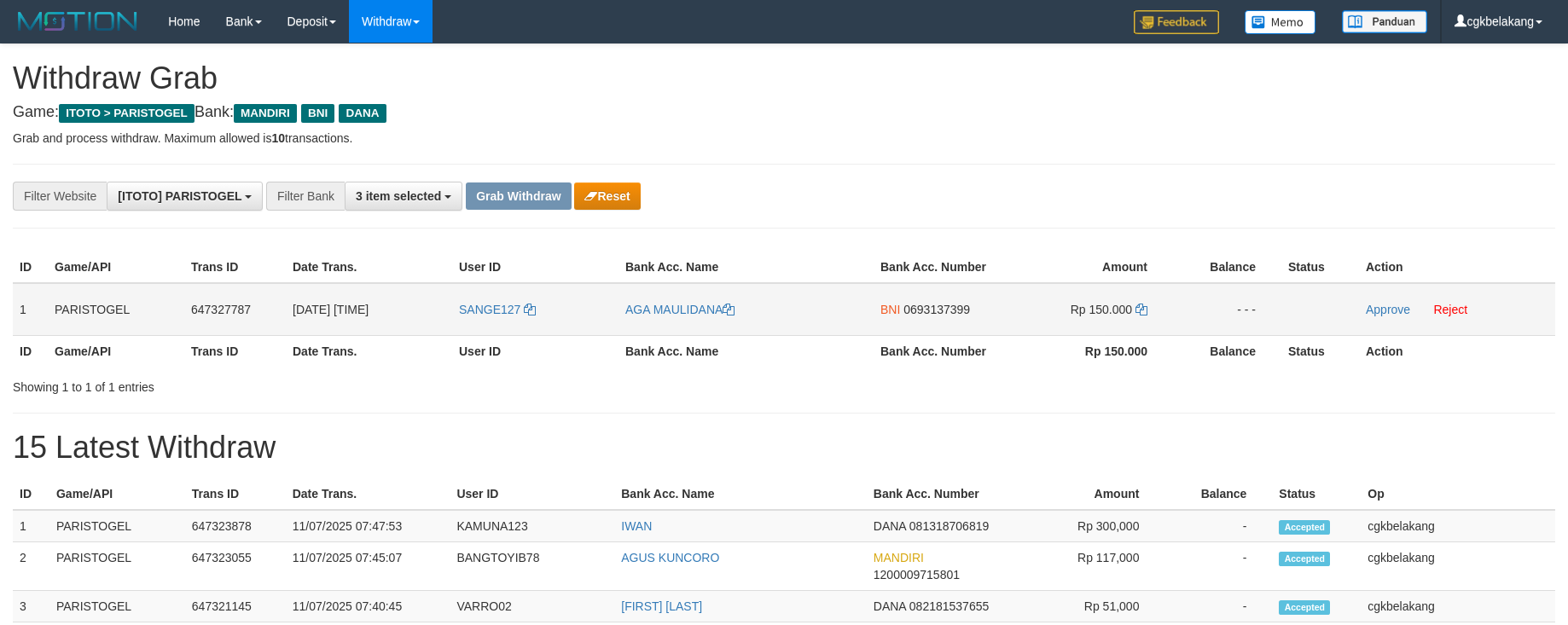 scroll, scrollTop: 0, scrollLeft: 0, axis: both 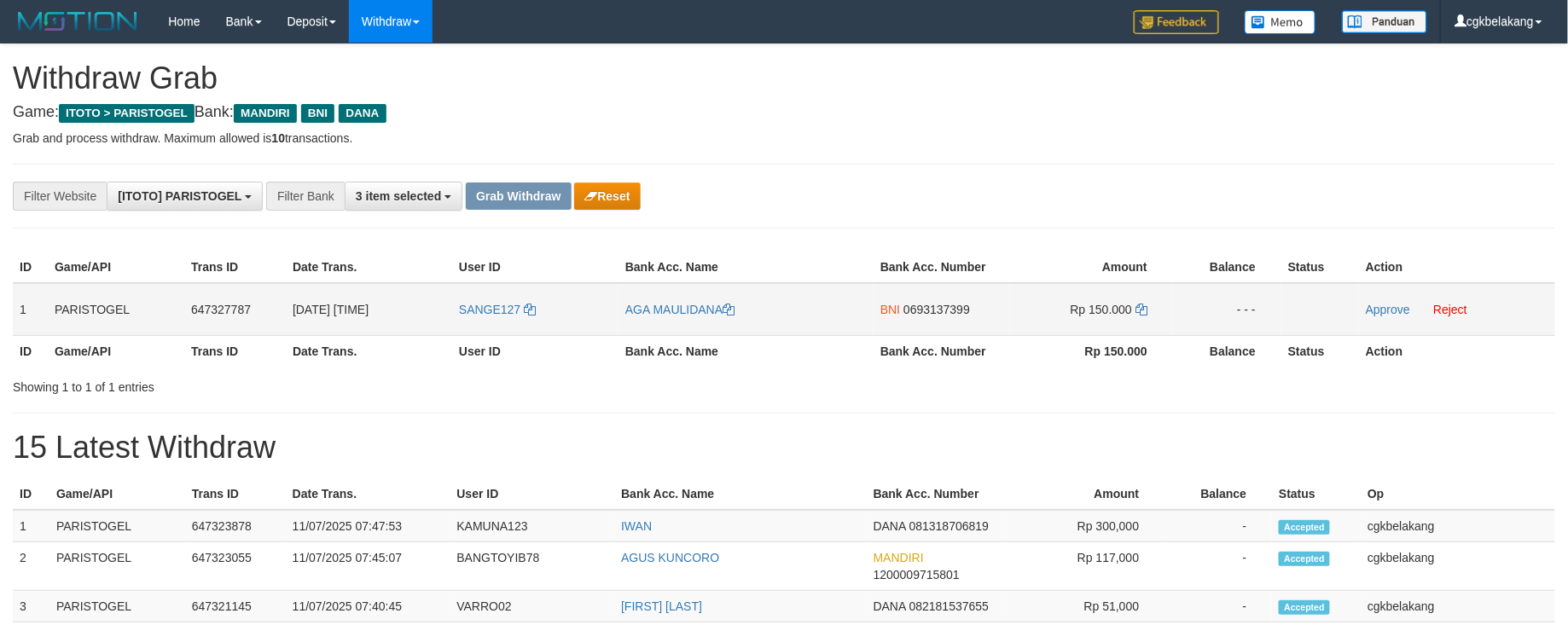 click on "SANGE127" at bounding box center (535, 310) 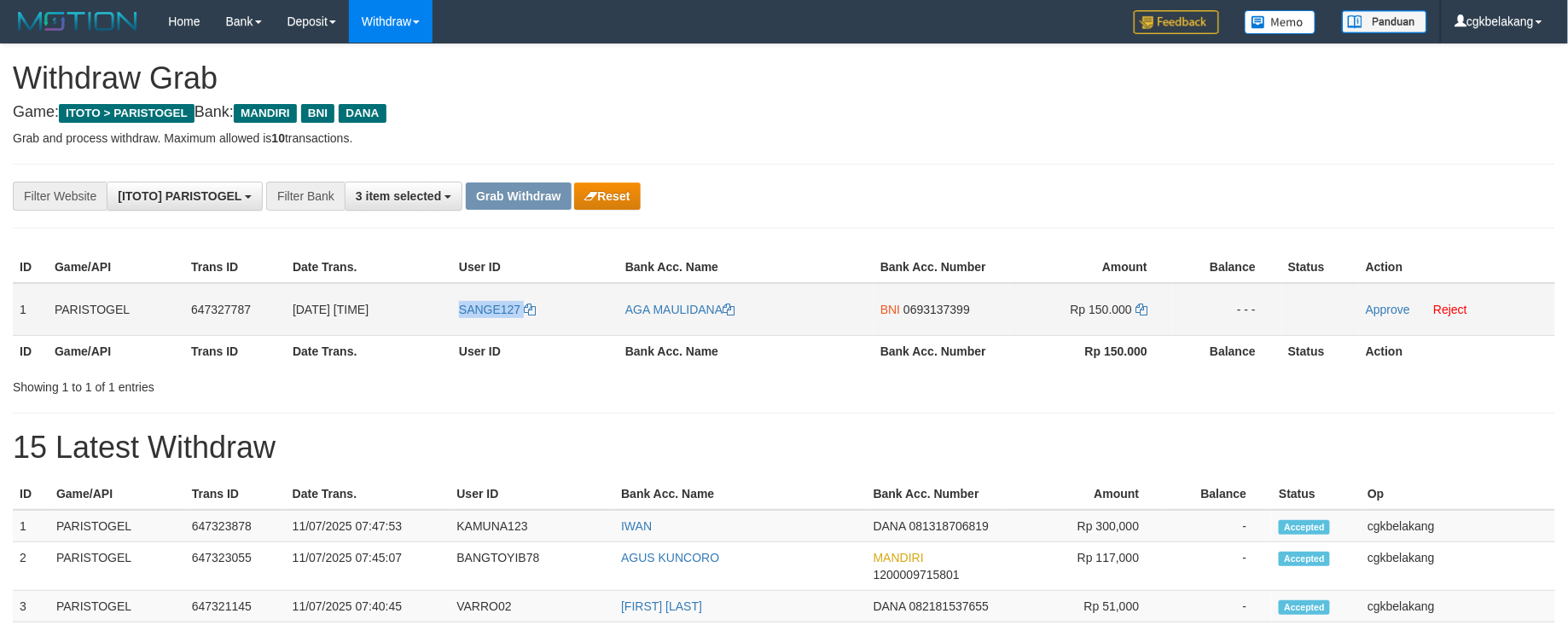 click on "SANGE127" at bounding box center (535, 310) 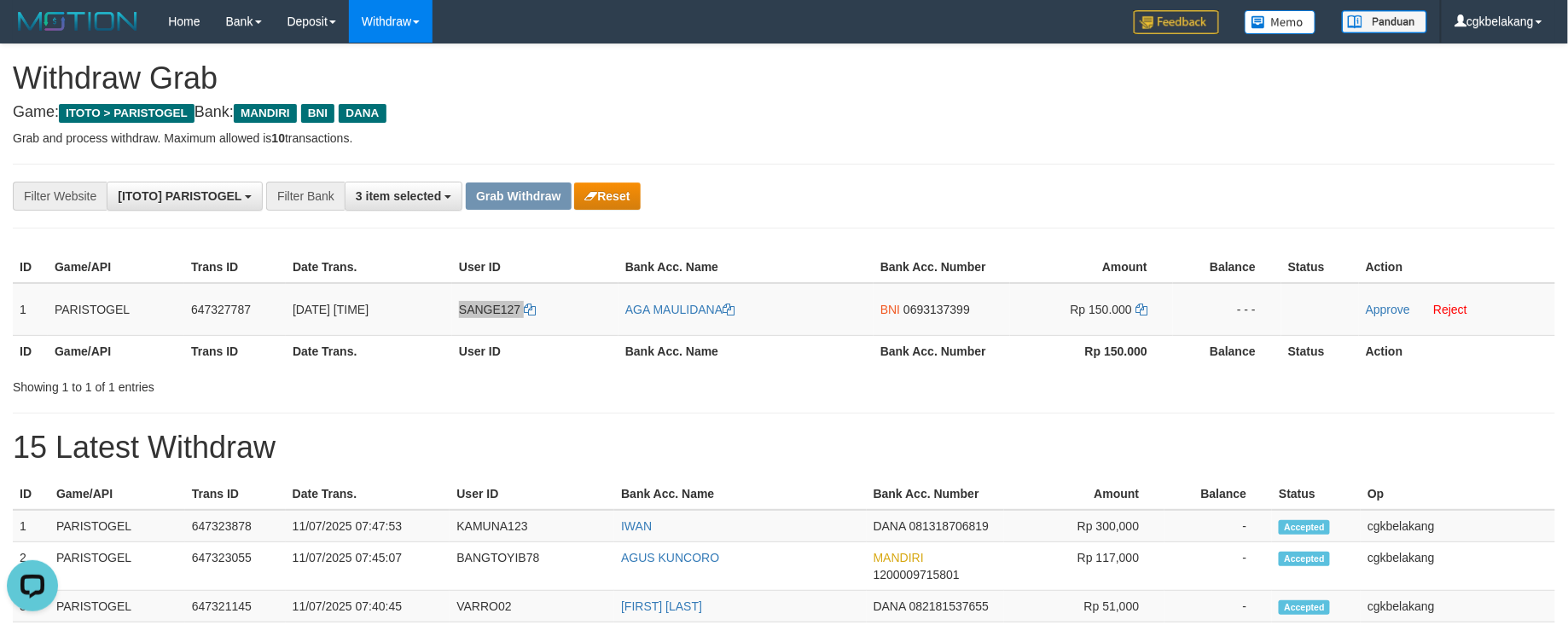 scroll, scrollTop: 0, scrollLeft: 0, axis: both 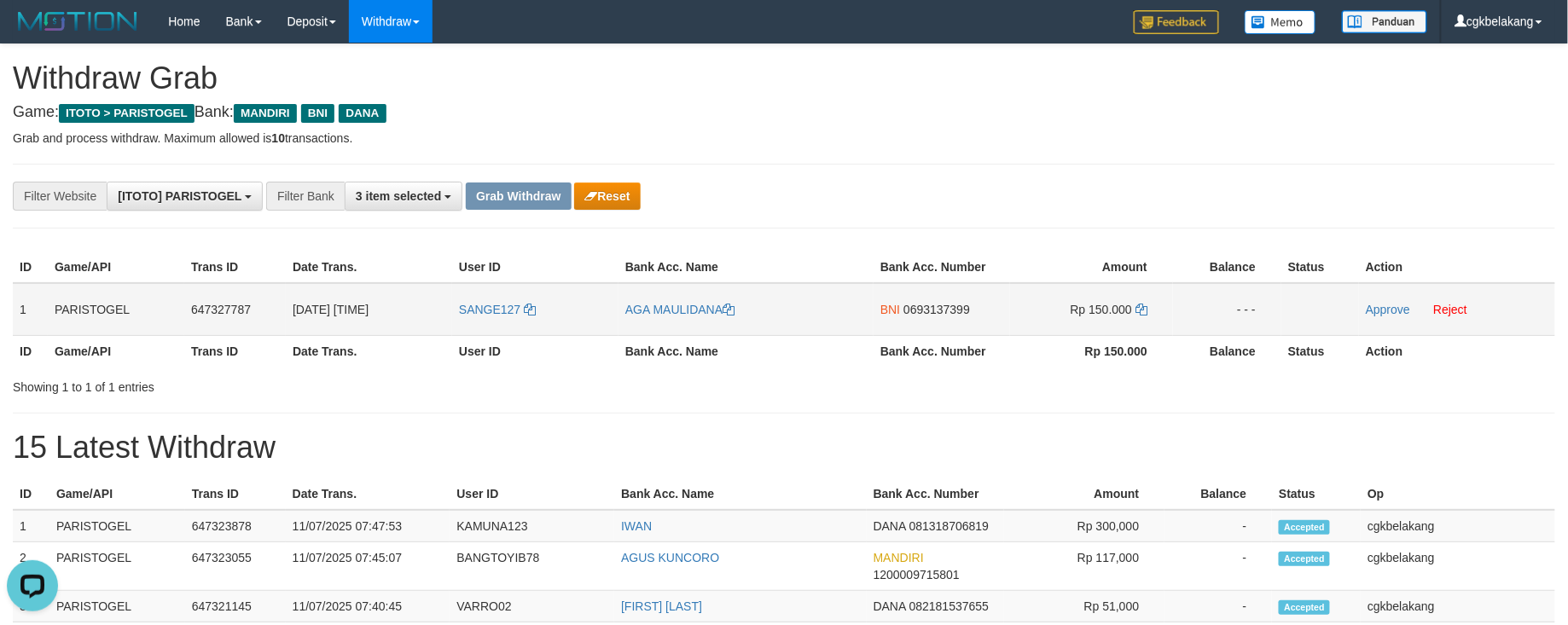 click on "AGA MAULIDANA" at bounding box center (746, 310) 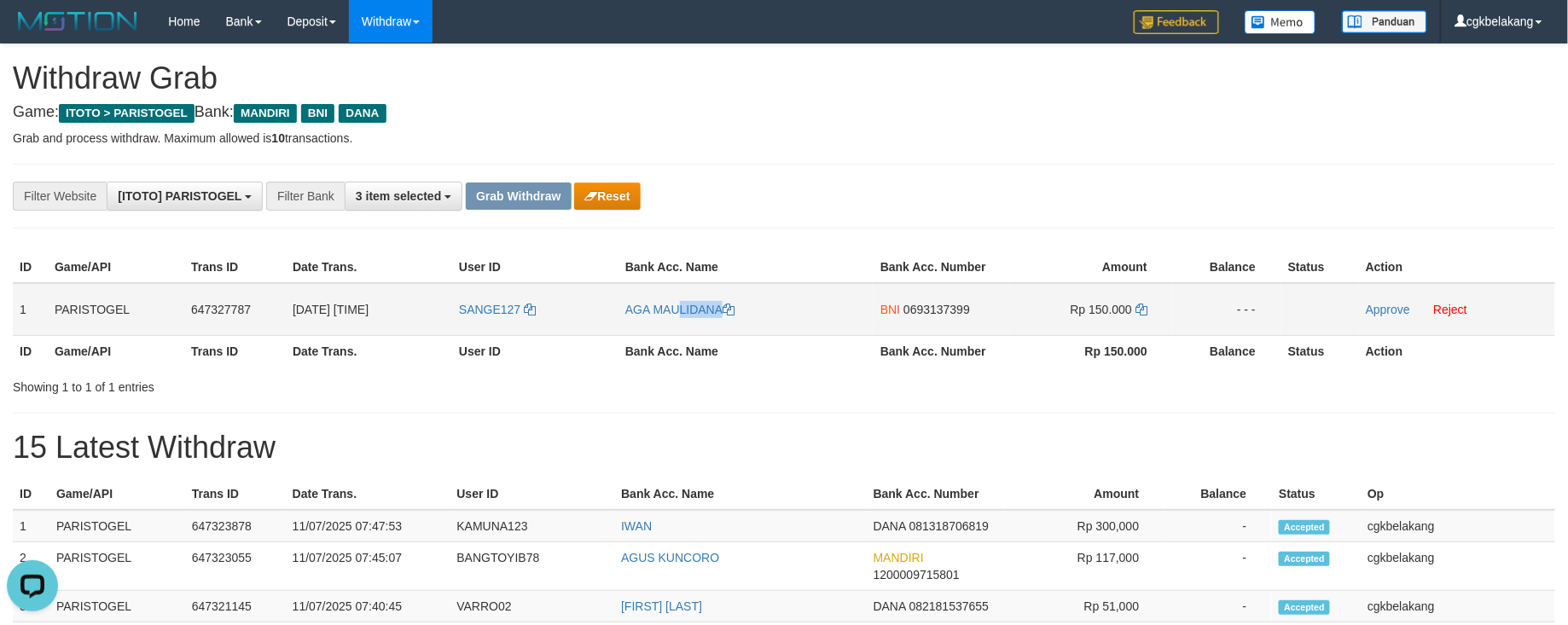 click on "AGA MAULIDANA" at bounding box center [746, 310] 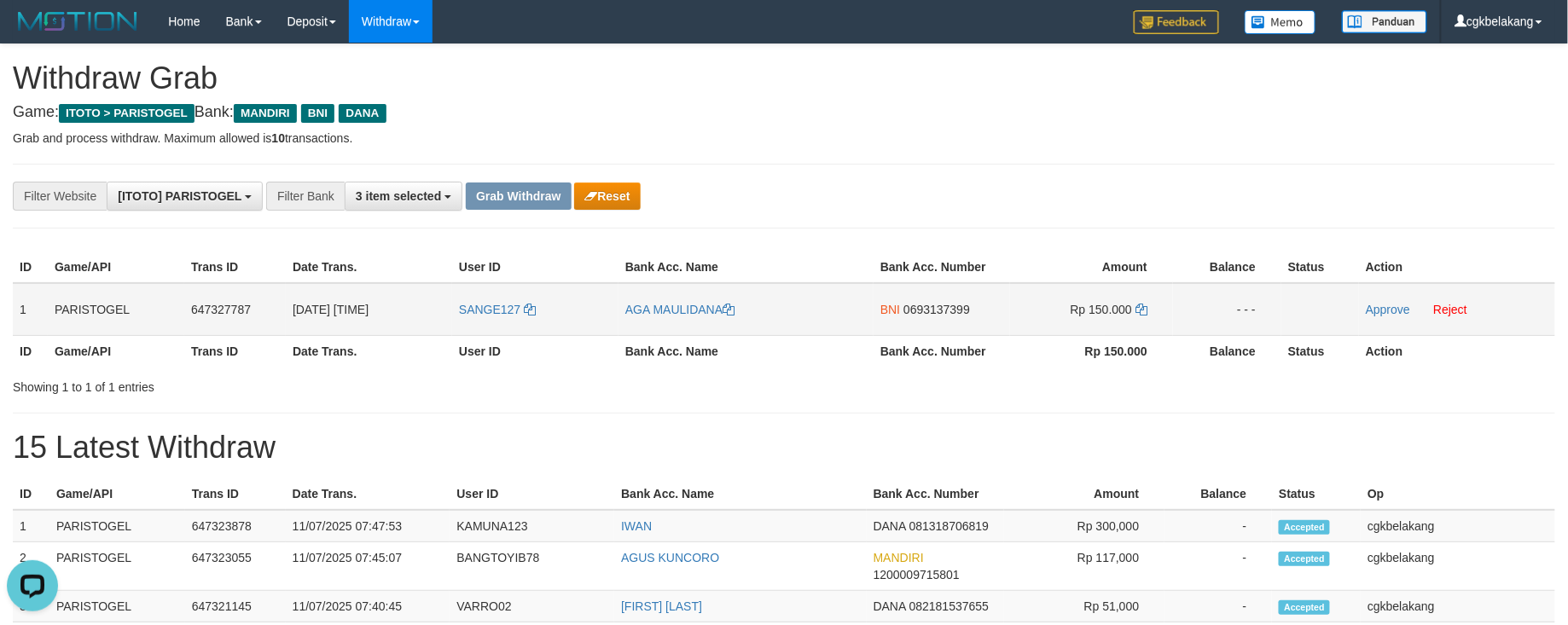 click on "BNI
0693137399" at bounding box center (942, 310) 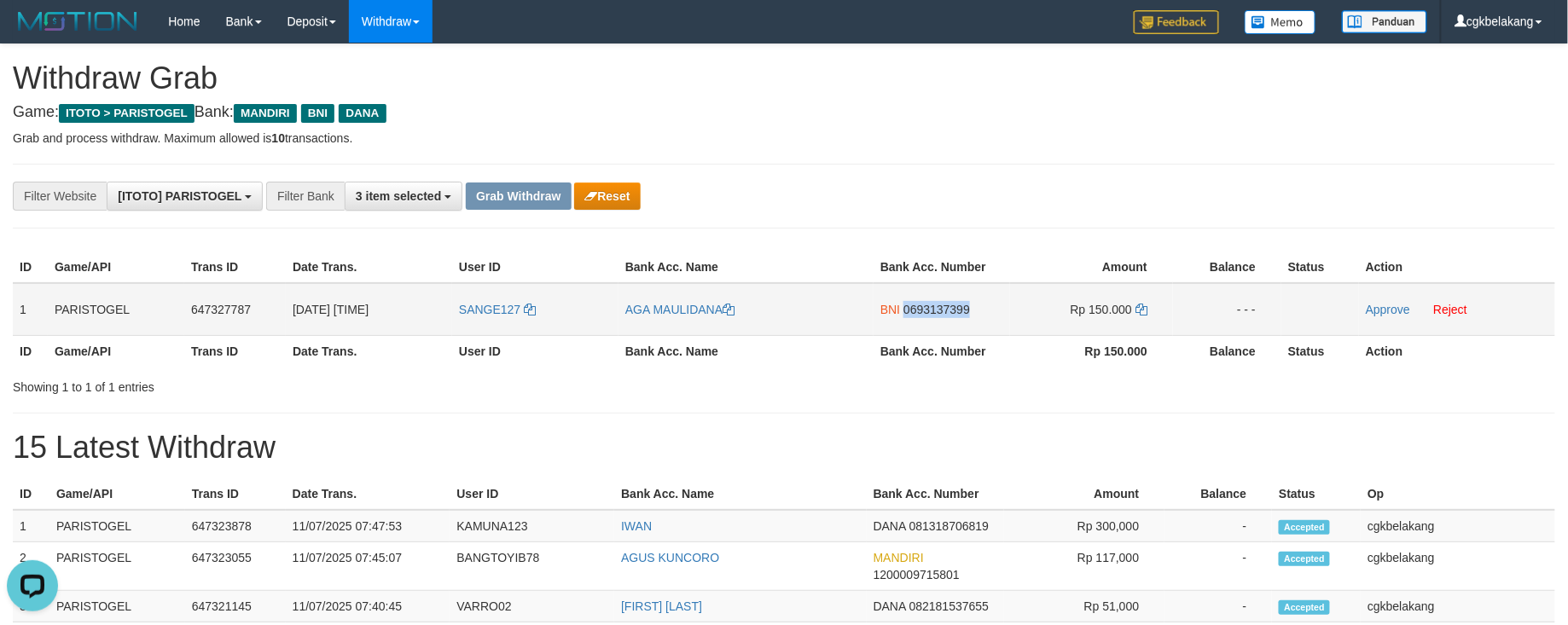 click on "BNI
0693137399" at bounding box center (942, 310) 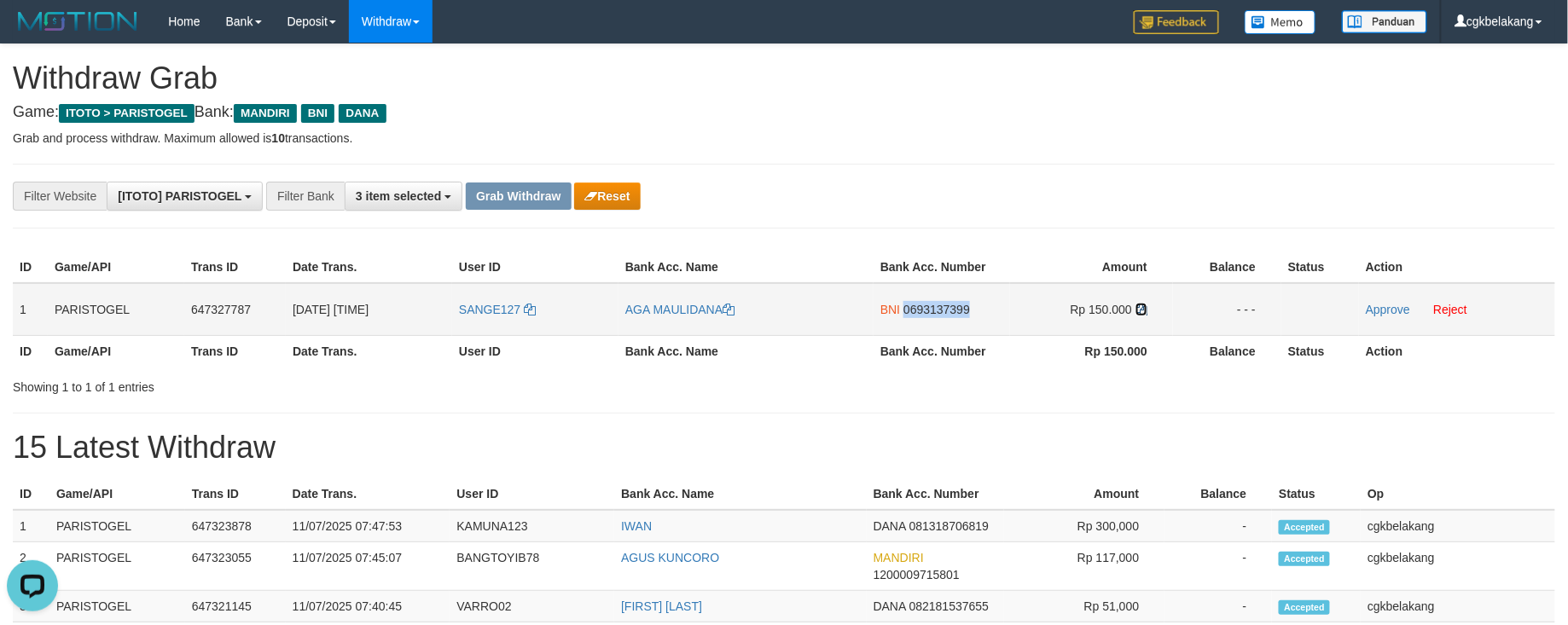 click at bounding box center [1141, 310] 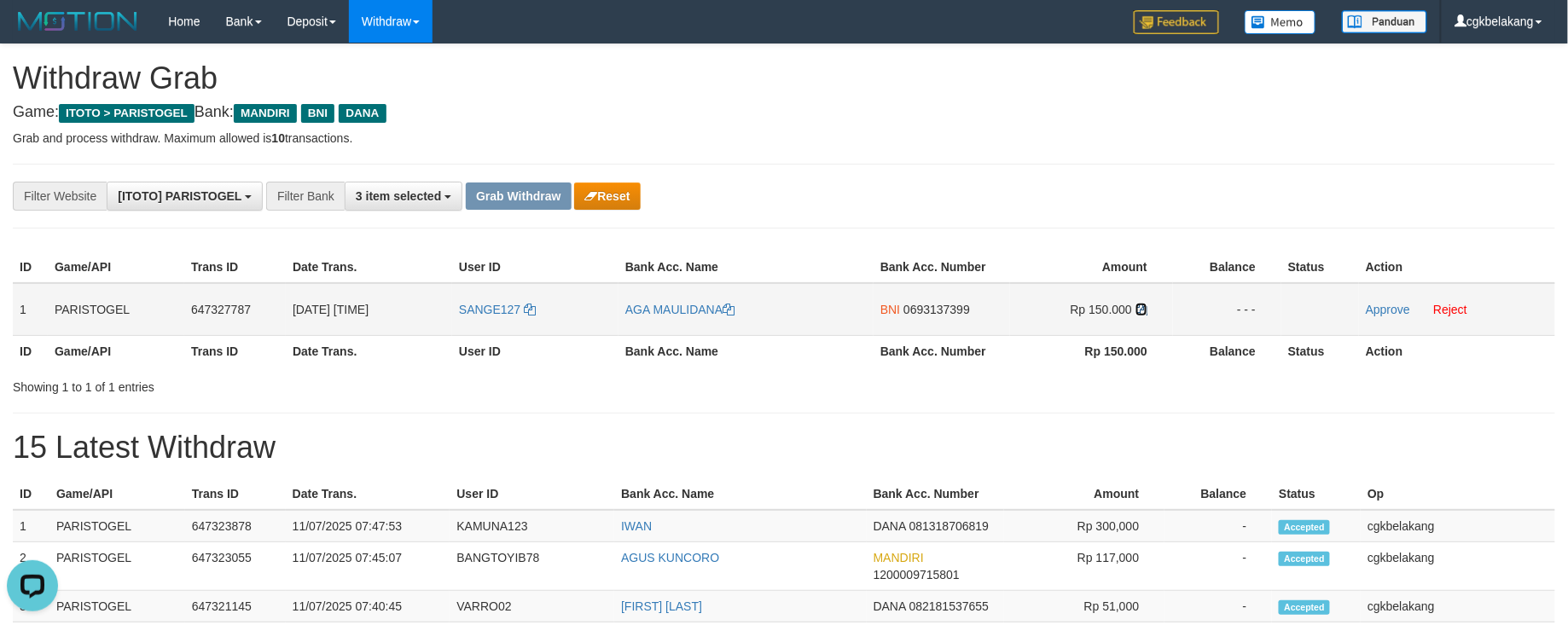 click at bounding box center [1141, 310] 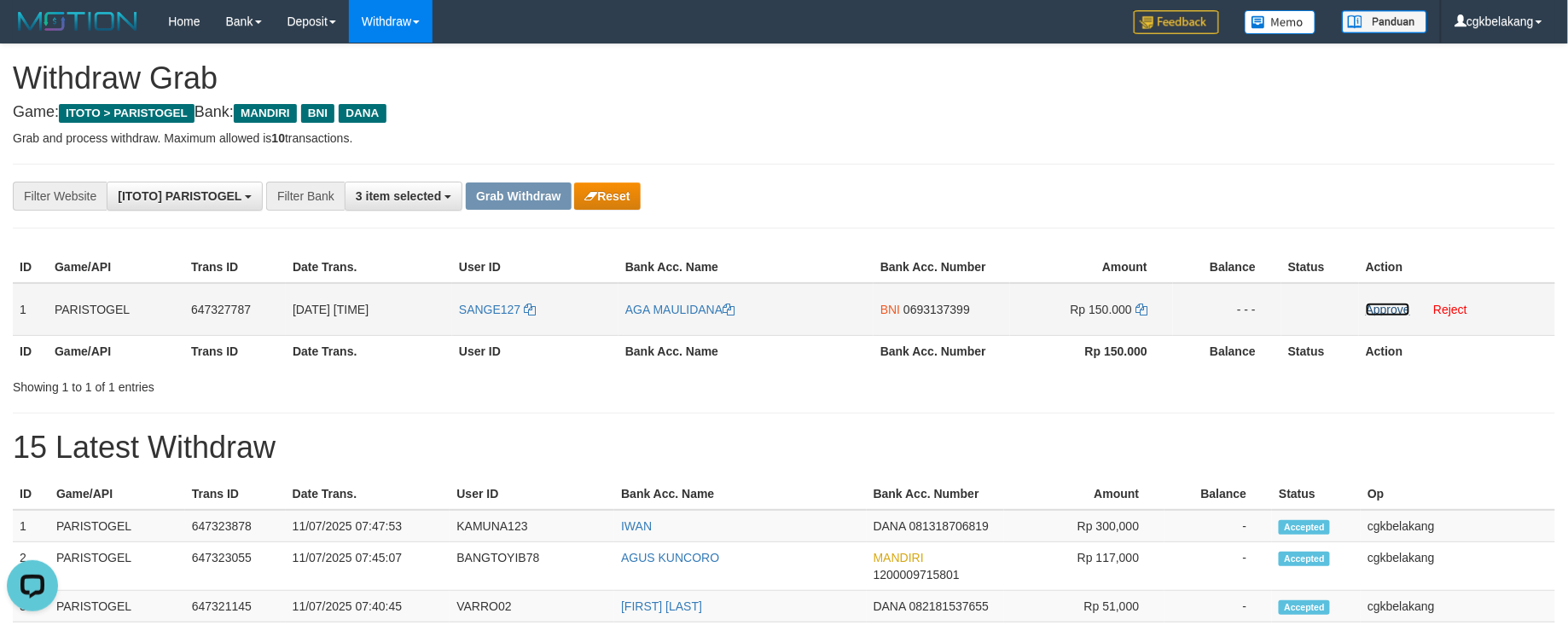 click on "Approve" at bounding box center [1388, 310] 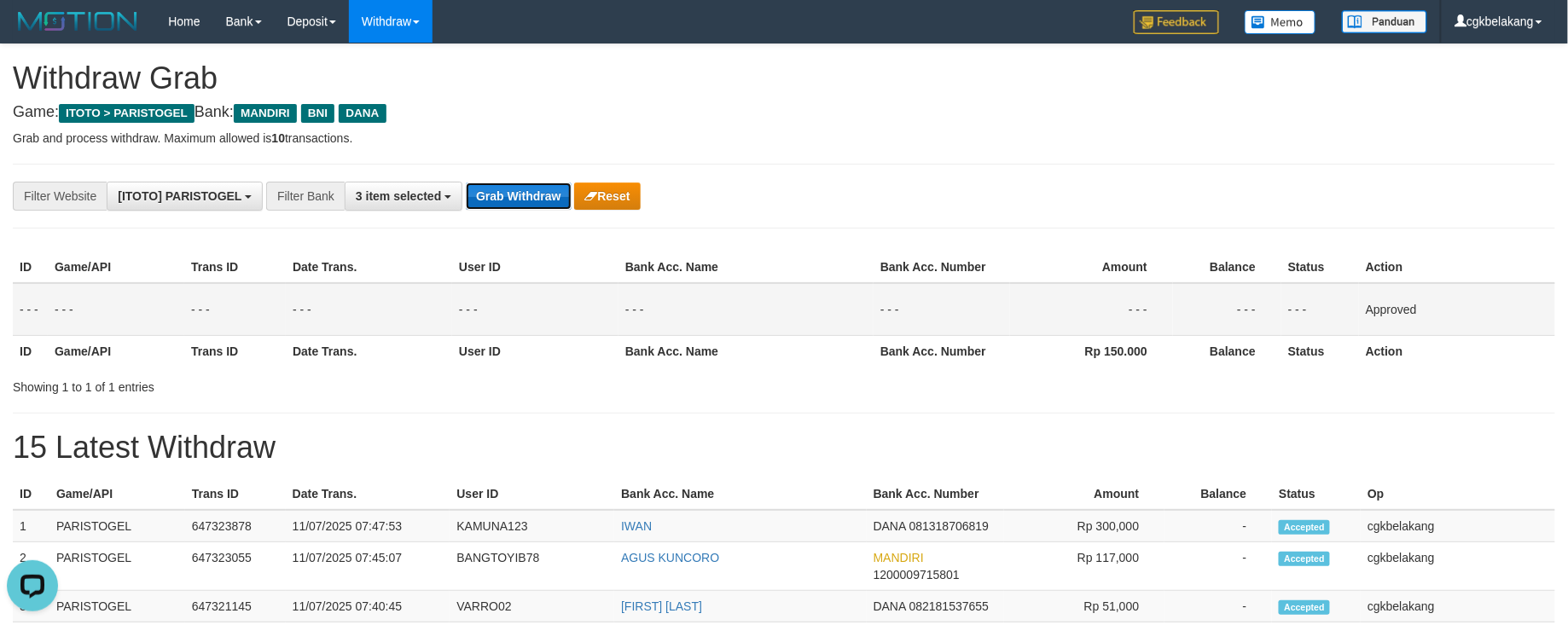 click on "Grab Withdraw" at bounding box center (518, 196) 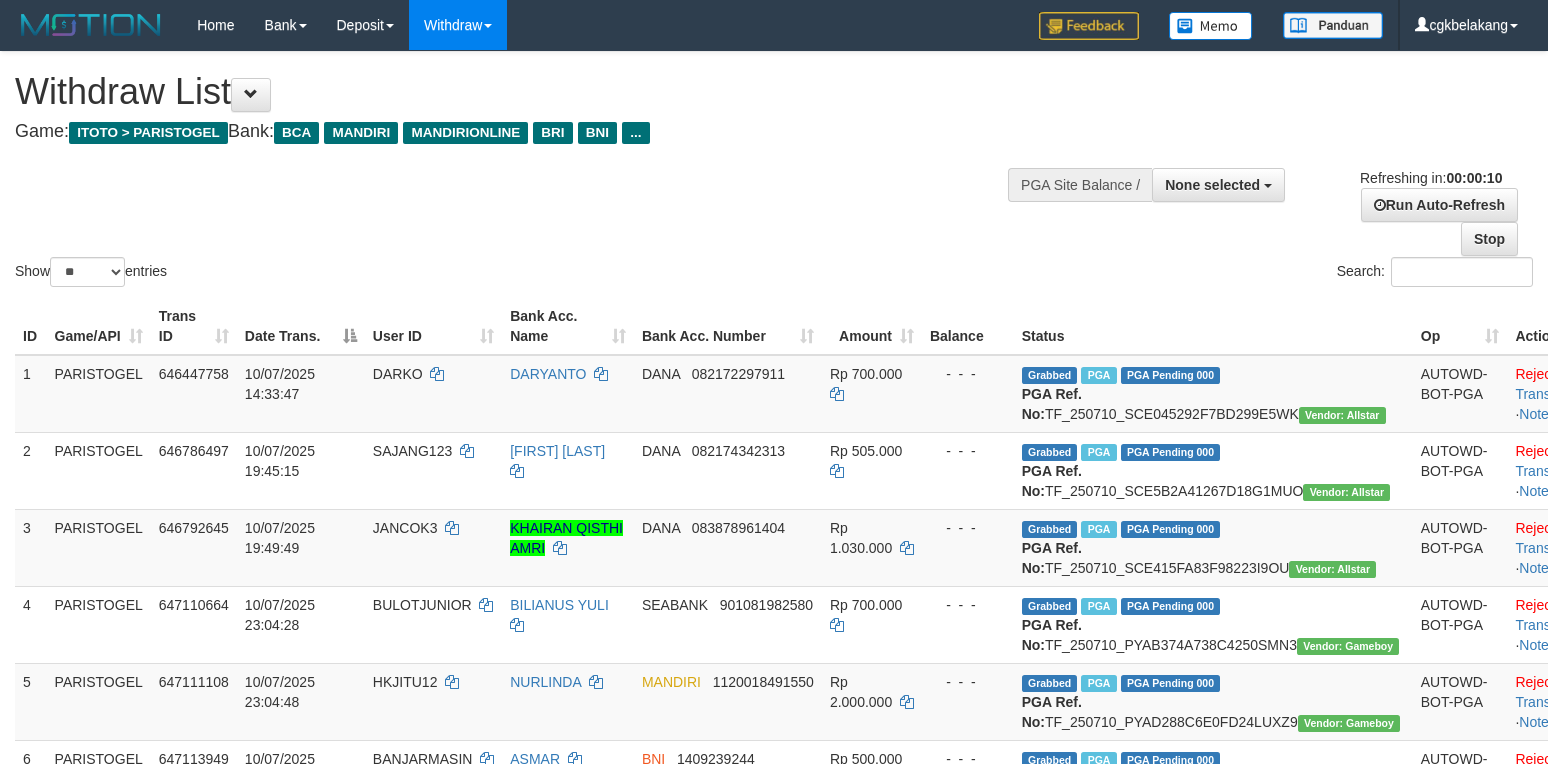 select 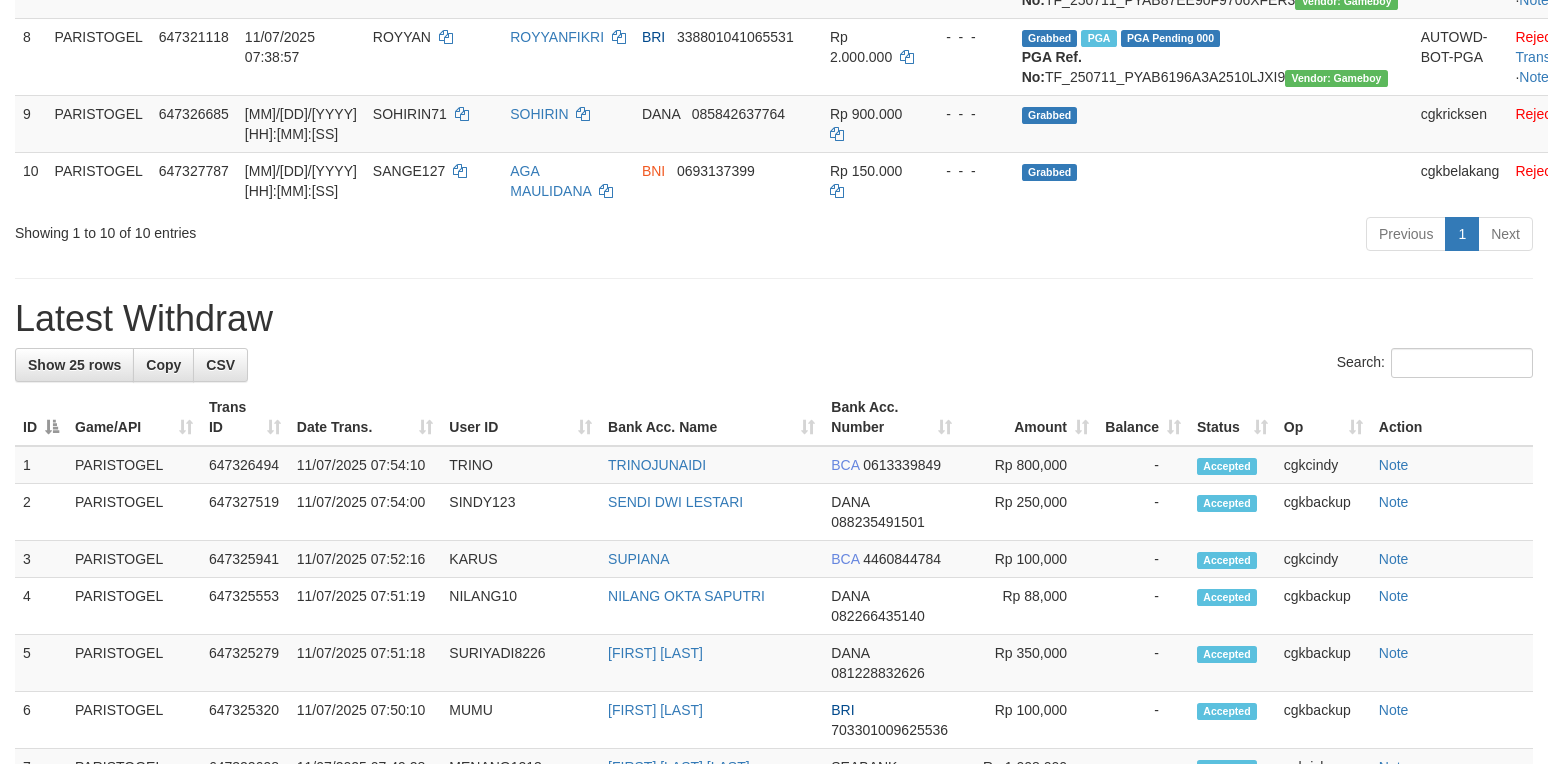 scroll, scrollTop: 800, scrollLeft: 0, axis: vertical 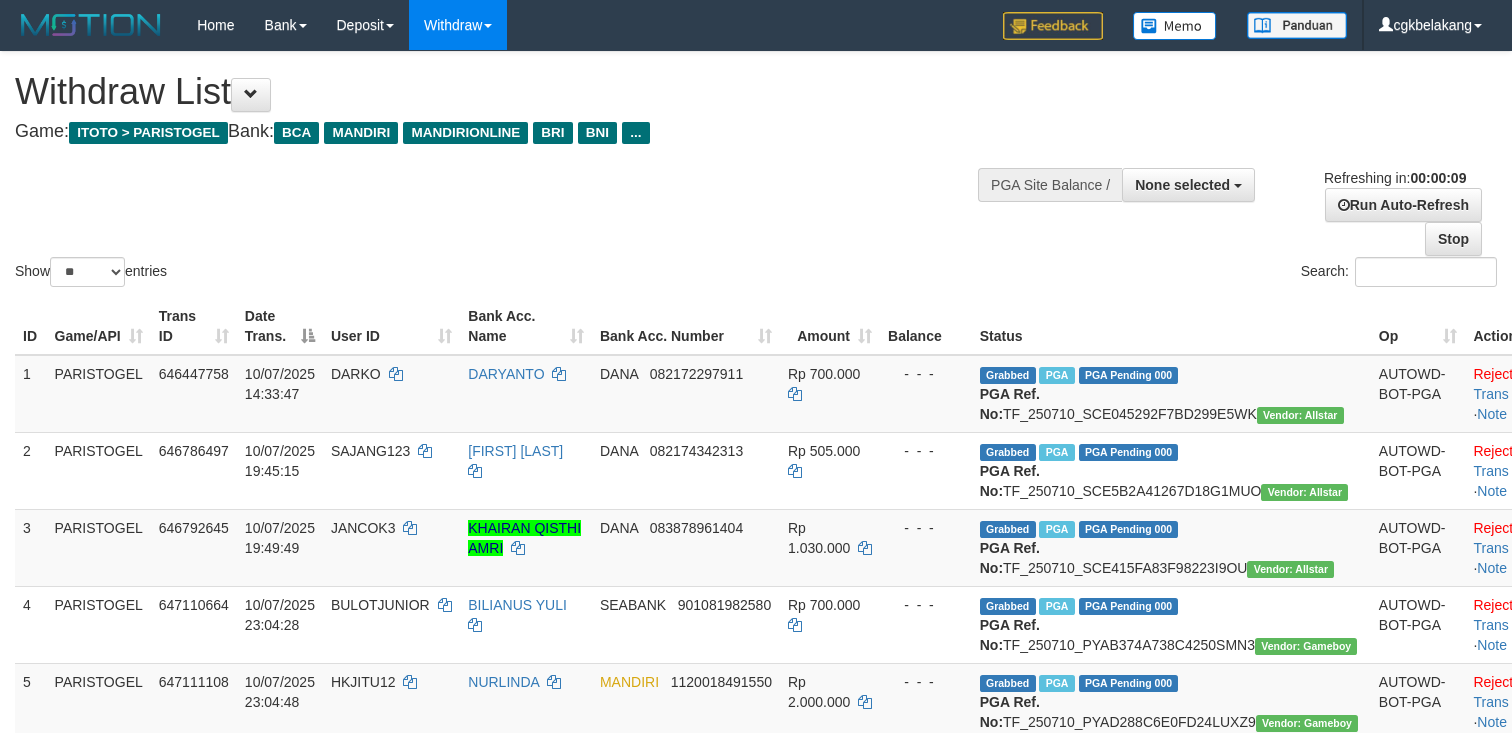 select 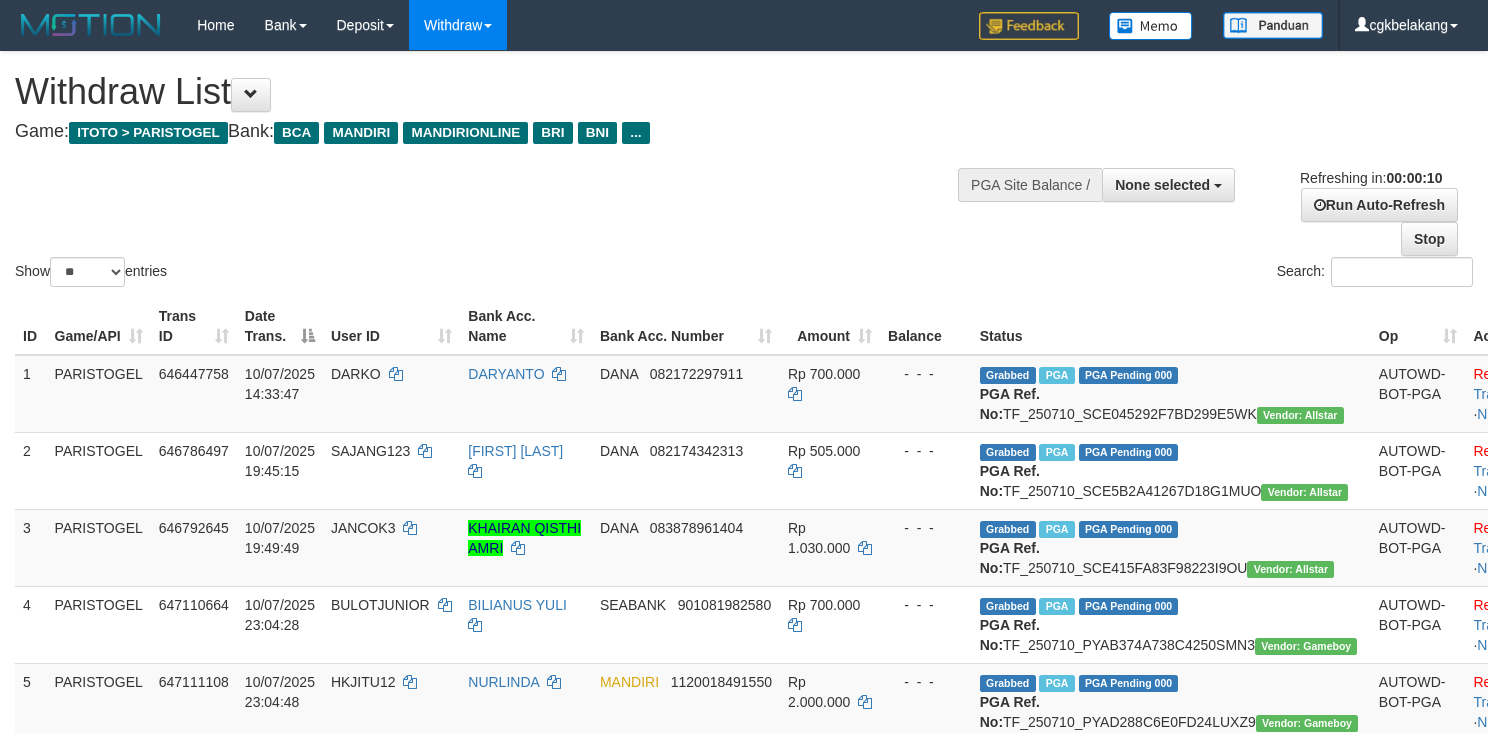 select 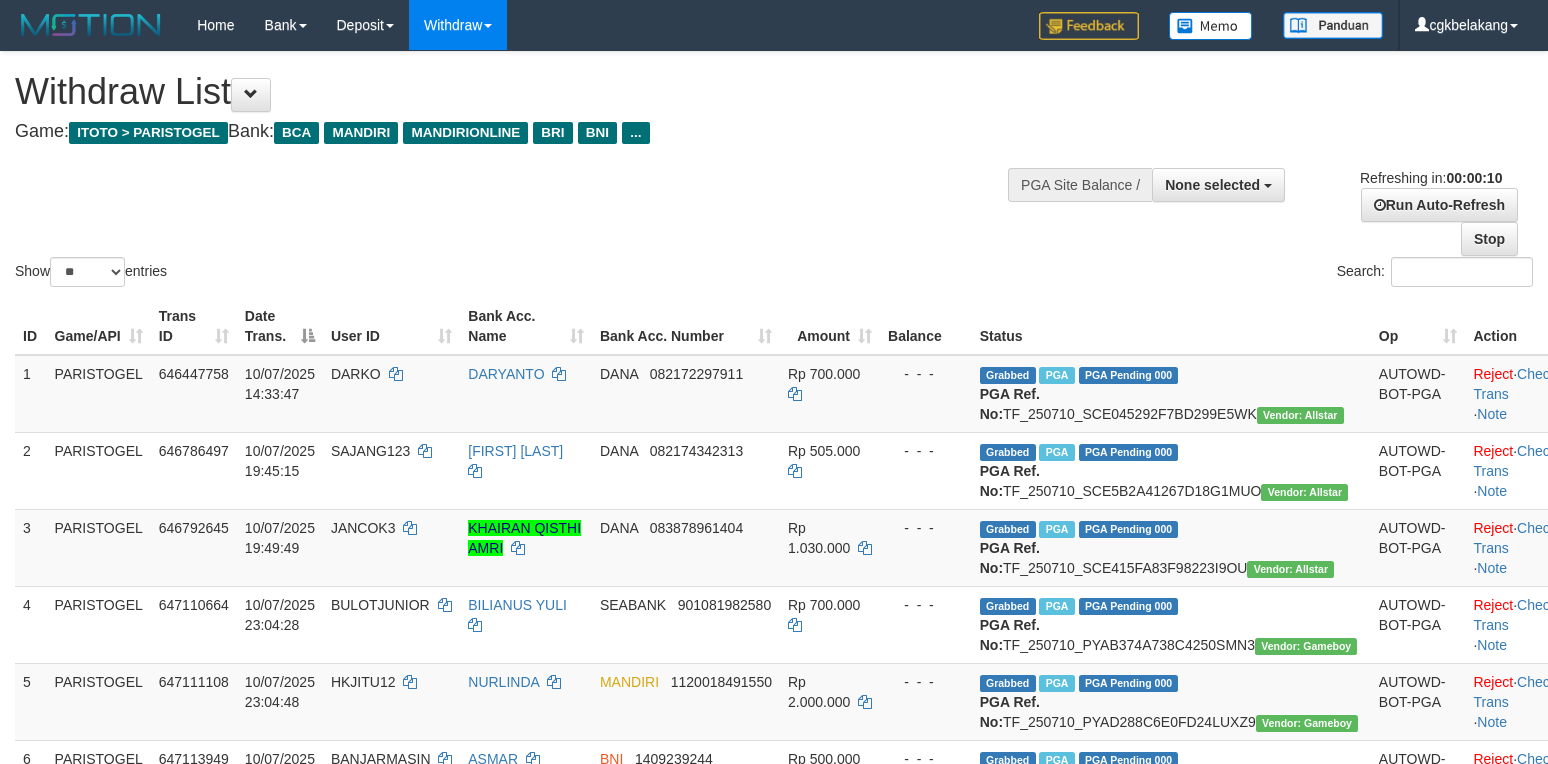 select 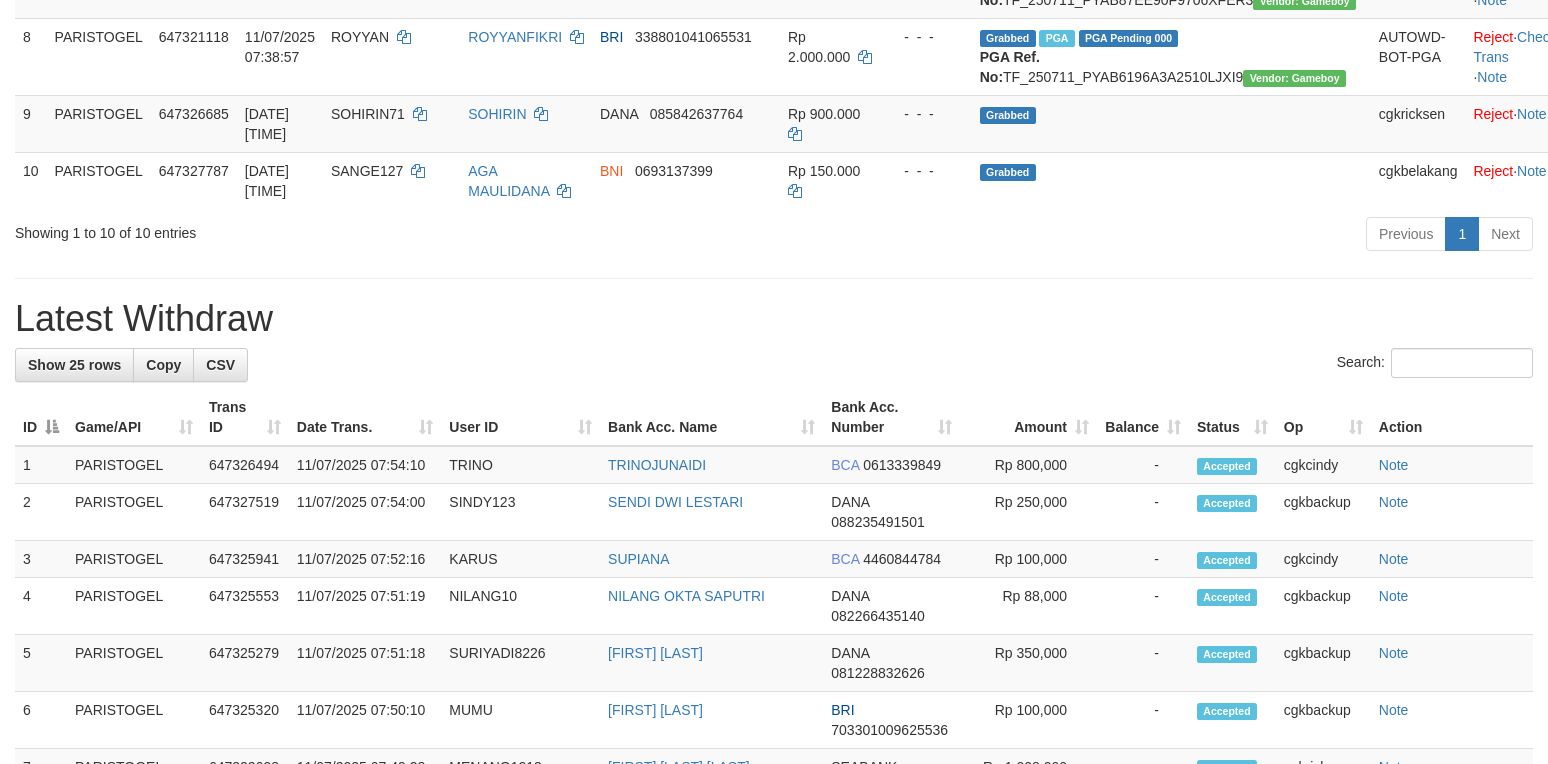 scroll, scrollTop: 800, scrollLeft: 0, axis: vertical 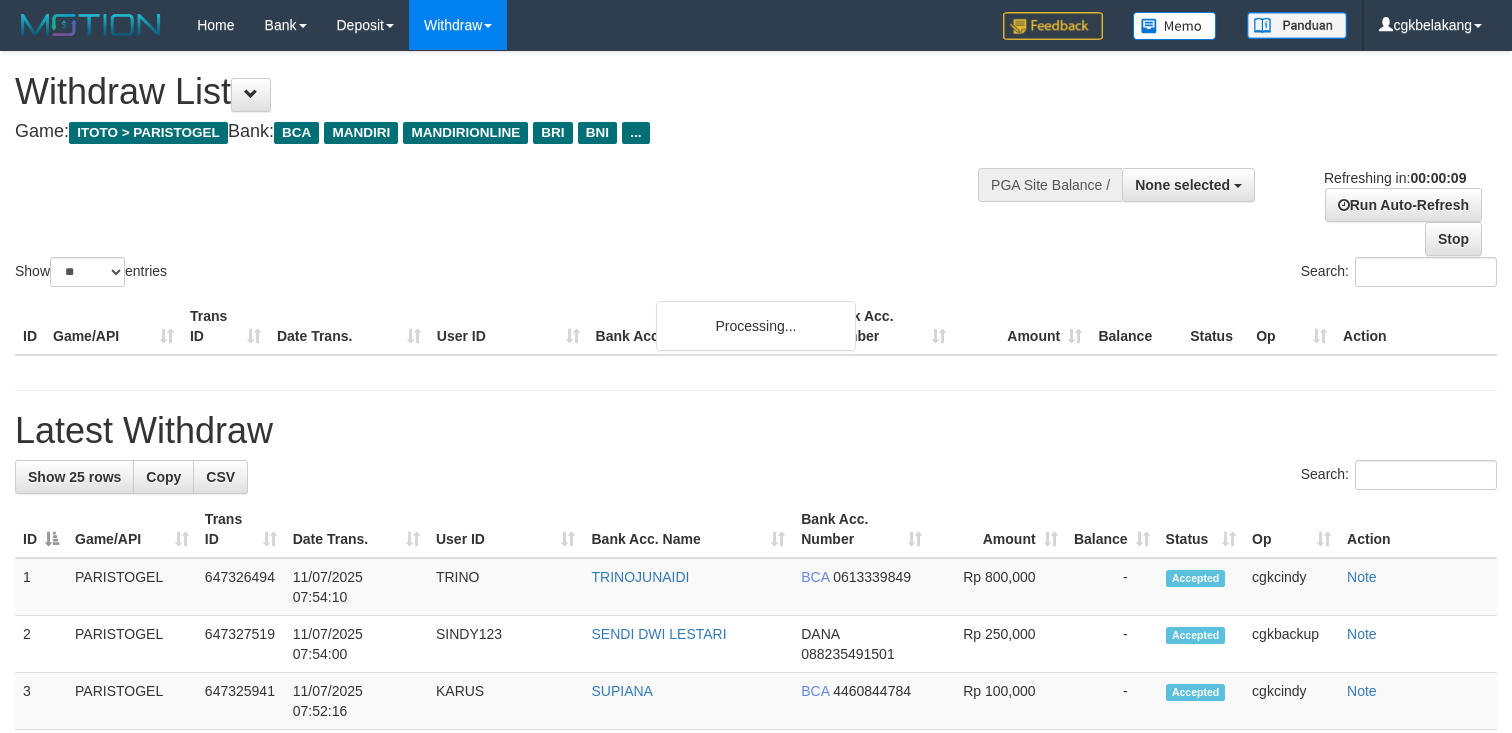 select 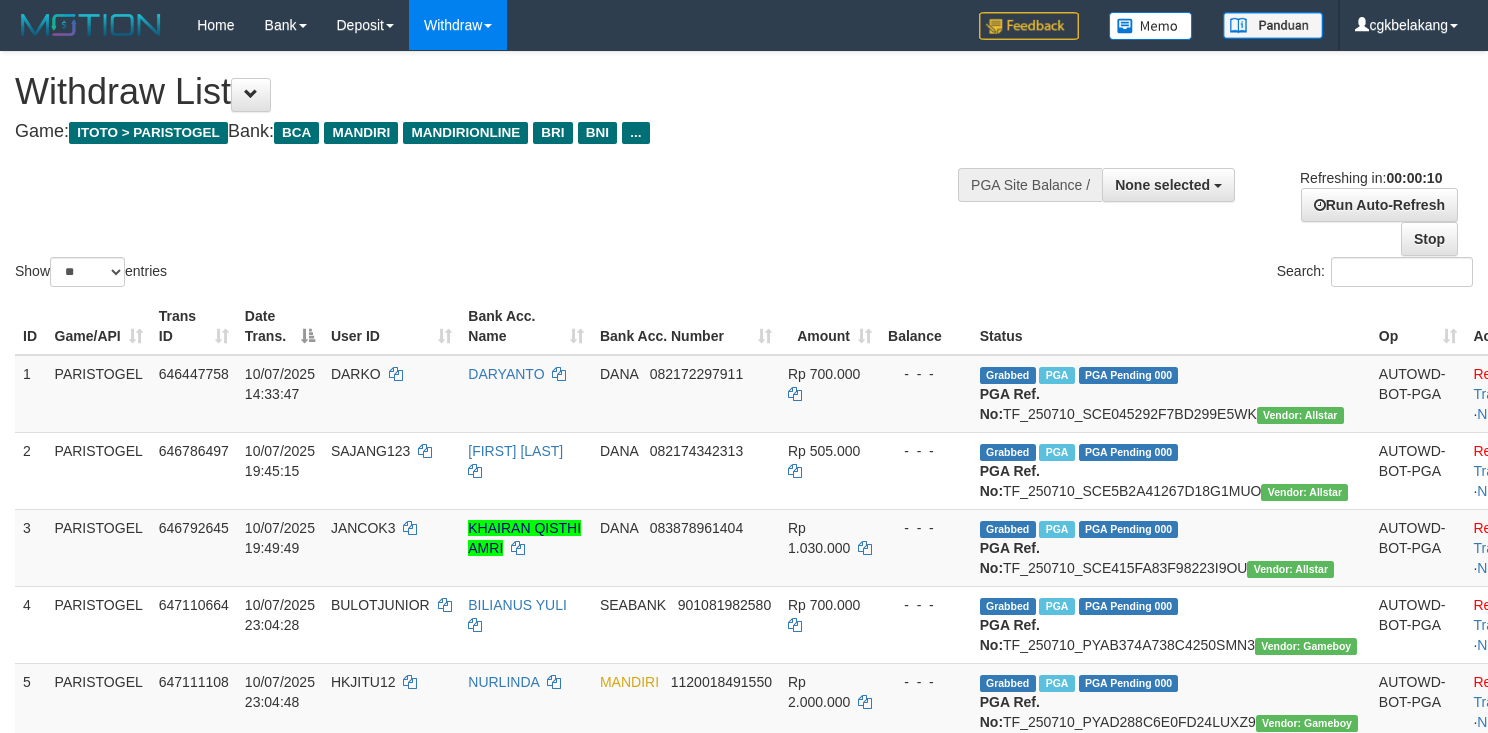 select 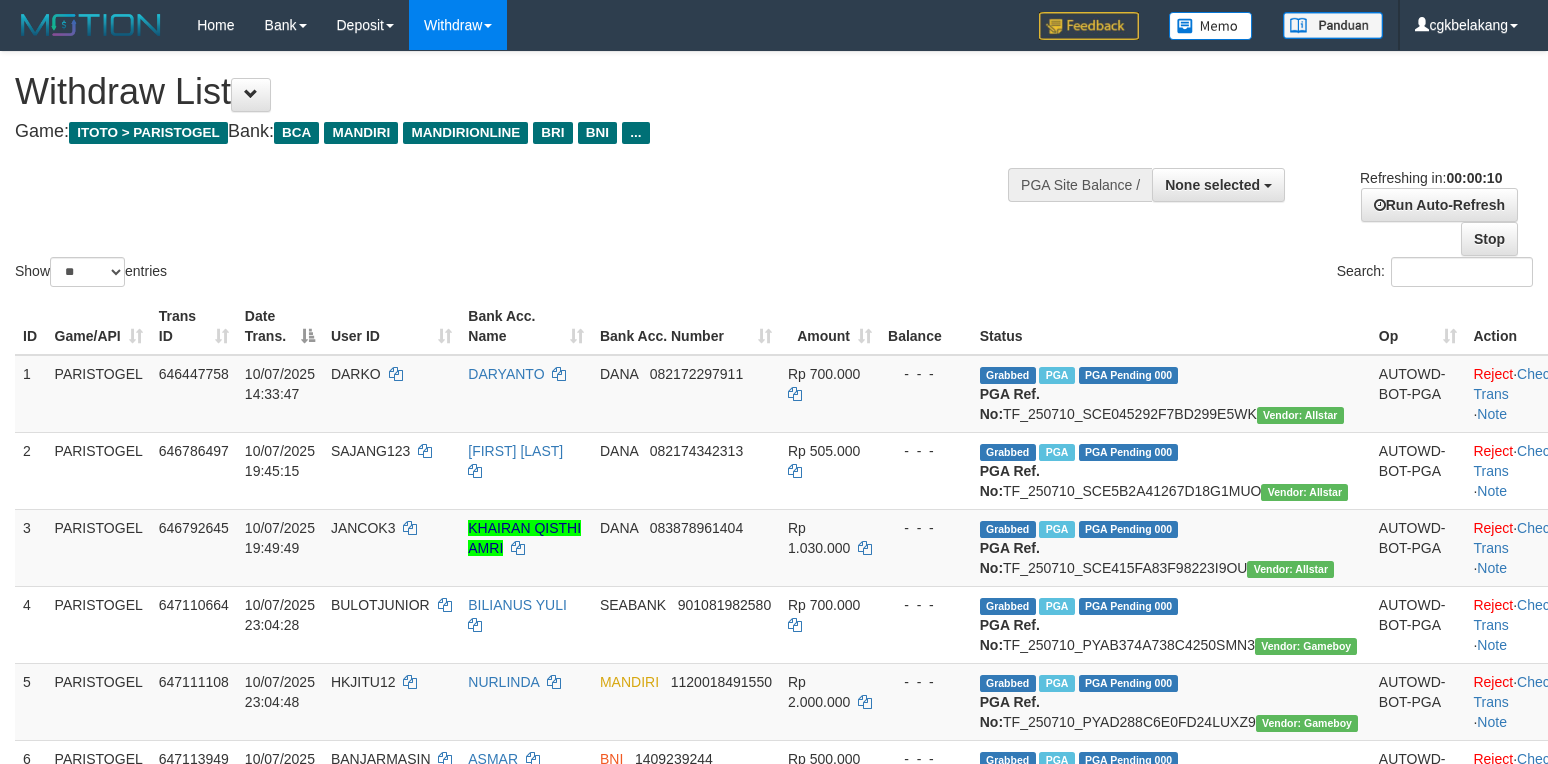 select 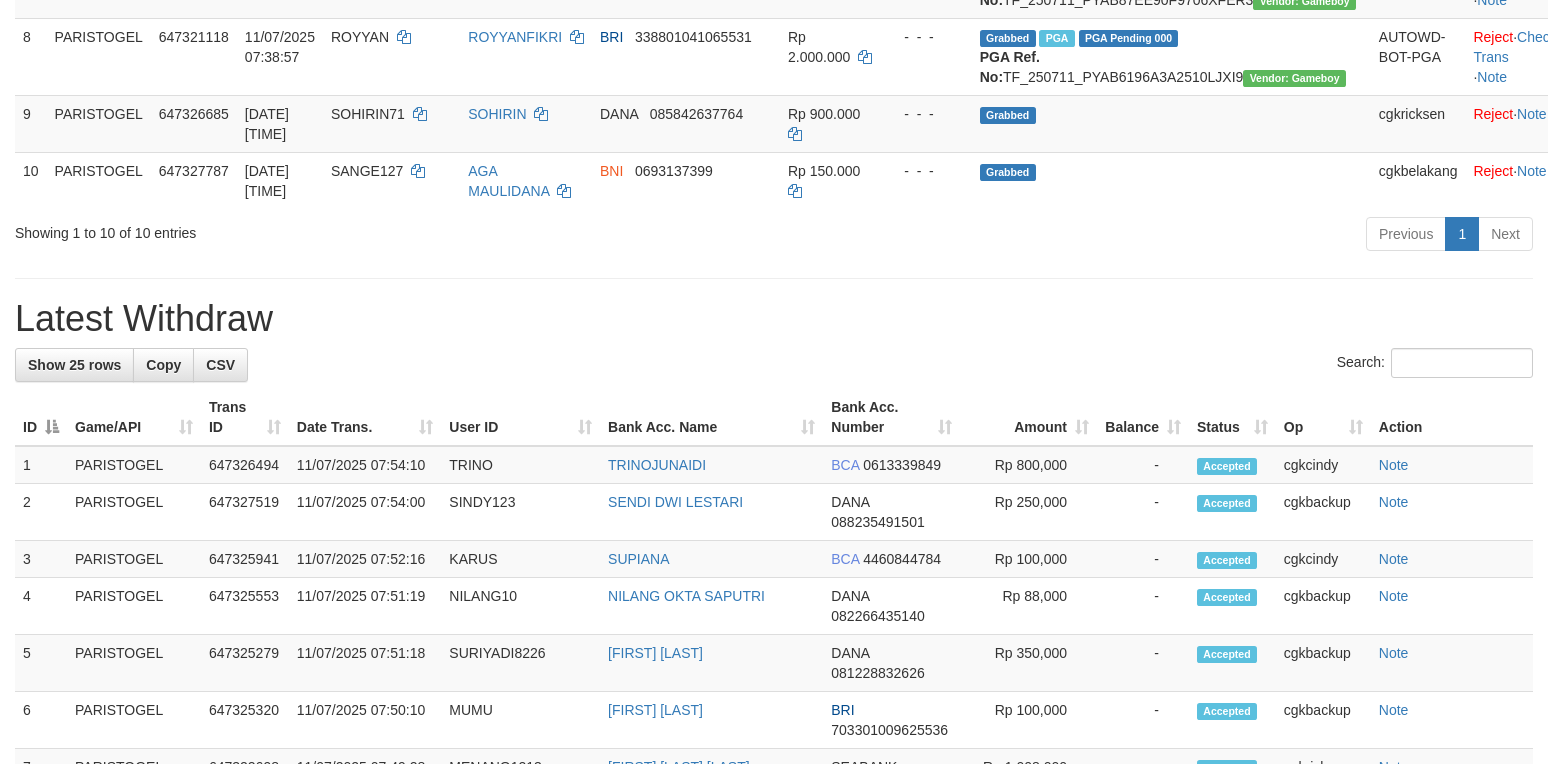 scroll, scrollTop: 800, scrollLeft: 0, axis: vertical 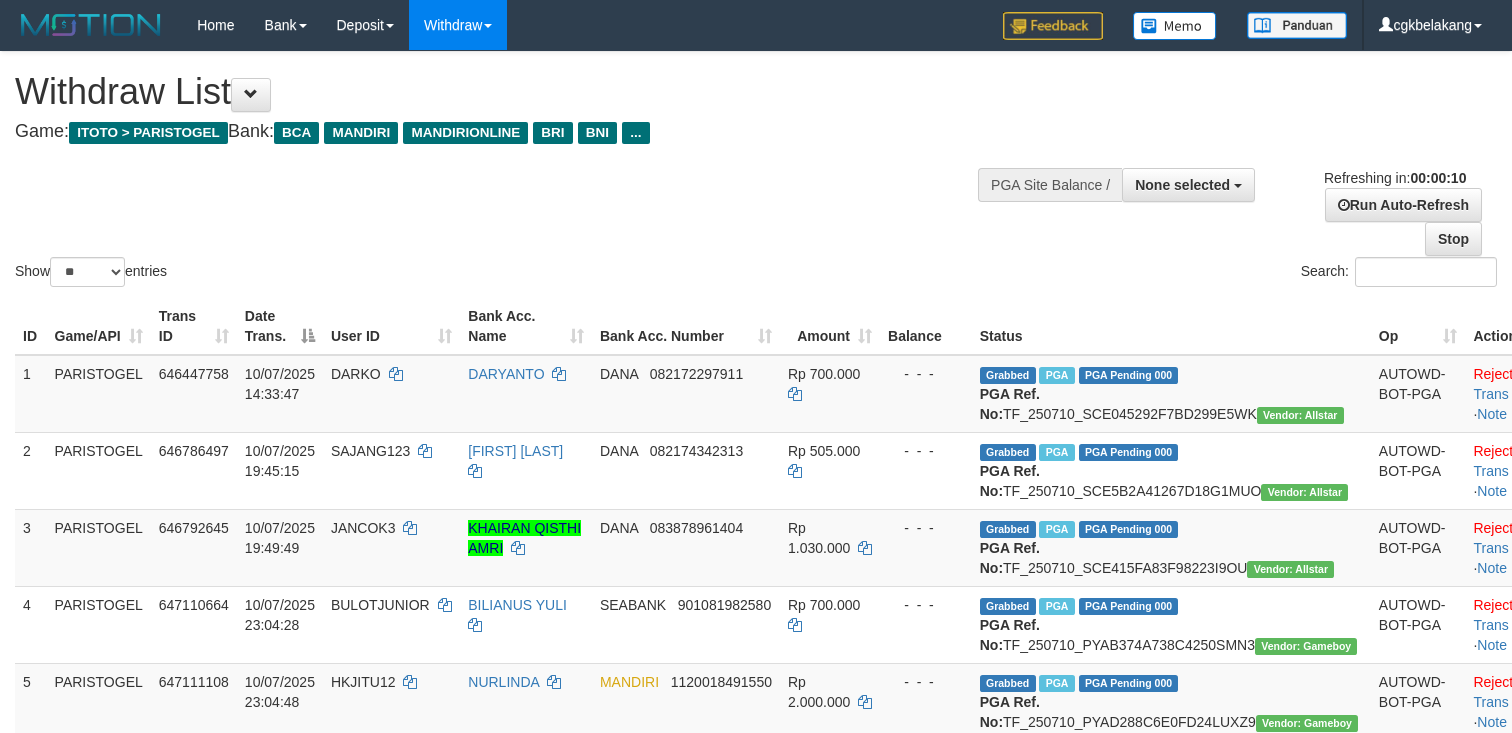 select 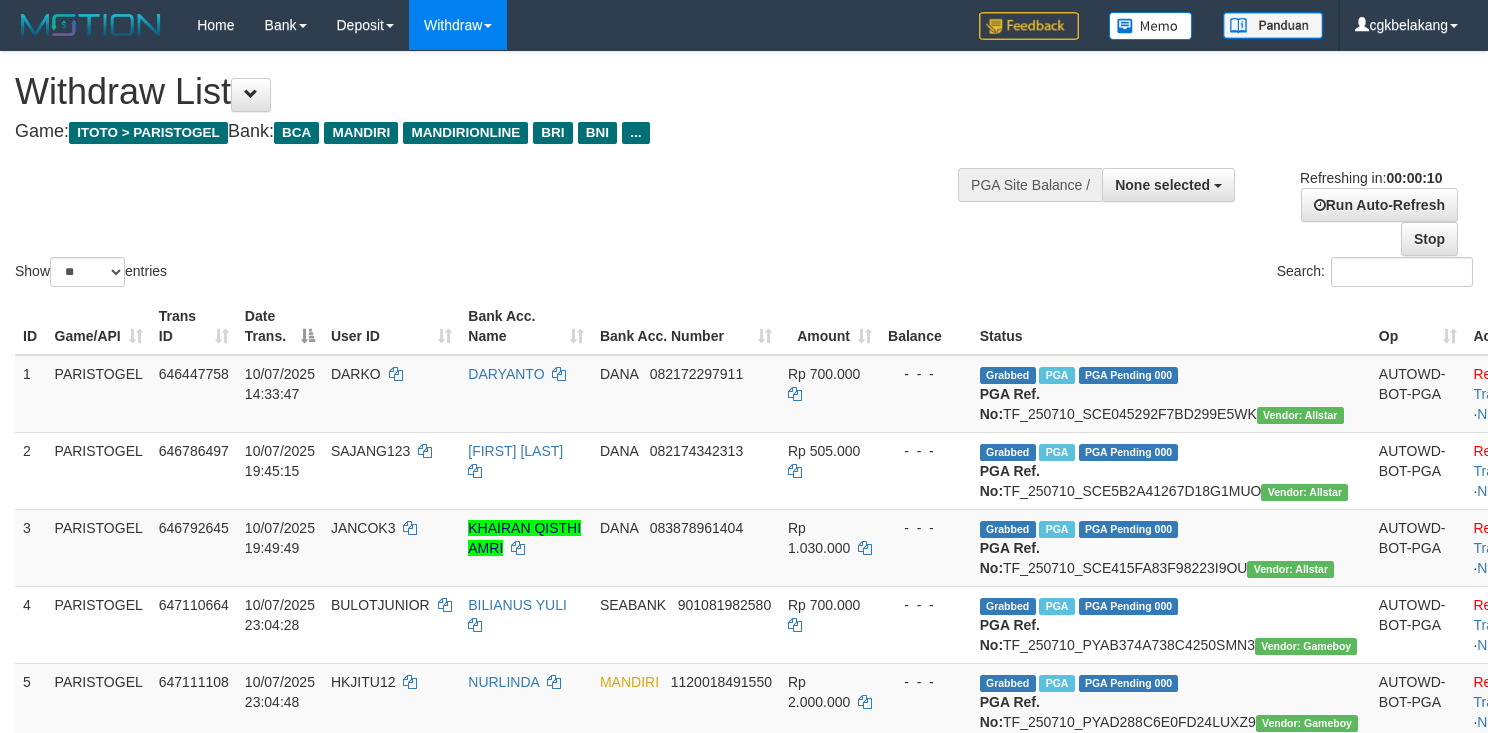 select 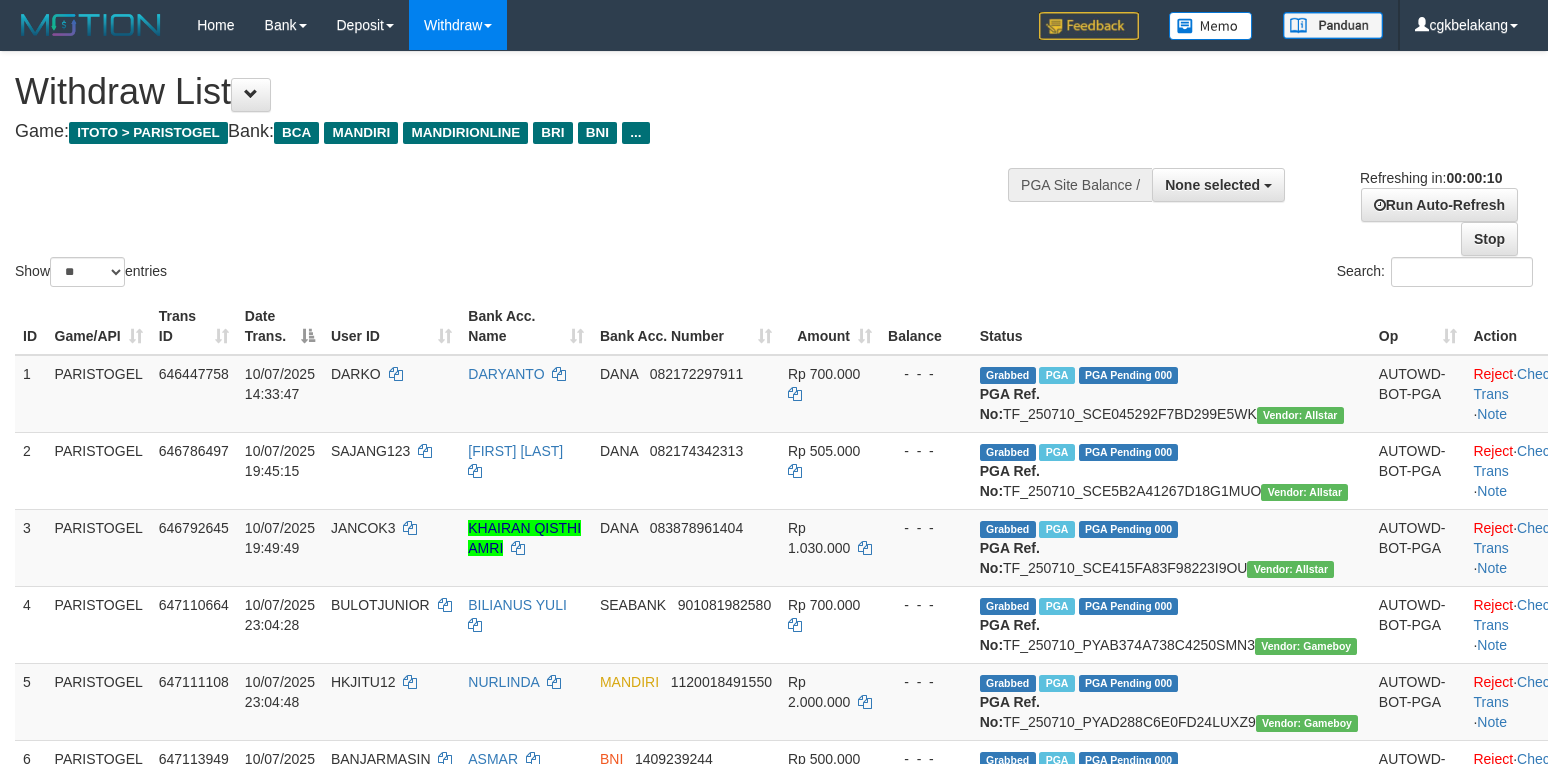 select 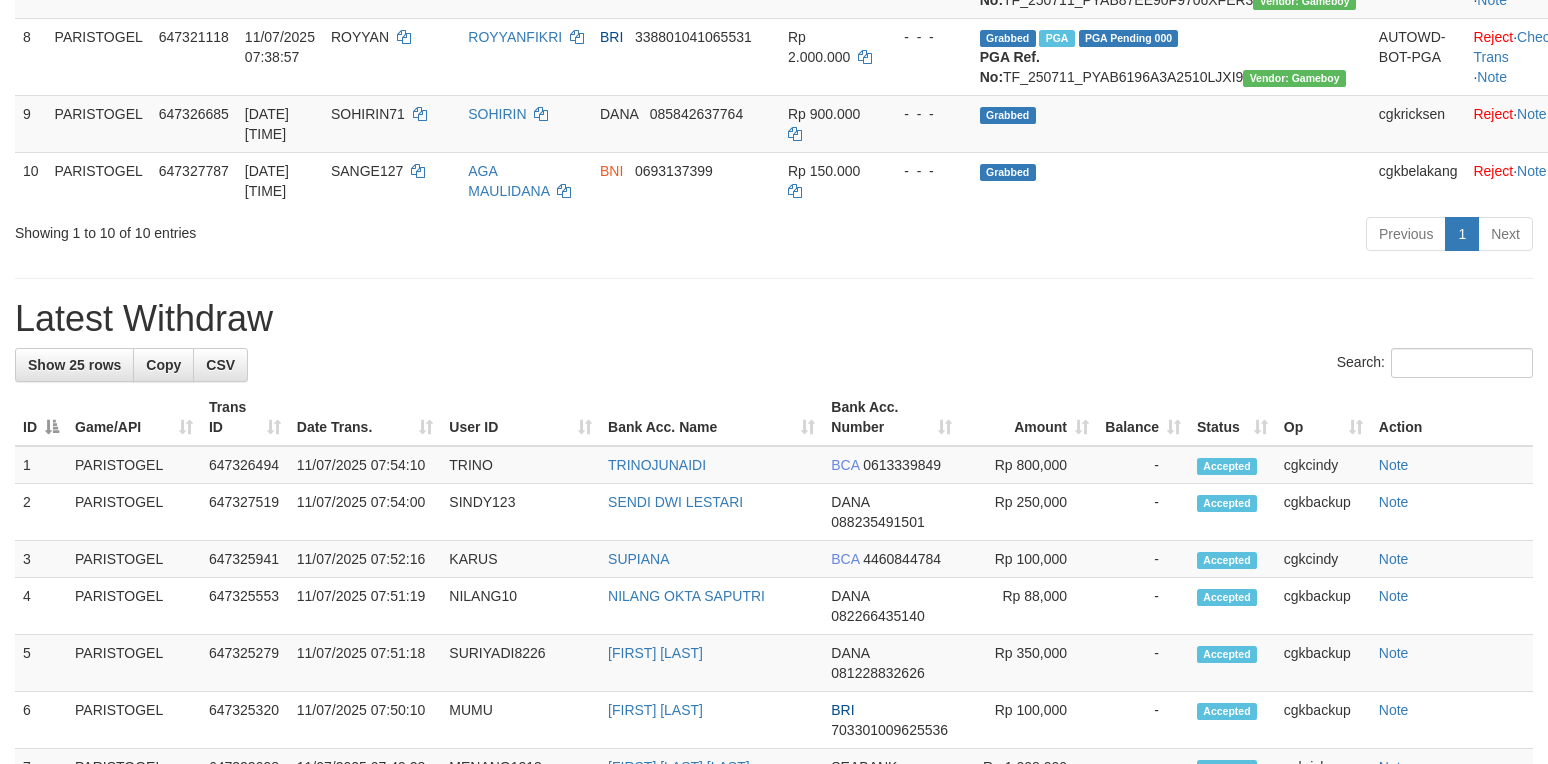 scroll, scrollTop: 800, scrollLeft: 0, axis: vertical 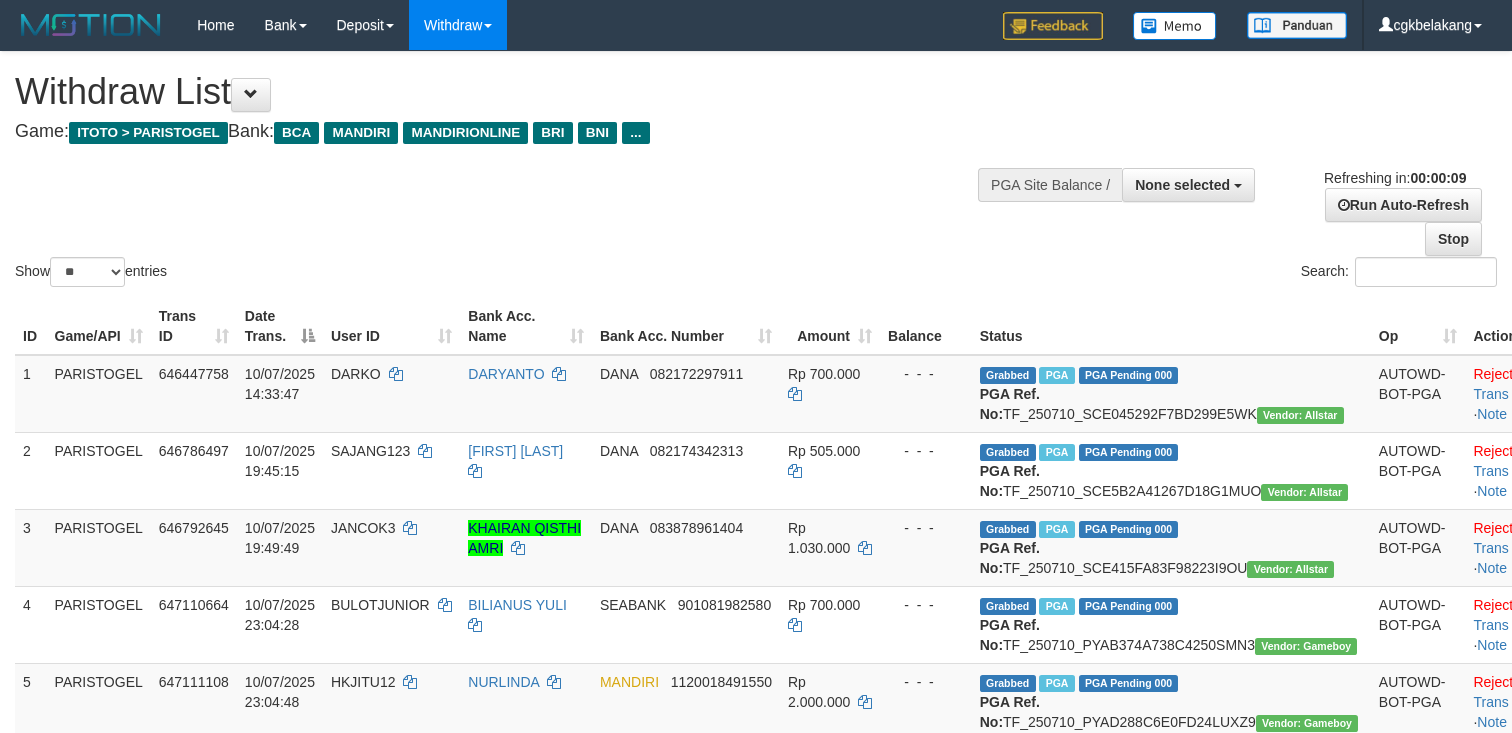 select 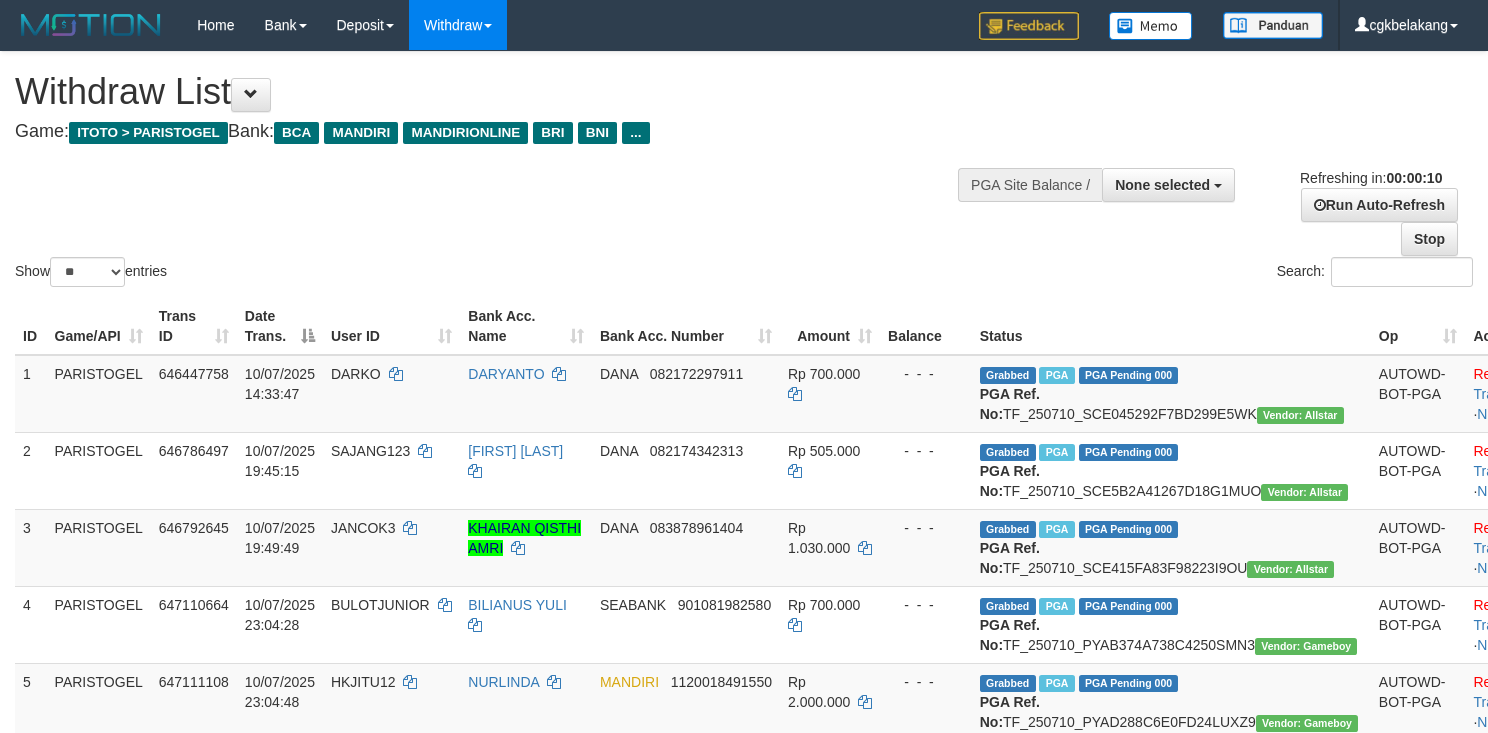 select 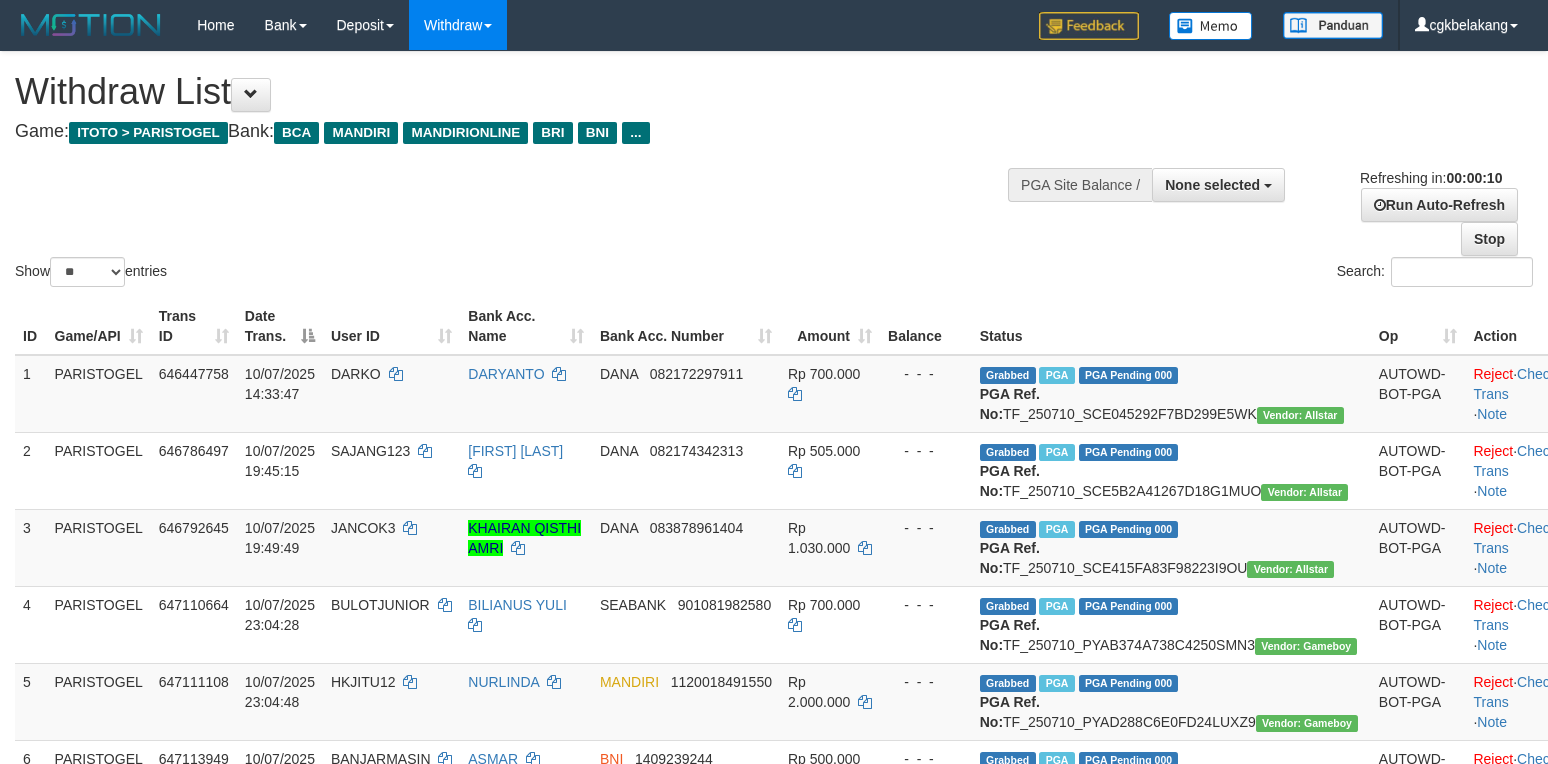 select 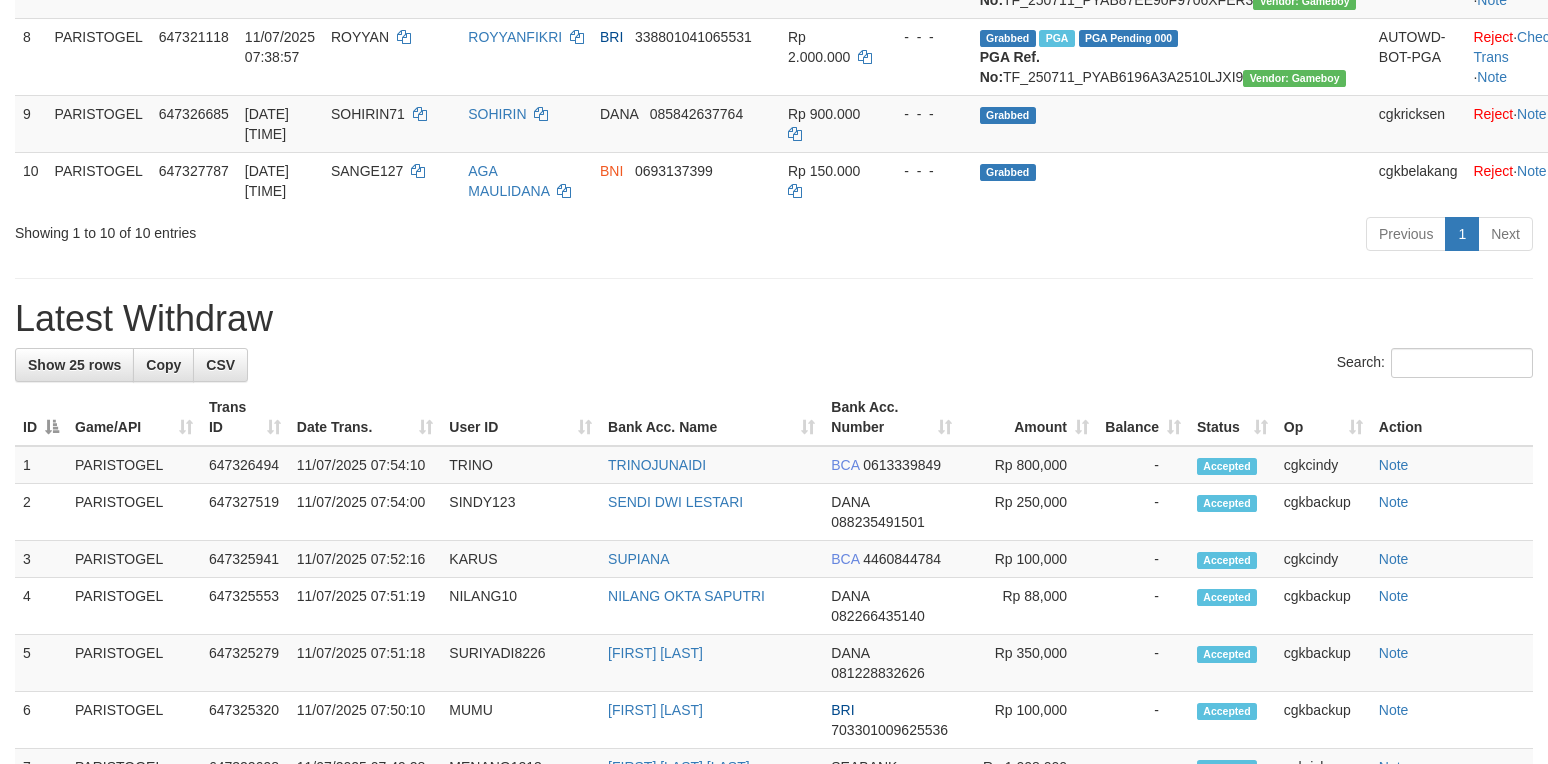 scroll, scrollTop: 800, scrollLeft: 0, axis: vertical 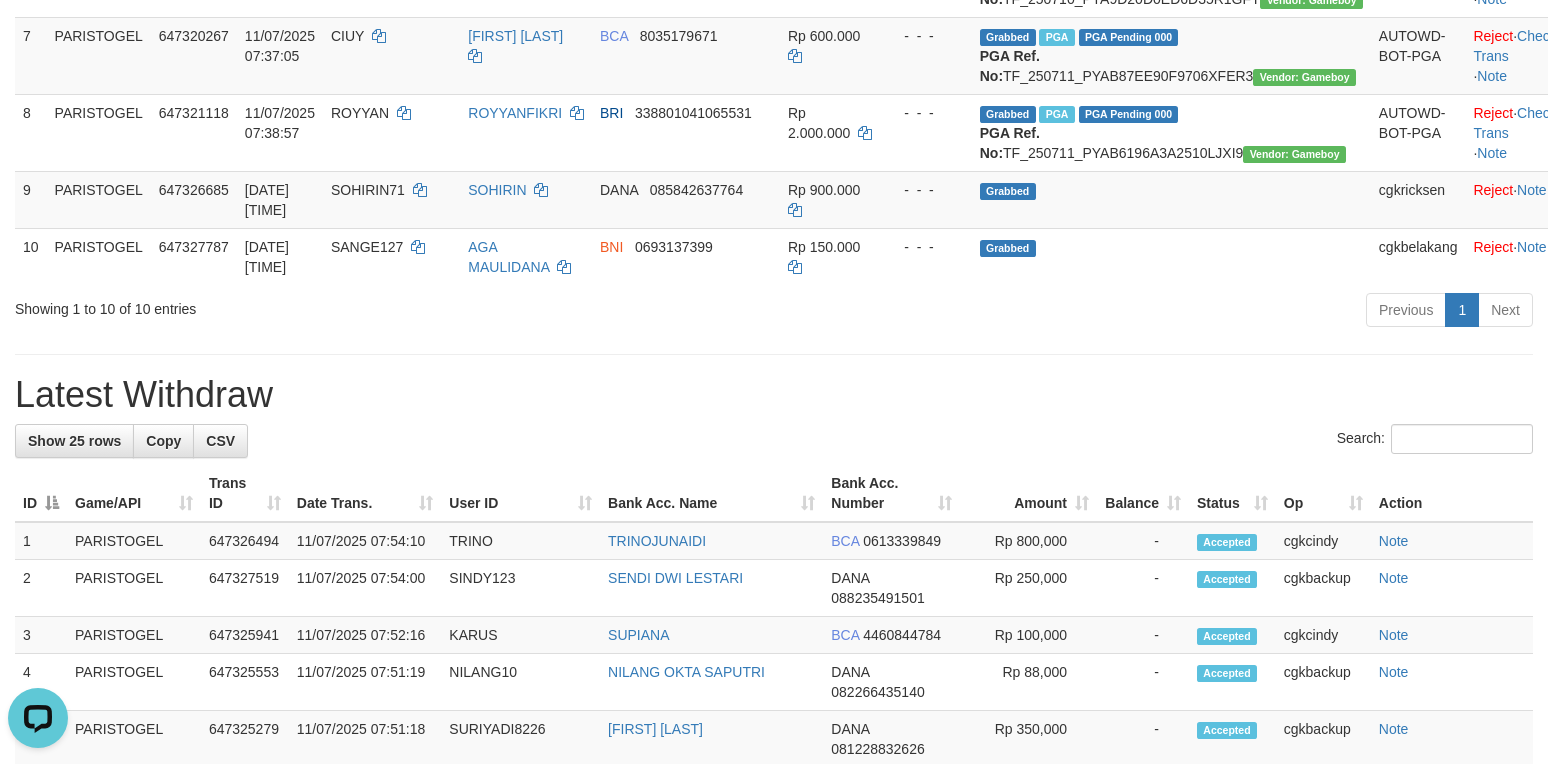 click on "Search:" at bounding box center [774, 441] 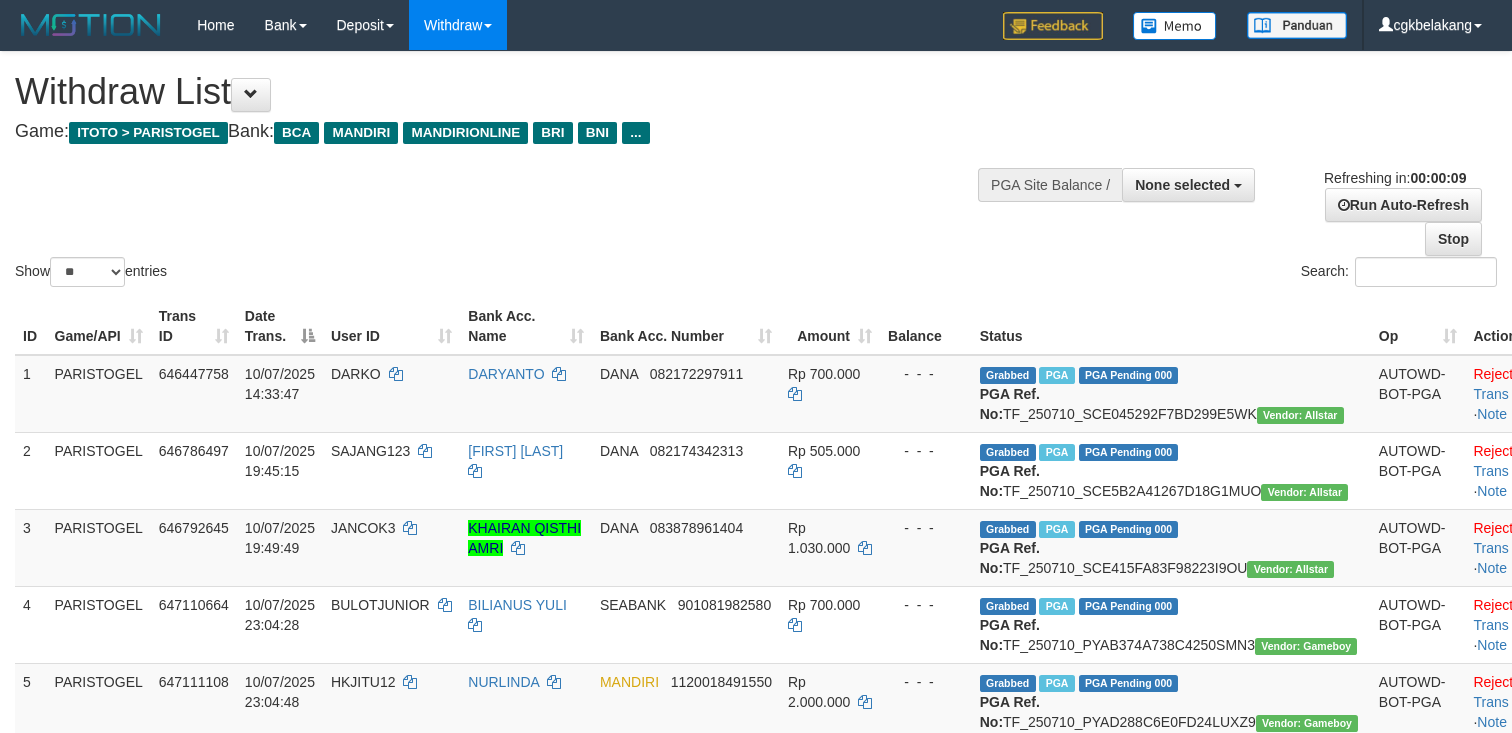 select 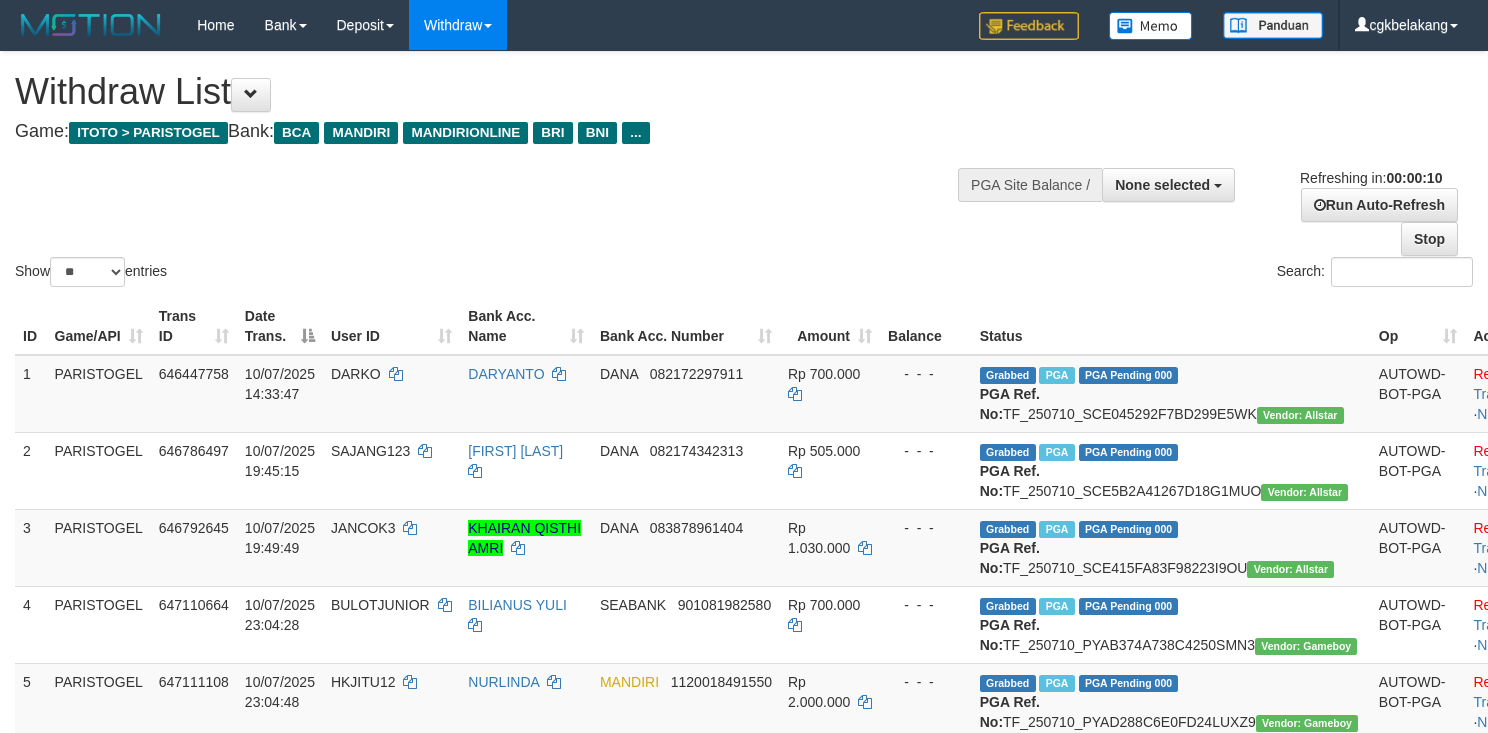 select 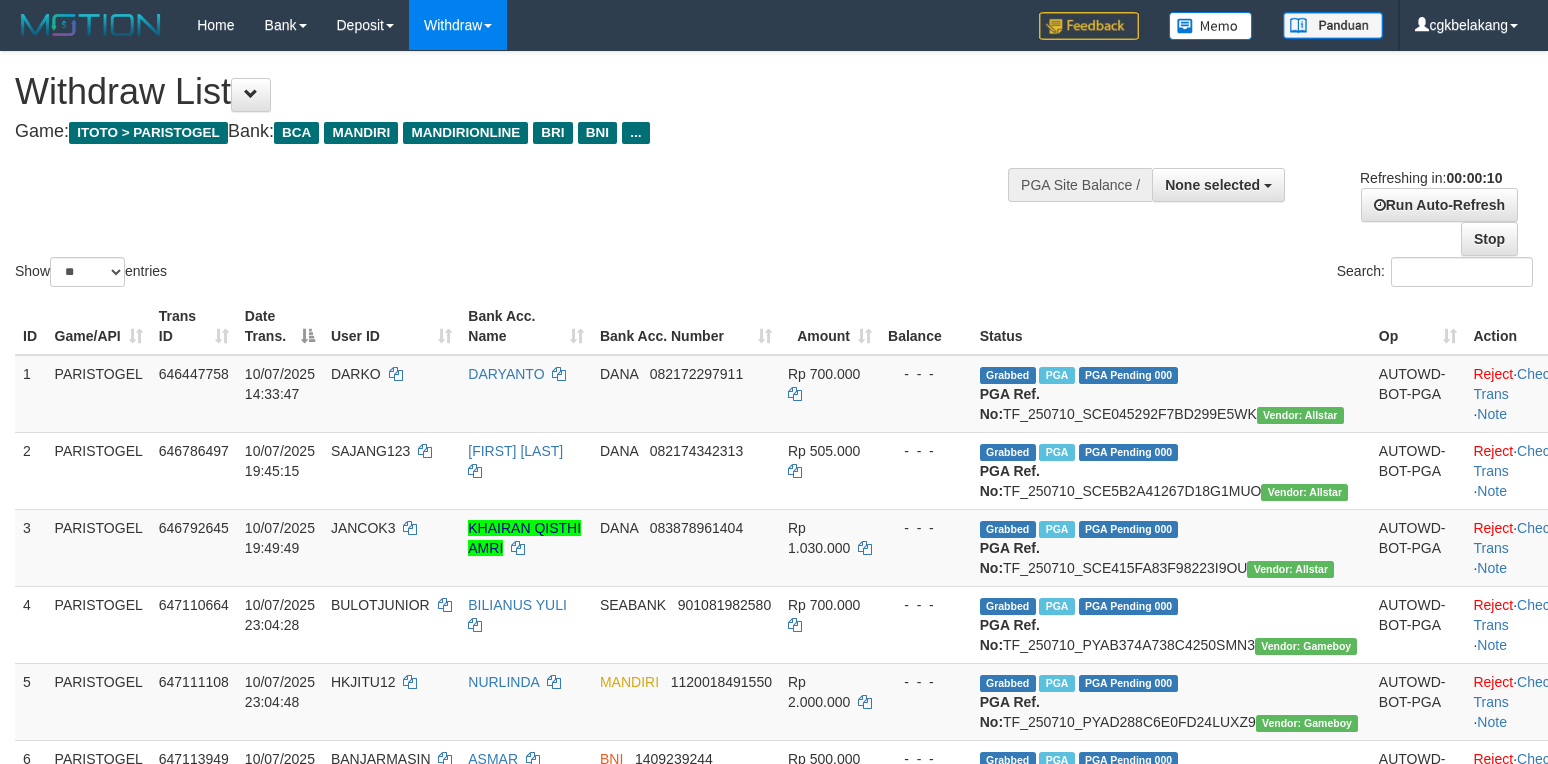select 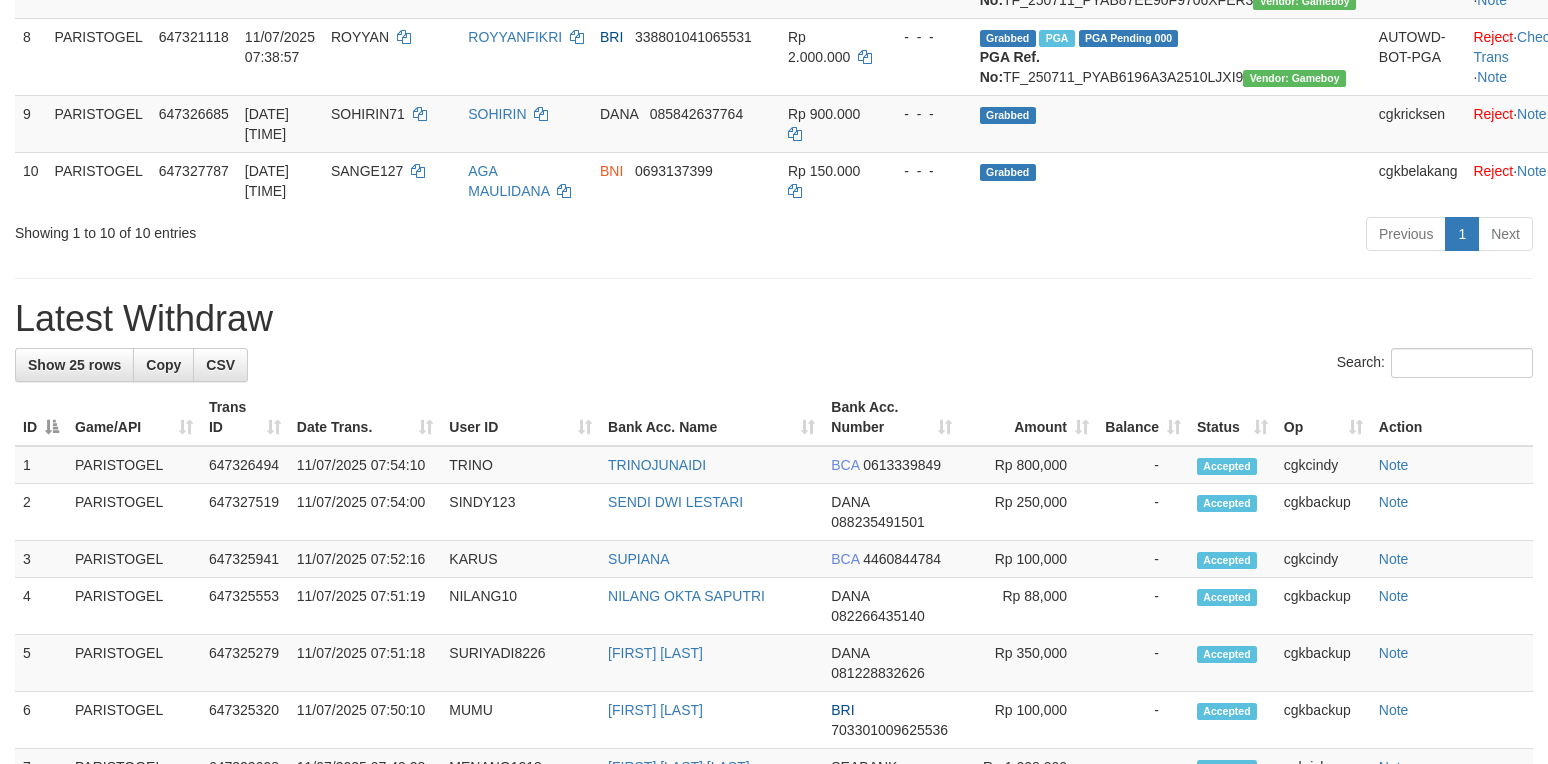 scroll, scrollTop: 800, scrollLeft: 0, axis: vertical 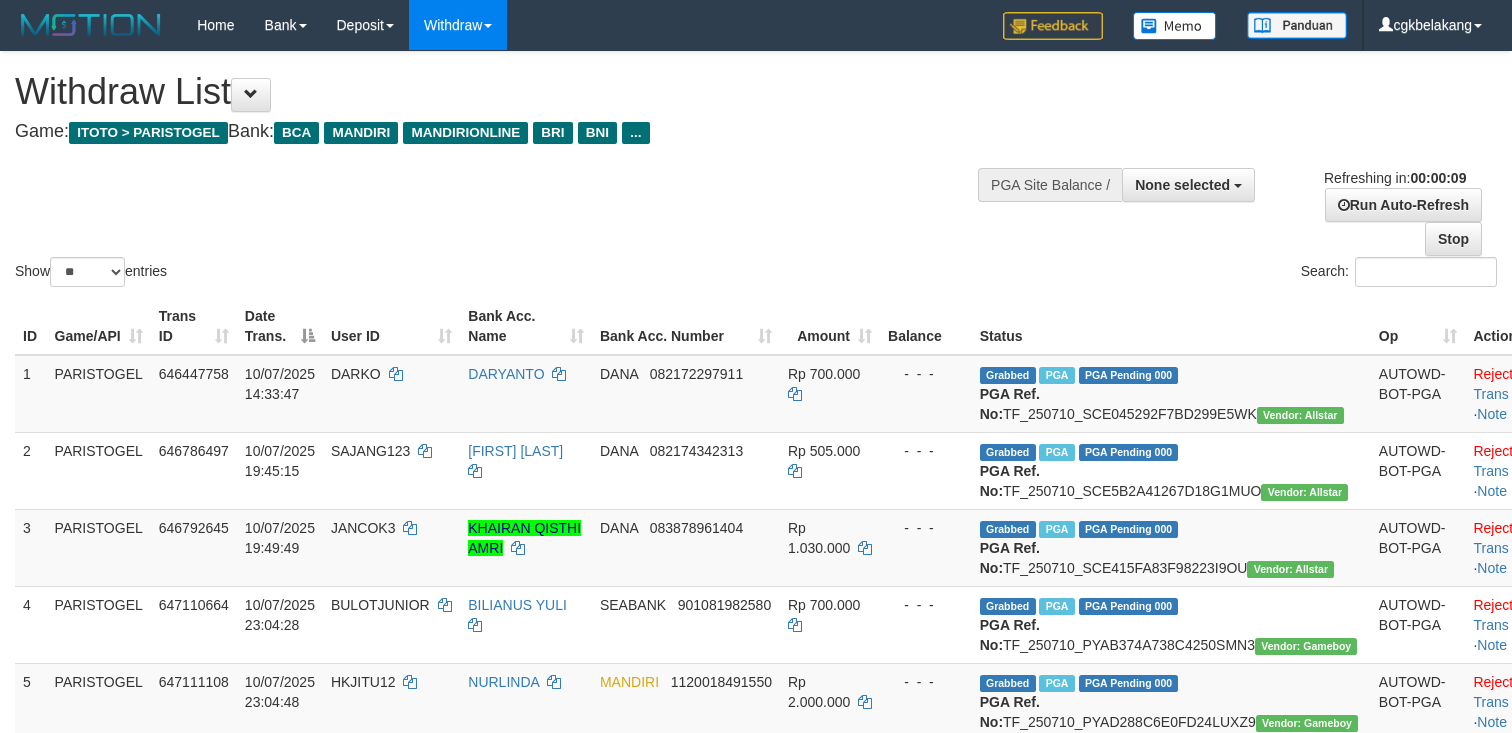 select 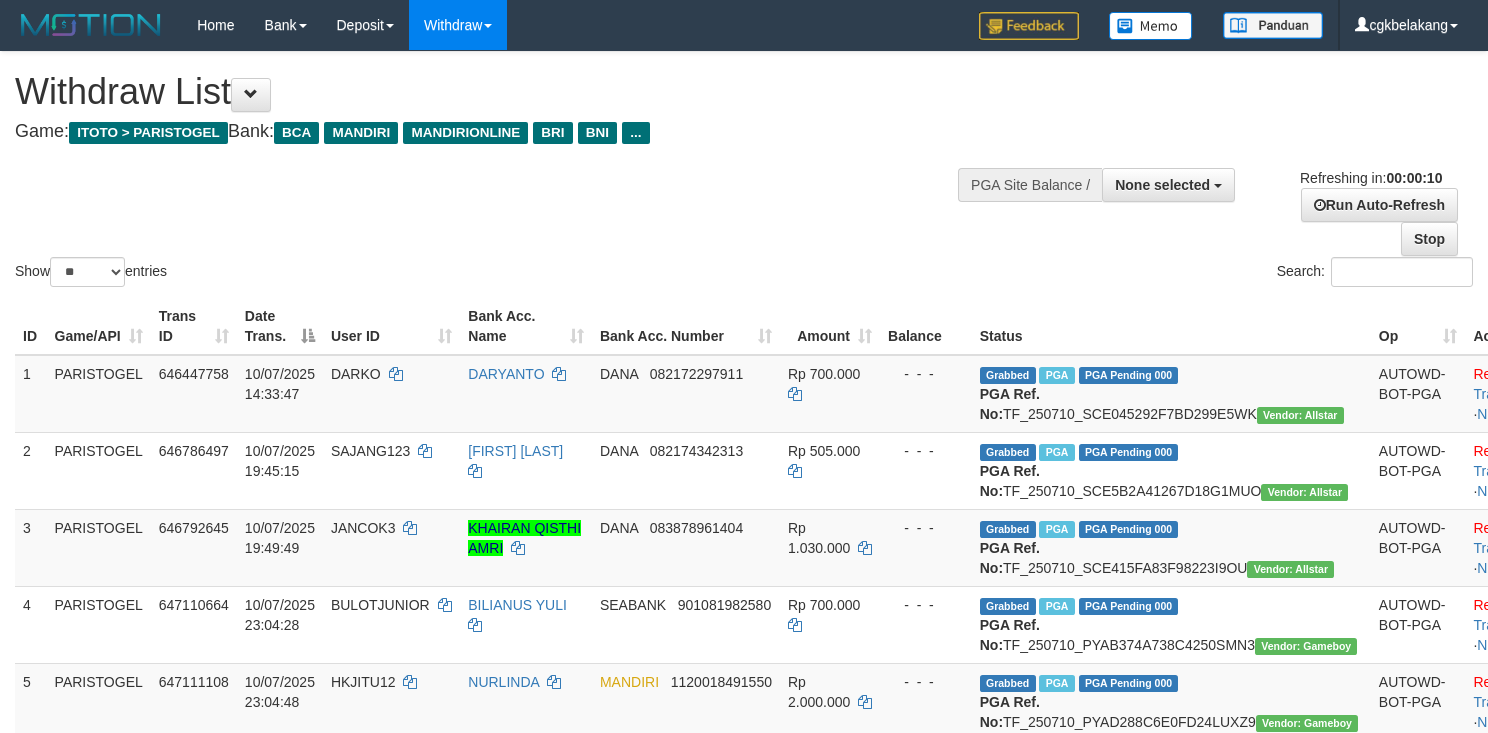 select 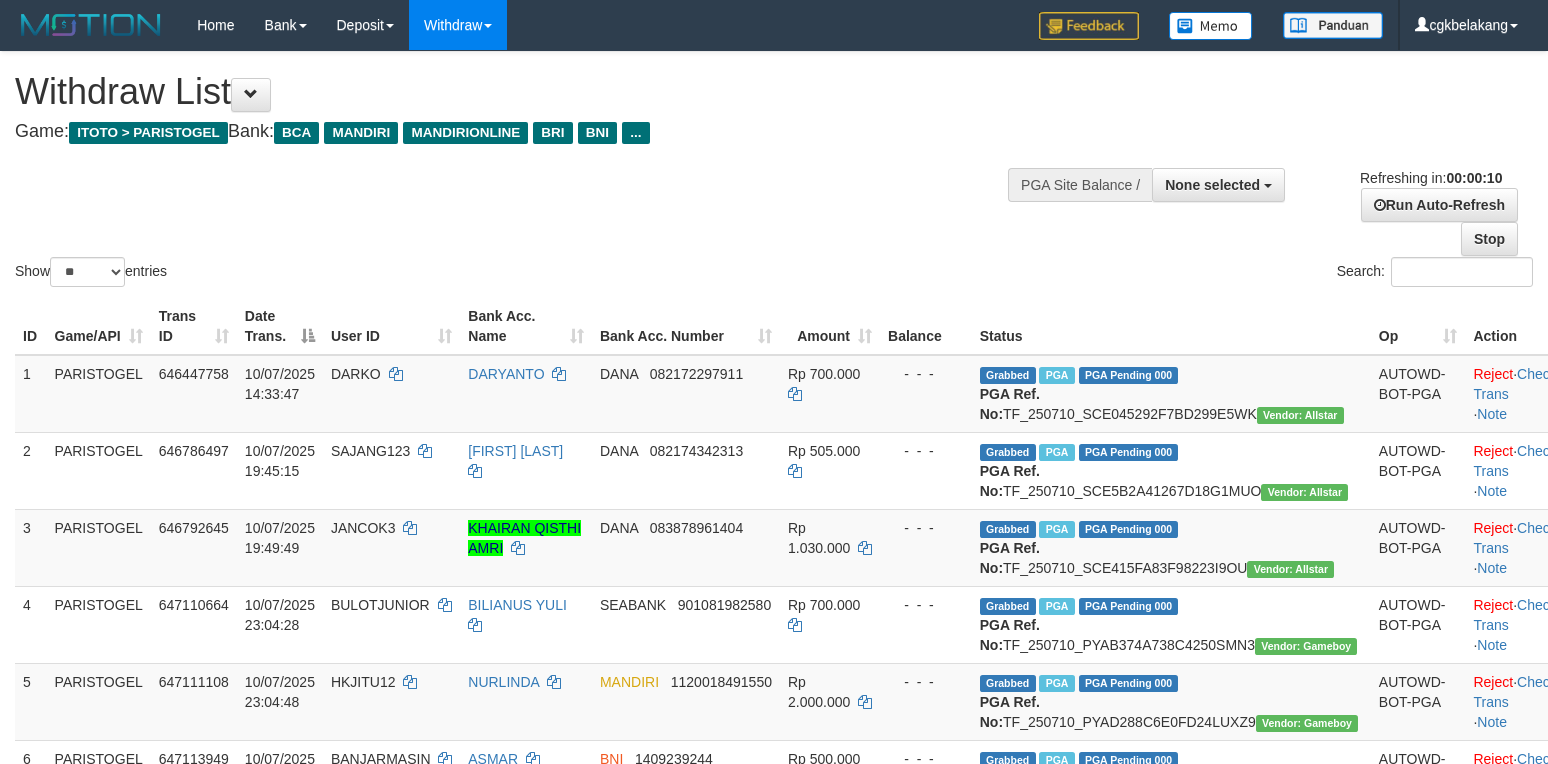 select 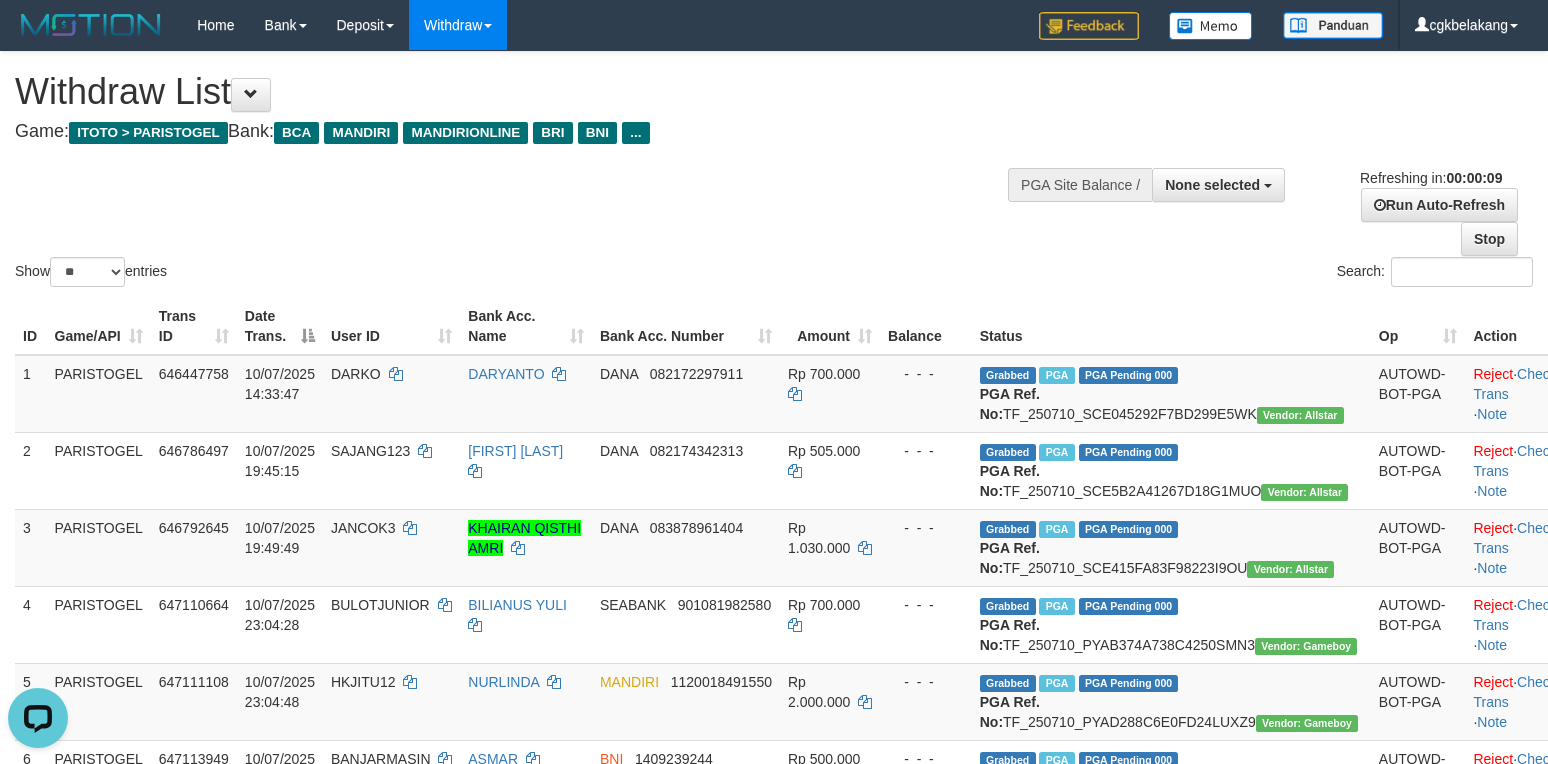 scroll, scrollTop: 0, scrollLeft: 0, axis: both 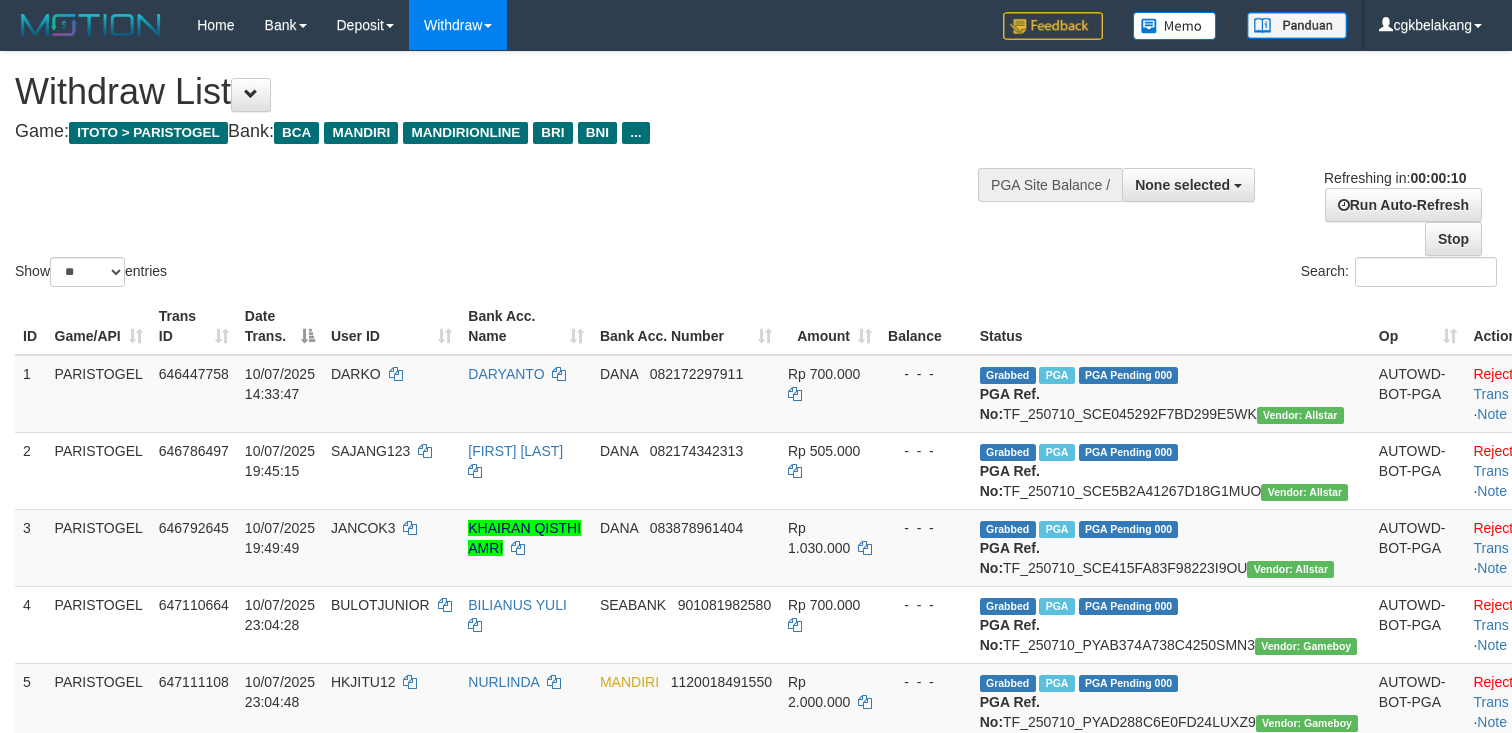 select 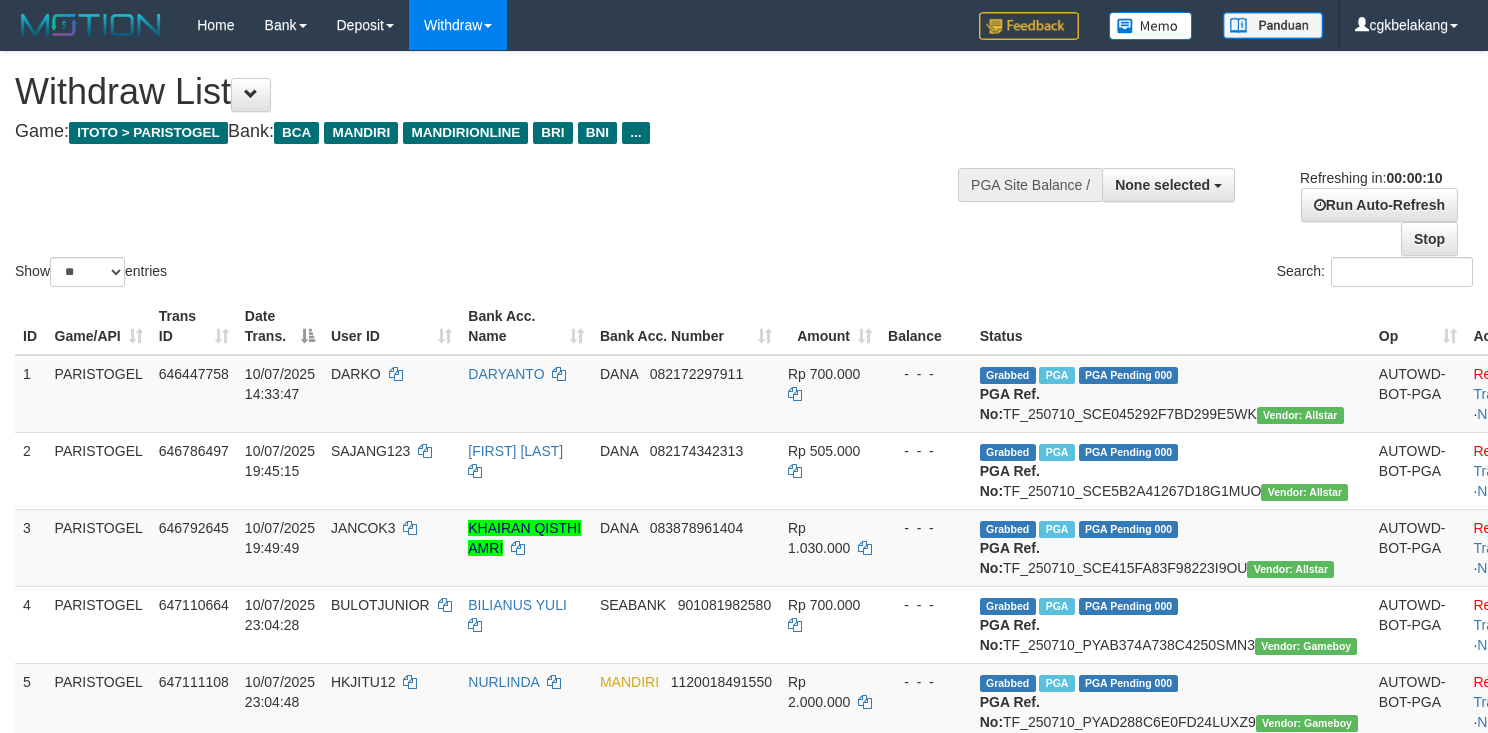 select 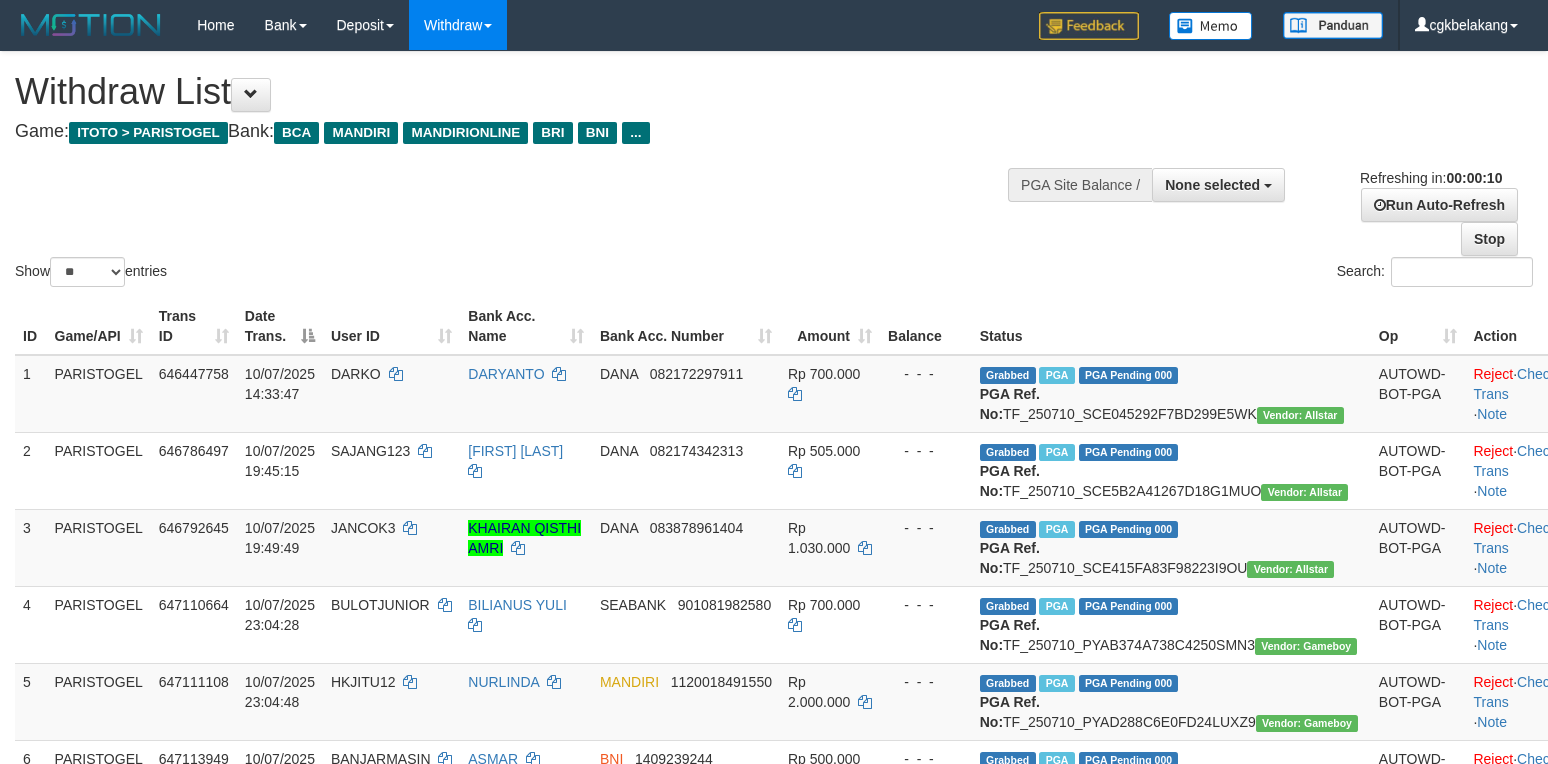 select 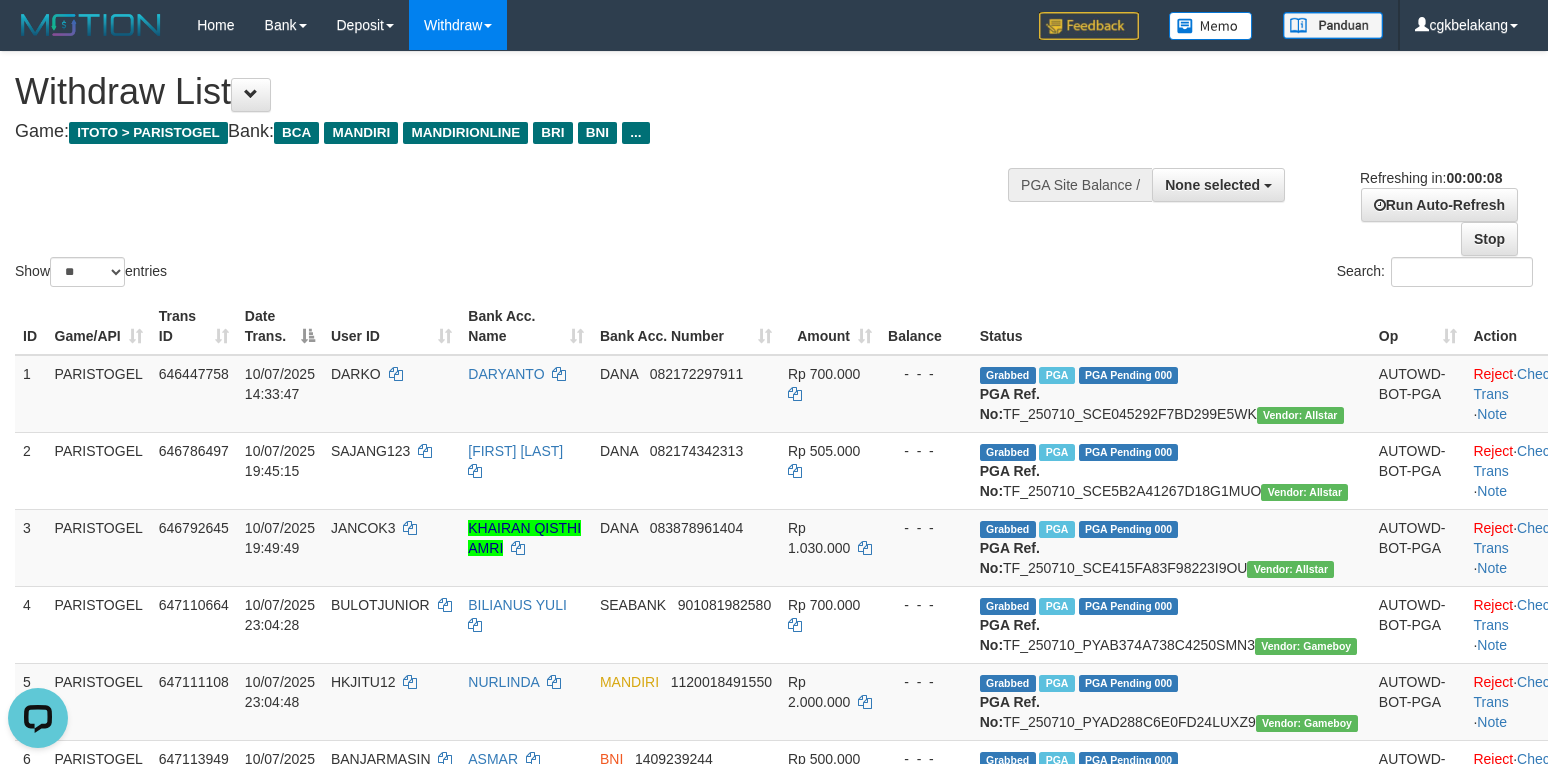 scroll, scrollTop: 0, scrollLeft: 0, axis: both 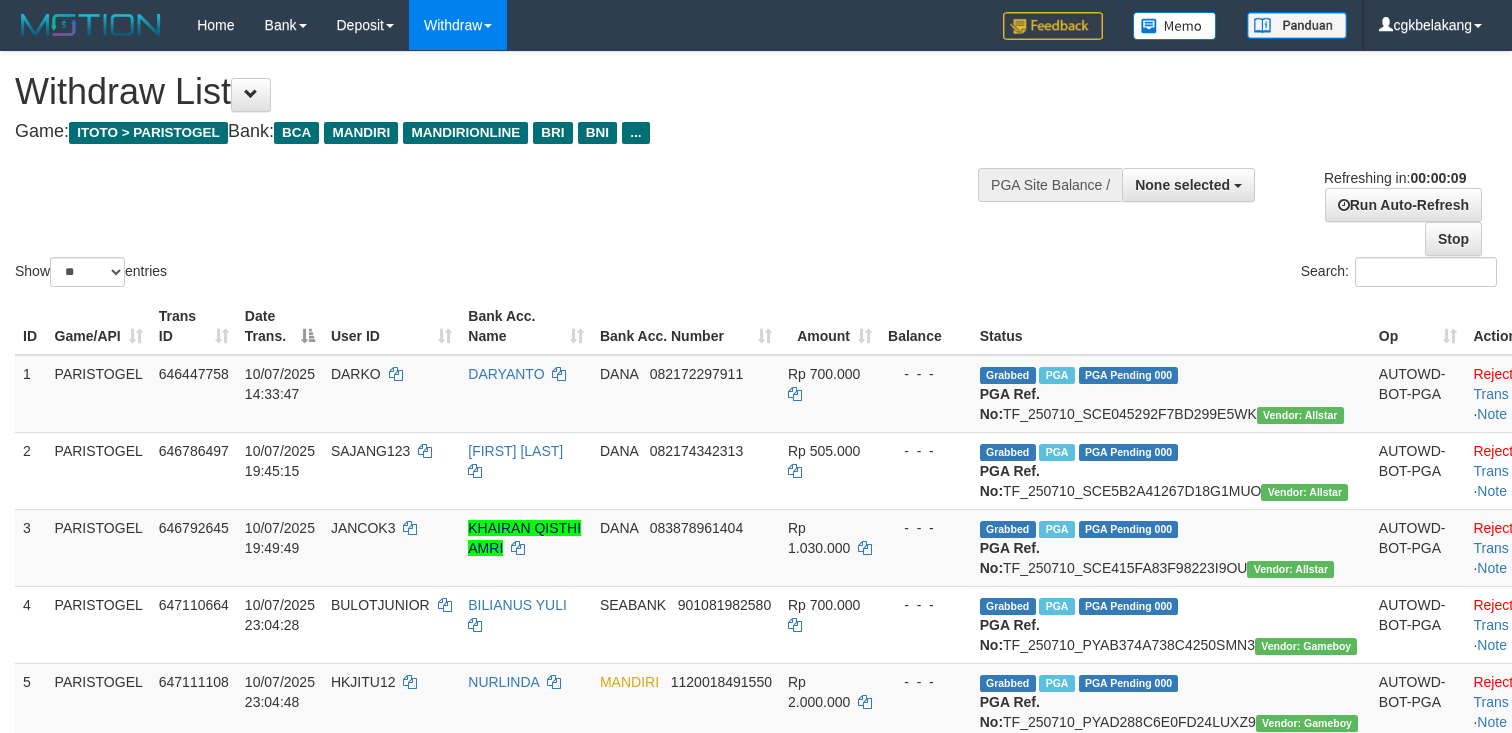 select 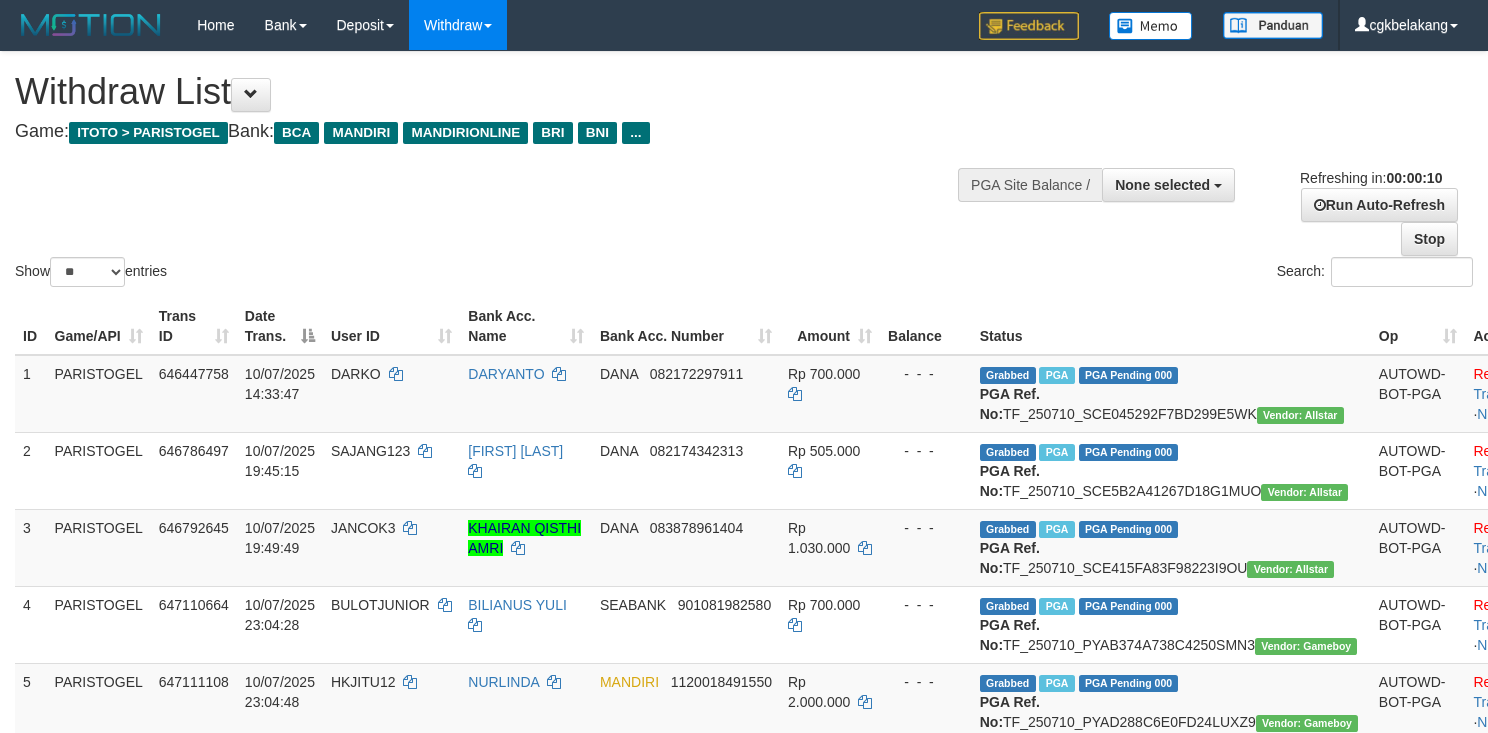 select 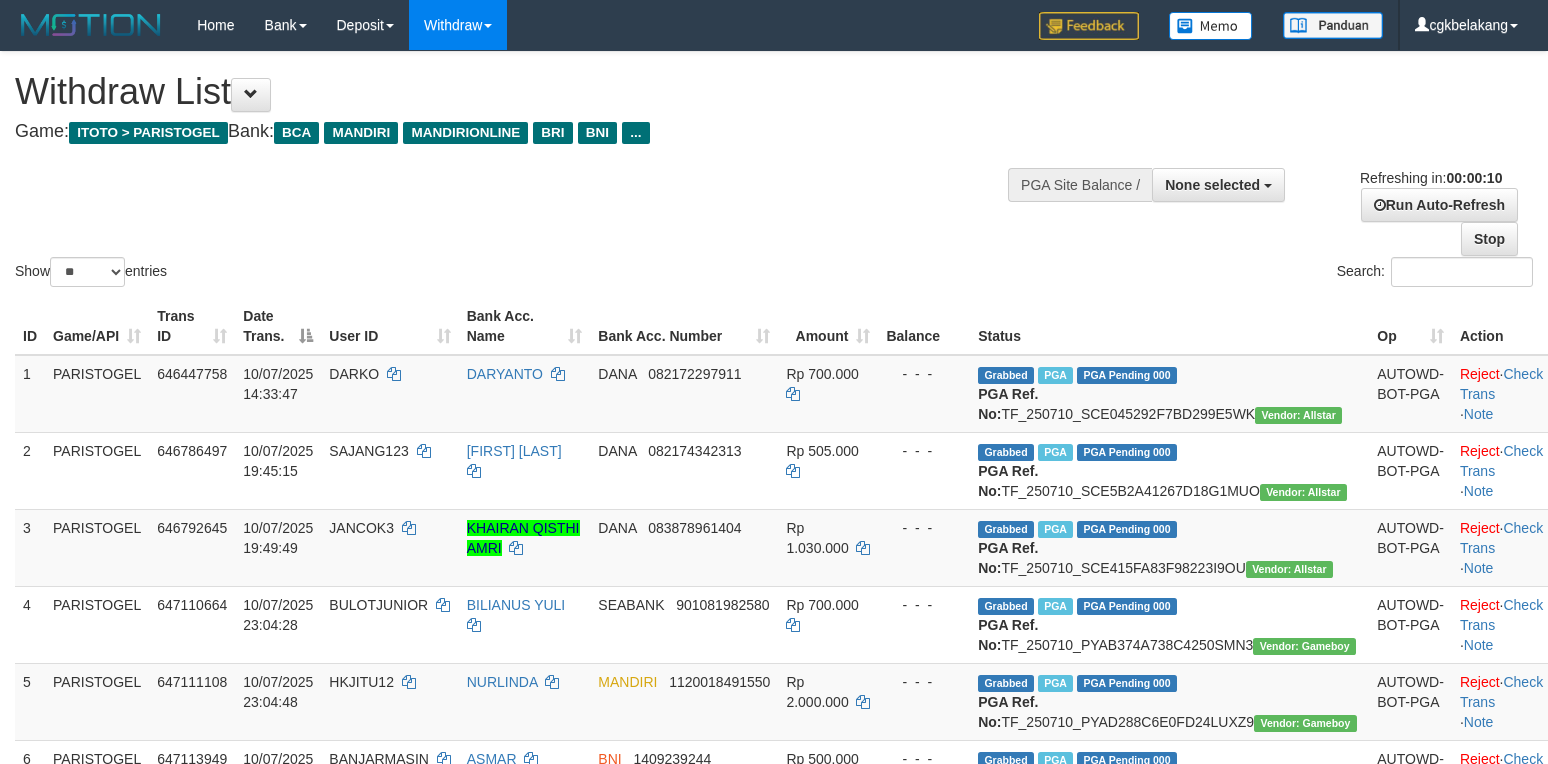 select 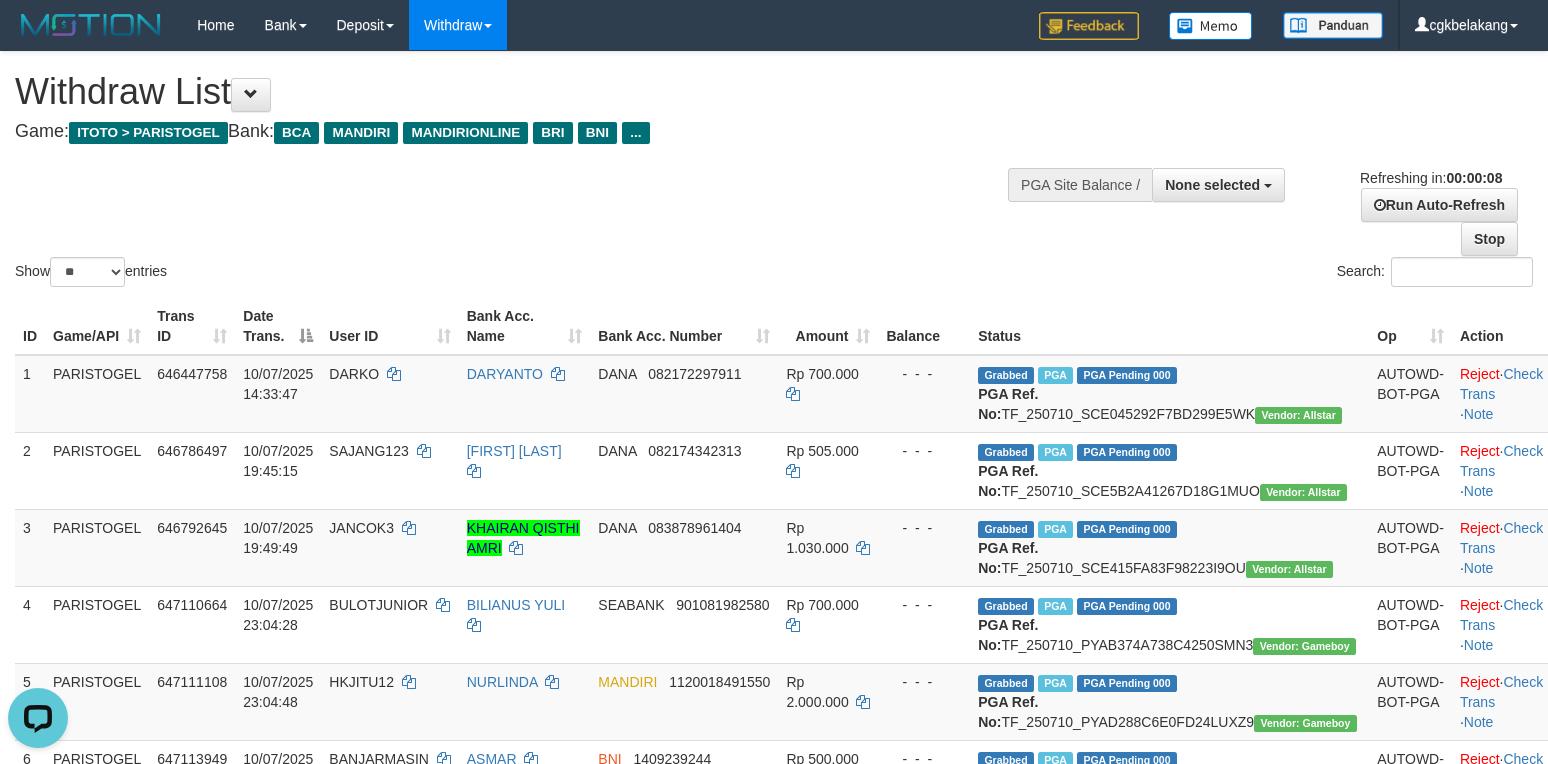scroll, scrollTop: 0, scrollLeft: 0, axis: both 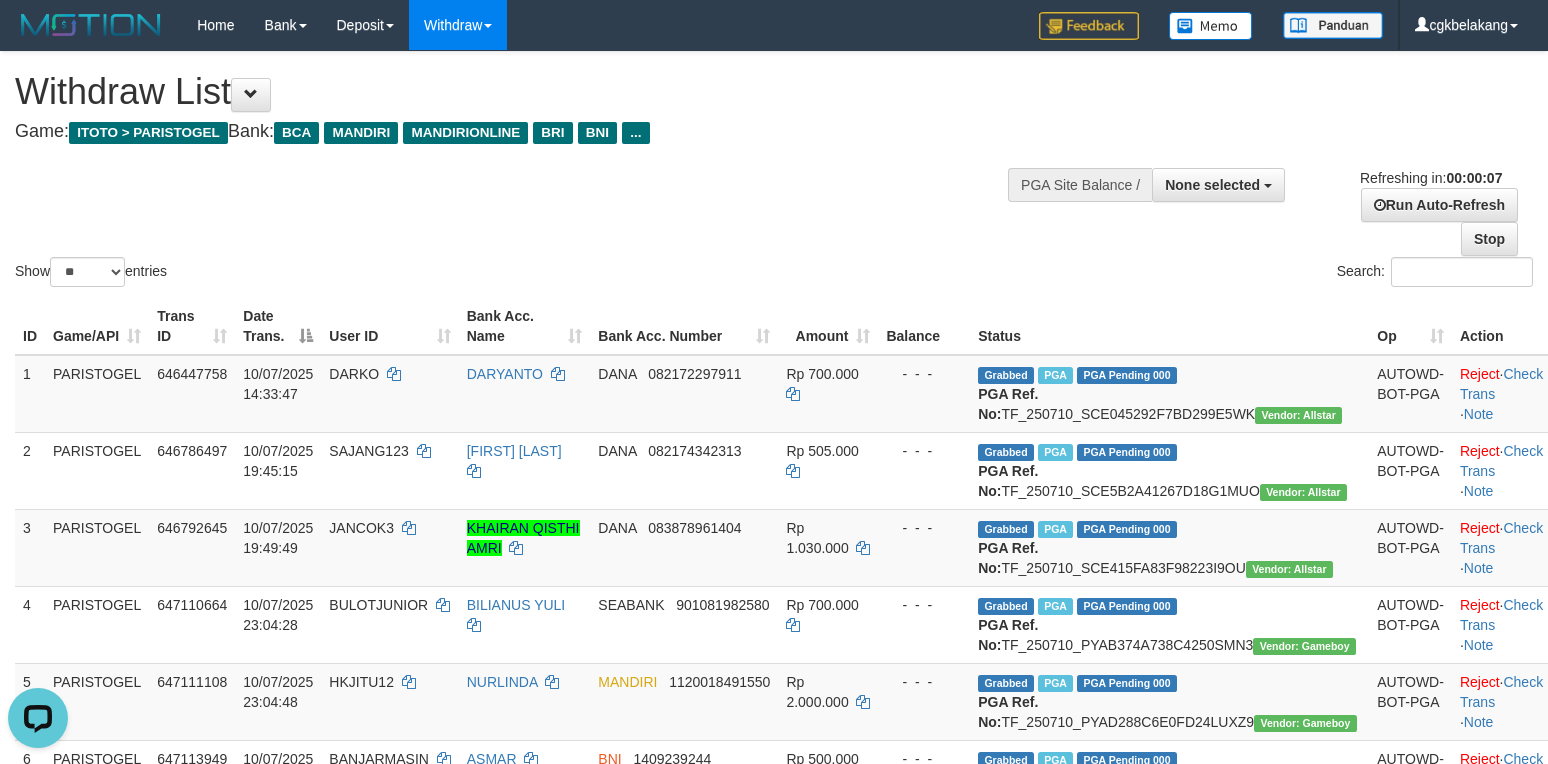 click on "Status" at bounding box center (1169, 326) 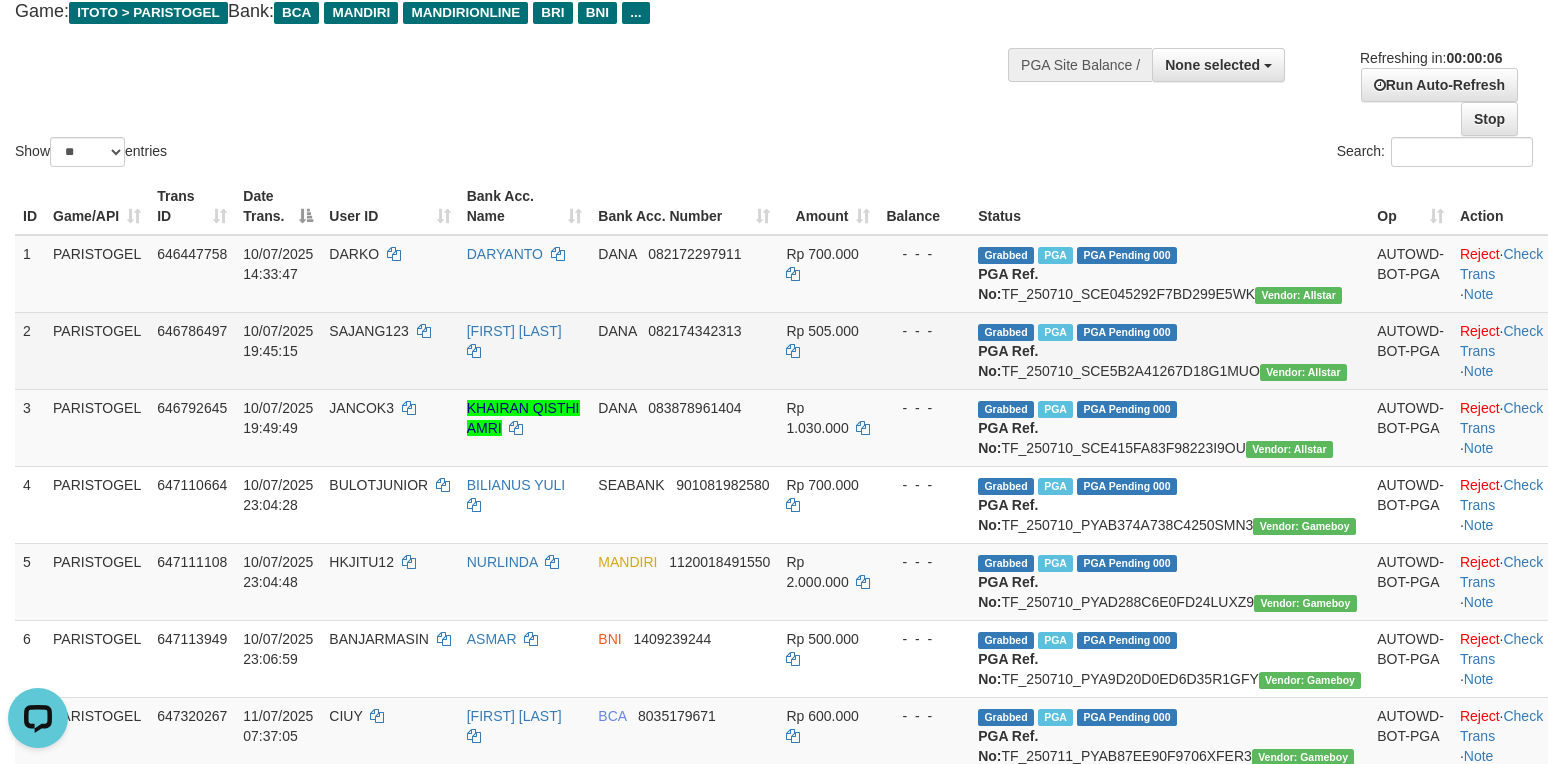 scroll, scrollTop: 533, scrollLeft: 0, axis: vertical 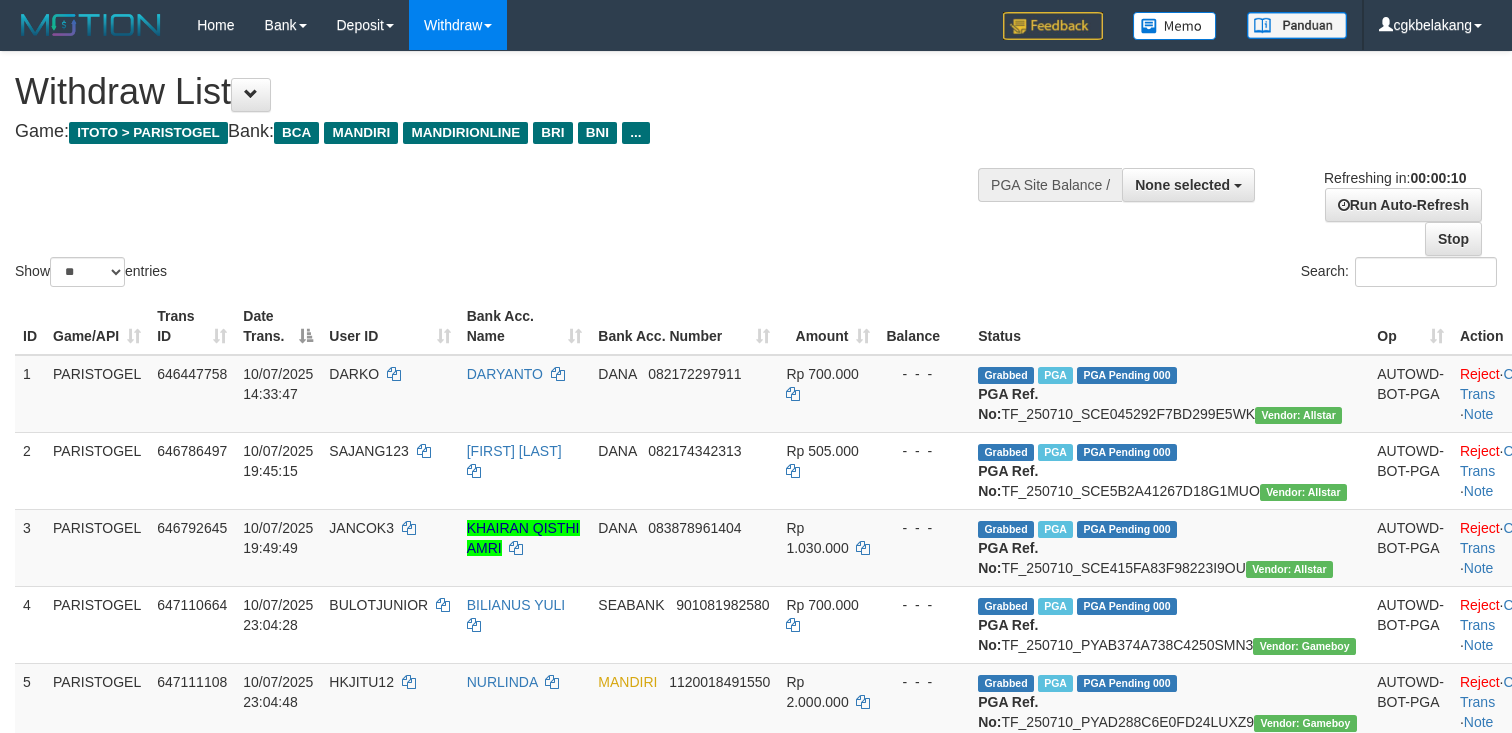 select 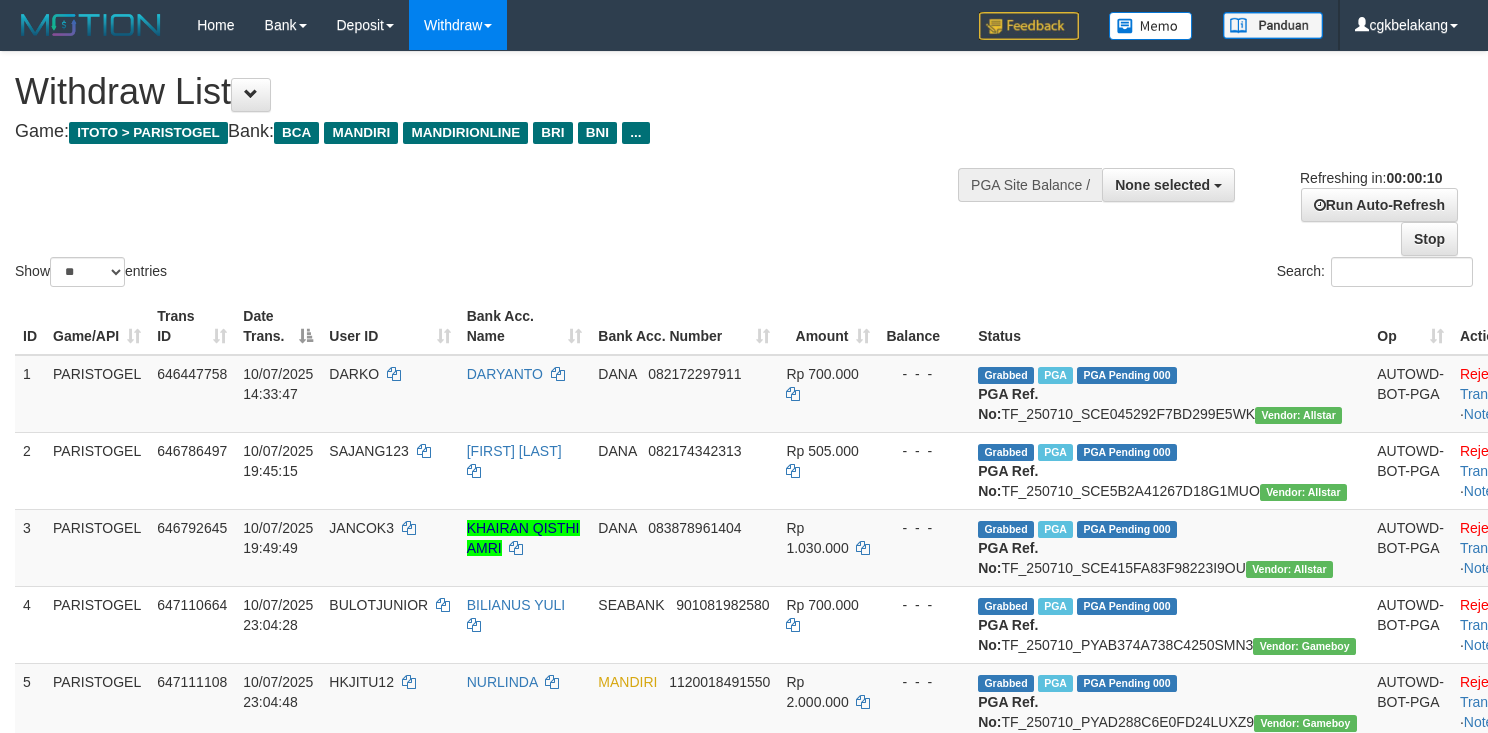 select 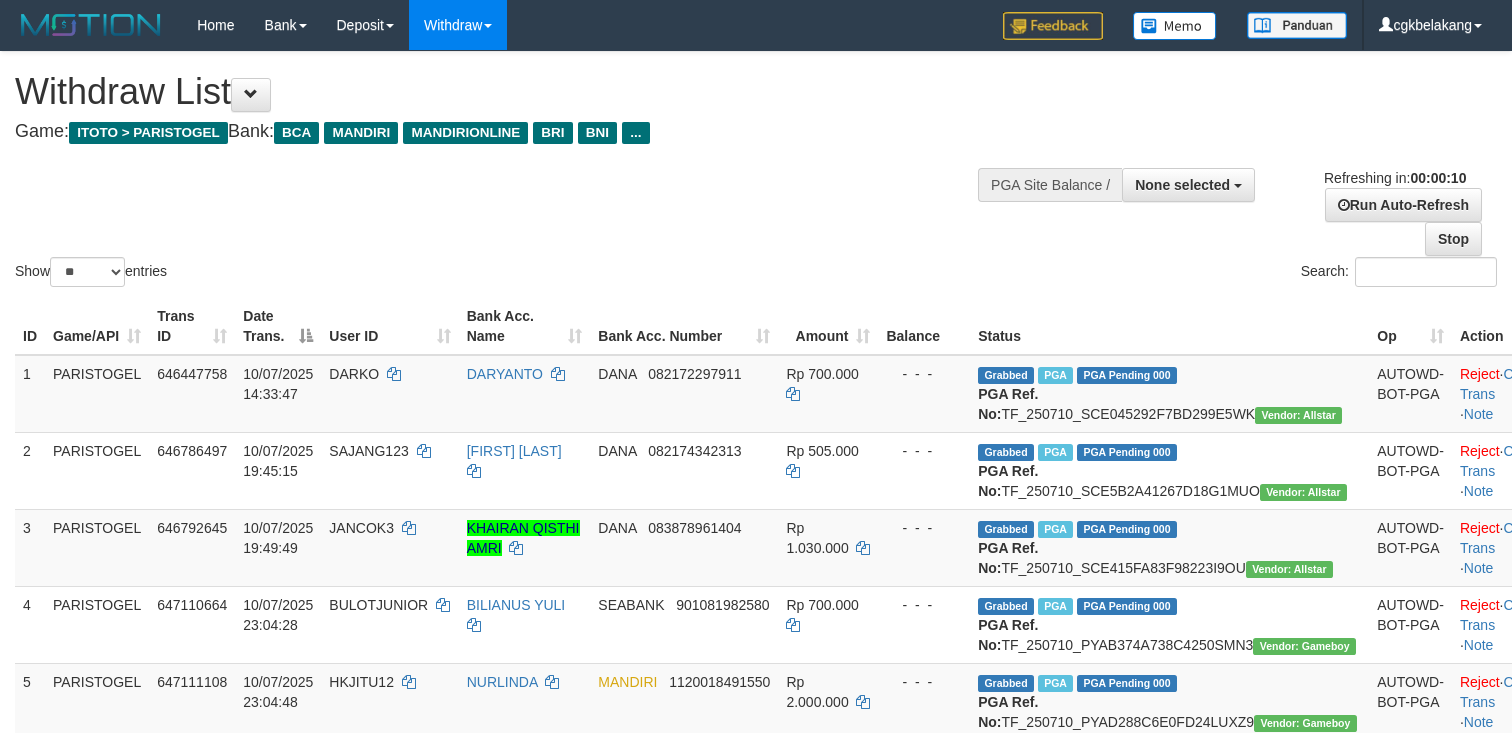 select 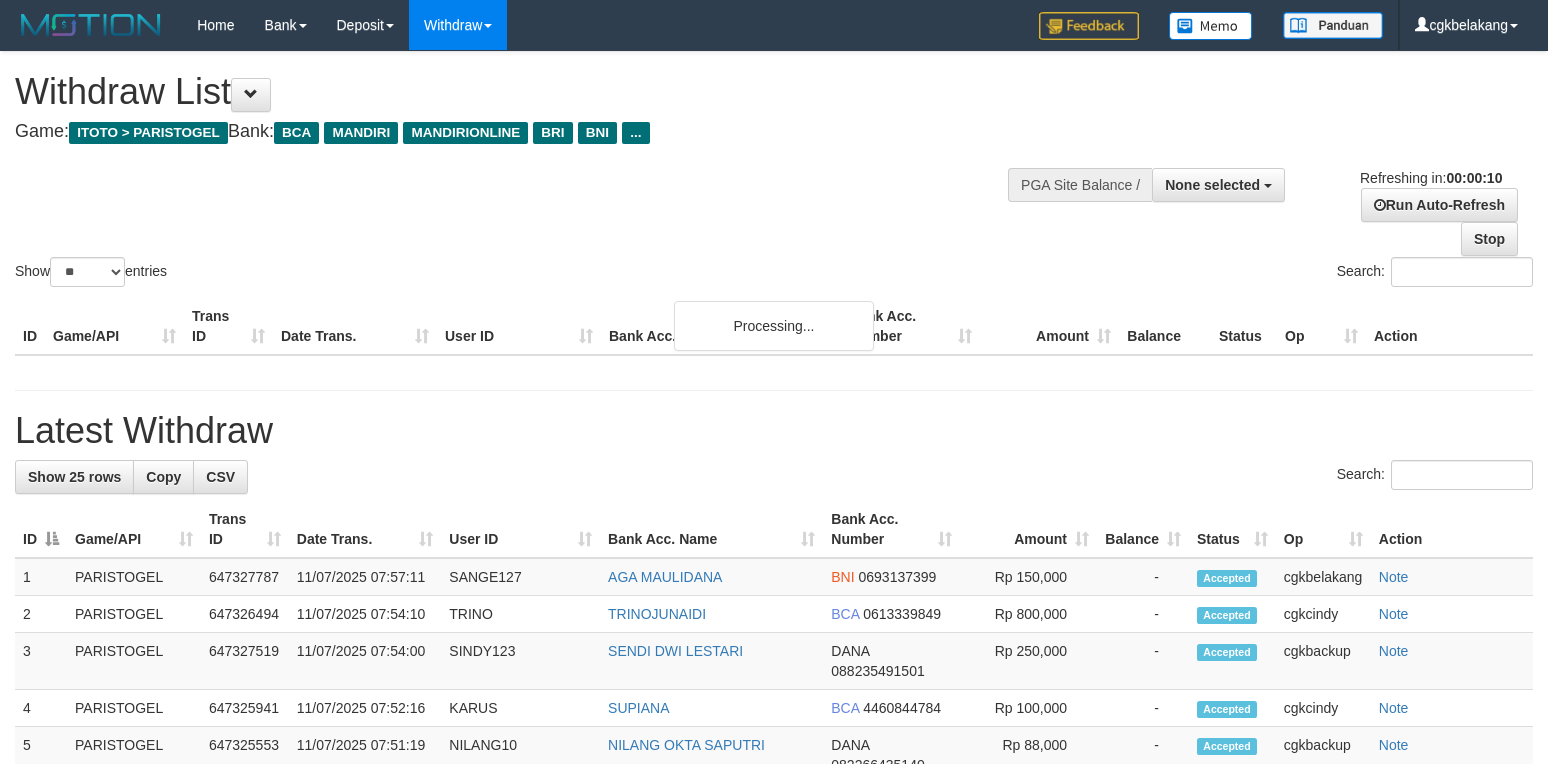 select 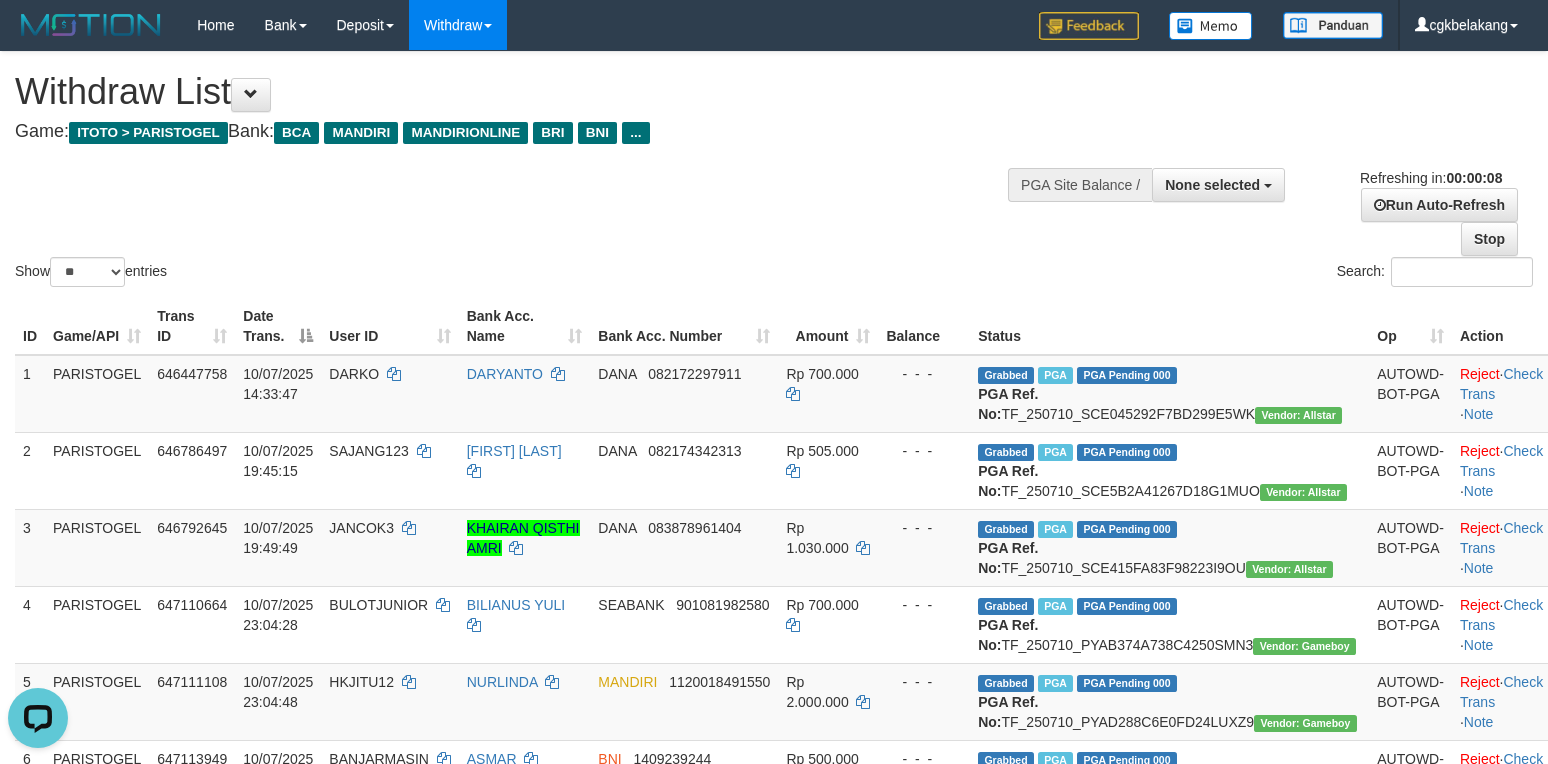scroll, scrollTop: 0, scrollLeft: 0, axis: both 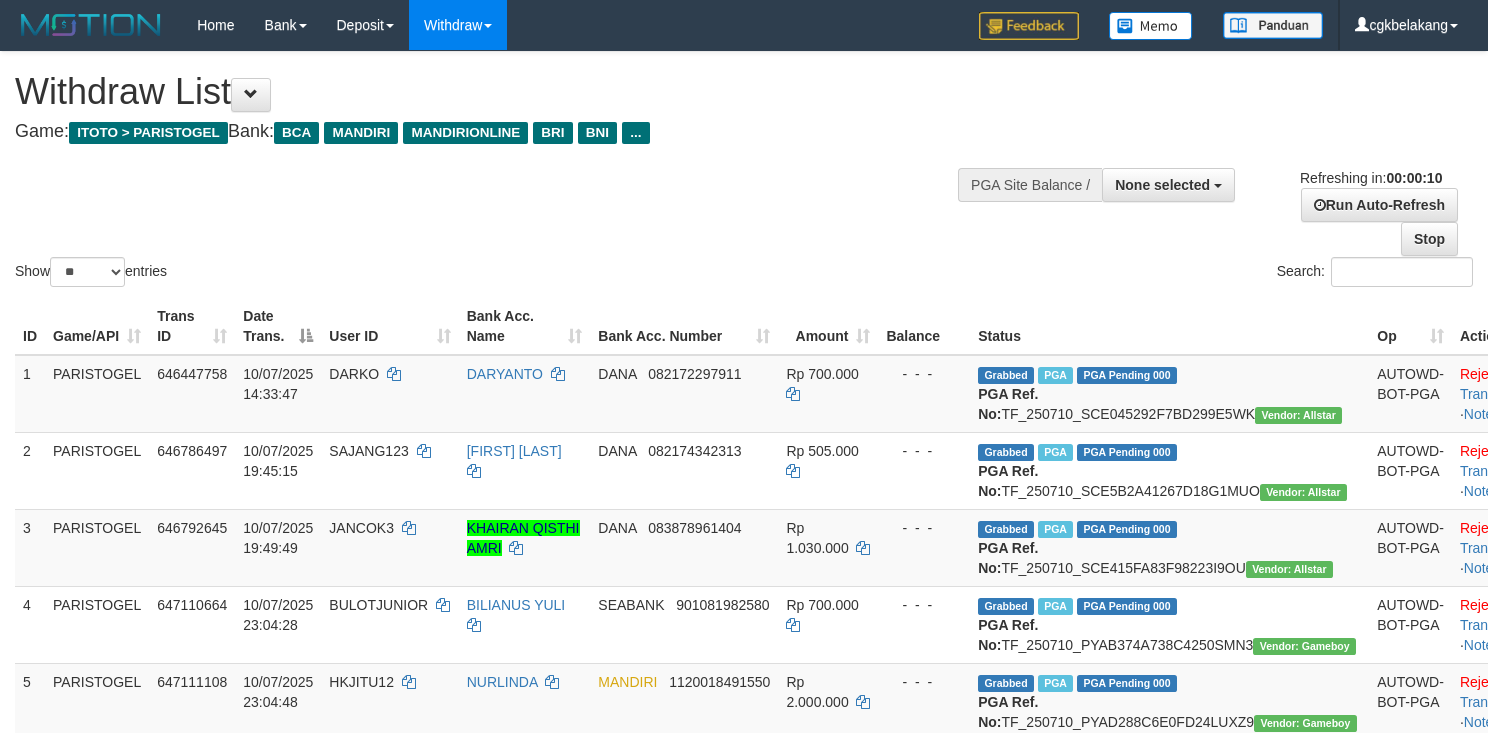 select 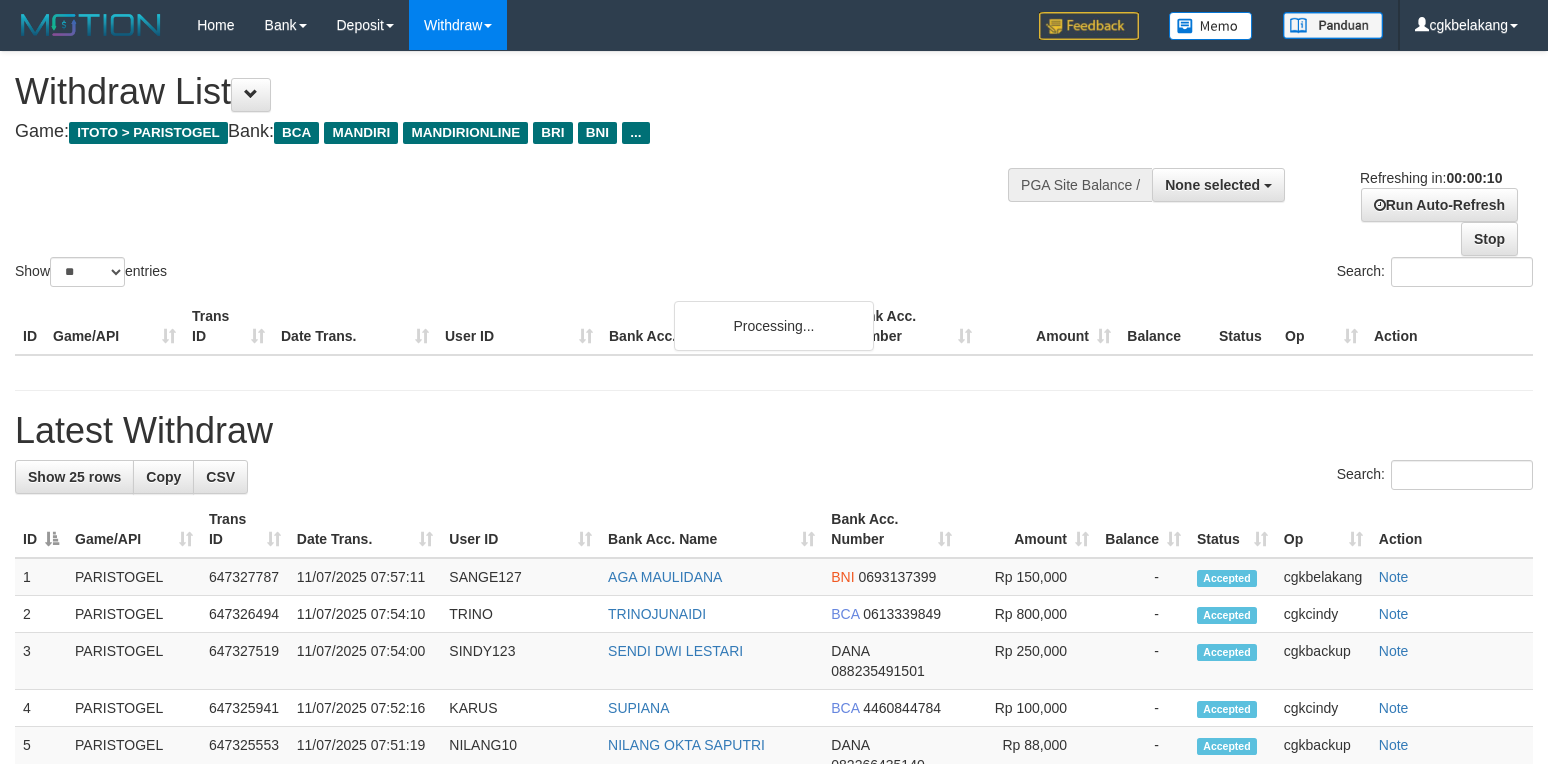 select 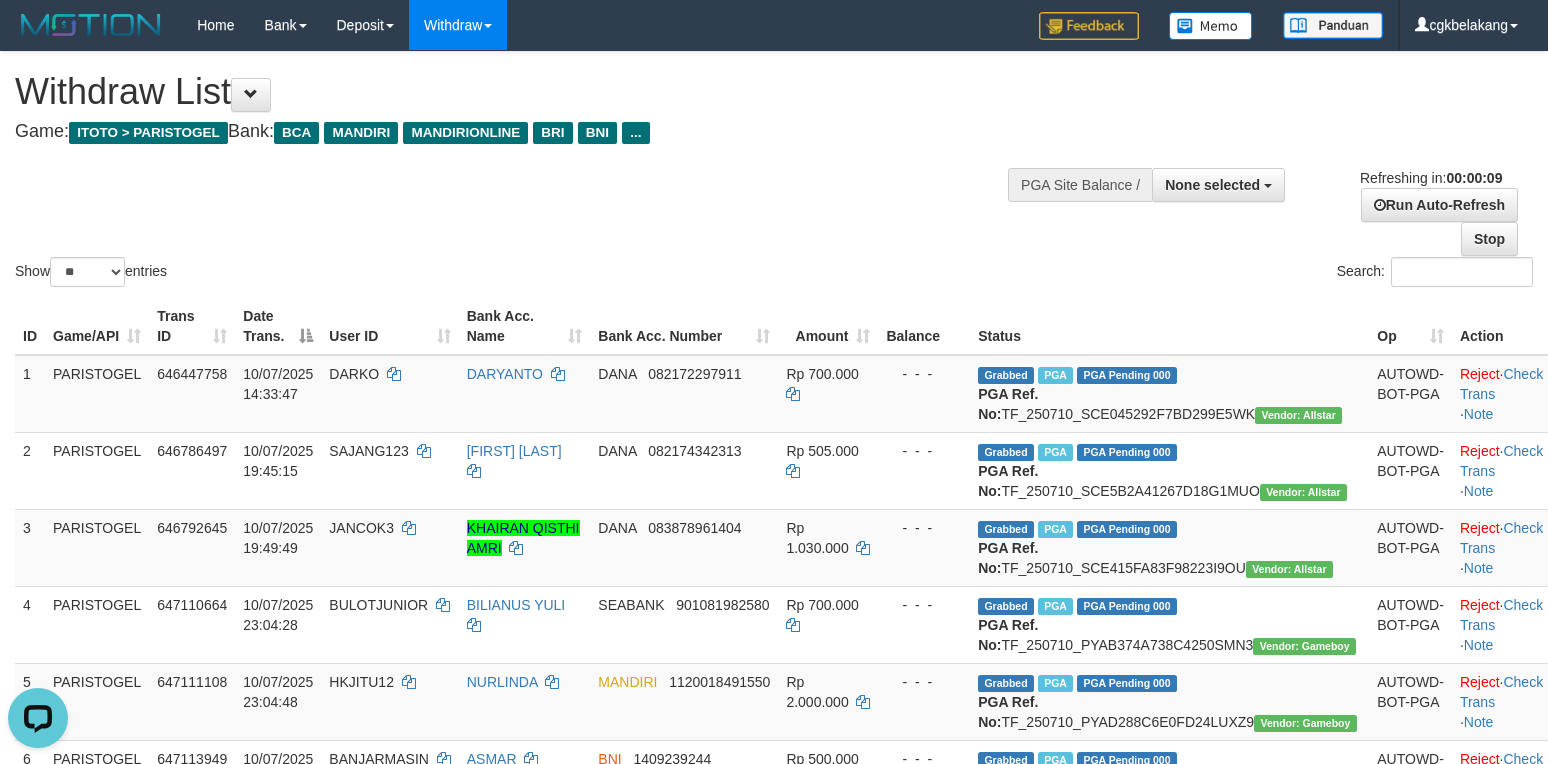 scroll, scrollTop: 0, scrollLeft: 0, axis: both 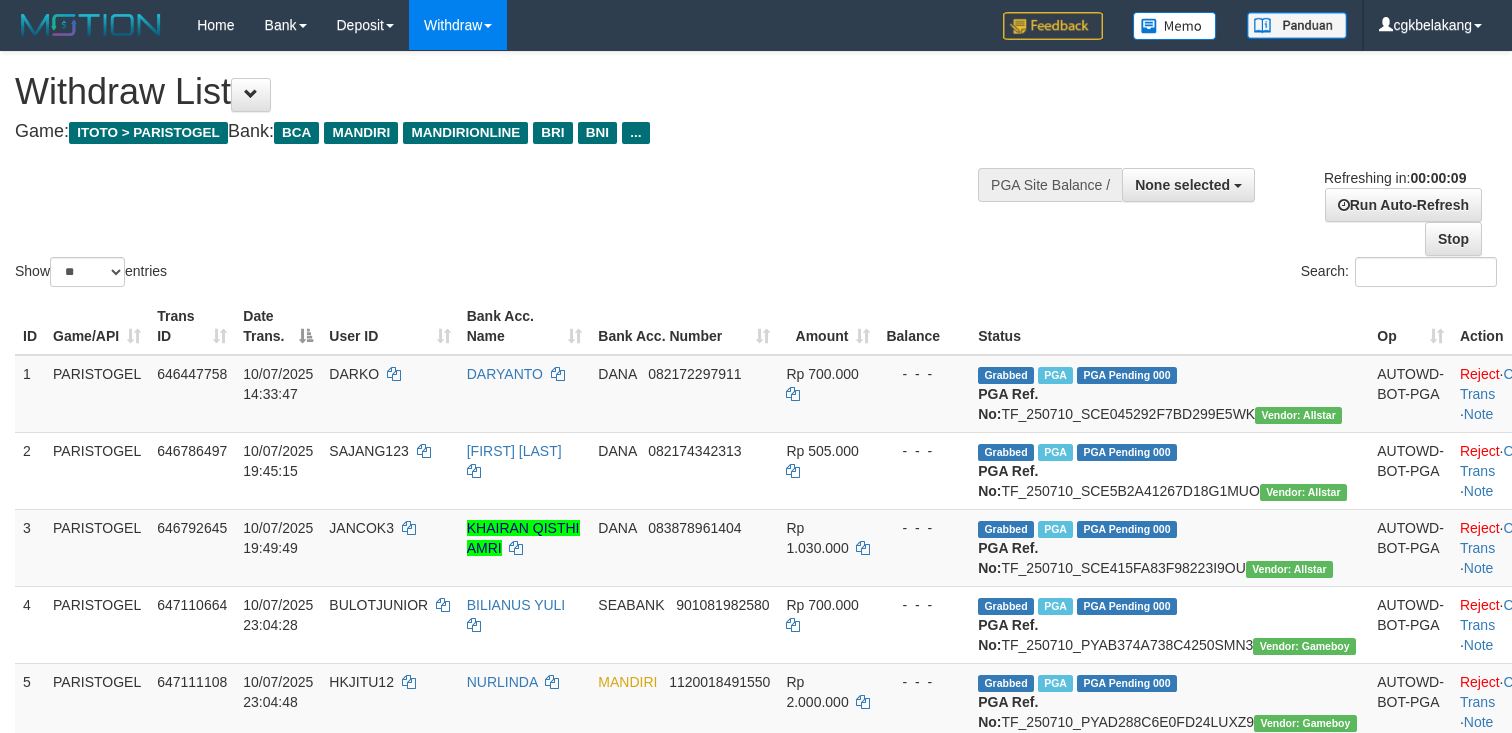 select 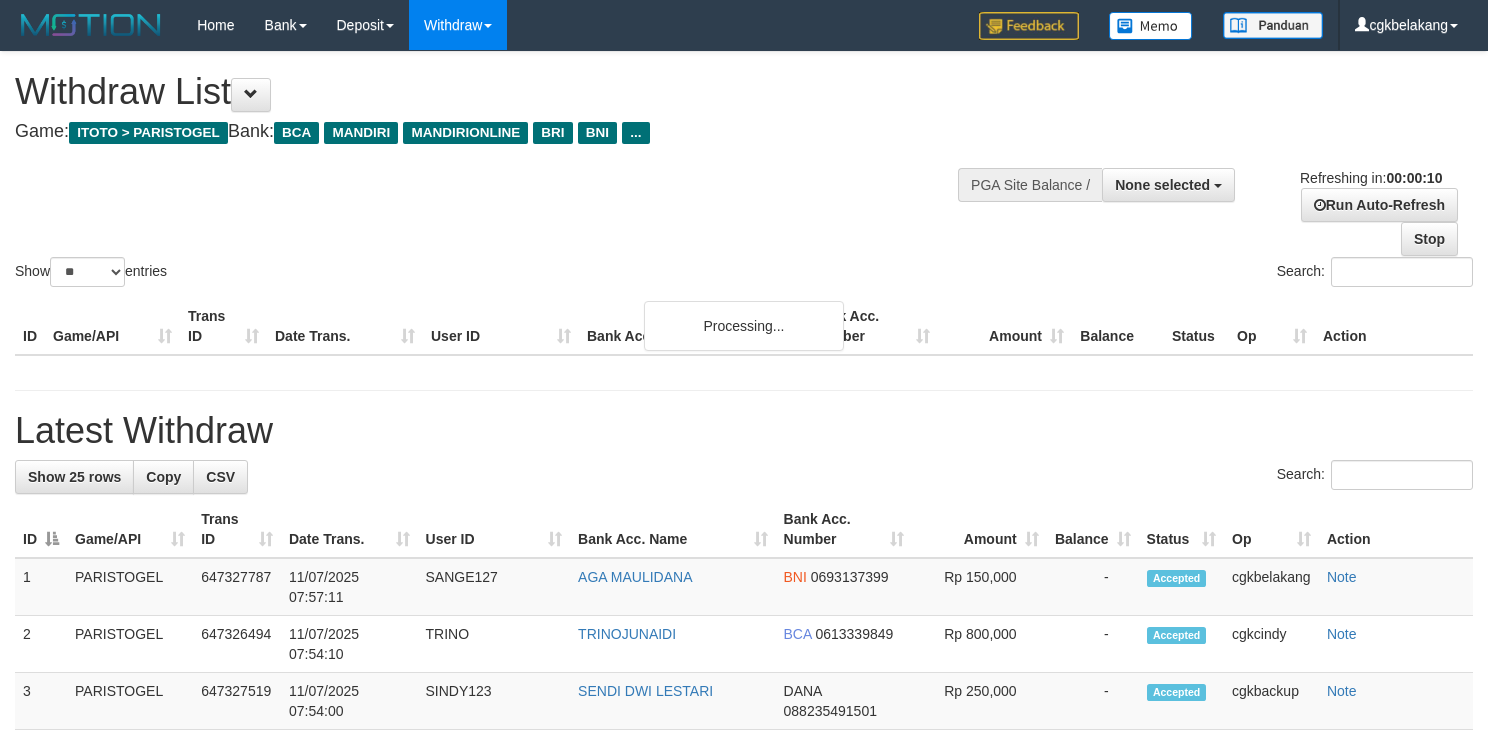 select 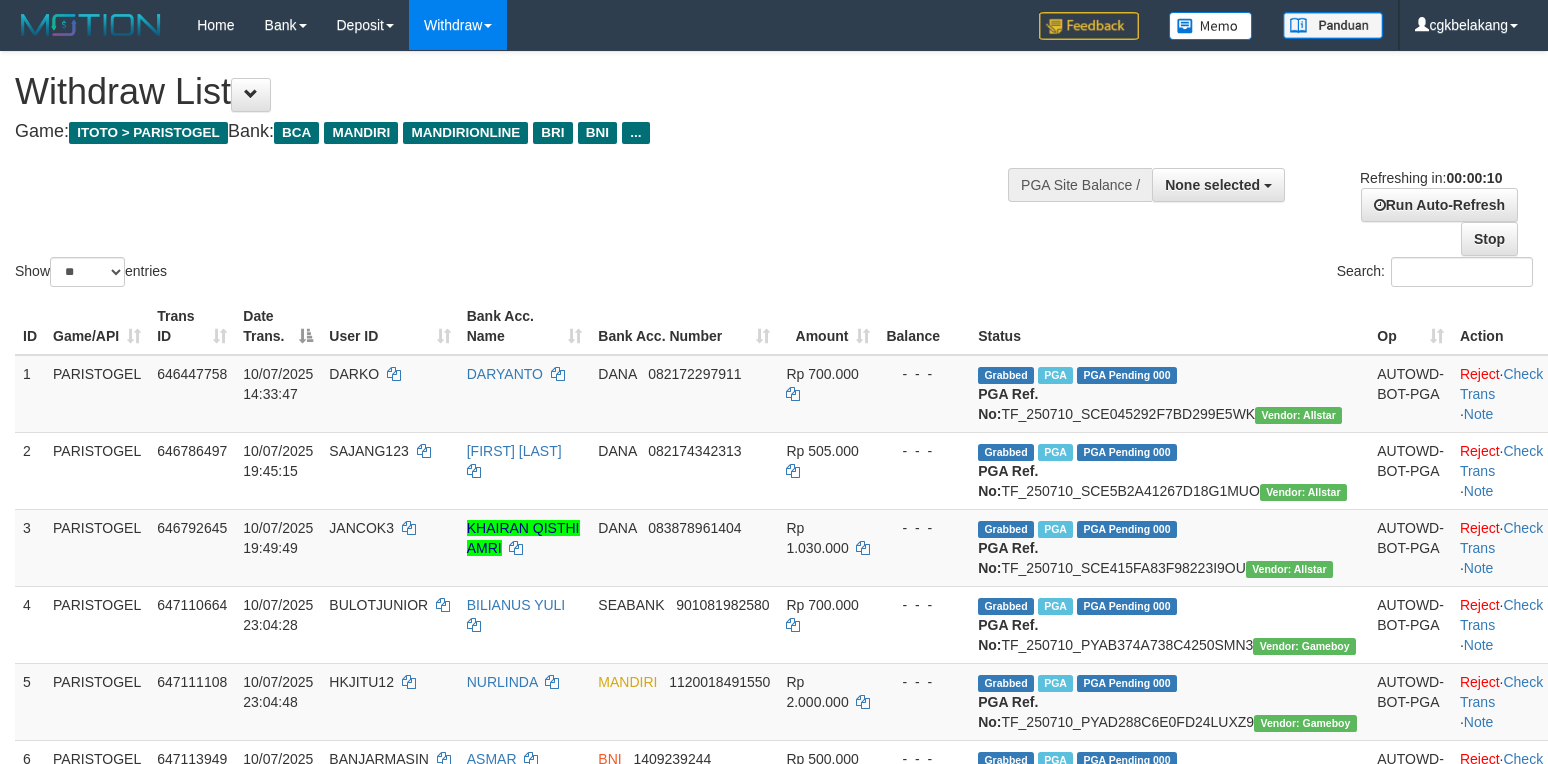 select 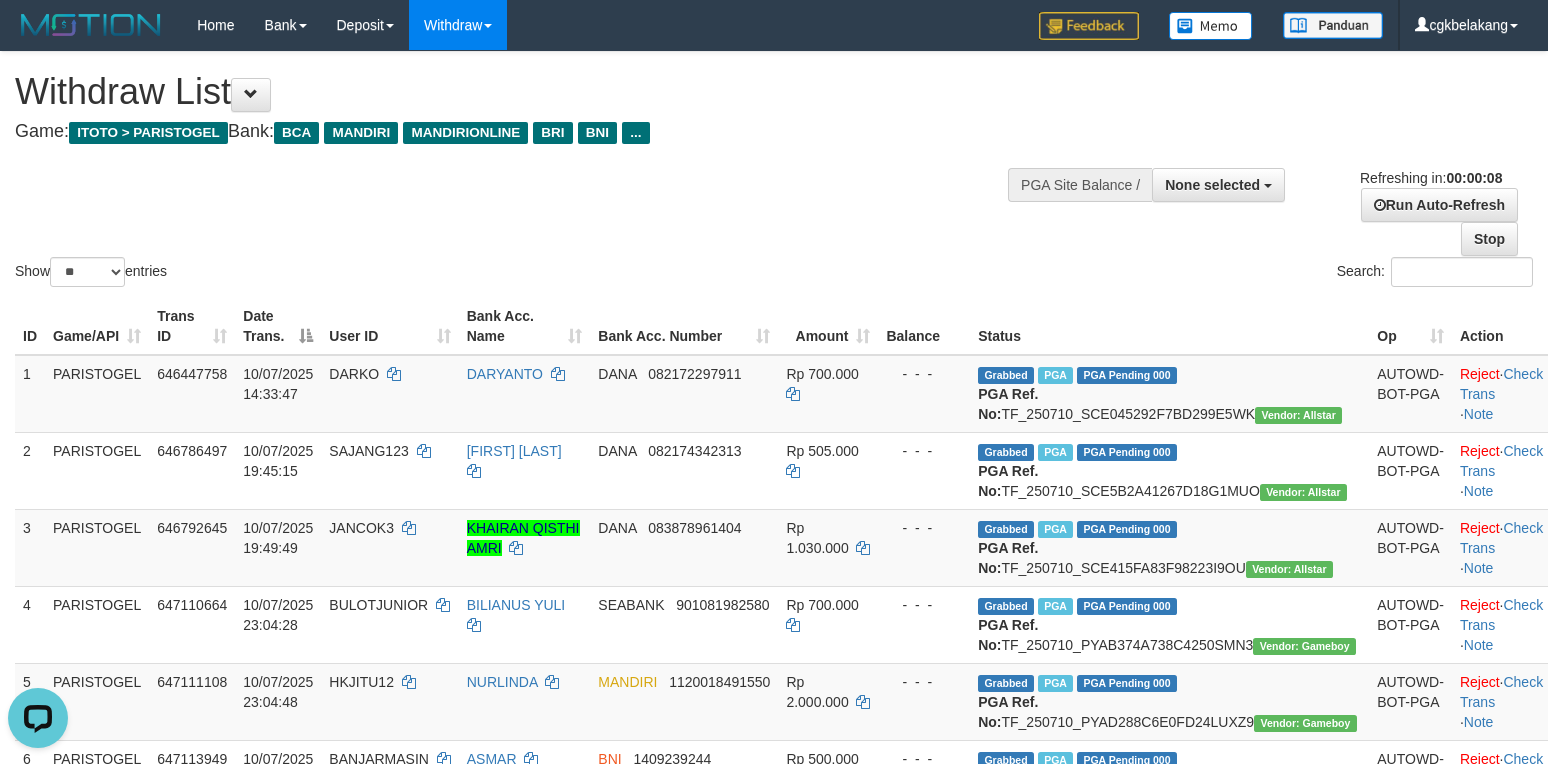 scroll, scrollTop: 0, scrollLeft: 0, axis: both 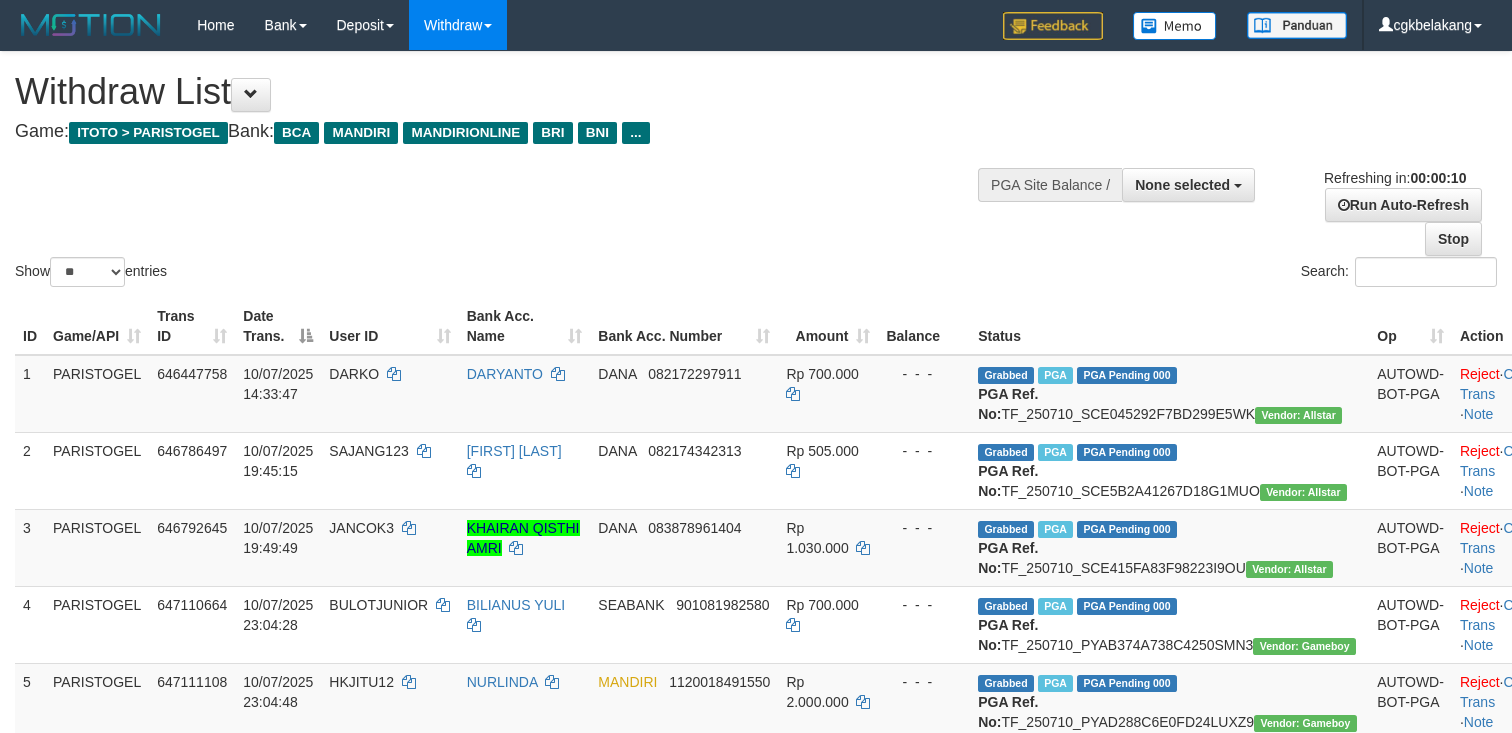 select 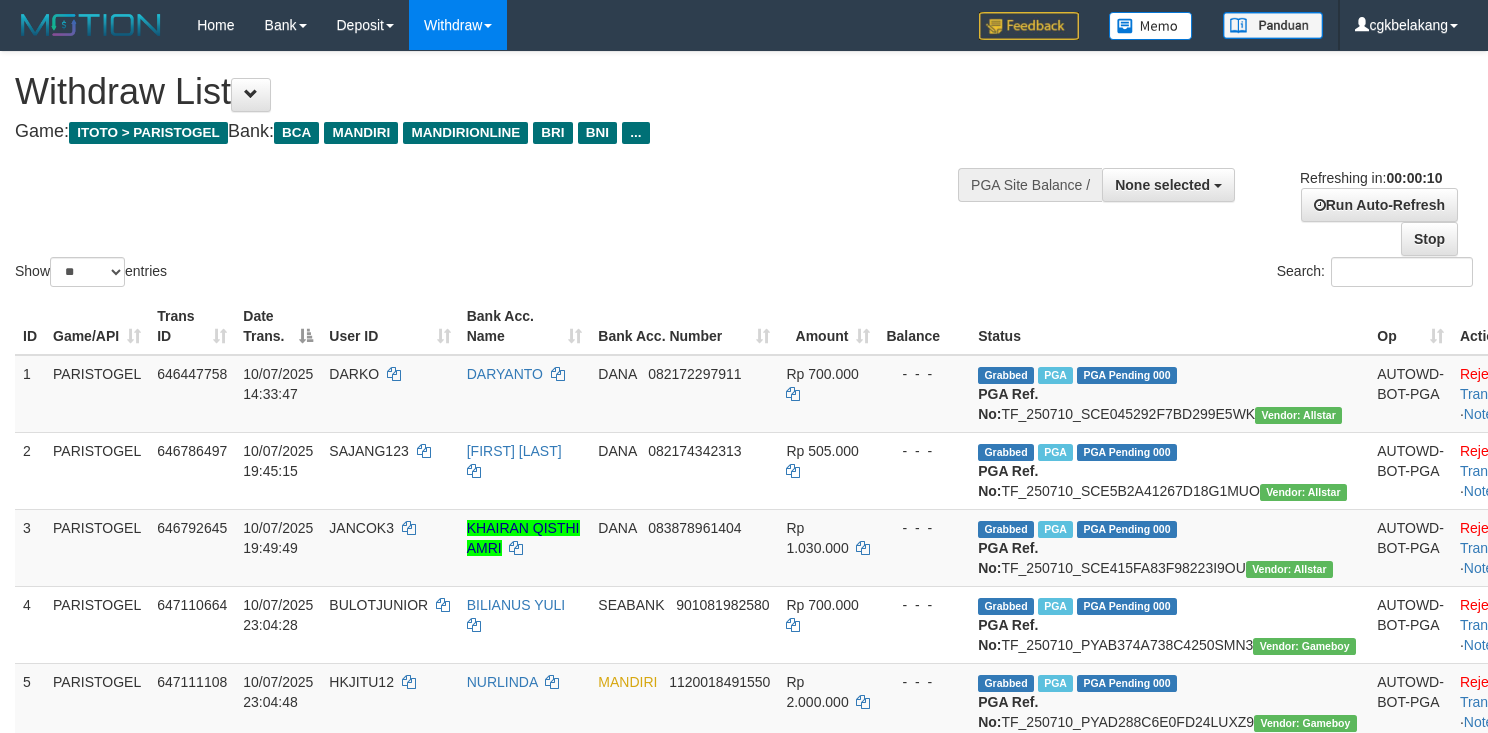 select 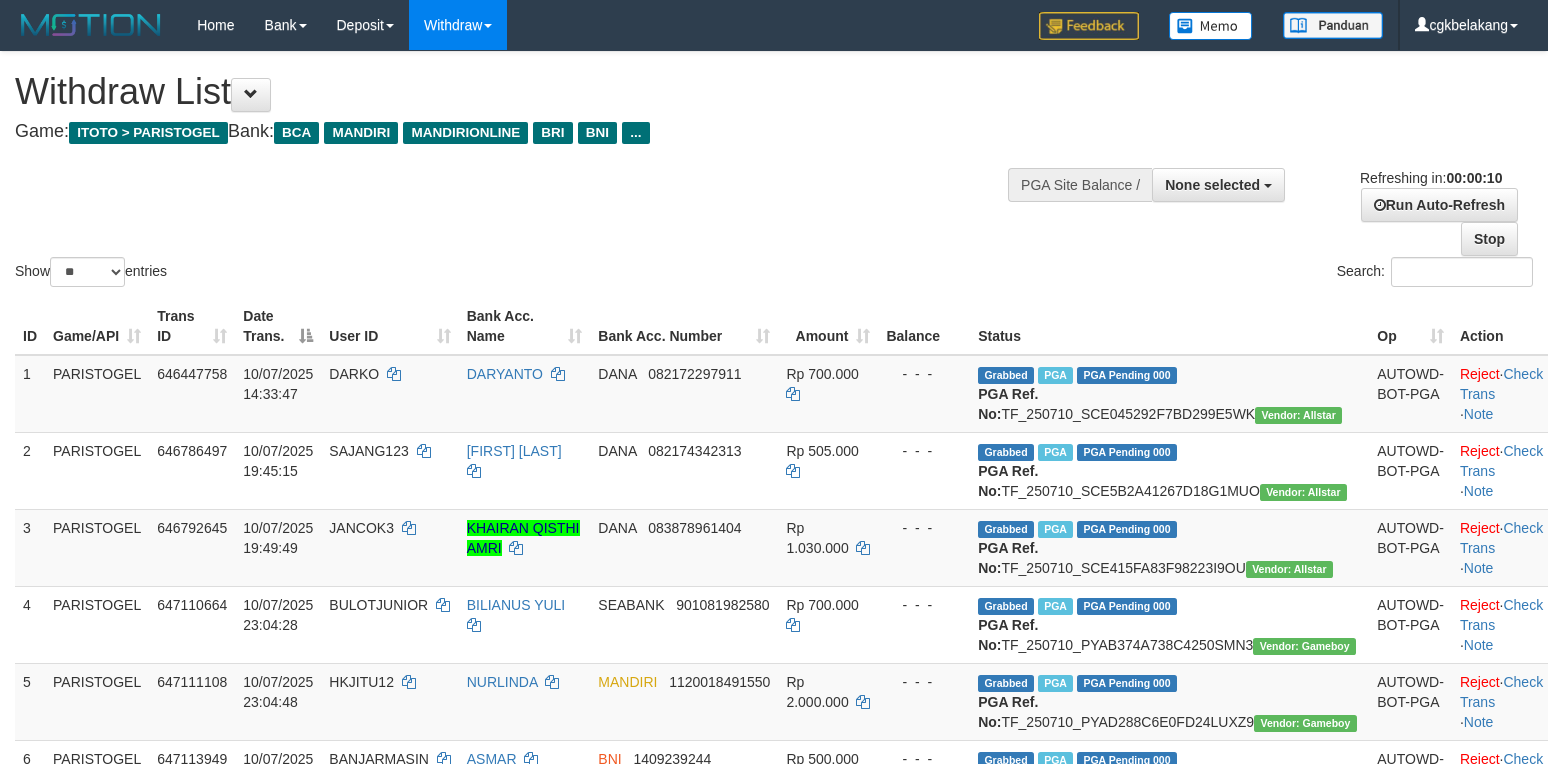 select 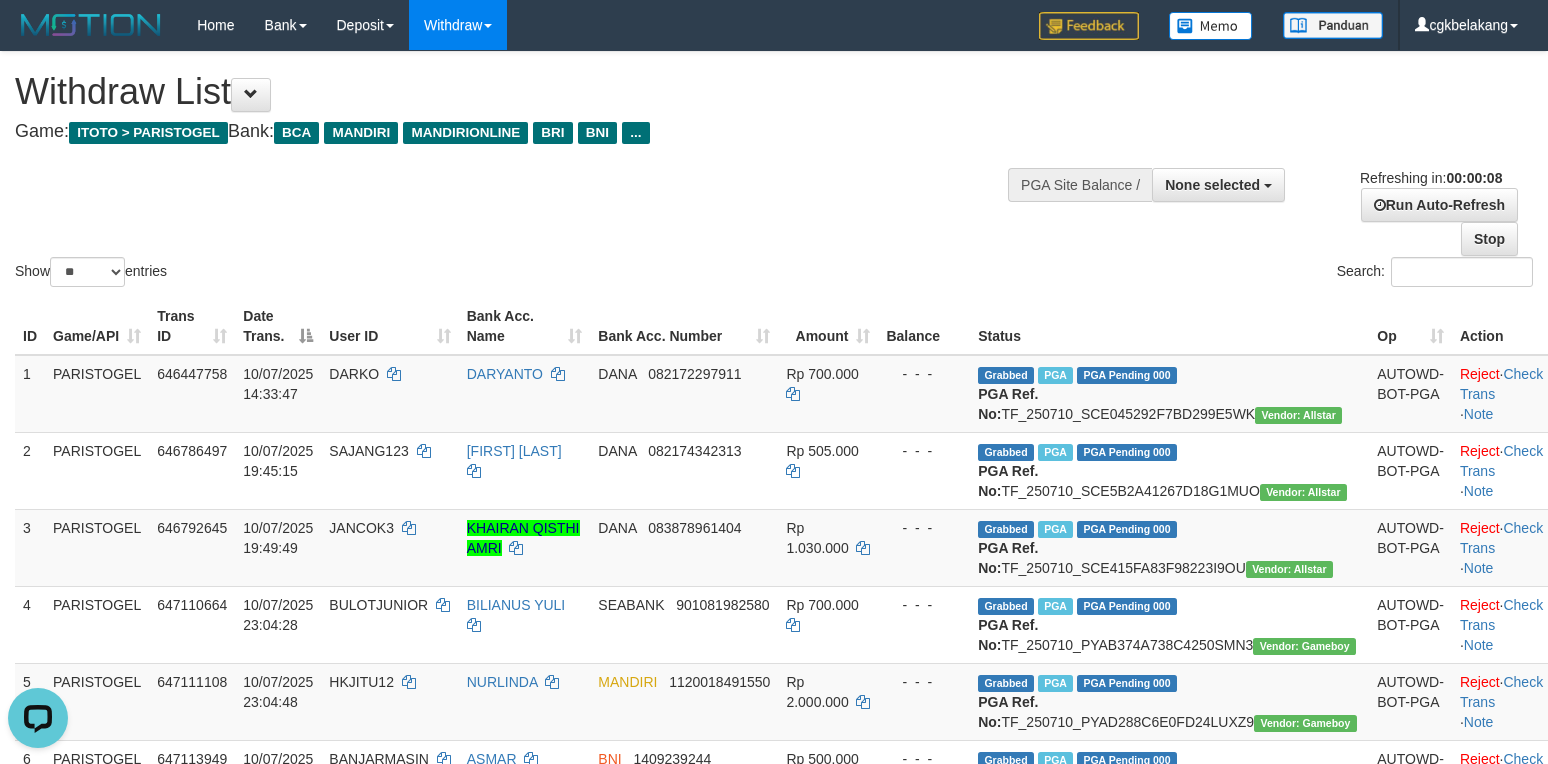 scroll, scrollTop: 0, scrollLeft: 0, axis: both 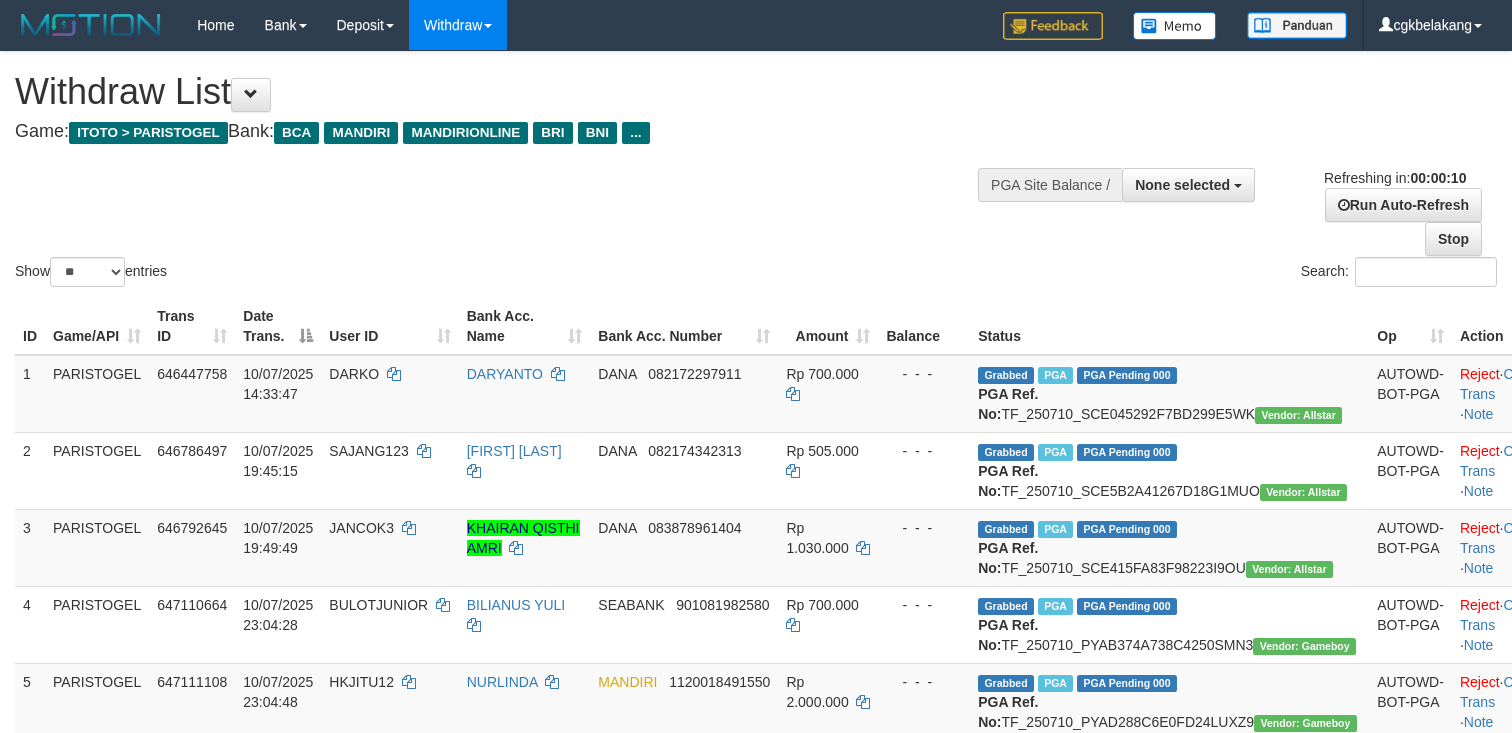 select 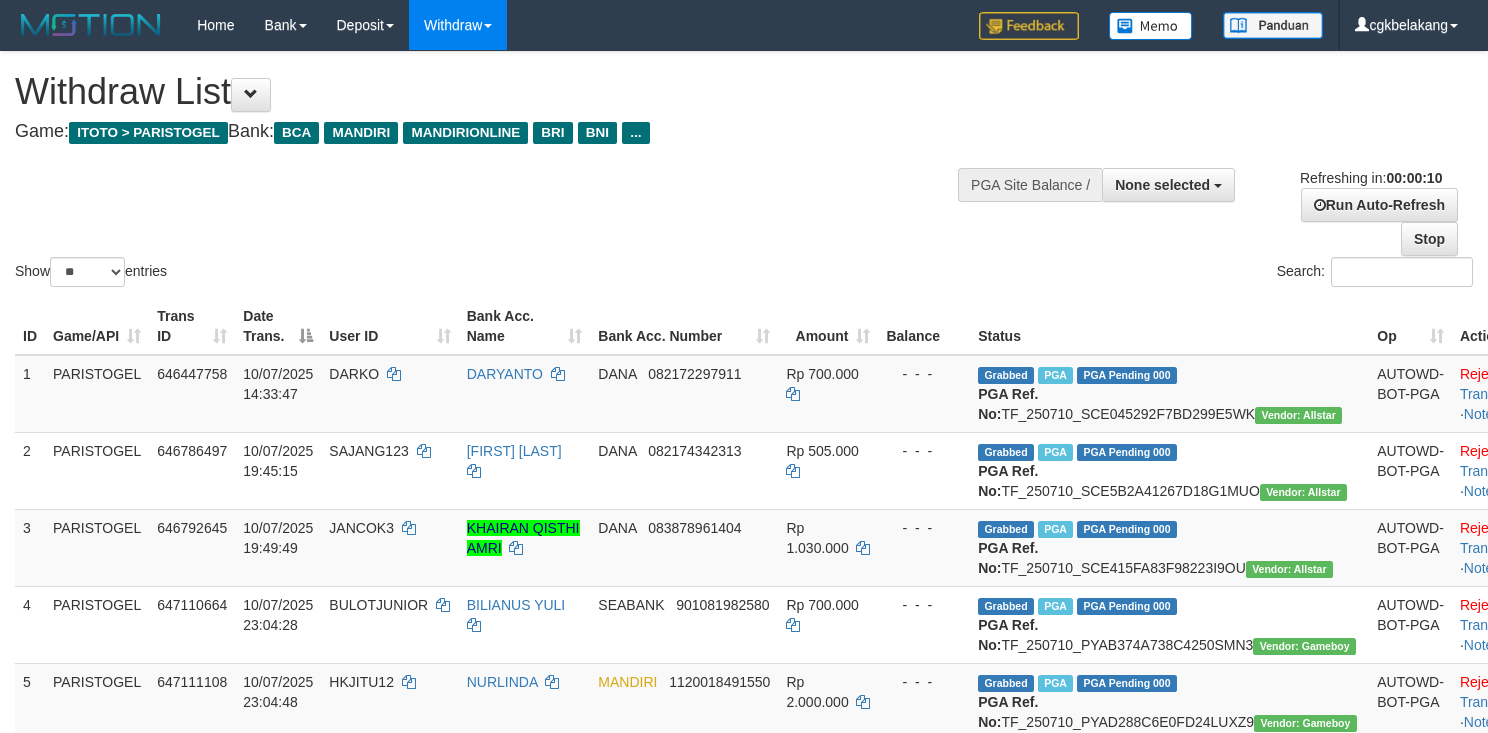 select 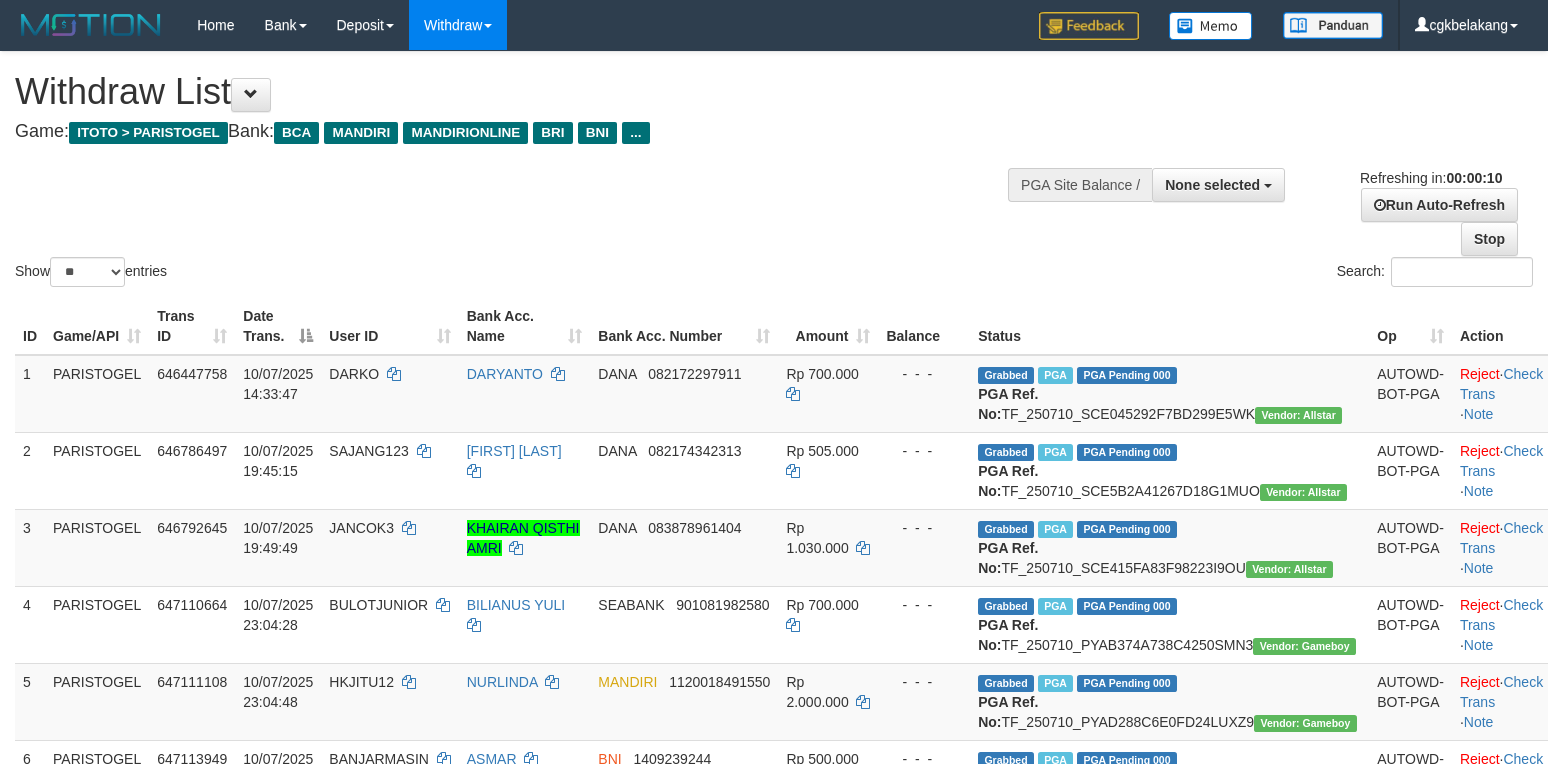 select 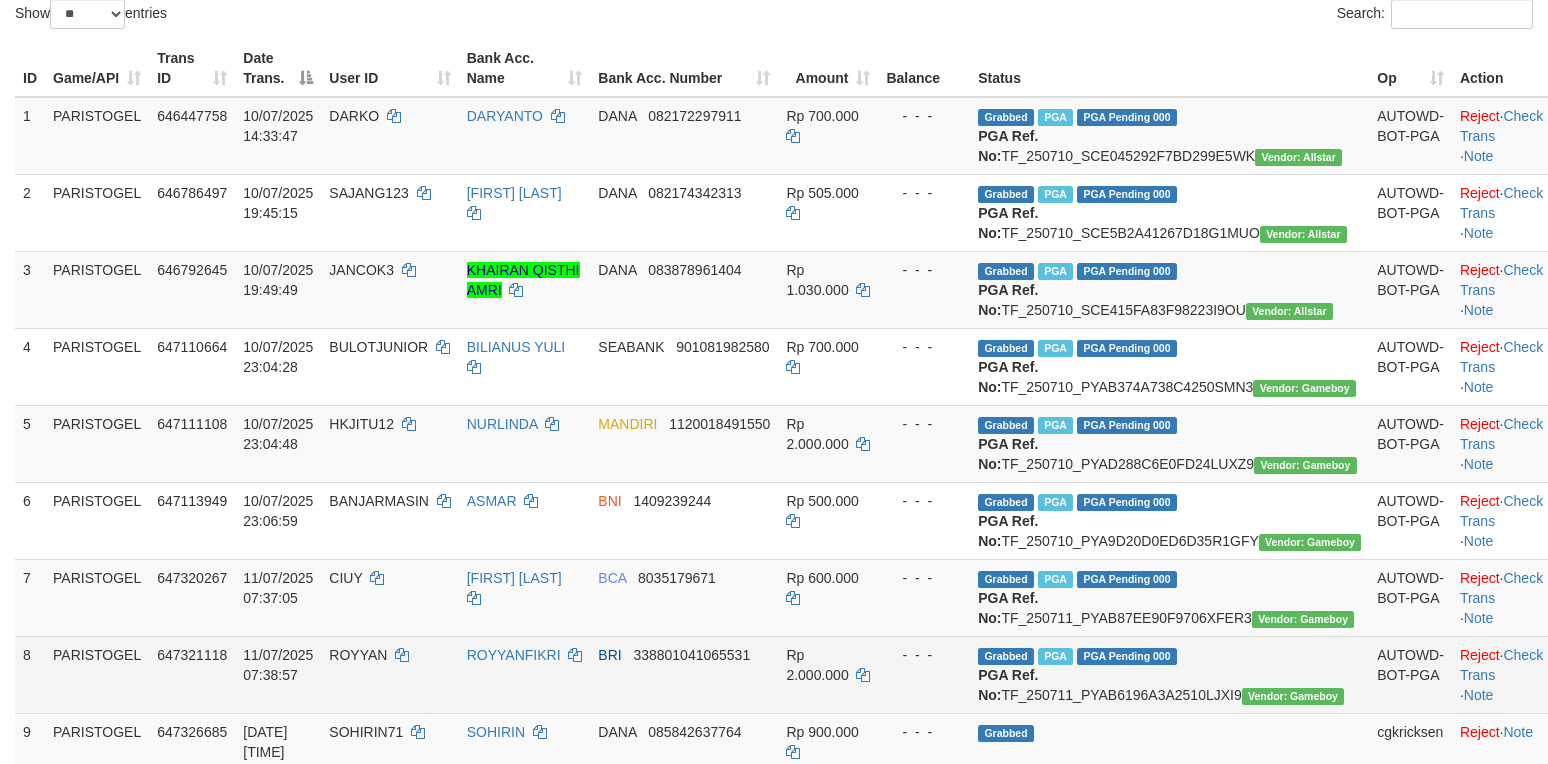 scroll, scrollTop: 666, scrollLeft: 0, axis: vertical 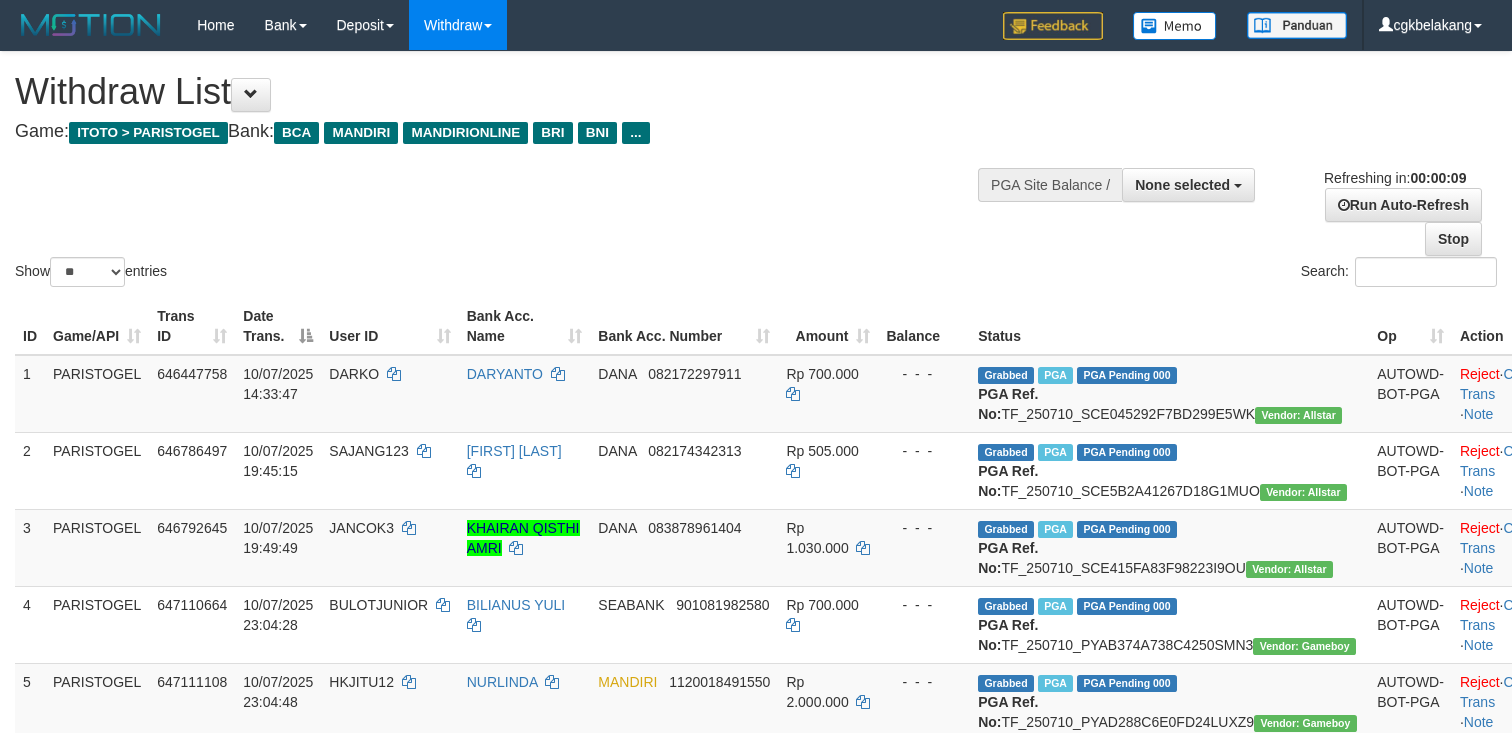 select 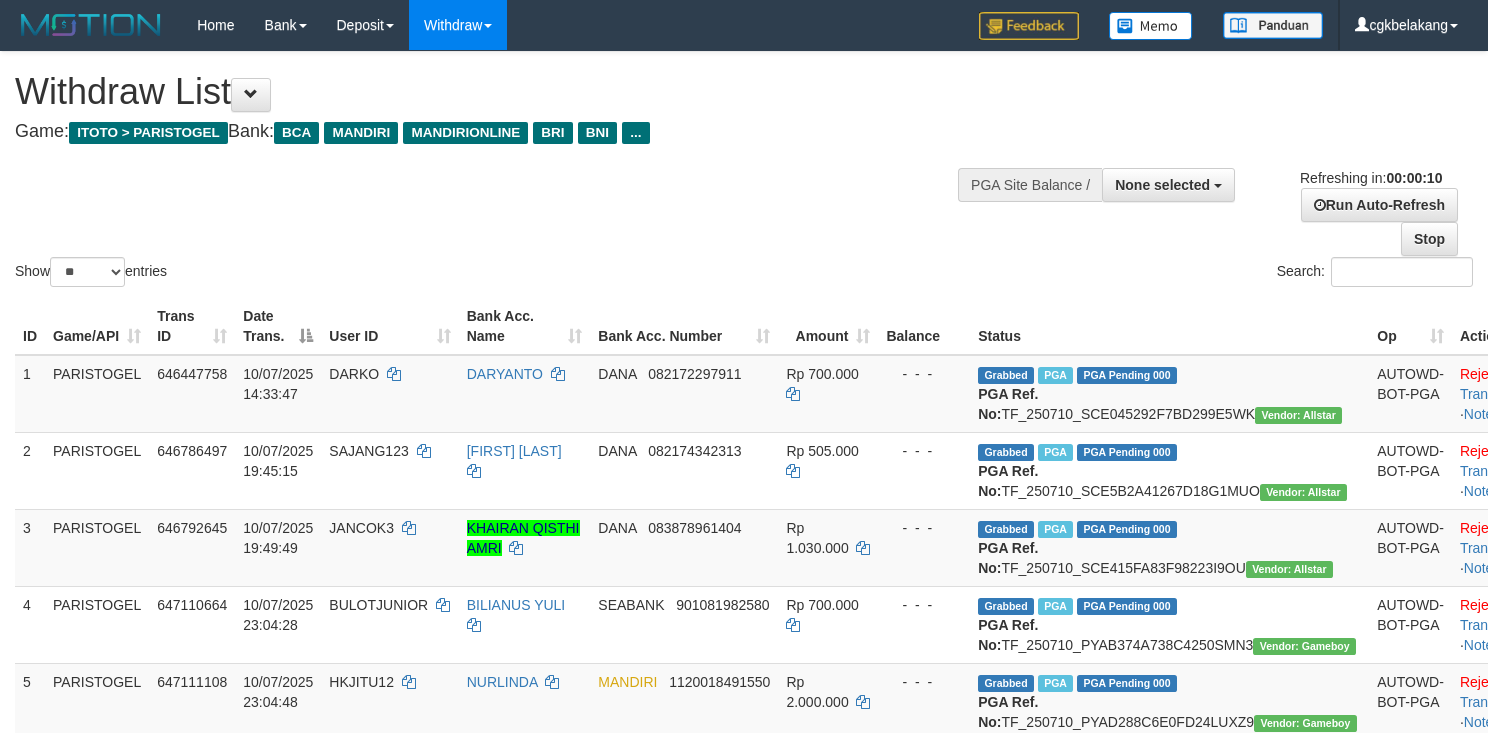 select 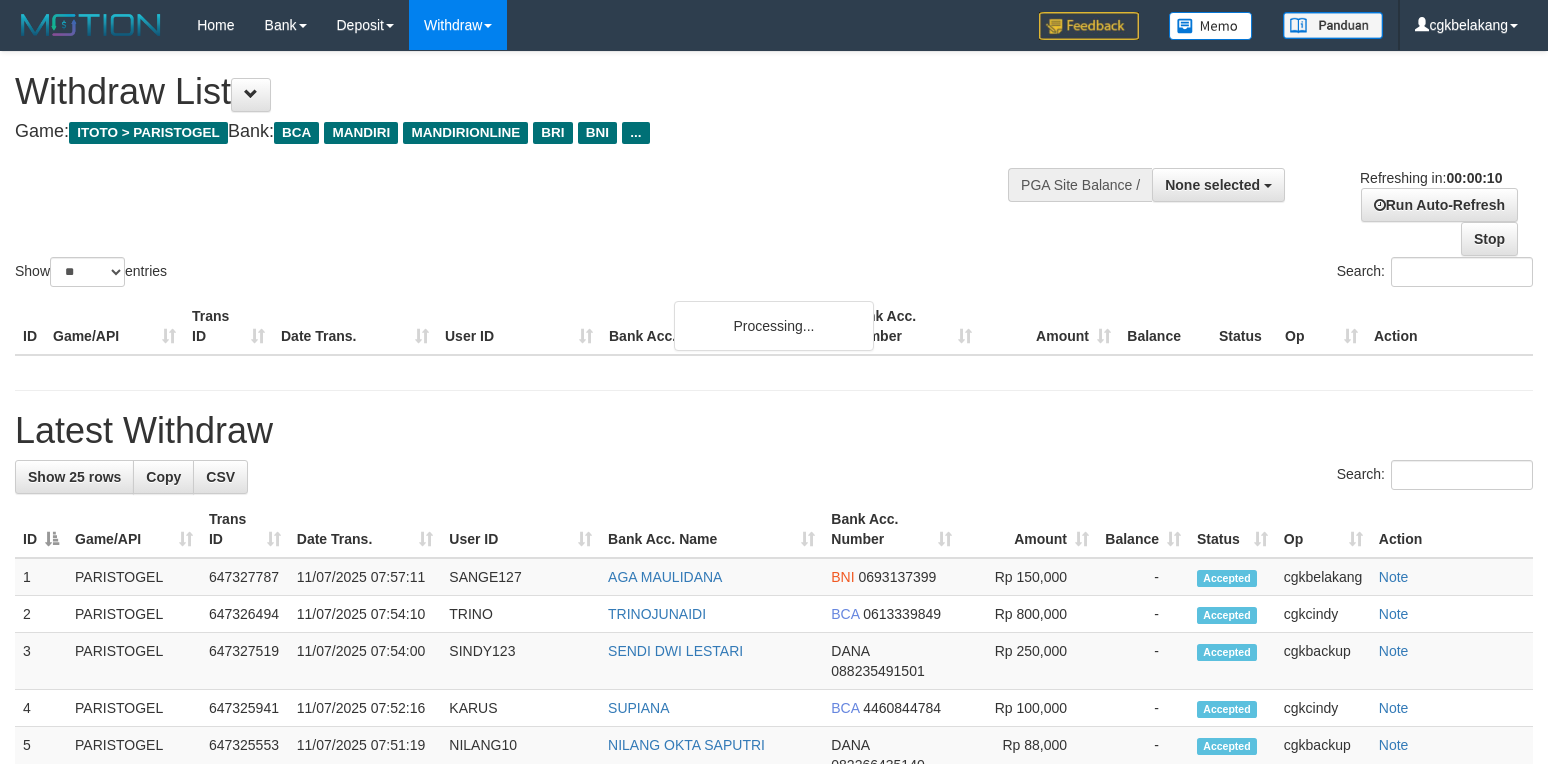 select 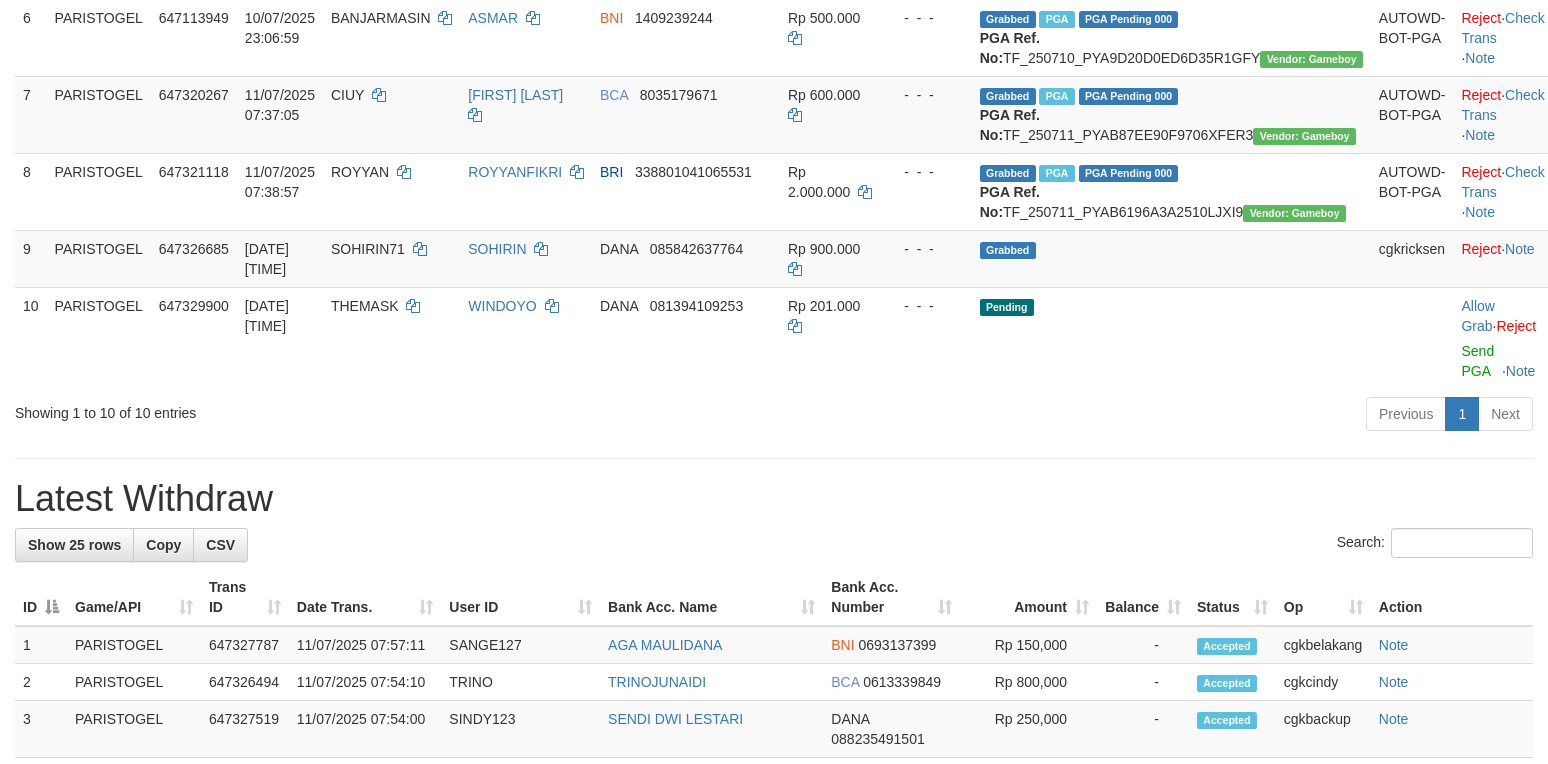 scroll, scrollTop: 666, scrollLeft: 0, axis: vertical 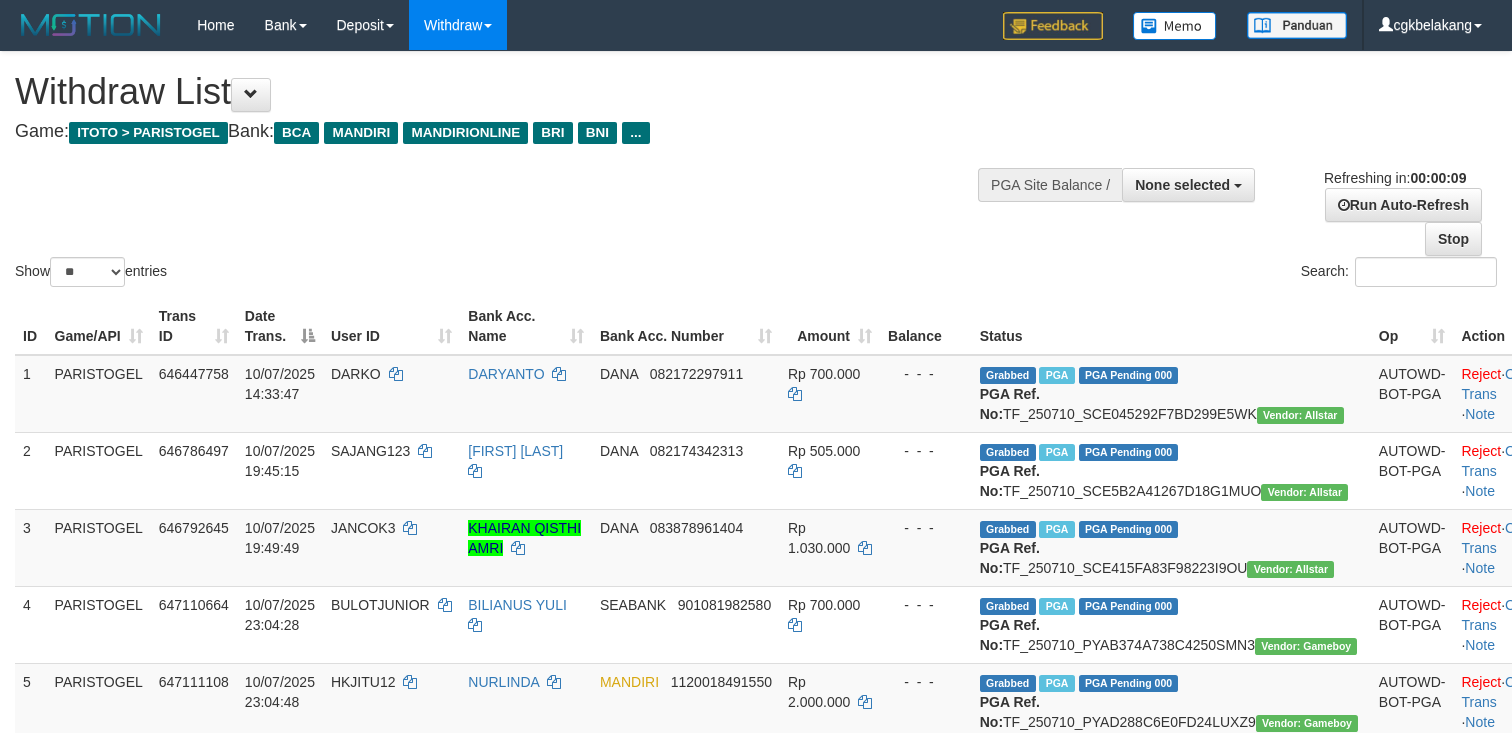 select 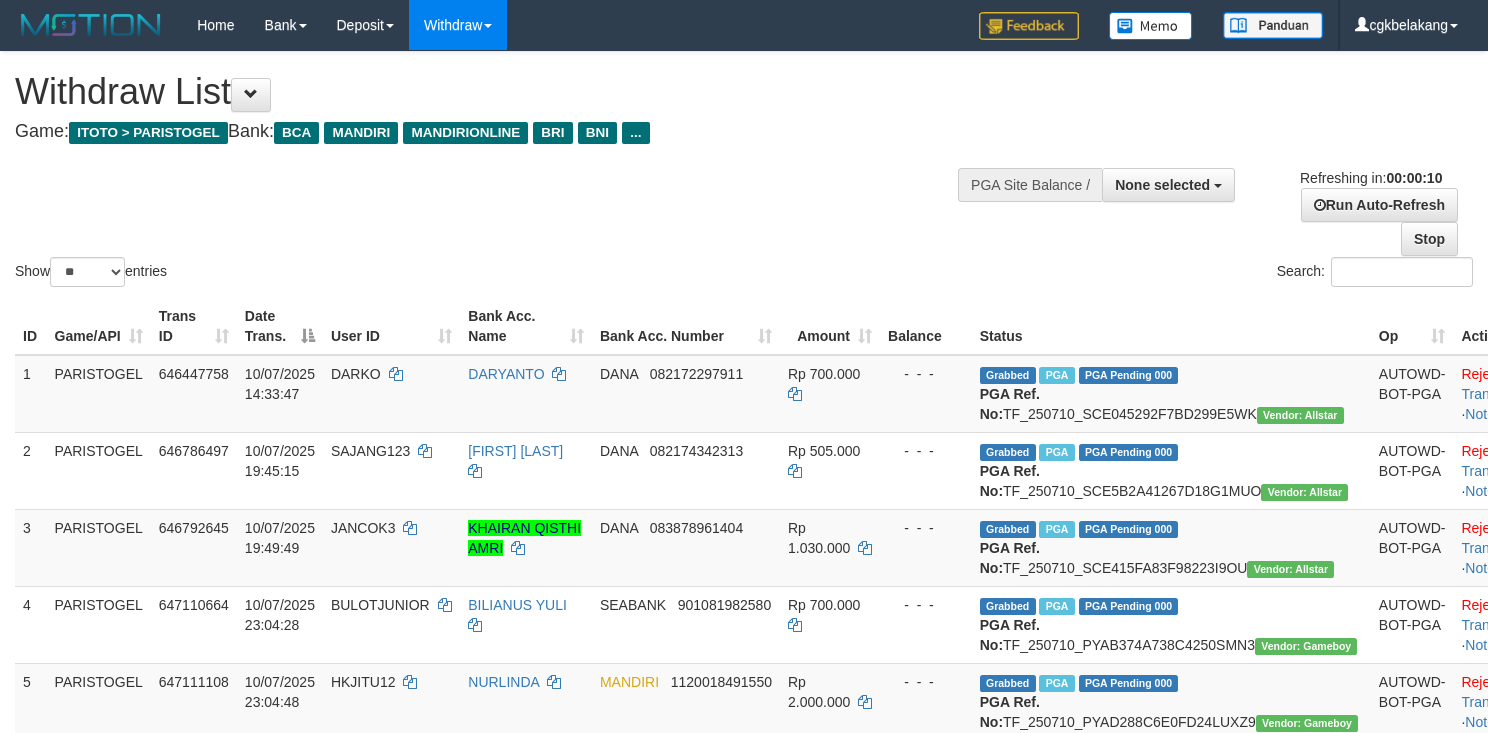 select 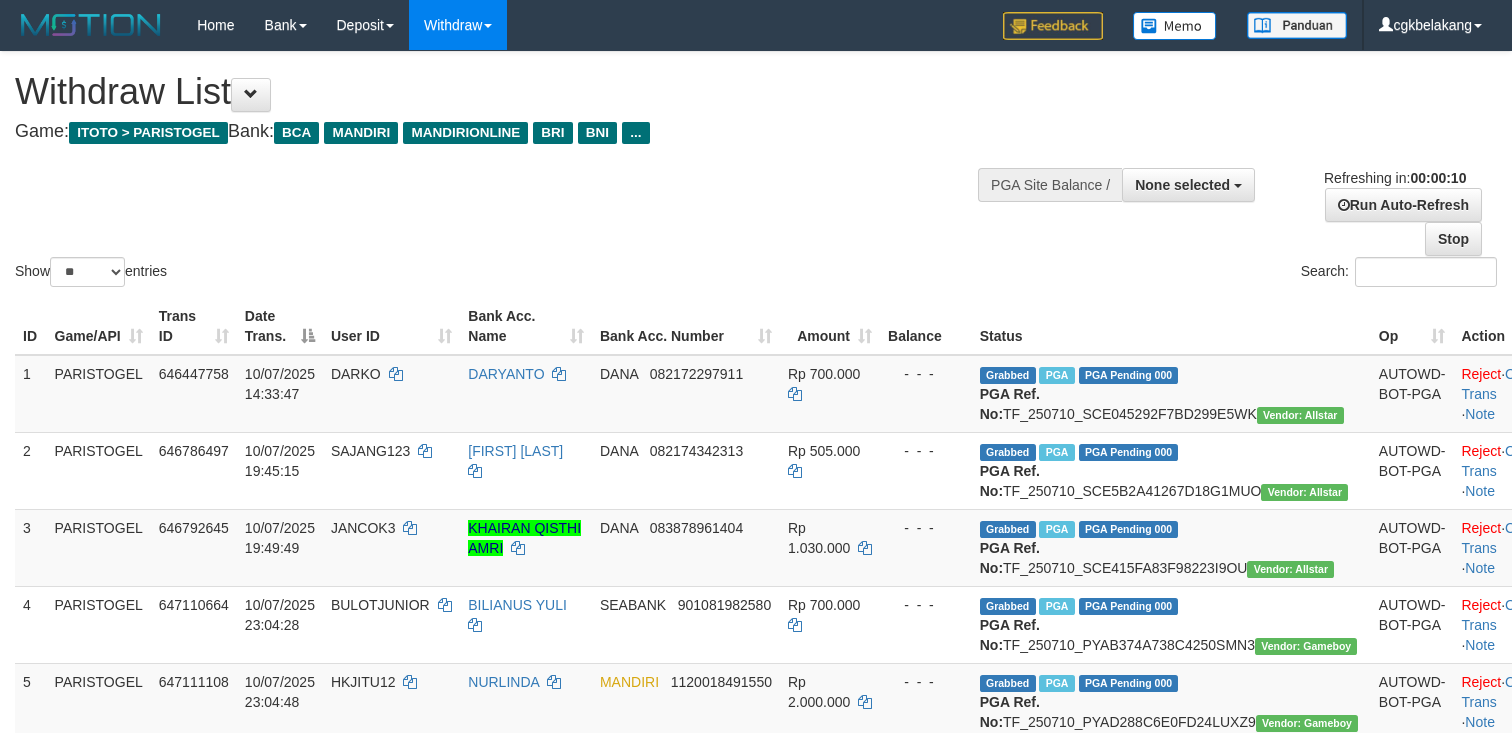 select 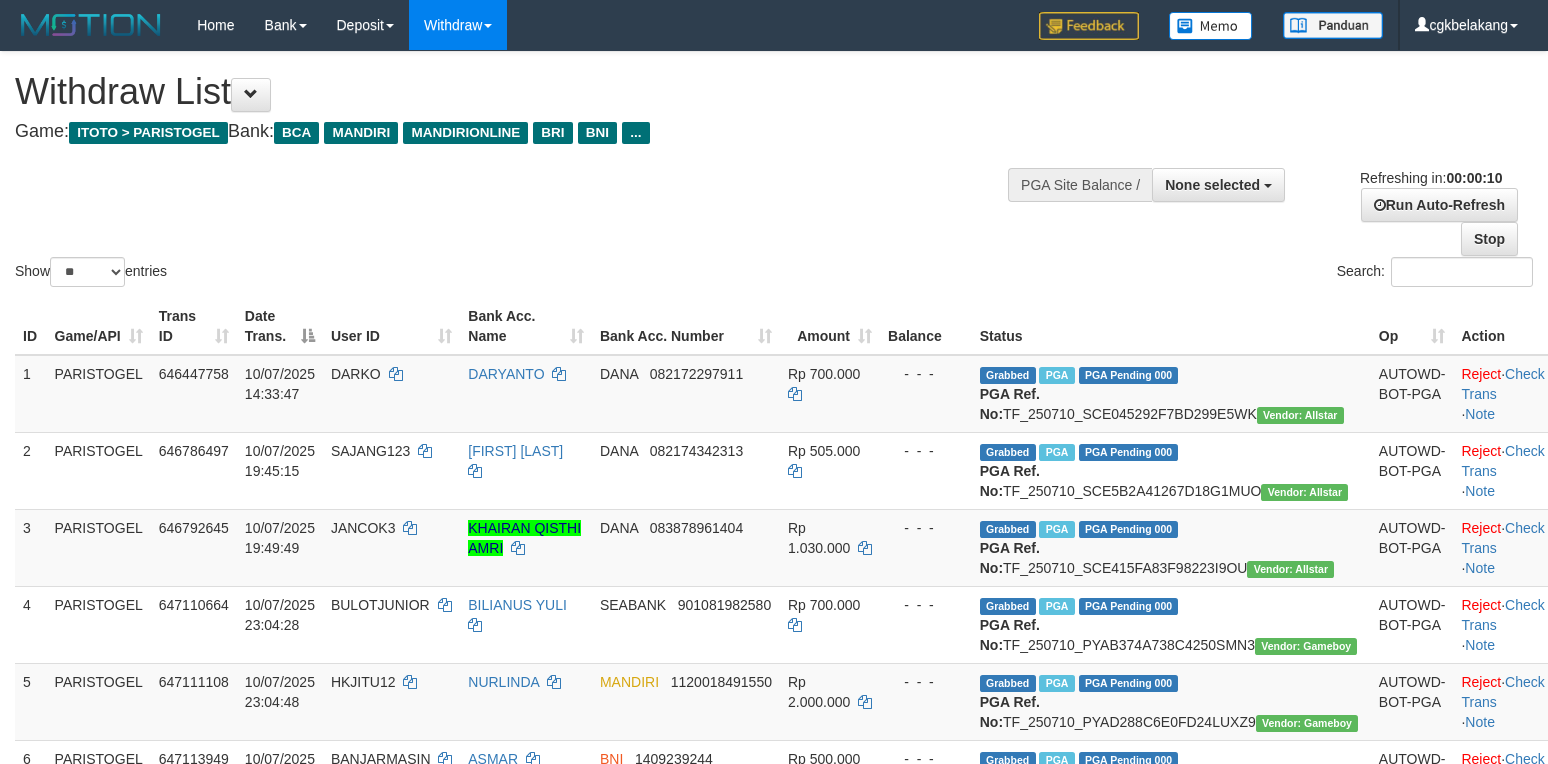 select 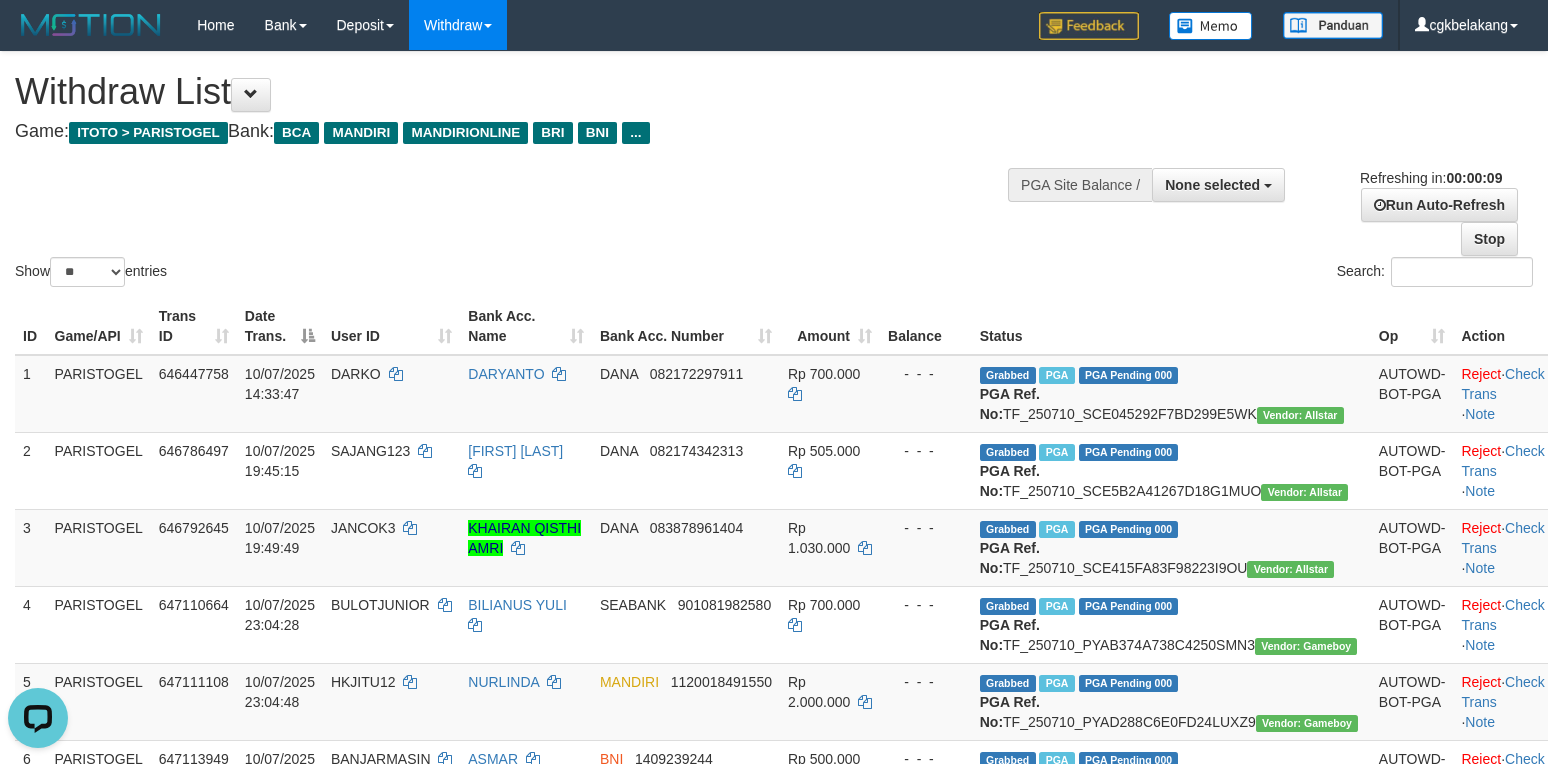 scroll, scrollTop: 0, scrollLeft: 0, axis: both 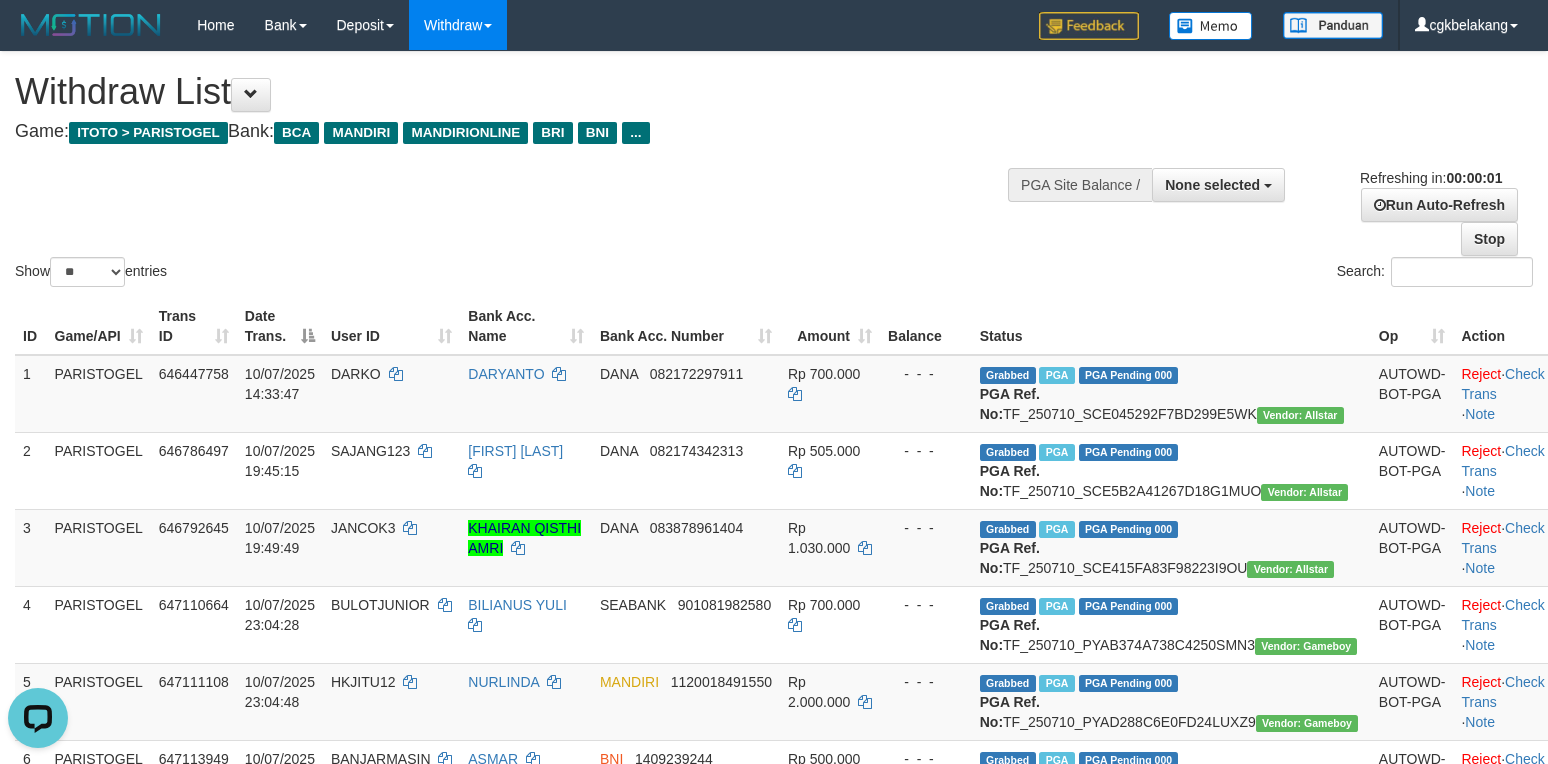 click on "Search:" at bounding box center [1161, 274] 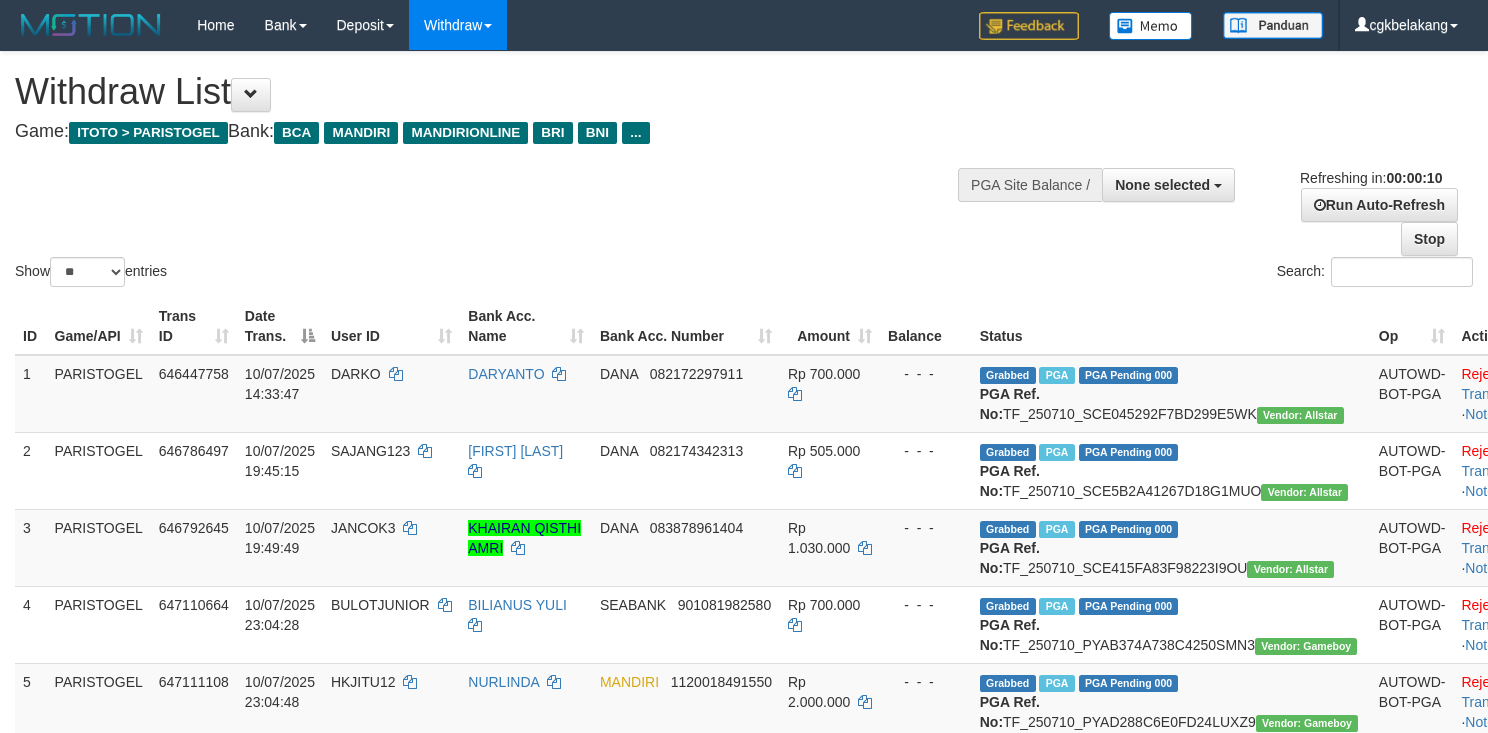 select 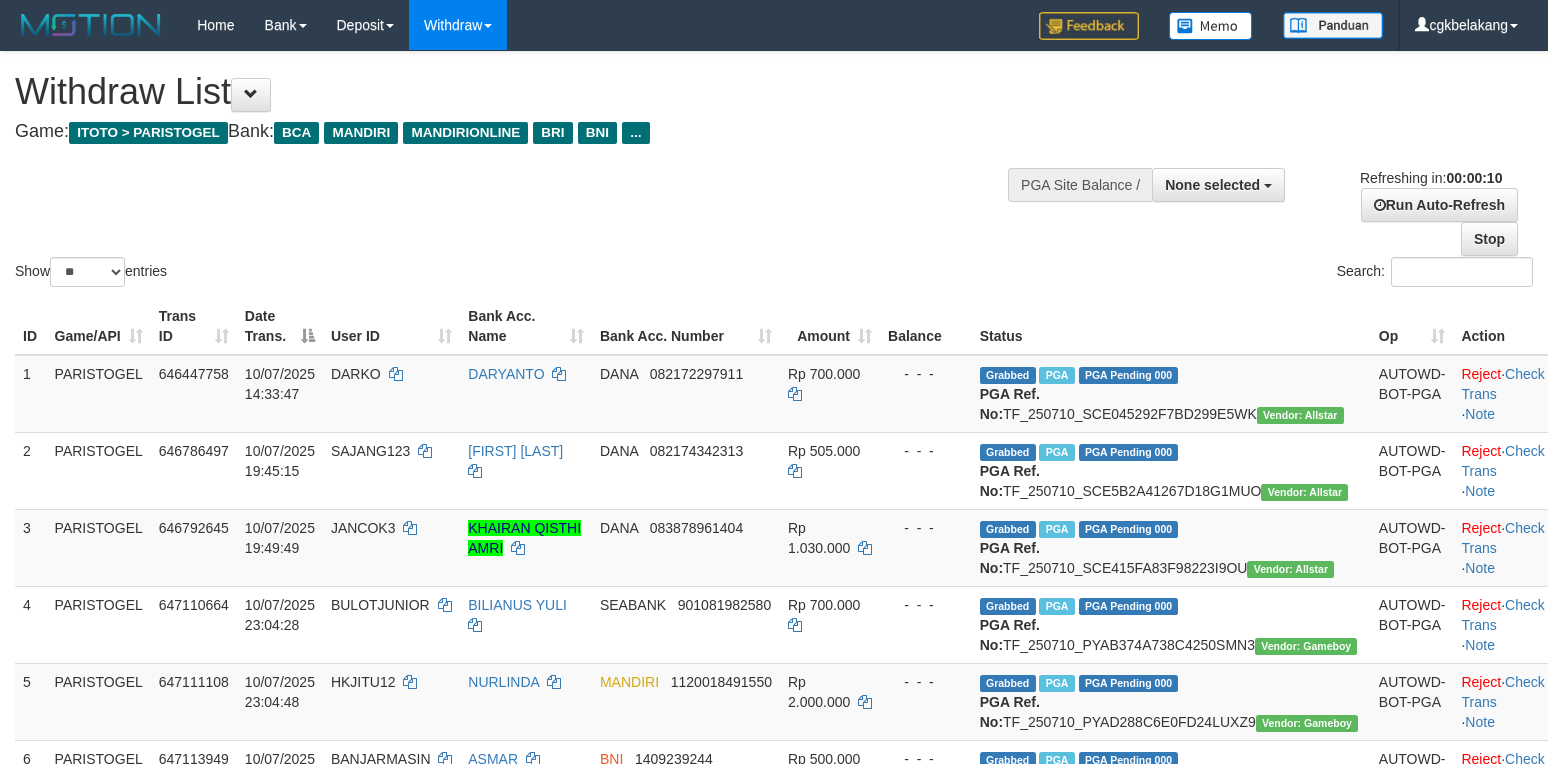 select 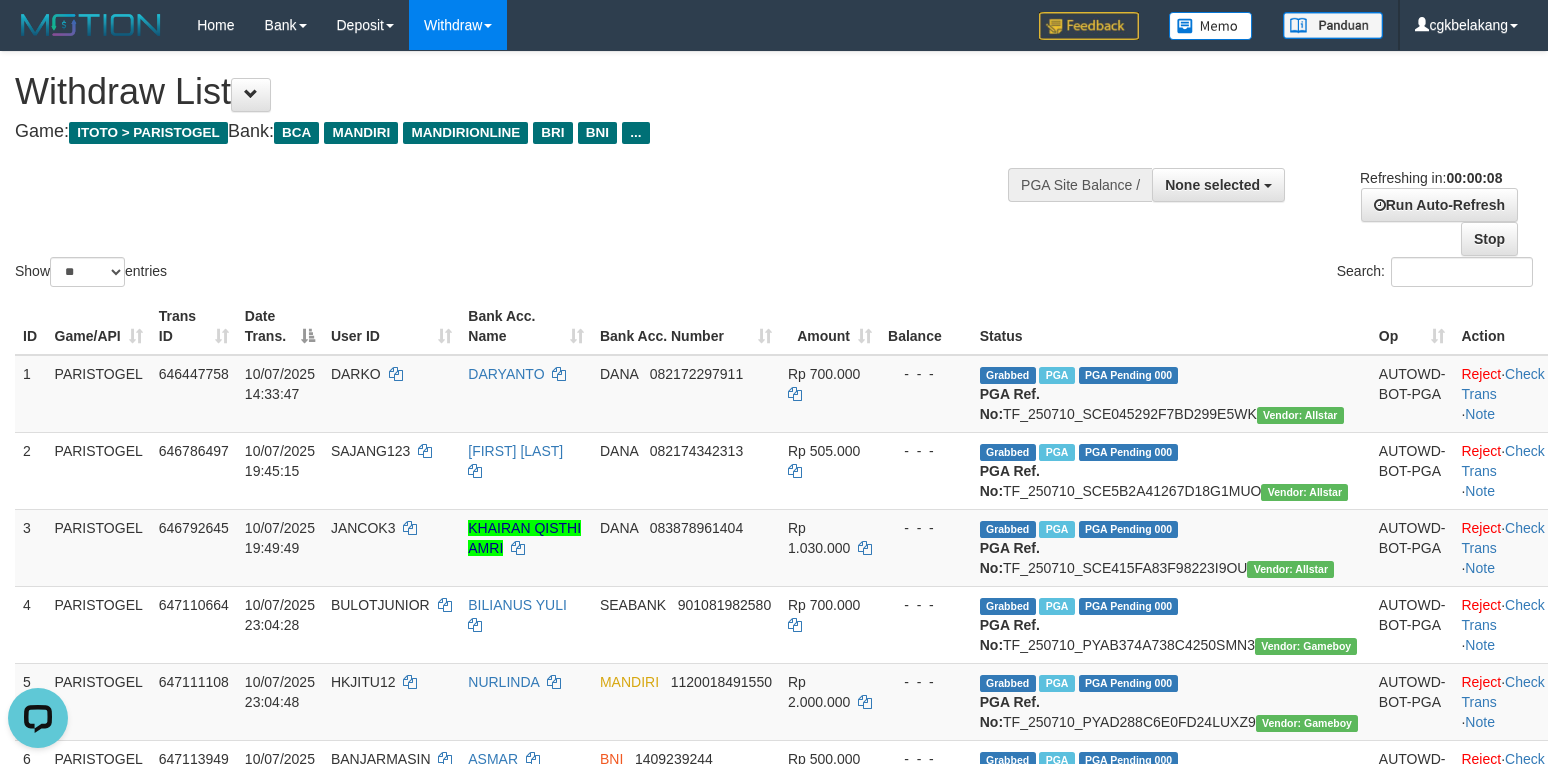 scroll, scrollTop: 0, scrollLeft: 0, axis: both 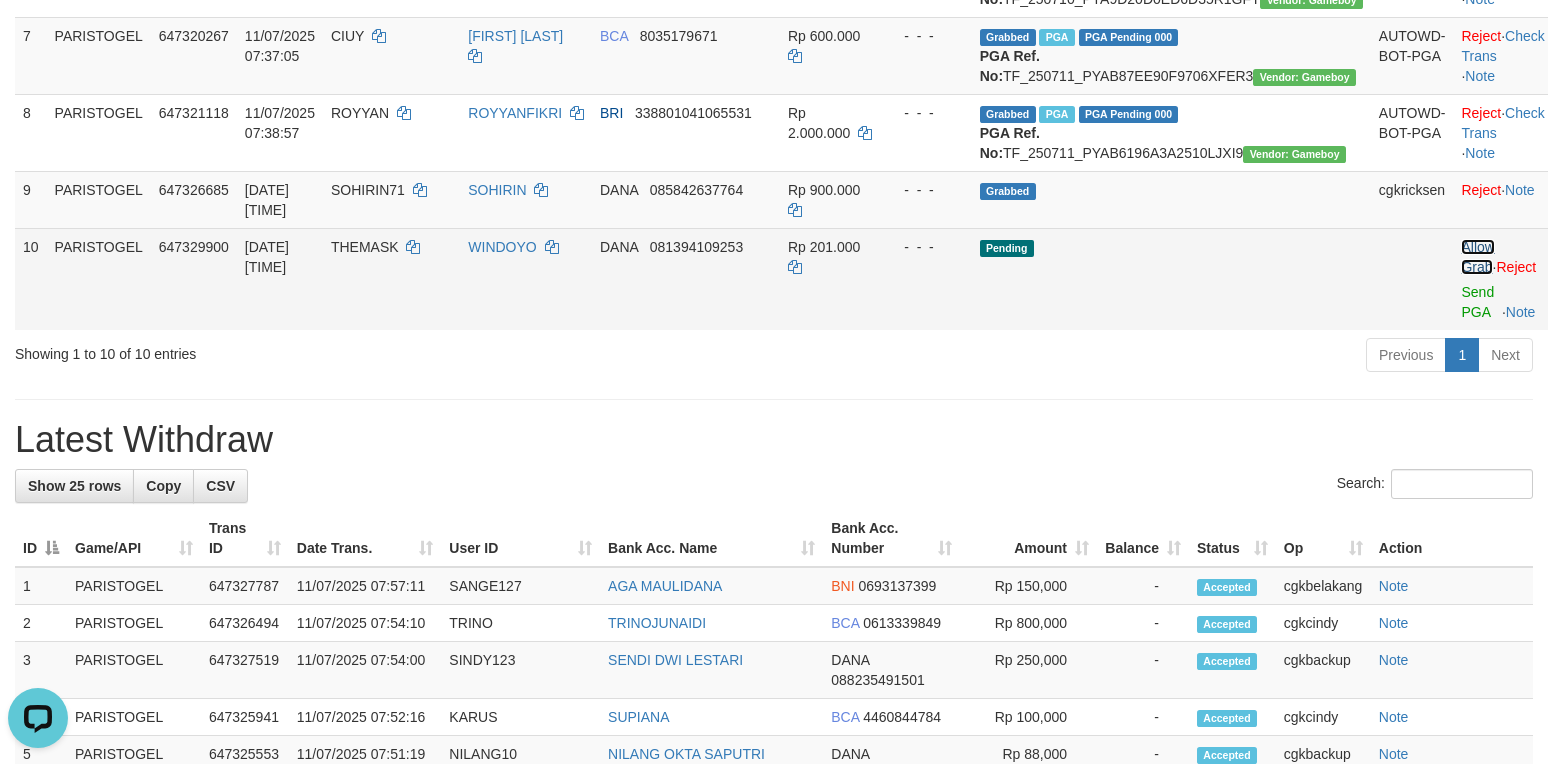 click on "Allow Grab" at bounding box center (1477, 257) 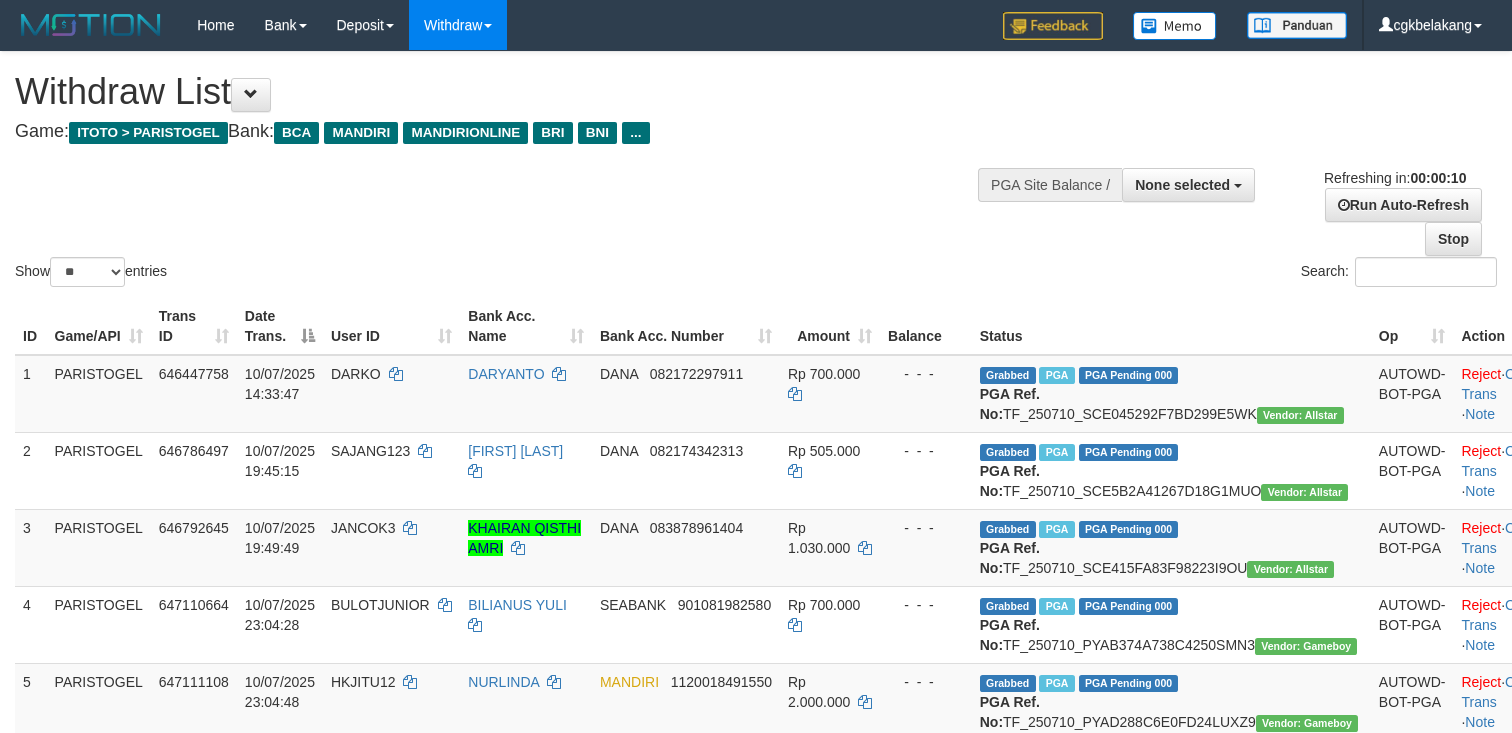 select 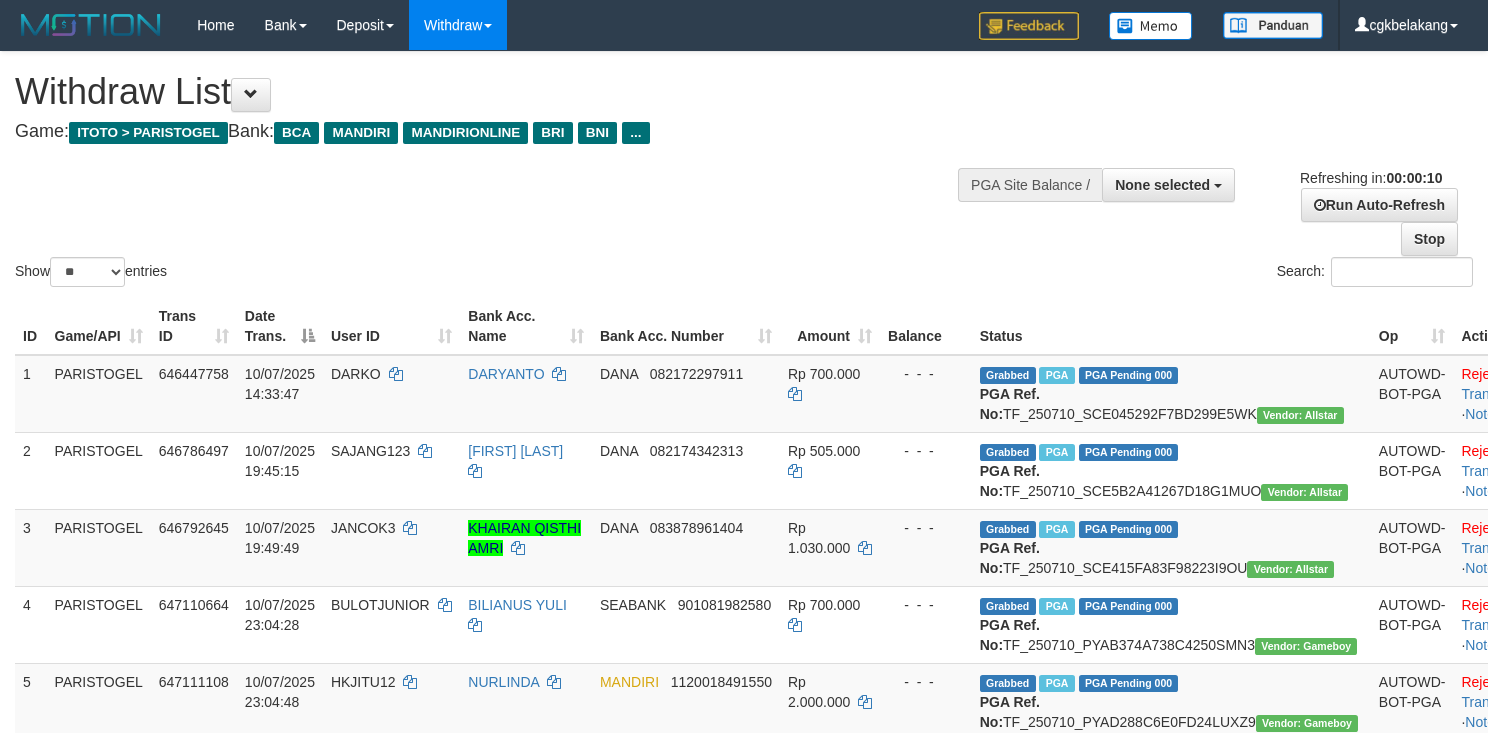 select 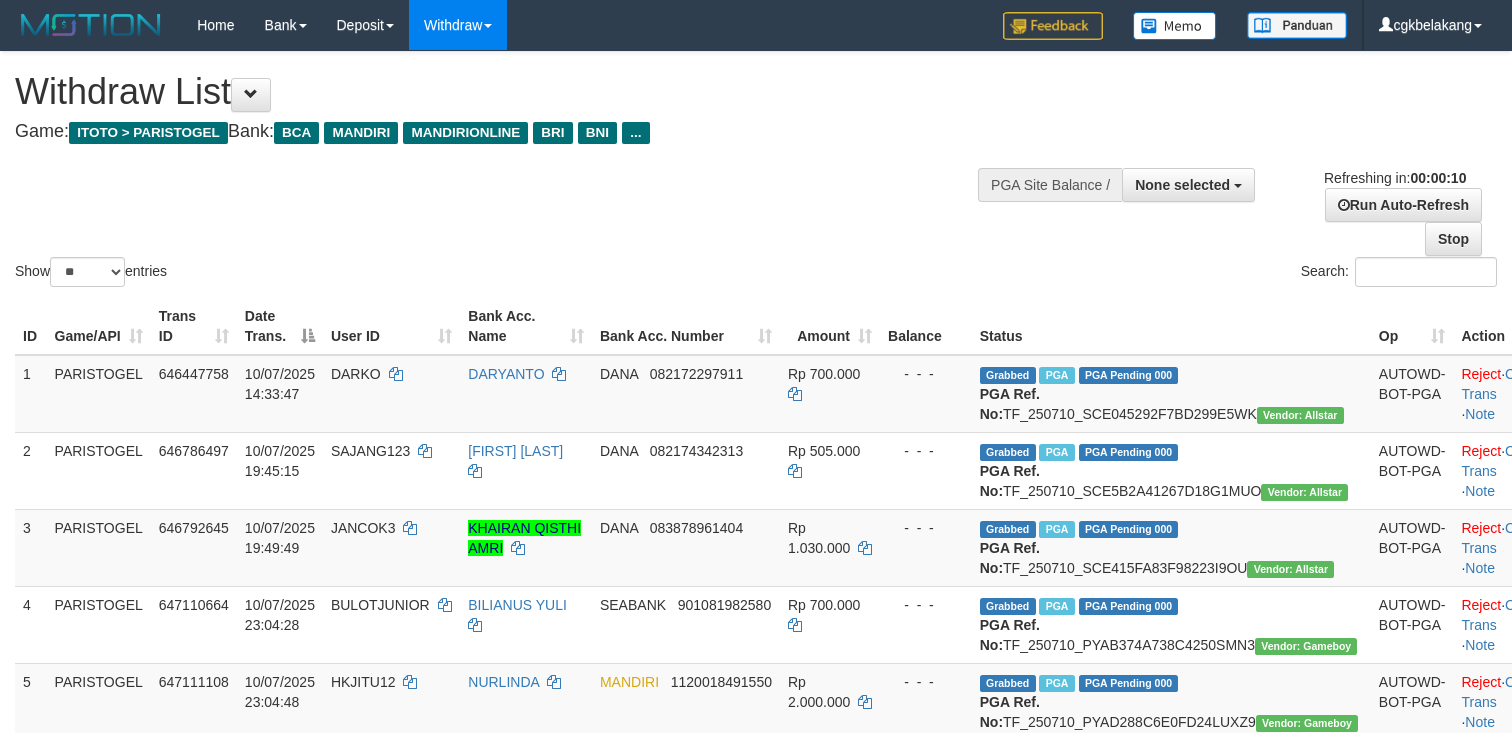 select 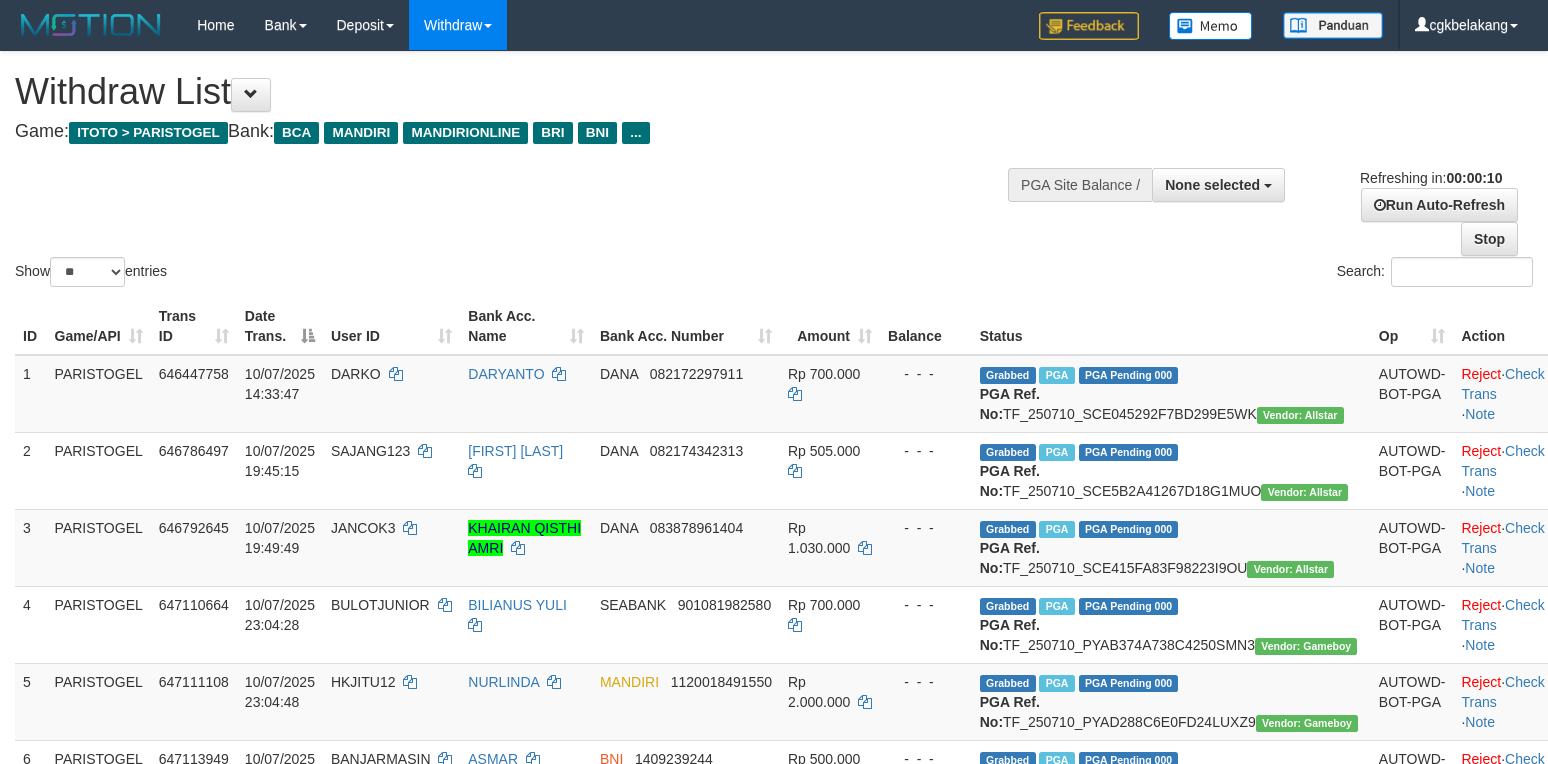 select 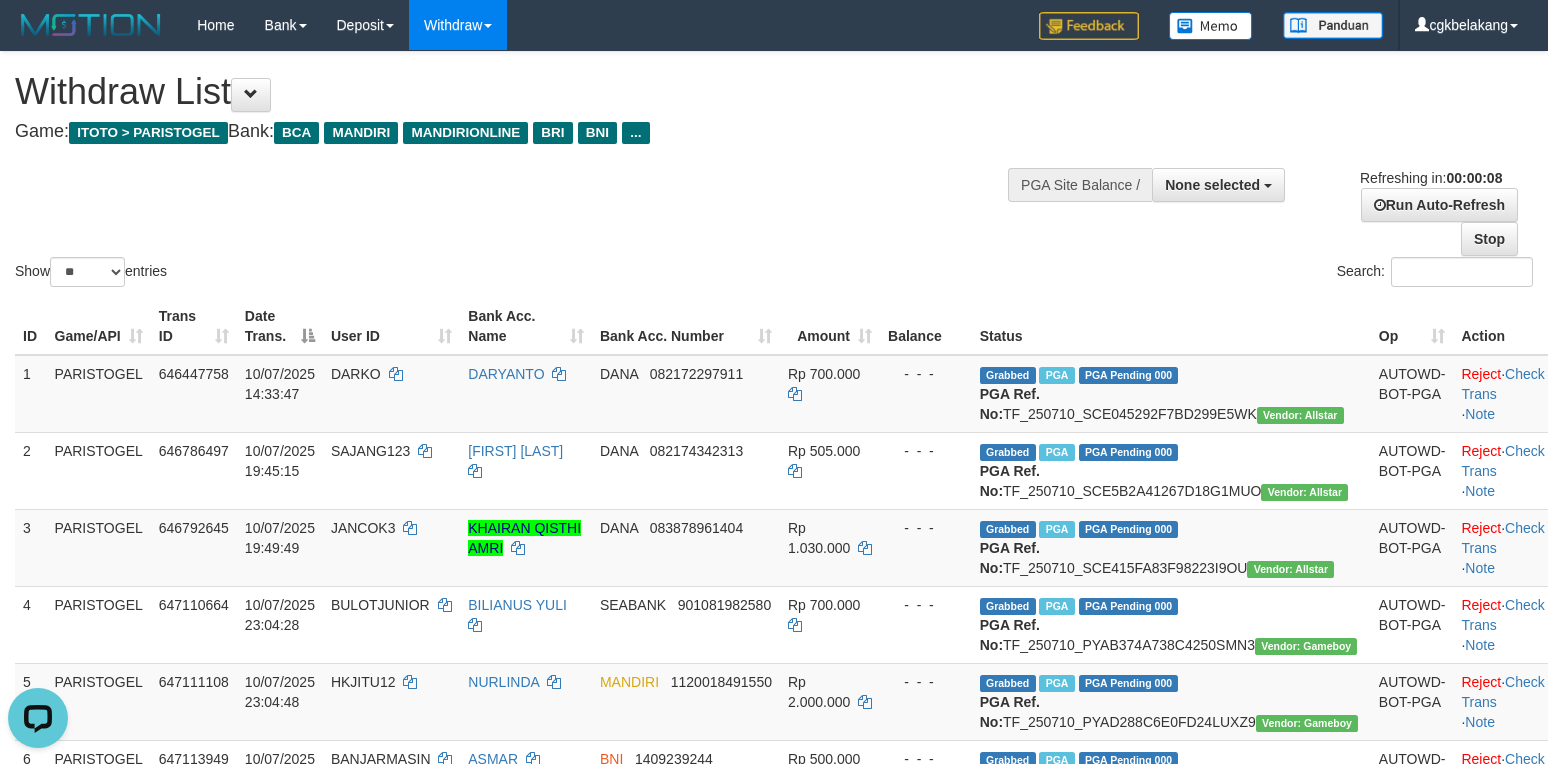 scroll, scrollTop: 0, scrollLeft: 0, axis: both 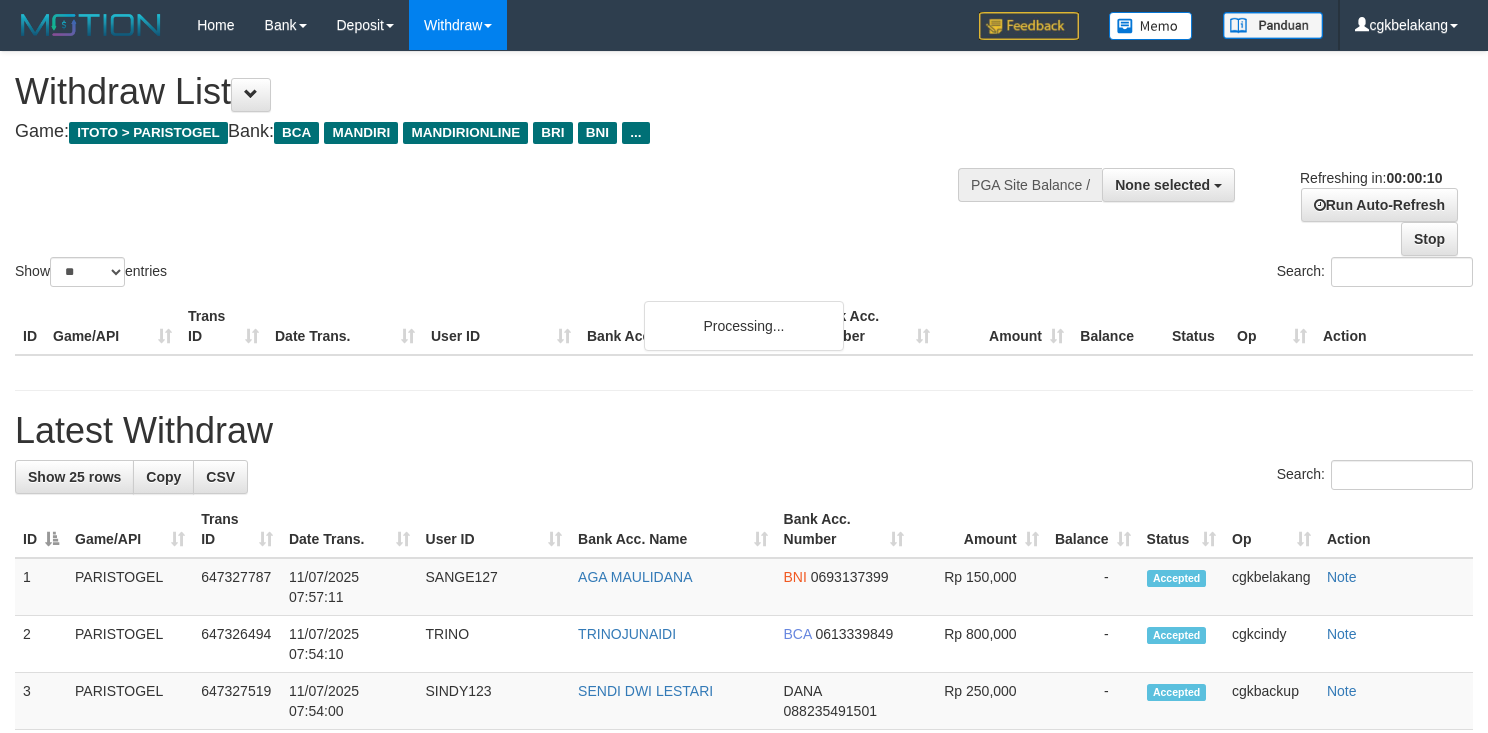 select 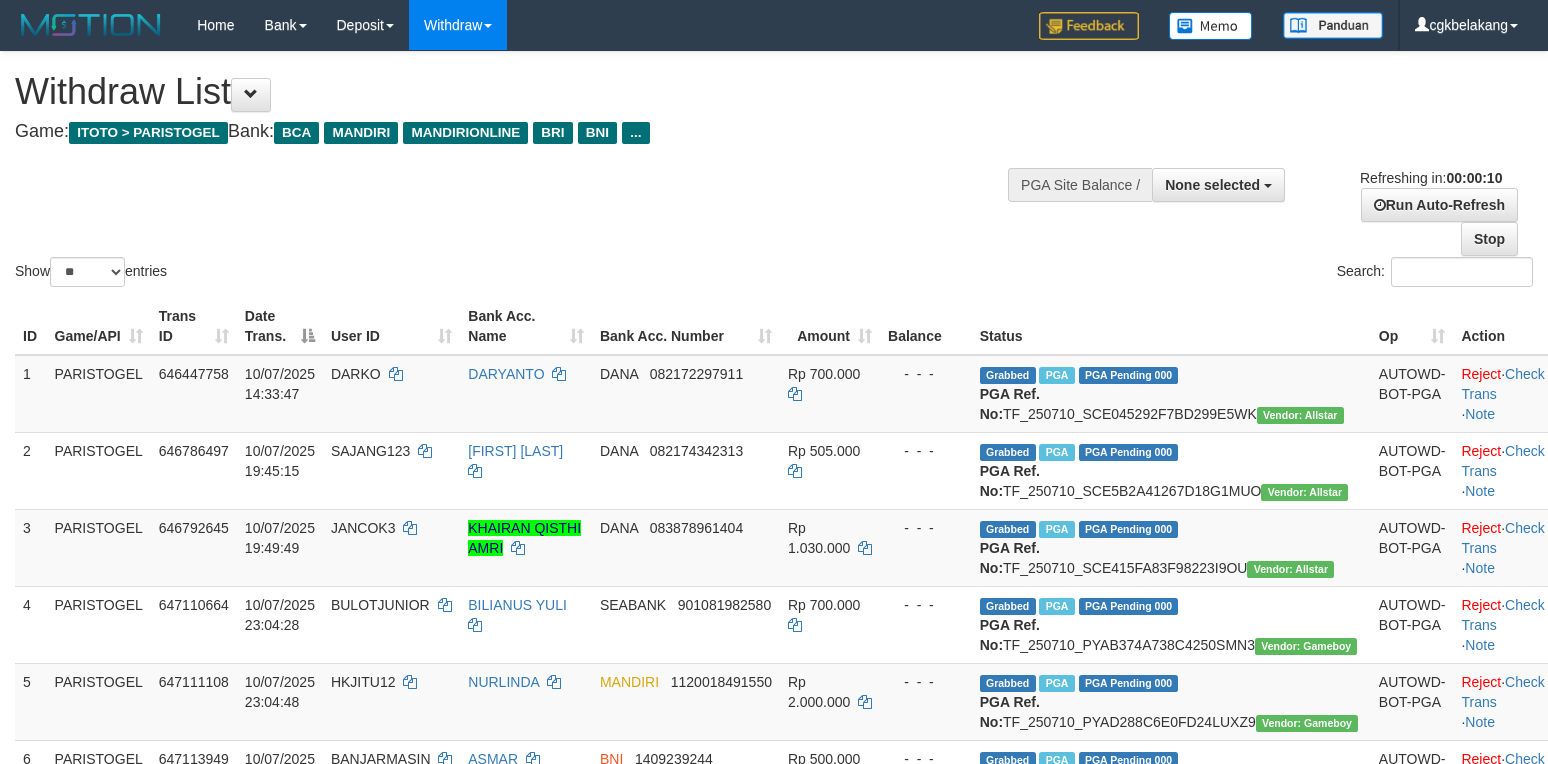 select 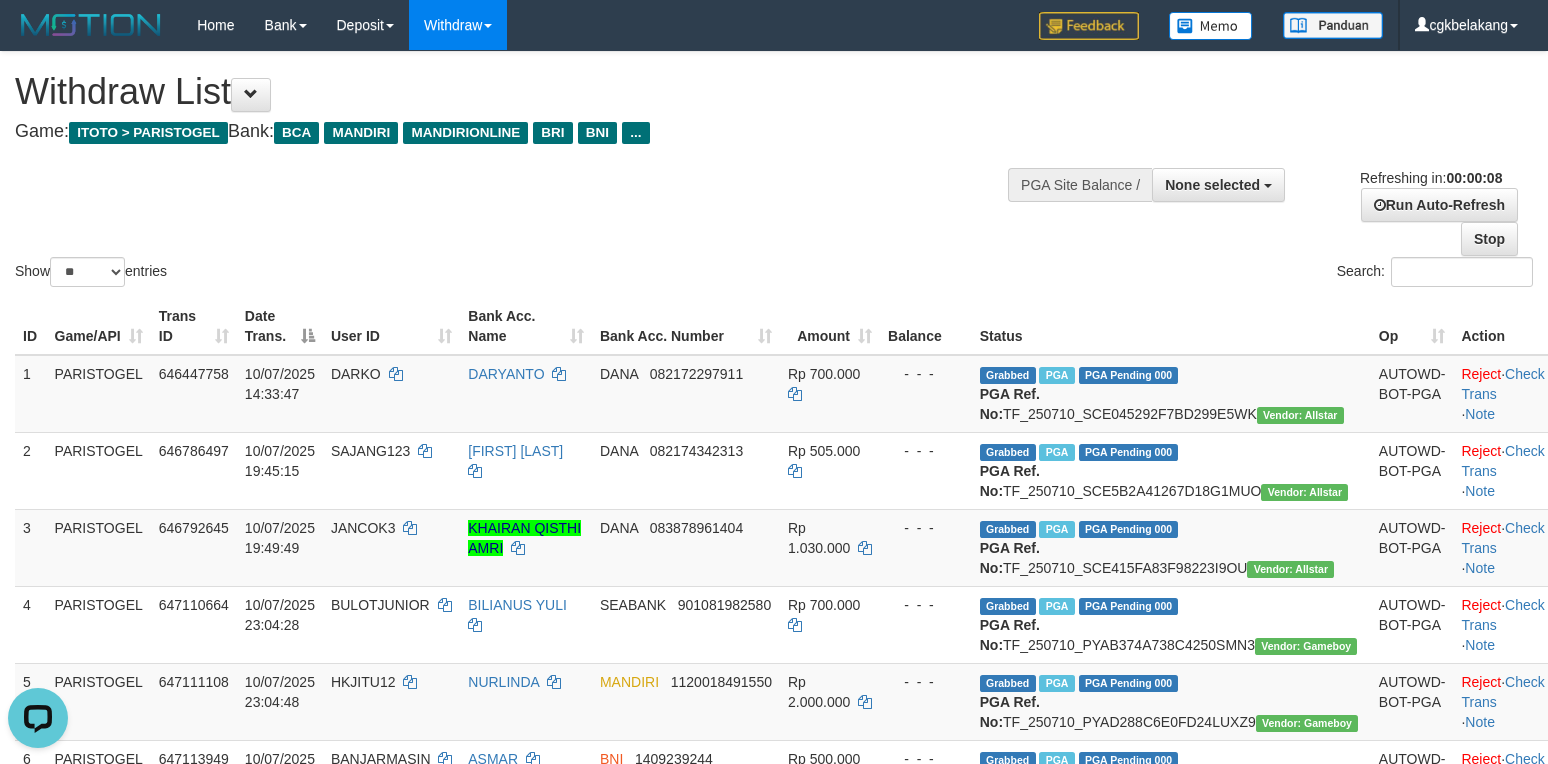 scroll, scrollTop: 0, scrollLeft: 0, axis: both 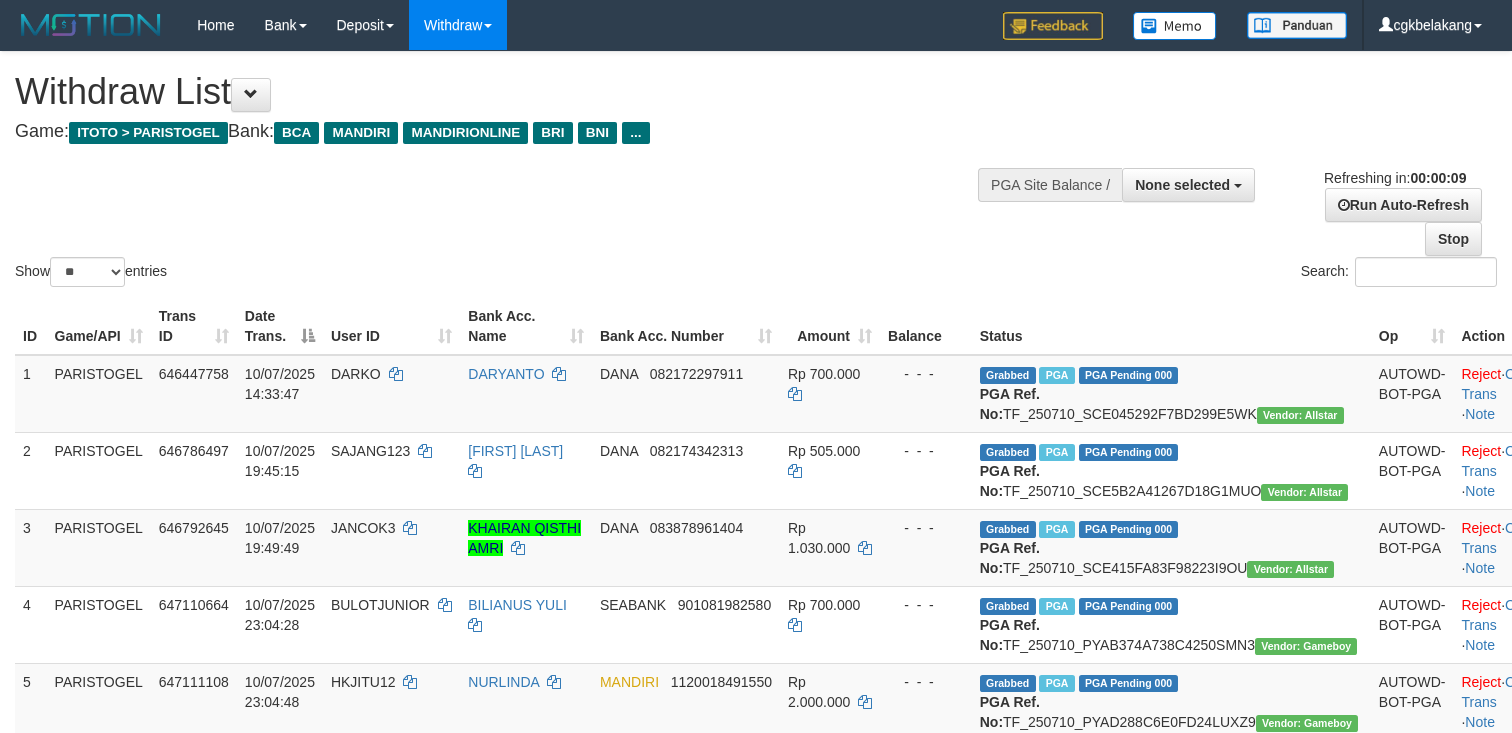 select 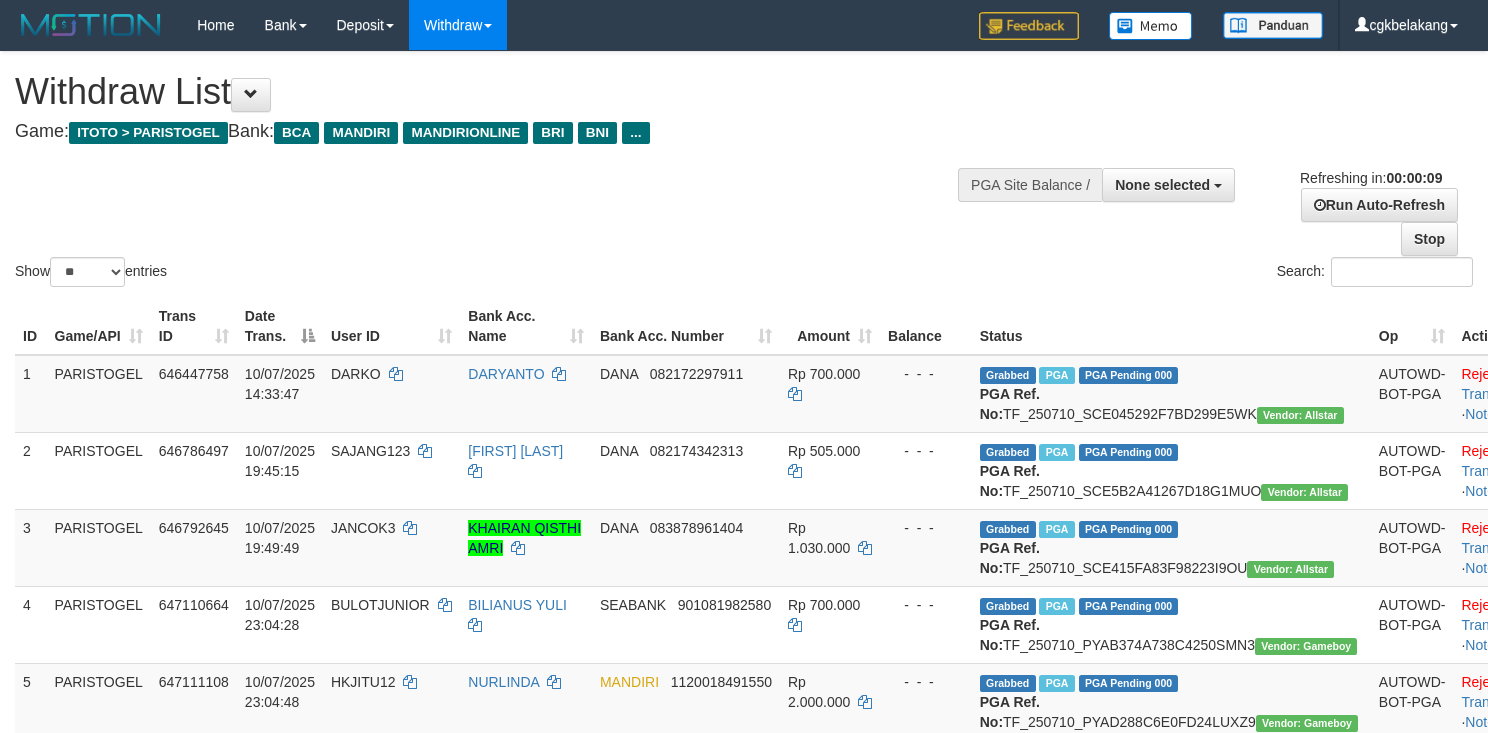select 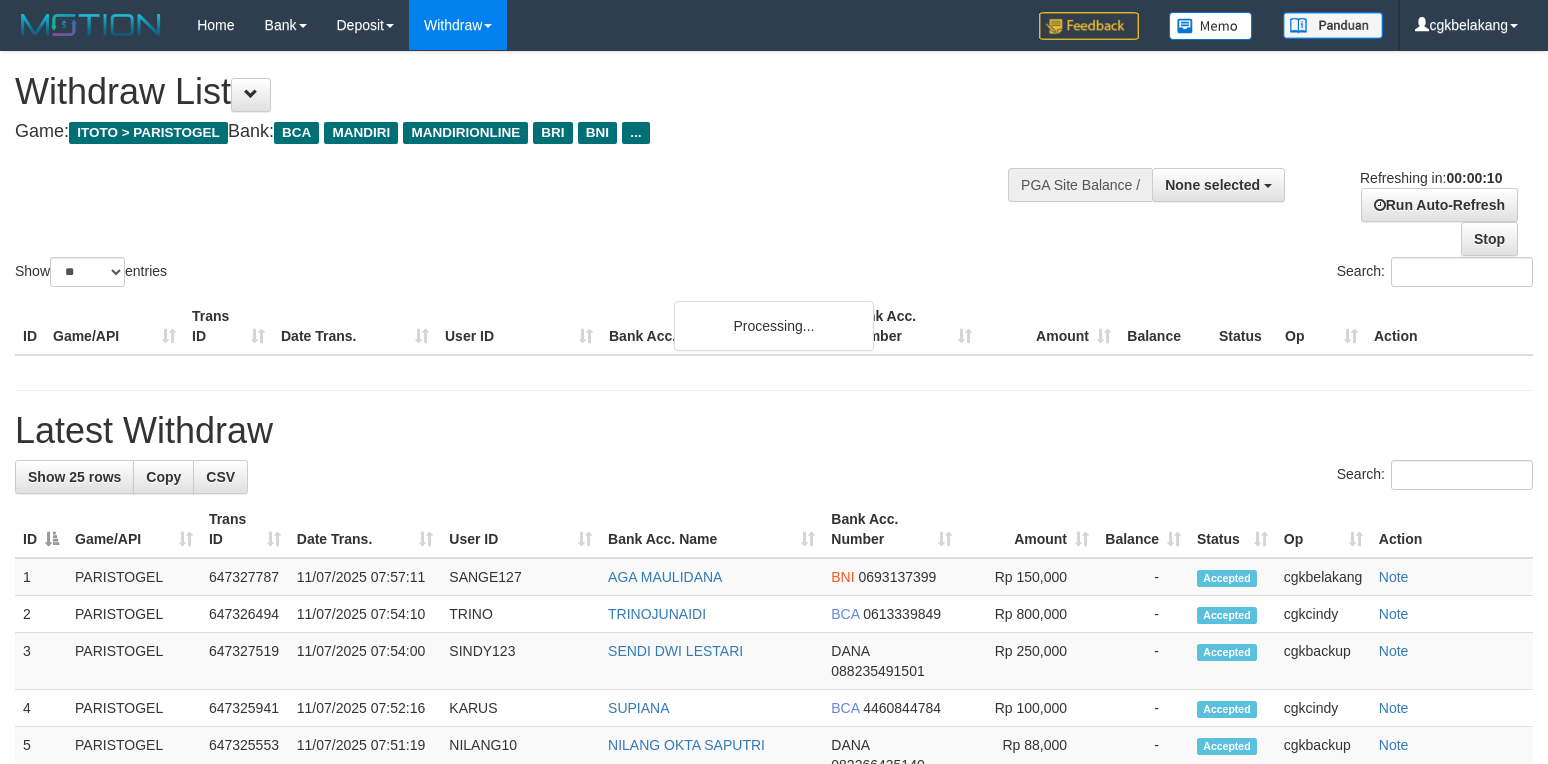 select 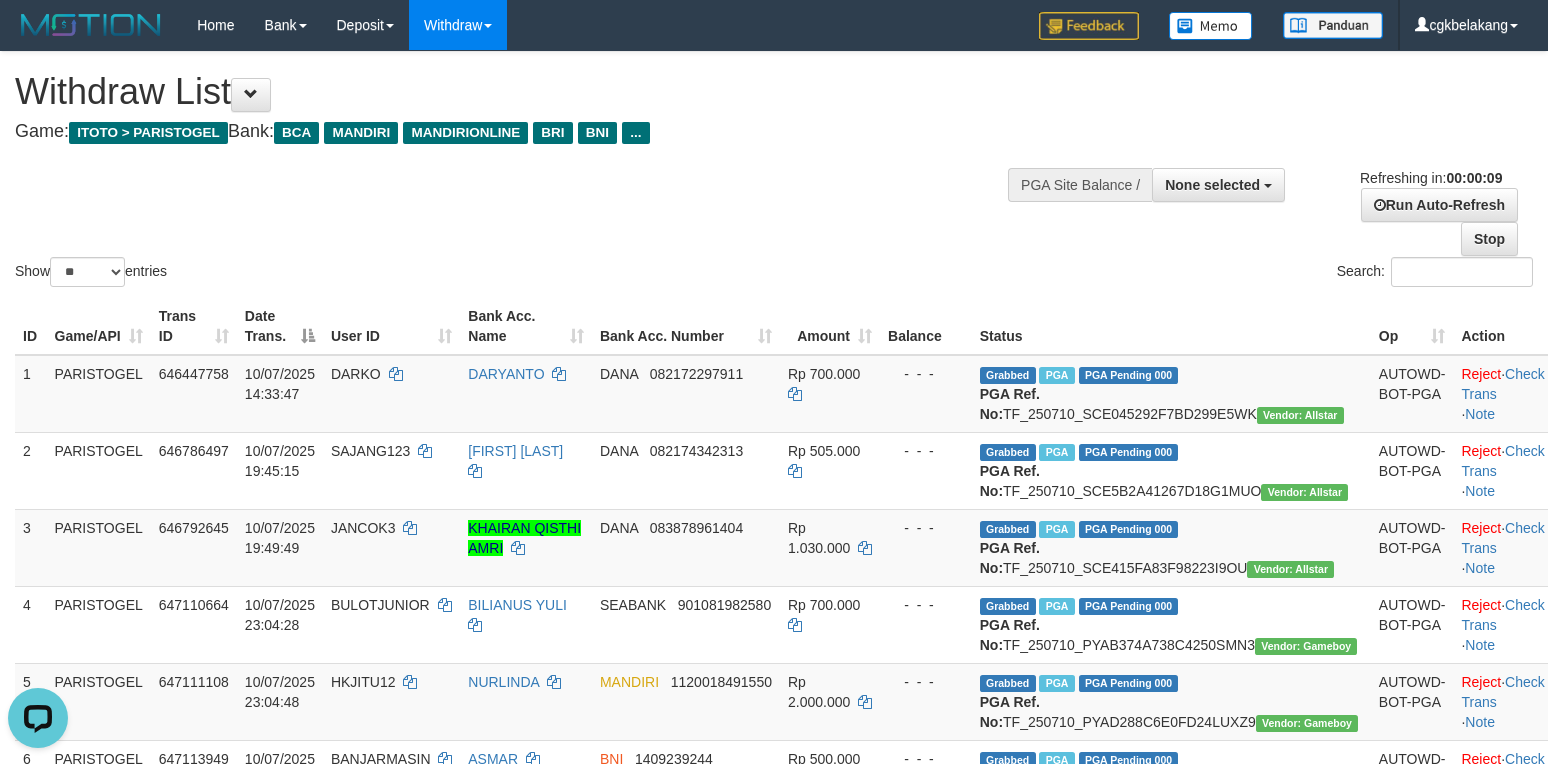 scroll, scrollTop: 0, scrollLeft: 0, axis: both 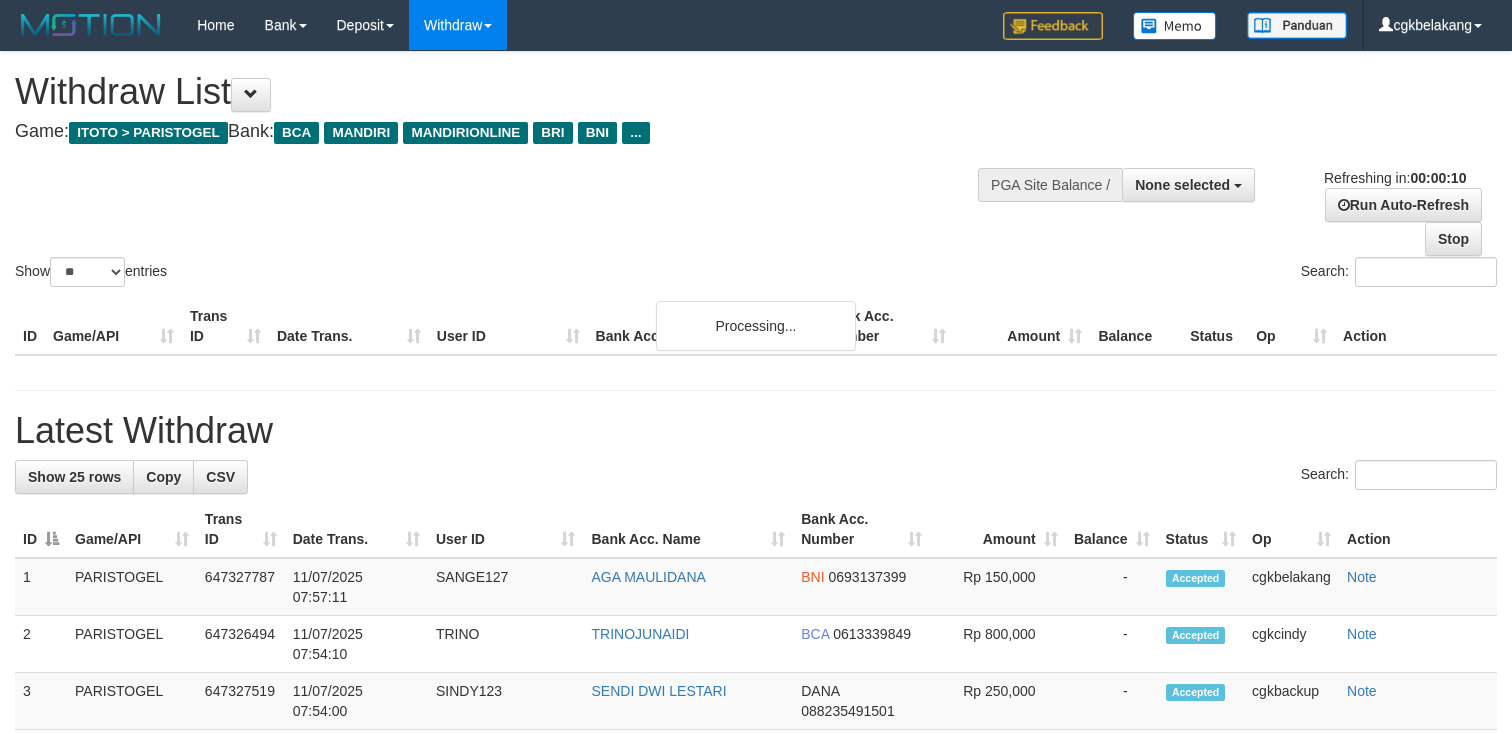 select 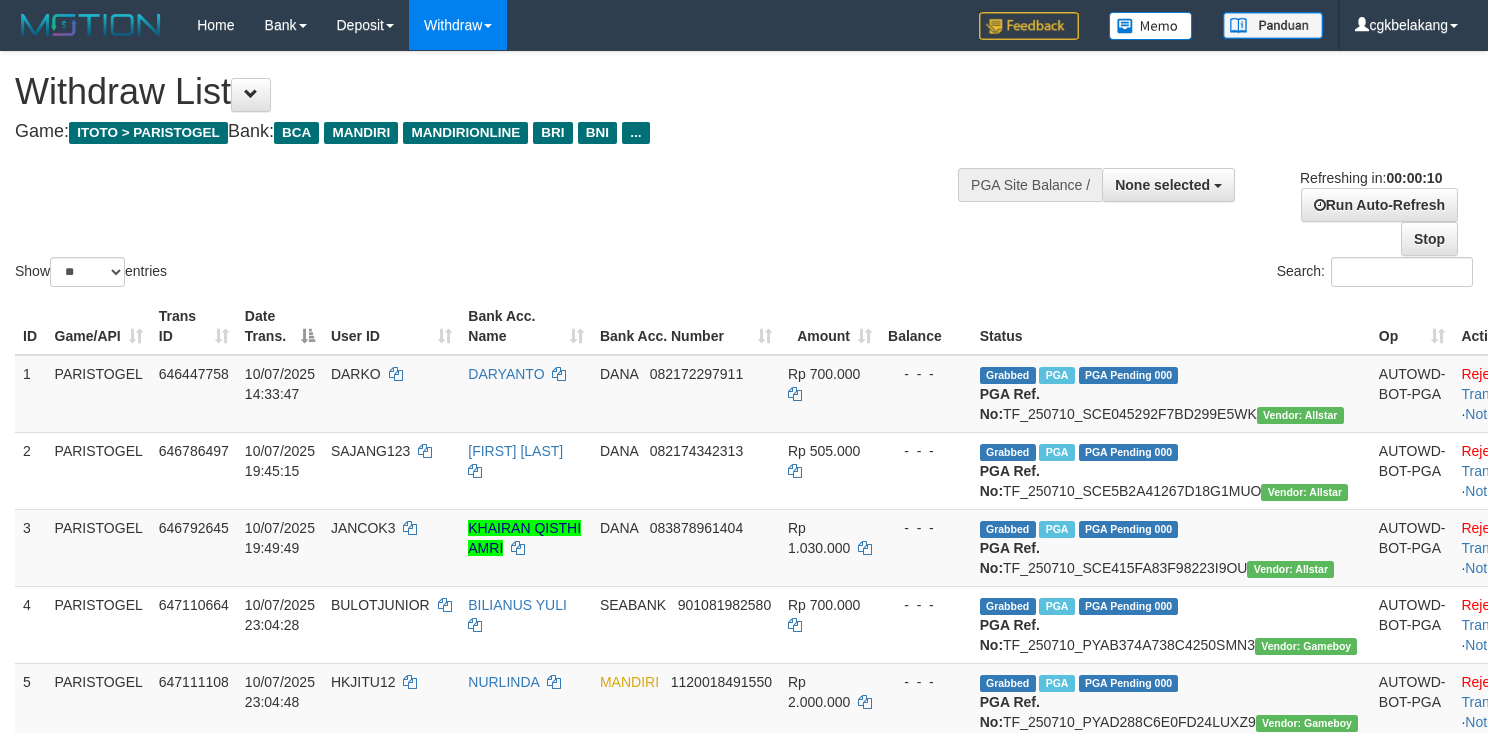 select 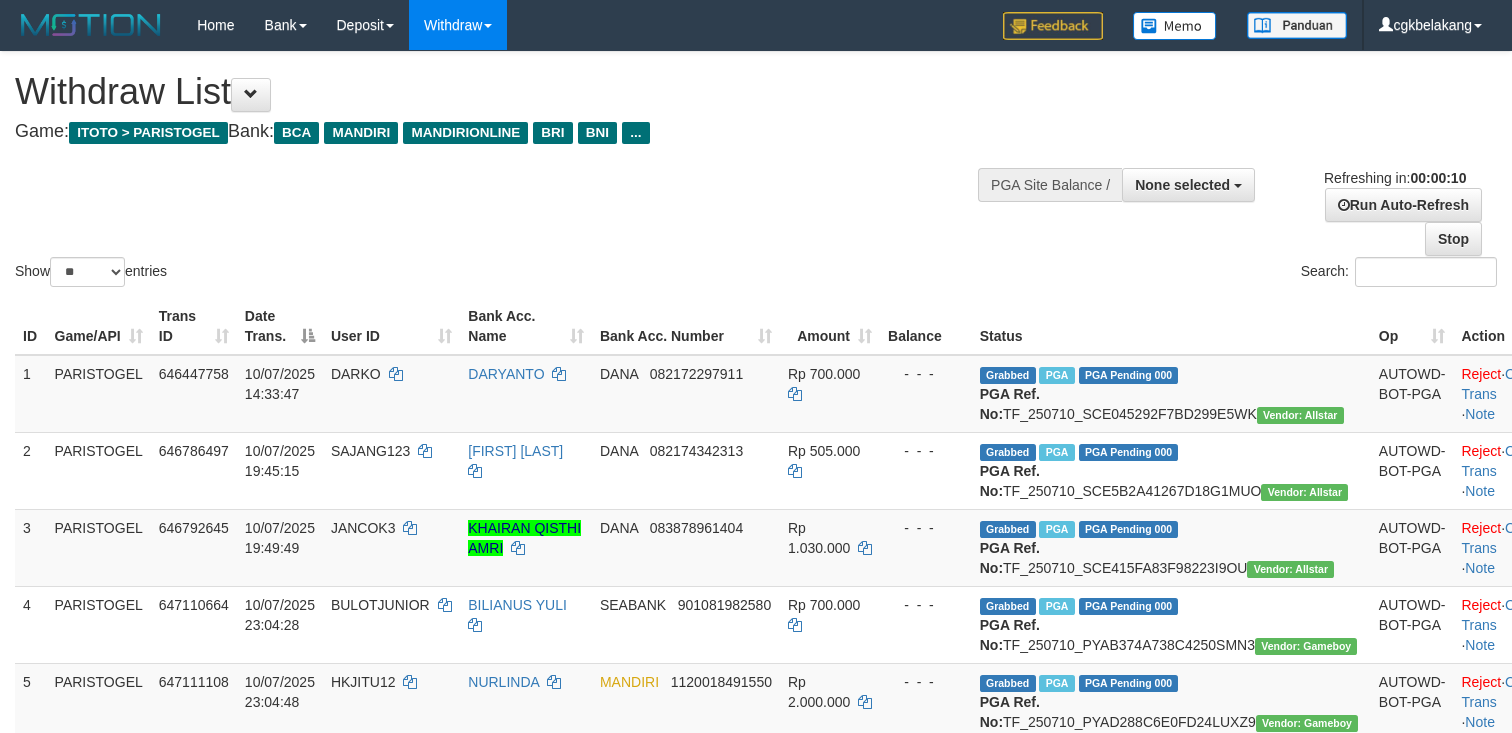 select 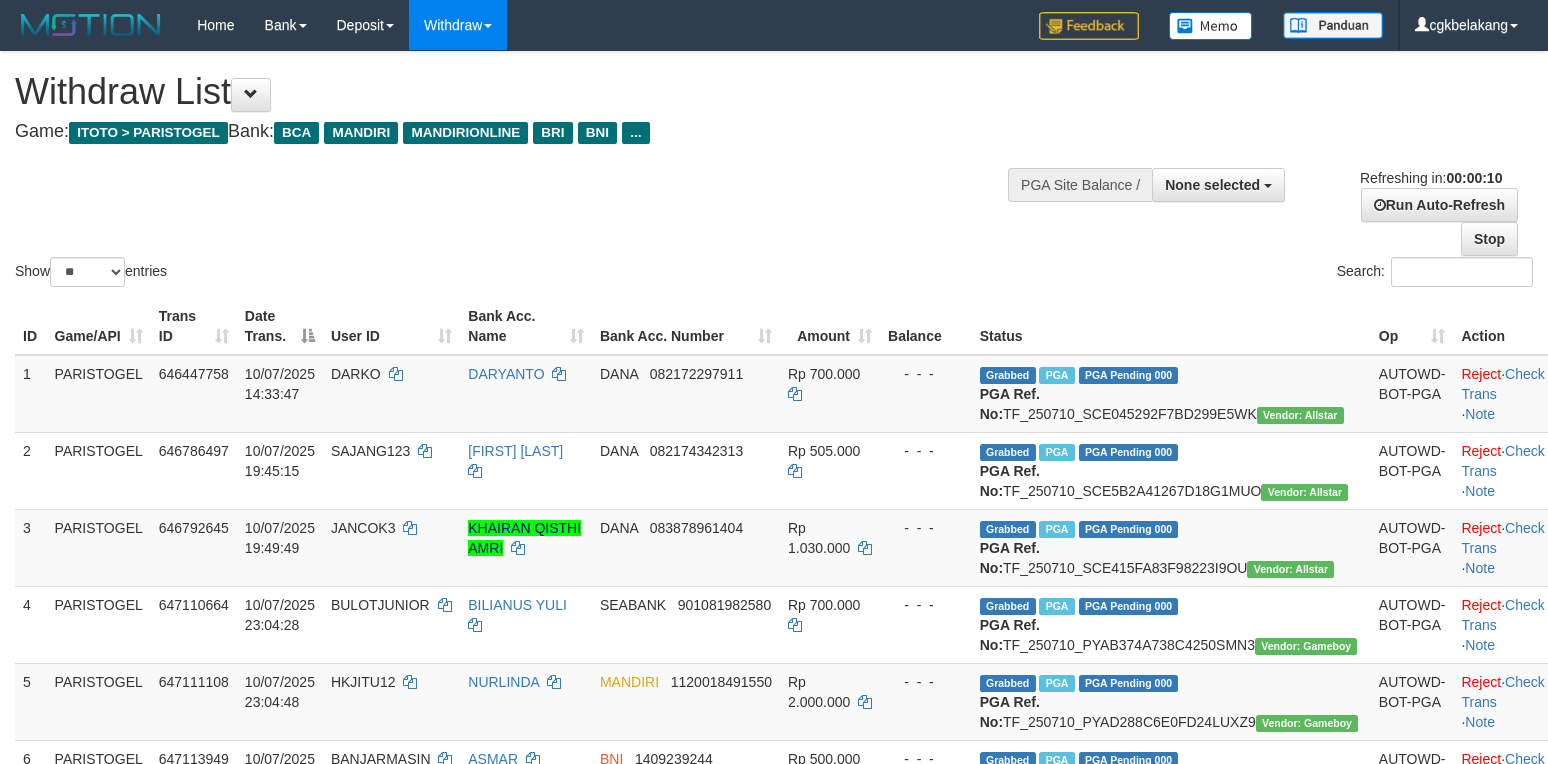select 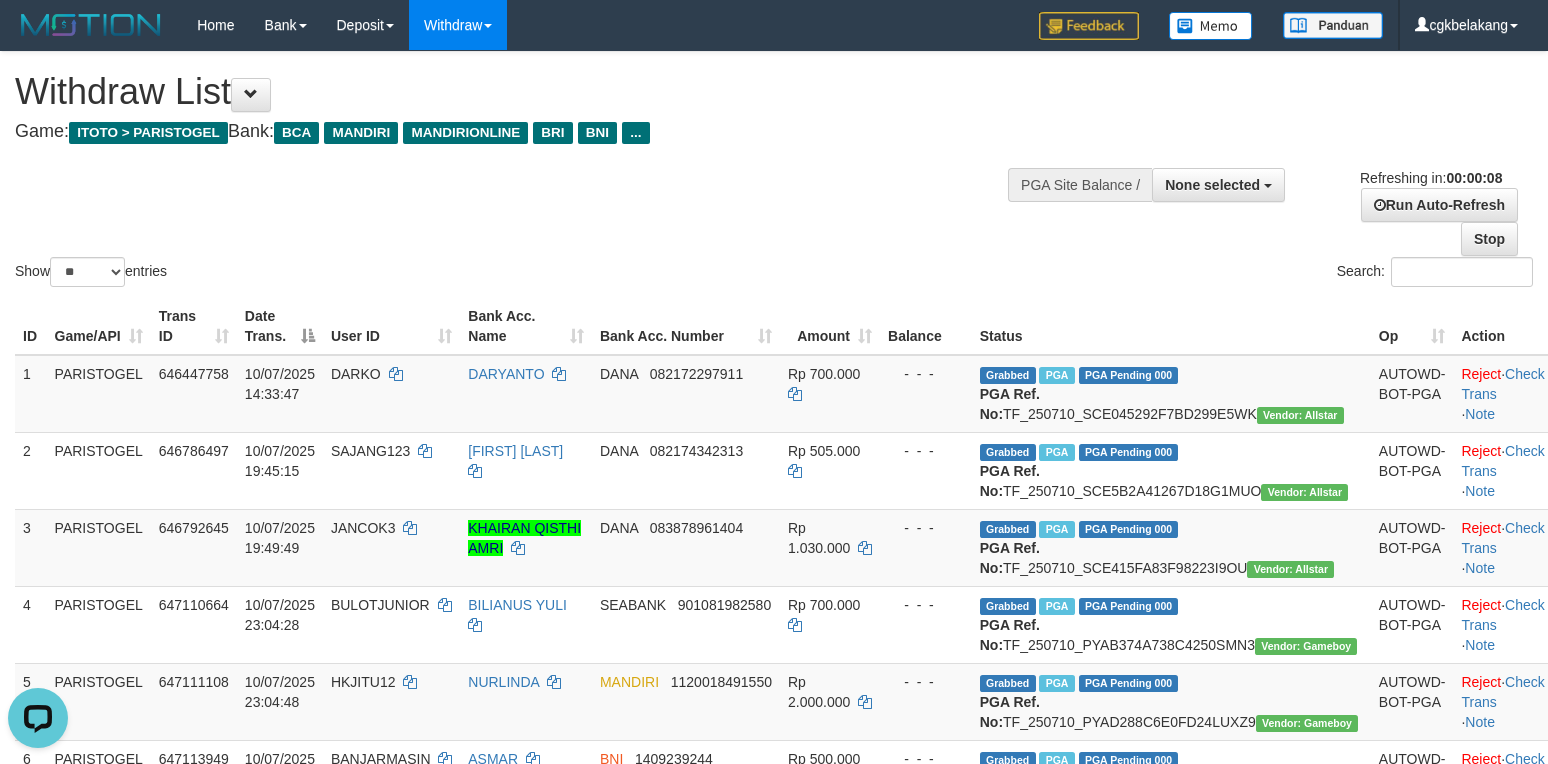 scroll, scrollTop: 0, scrollLeft: 0, axis: both 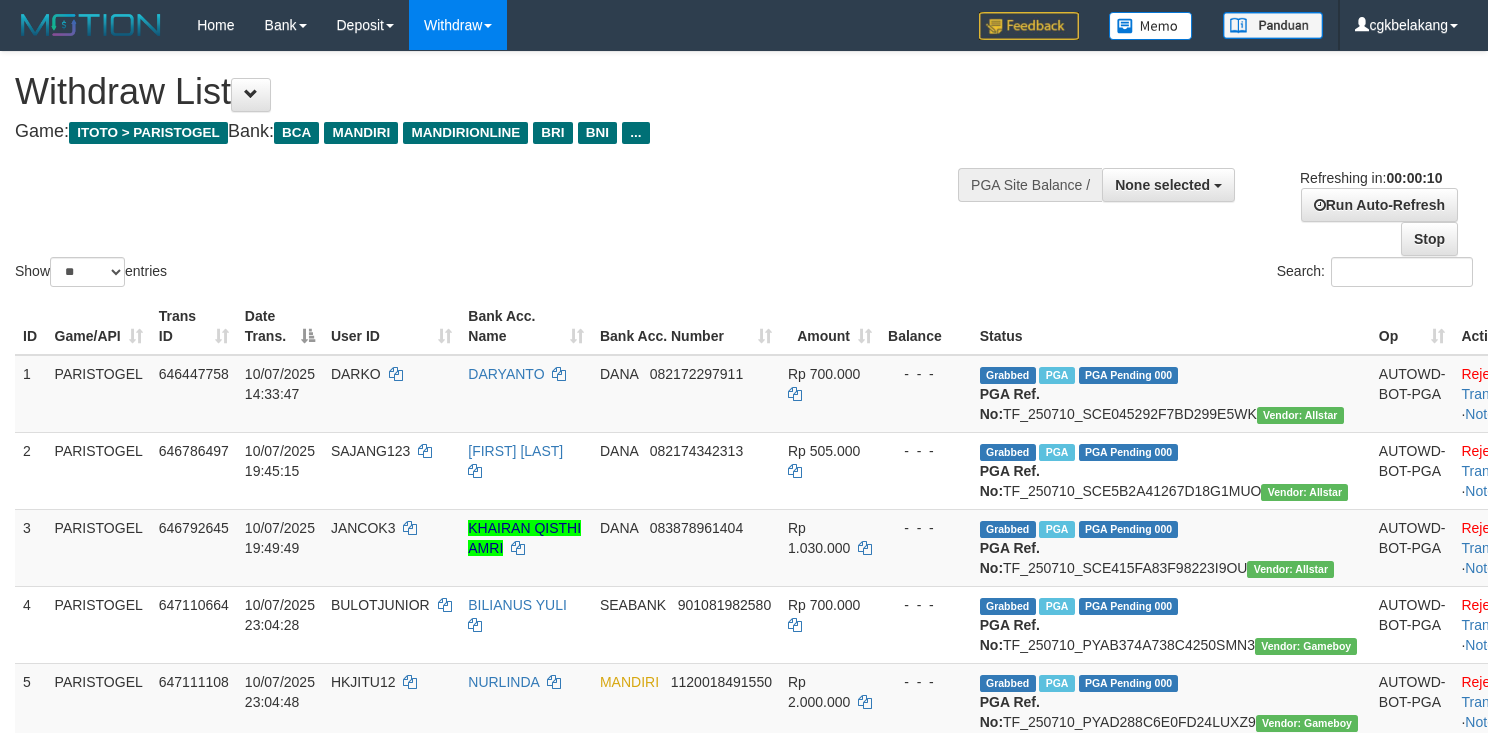 select 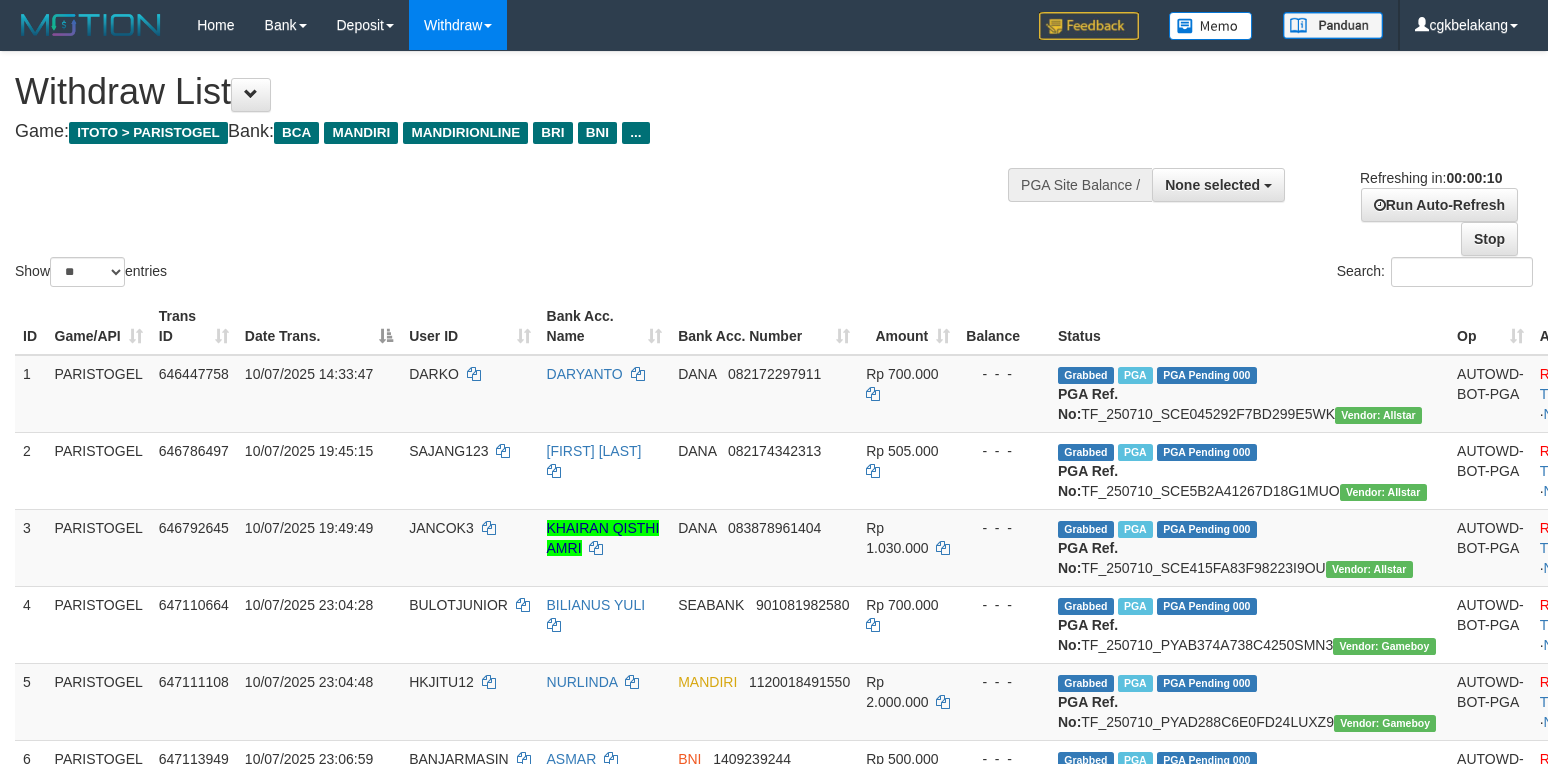 select 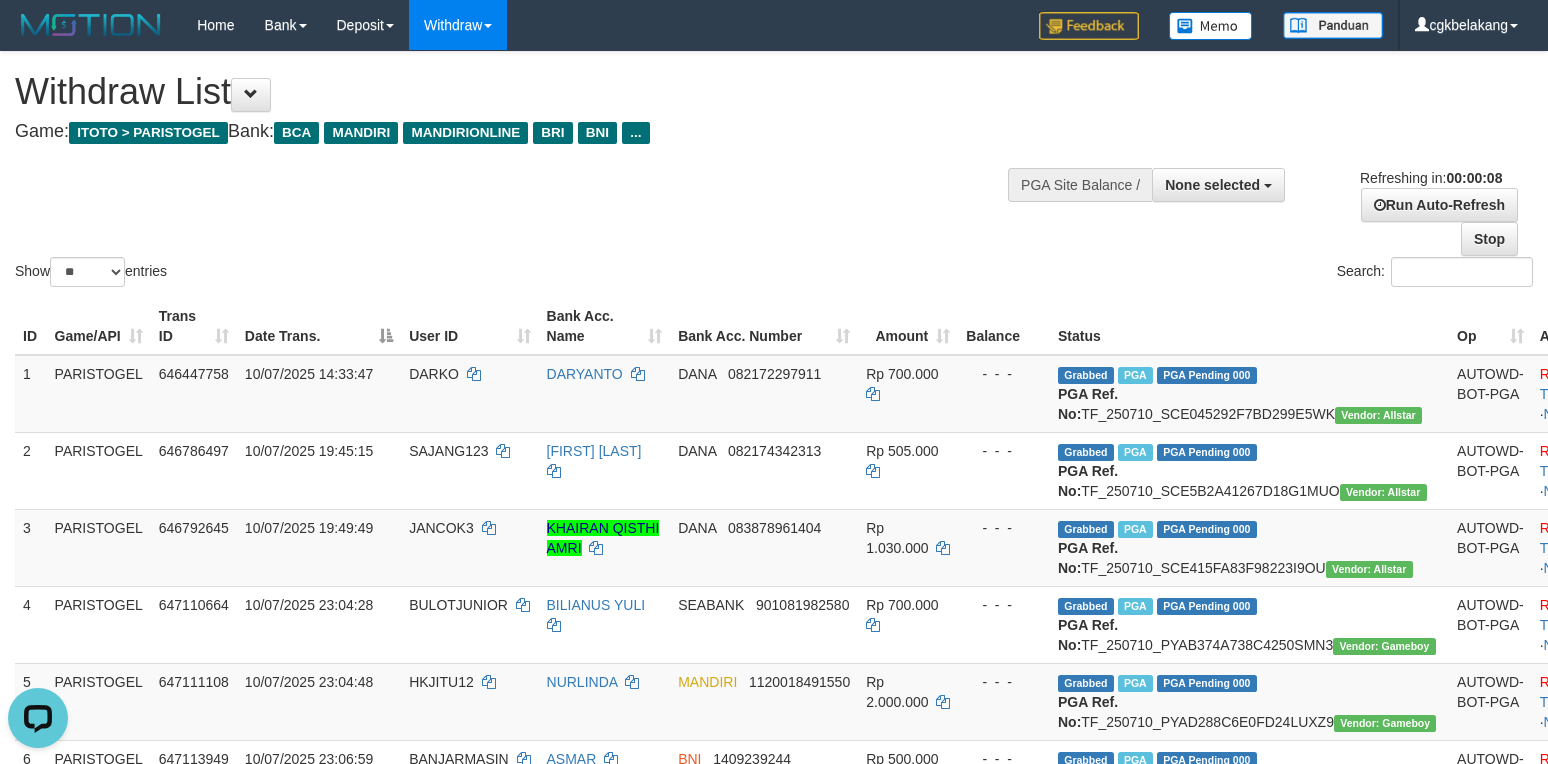 scroll, scrollTop: 0, scrollLeft: 0, axis: both 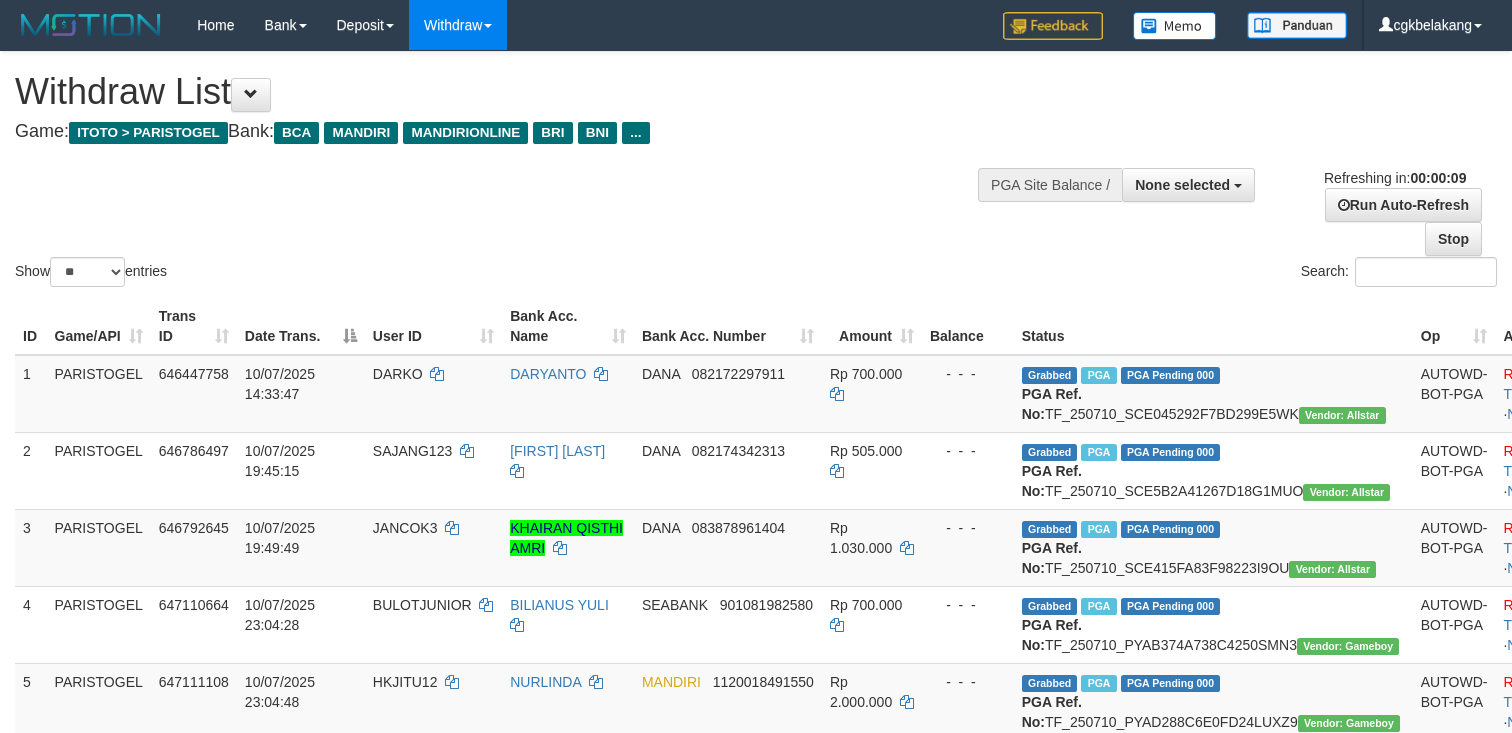 select 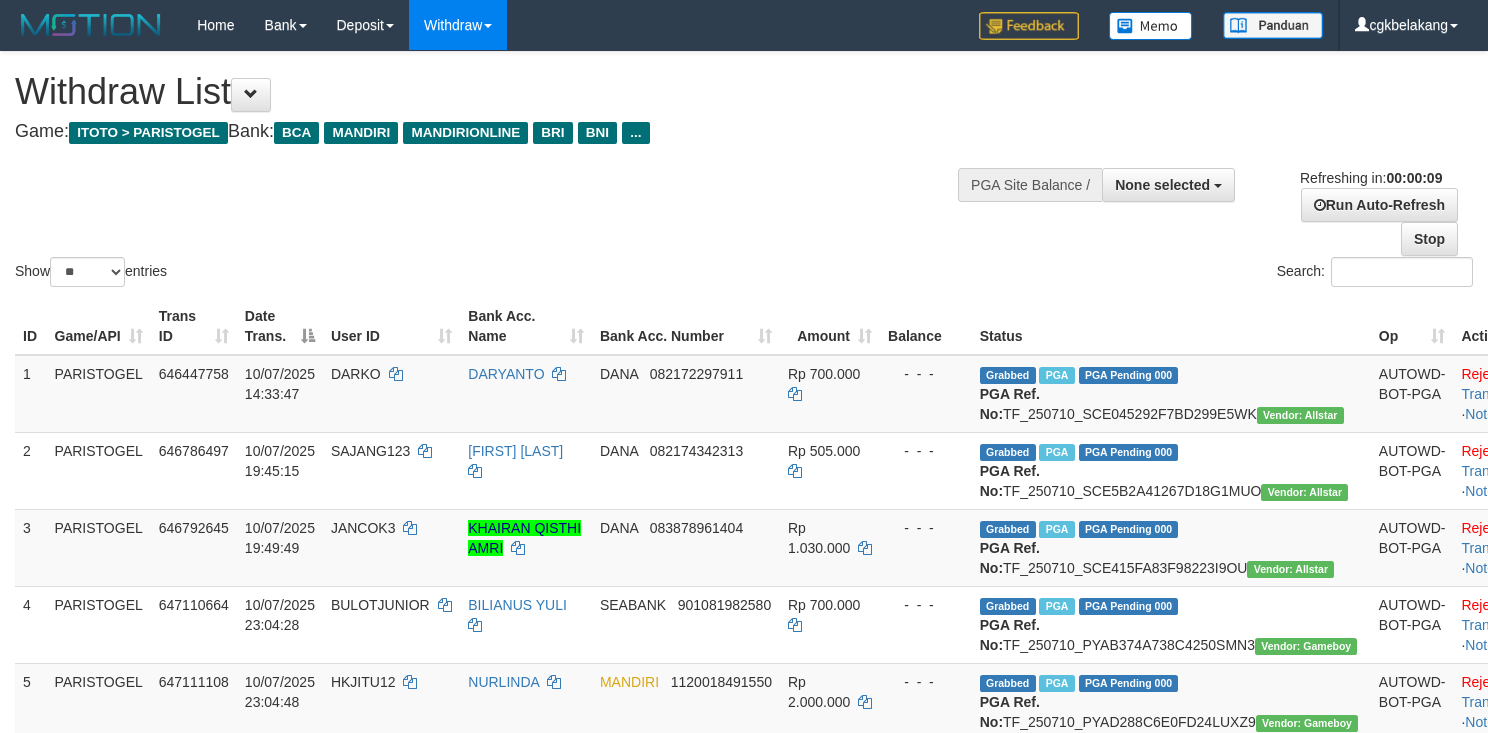 select 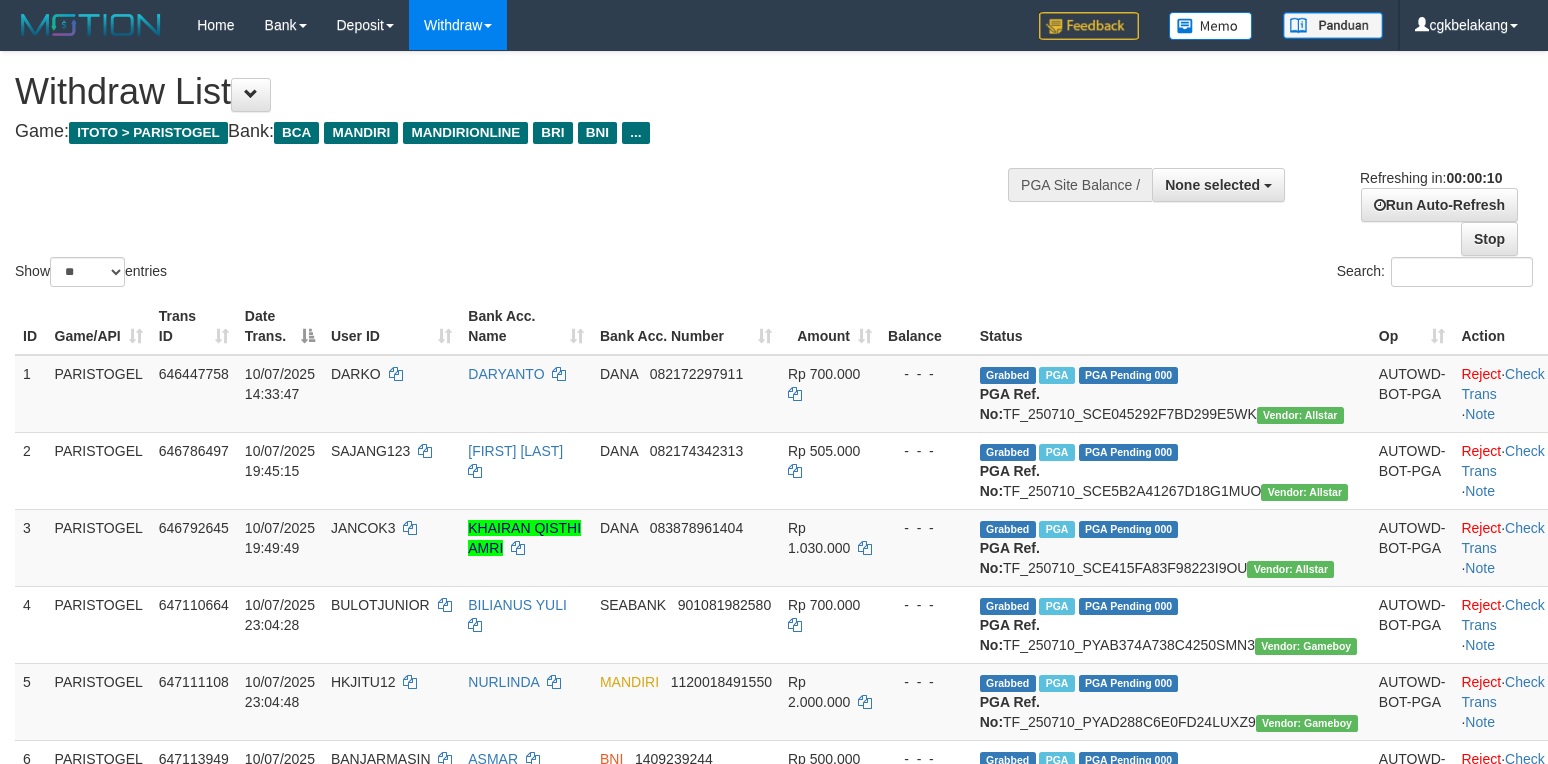 select 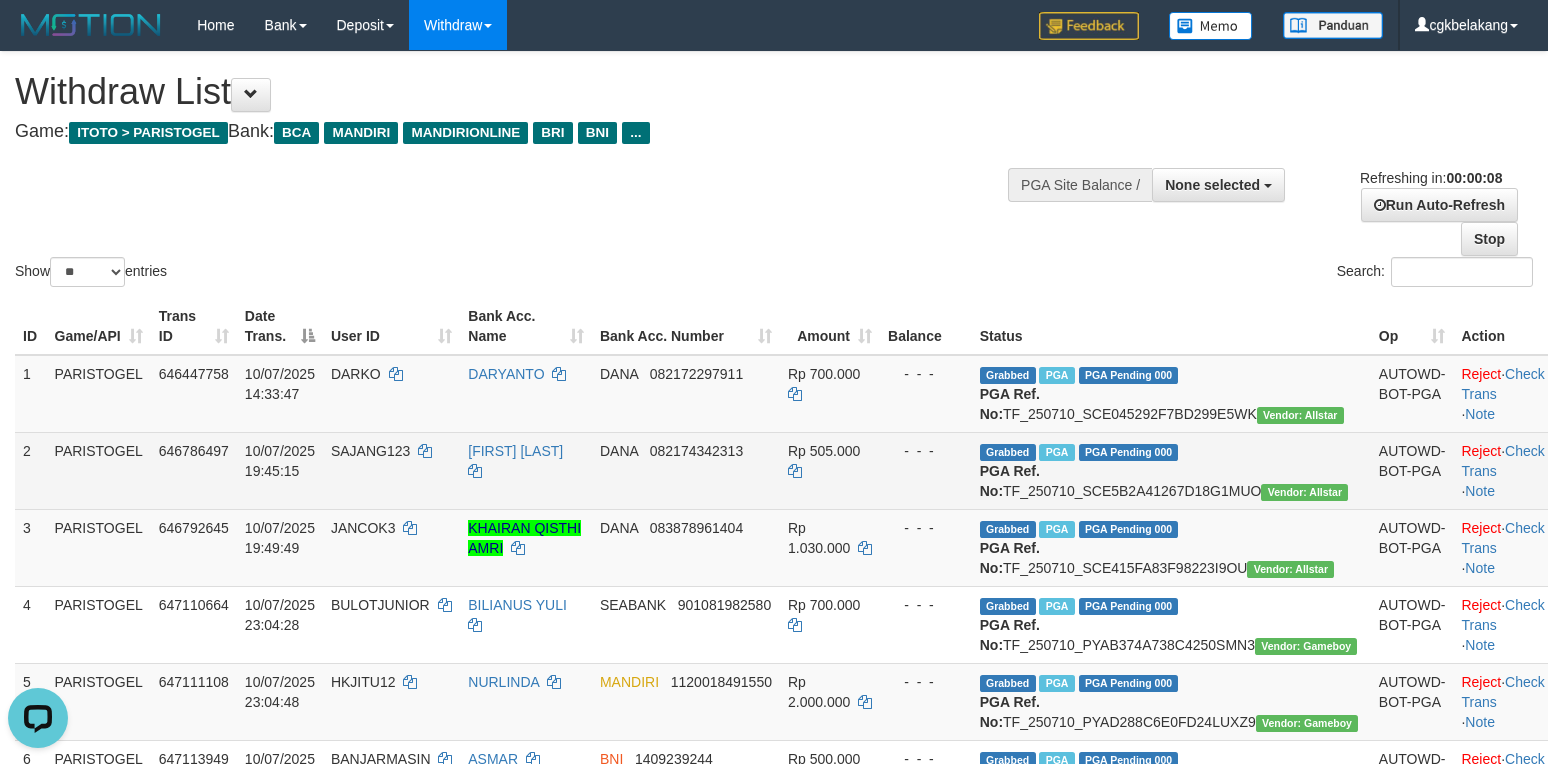 scroll, scrollTop: 0, scrollLeft: 0, axis: both 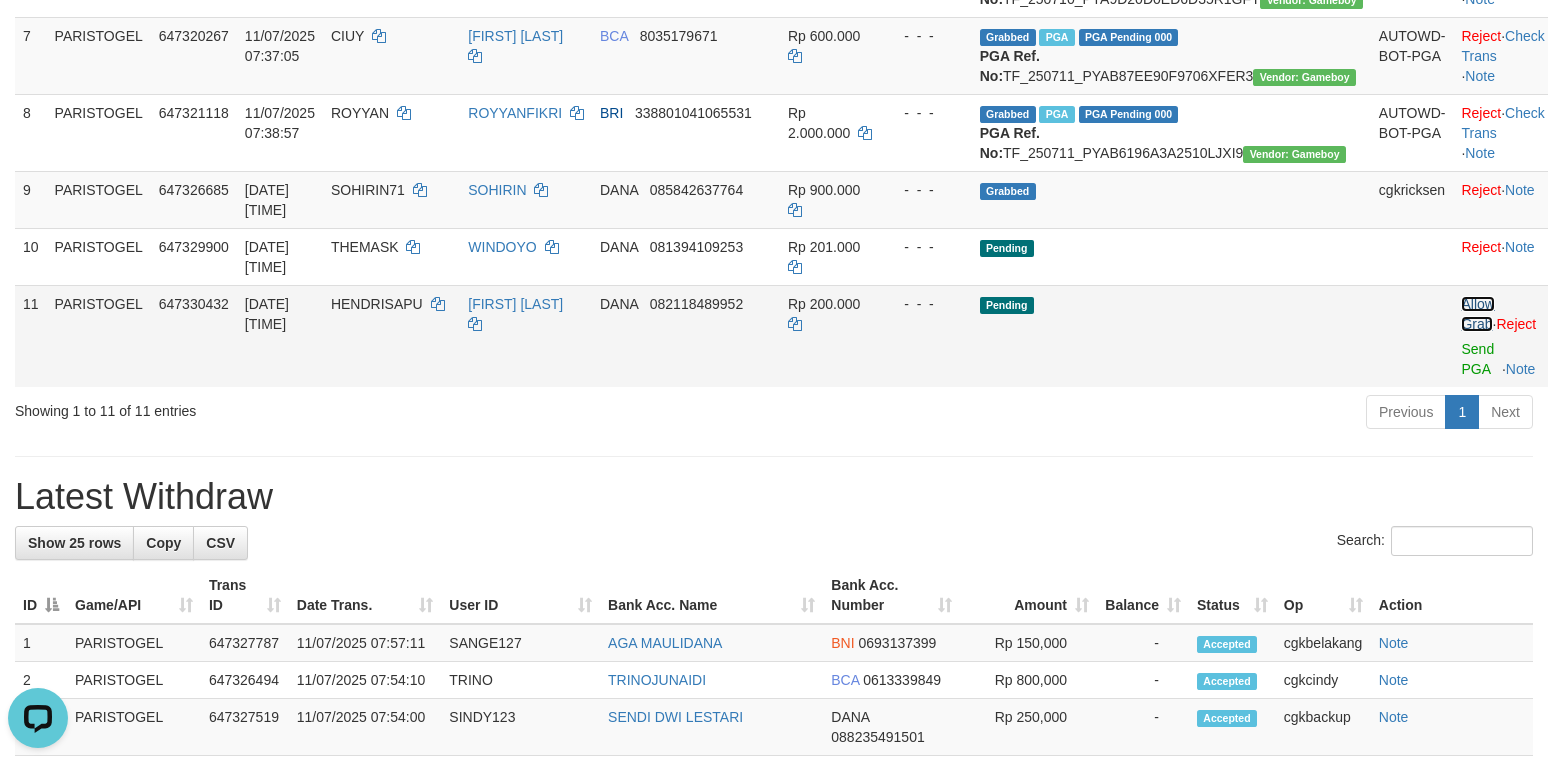 click on "Allow Grab" at bounding box center (1477, 314) 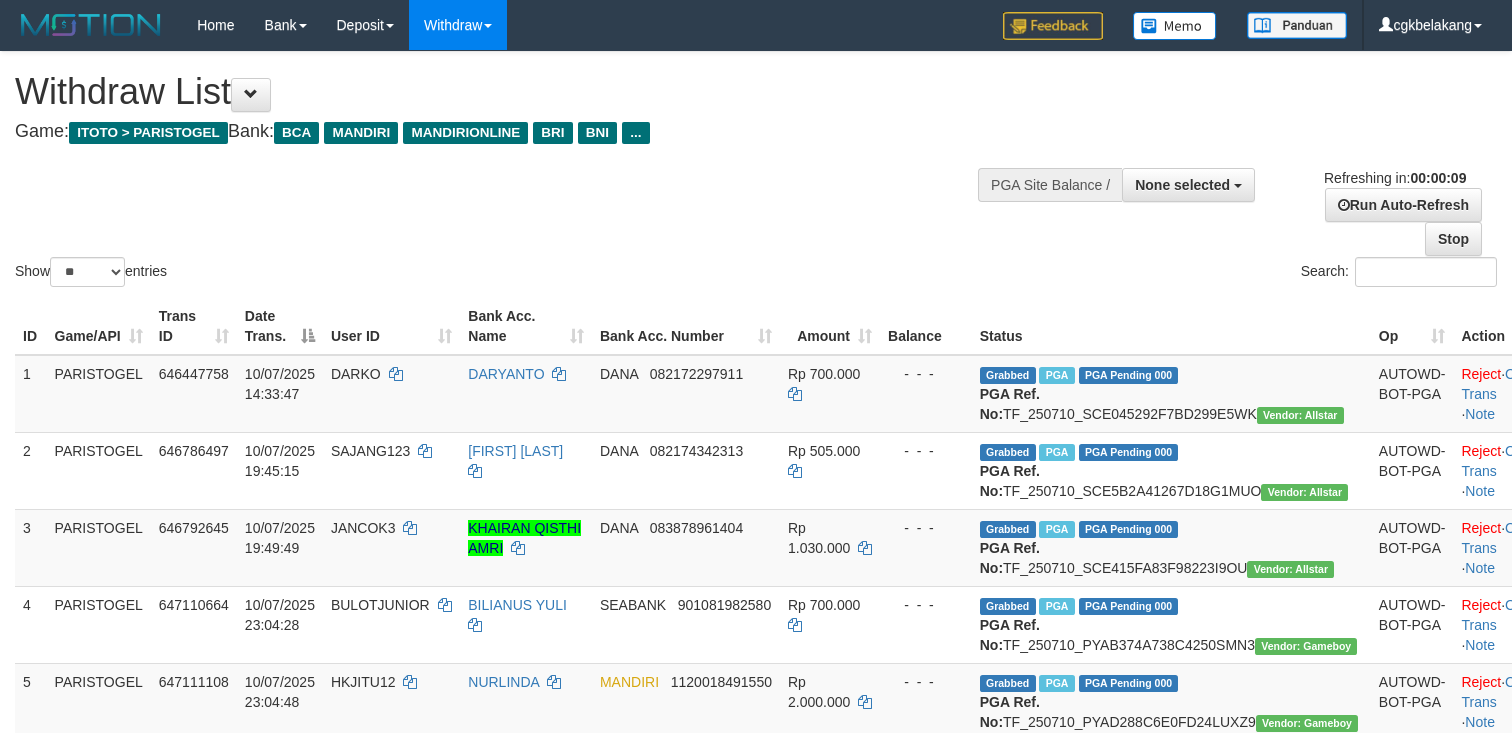 select 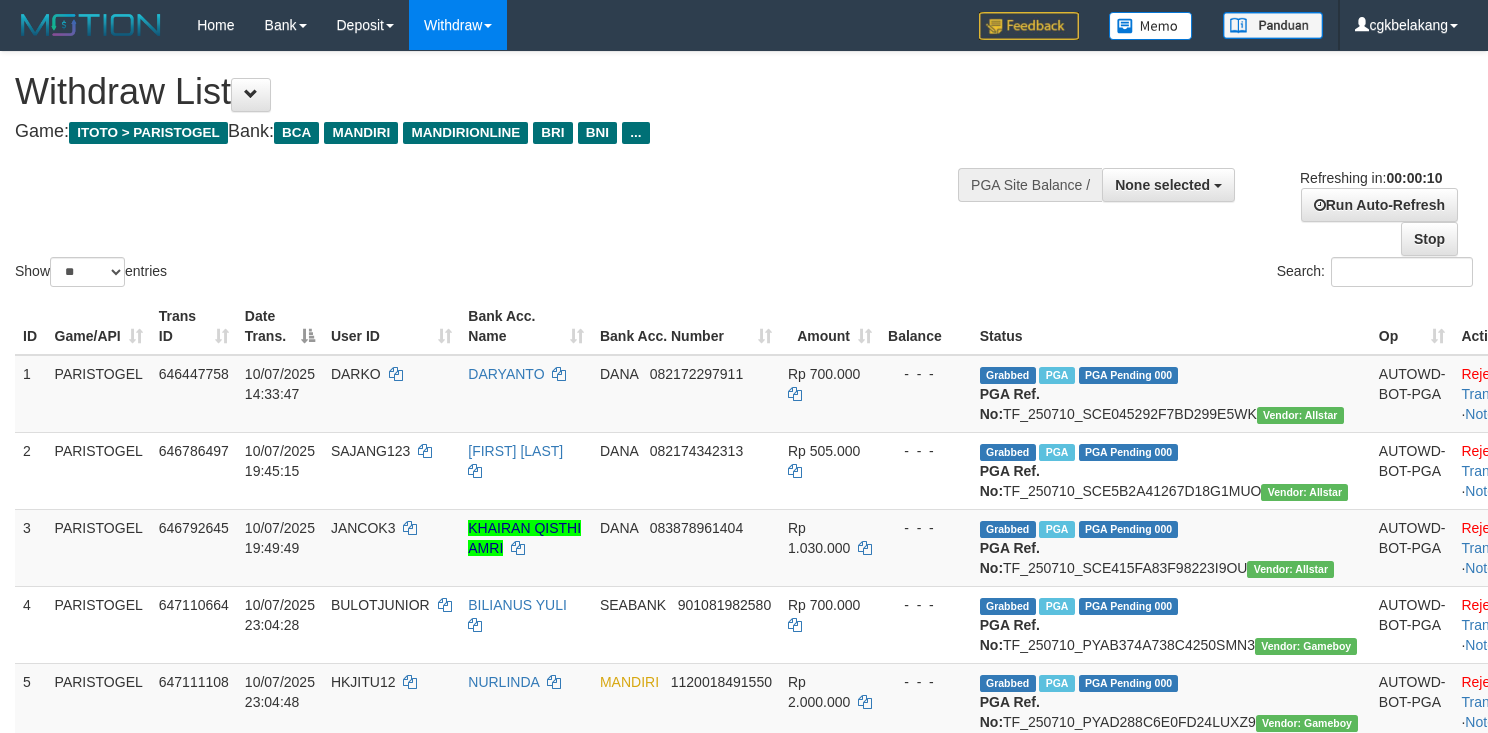 select 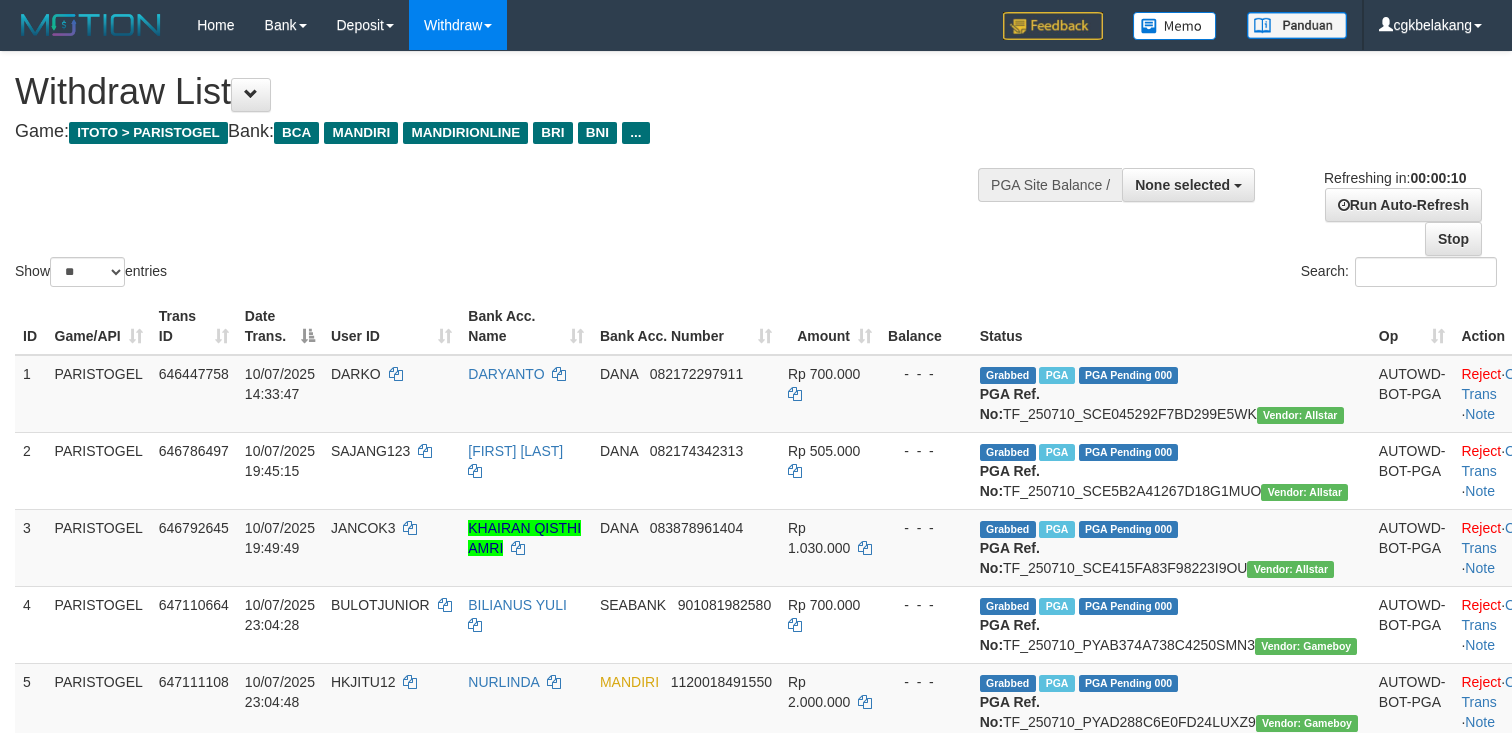 select 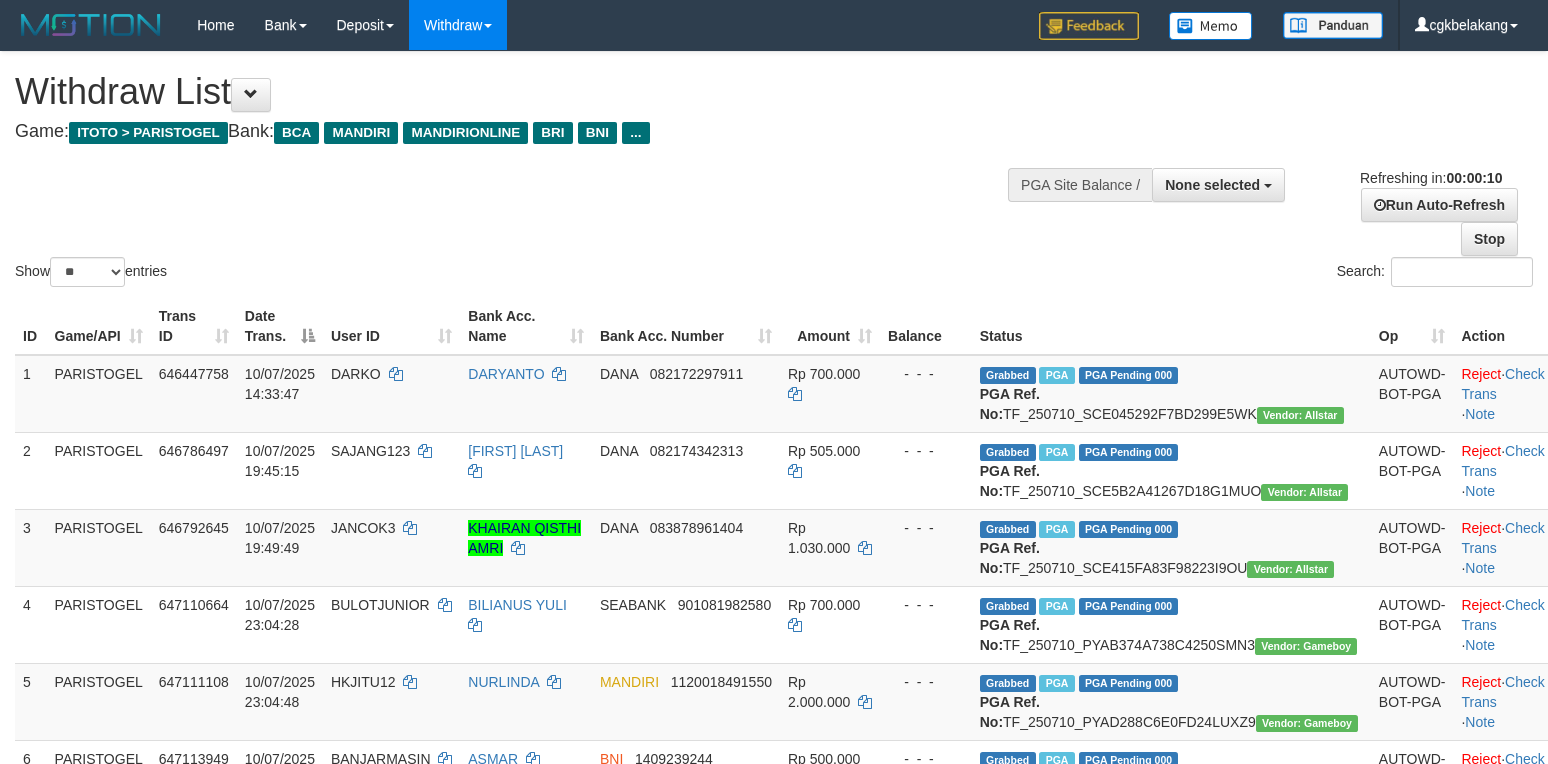 select 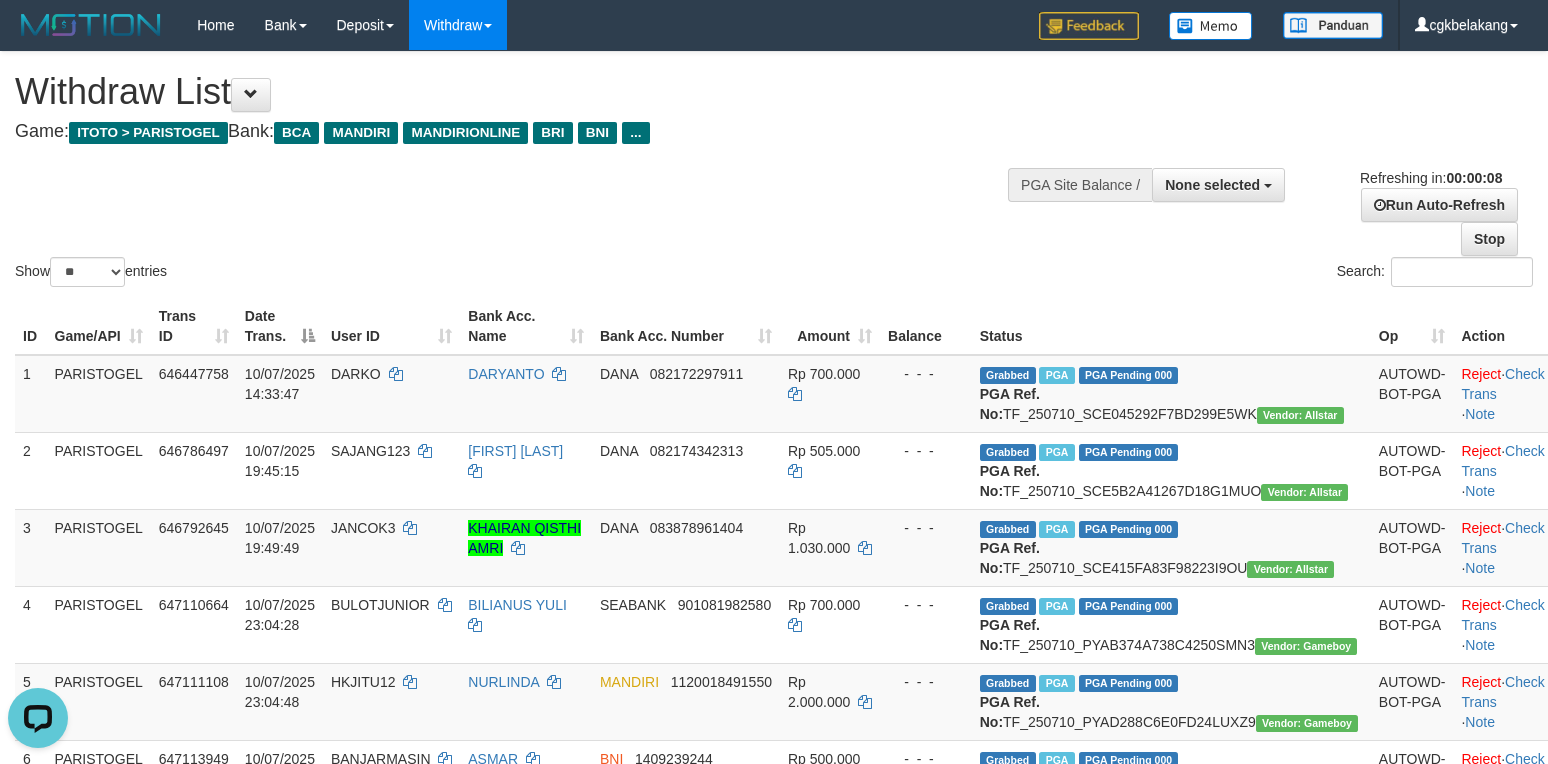scroll, scrollTop: 0, scrollLeft: 0, axis: both 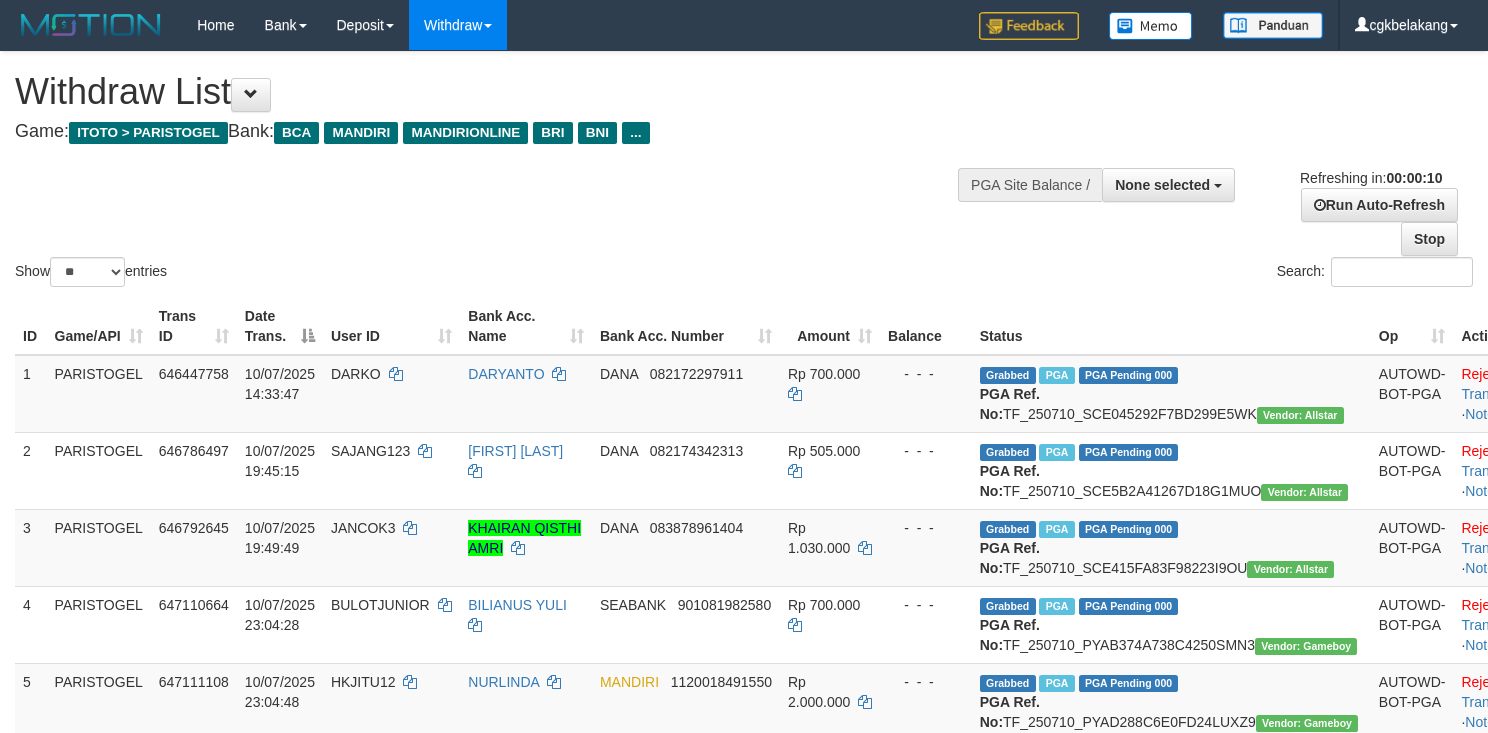 select 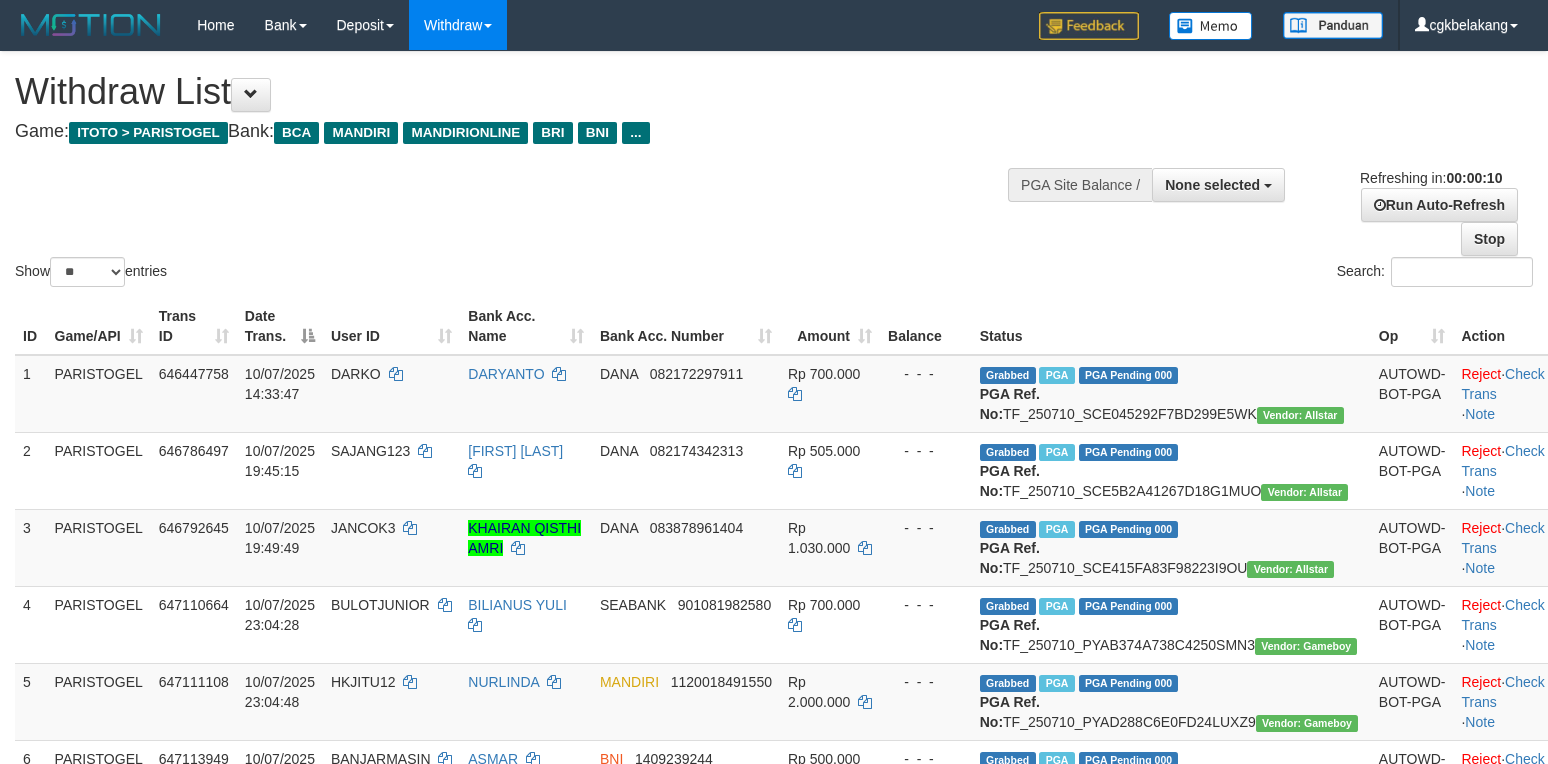 select 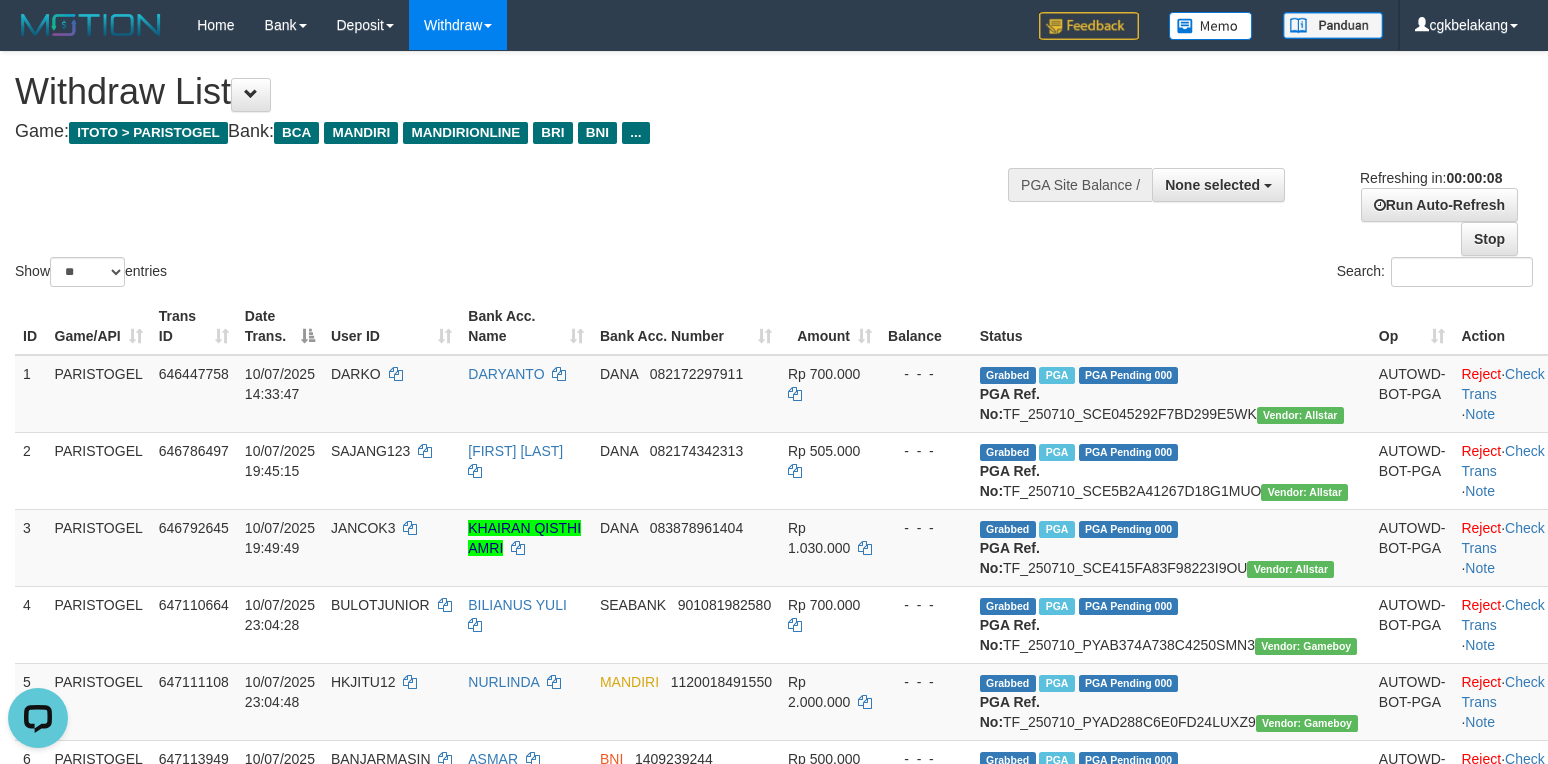 scroll, scrollTop: 0, scrollLeft: 0, axis: both 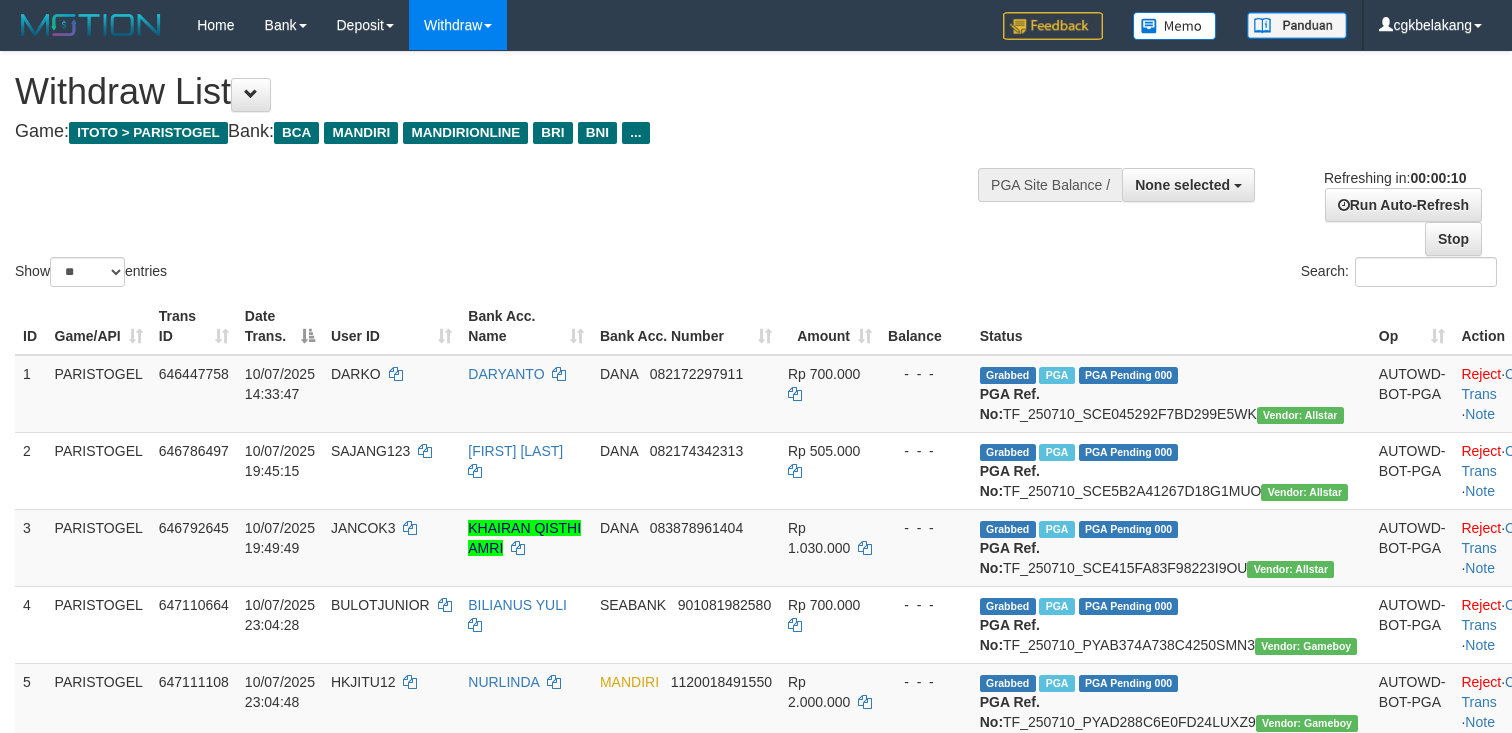 select 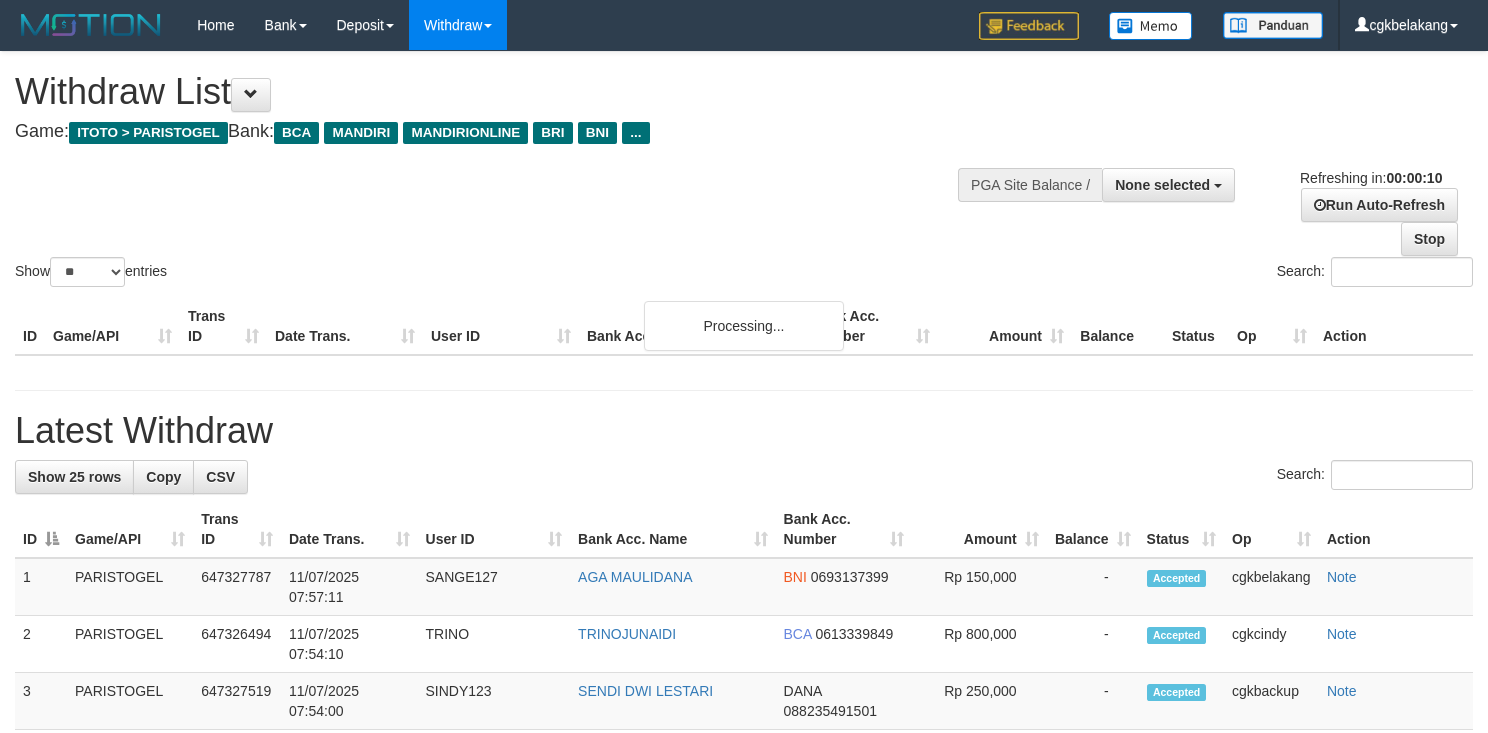 select 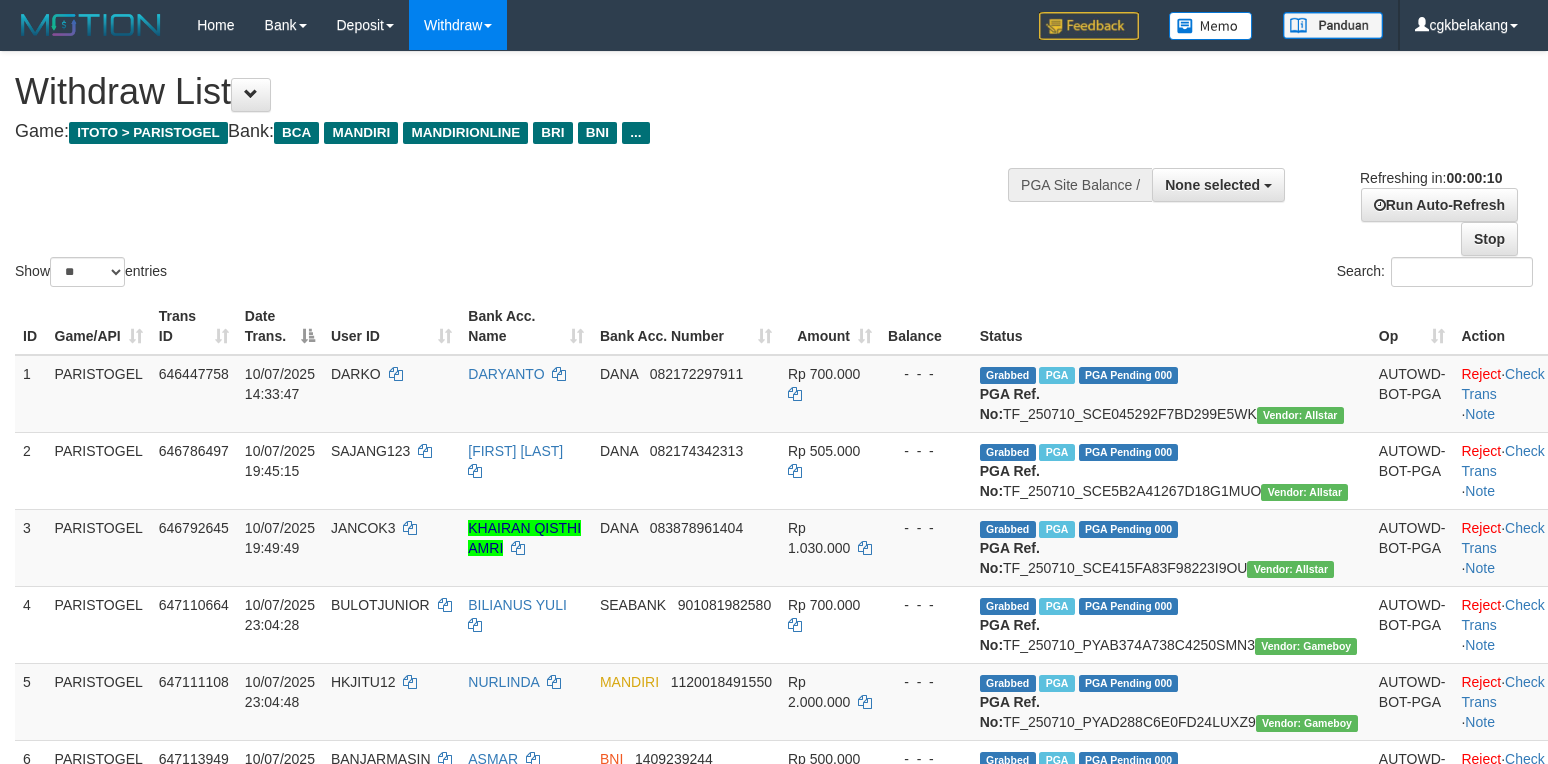 select 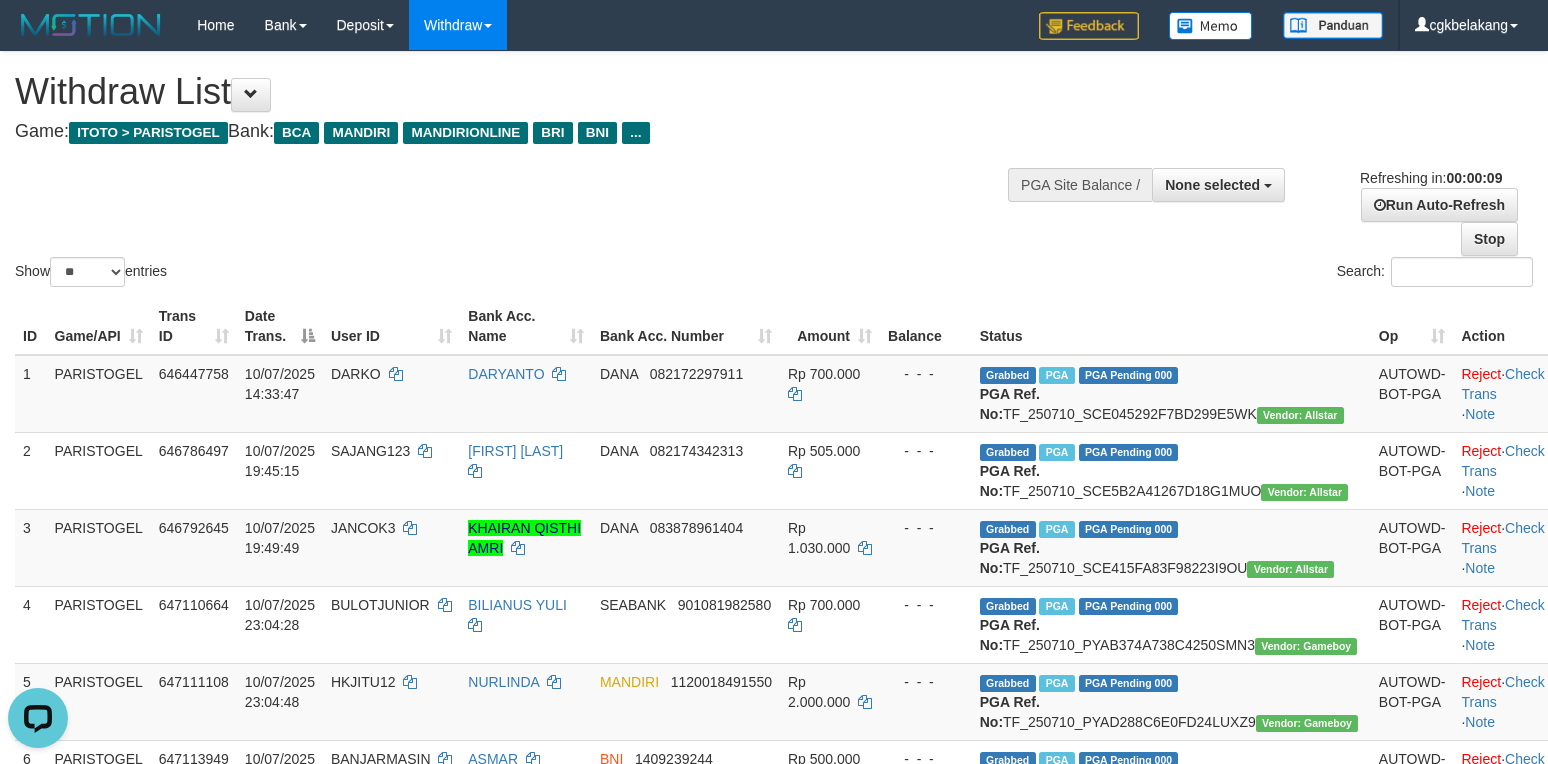 scroll, scrollTop: 0, scrollLeft: 0, axis: both 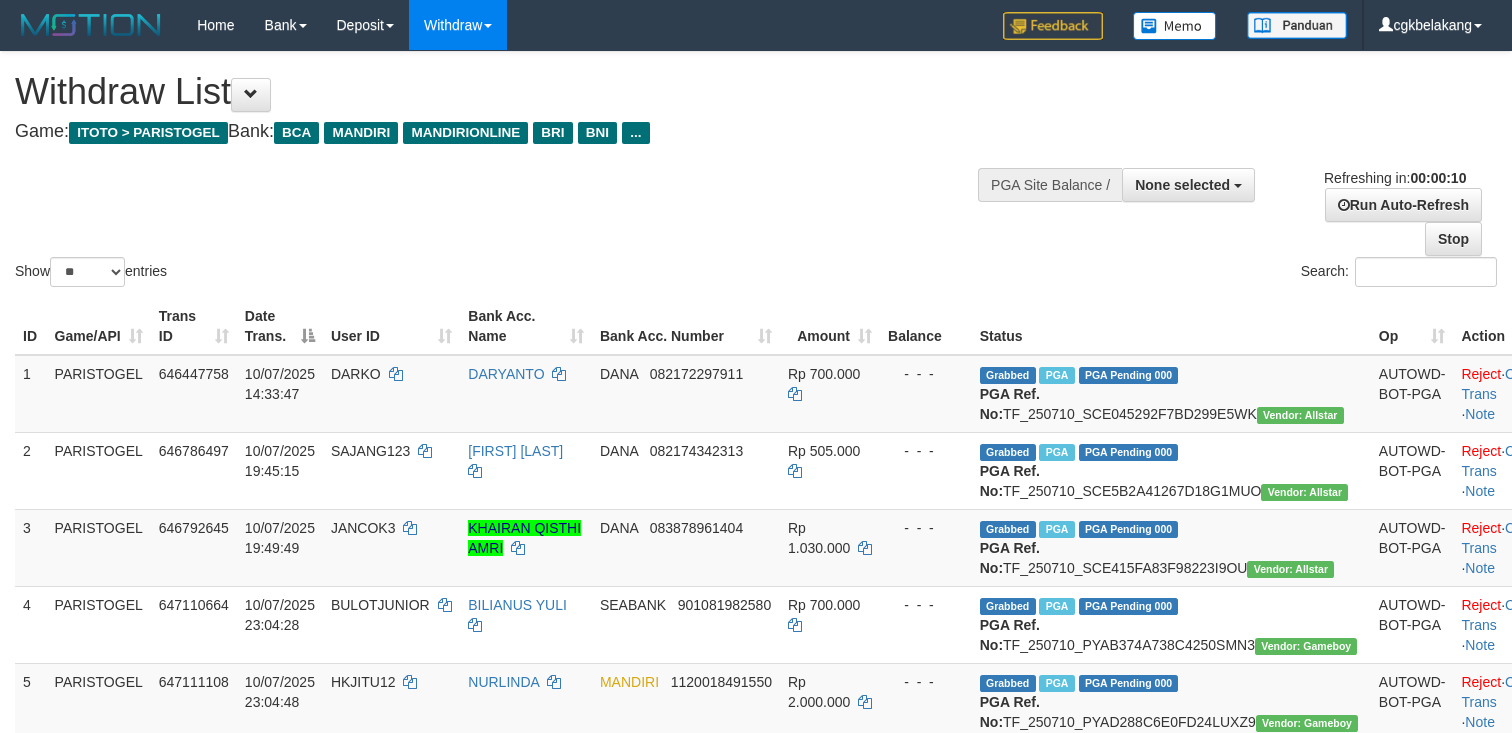 select 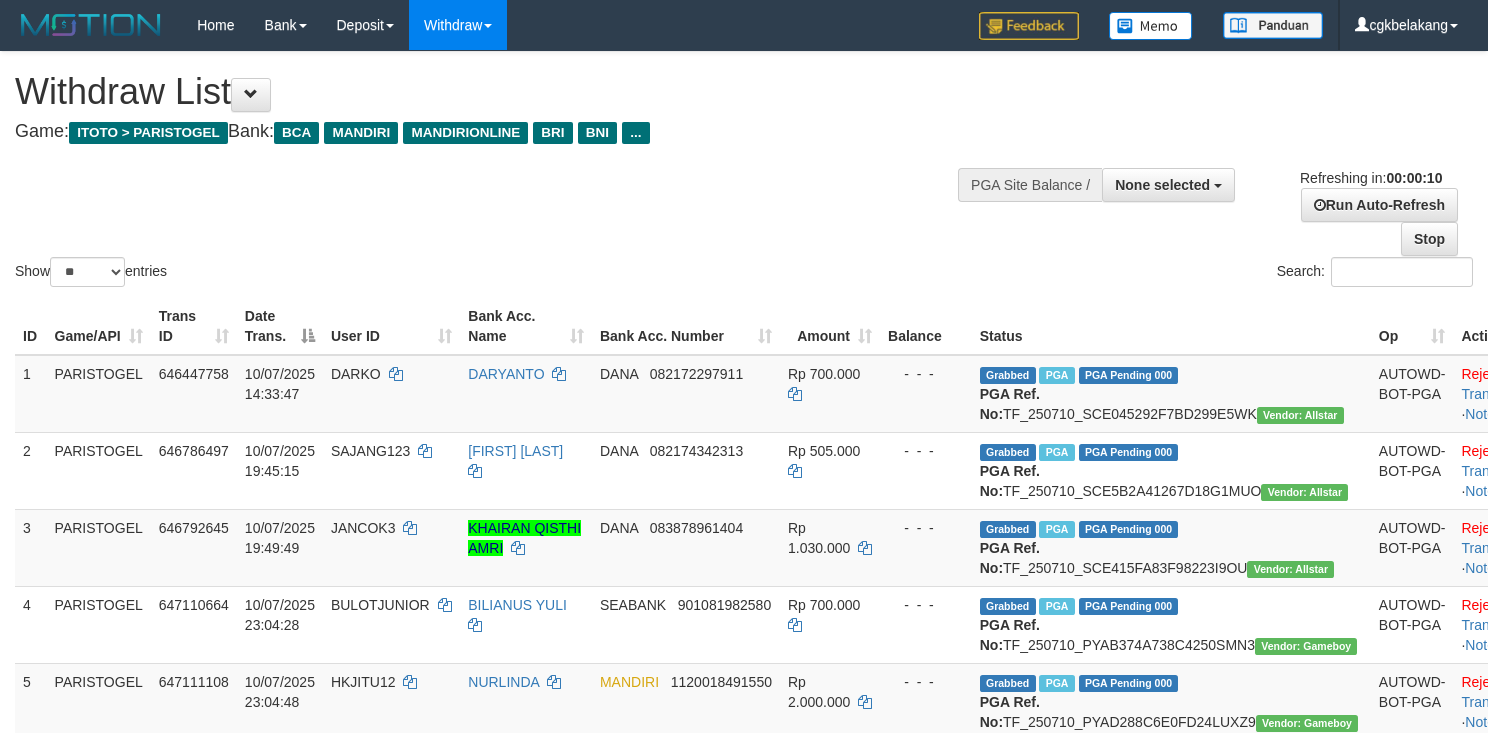 select 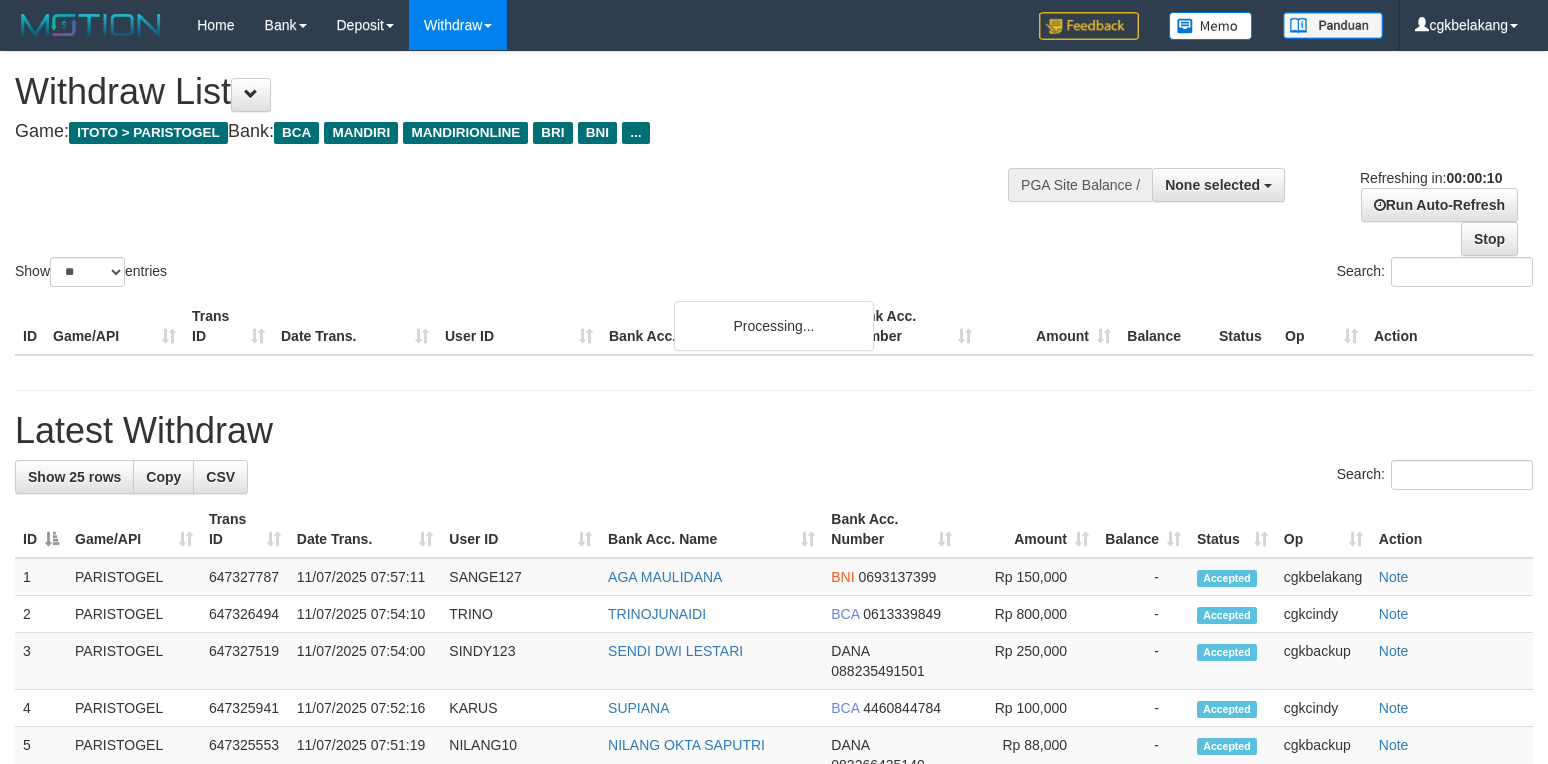 select 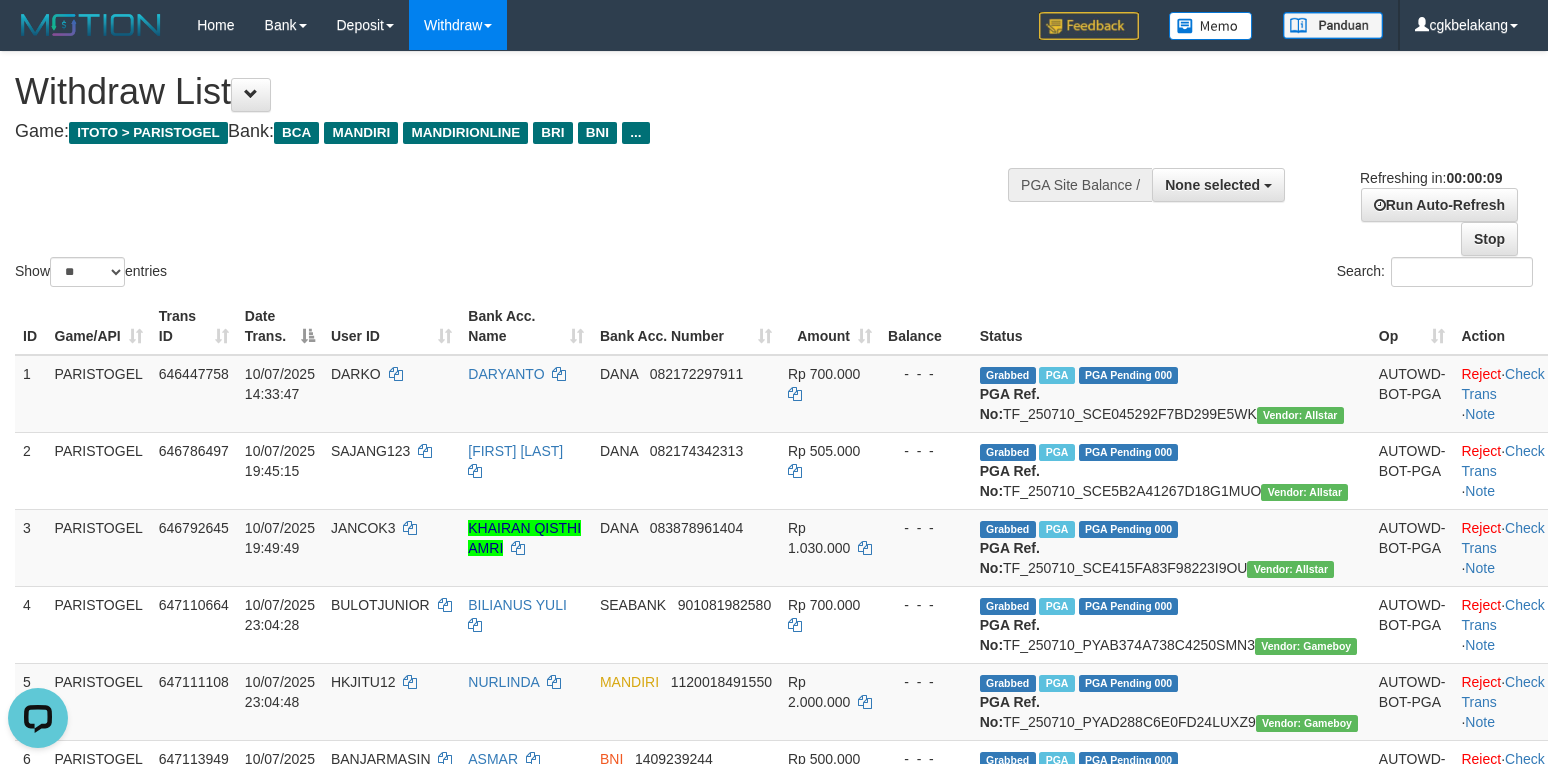 scroll, scrollTop: 0, scrollLeft: 0, axis: both 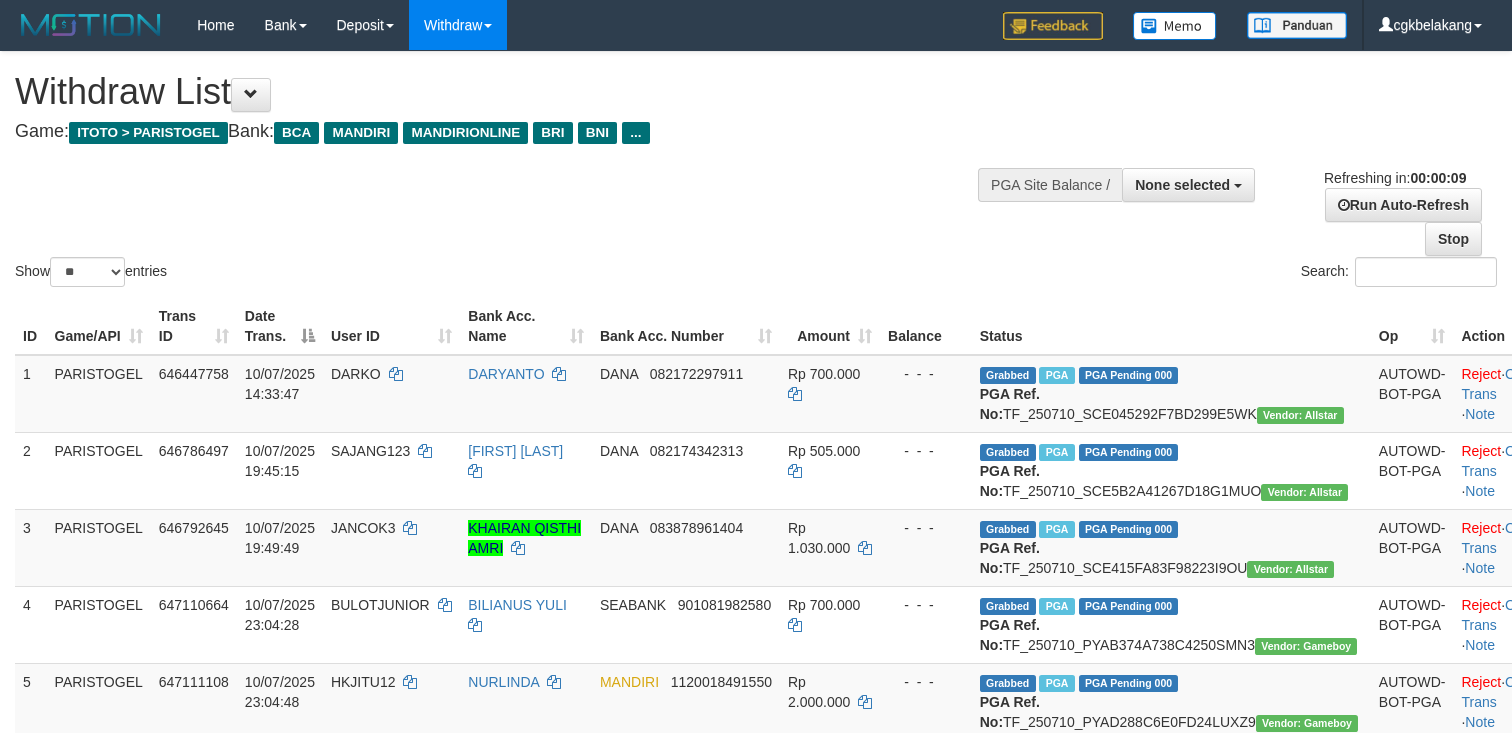 select 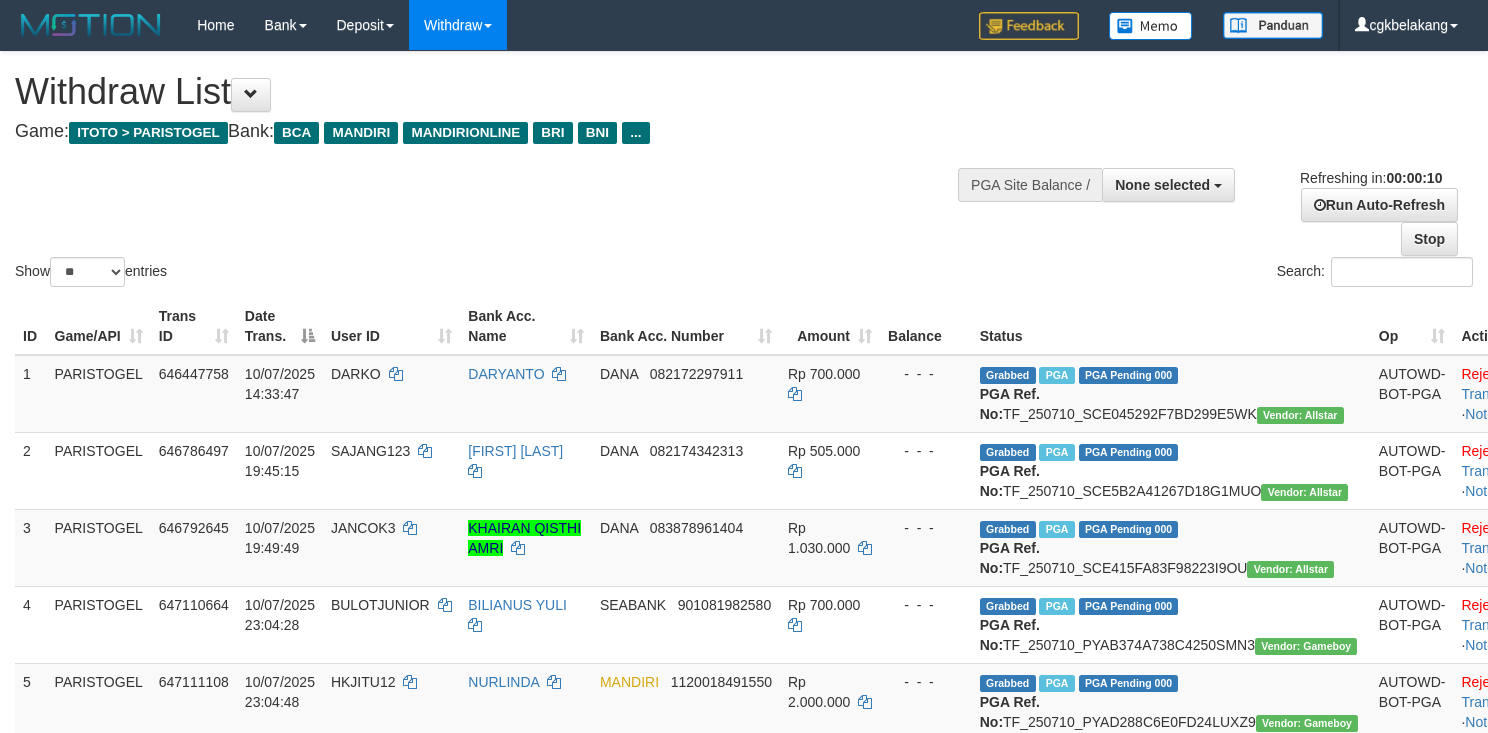 select 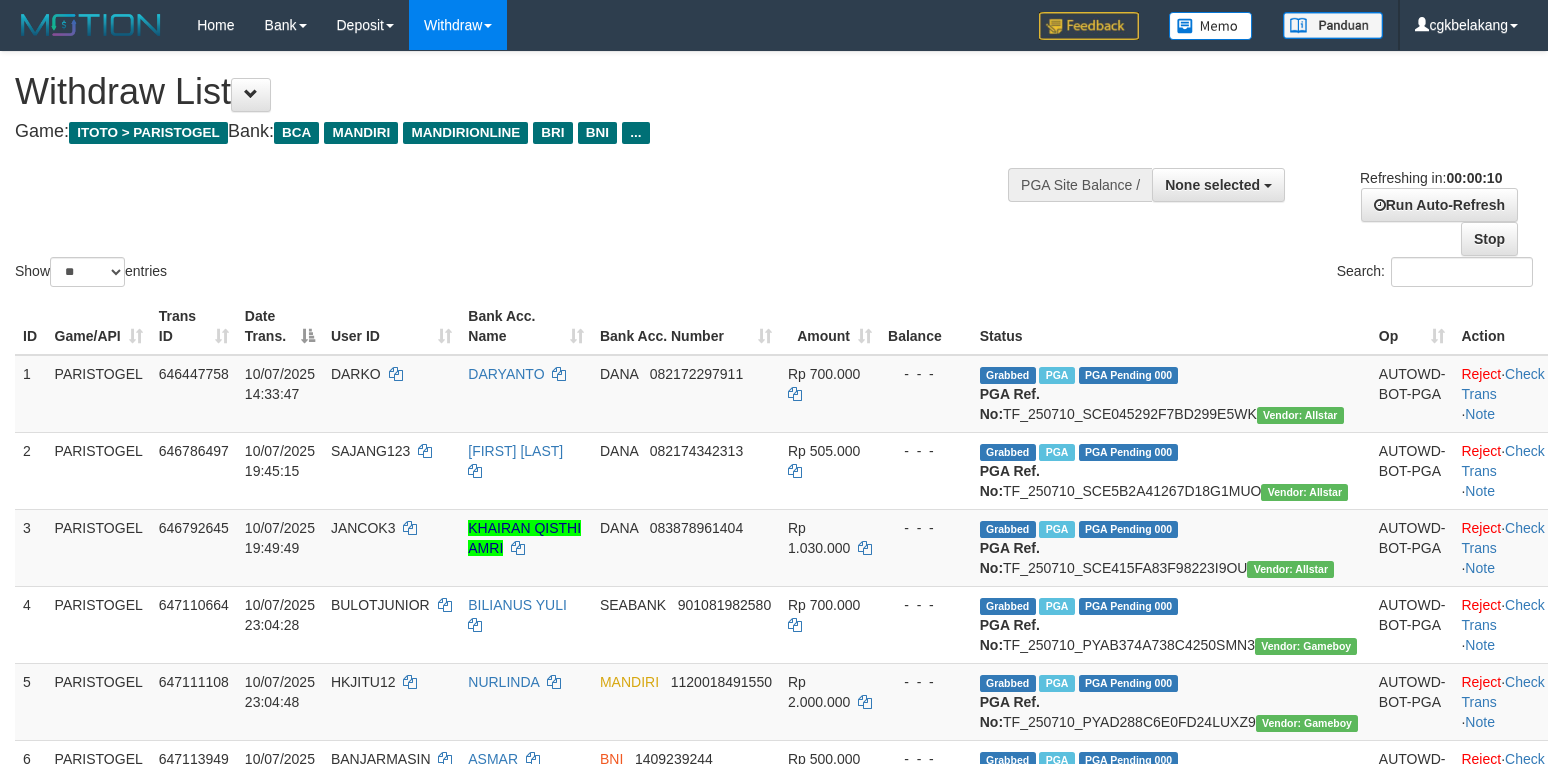 select 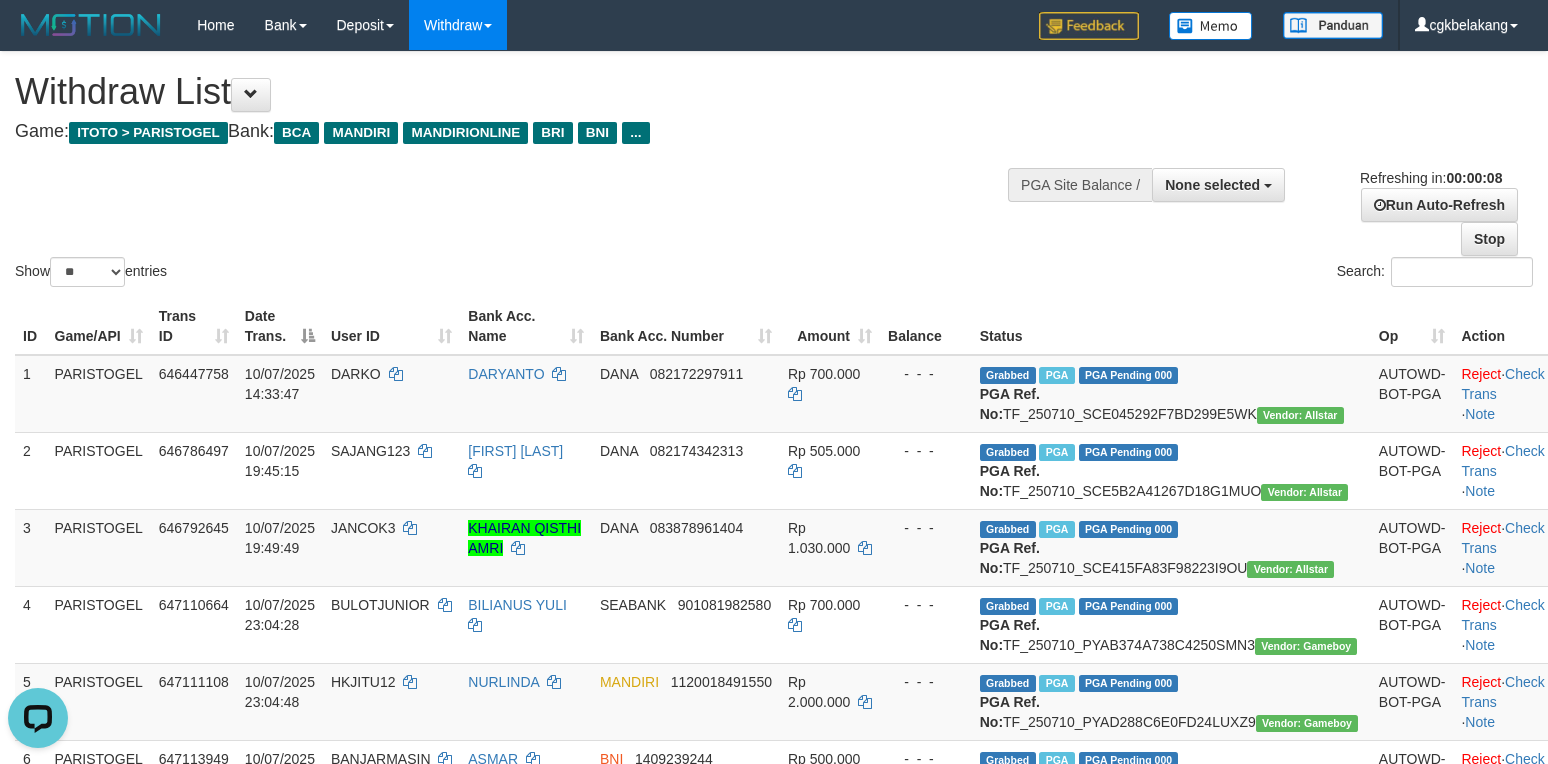 scroll, scrollTop: 0, scrollLeft: 0, axis: both 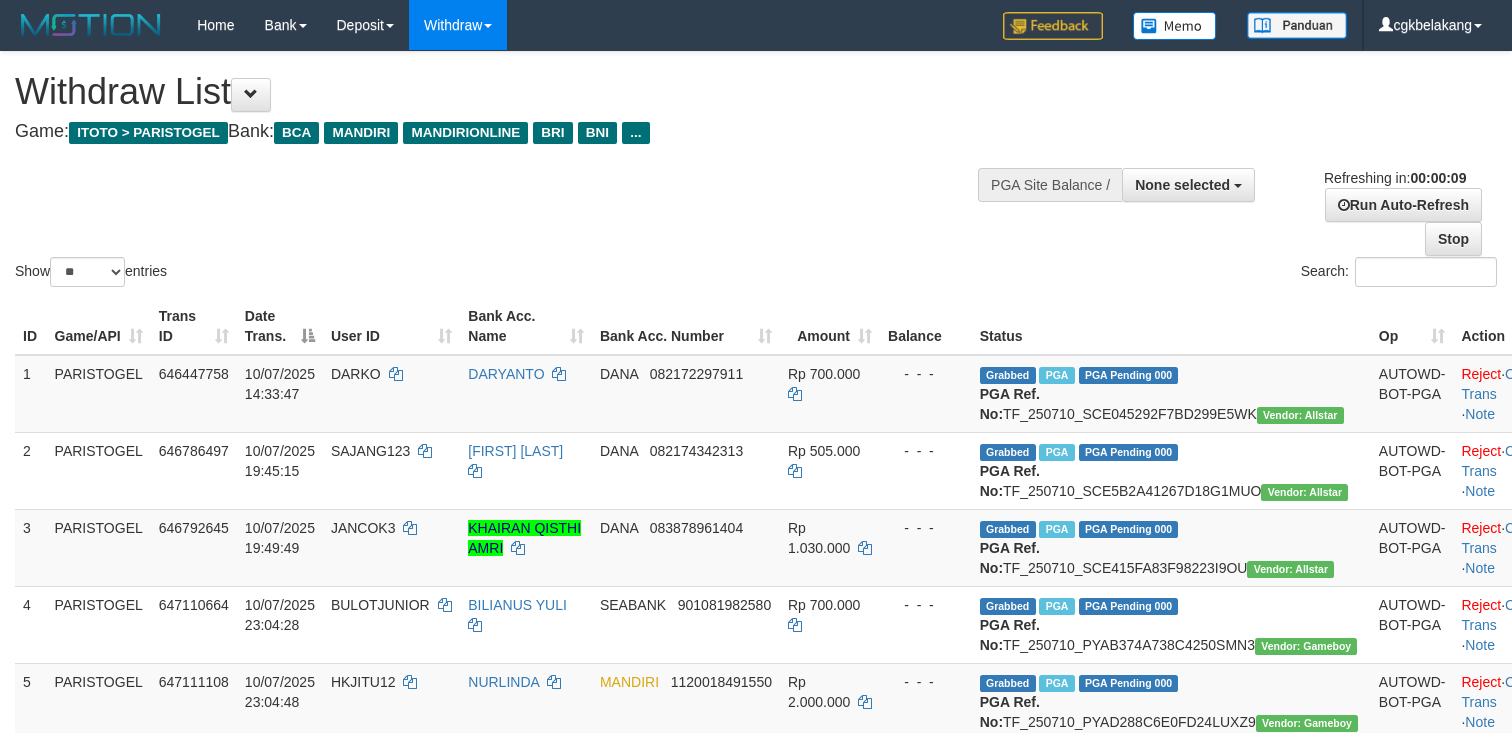 select 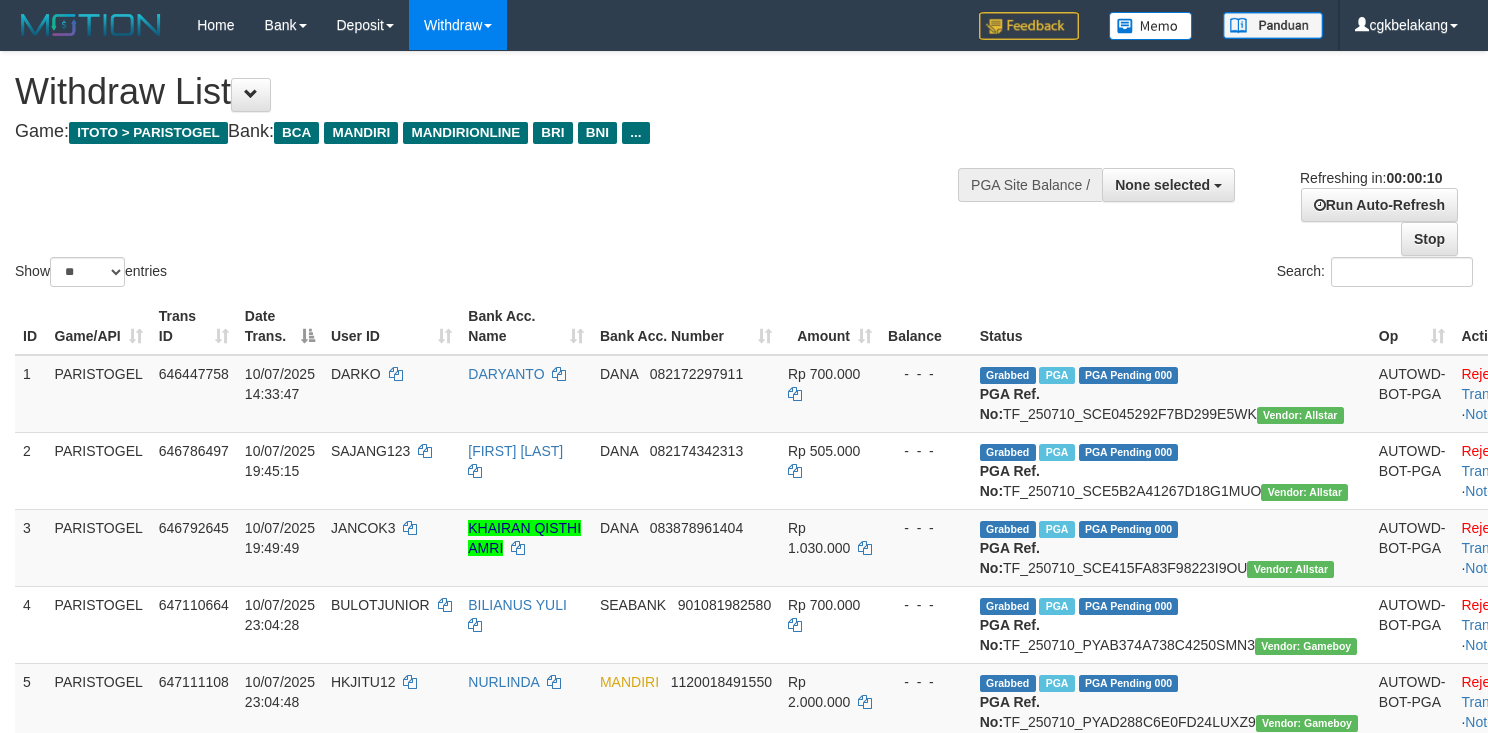 select 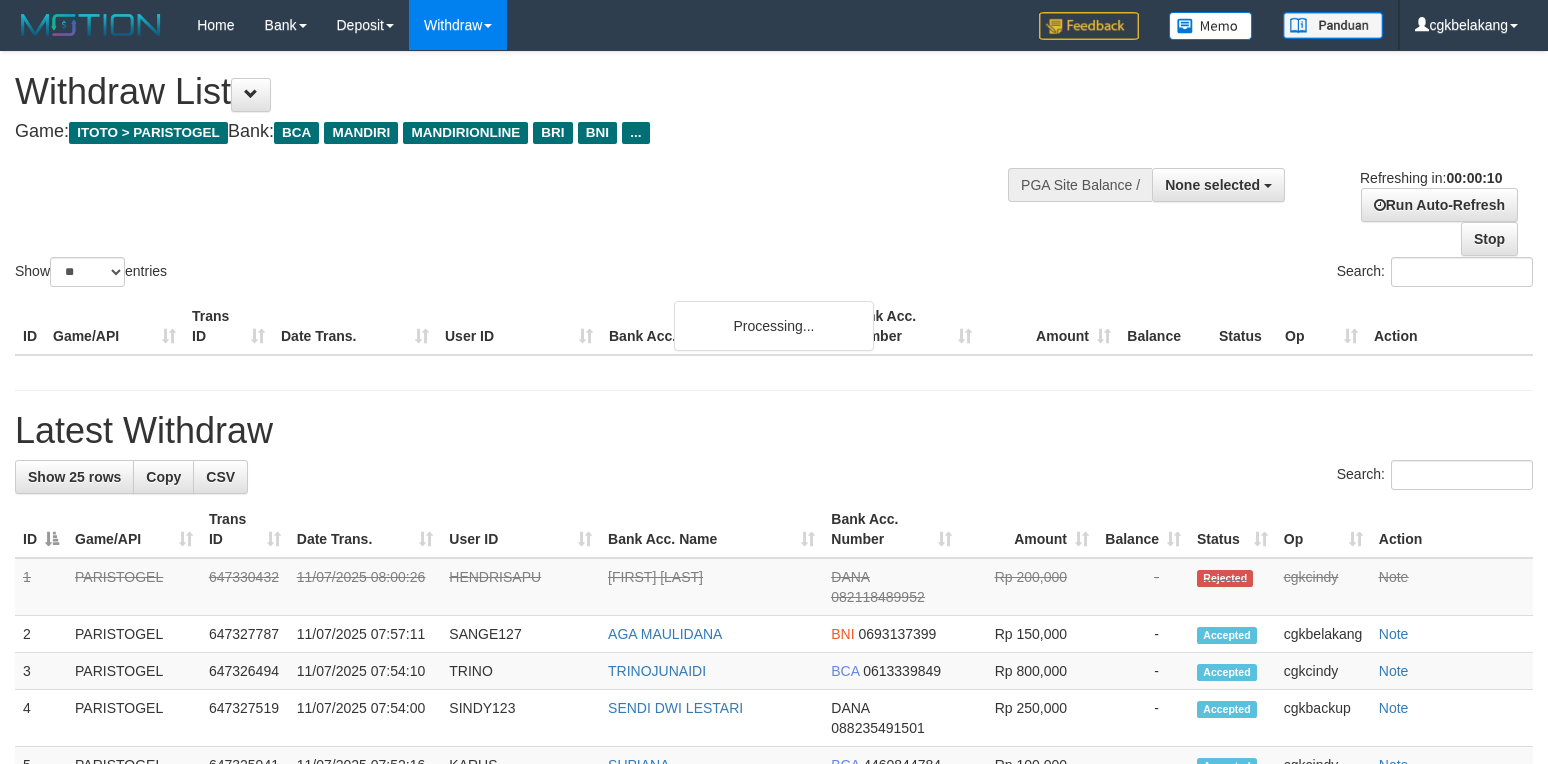 select 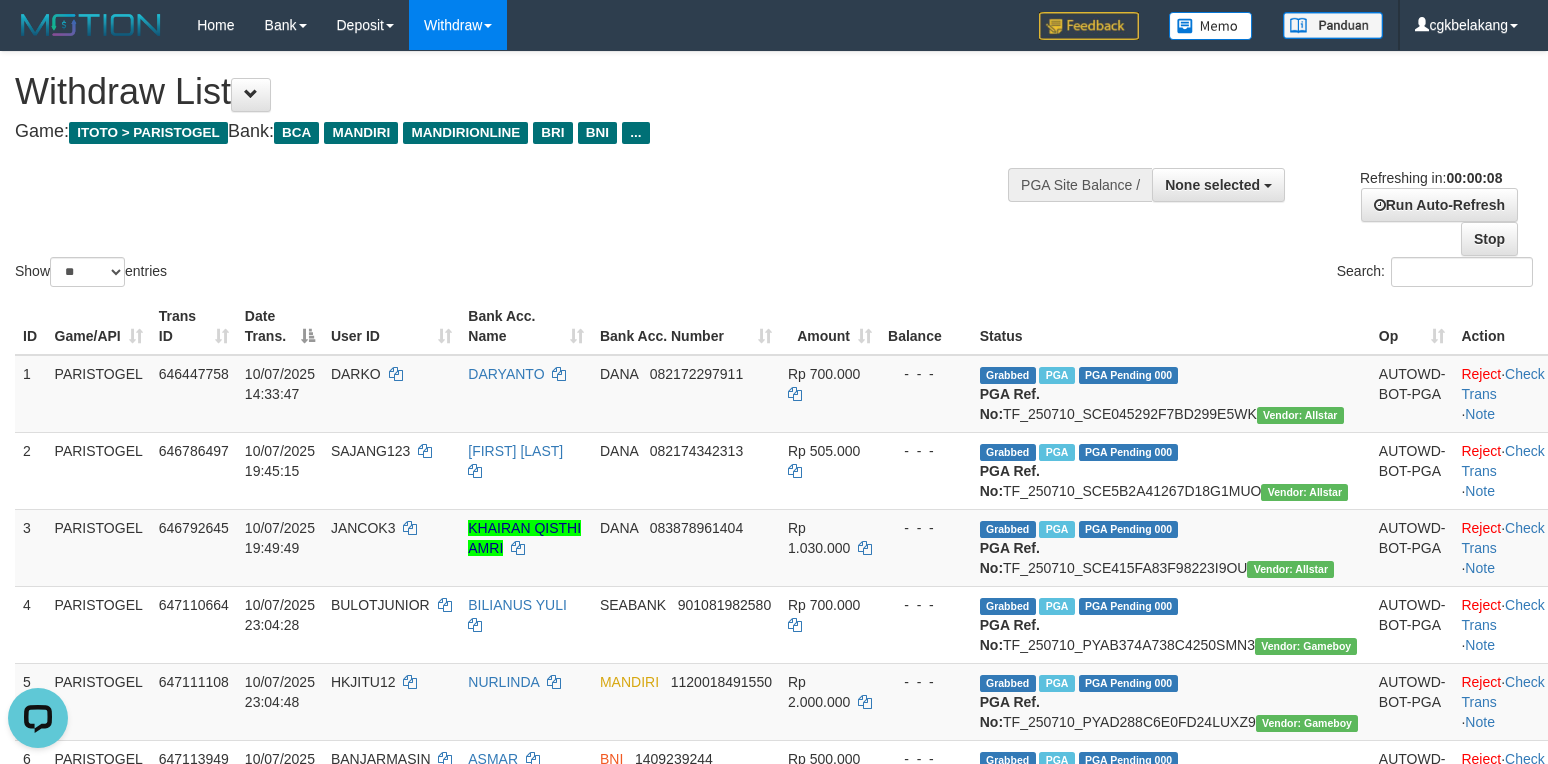 scroll, scrollTop: 0, scrollLeft: 0, axis: both 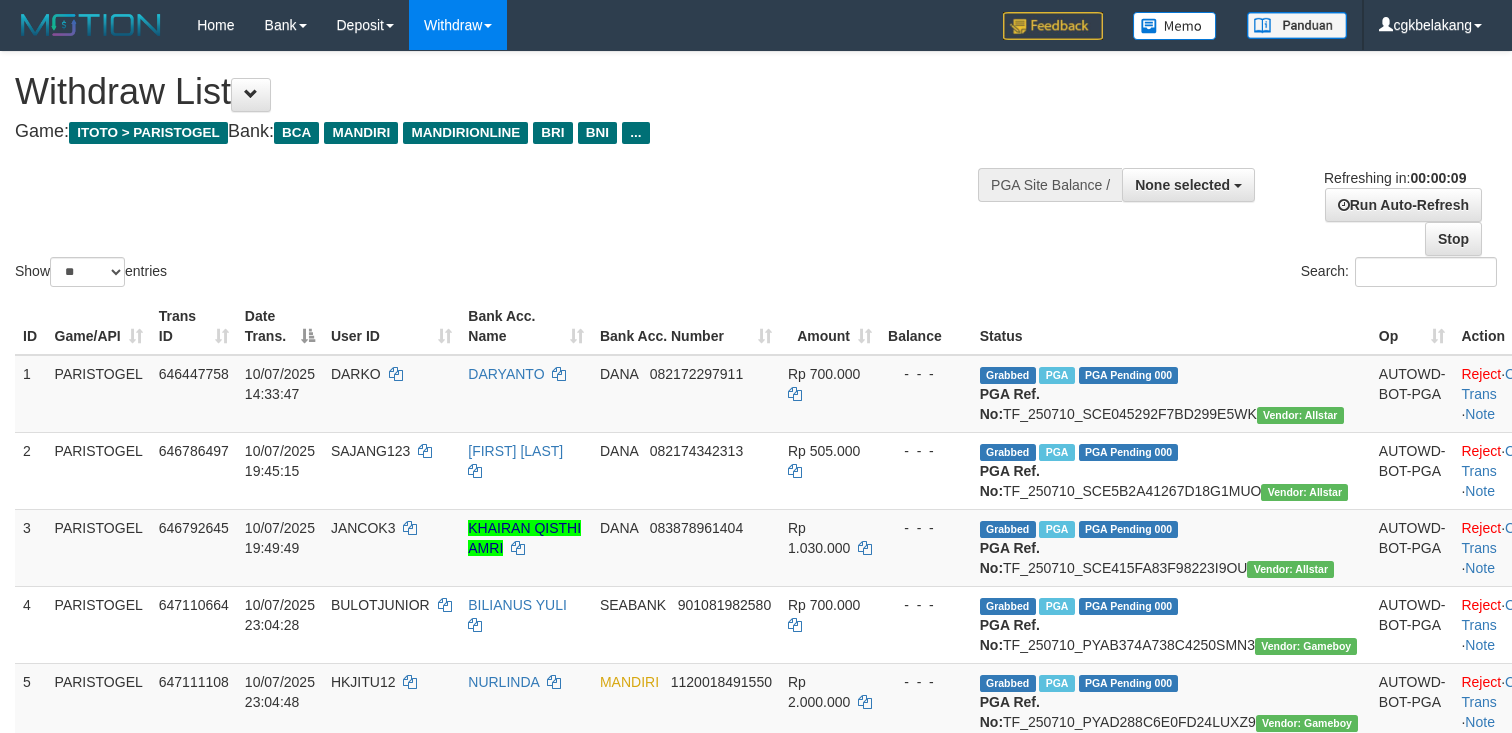 select 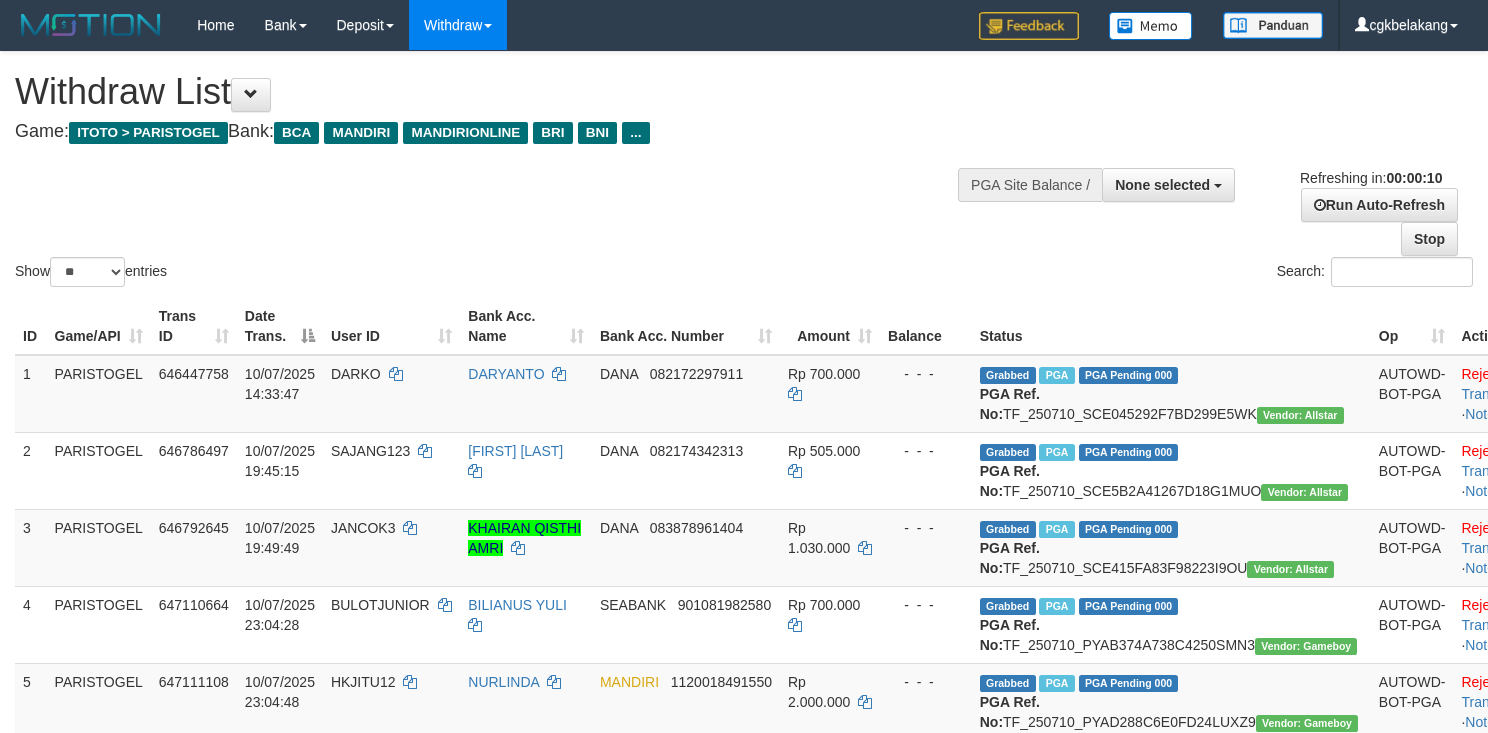 select 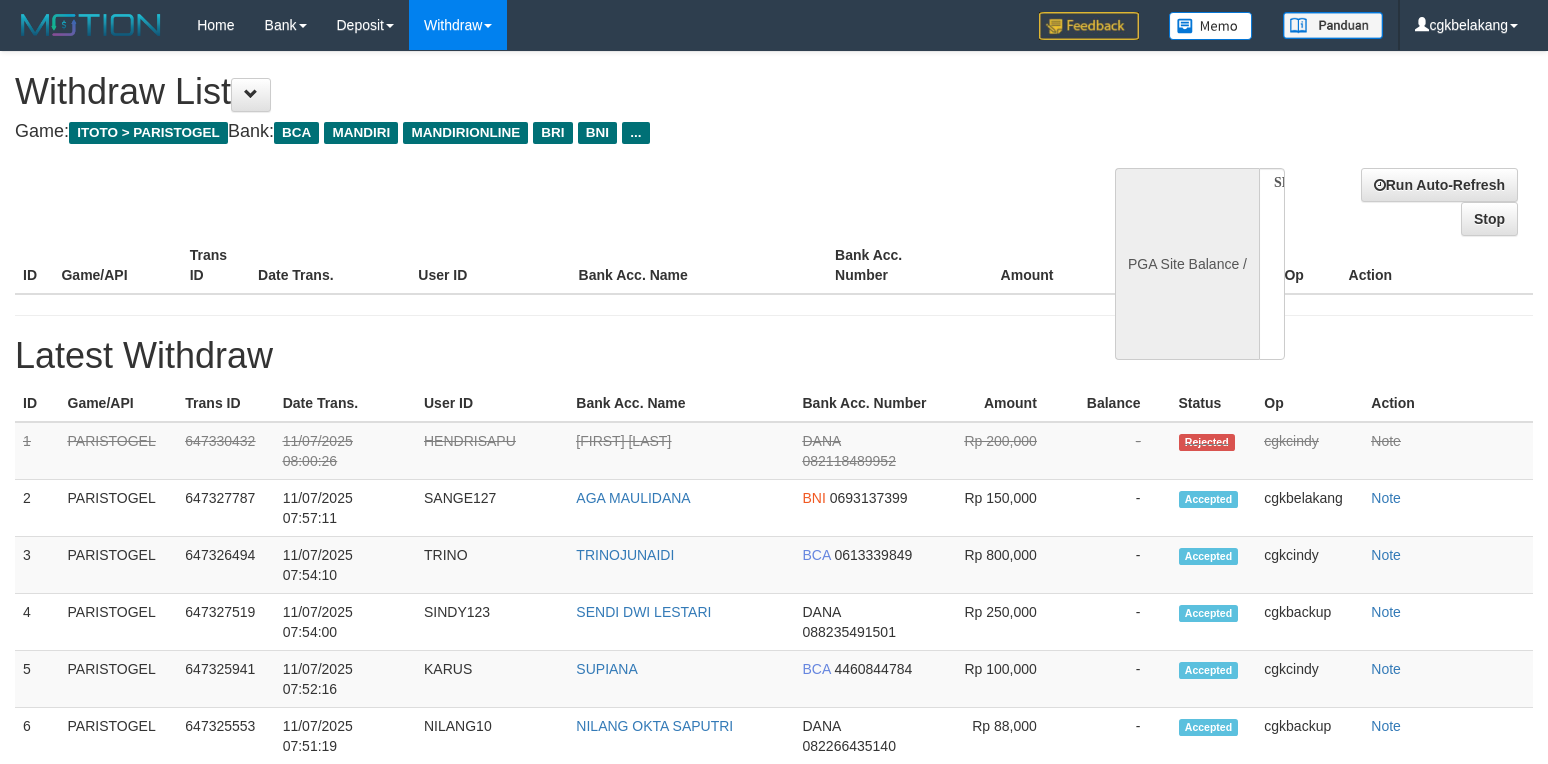 select 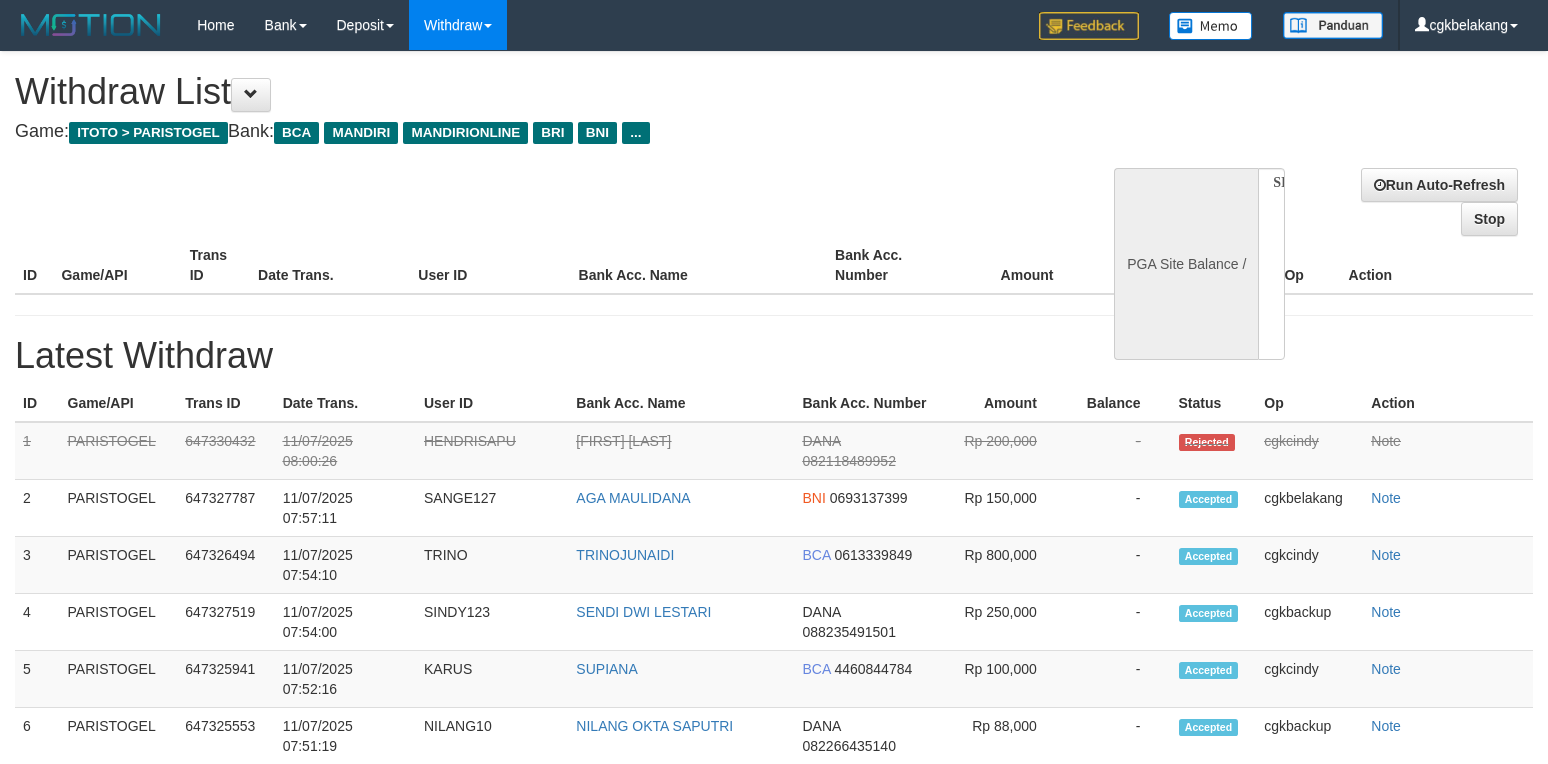 scroll, scrollTop: 0, scrollLeft: 0, axis: both 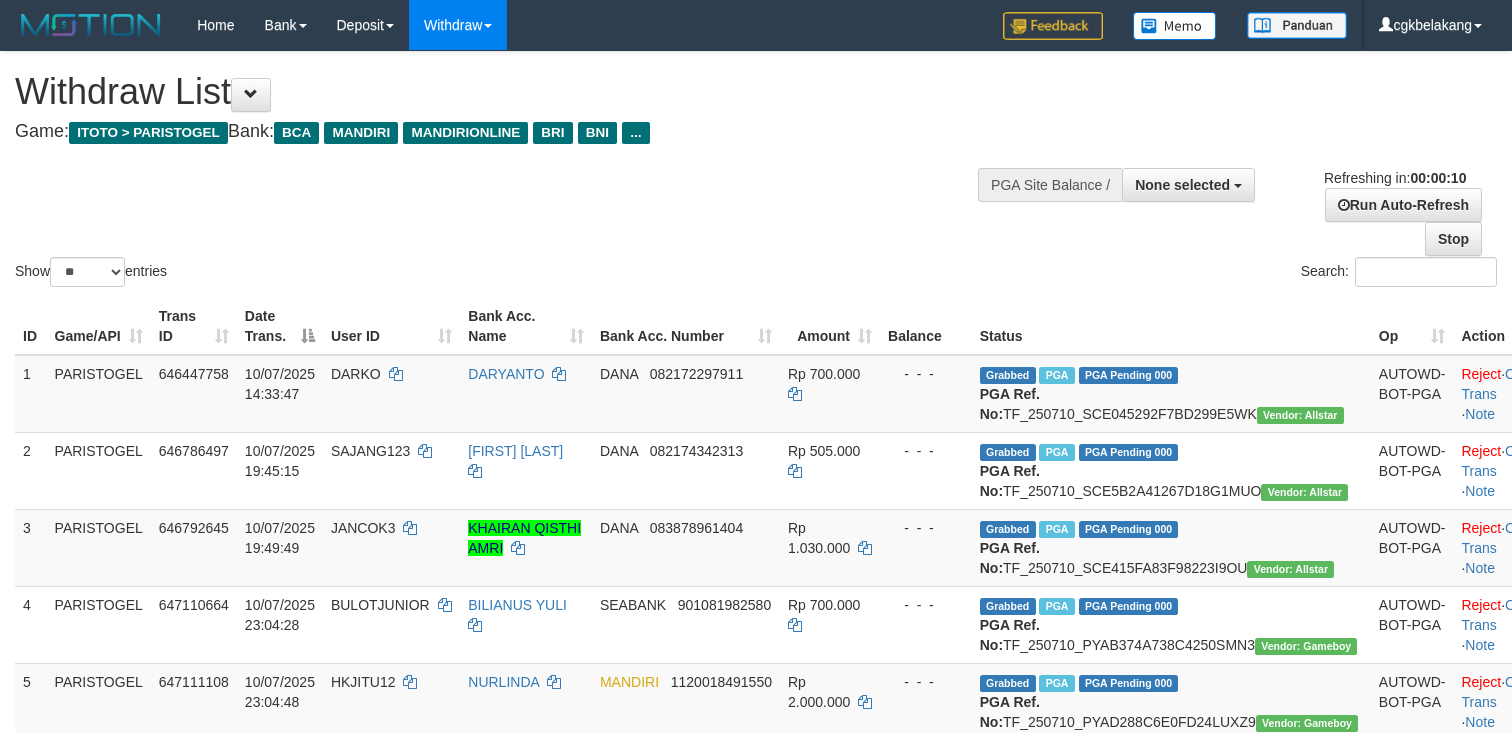 select 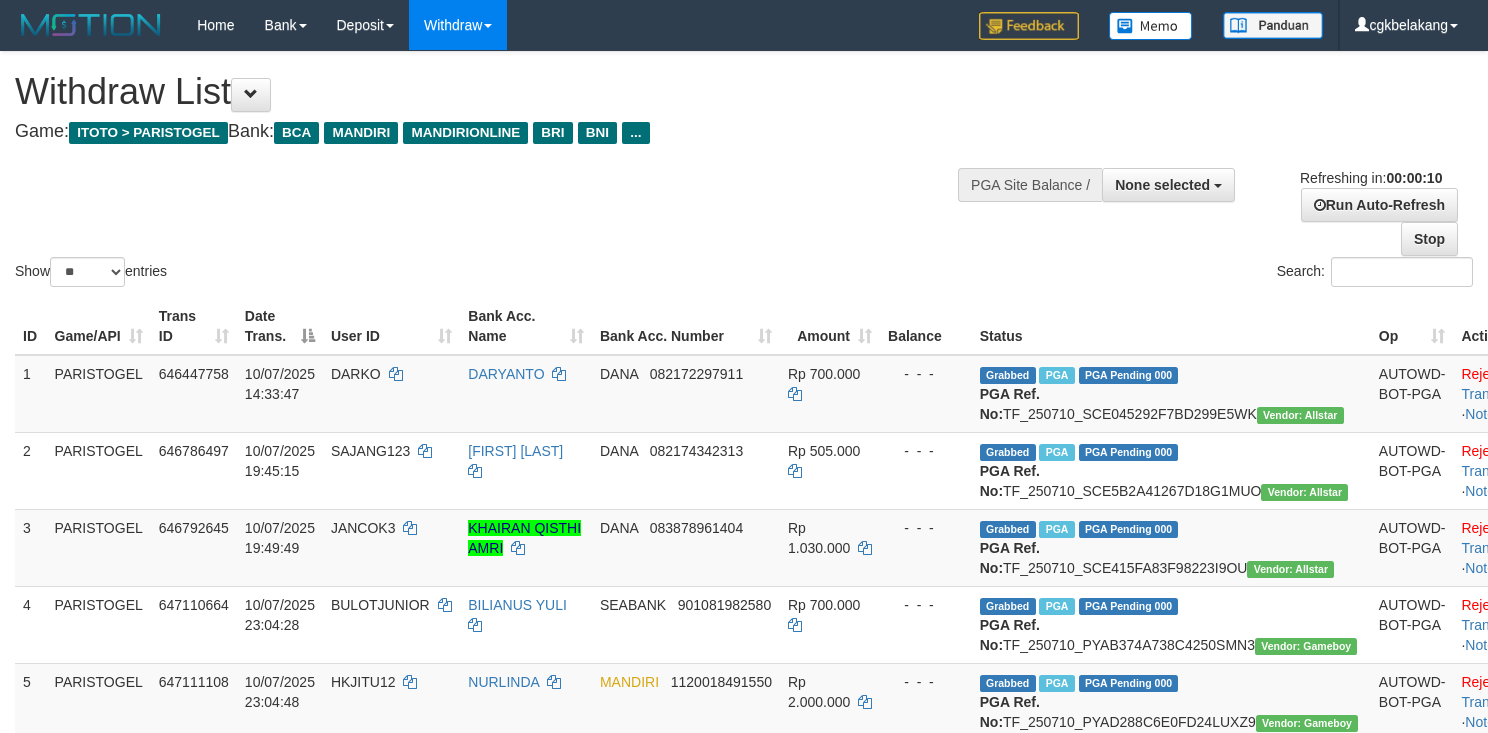 select 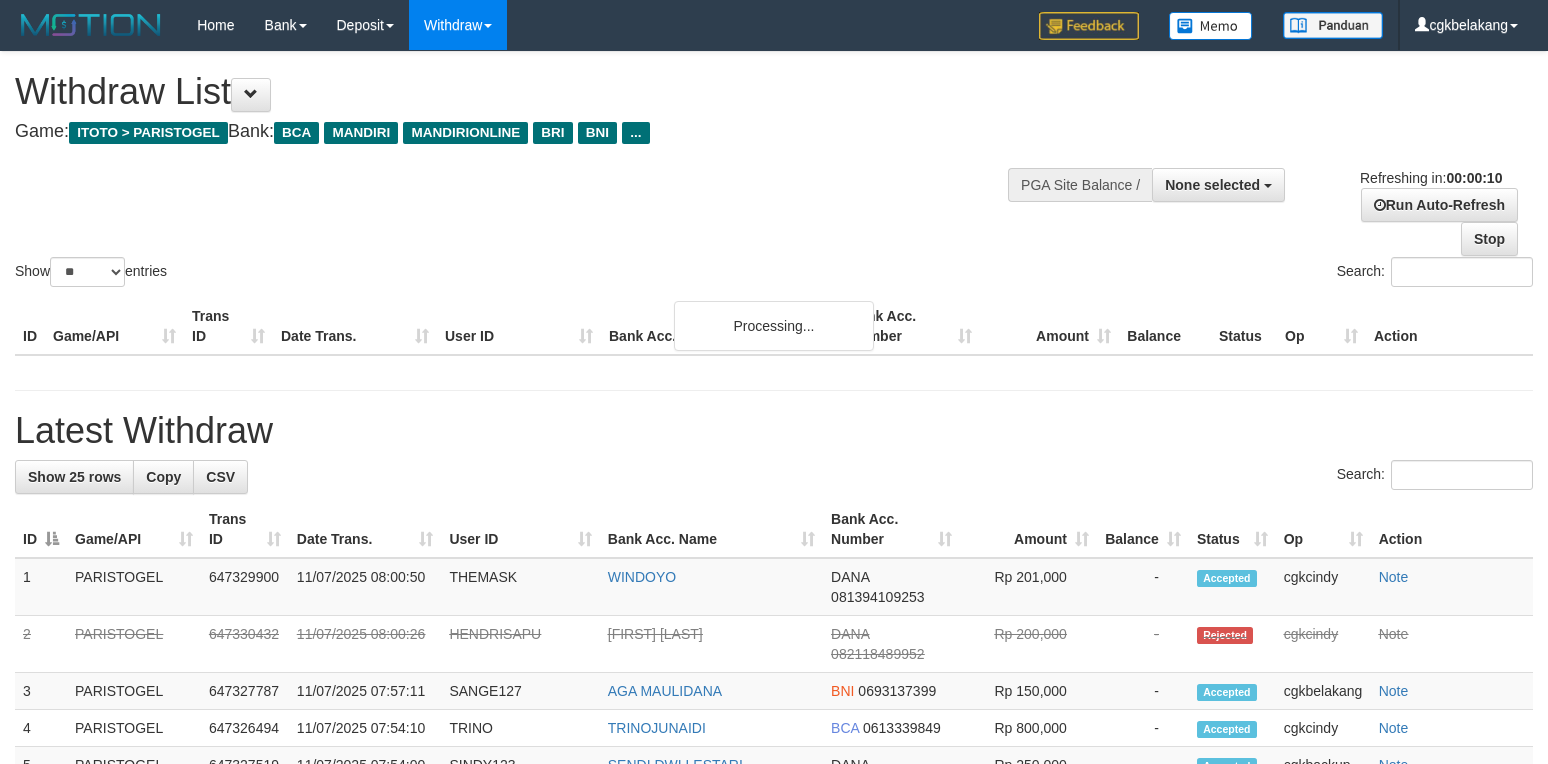select 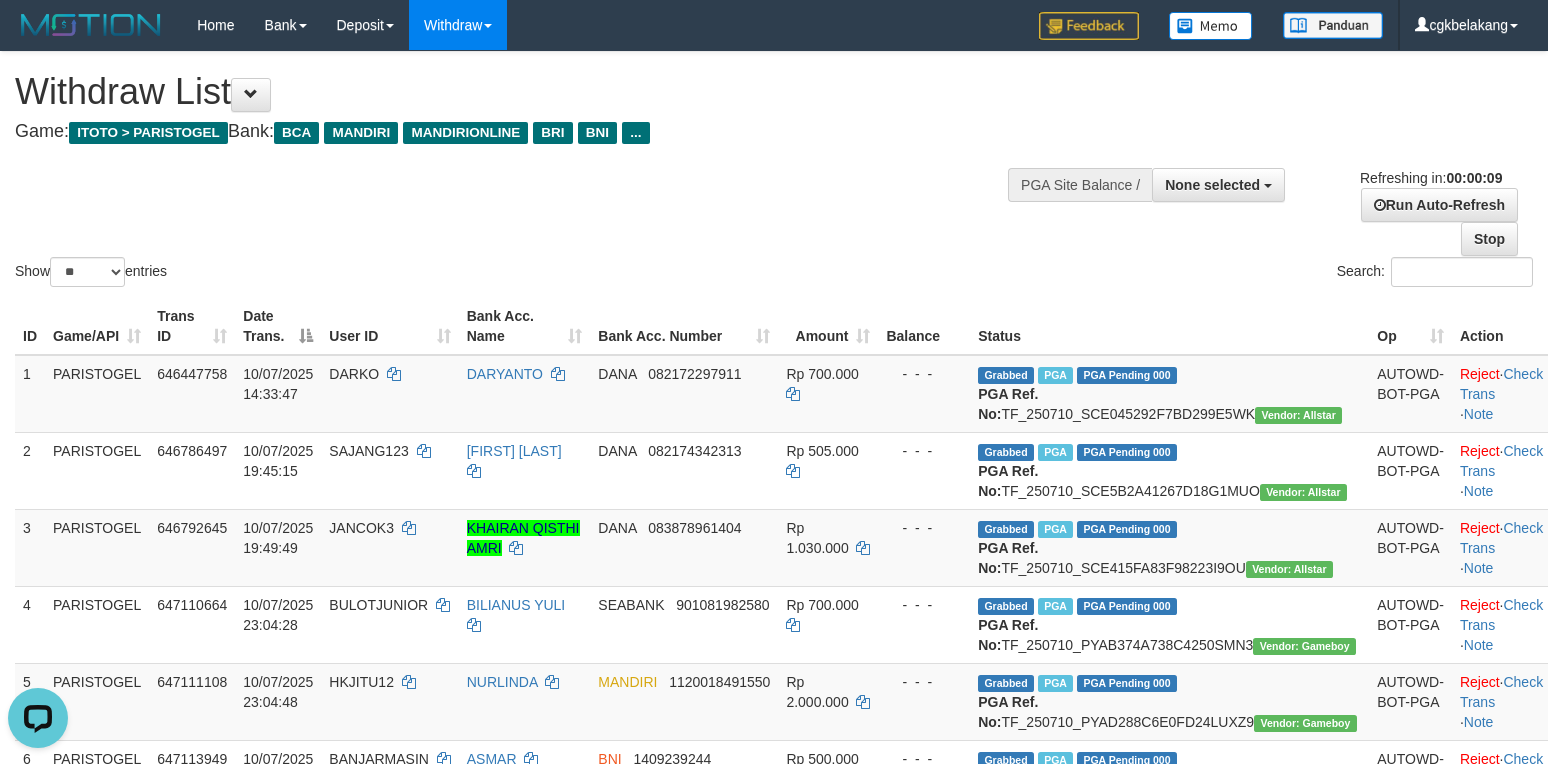 scroll, scrollTop: 0, scrollLeft: 0, axis: both 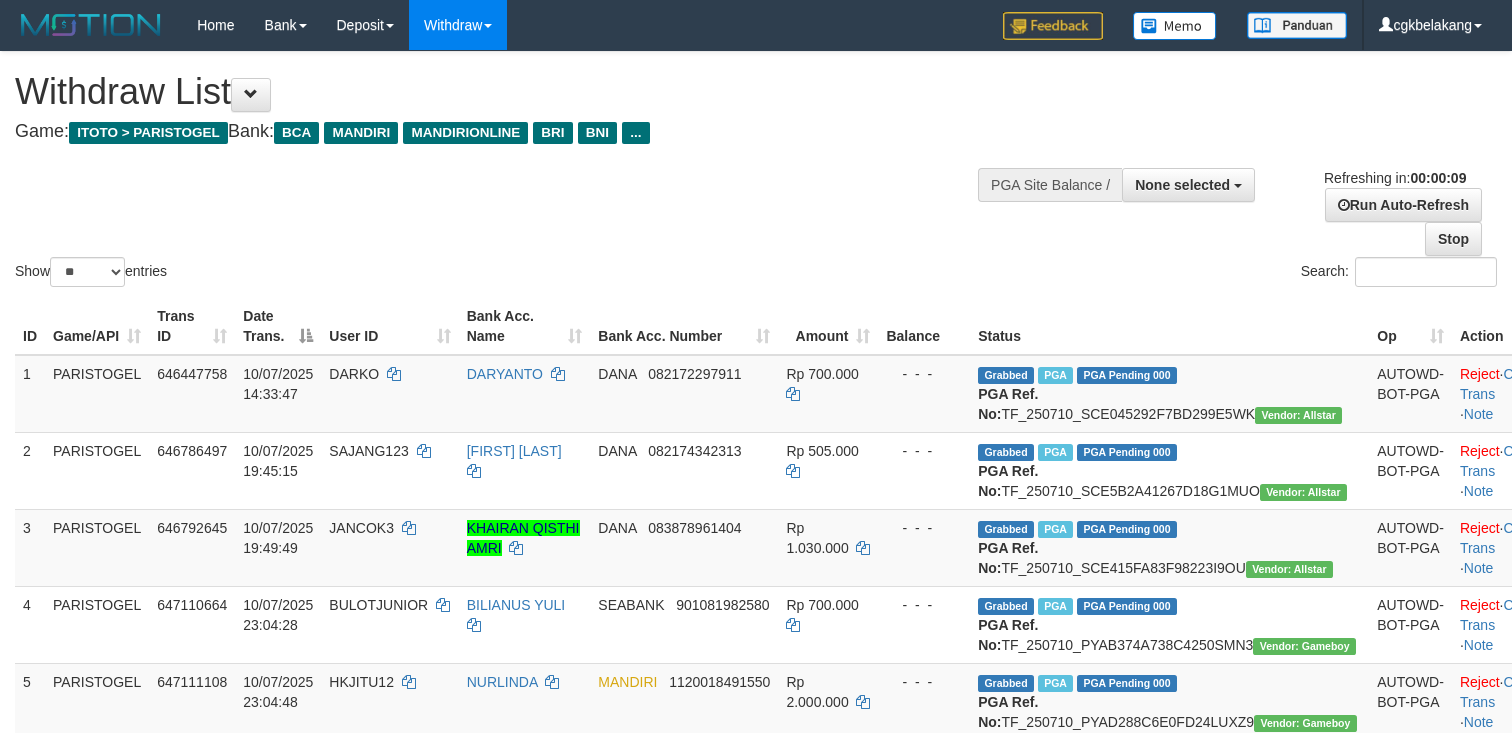 select 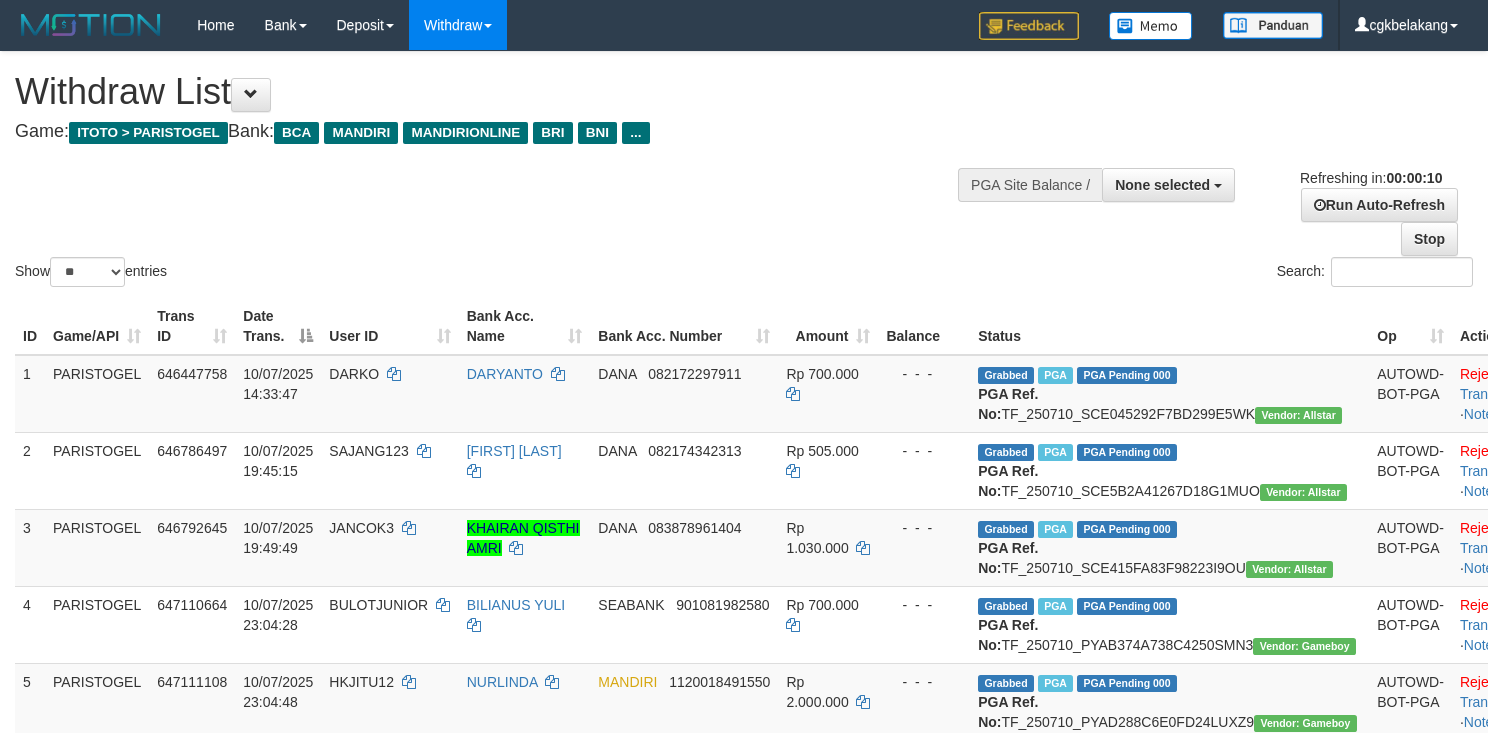 select 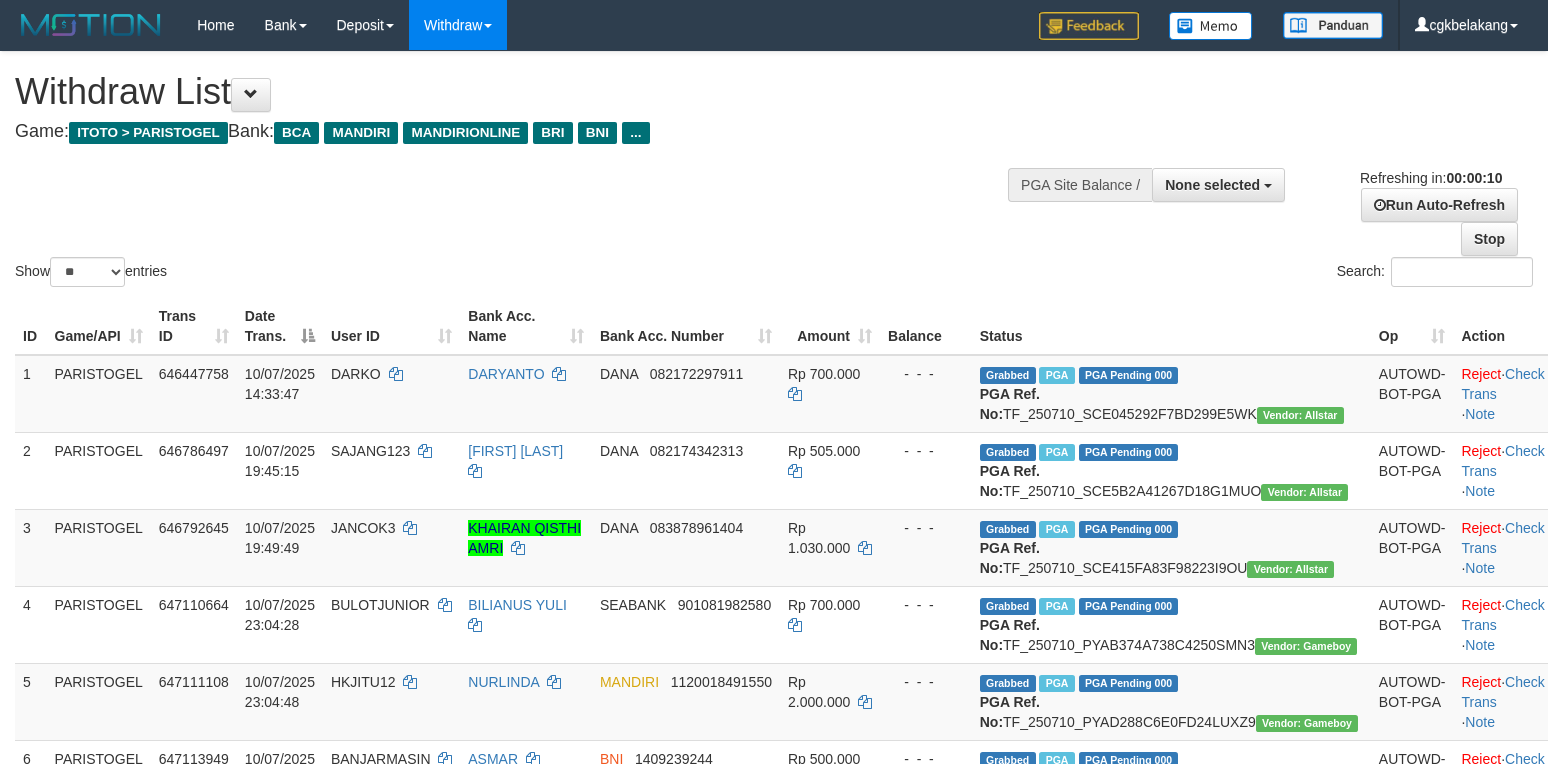 select 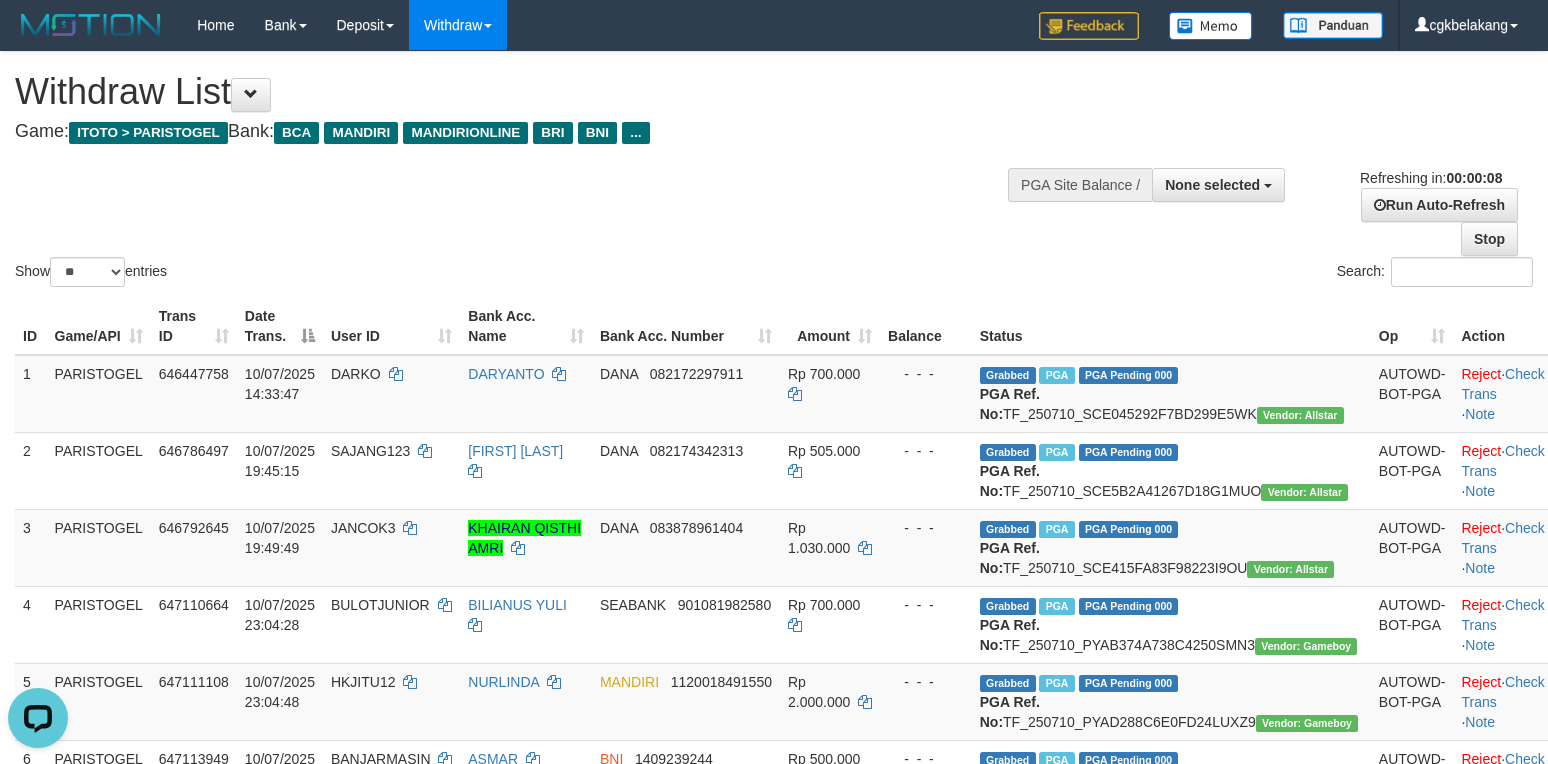 scroll, scrollTop: 0, scrollLeft: 0, axis: both 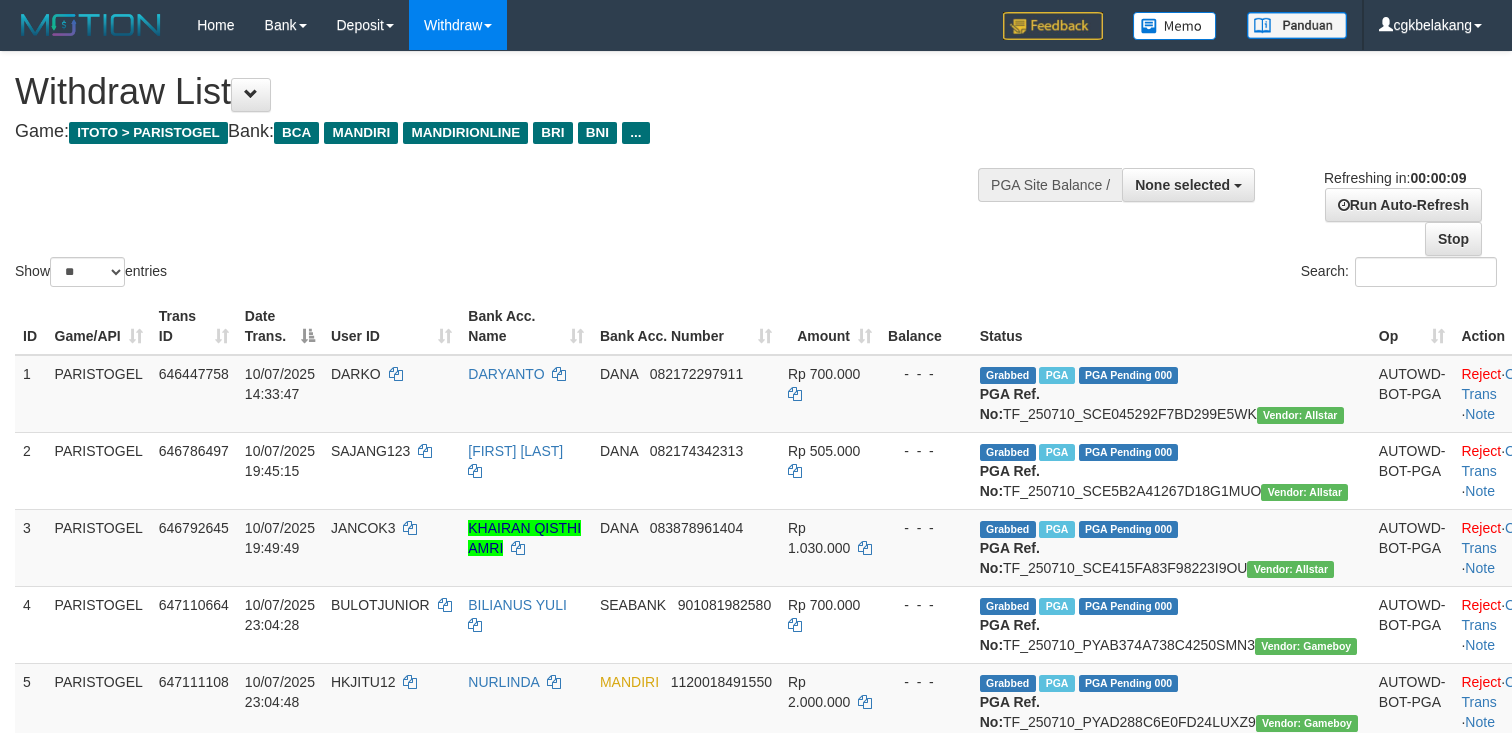 select 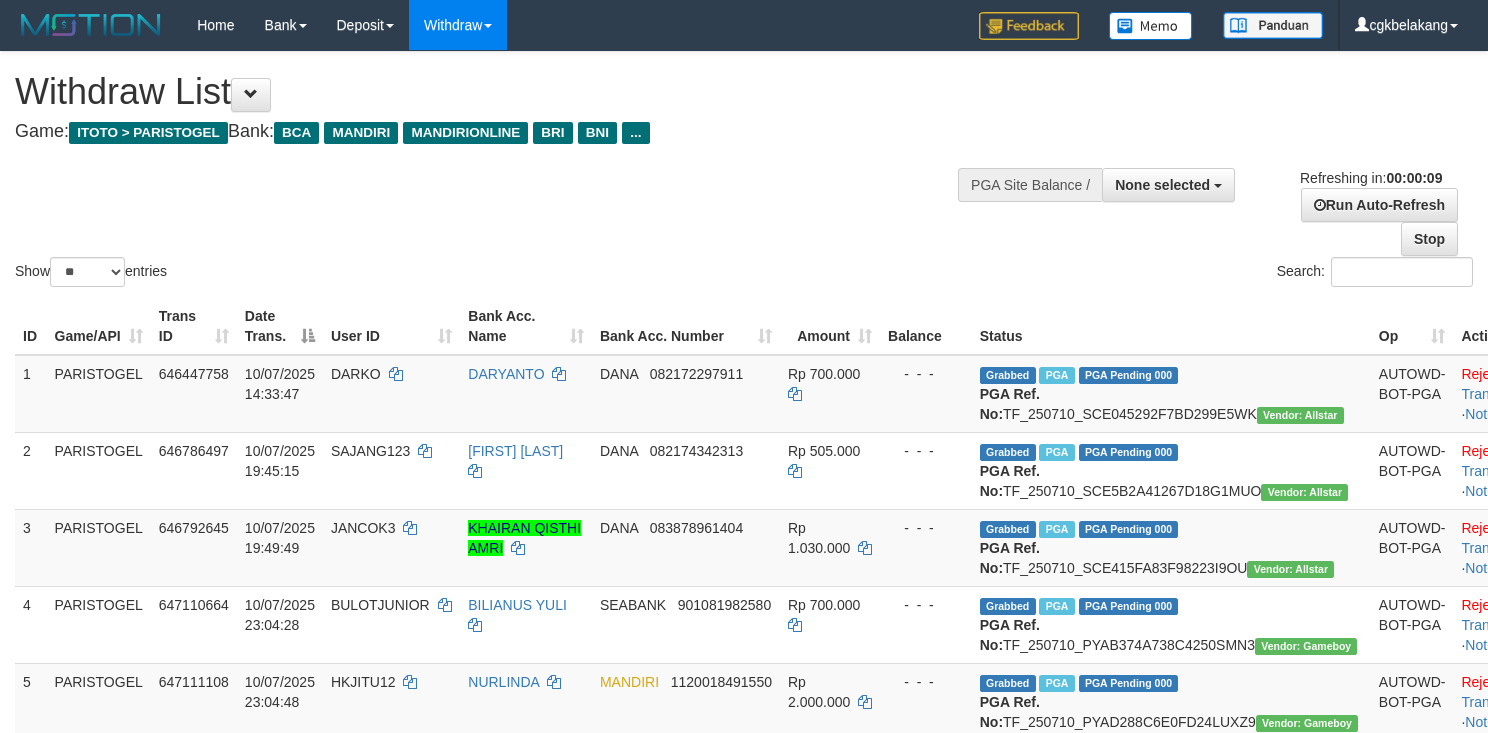 select 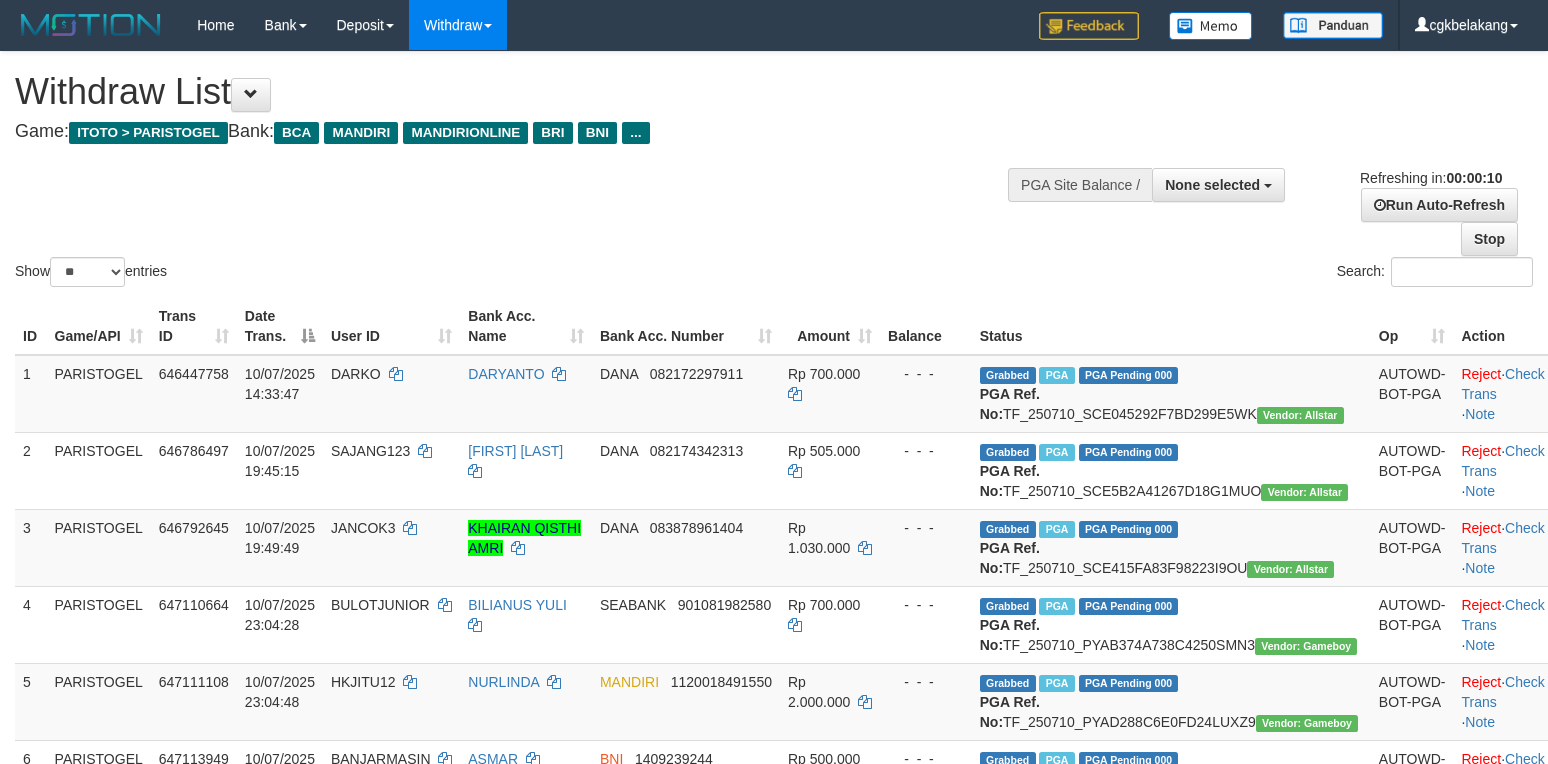 select 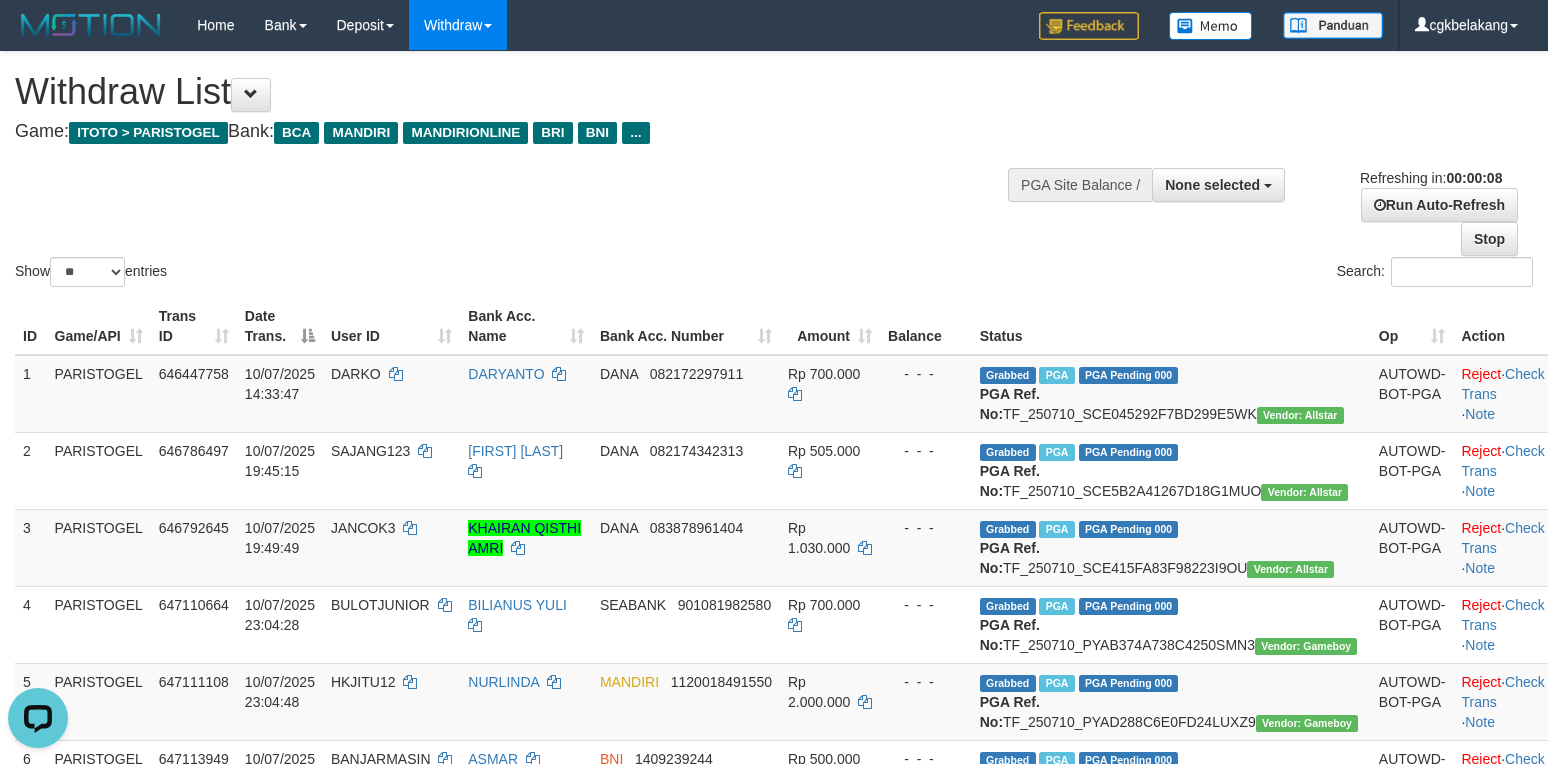 scroll, scrollTop: 0, scrollLeft: 0, axis: both 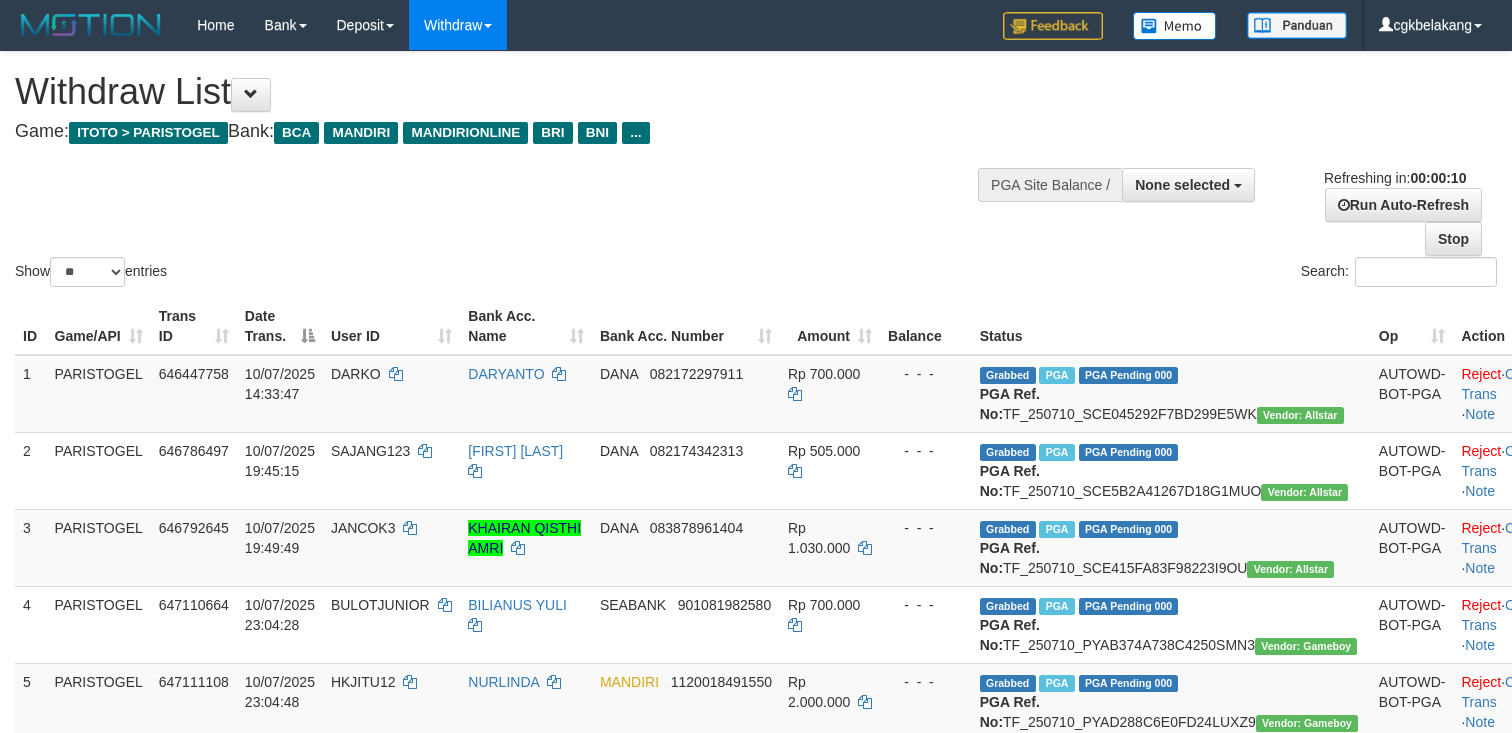 select 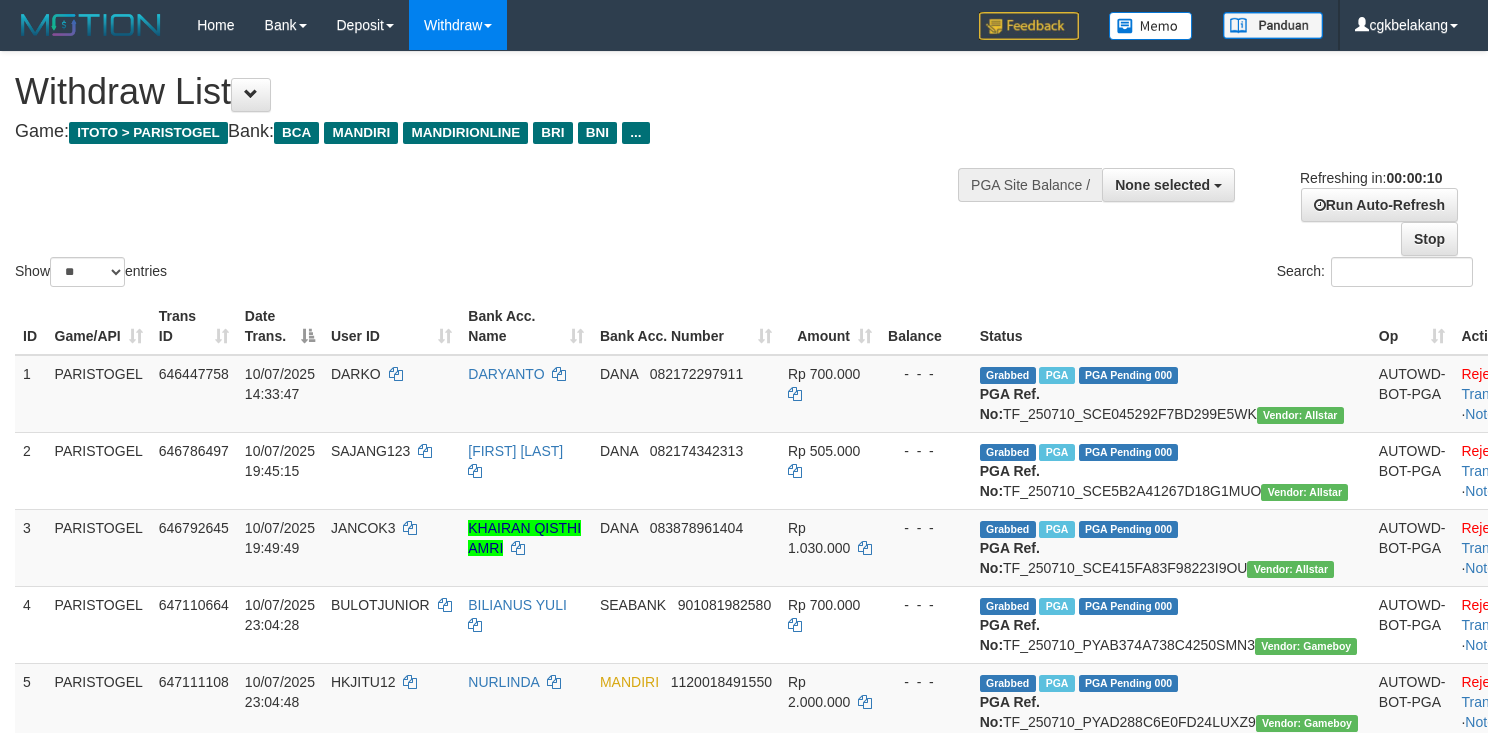 select 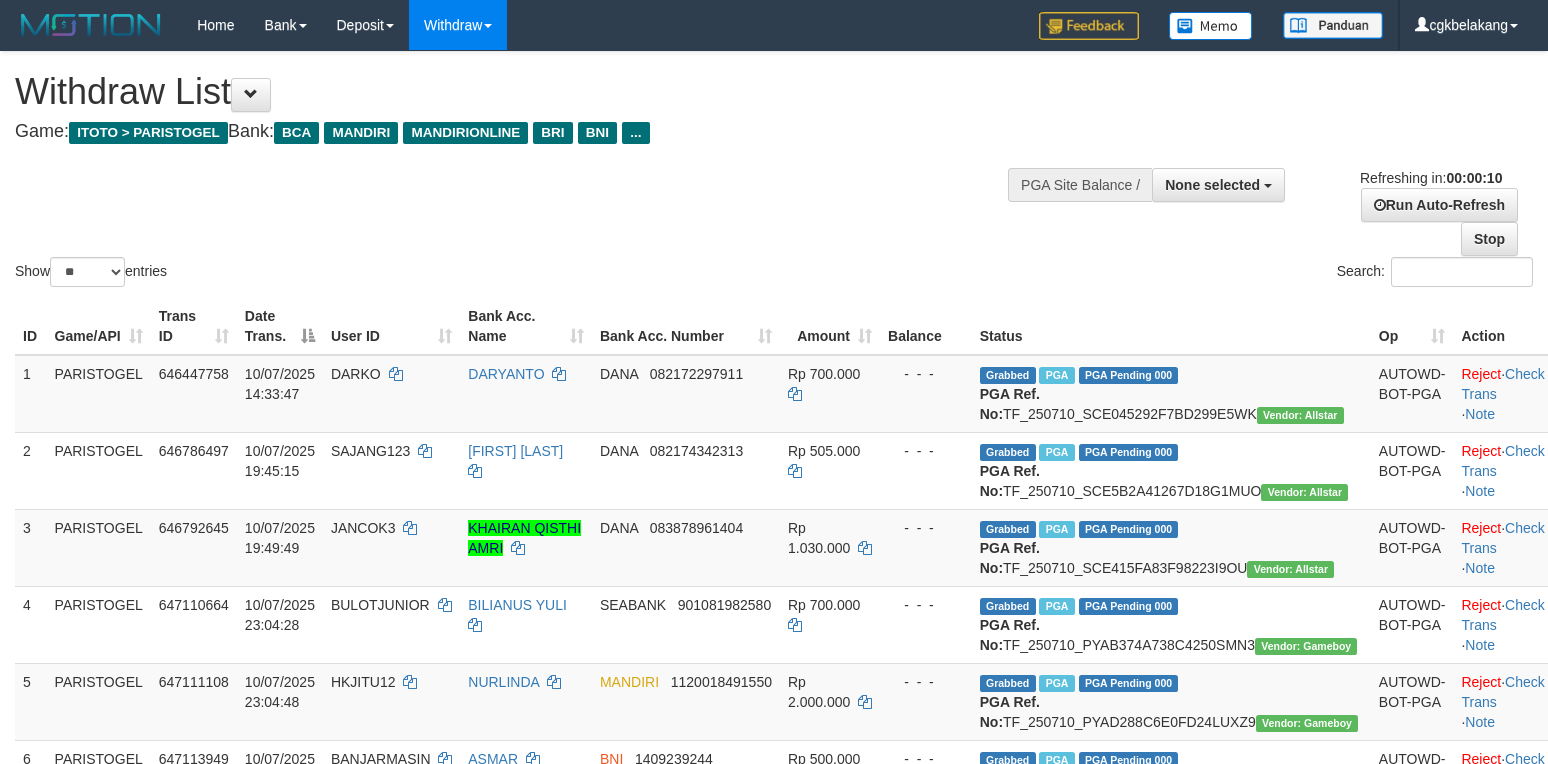 select 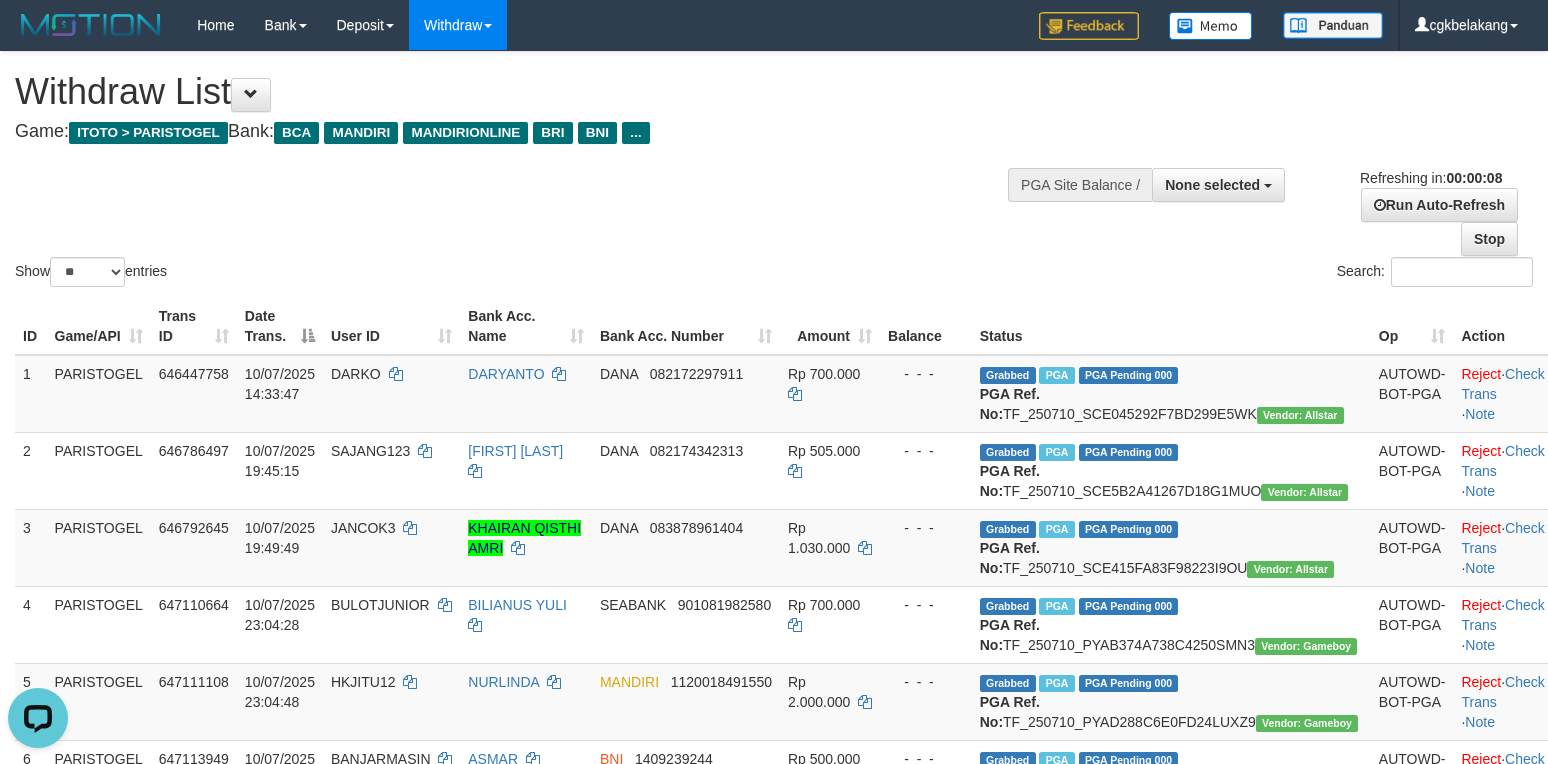 scroll, scrollTop: 0, scrollLeft: 0, axis: both 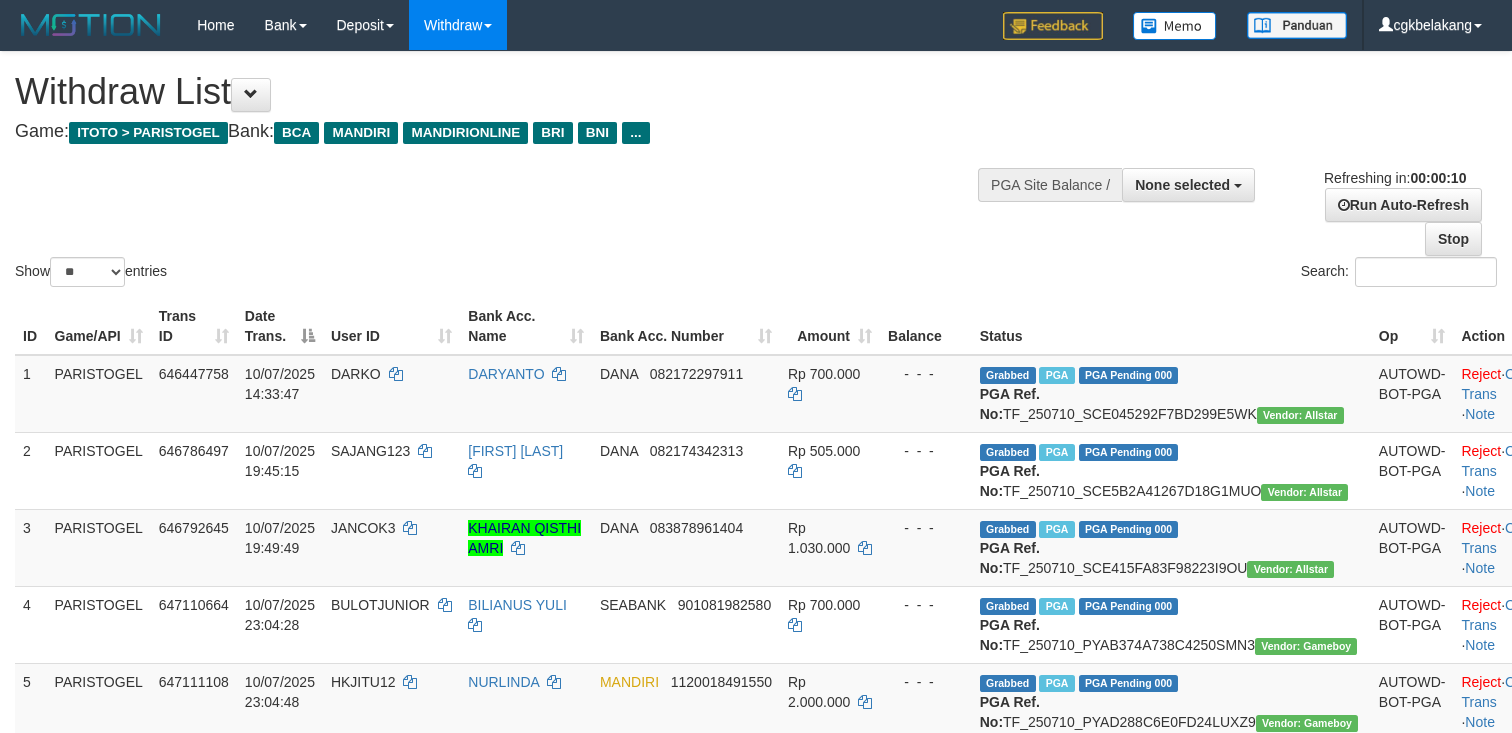 select 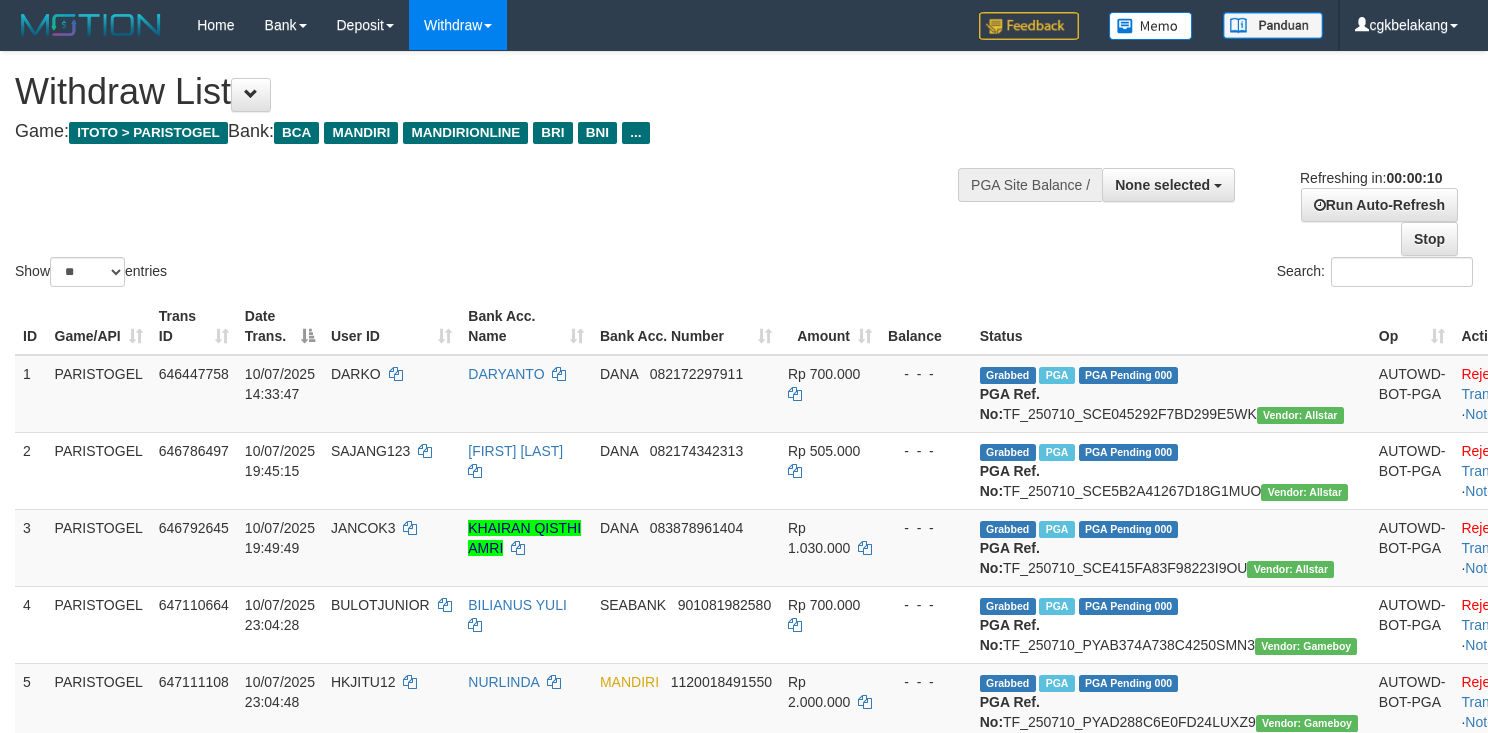 select 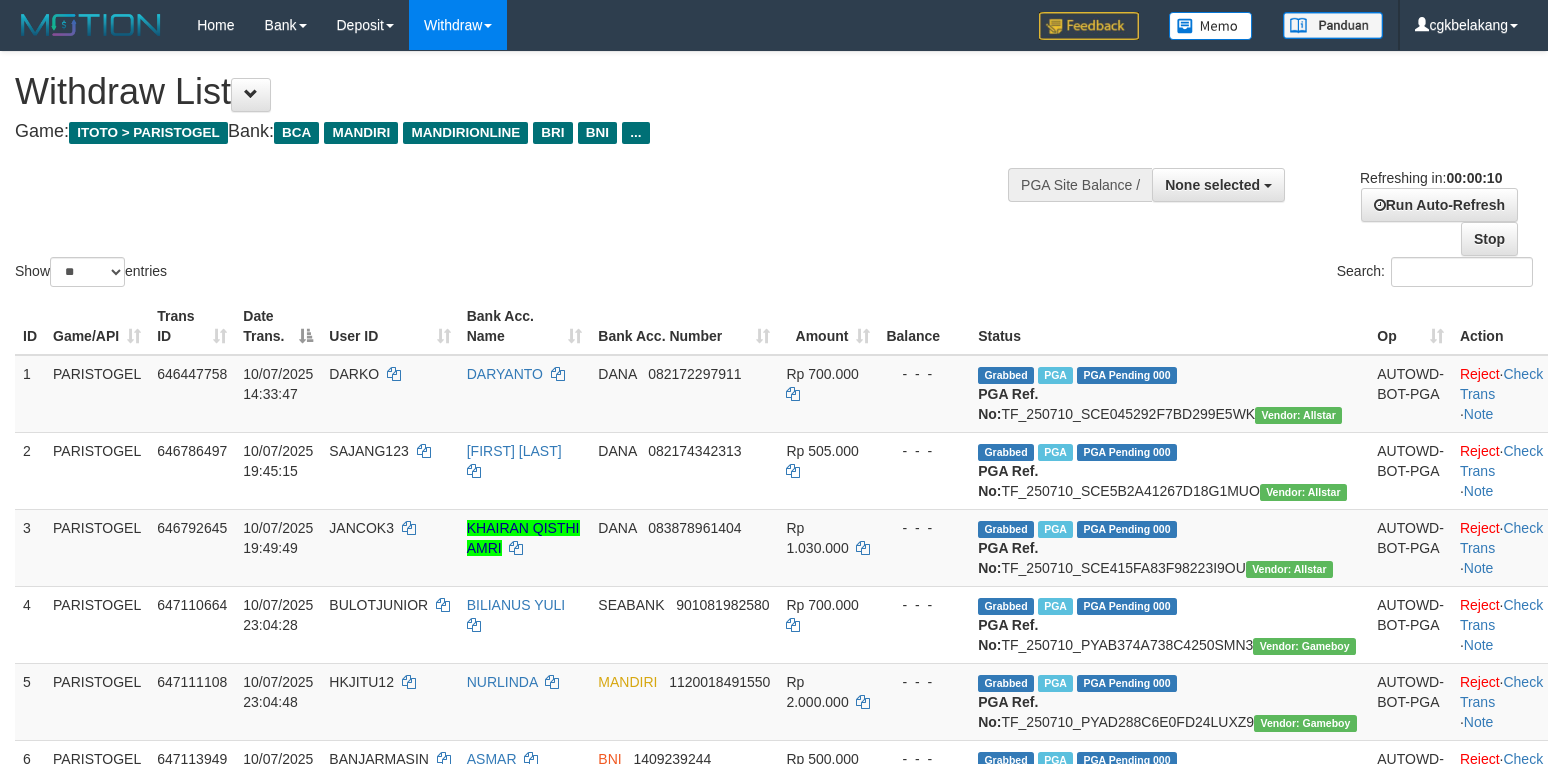 select 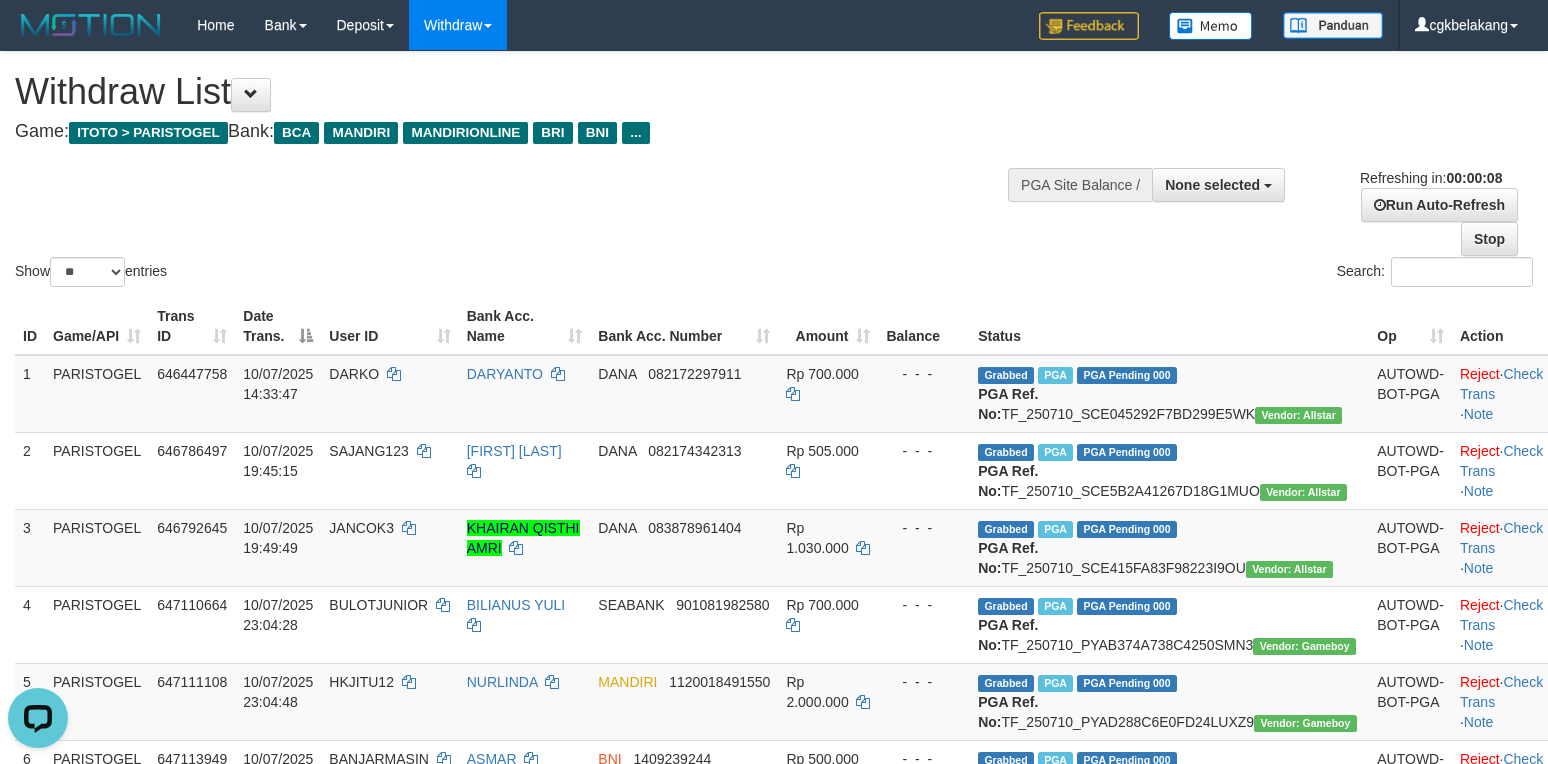 scroll, scrollTop: 0, scrollLeft: 0, axis: both 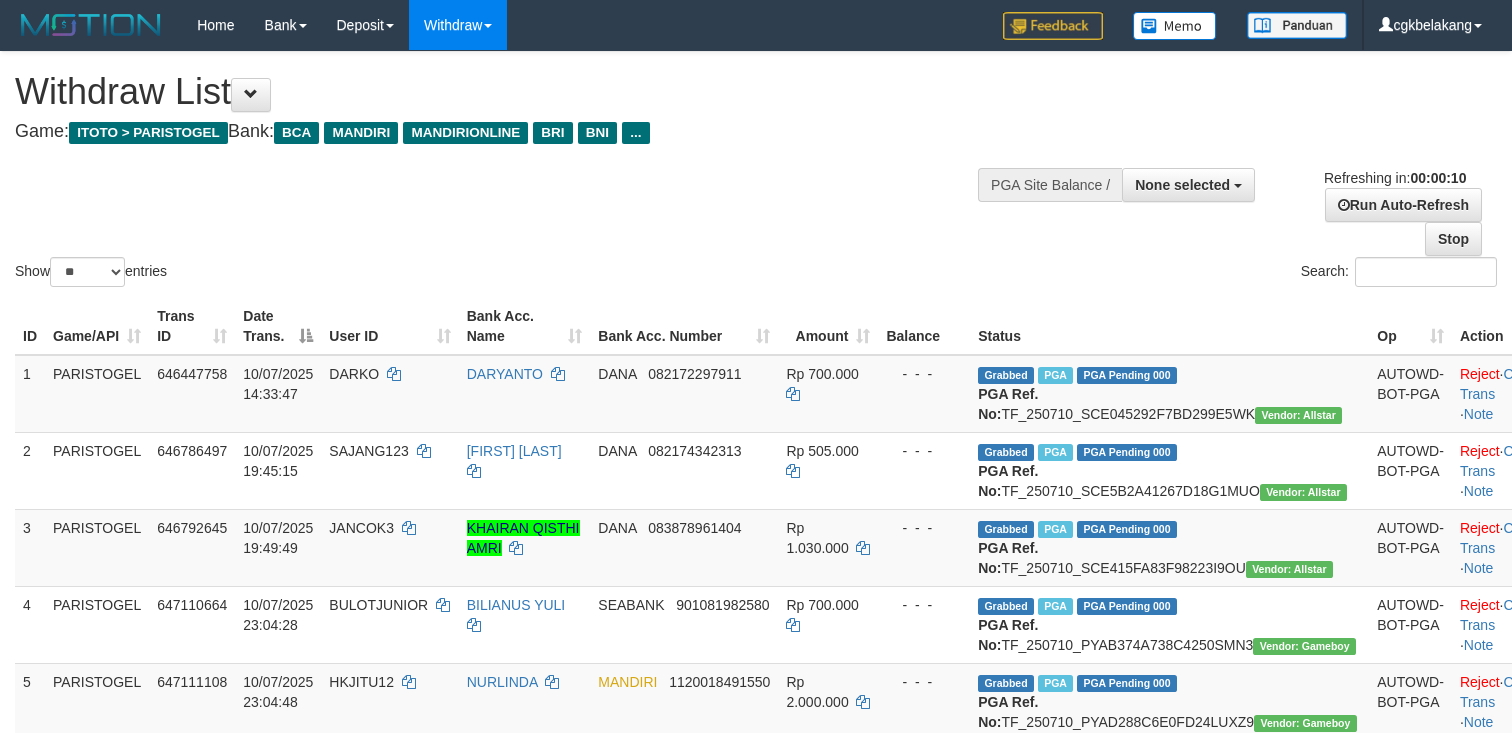 select 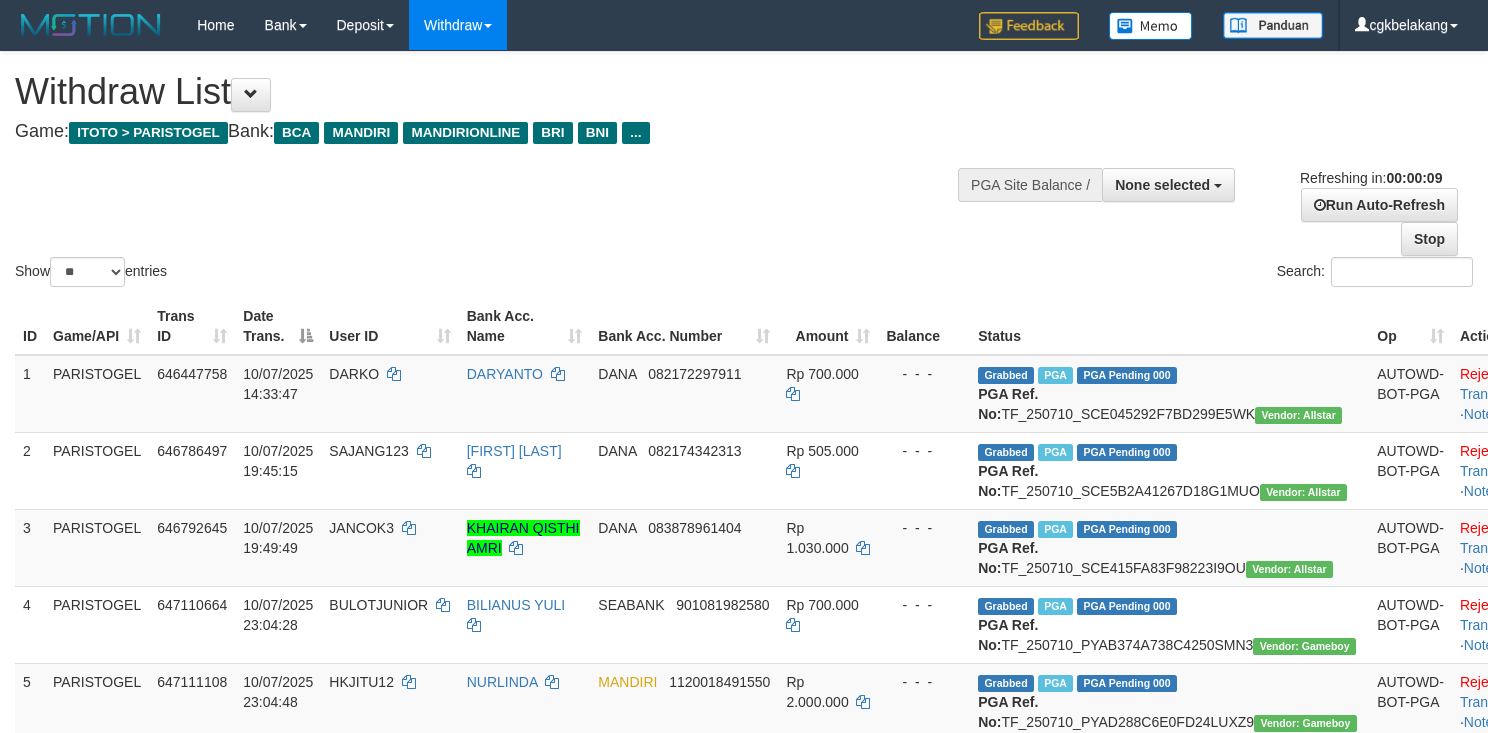 select 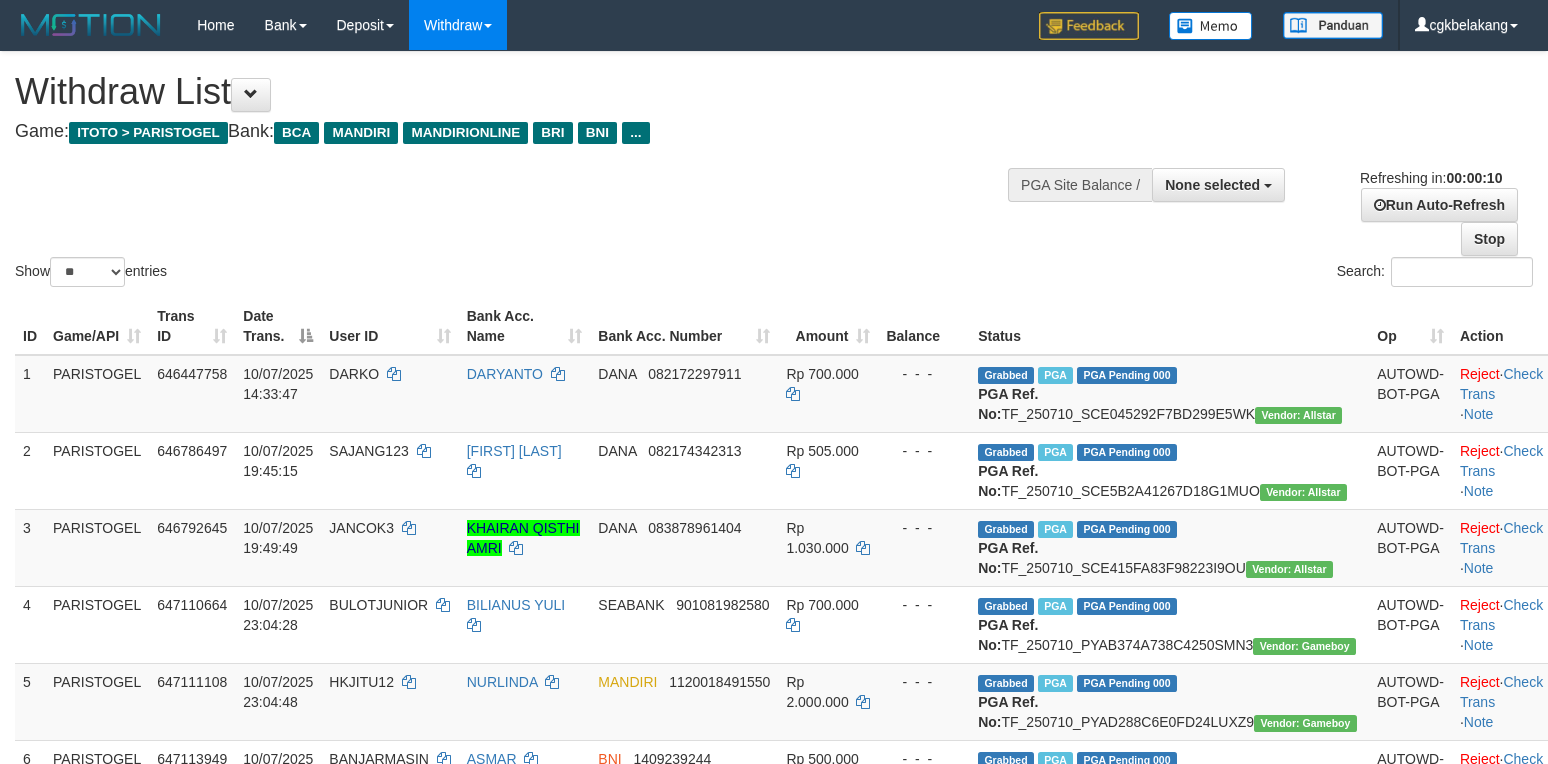 select 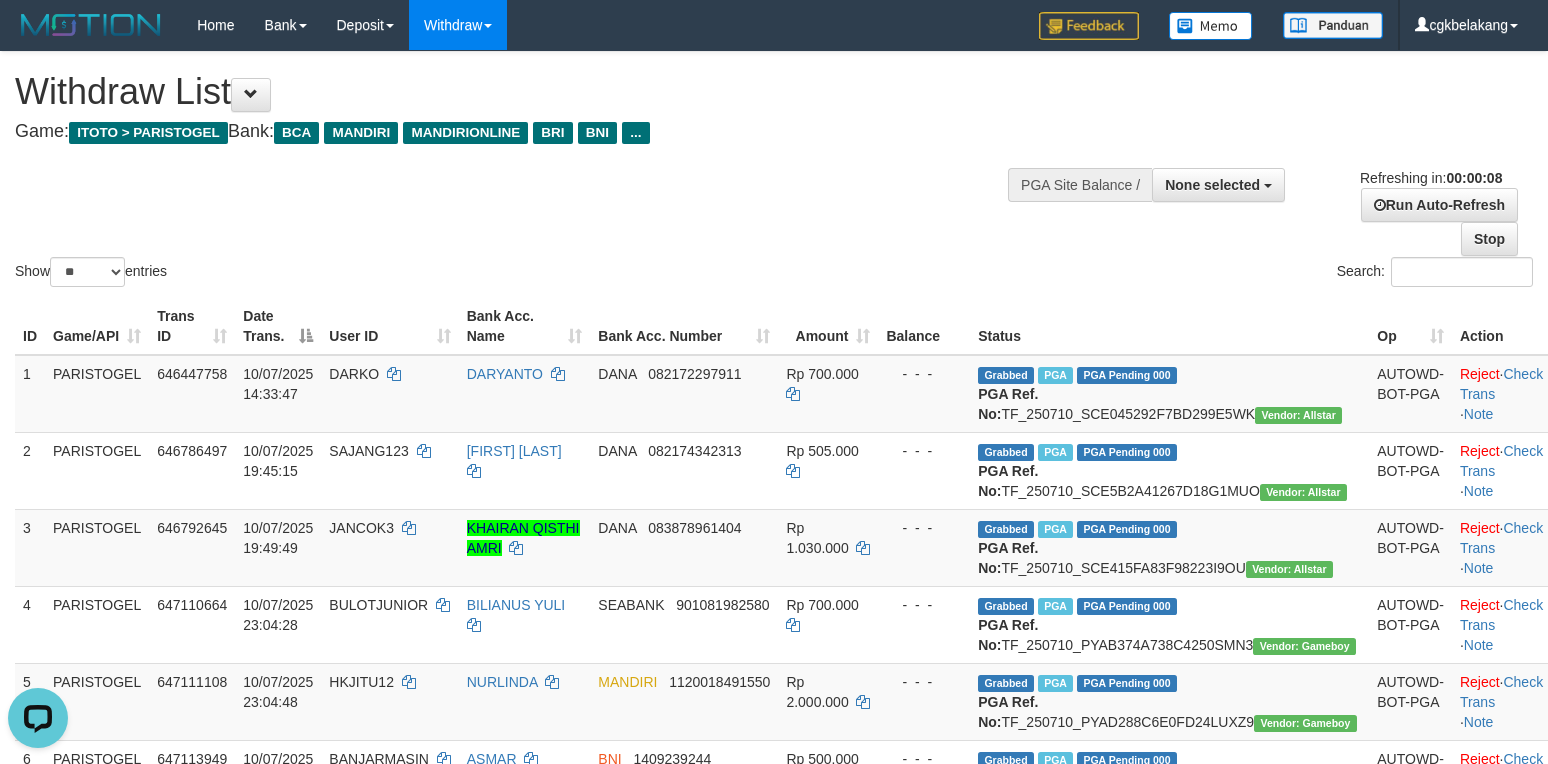 scroll, scrollTop: 0, scrollLeft: 0, axis: both 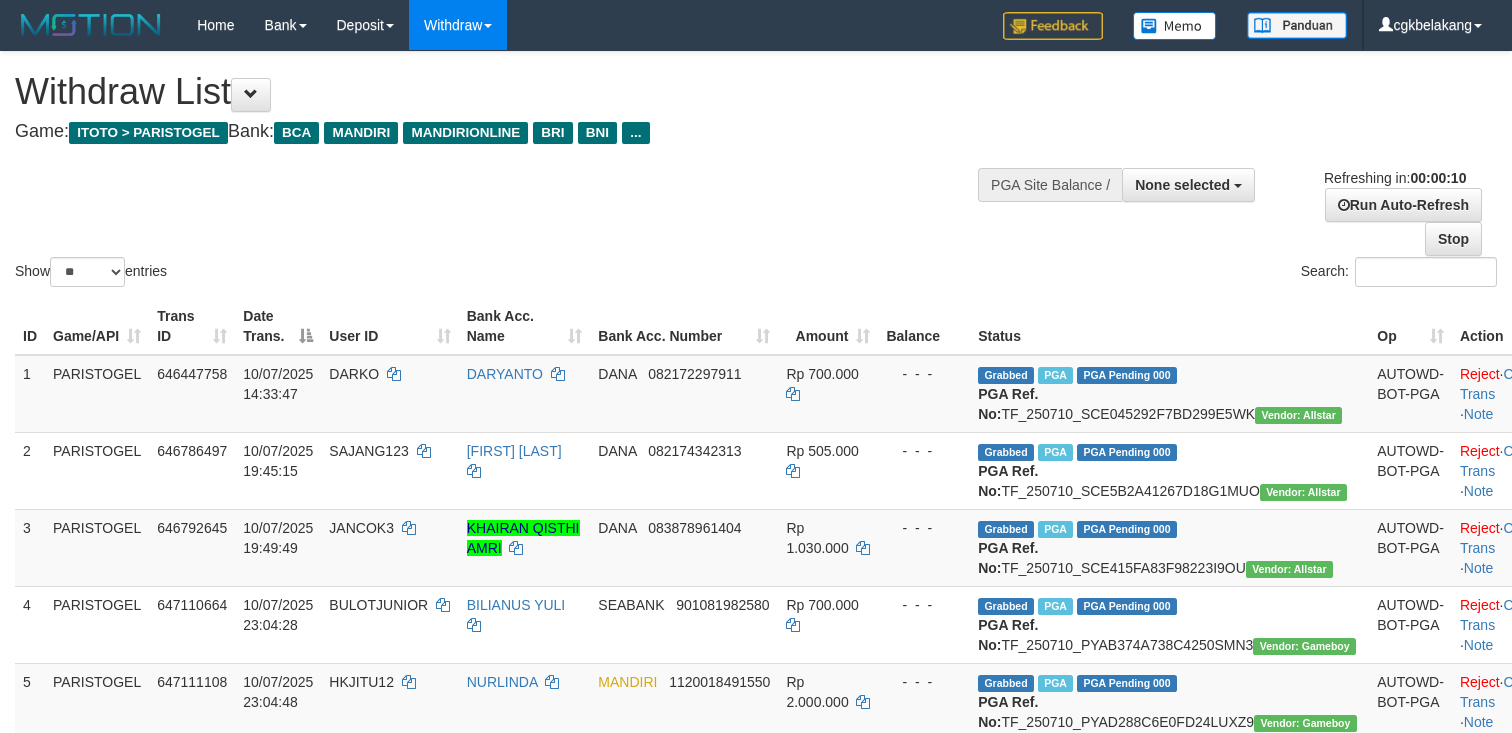 select 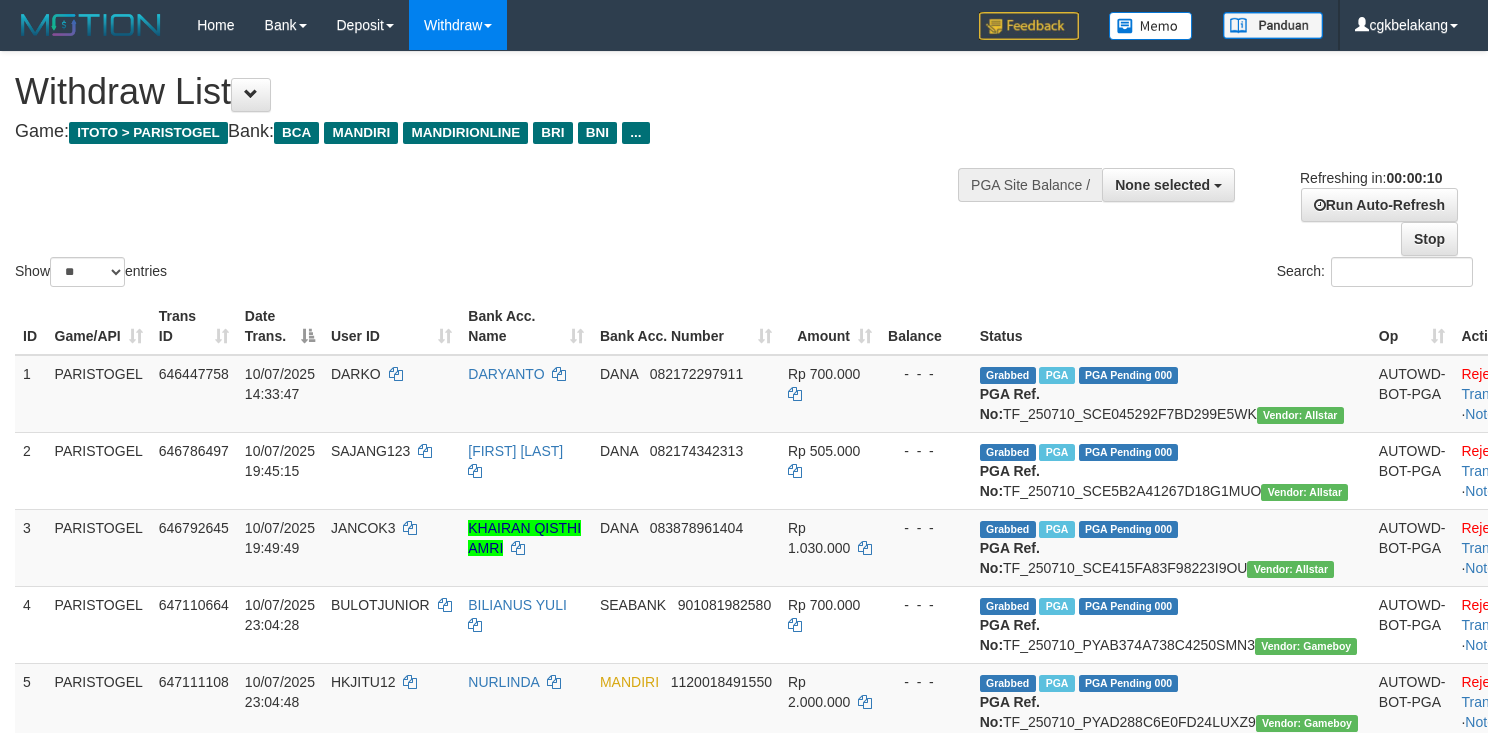select 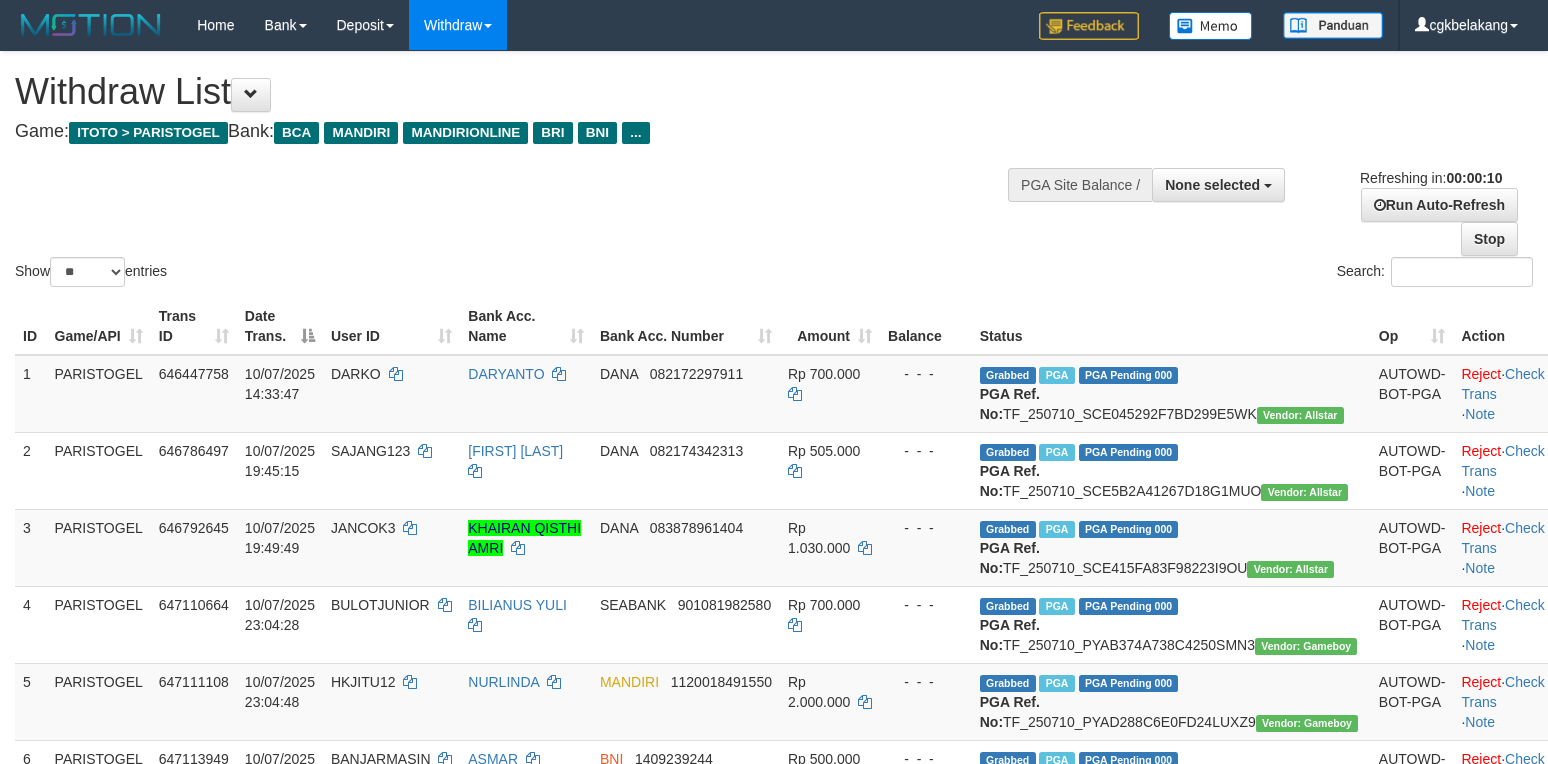 select 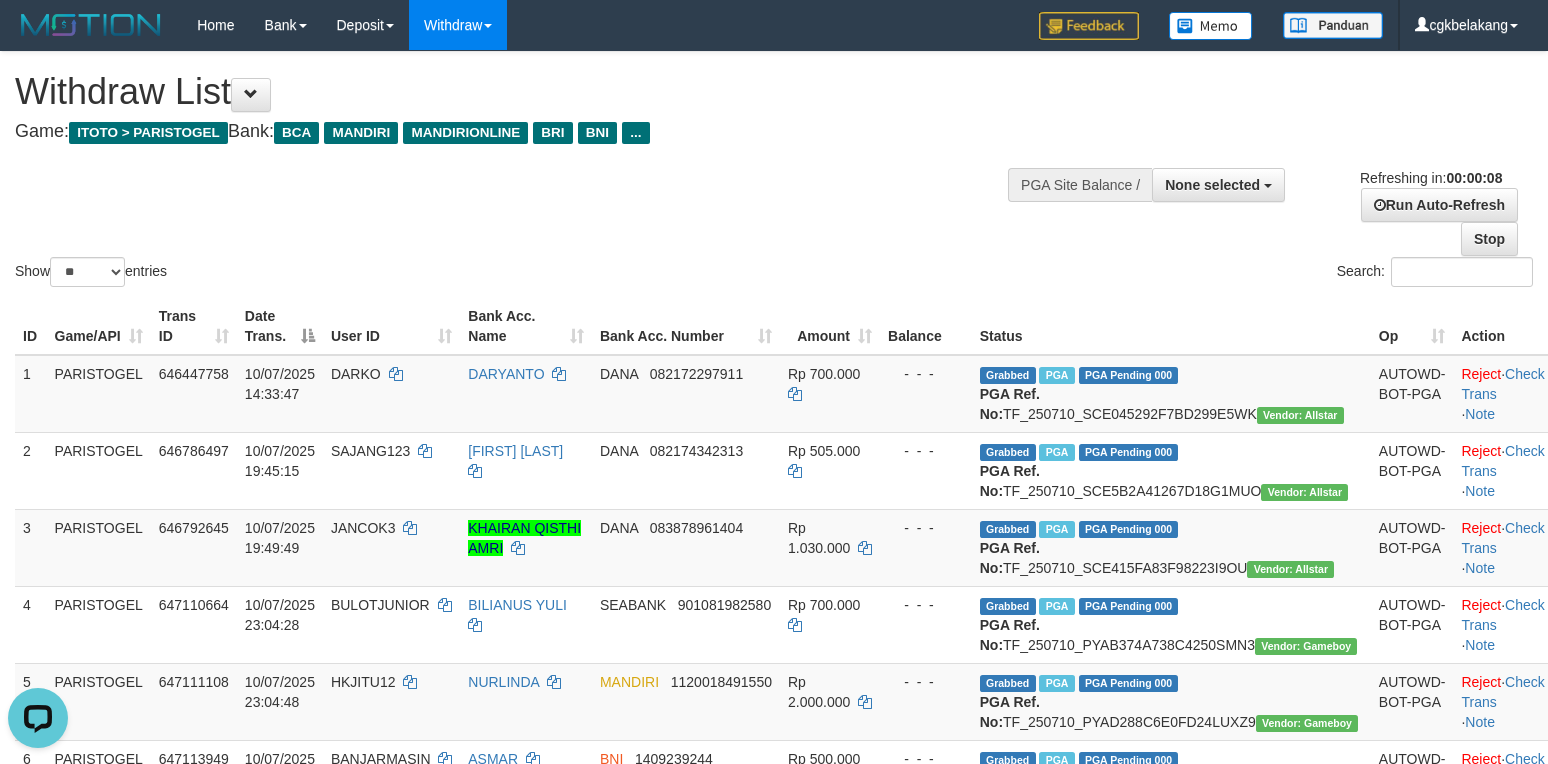 scroll, scrollTop: 0, scrollLeft: 0, axis: both 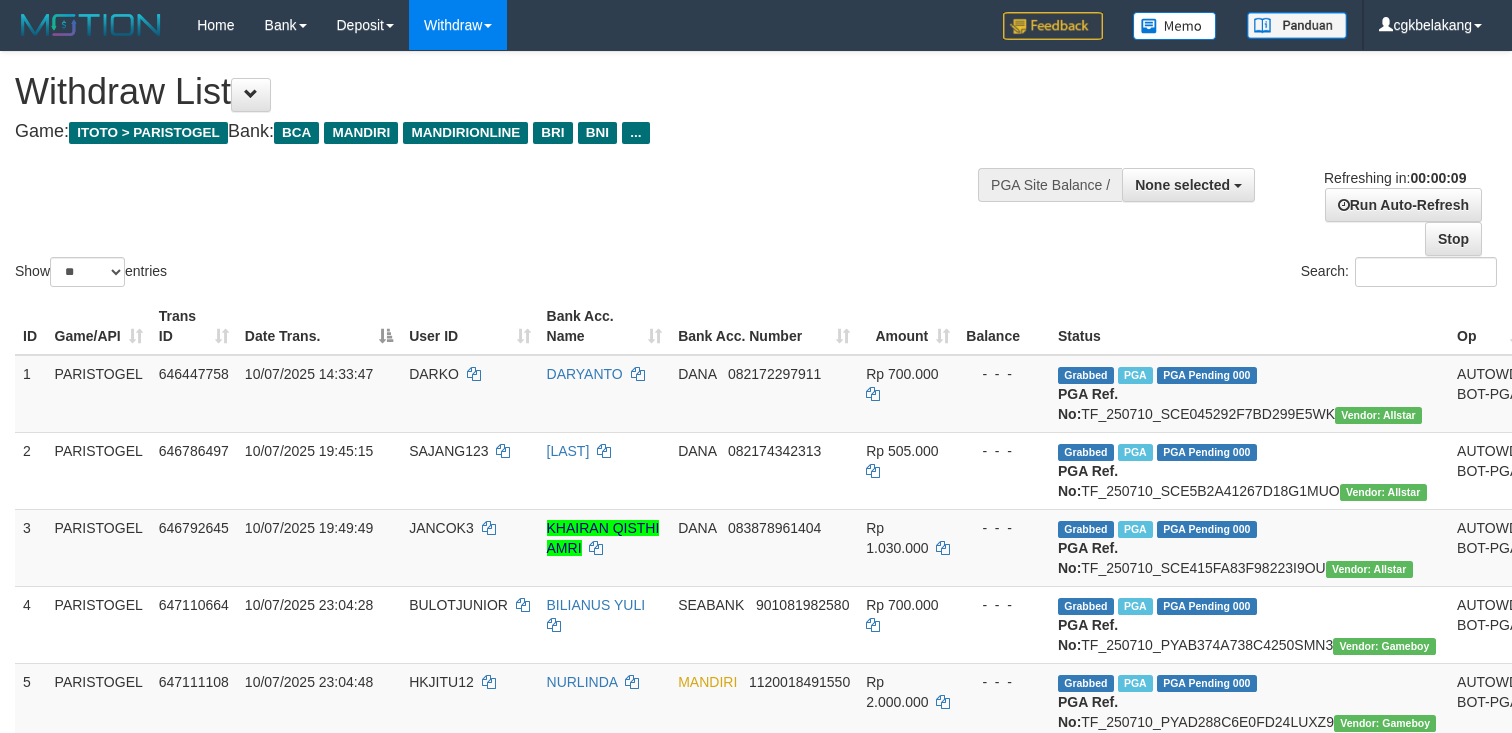 select 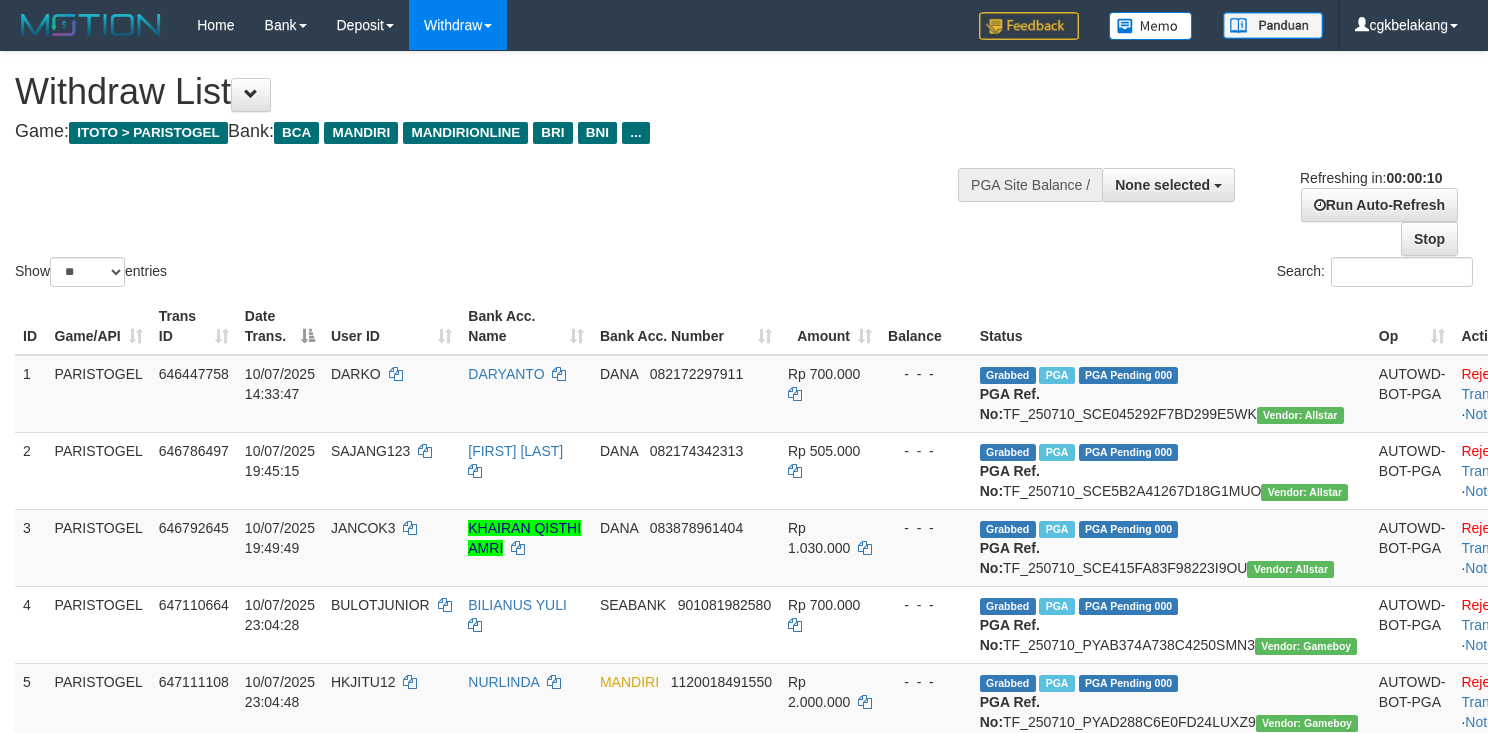 select 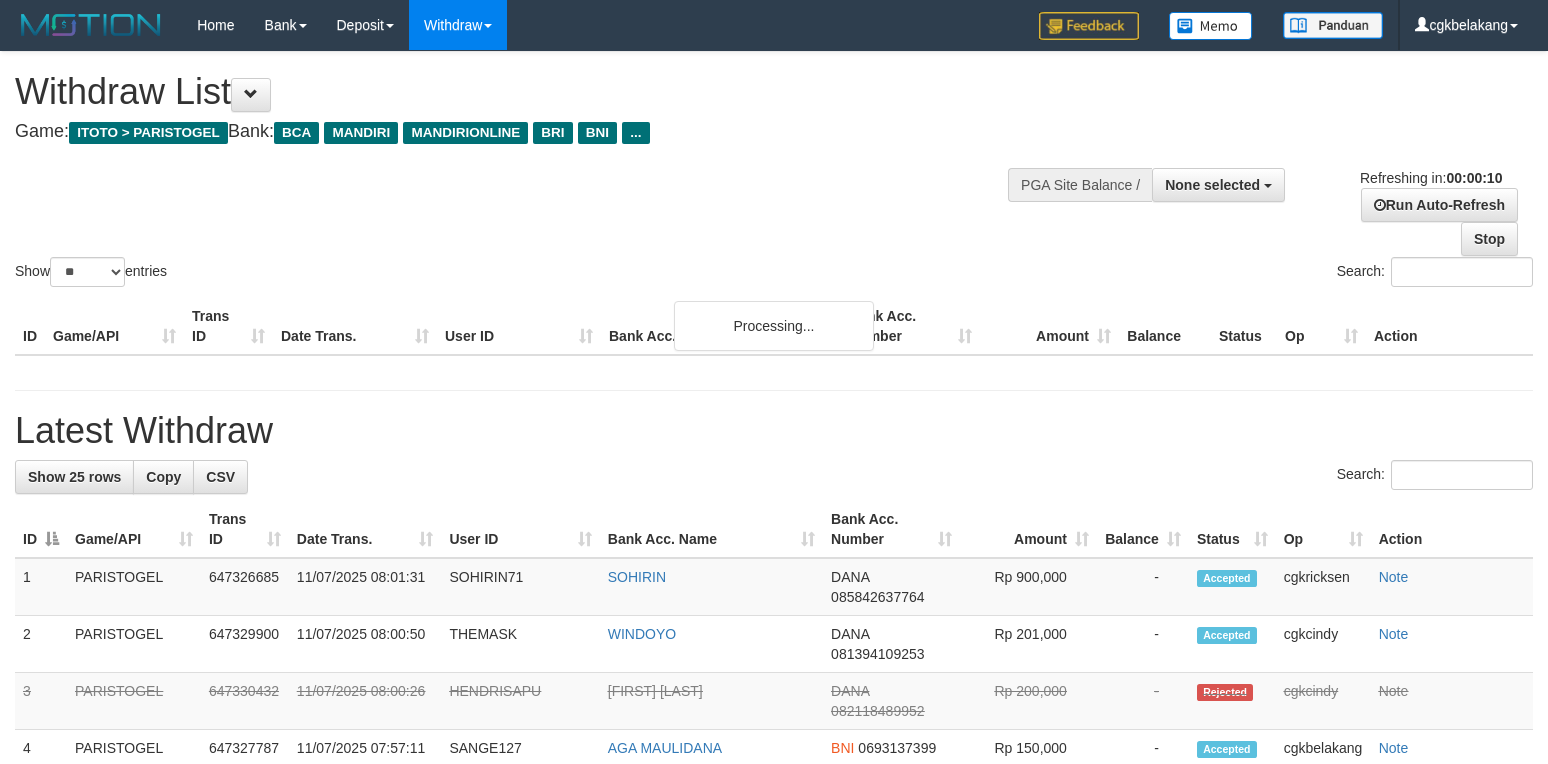 select 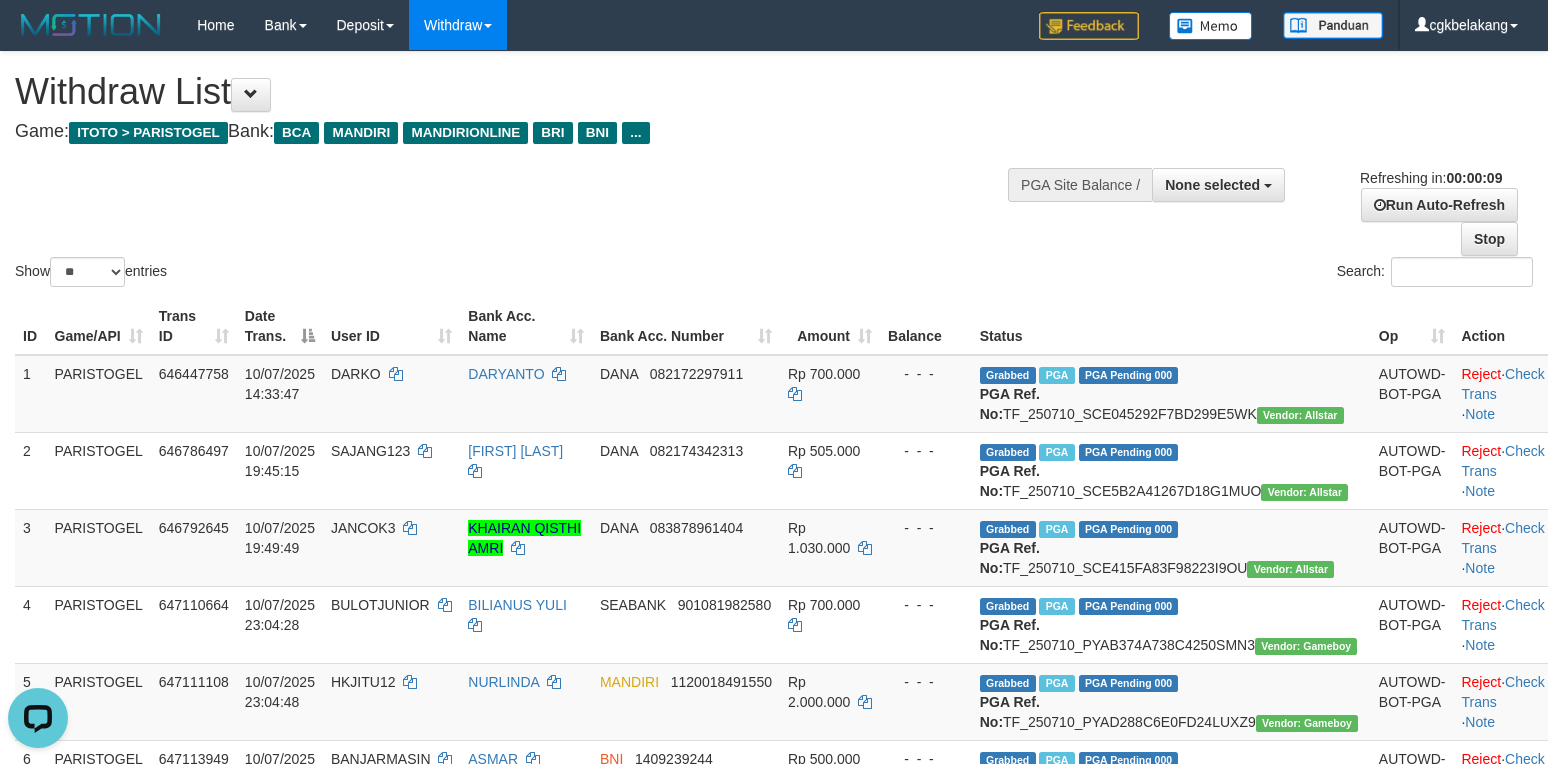 scroll, scrollTop: 0, scrollLeft: 0, axis: both 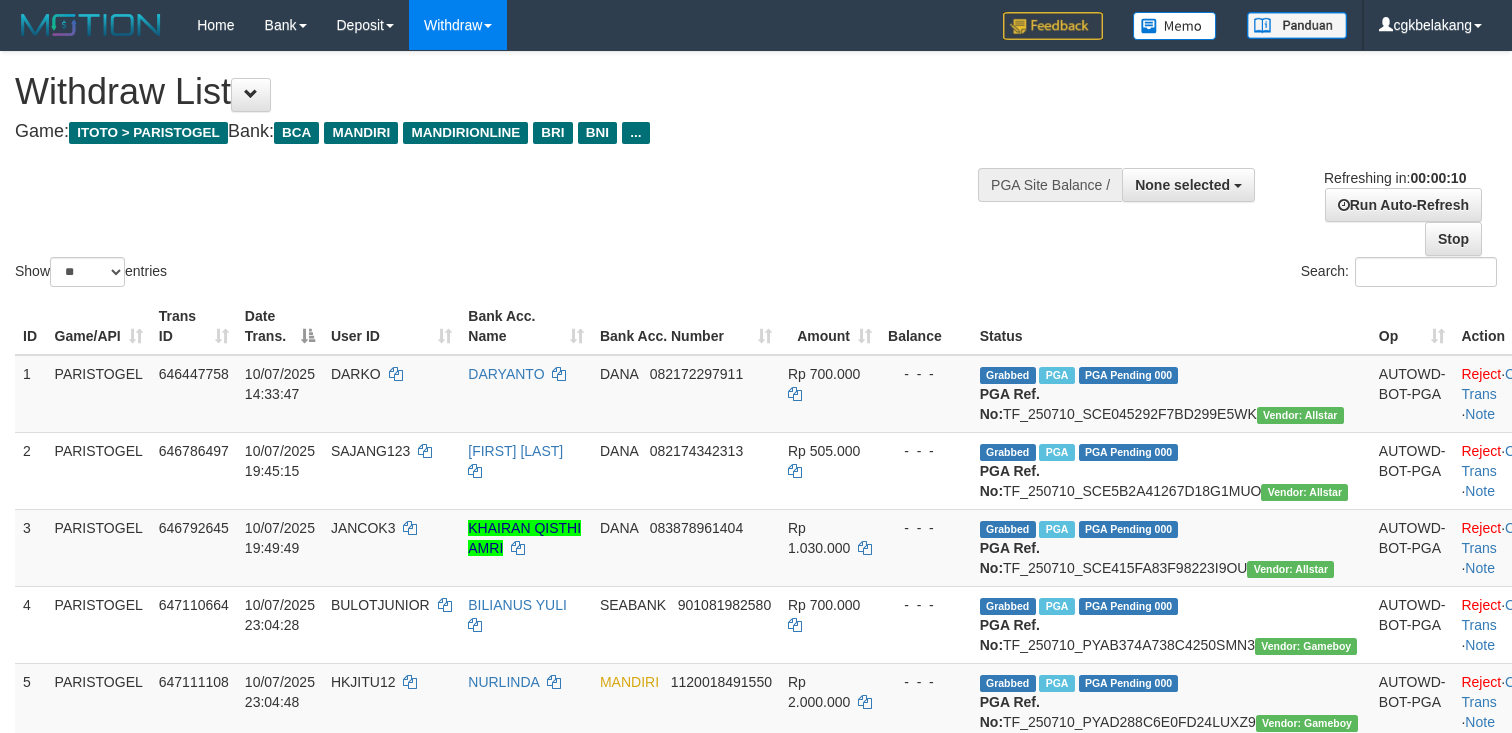 select 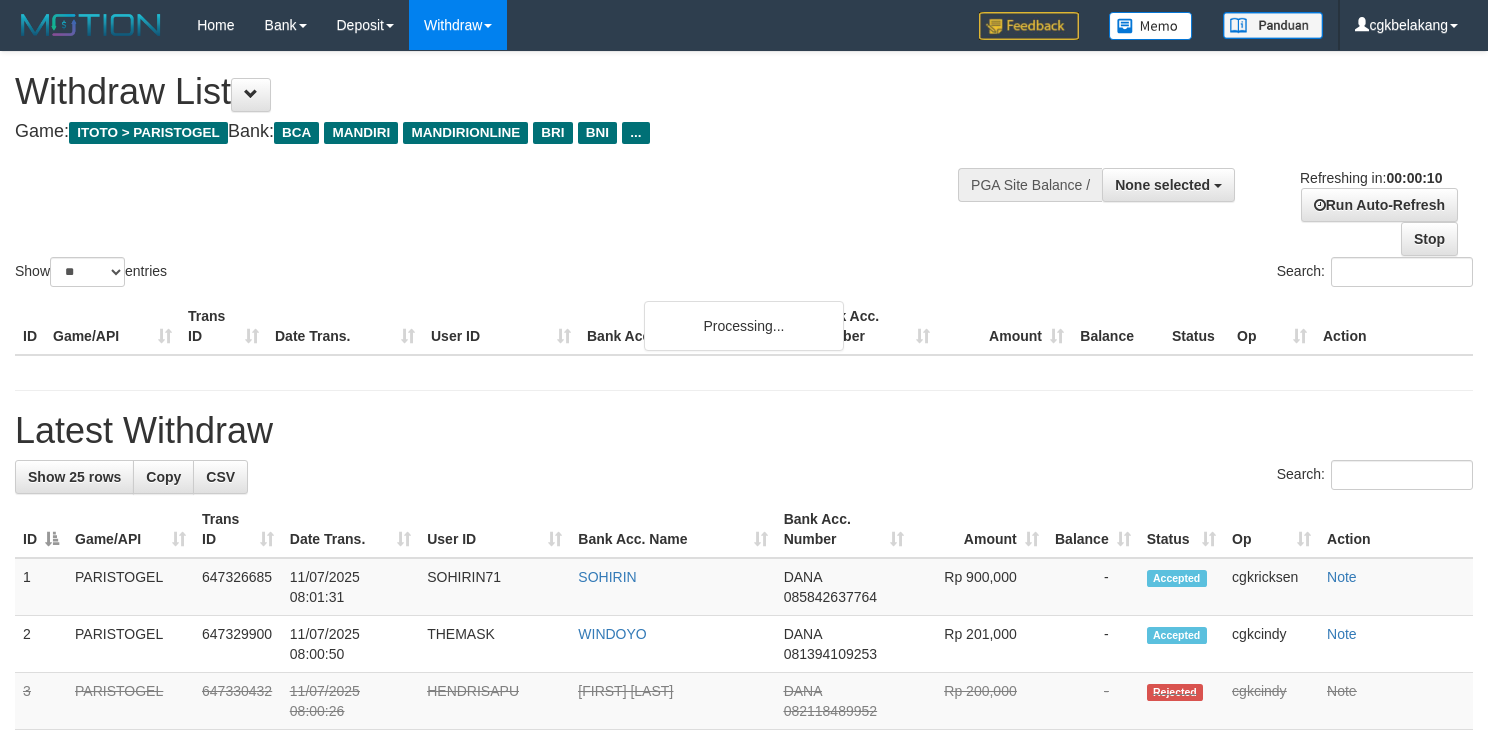 select 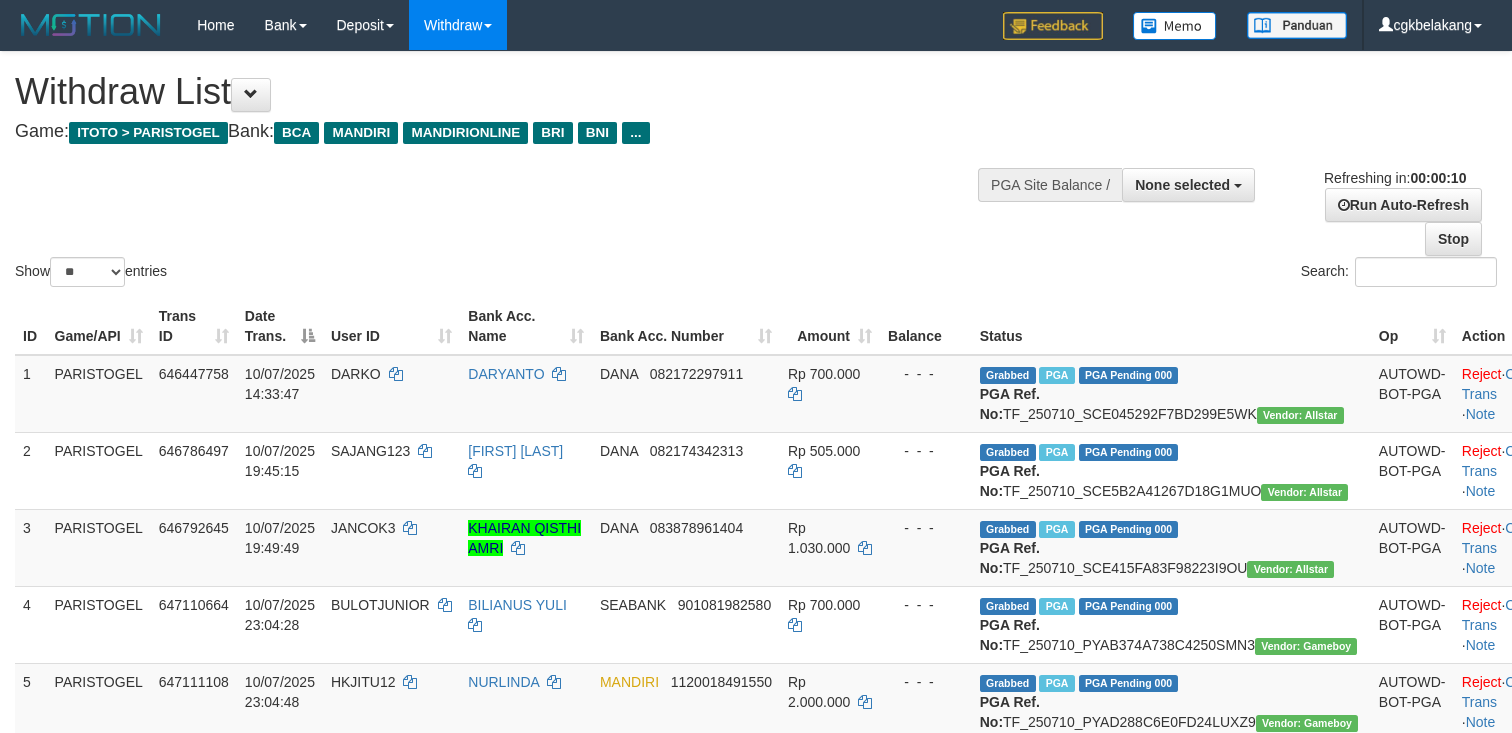 select 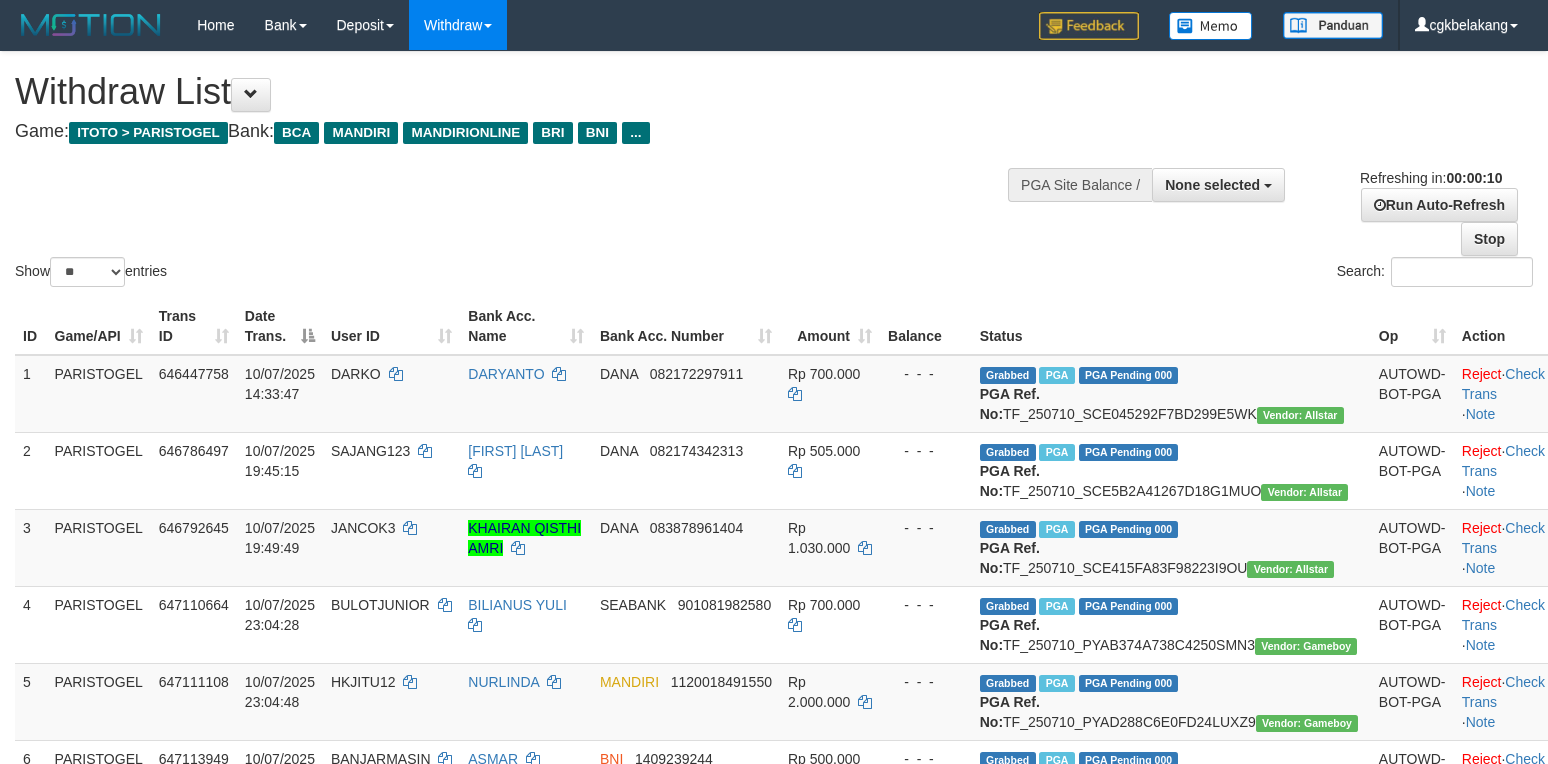 select 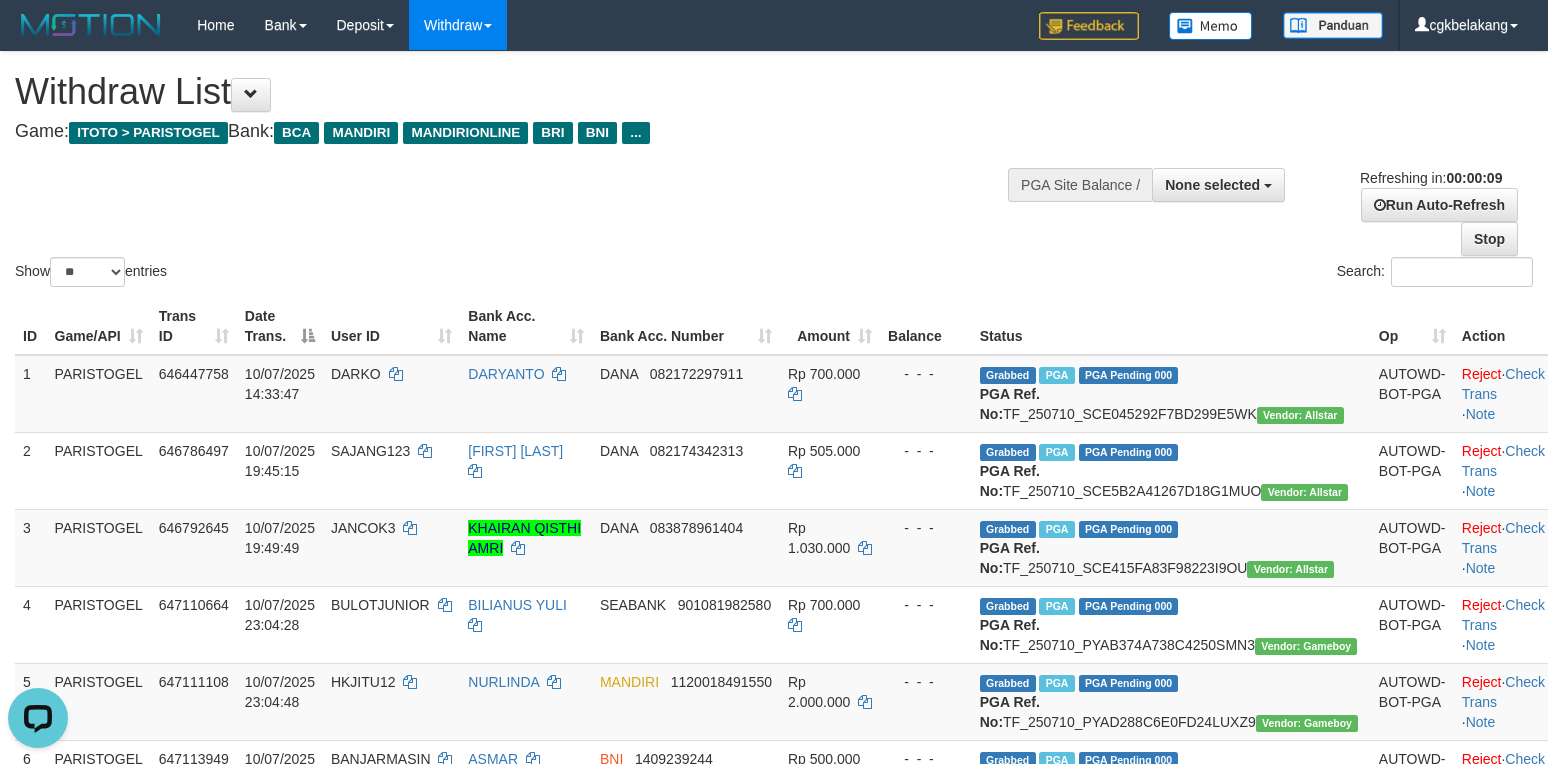 scroll, scrollTop: 0, scrollLeft: 0, axis: both 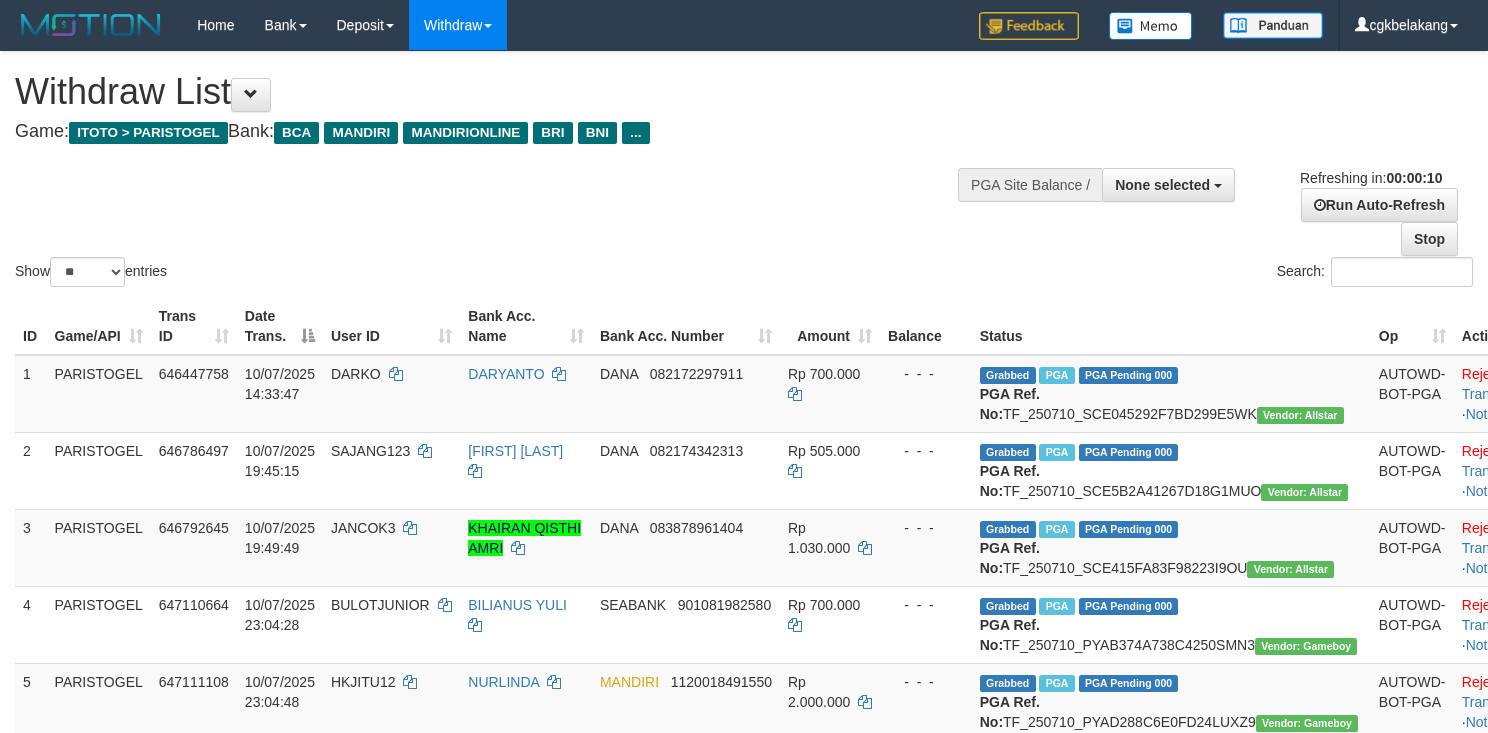 select 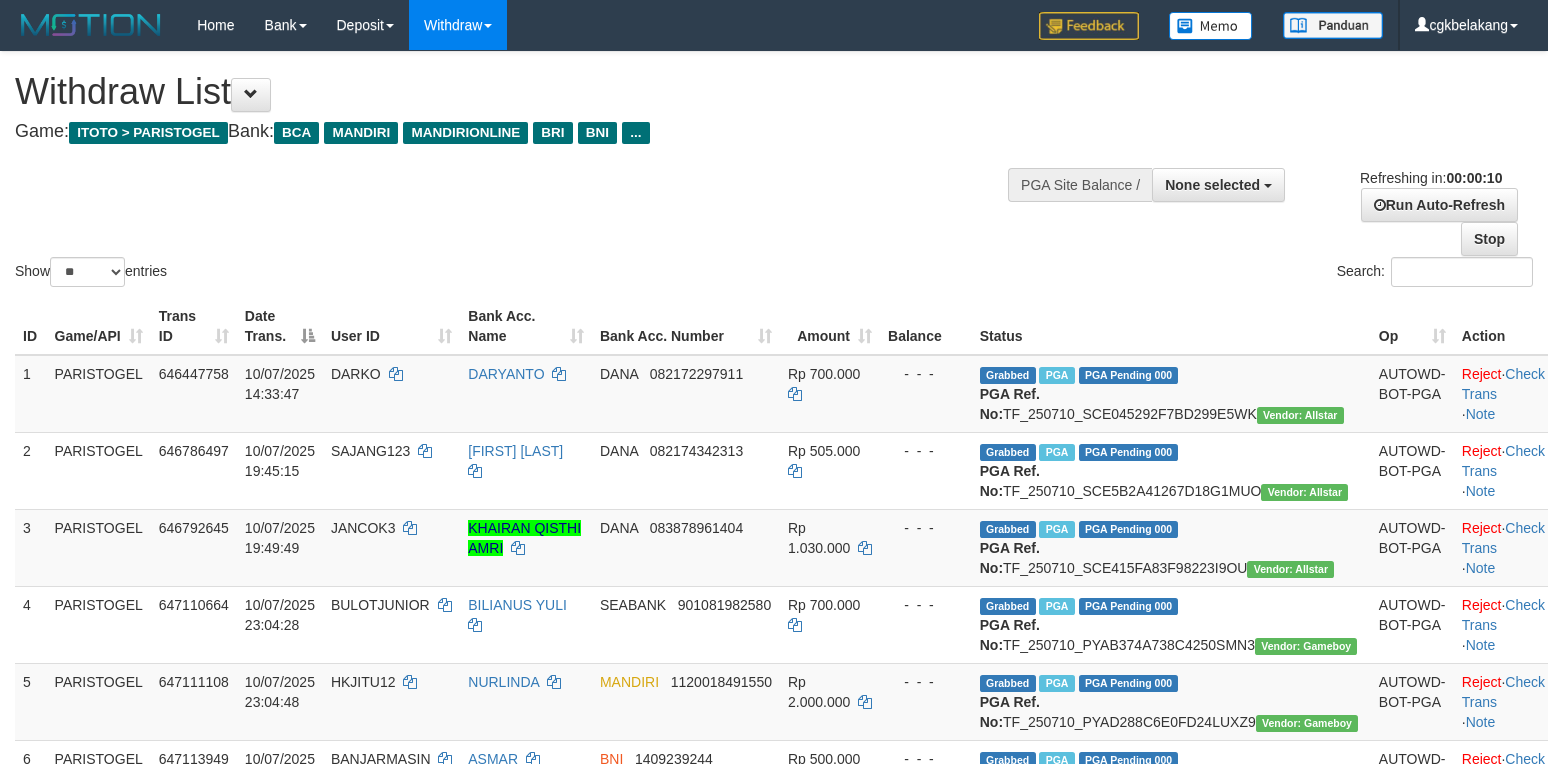 select 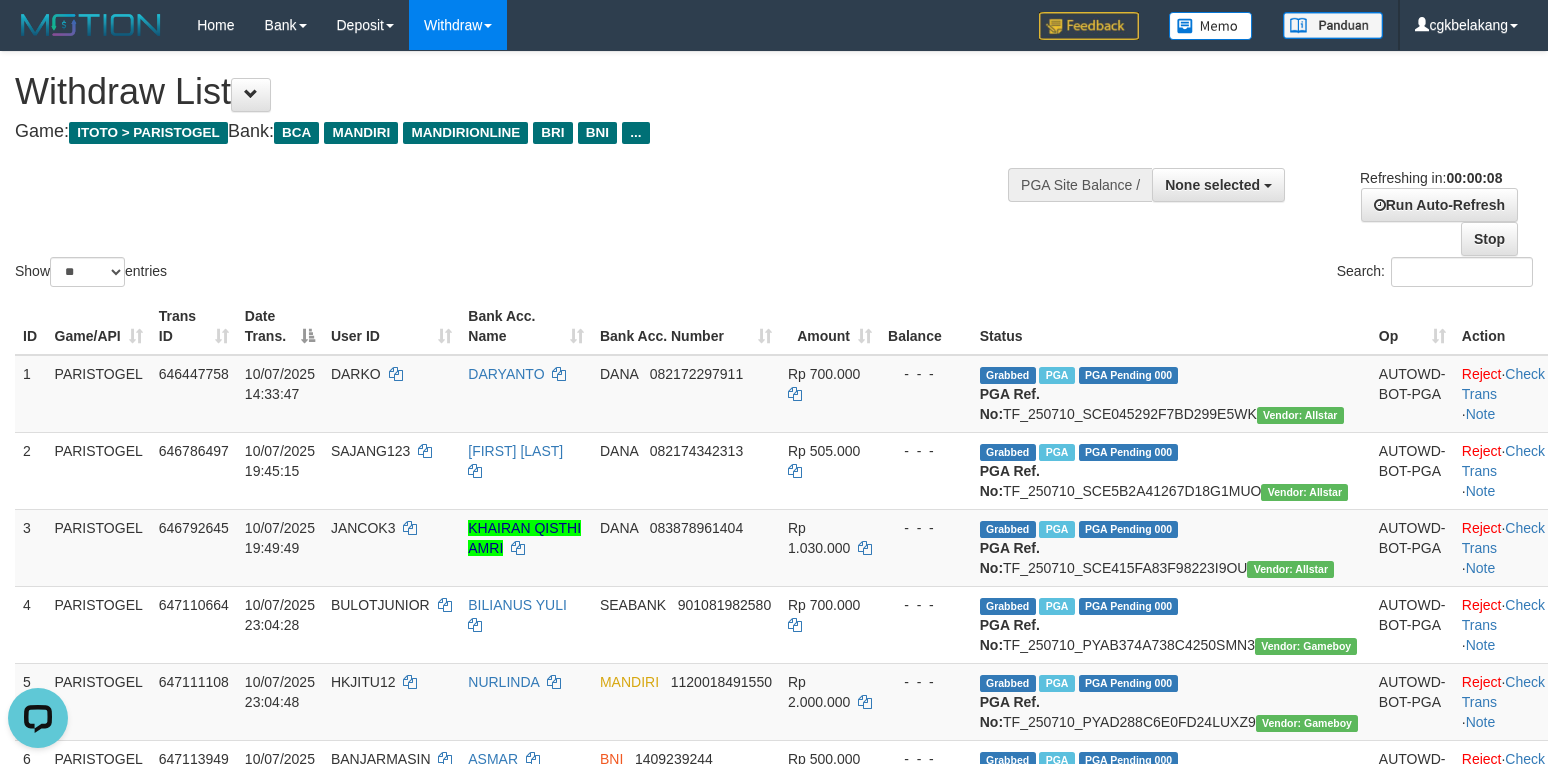 scroll, scrollTop: 0, scrollLeft: 0, axis: both 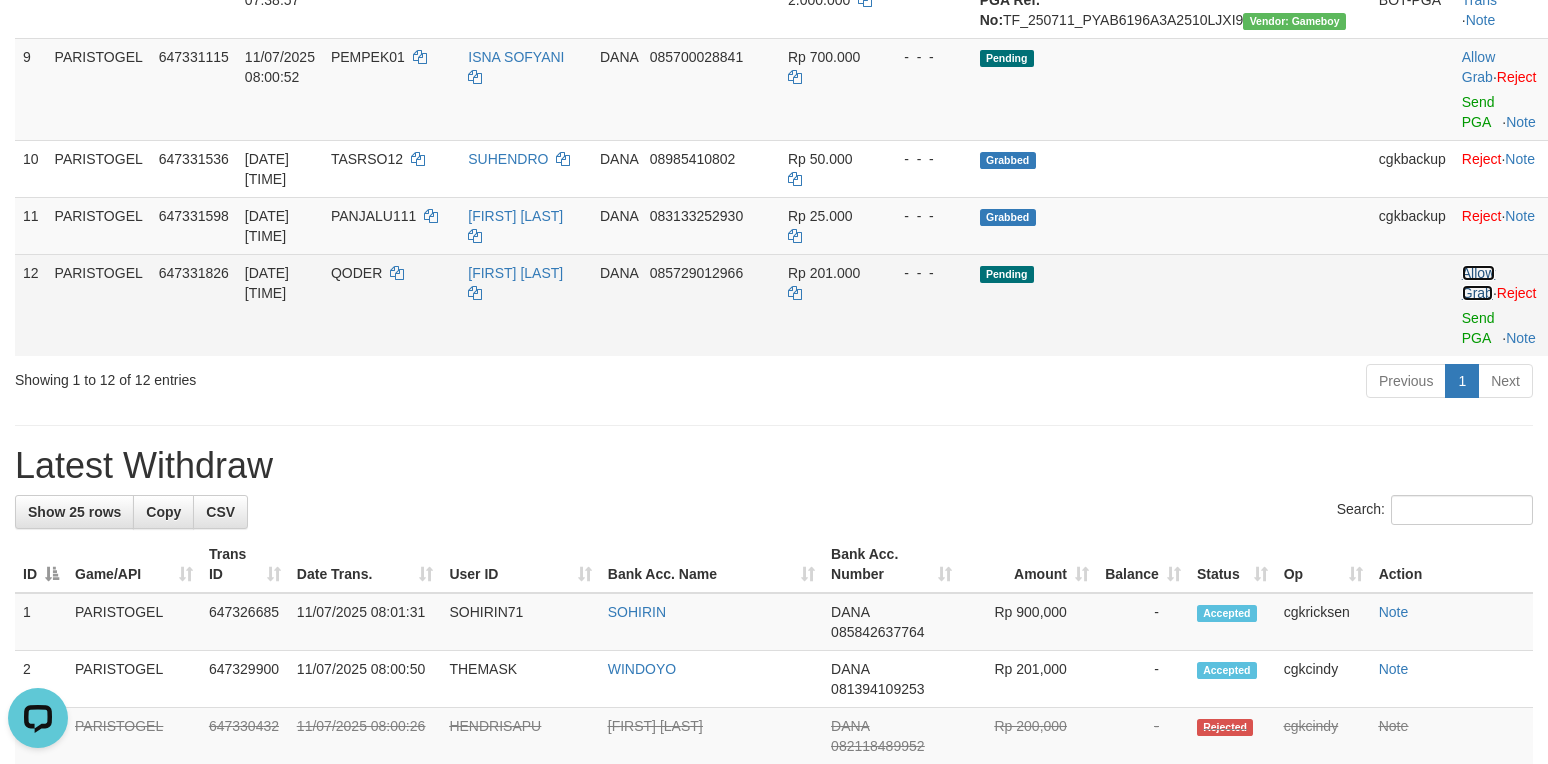 click on "Allow Grab" at bounding box center (1478, 283) 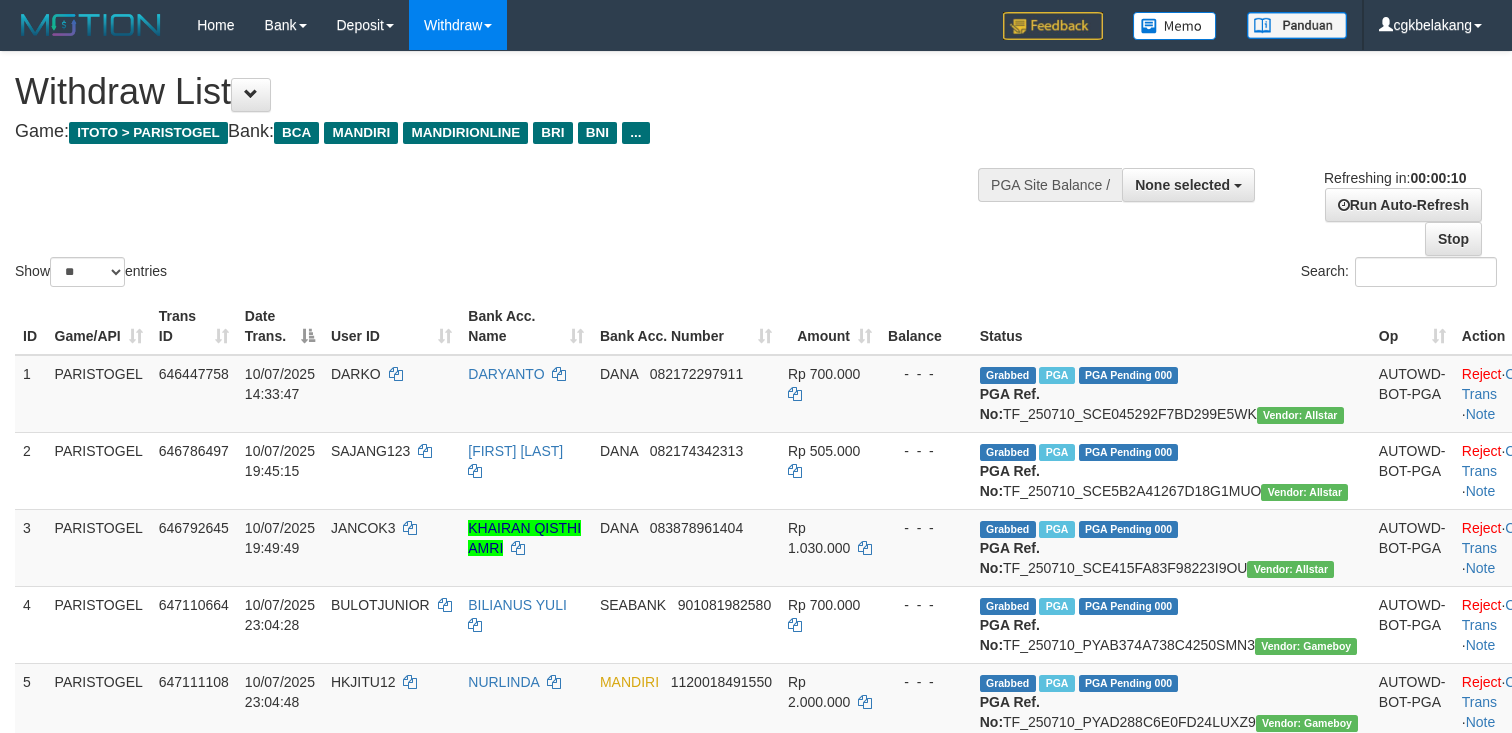 select 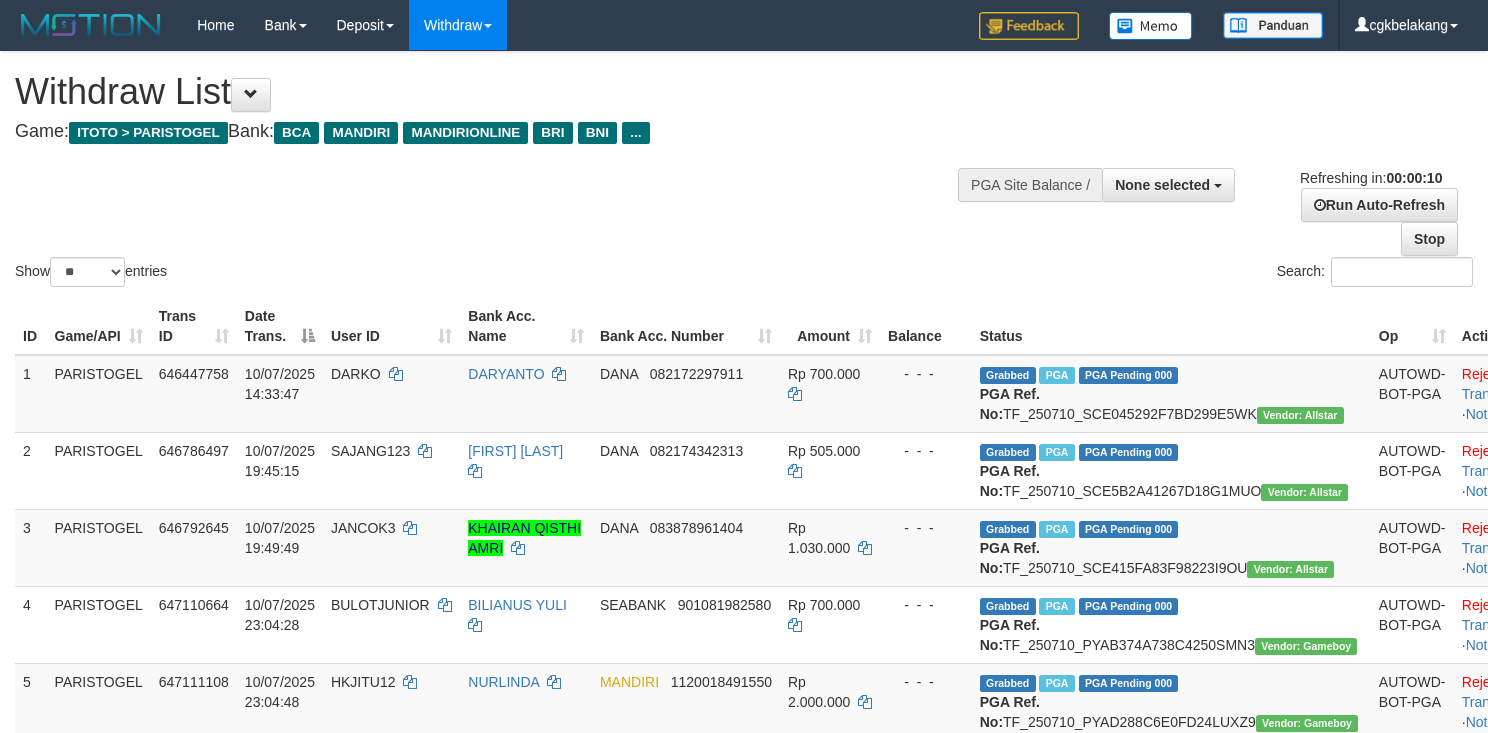 select 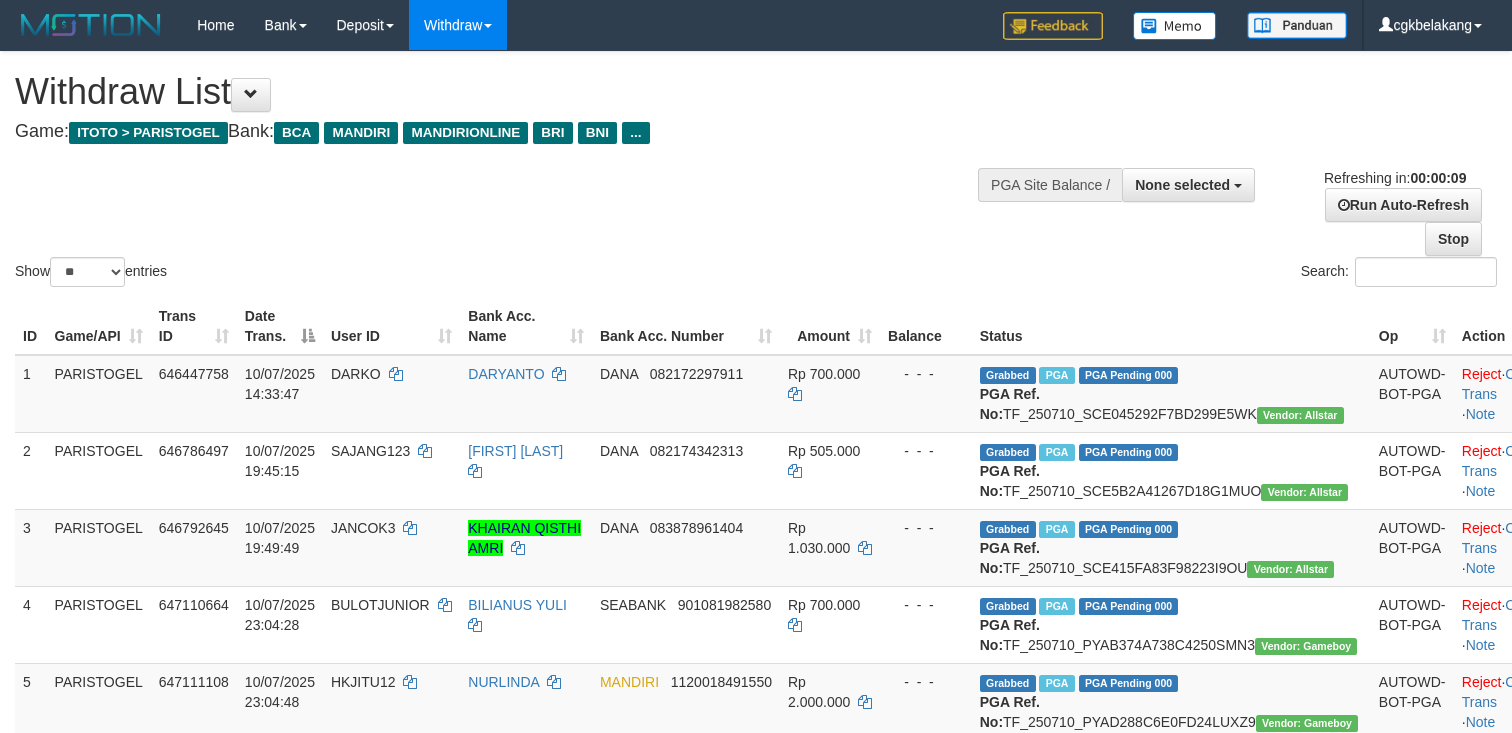 select 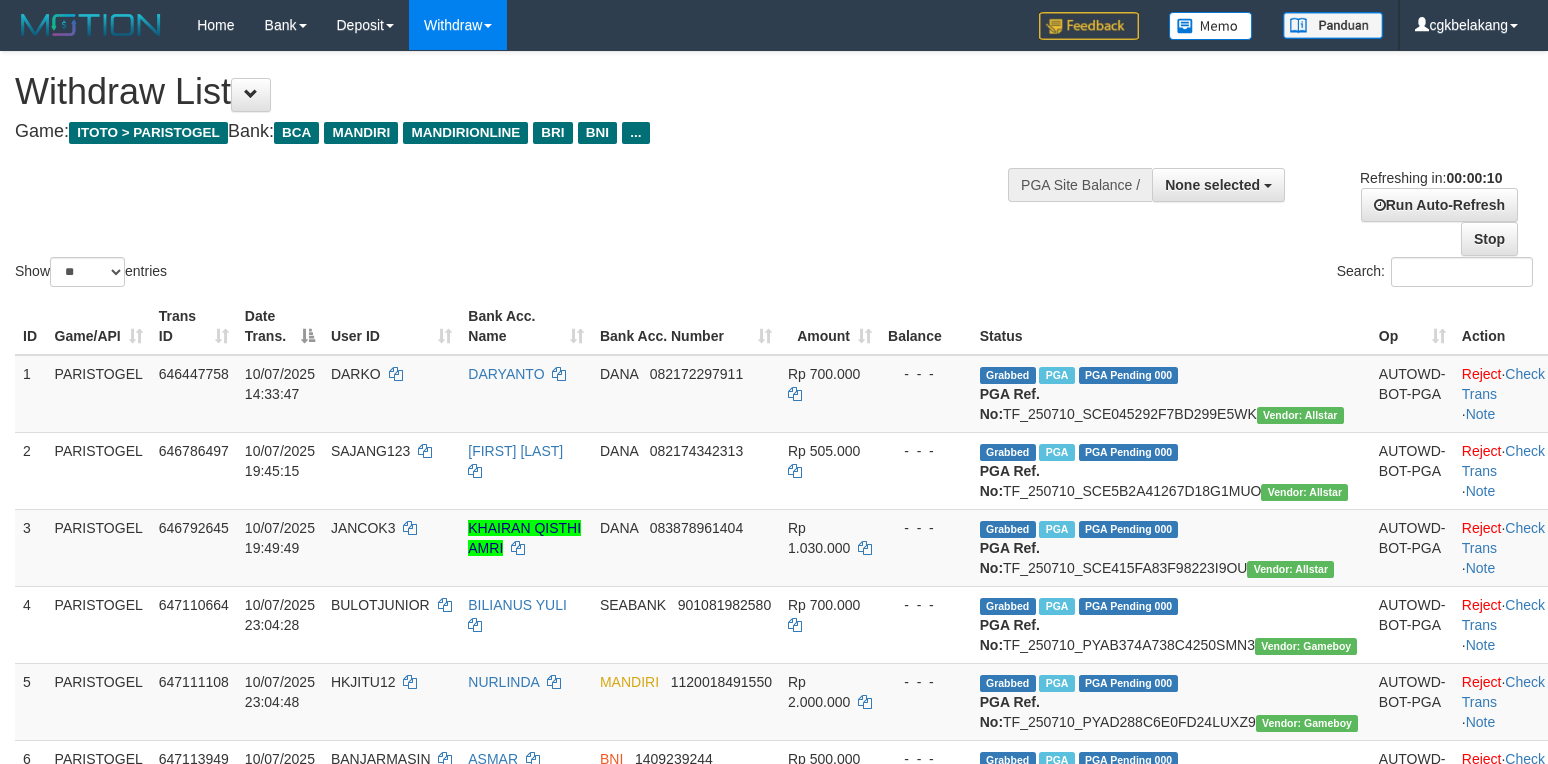 select 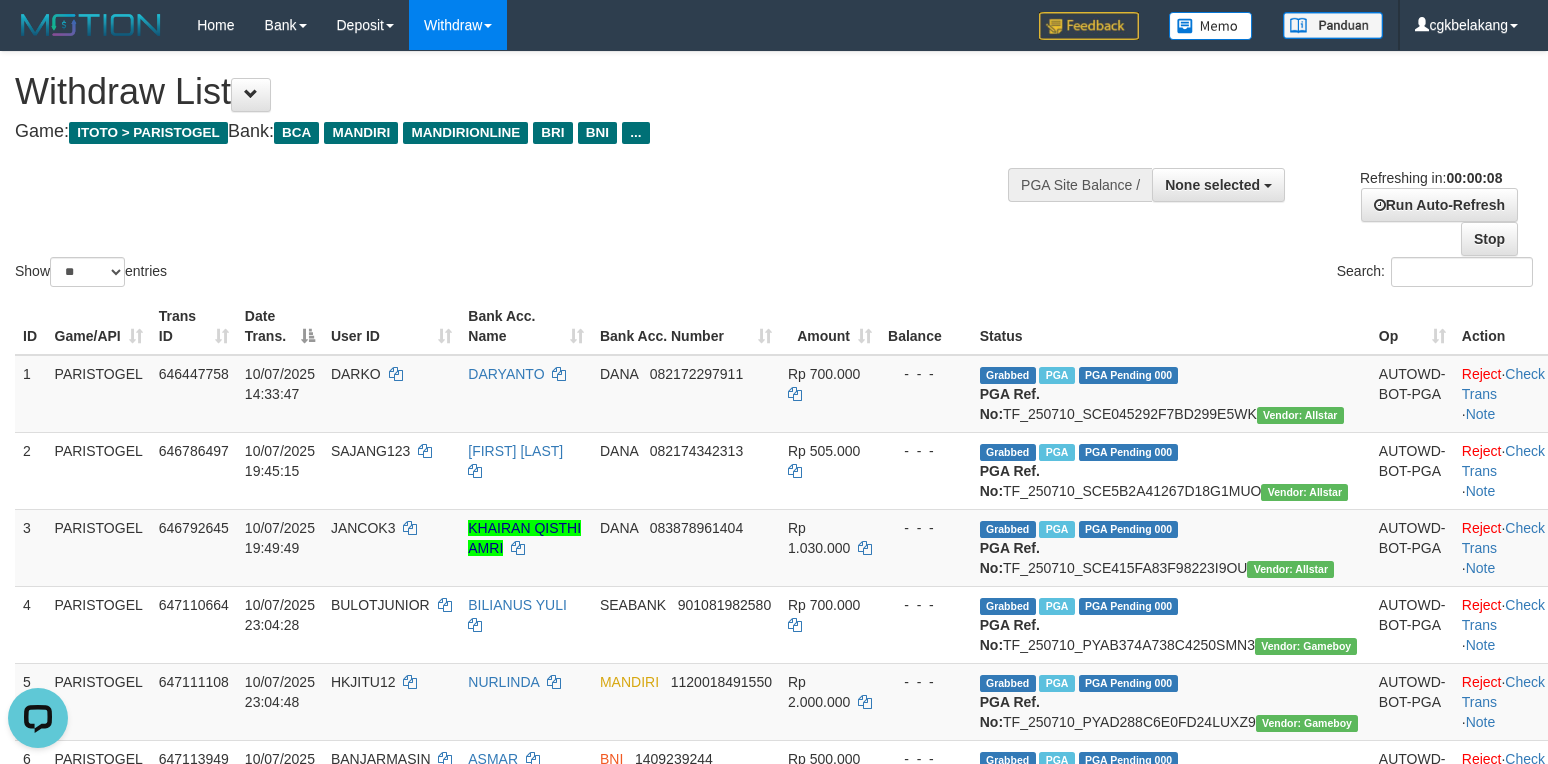 scroll, scrollTop: 0, scrollLeft: 0, axis: both 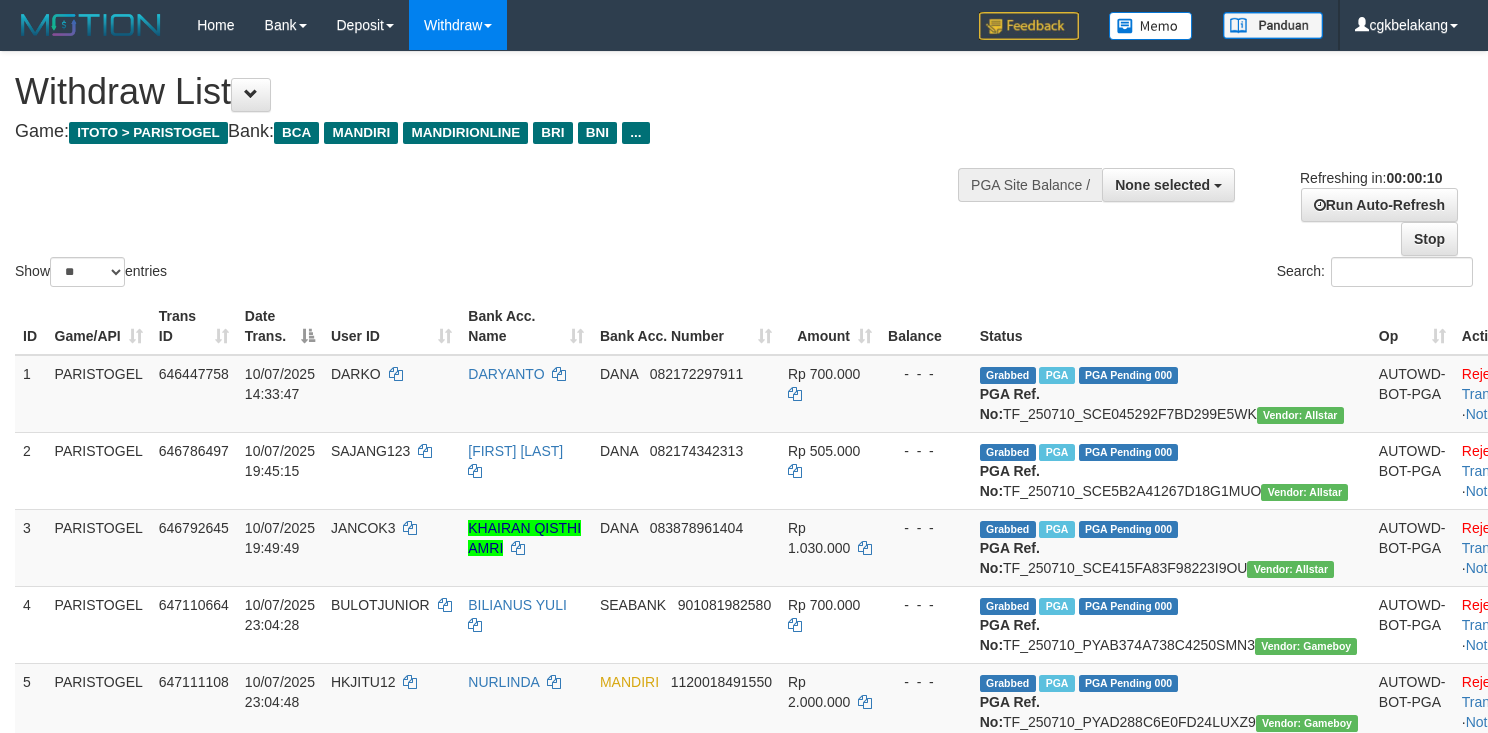 select 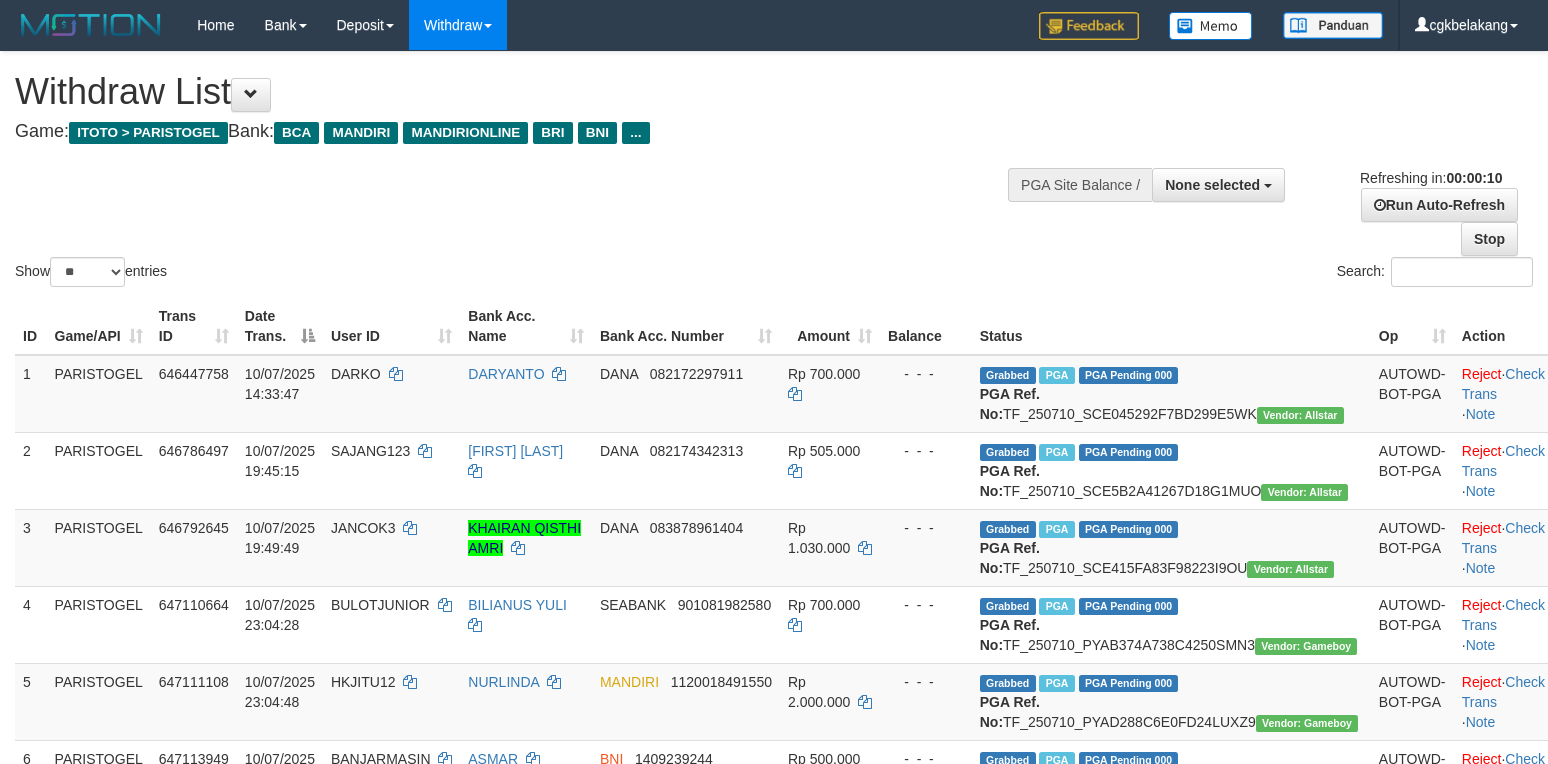select 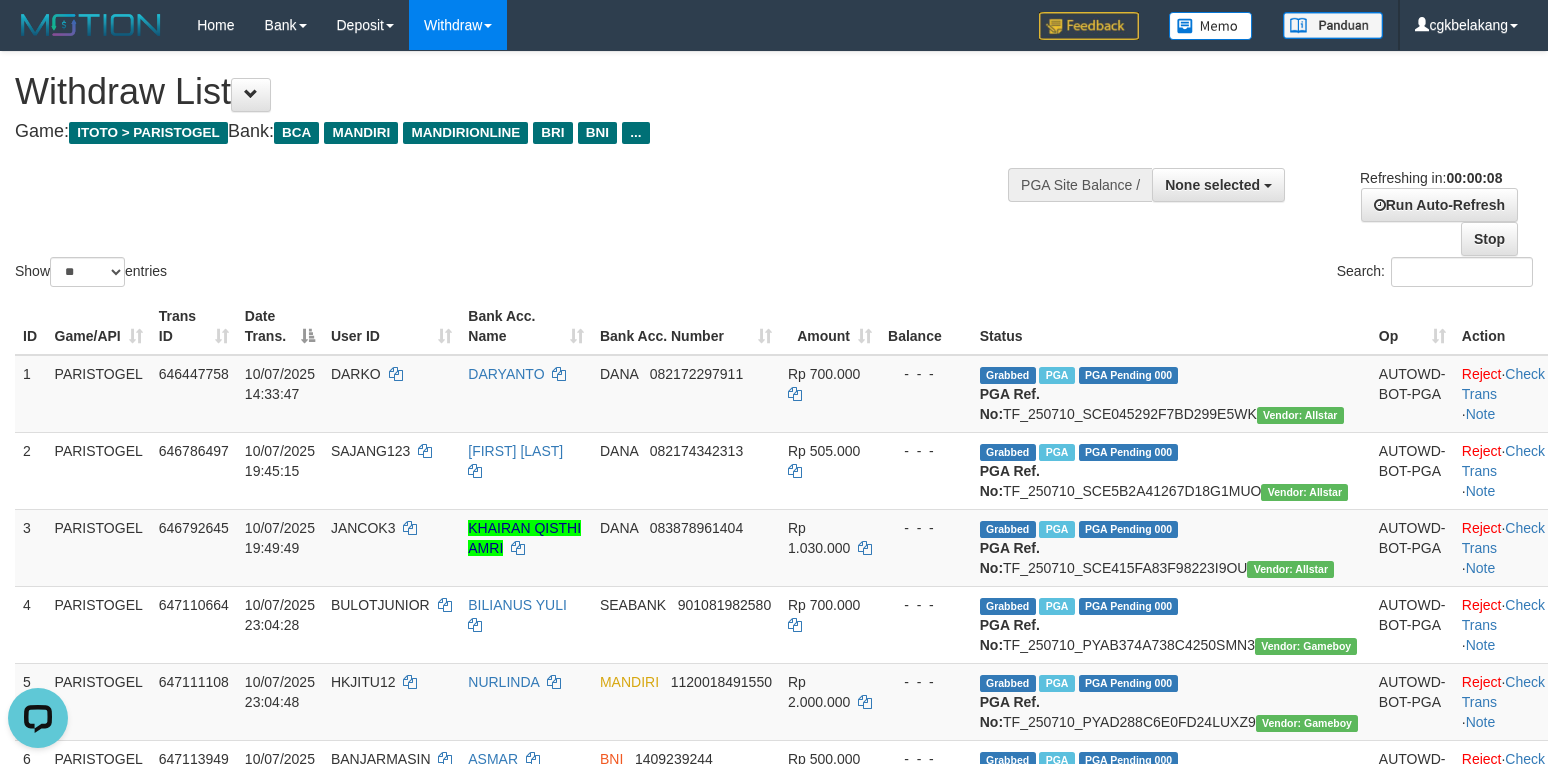 scroll, scrollTop: 0, scrollLeft: 0, axis: both 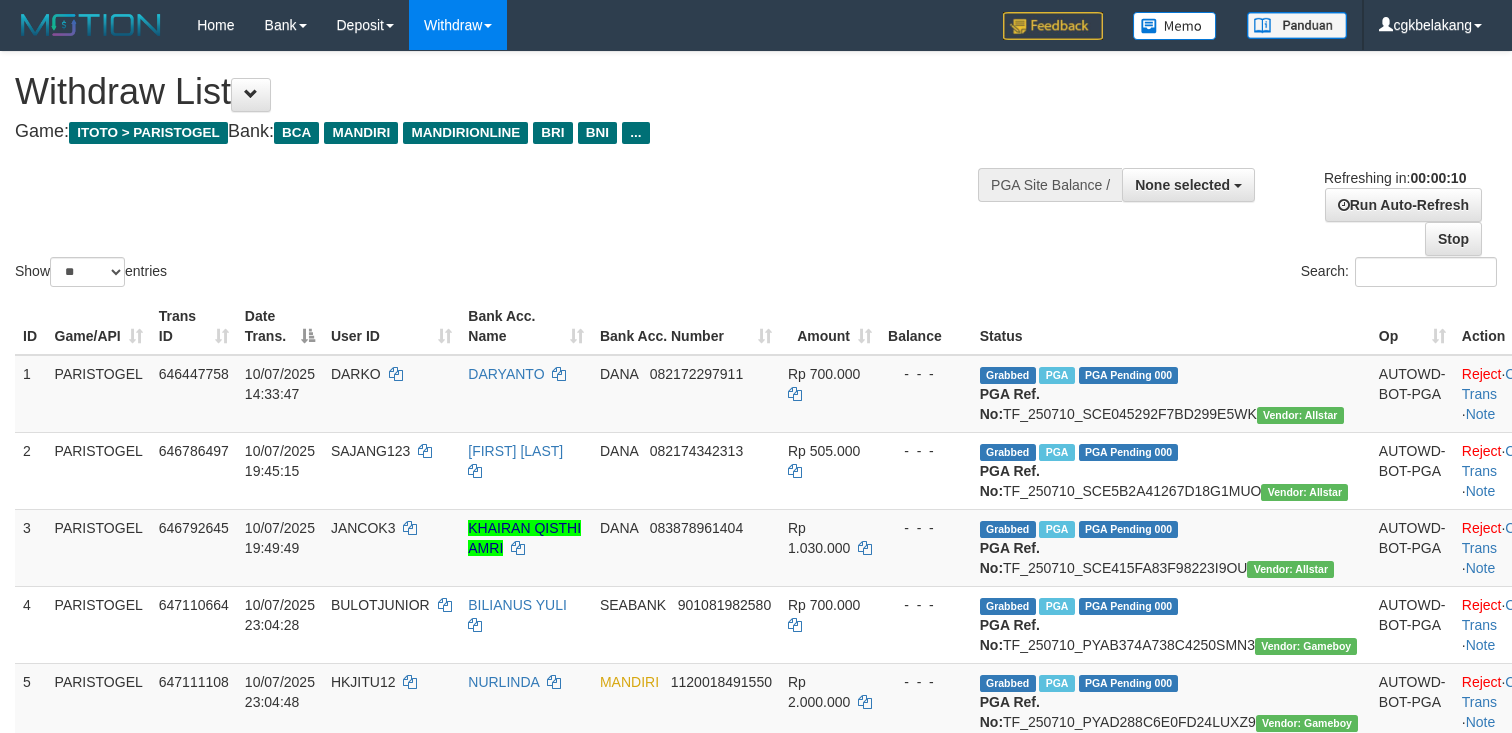 select 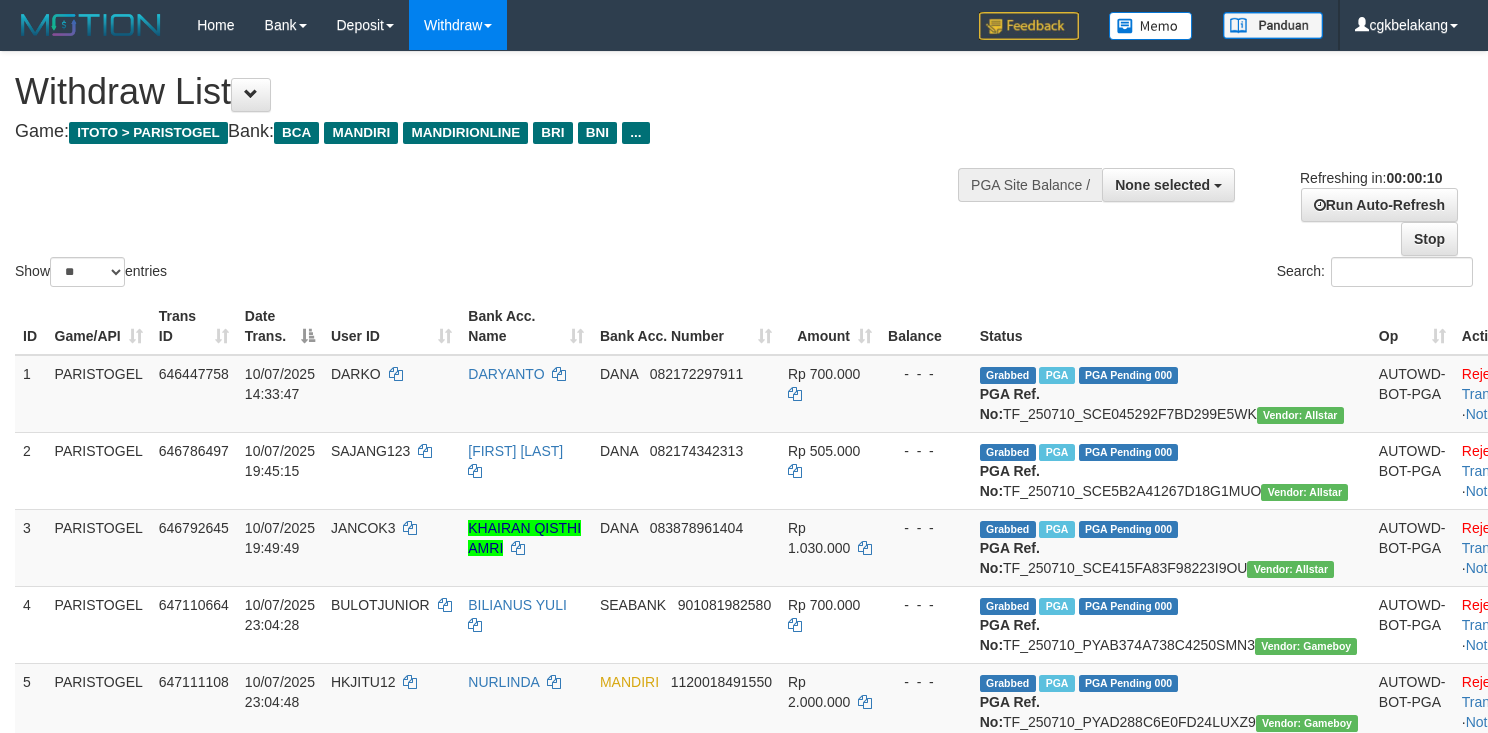 select 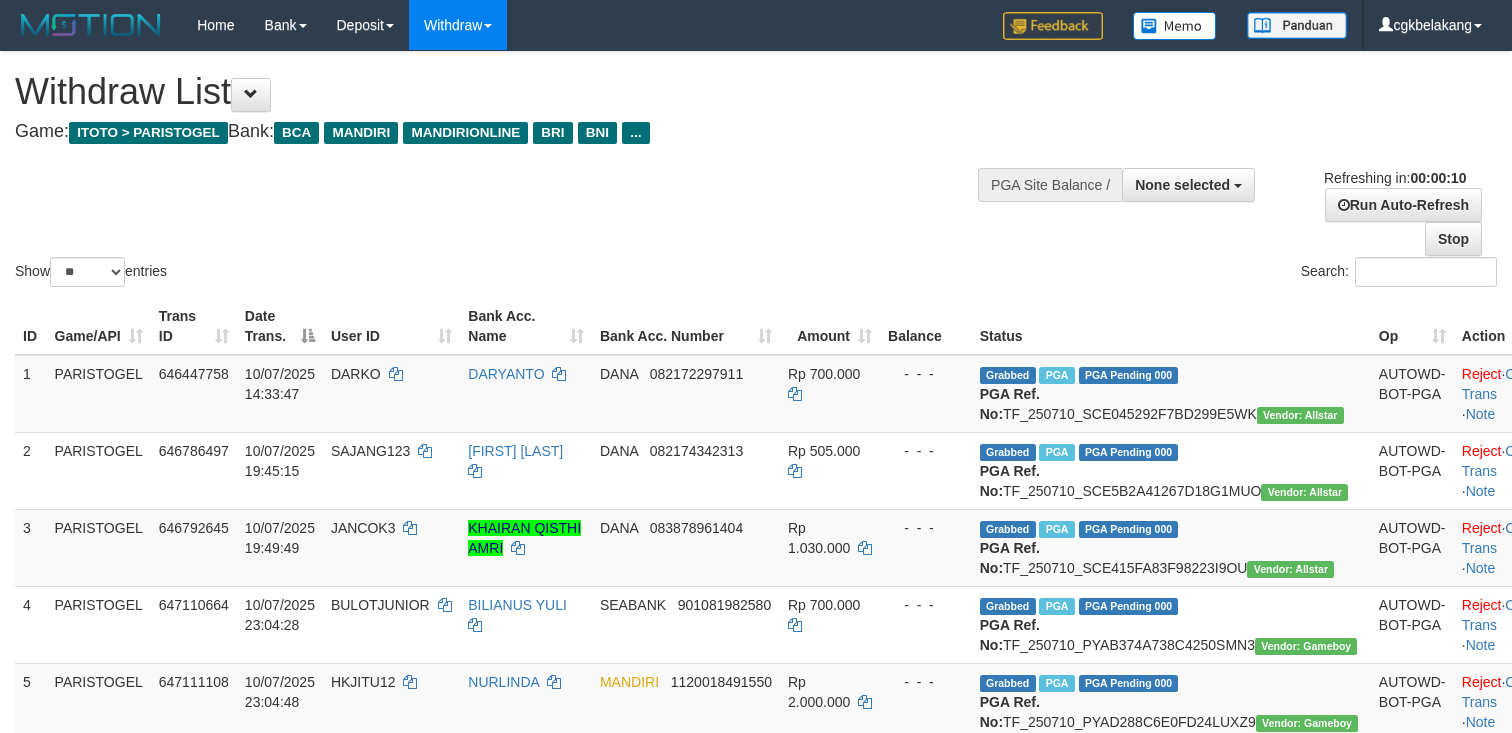 select 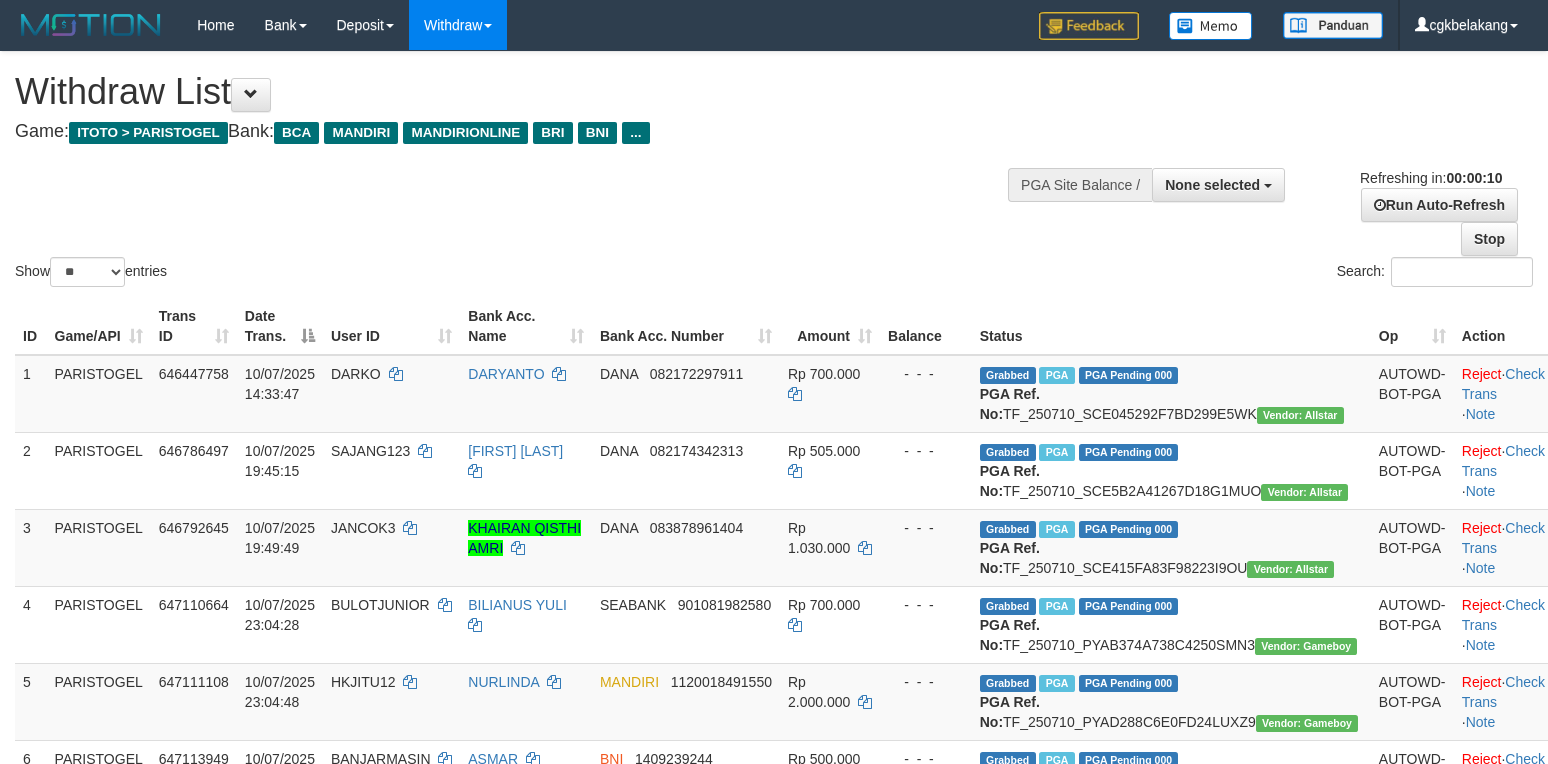 select 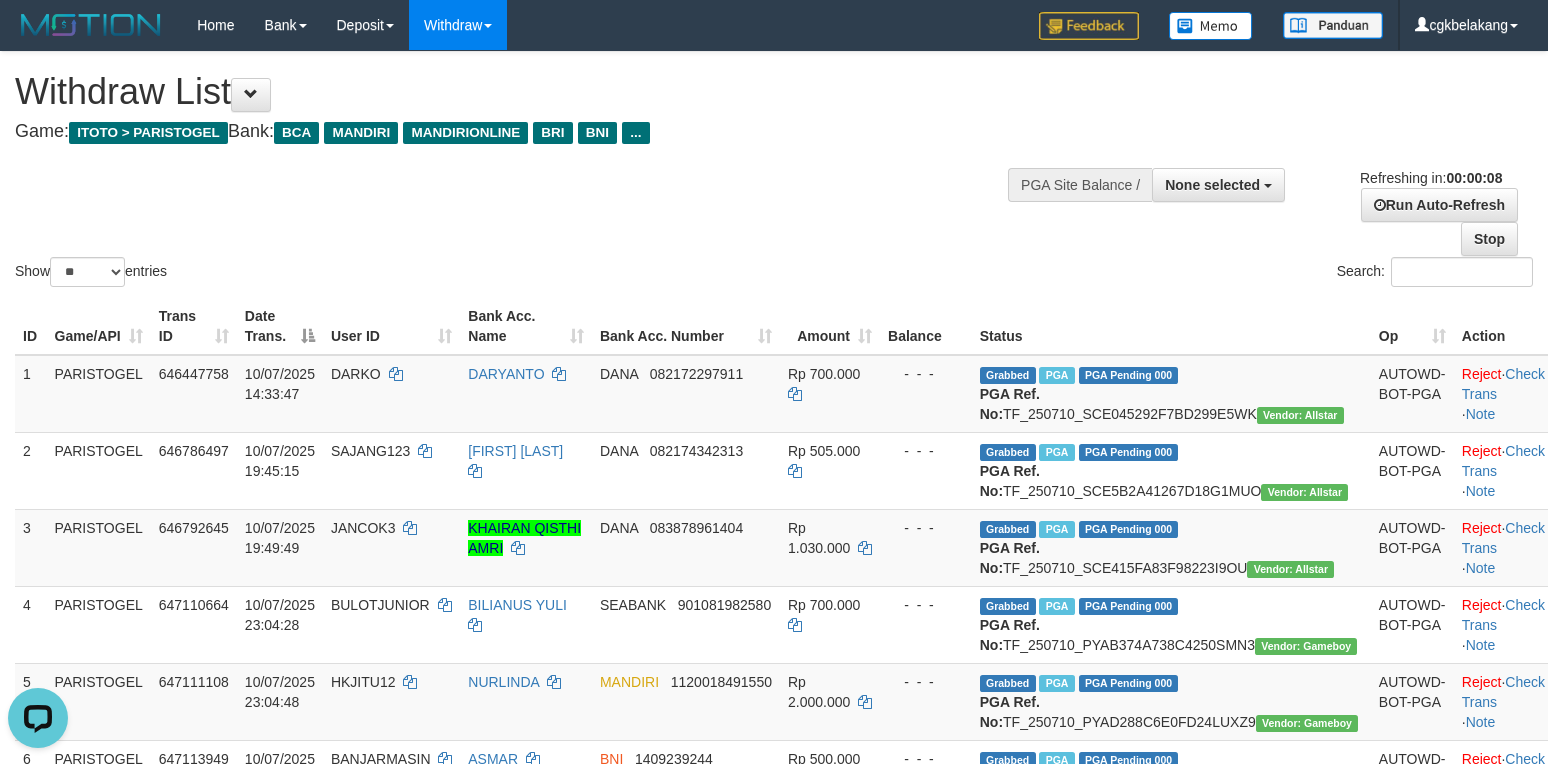 scroll, scrollTop: 0, scrollLeft: 0, axis: both 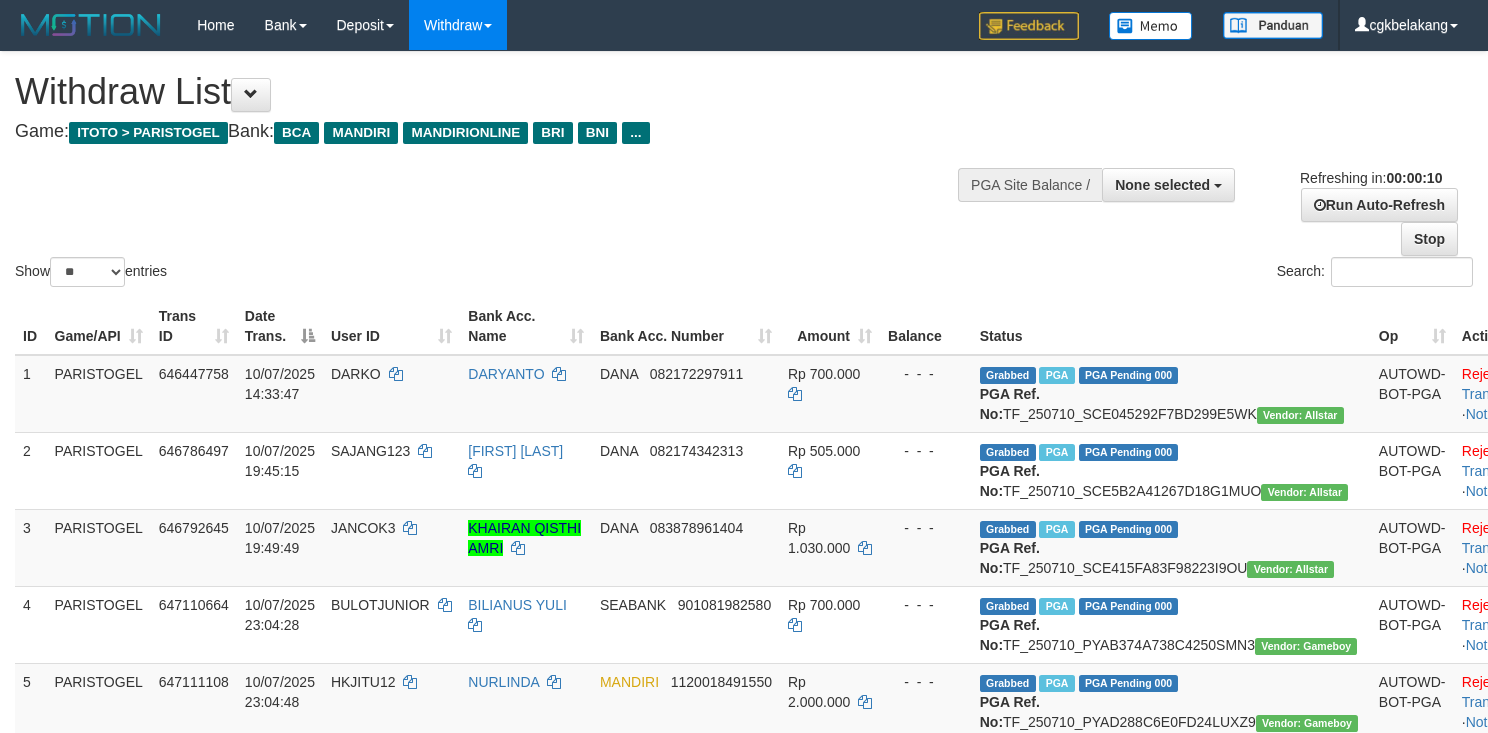 select 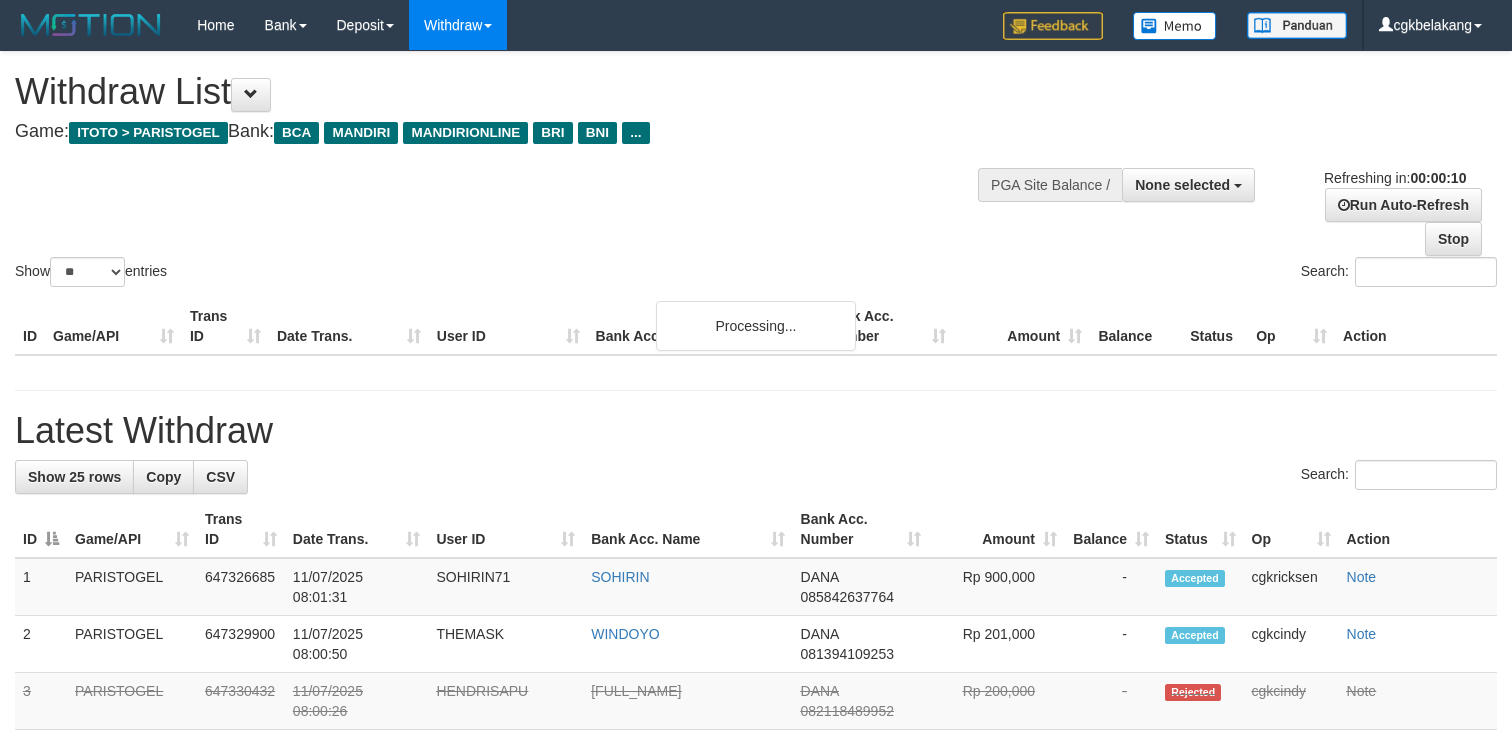 select 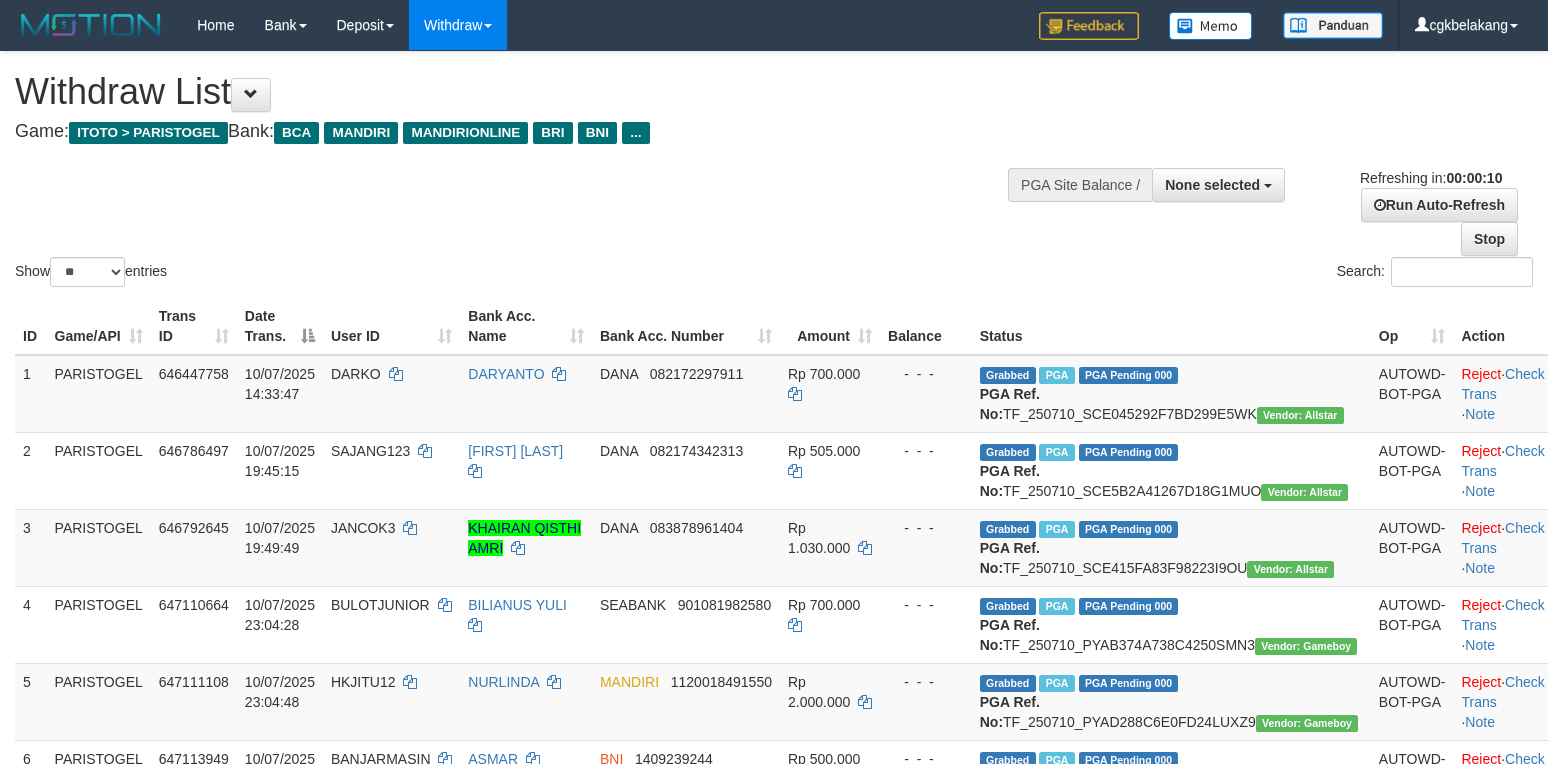 select 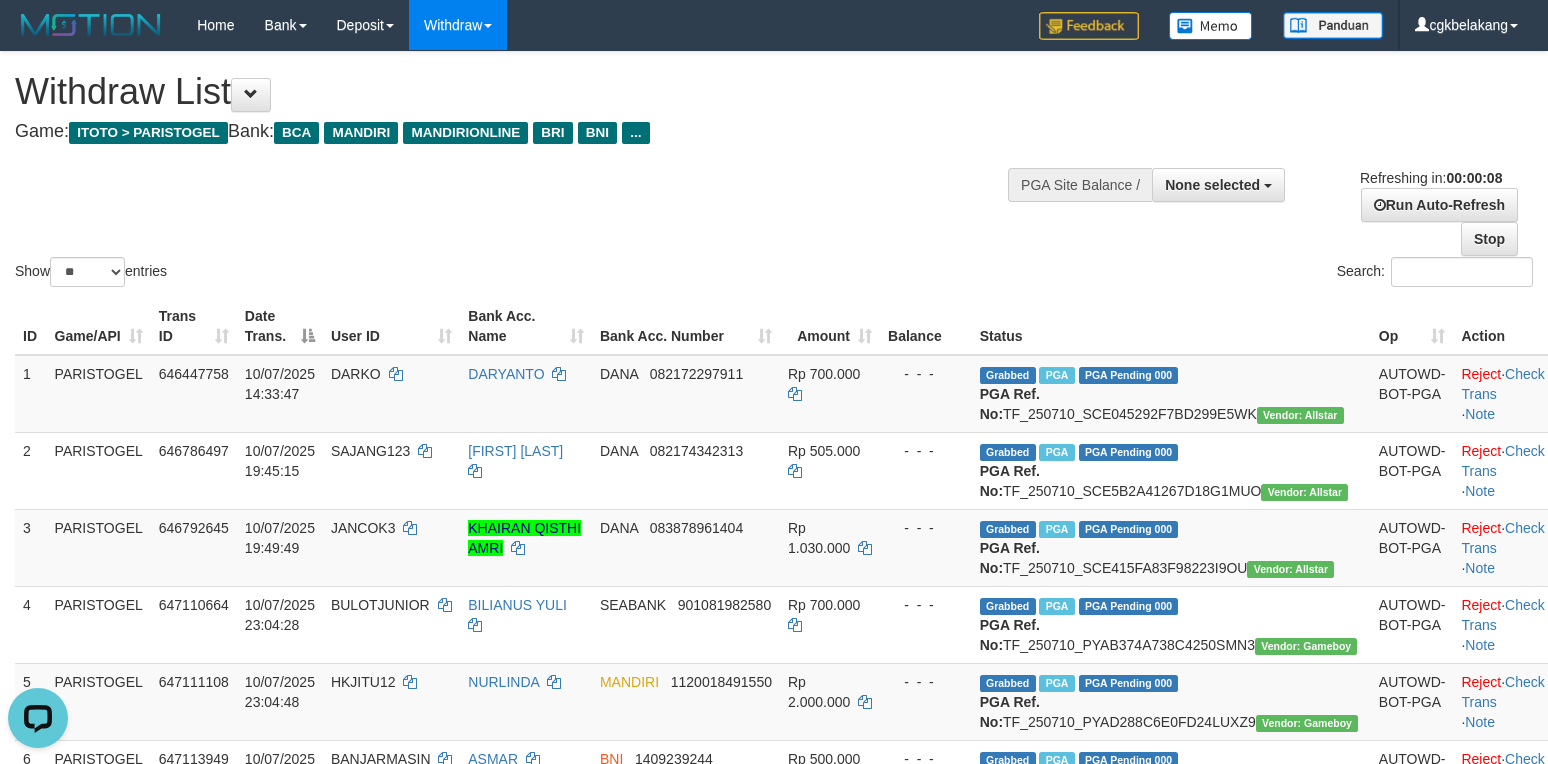 scroll, scrollTop: 0, scrollLeft: 0, axis: both 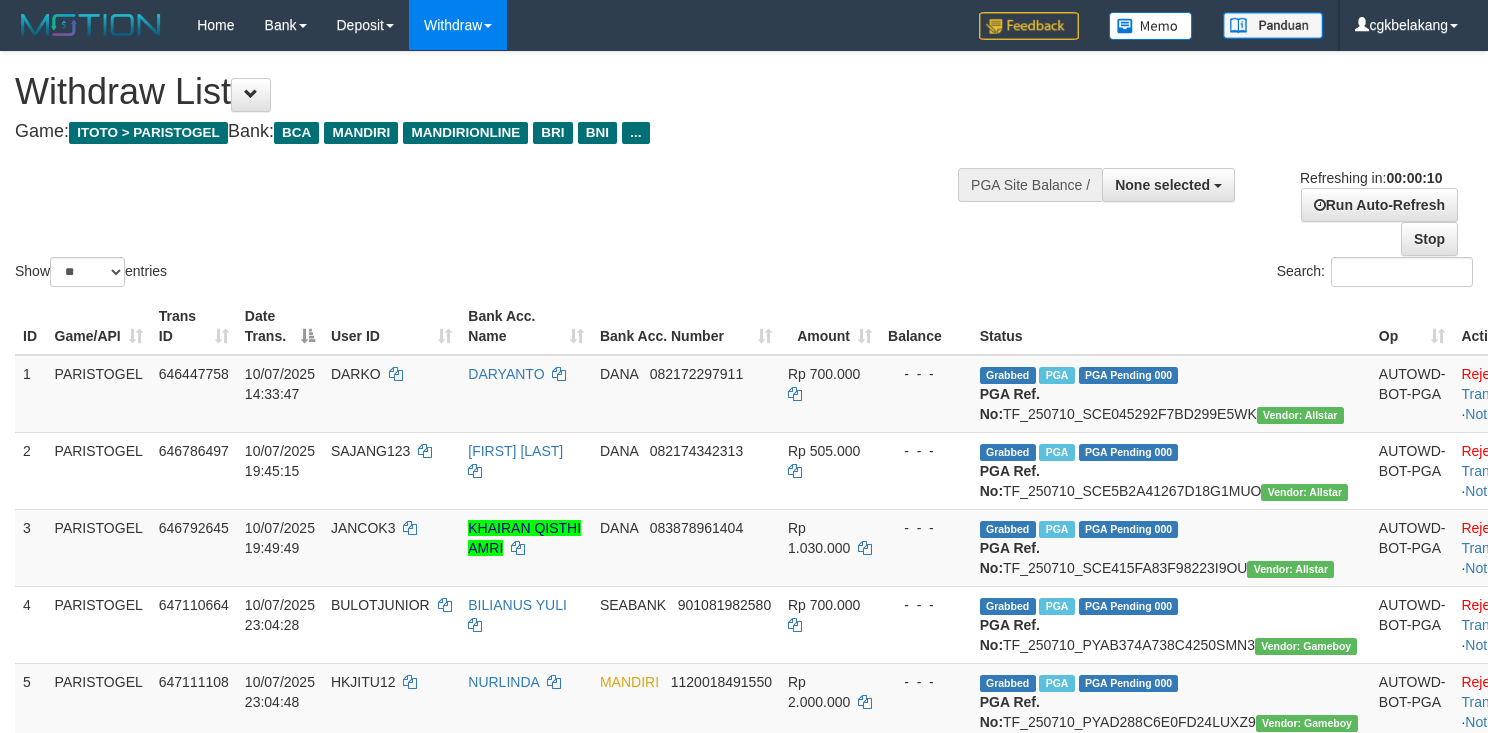 select 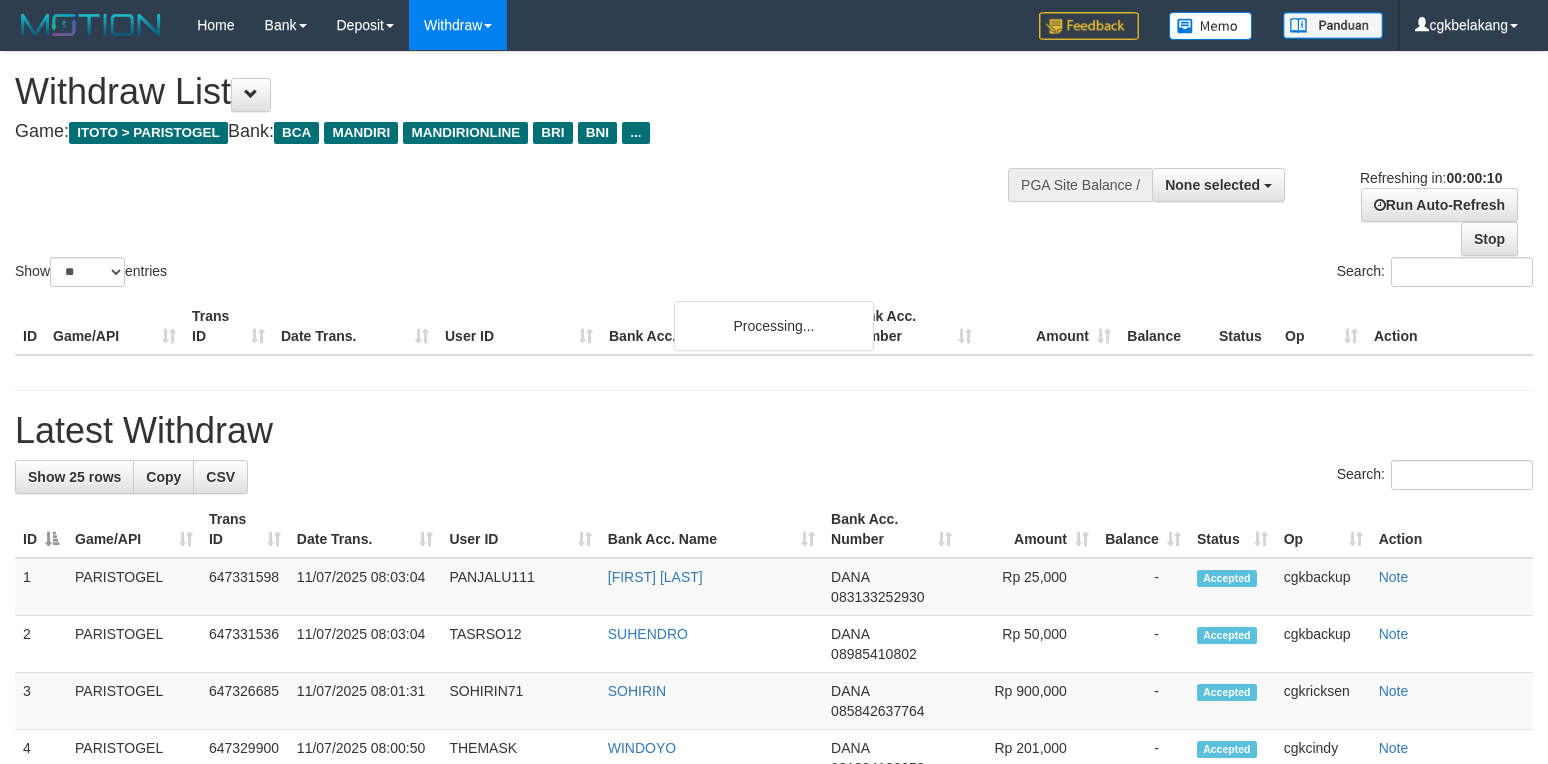 select 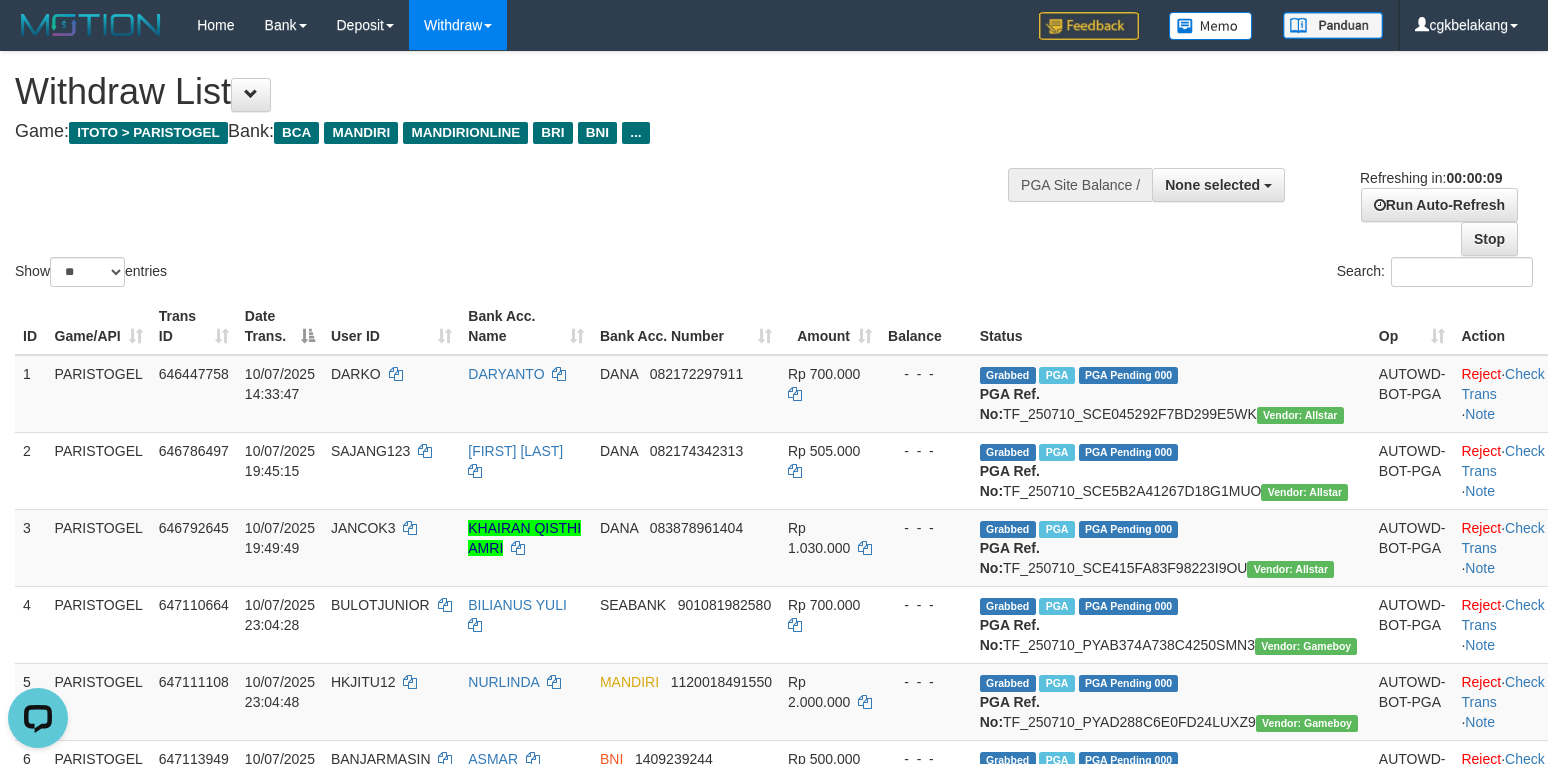 scroll, scrollTop: 0, scrollLeft: 0, axis: both 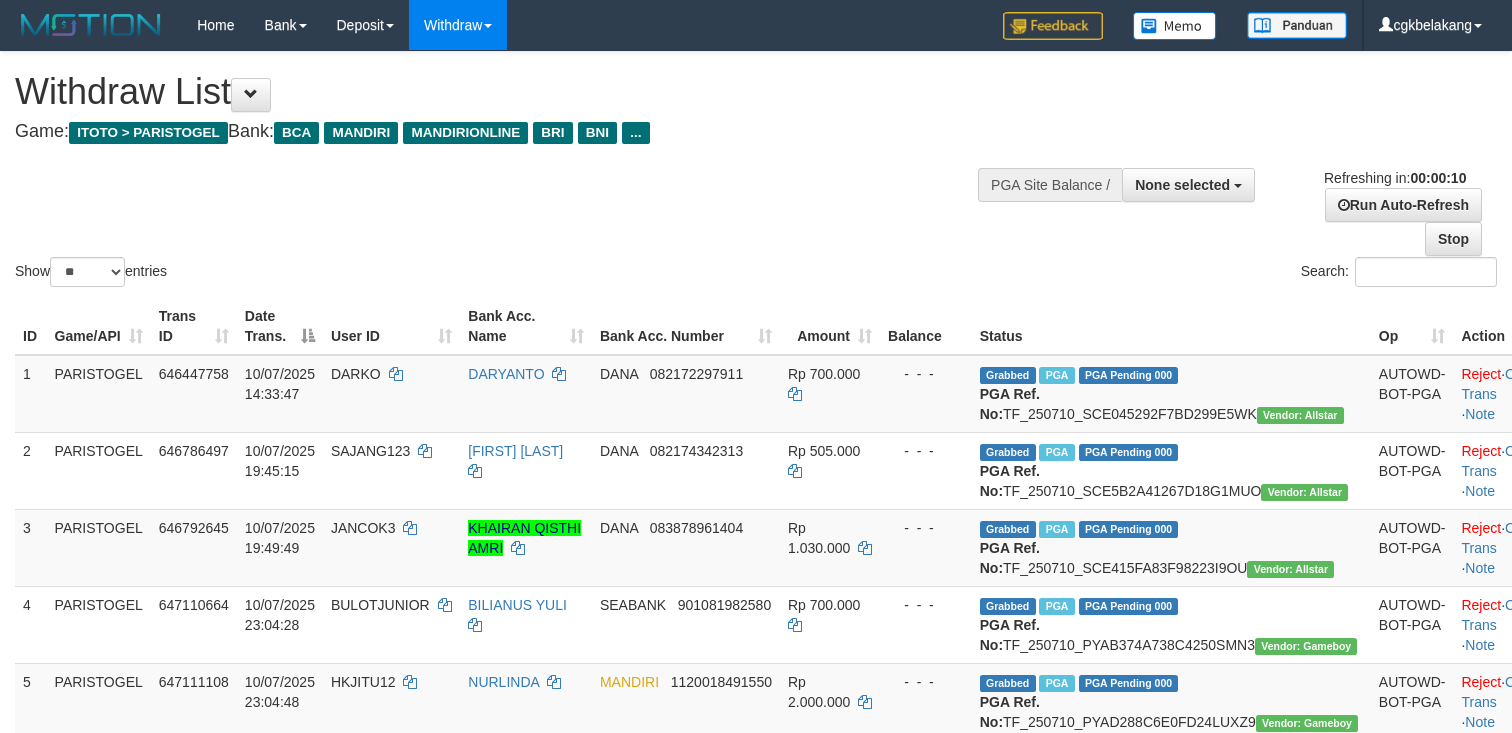select 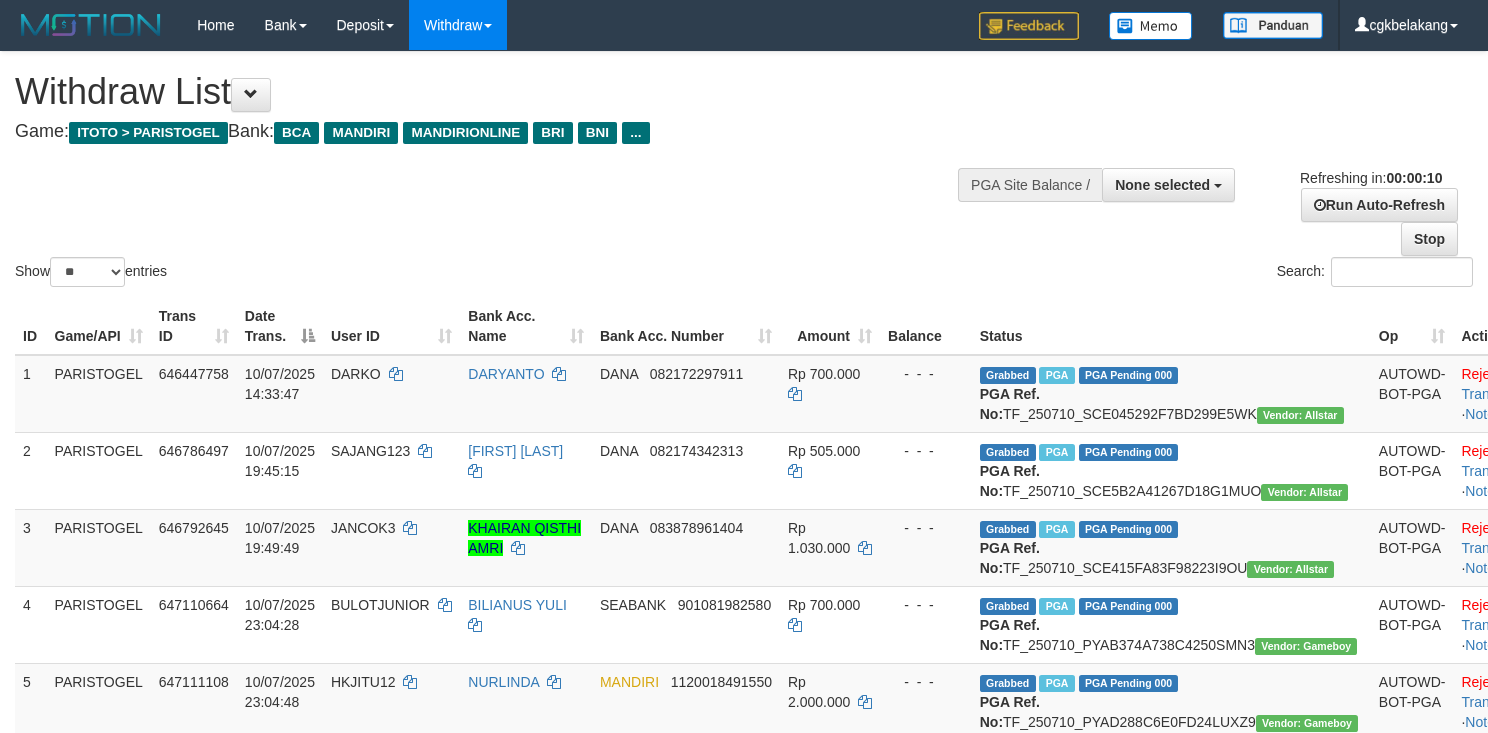 select 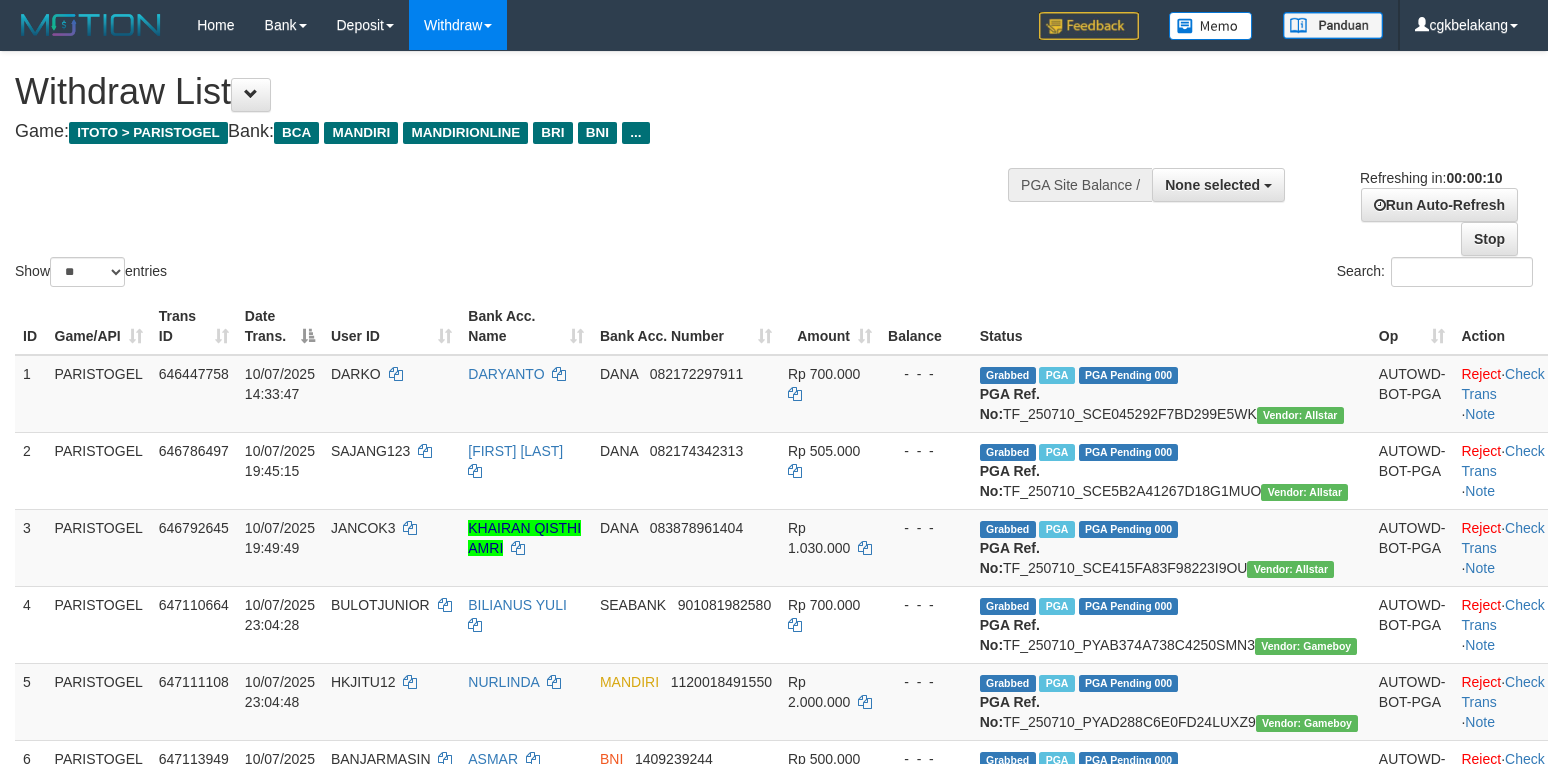 select 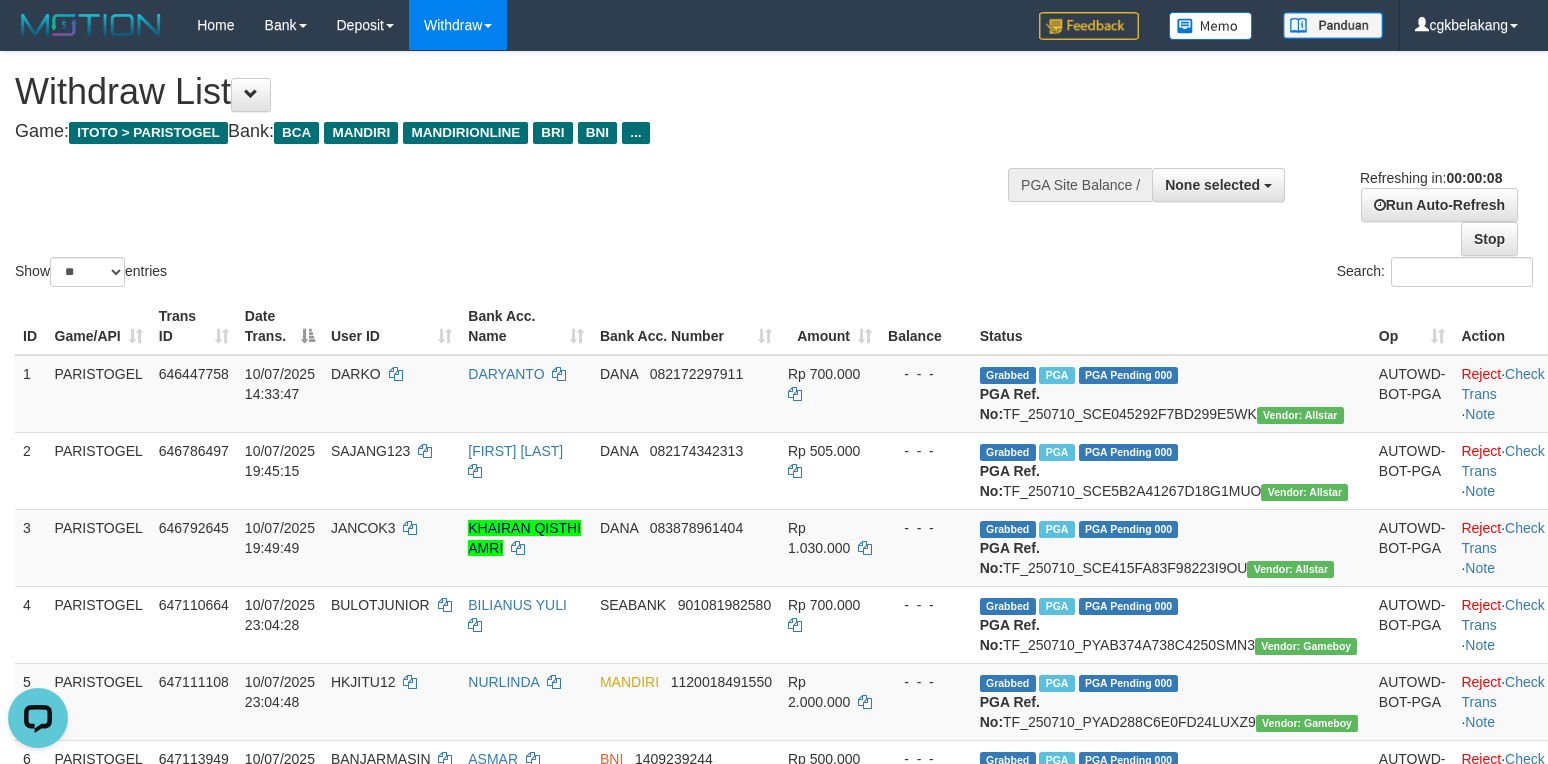 scroll, scrollTop: 0, scrollLeft: 0, axis: both 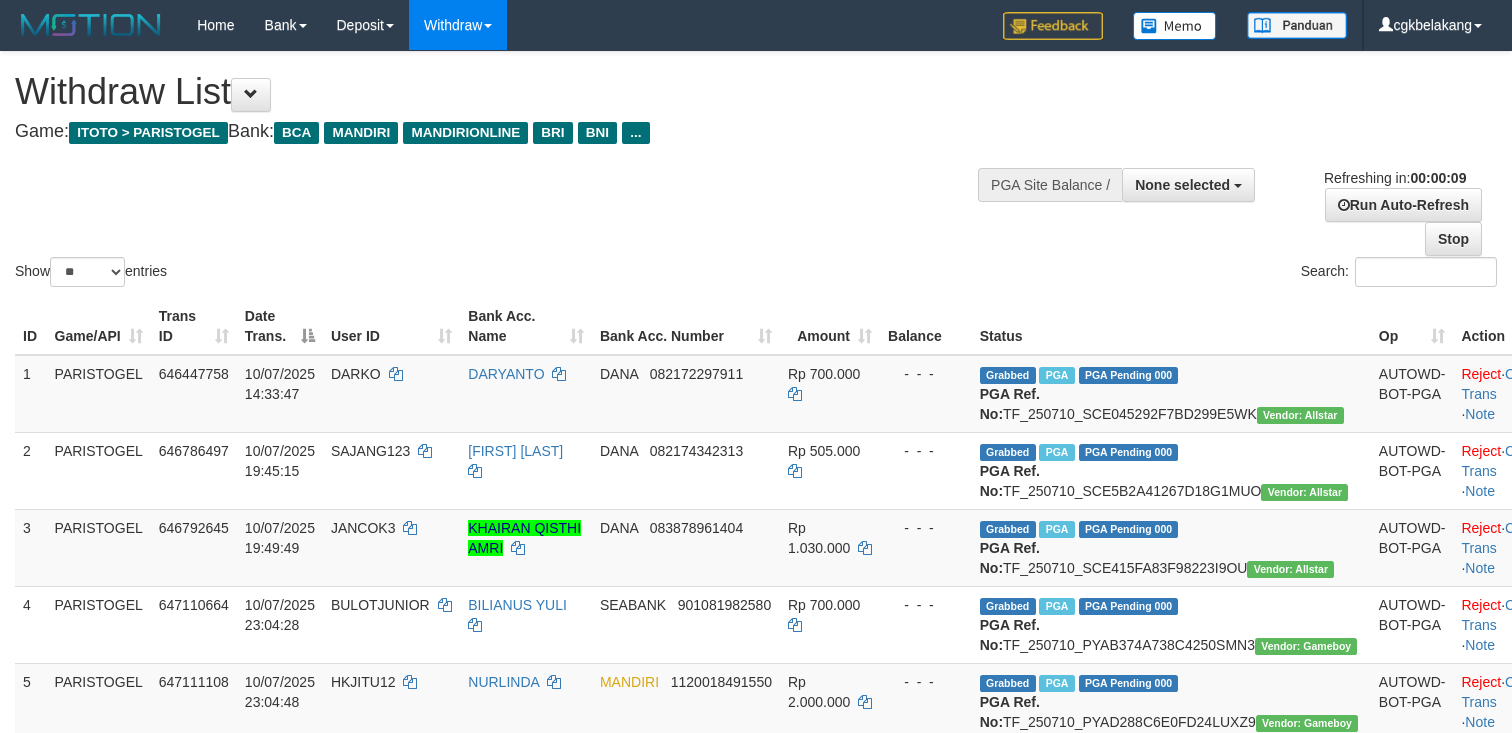 select 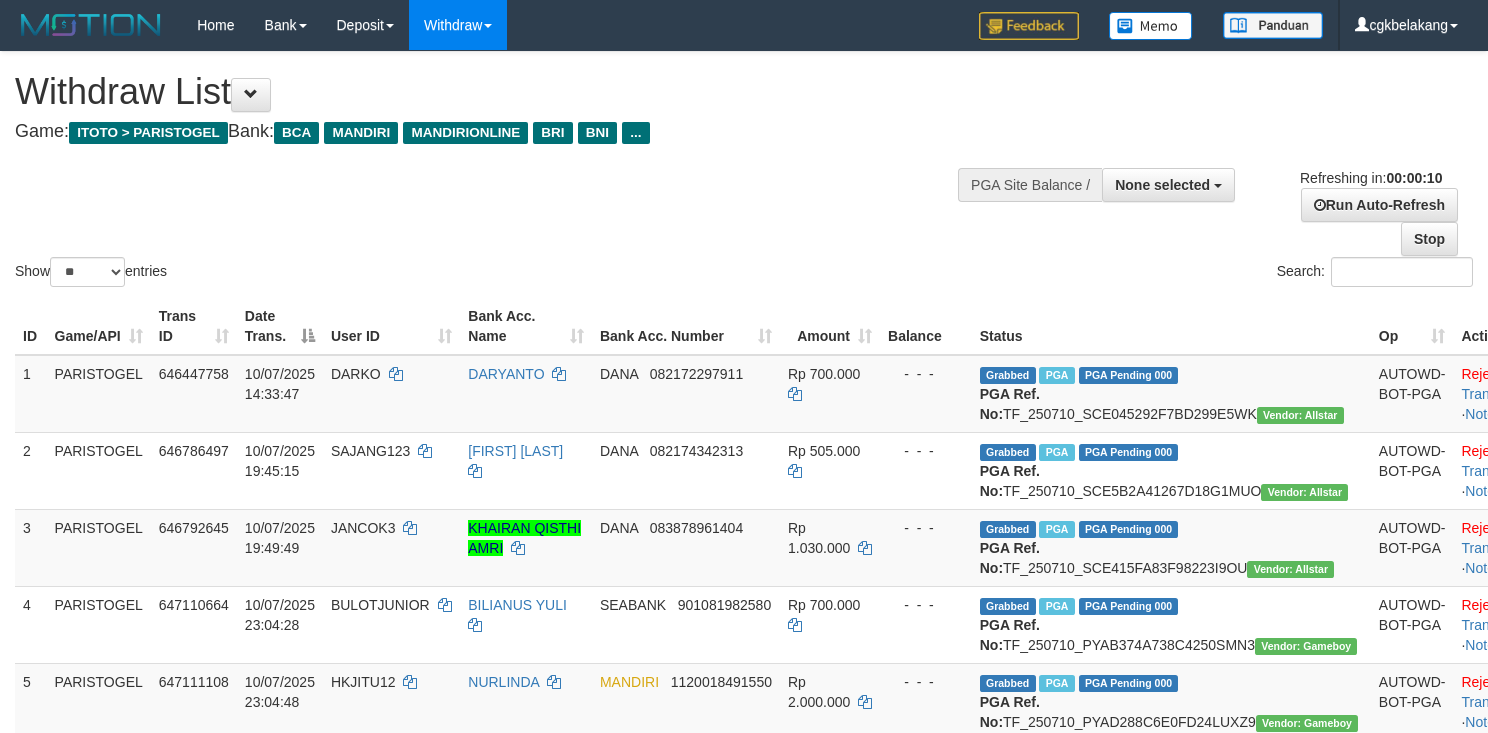 select 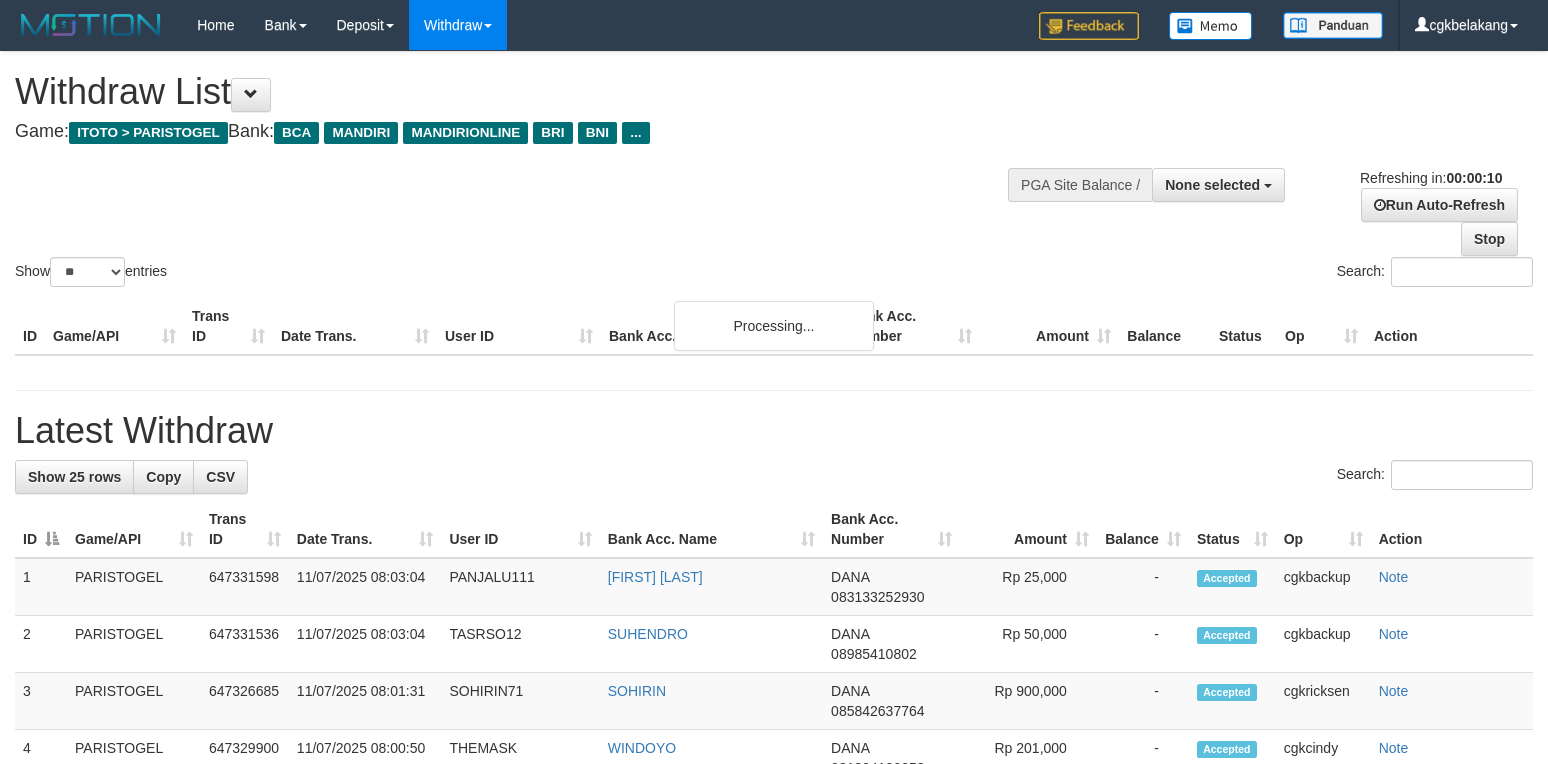 select 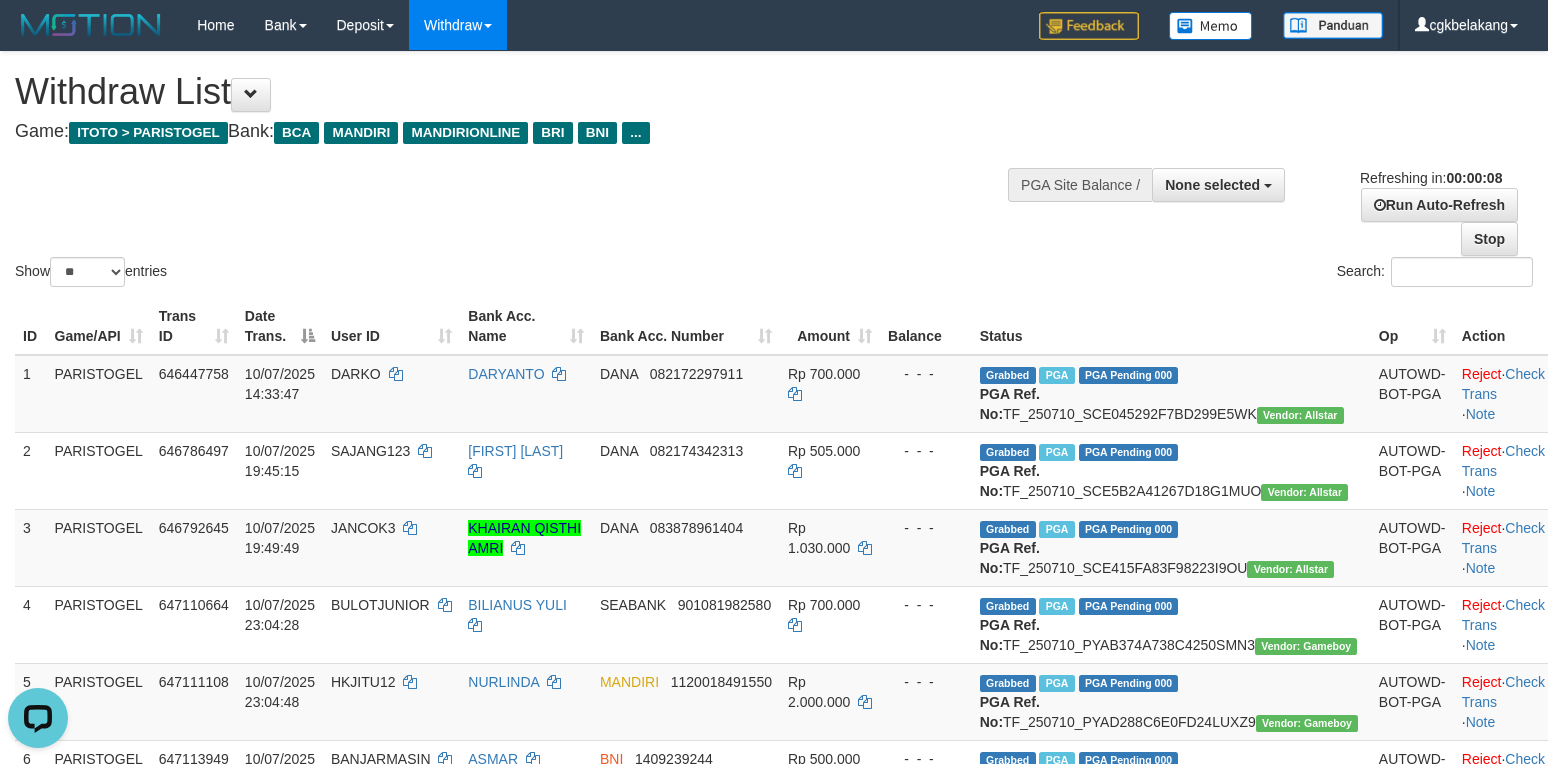 scroll, scrollTop: 0, scrollLeft: 0, axis: both 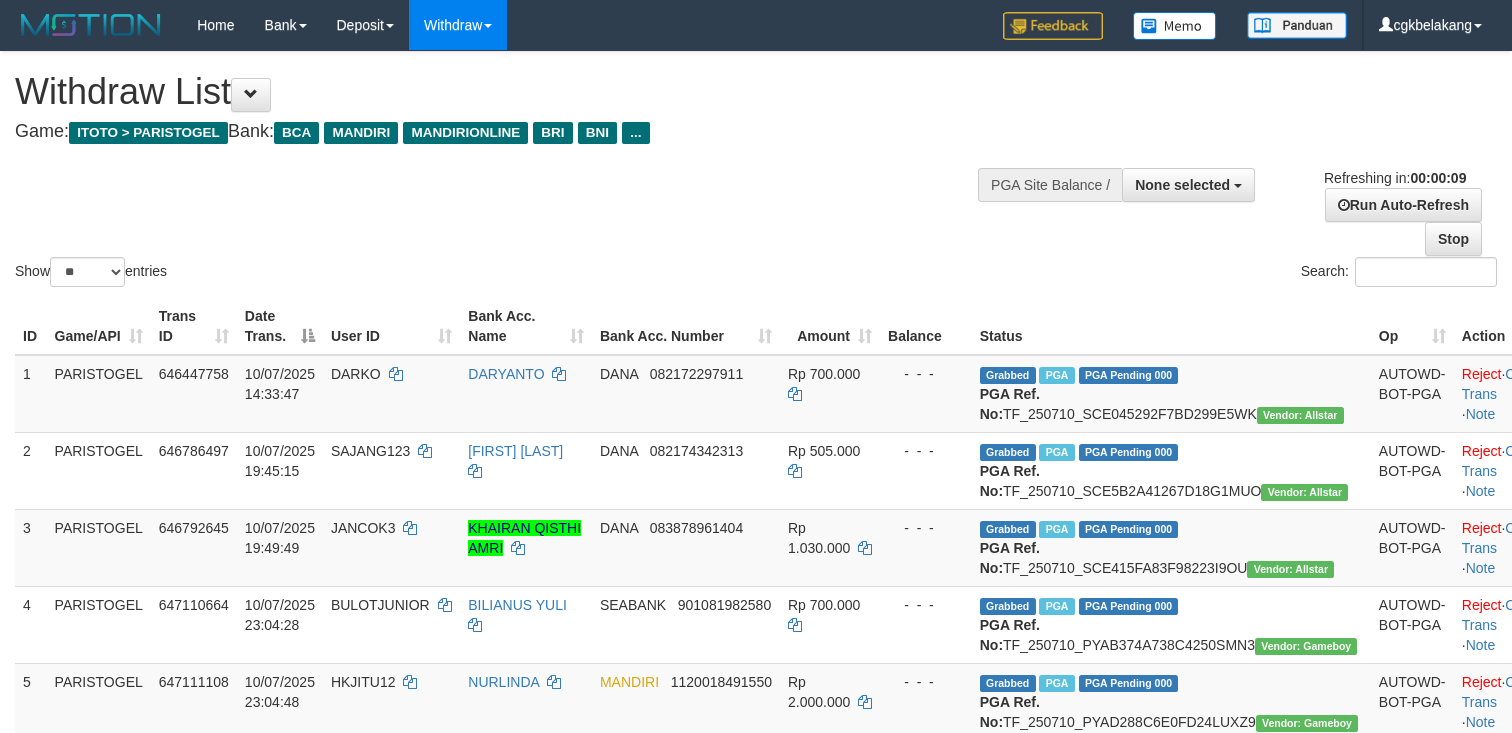 select 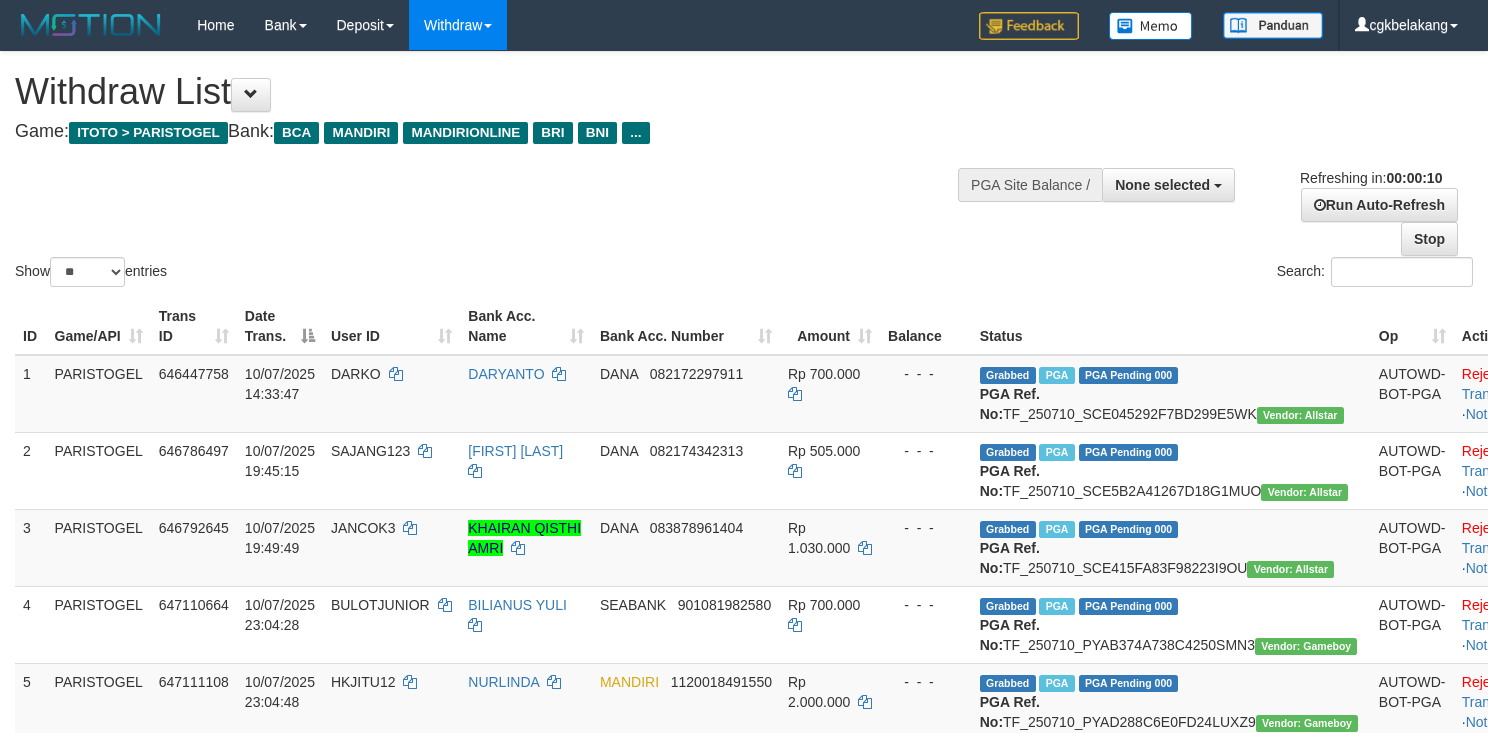 select 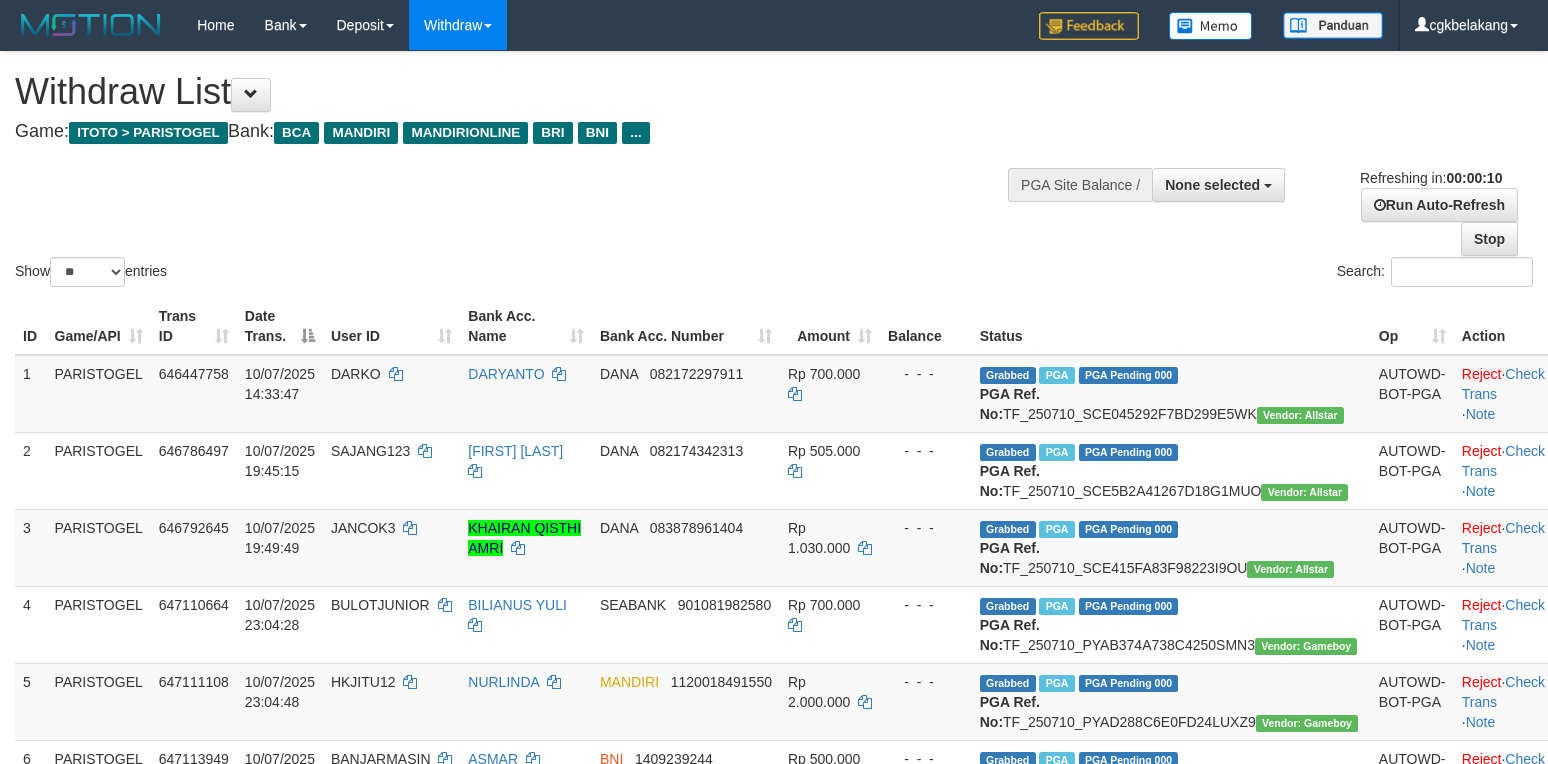 select 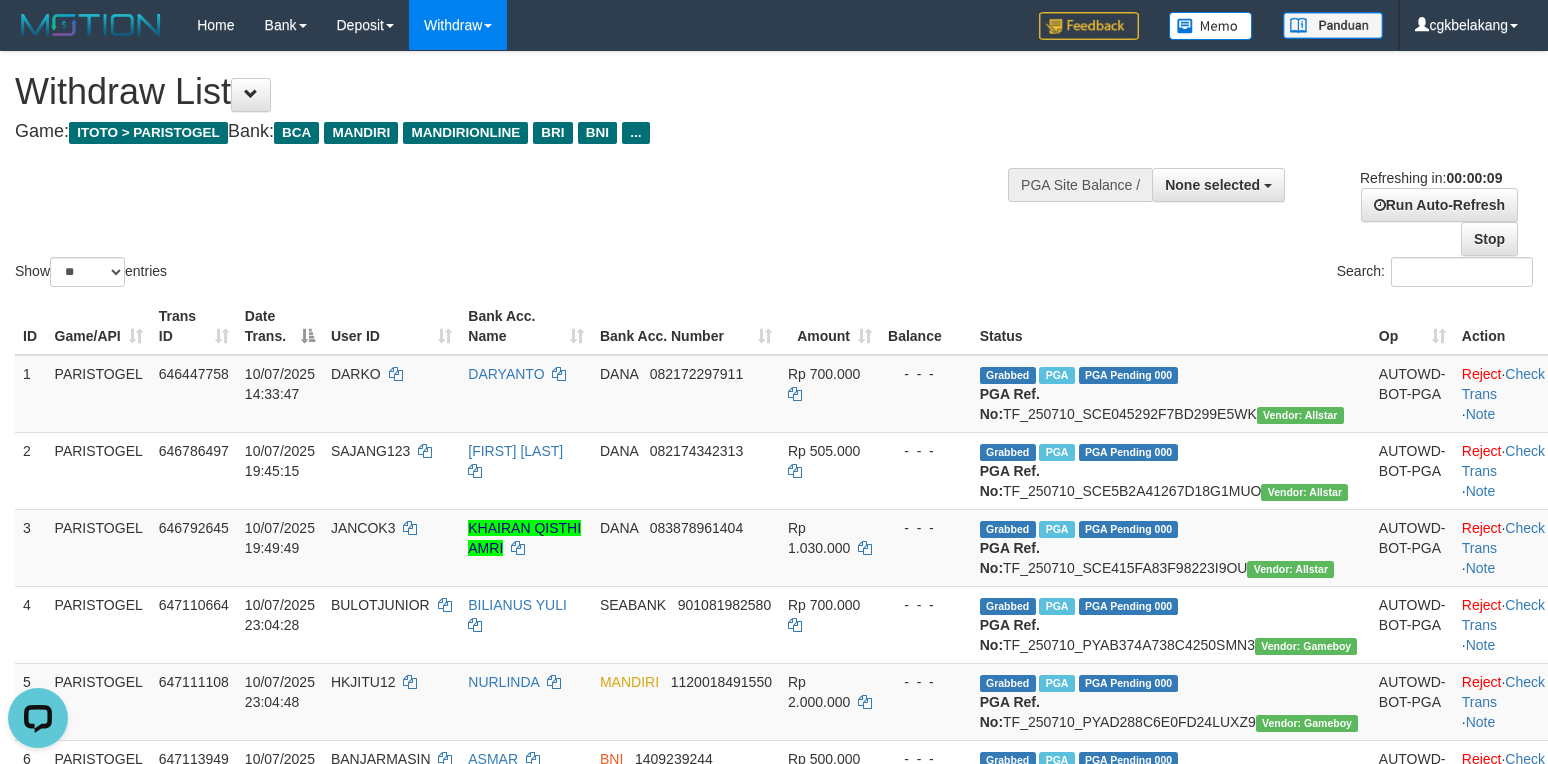 scroll, scrollTop: 0, scrollLeft: 0, axis: both 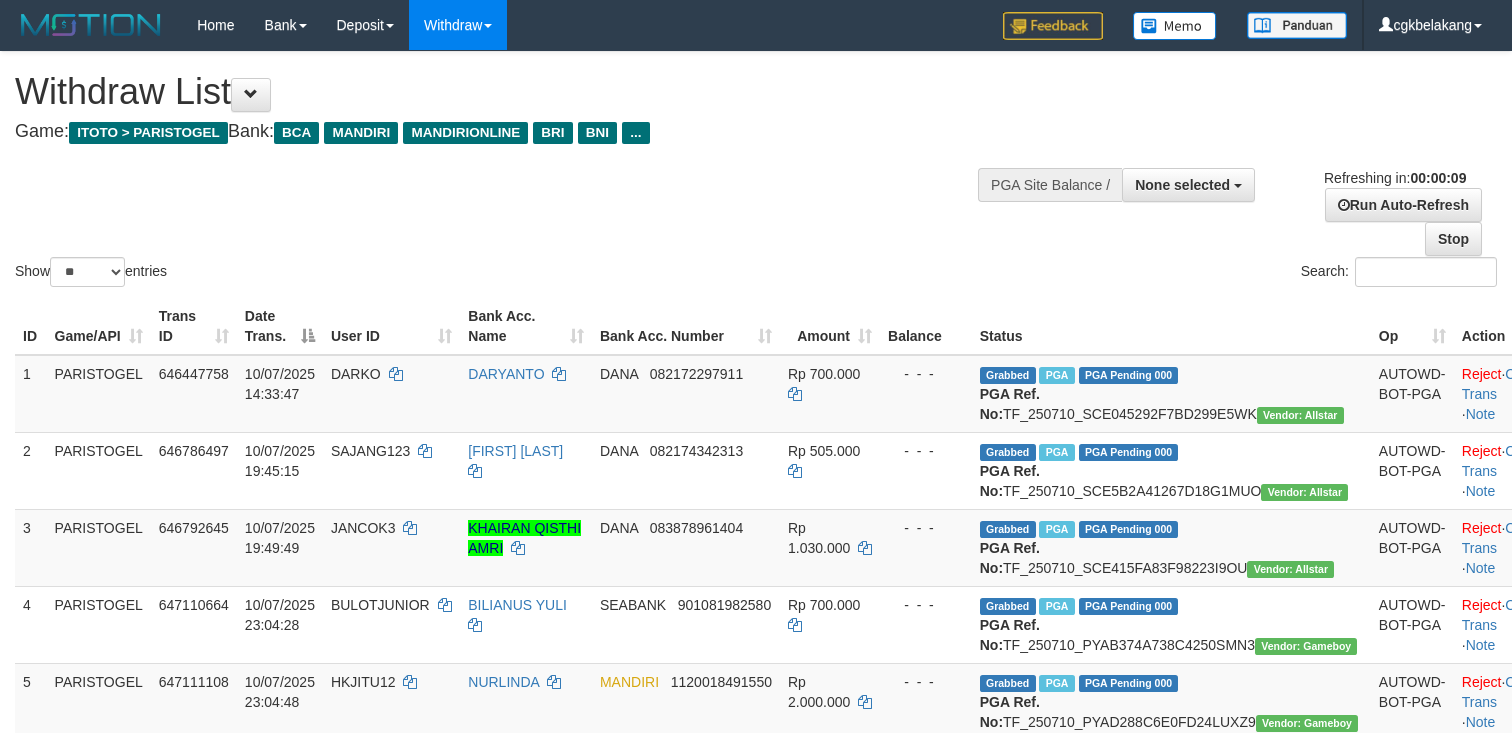select 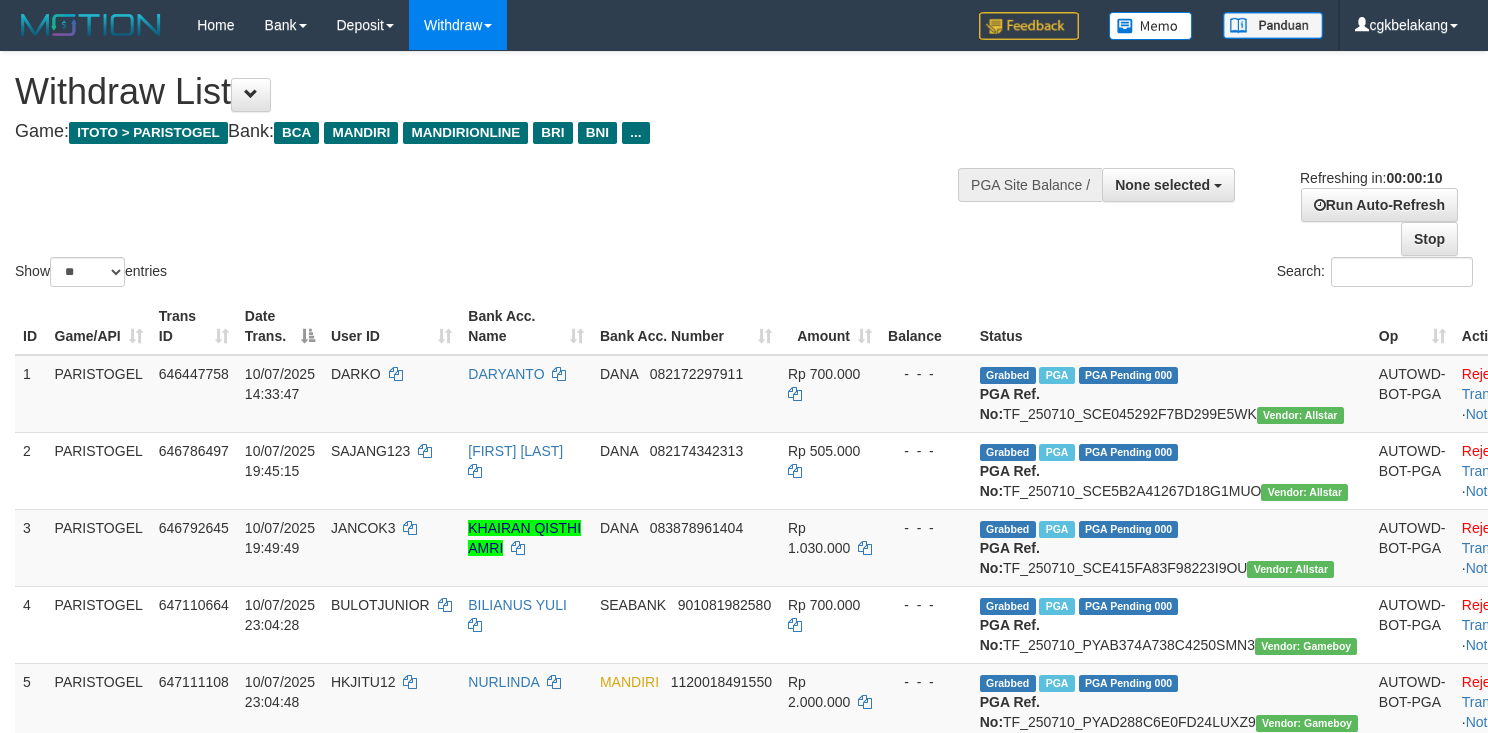 select 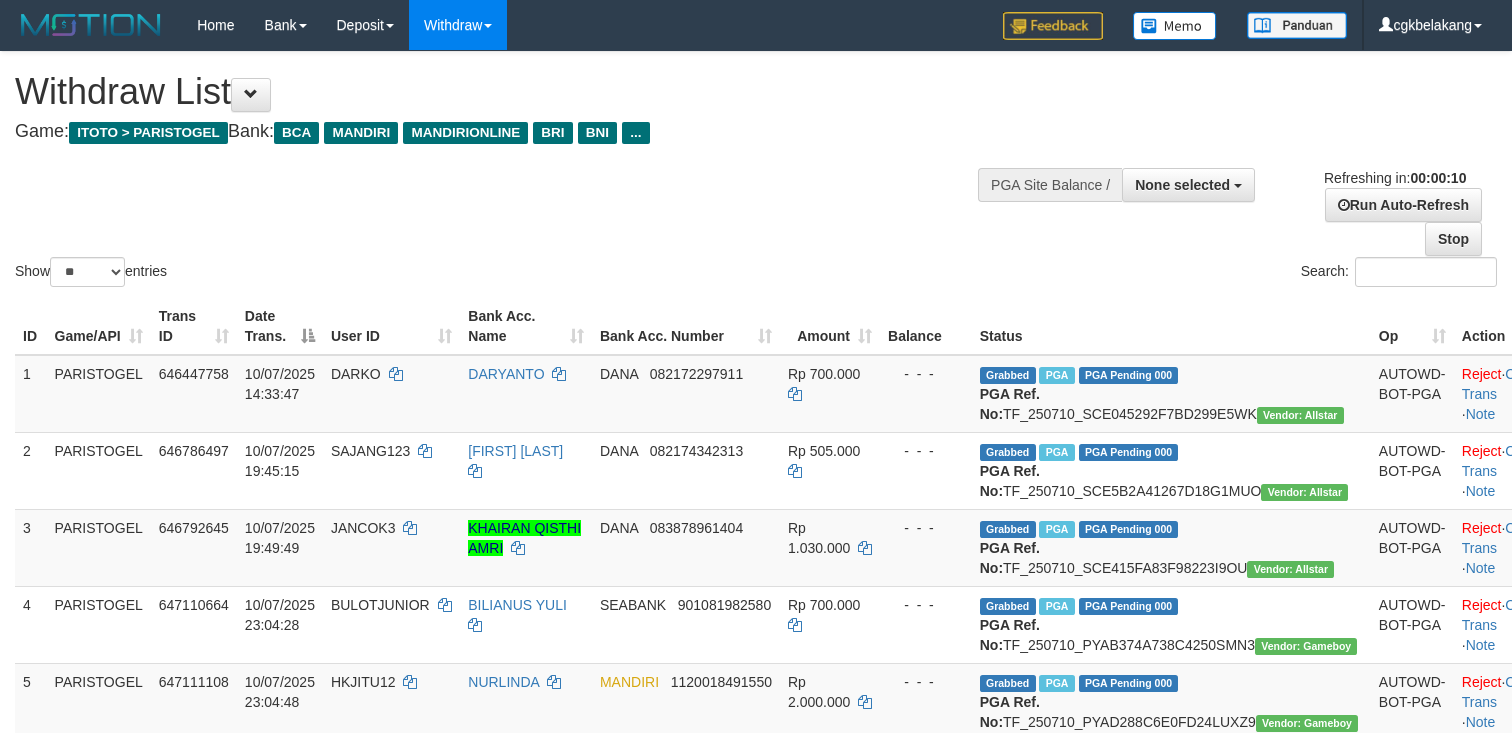 select 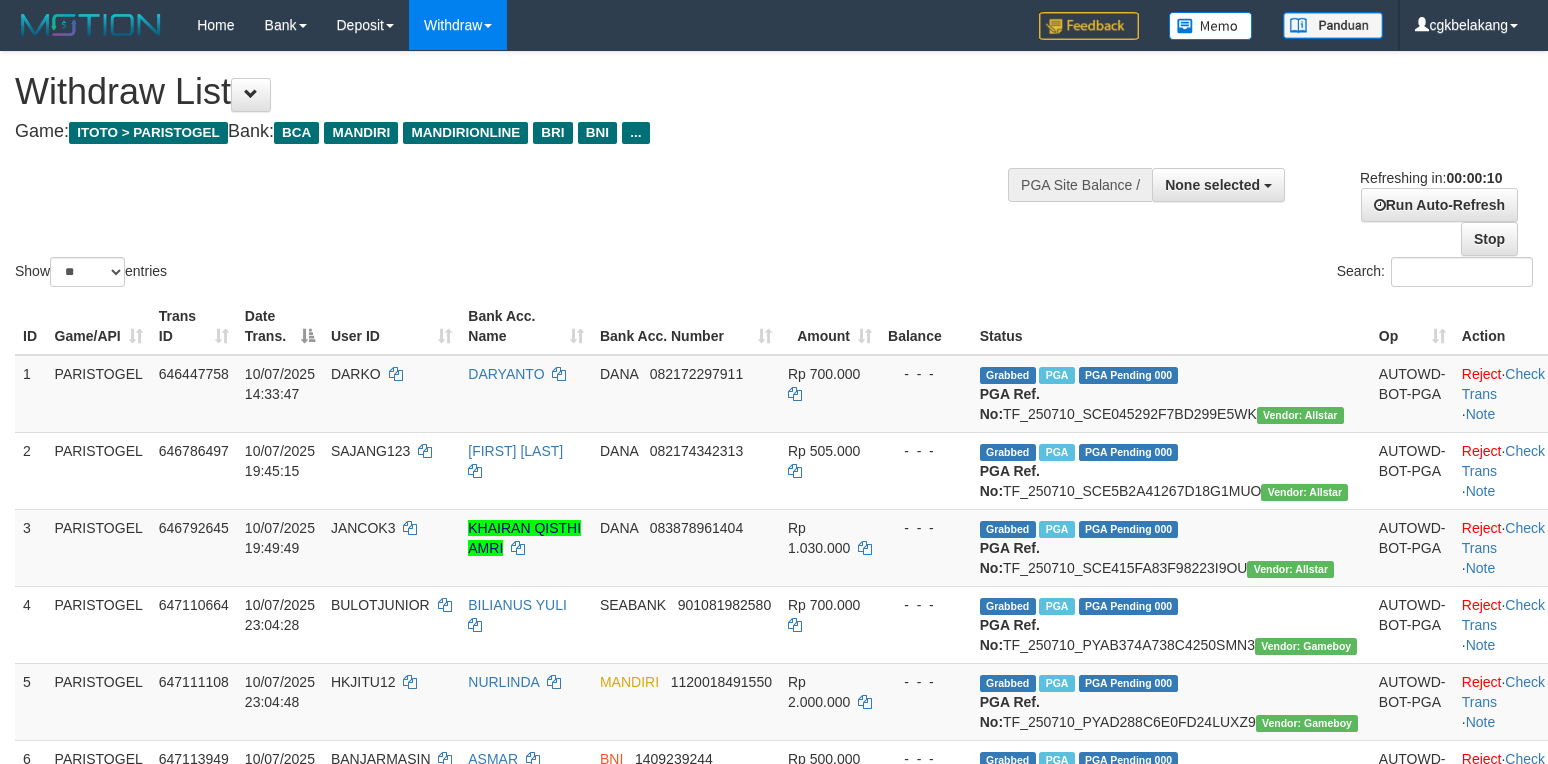 select 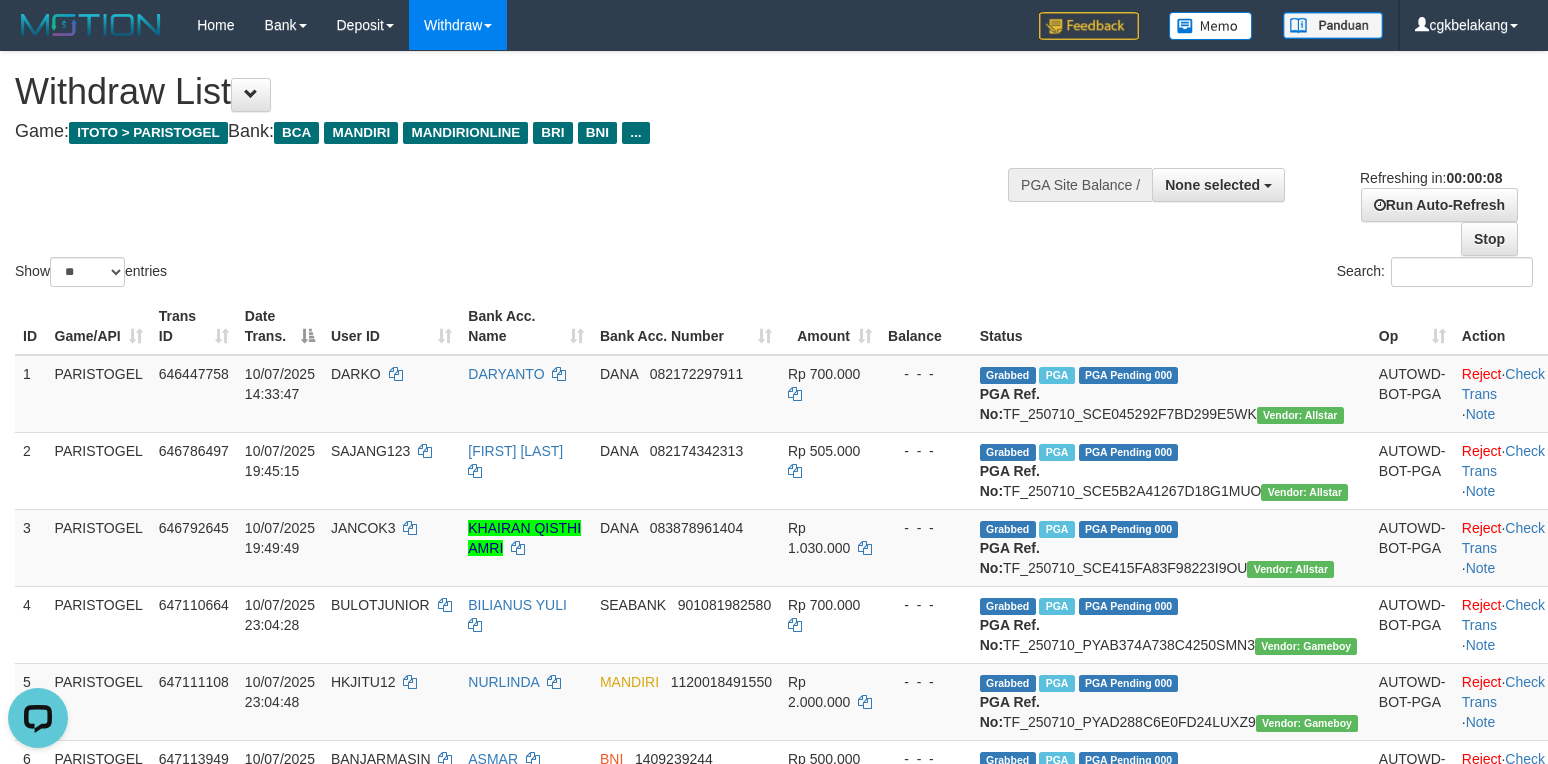 scroll, scrollTop: 0, scrollLeft: 0, axis: both 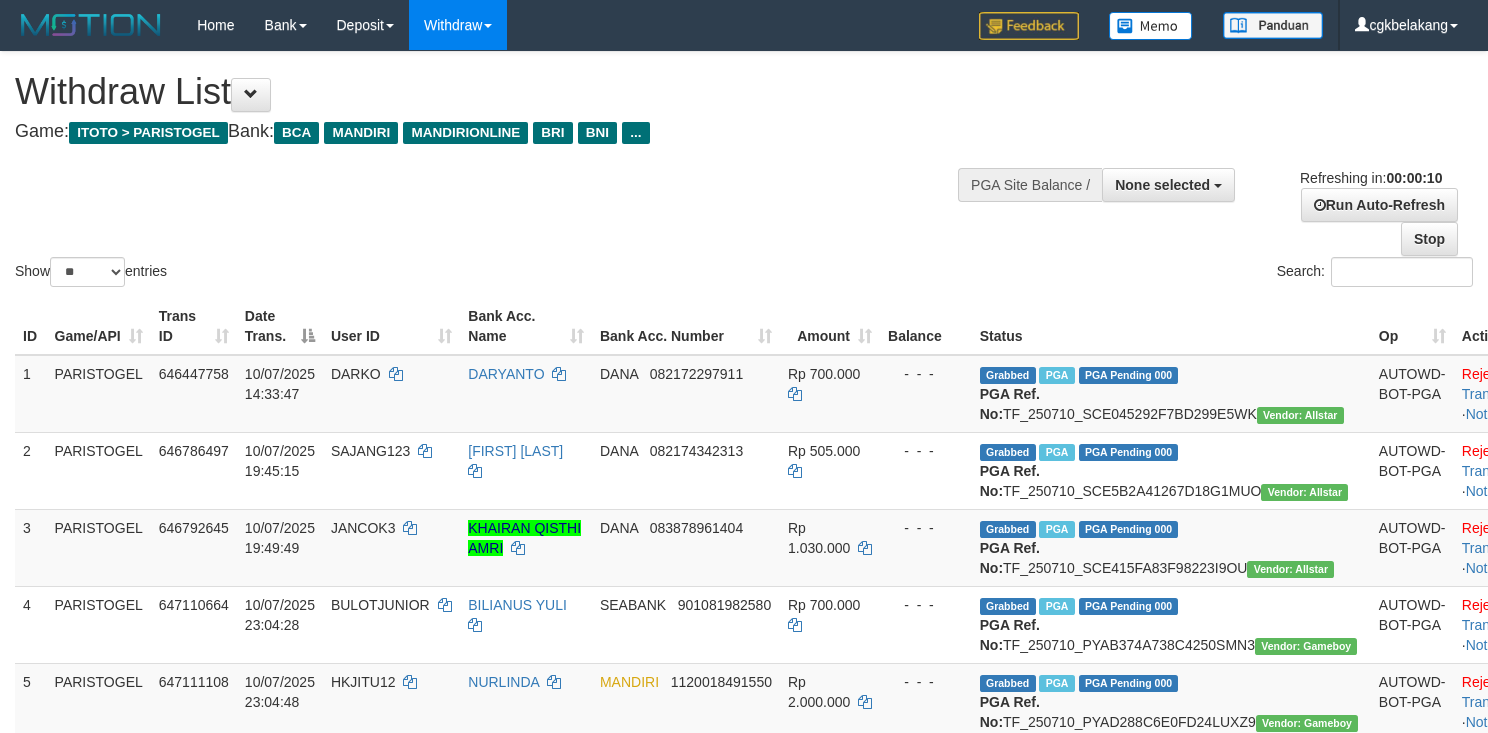 select 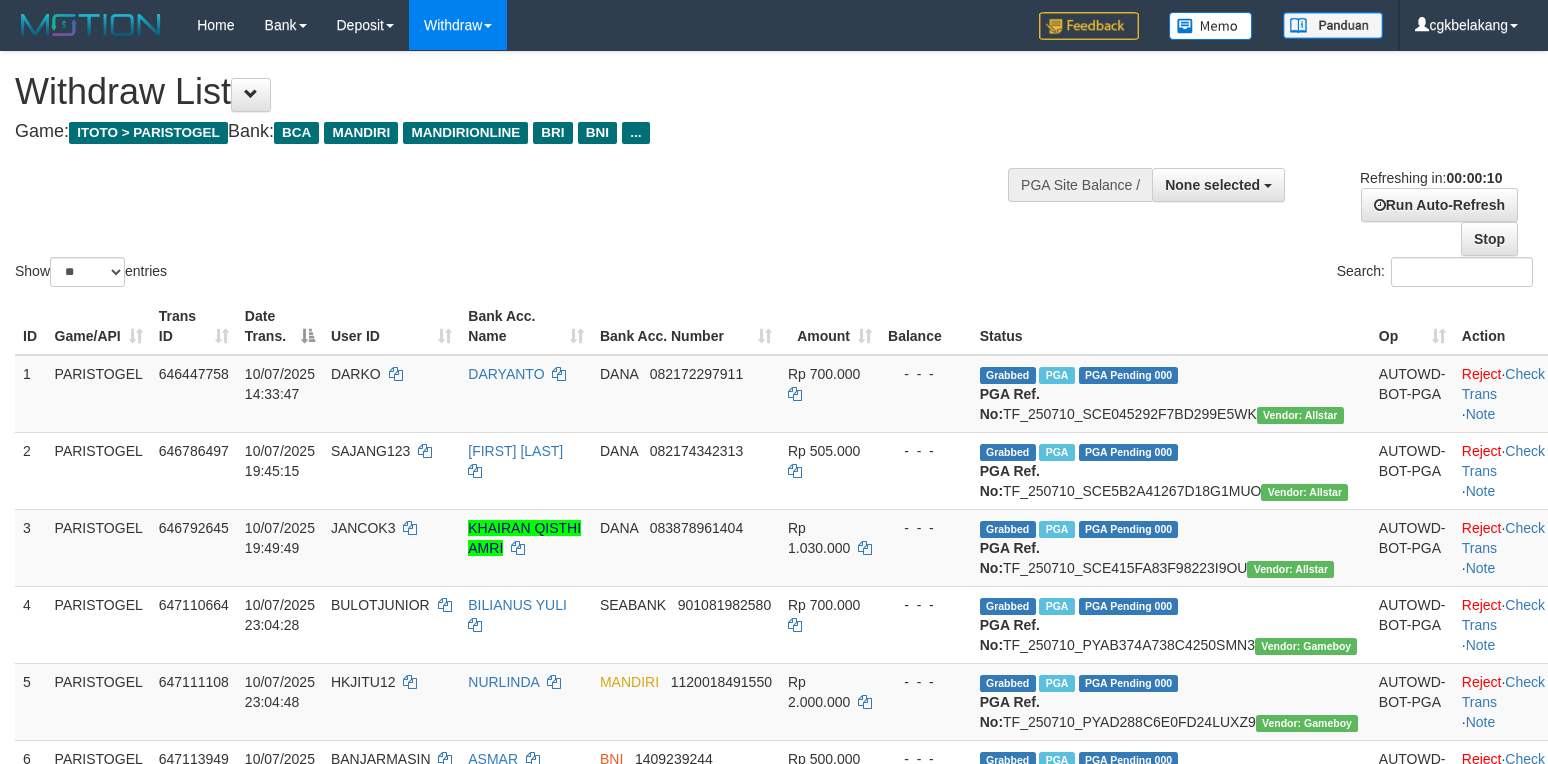 select 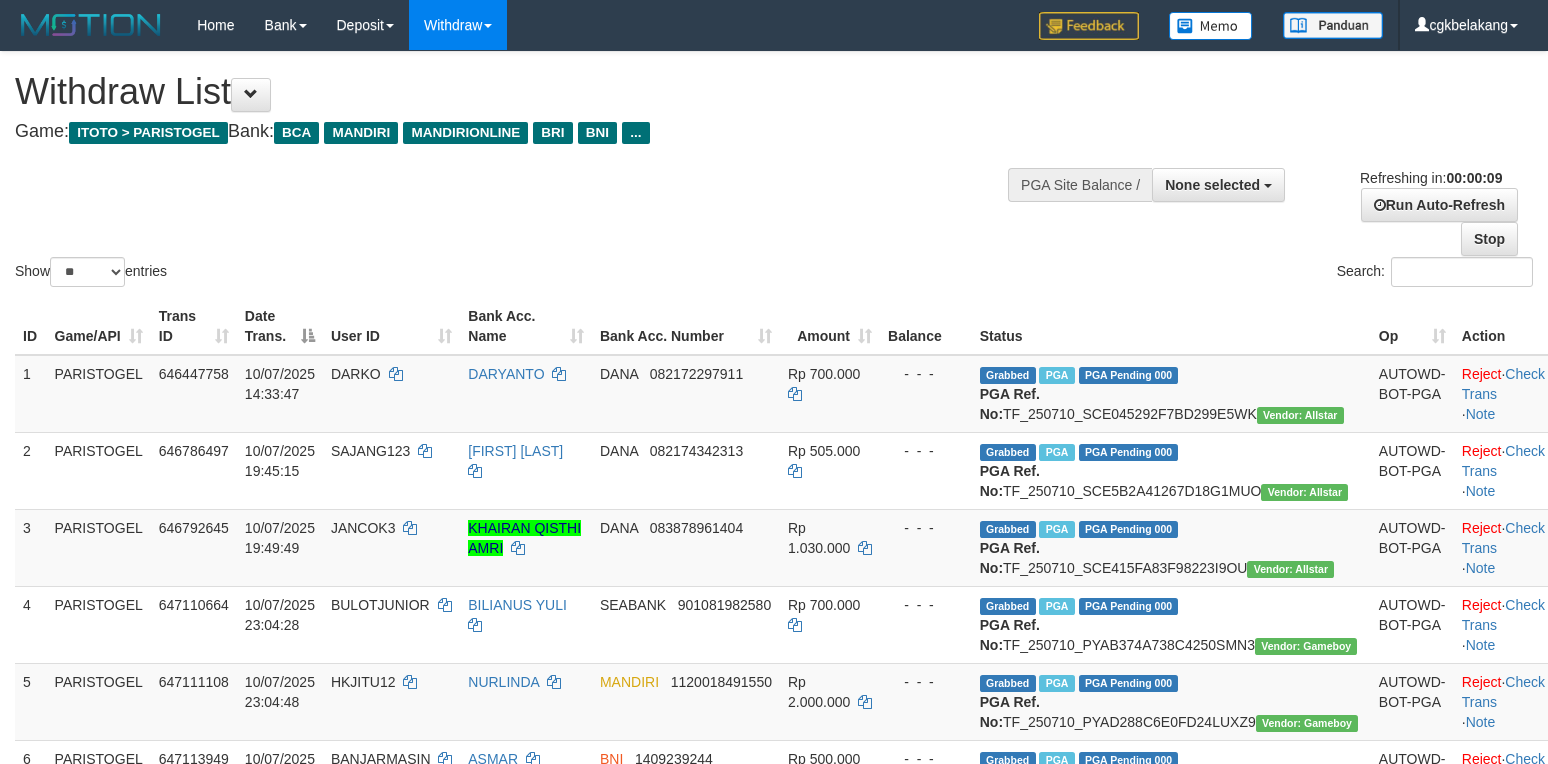click on "Search:" at bounding box center [1161, 274] 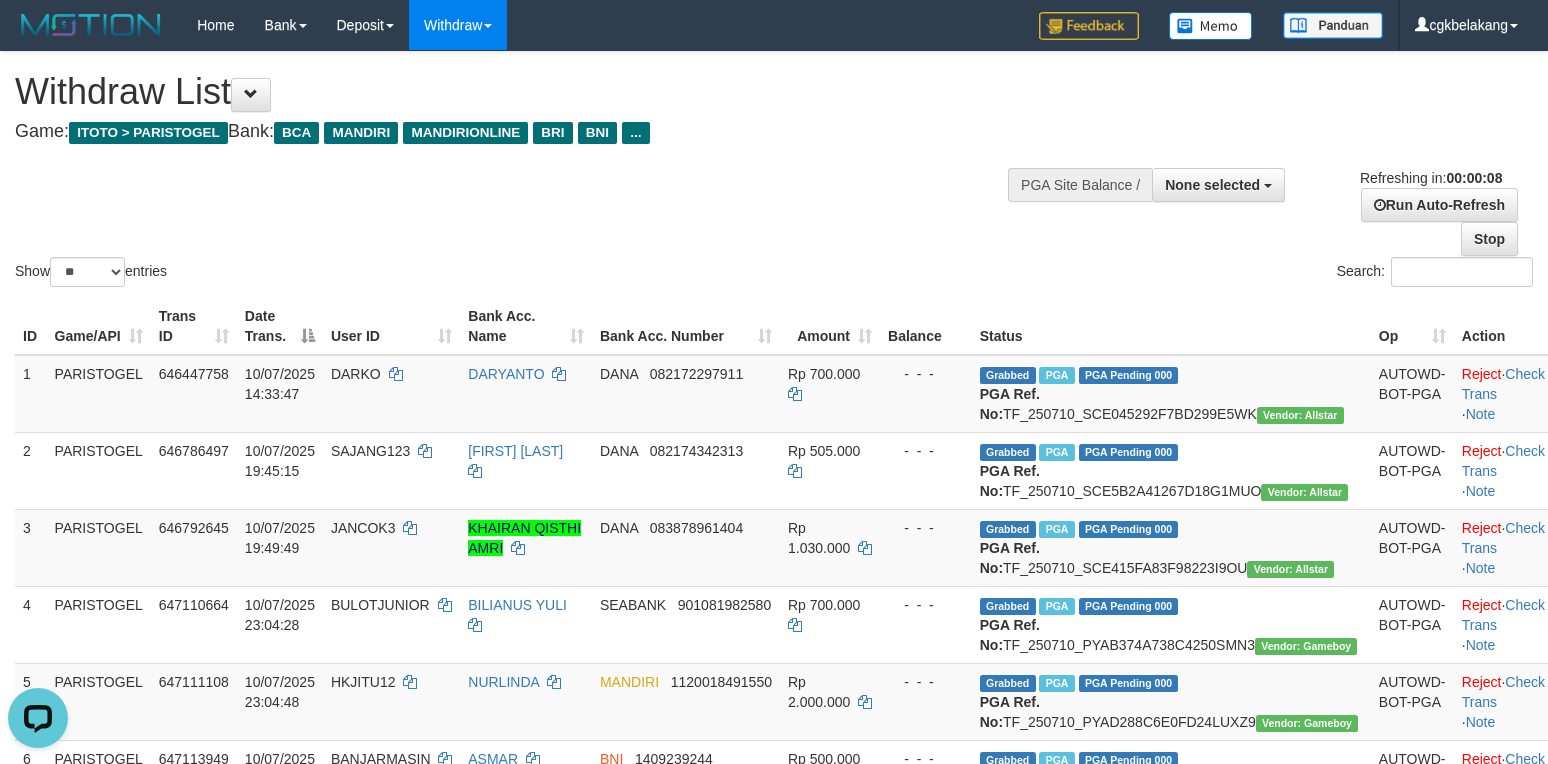 scroll, scrollTop: 0, scrollLeft: 0, axis: both 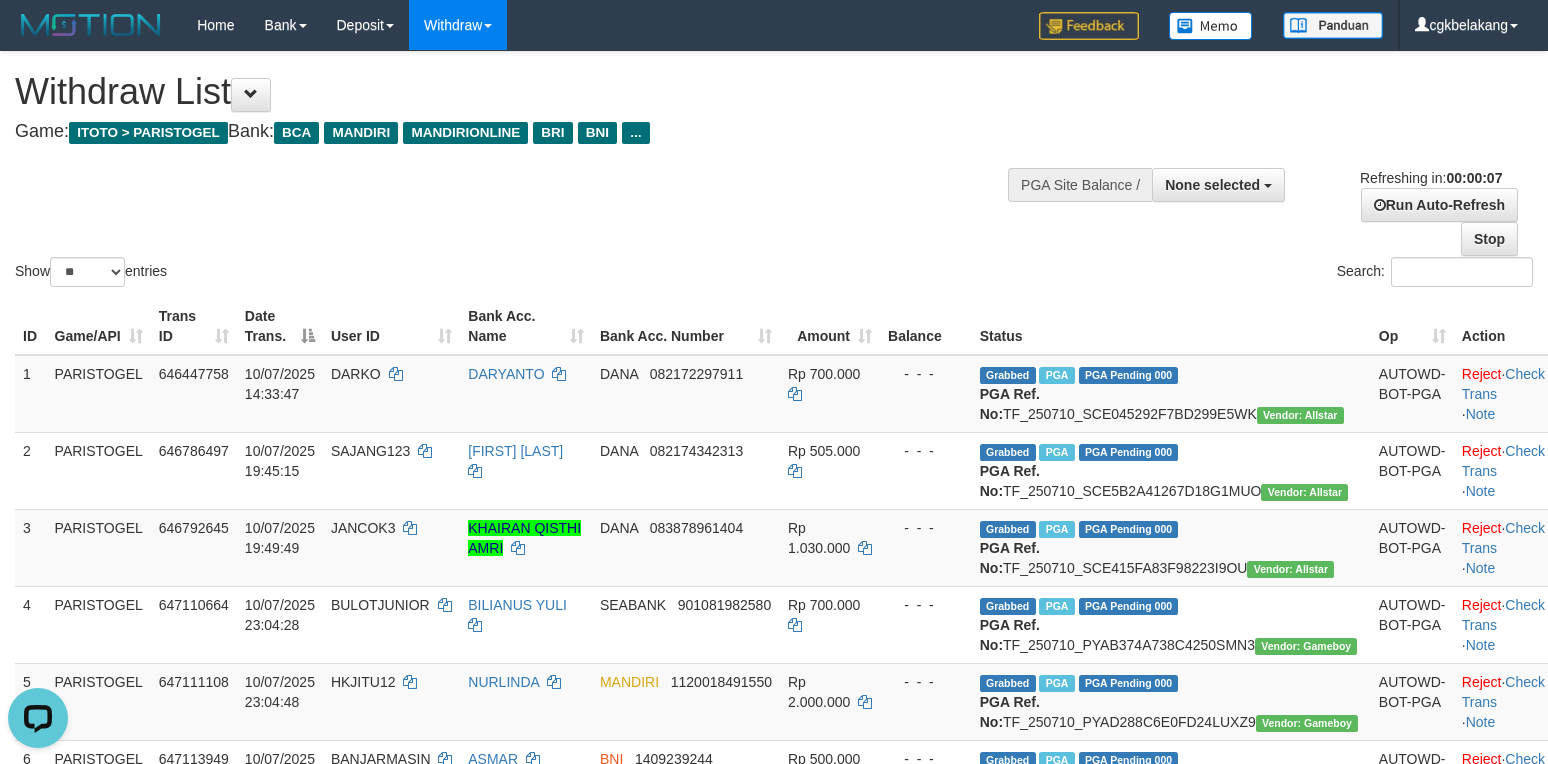 click on "Search:" at bounding box center [1161, 274] 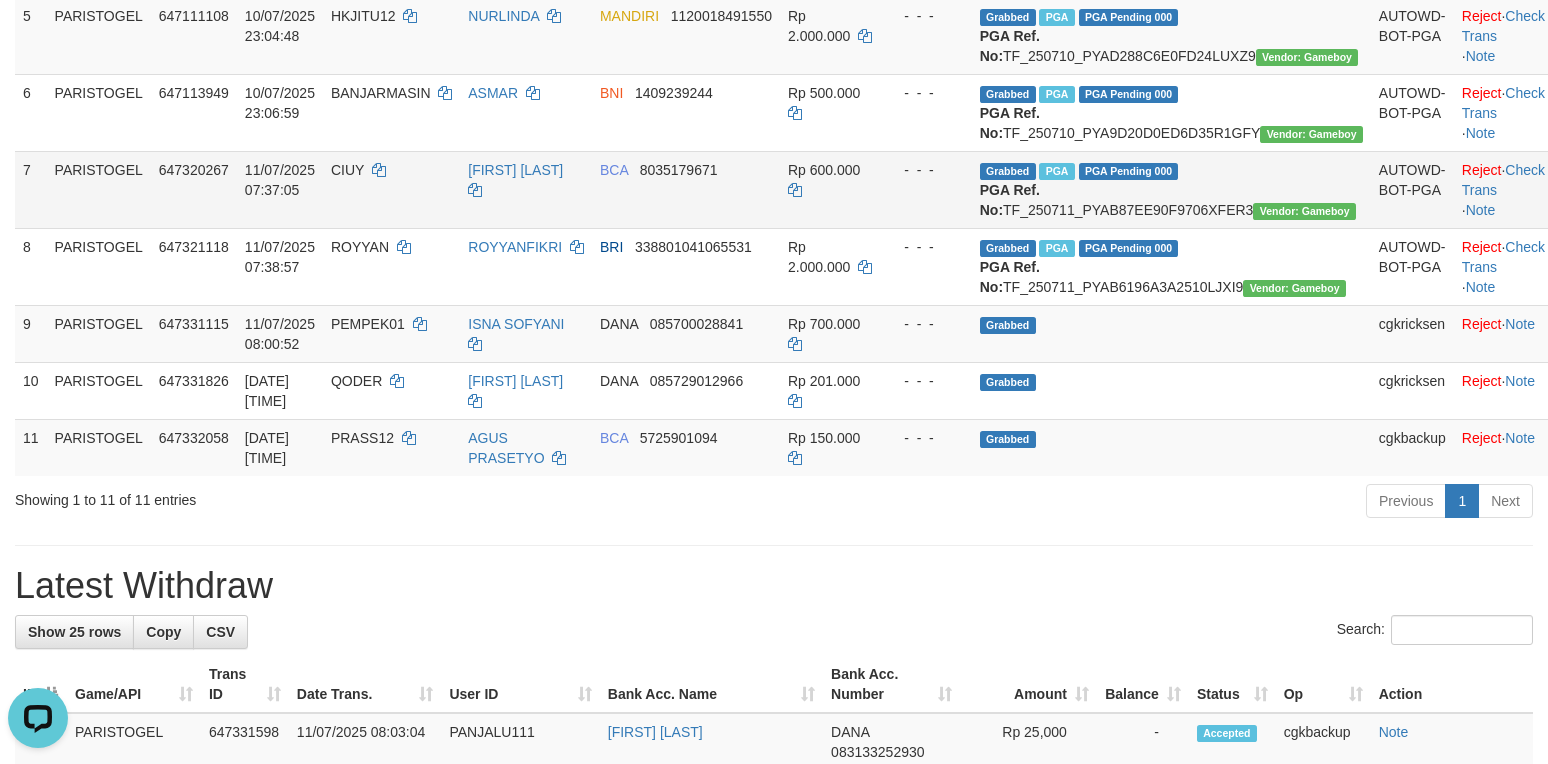 scroll, scrollTop: 933, scrollLeft: 0, axis: vertical 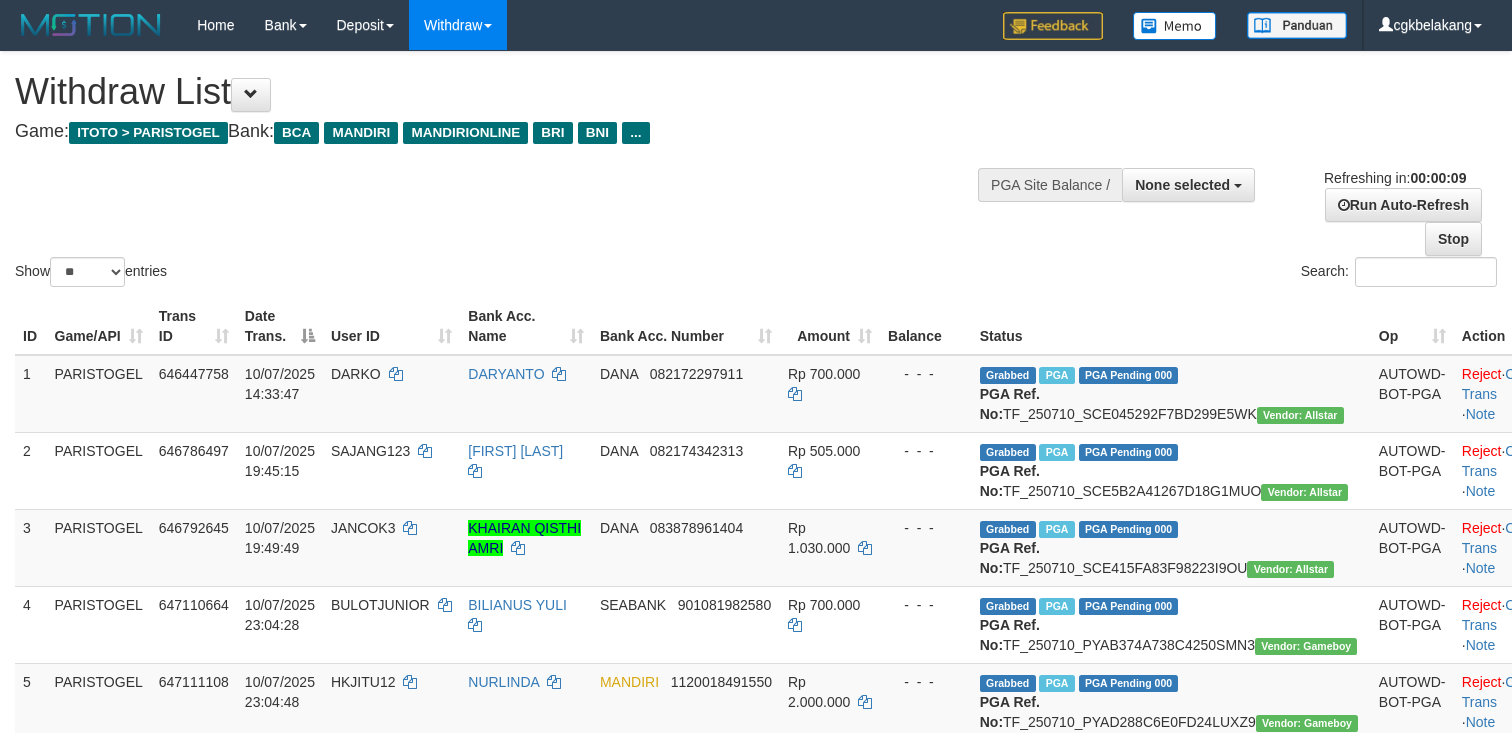 select 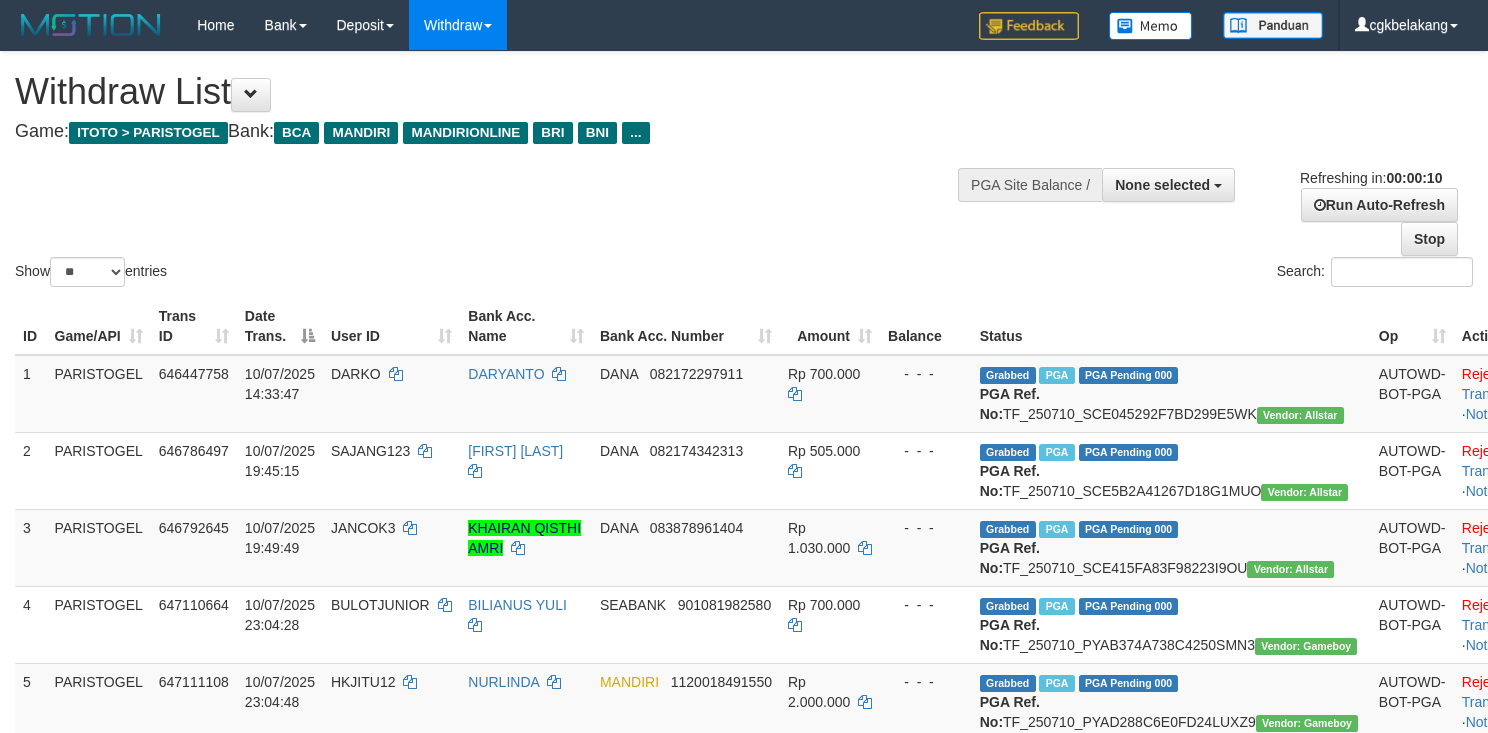 select 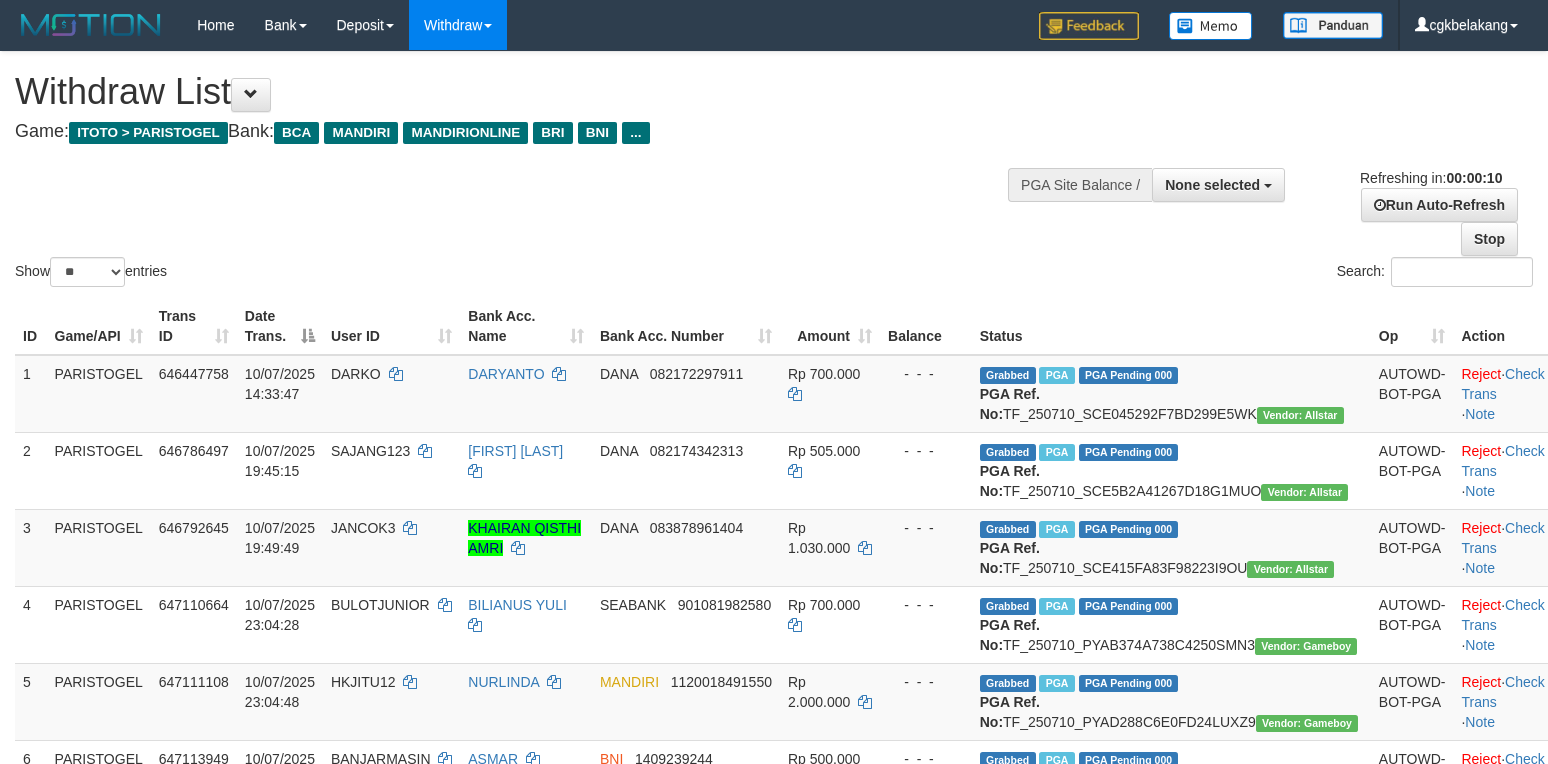 select 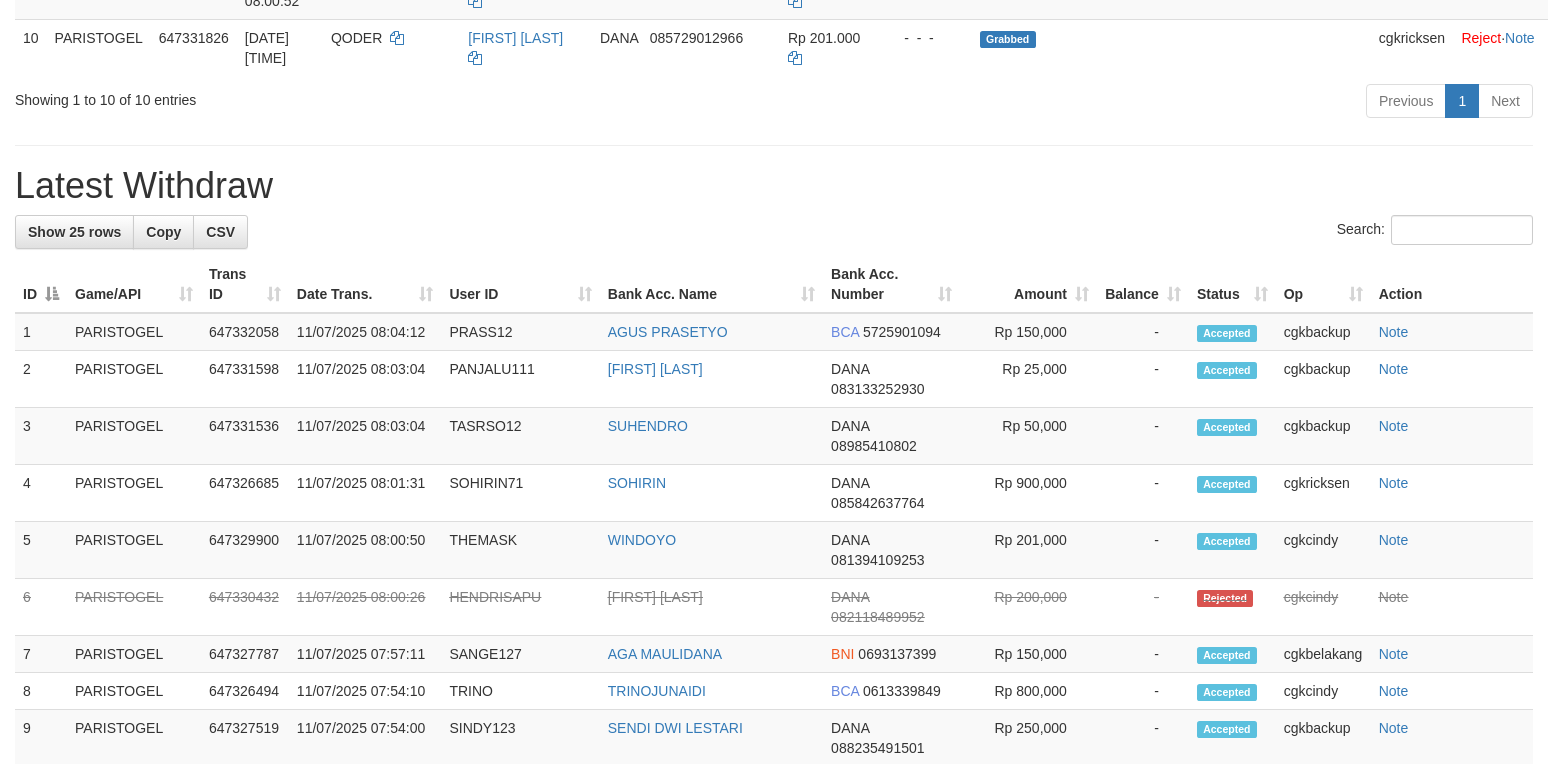 scroll, scrollTop: 933, scrollLeft: 0, axis: vertical 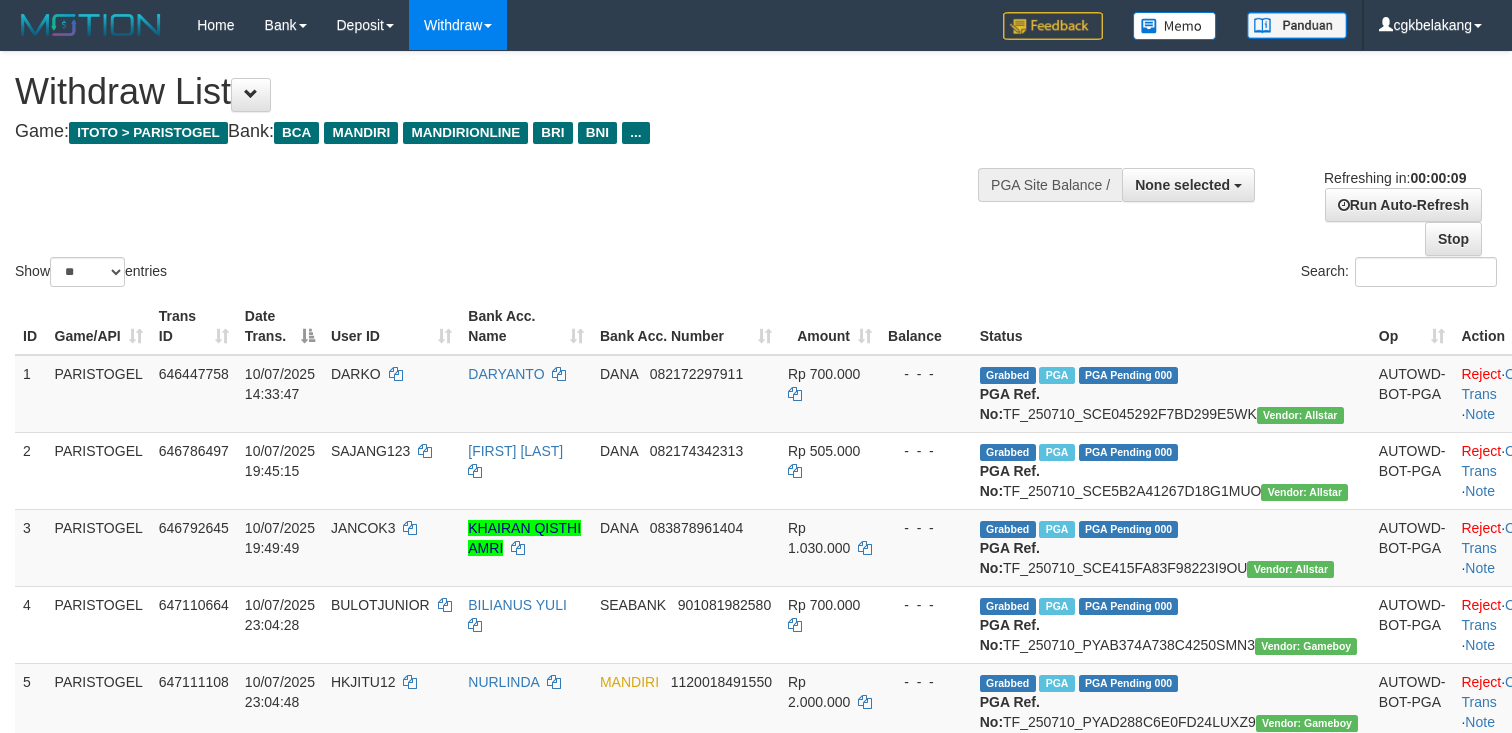 select 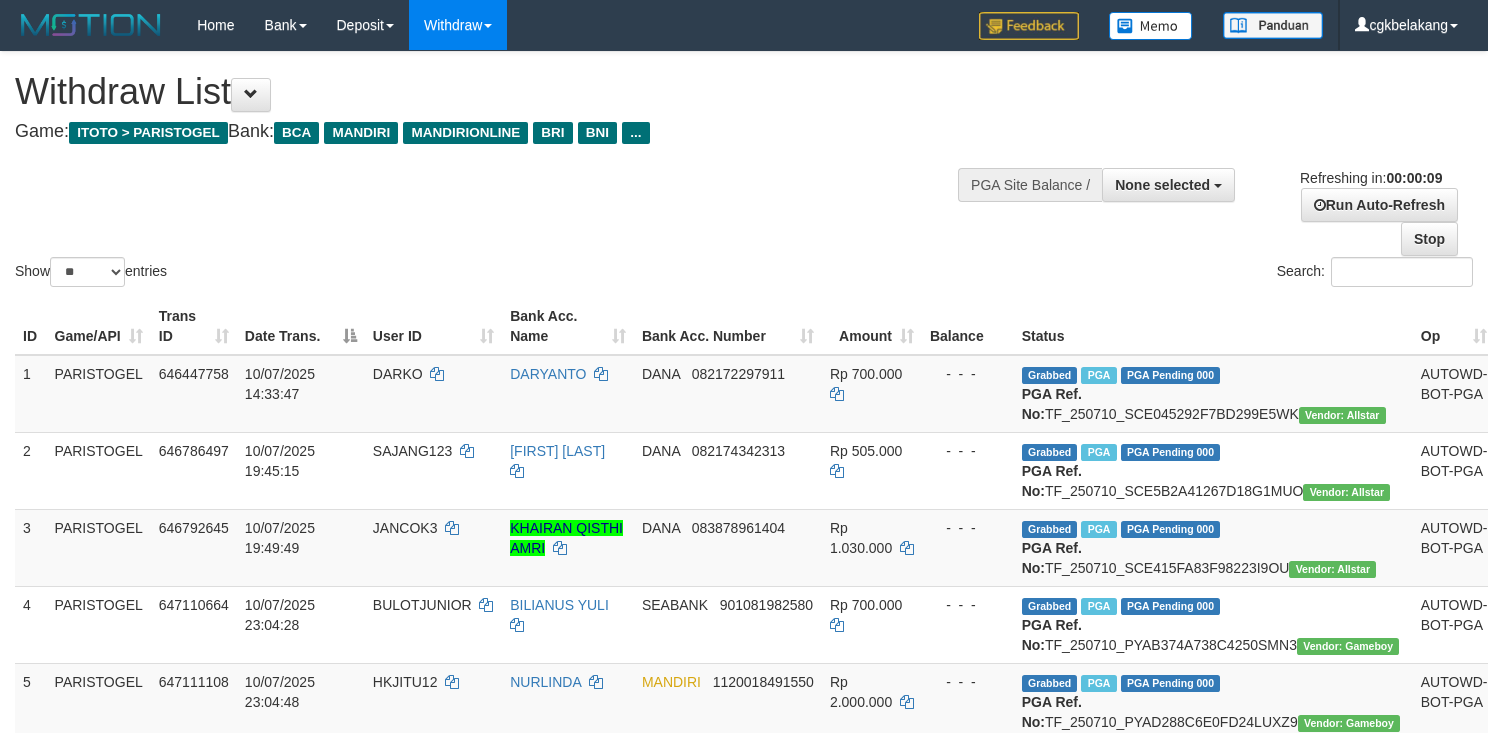 select 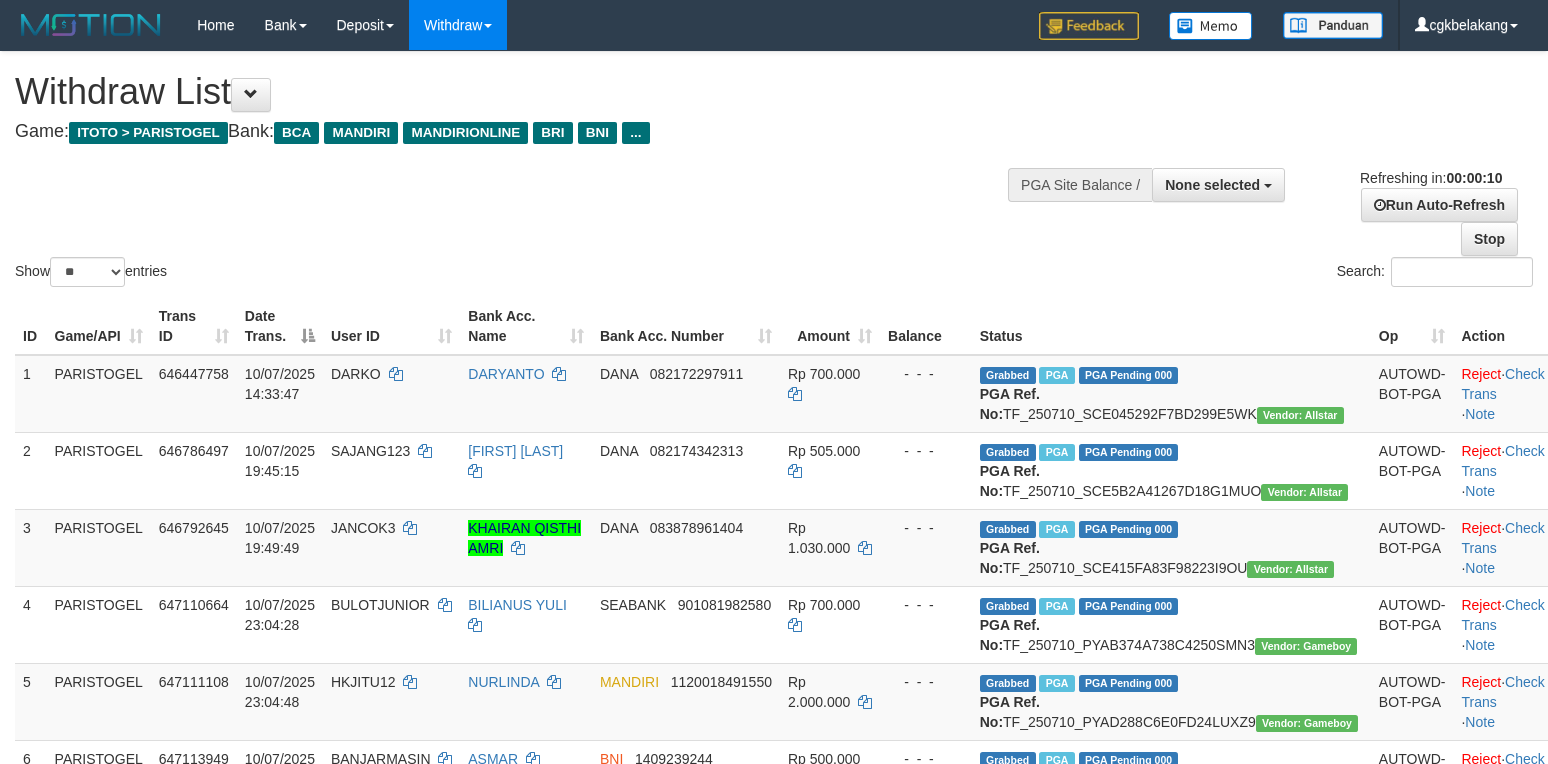 select 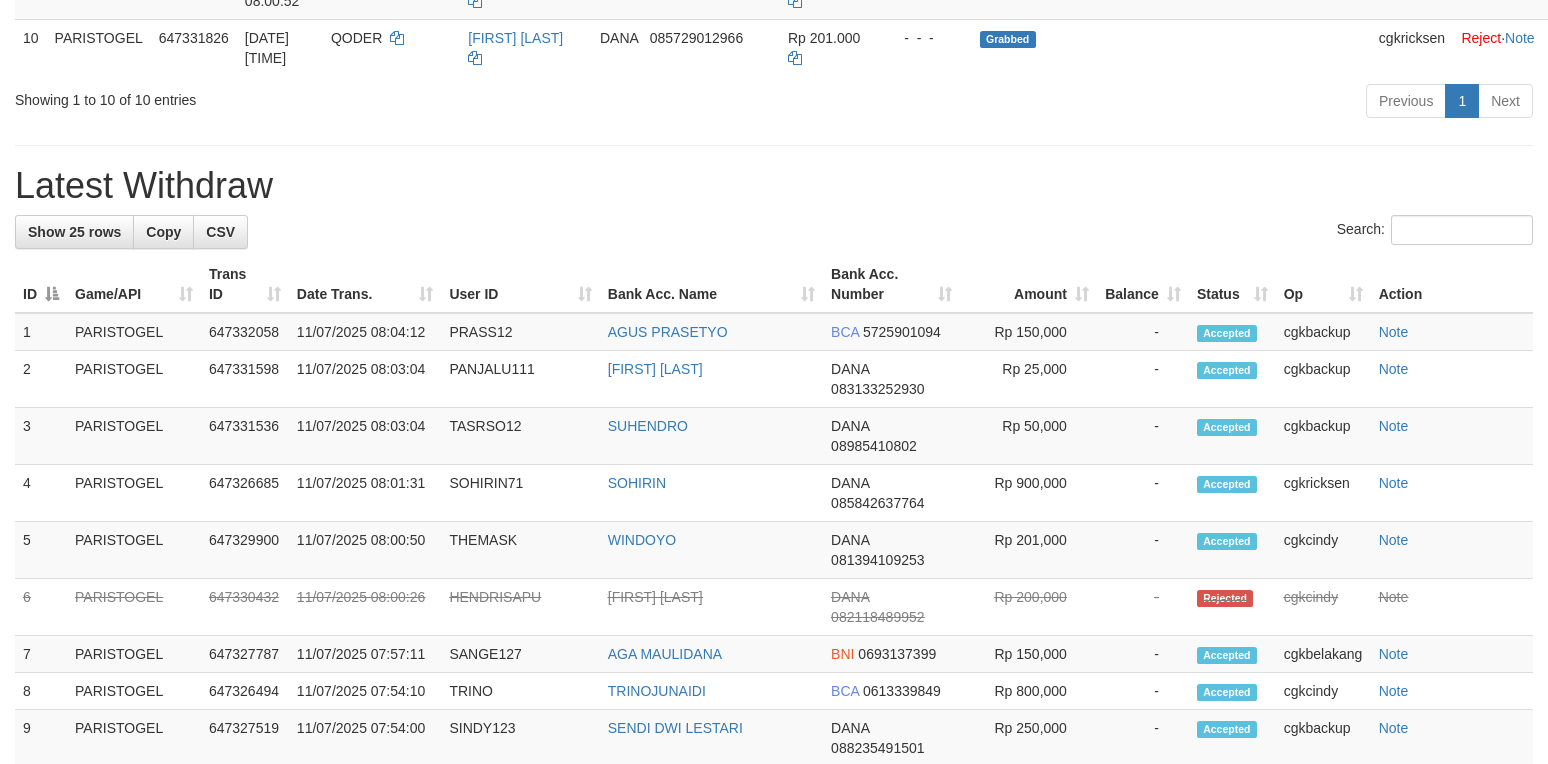 scroll, scrollTop: 933, scrollLeft: 0, axis: vertical 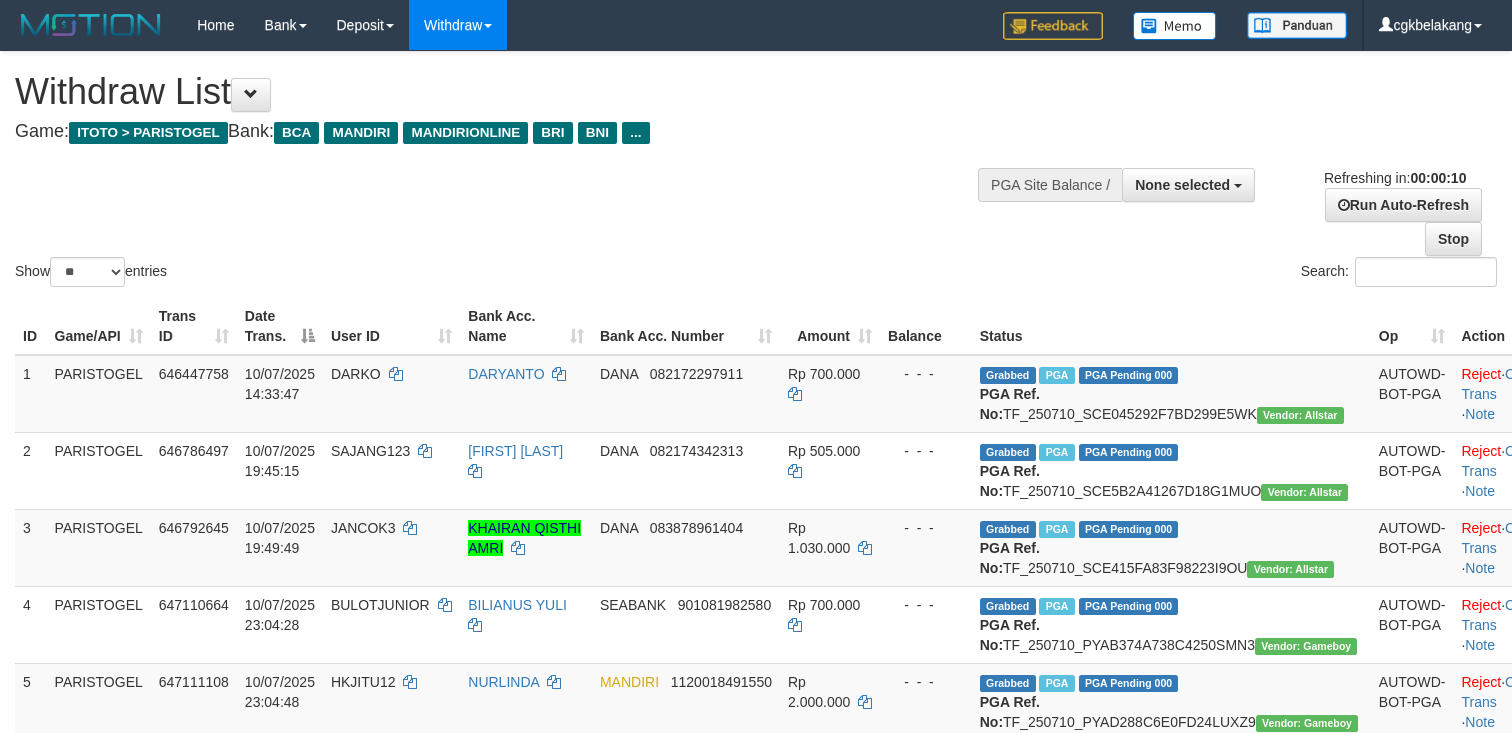 select 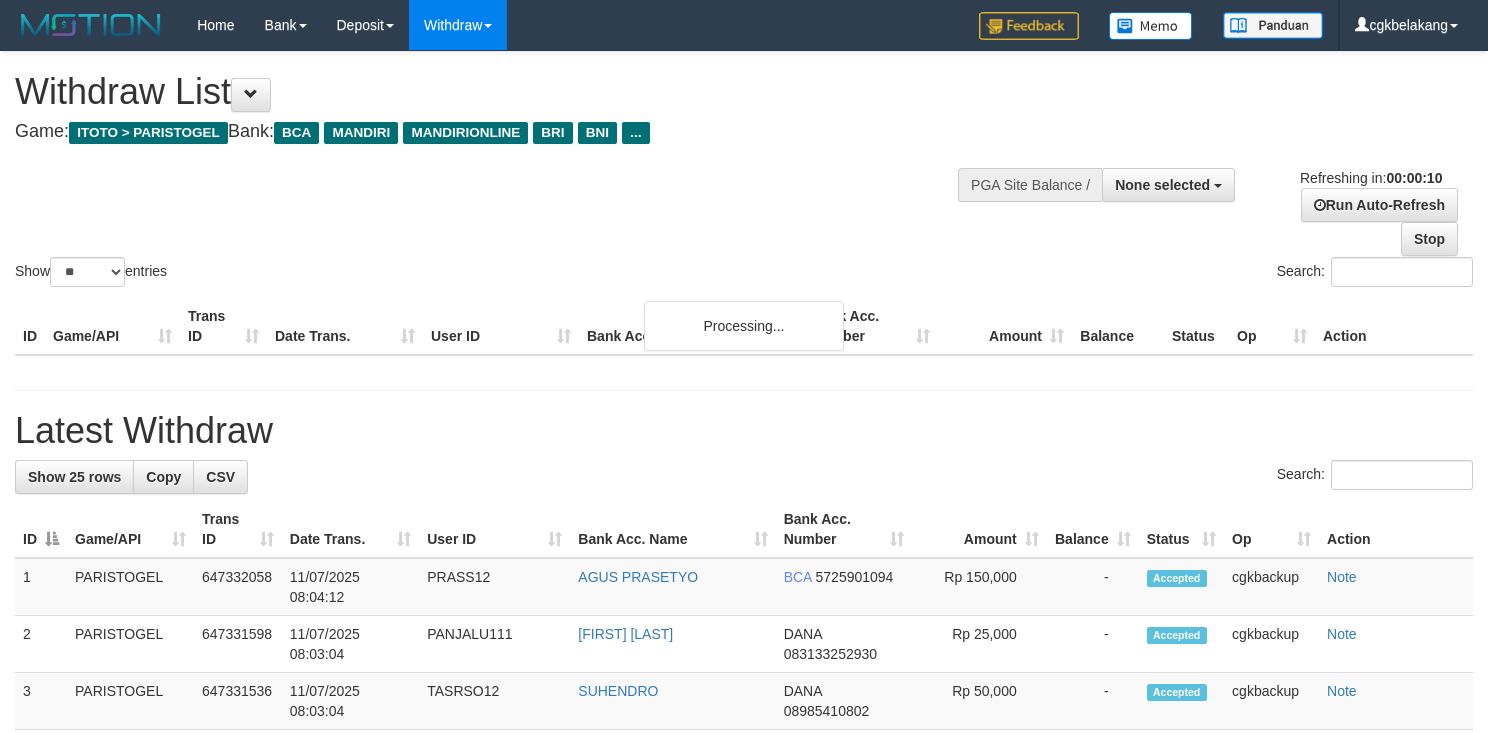 select 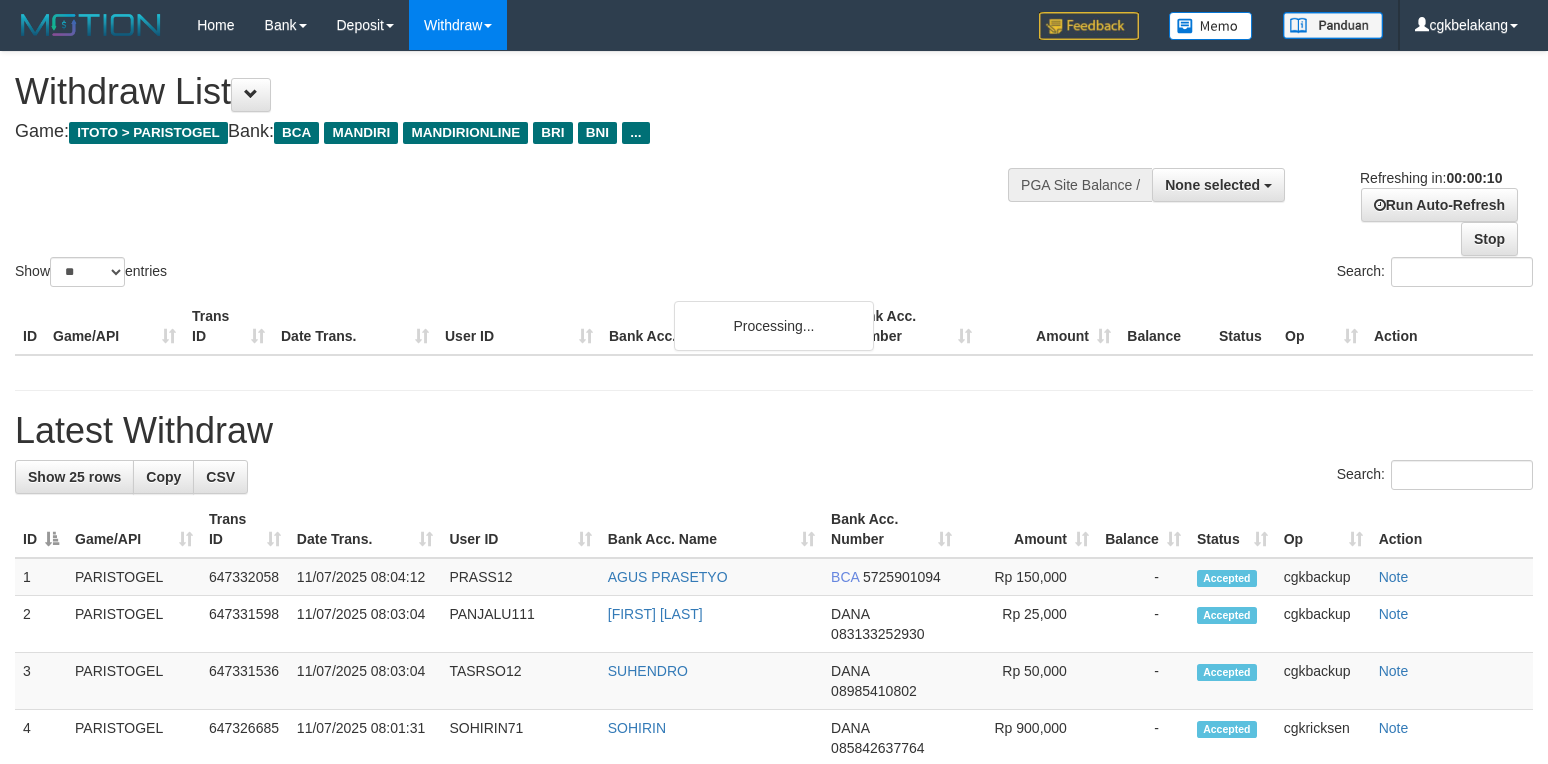 select 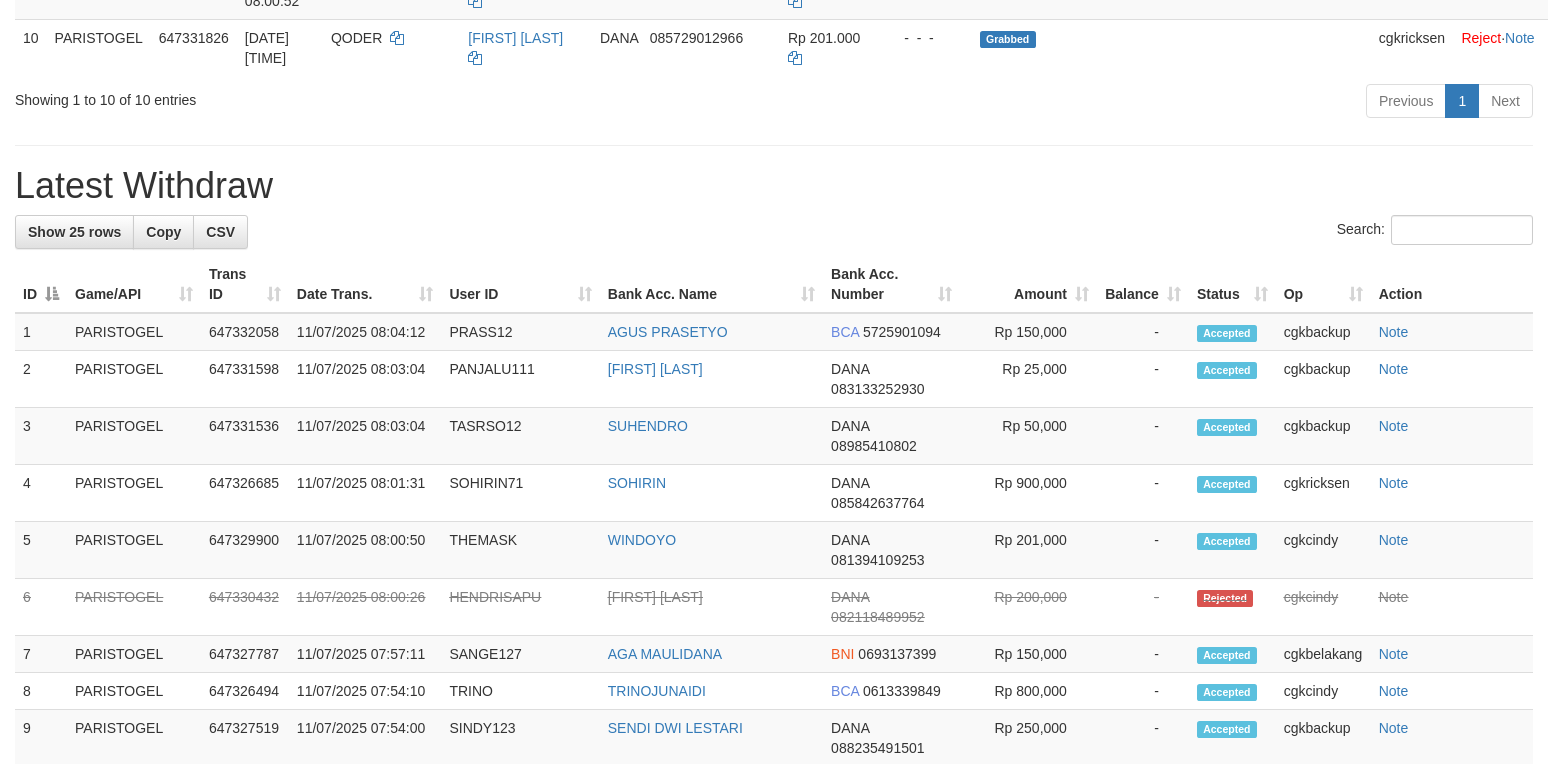 scroll, scrollTop: 933, scrollLeft: 0, axis: vertical 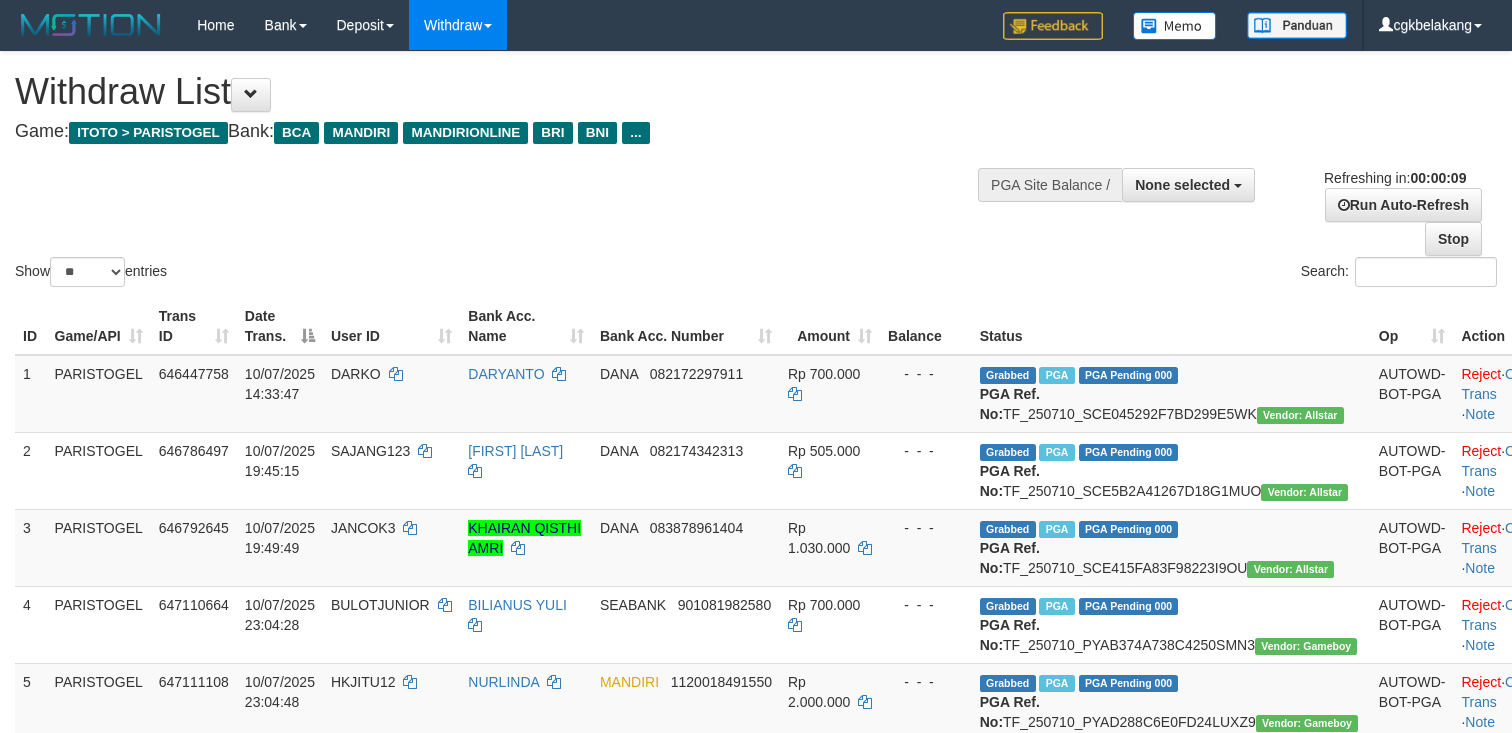 select 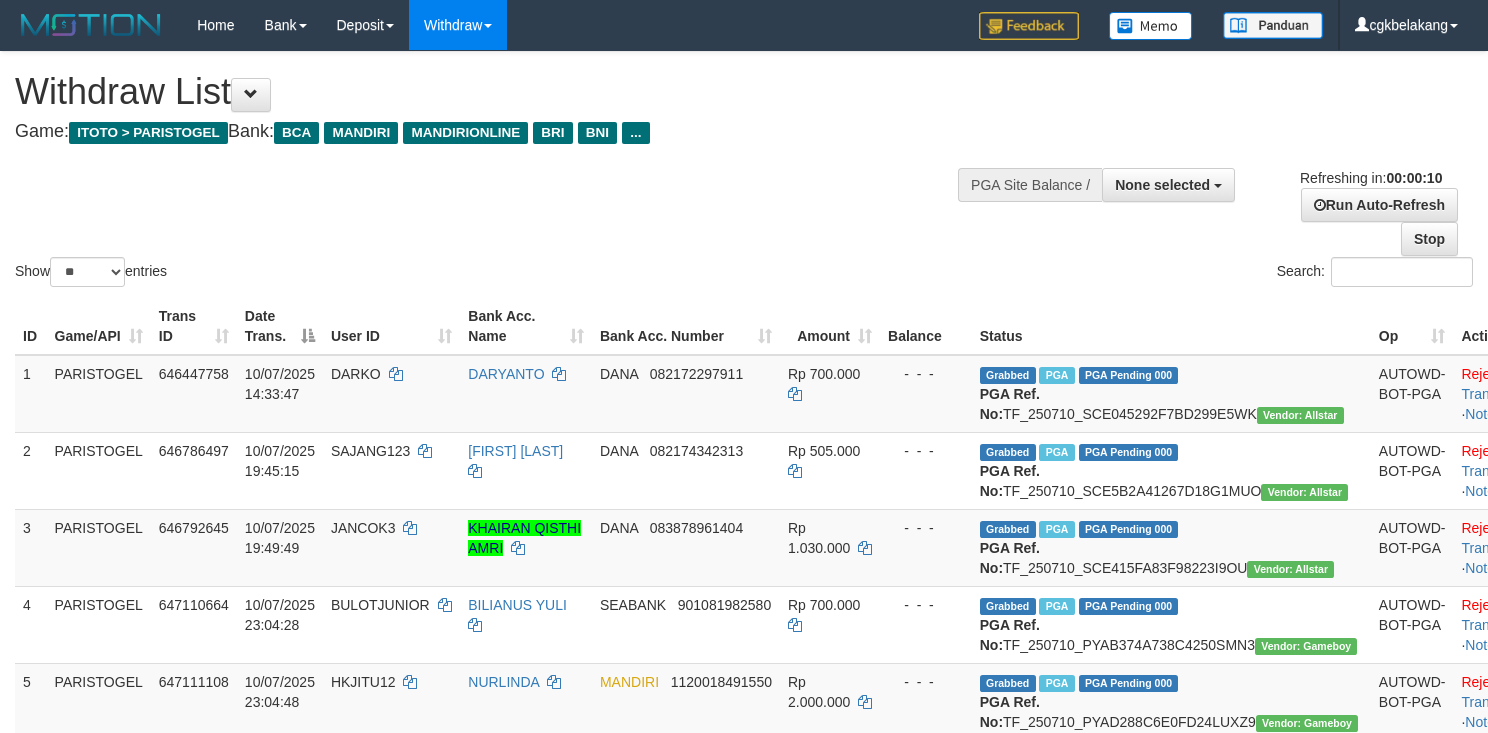 select 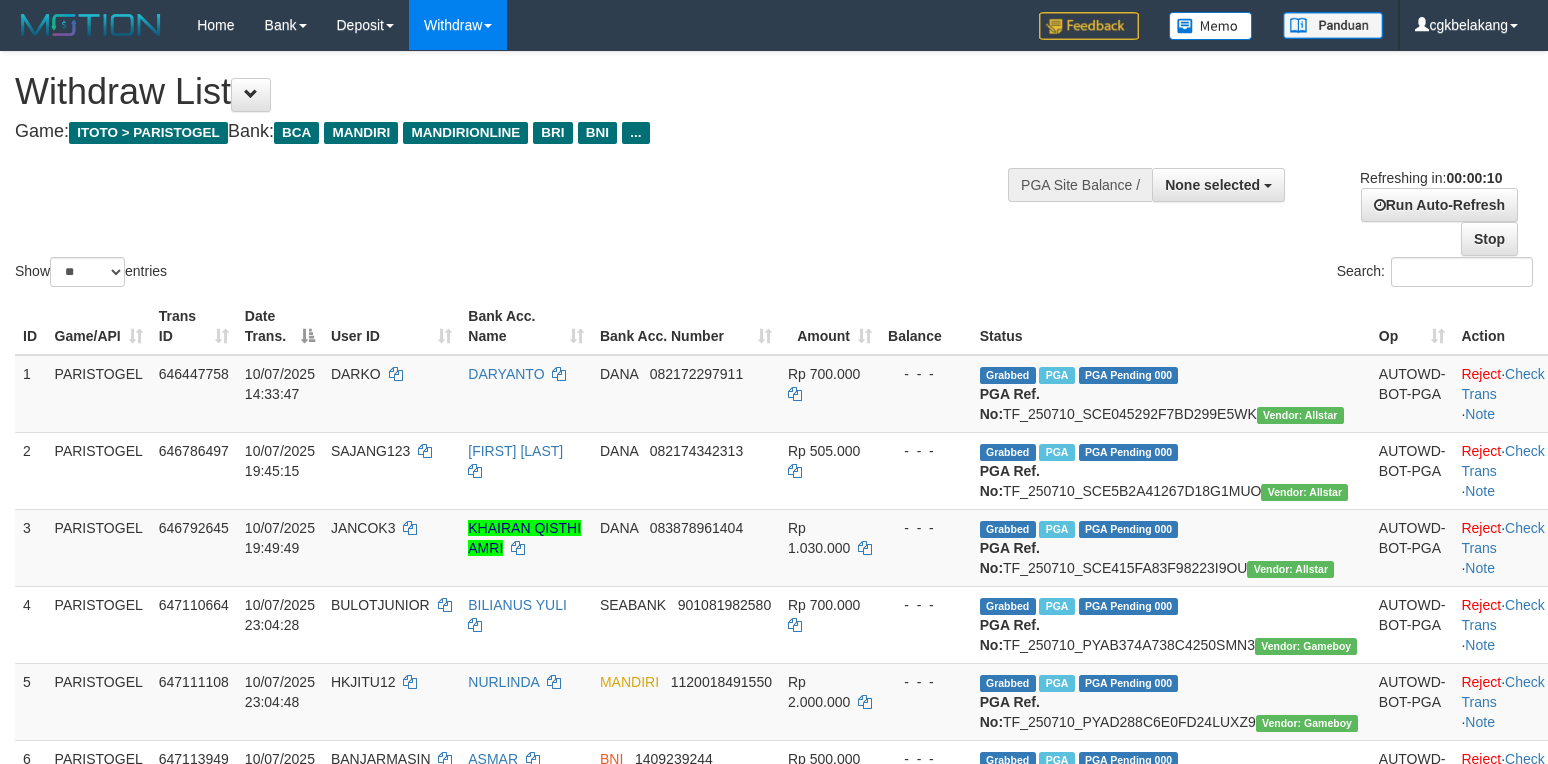 select 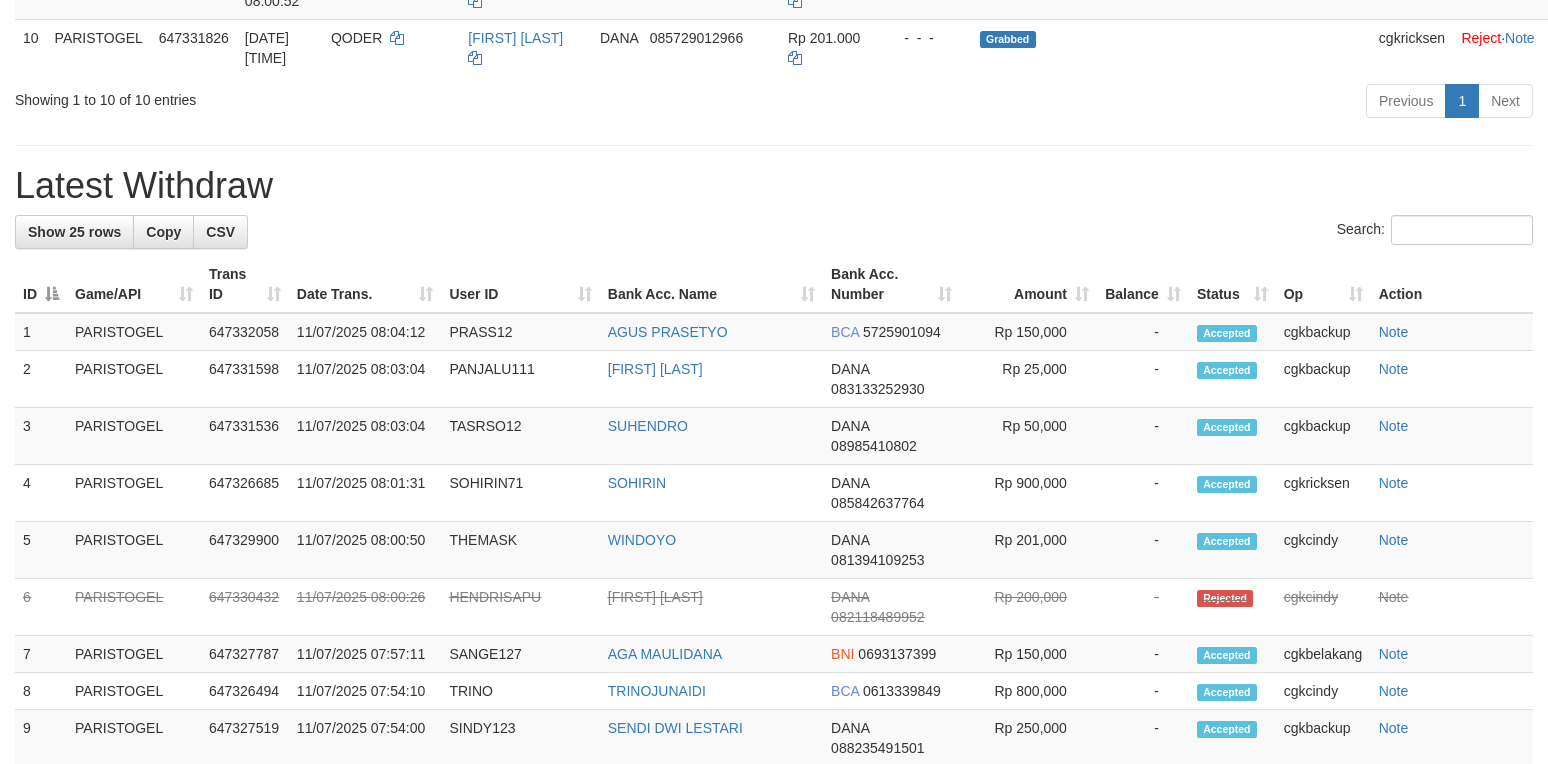 scroll, scrollTop: 933, scrollLeft: 0, axis: vertical 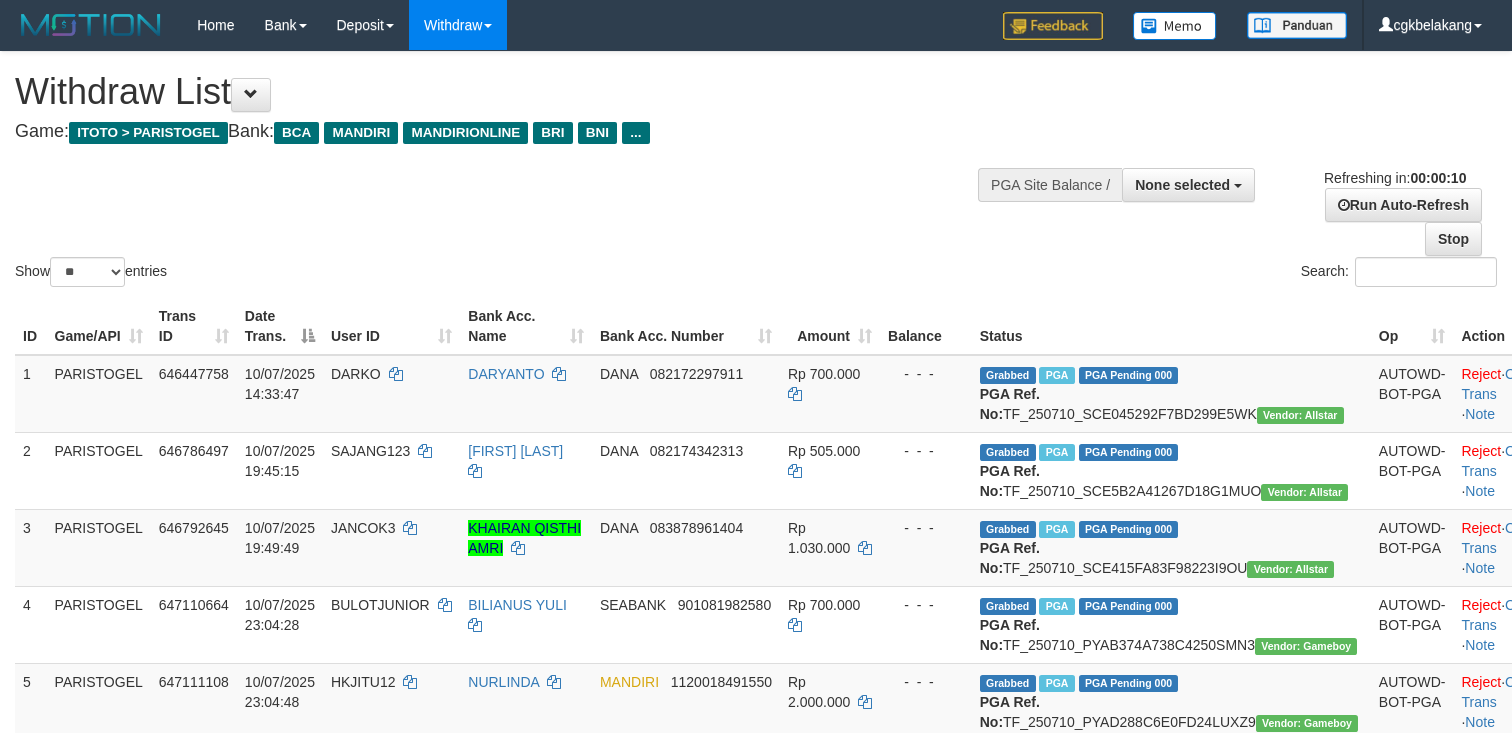 select 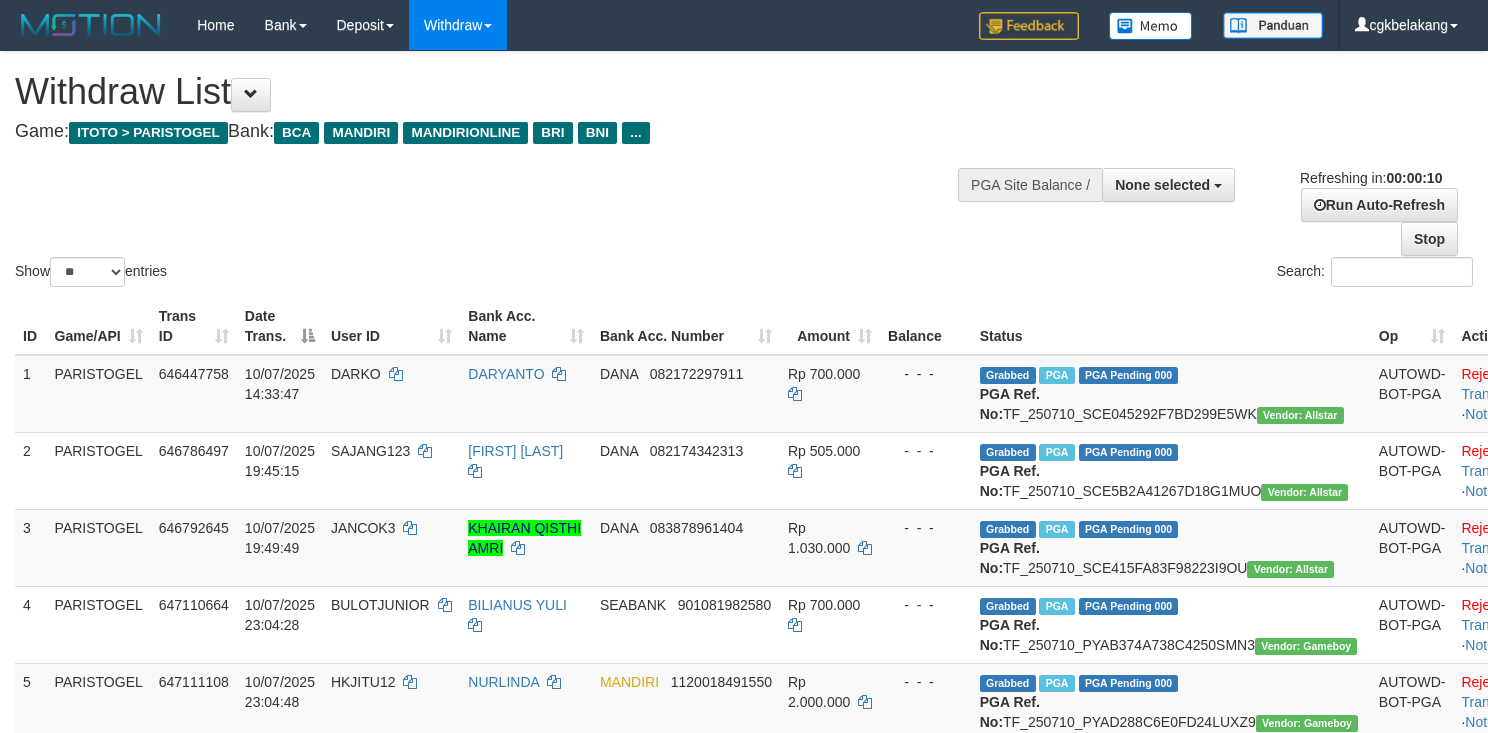 select 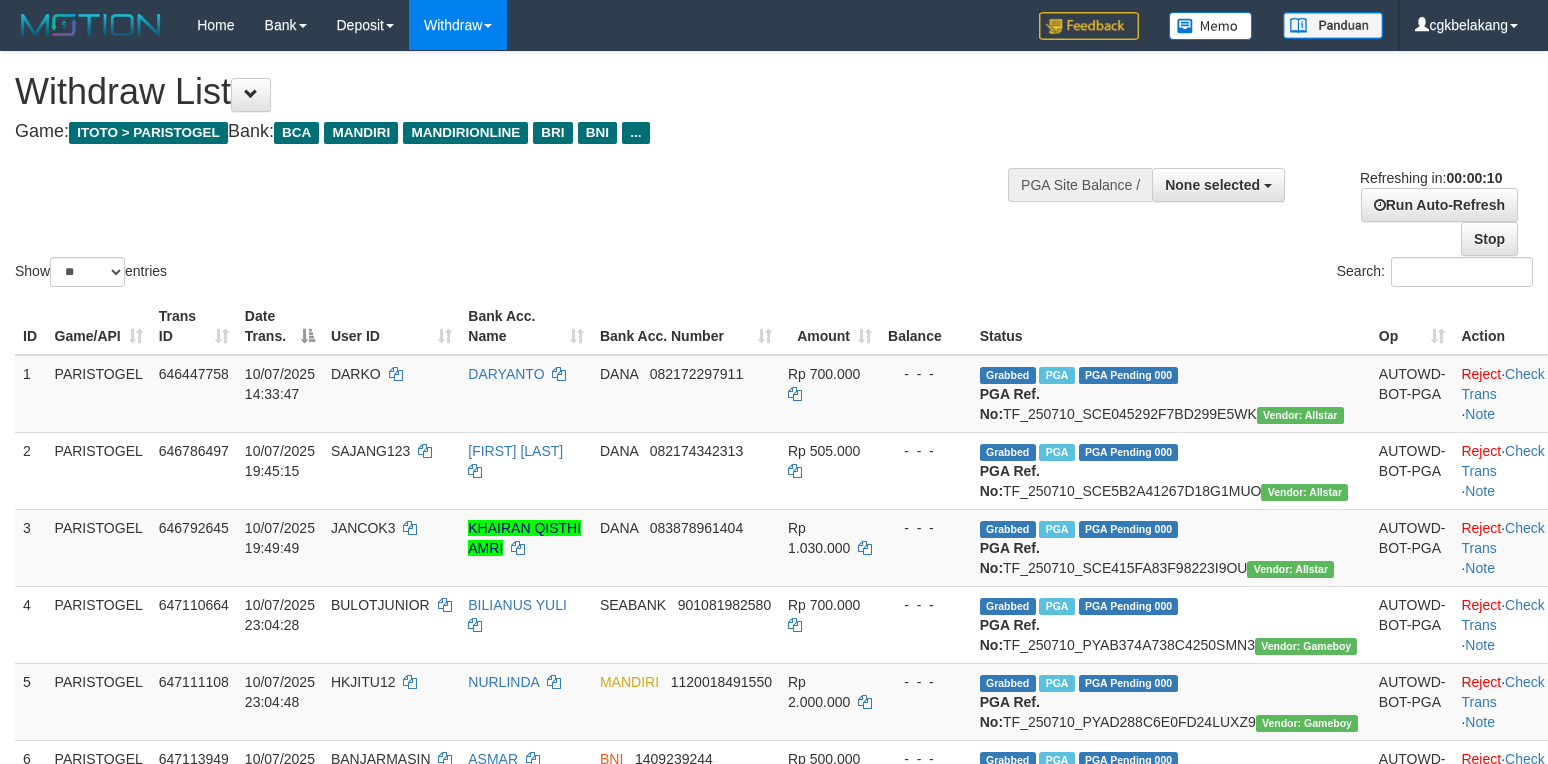 select 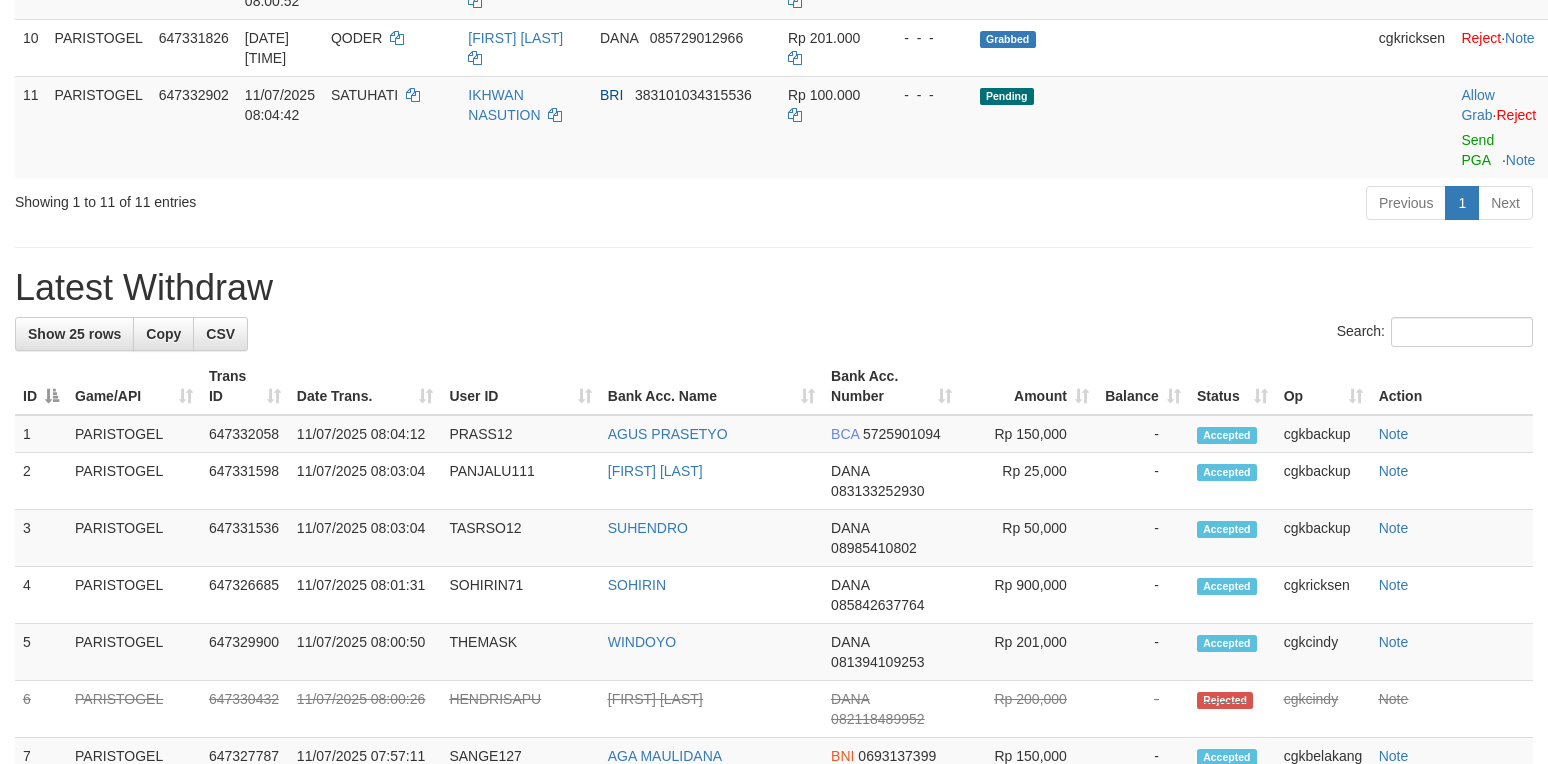 scroll, scrollTop: 933, scrollLeft: 0, axis: vertical 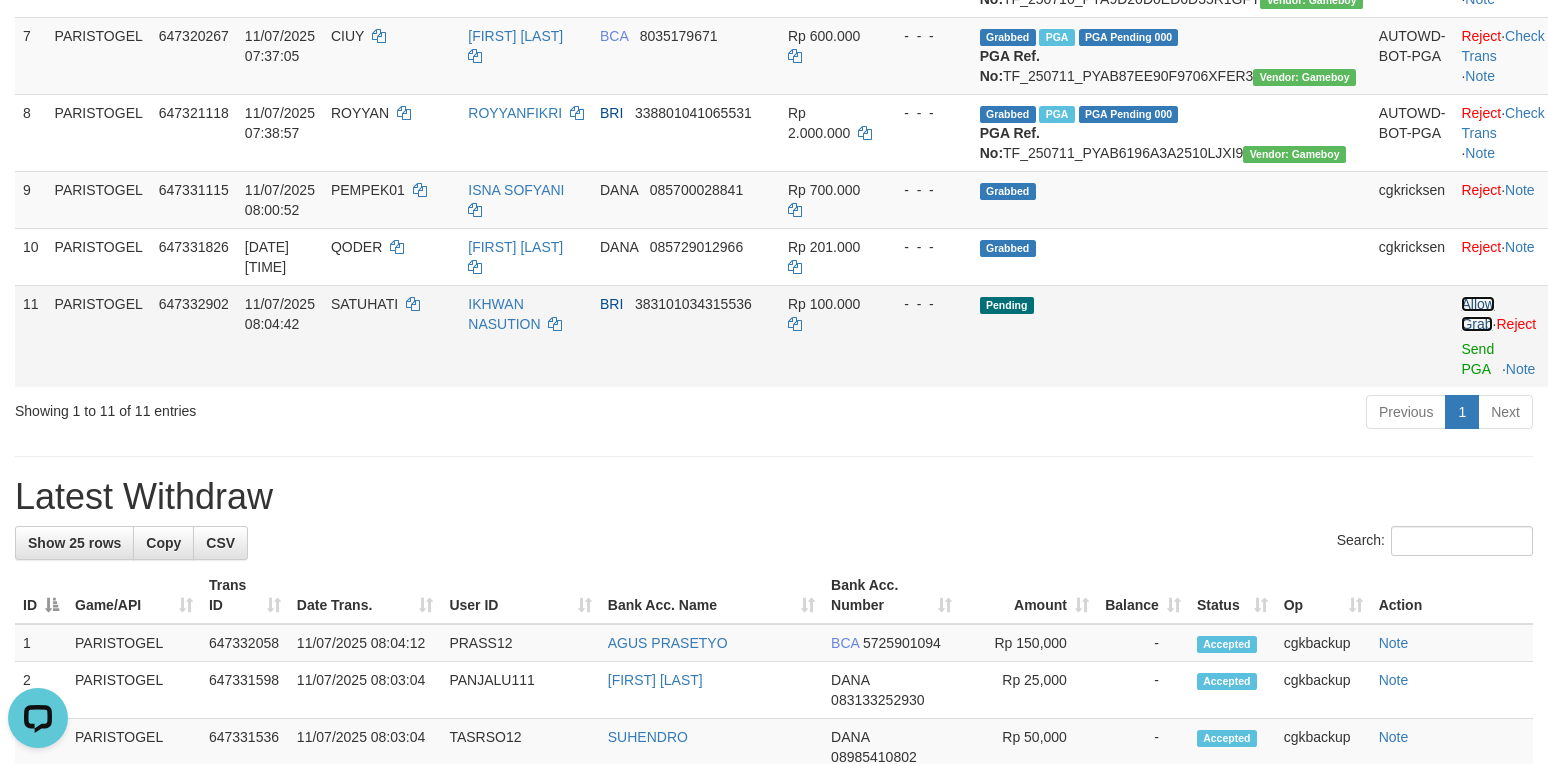 click on "Allow Grab" at bounding box center [1477, 314] 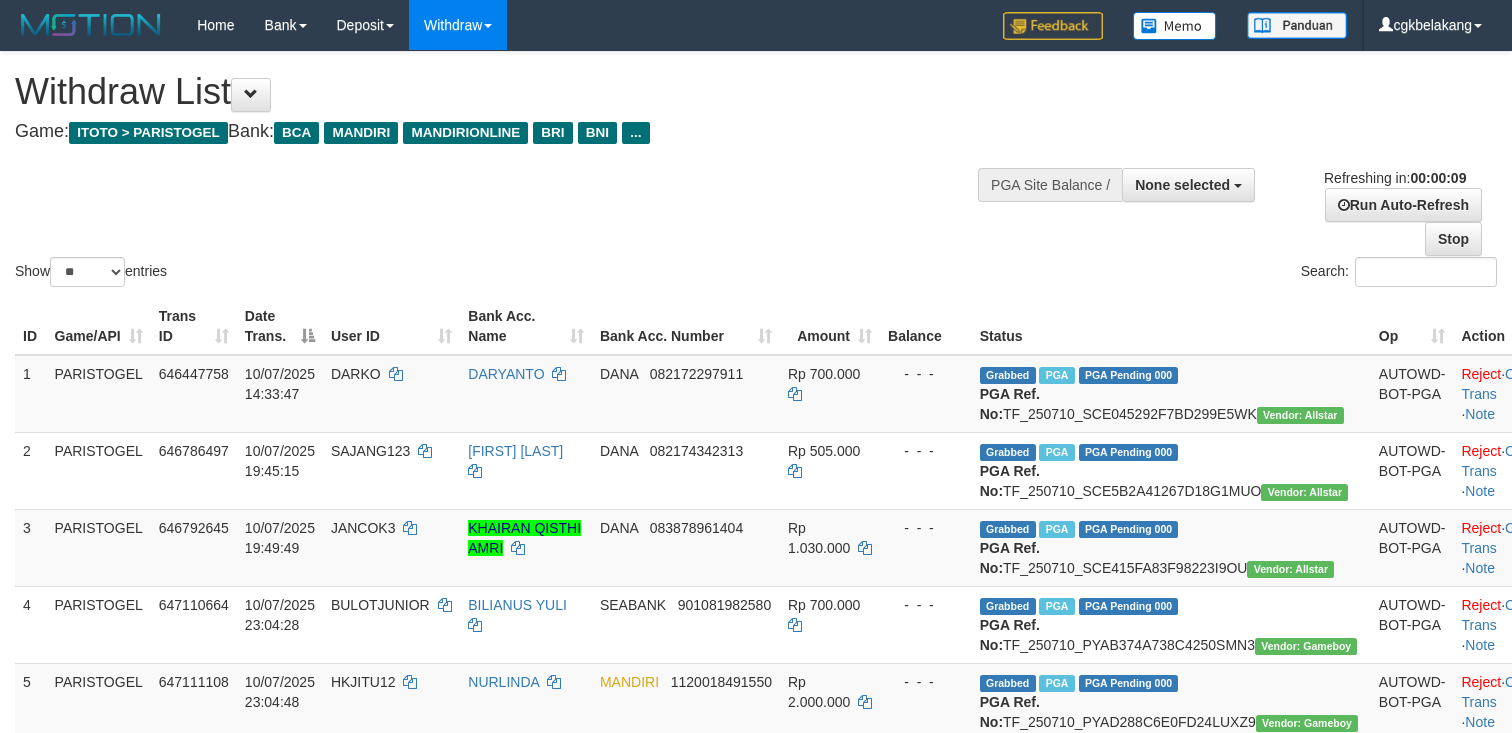 select 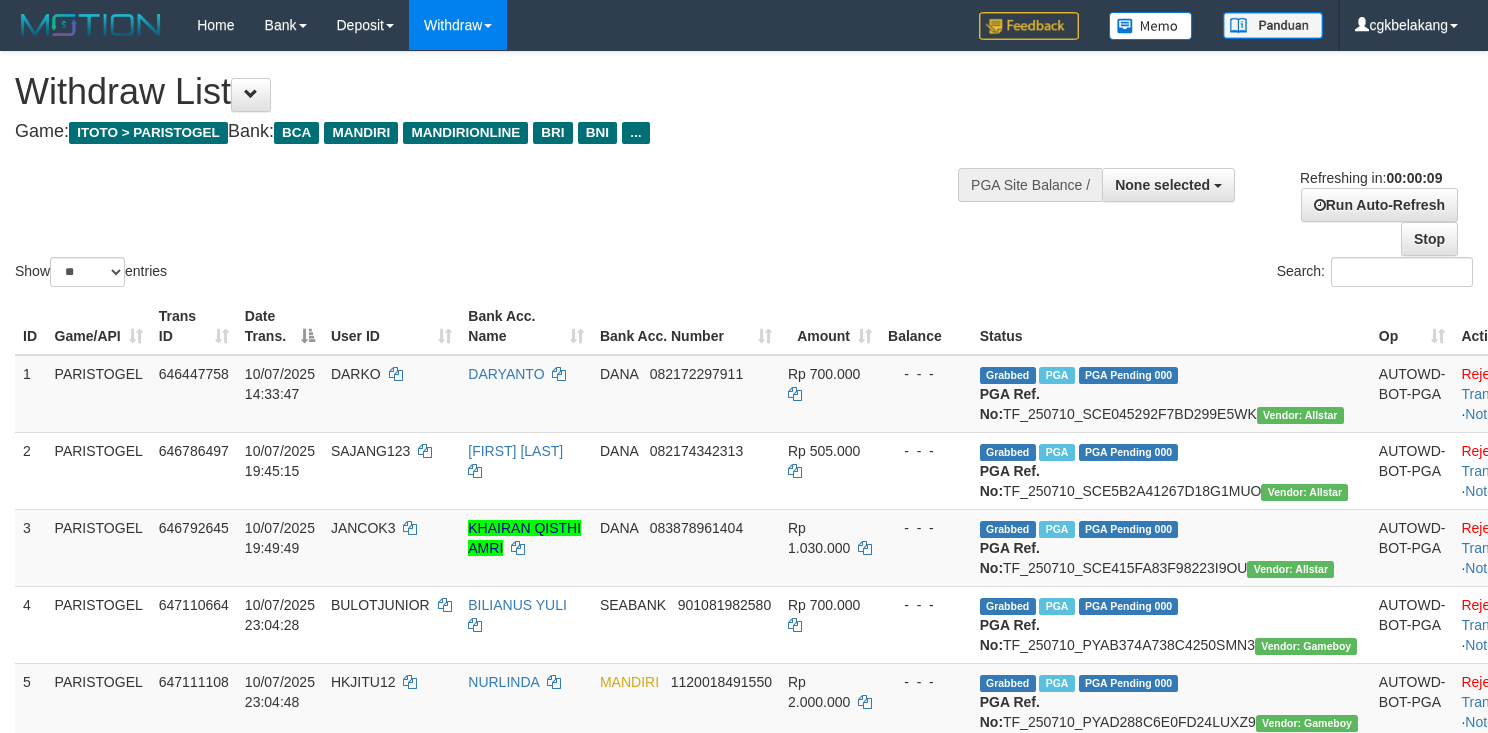 select 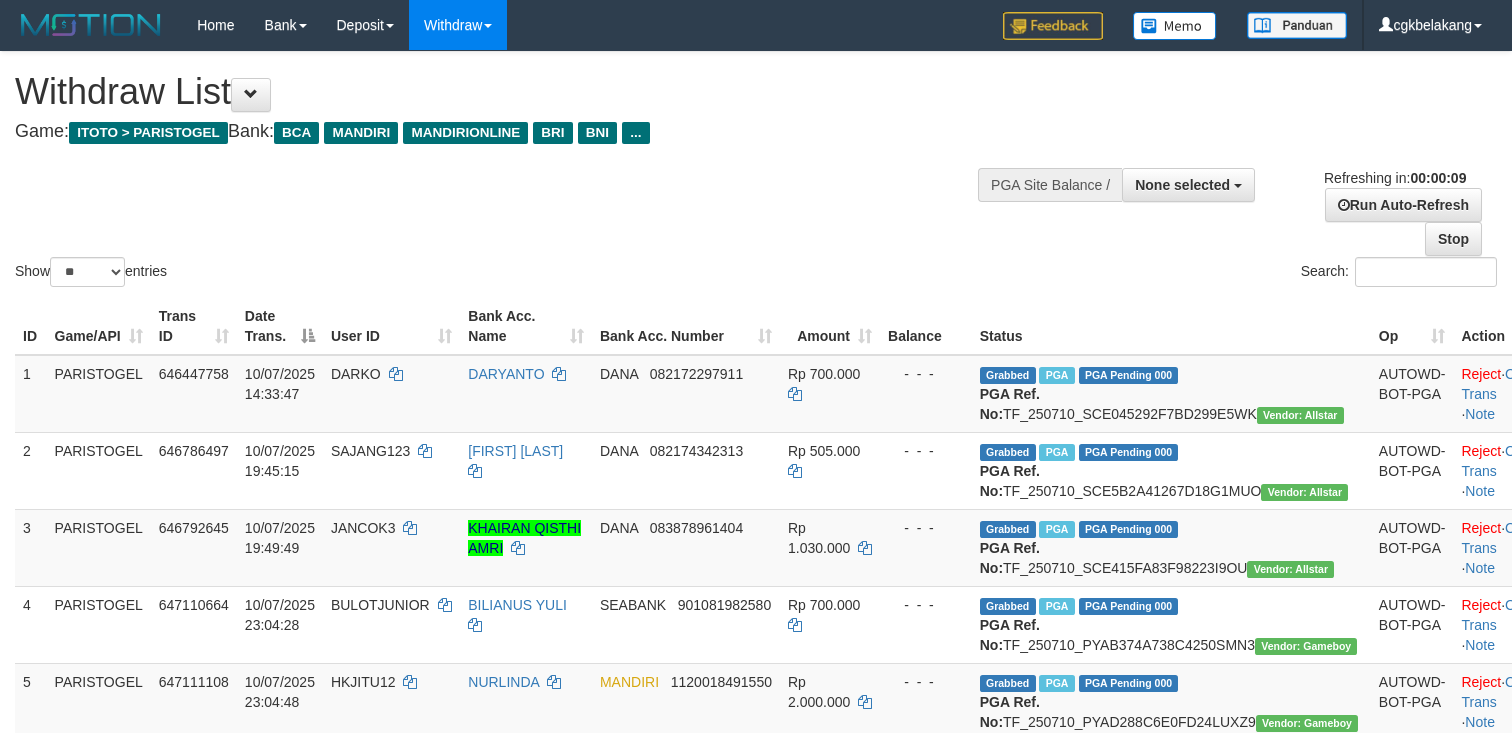 select 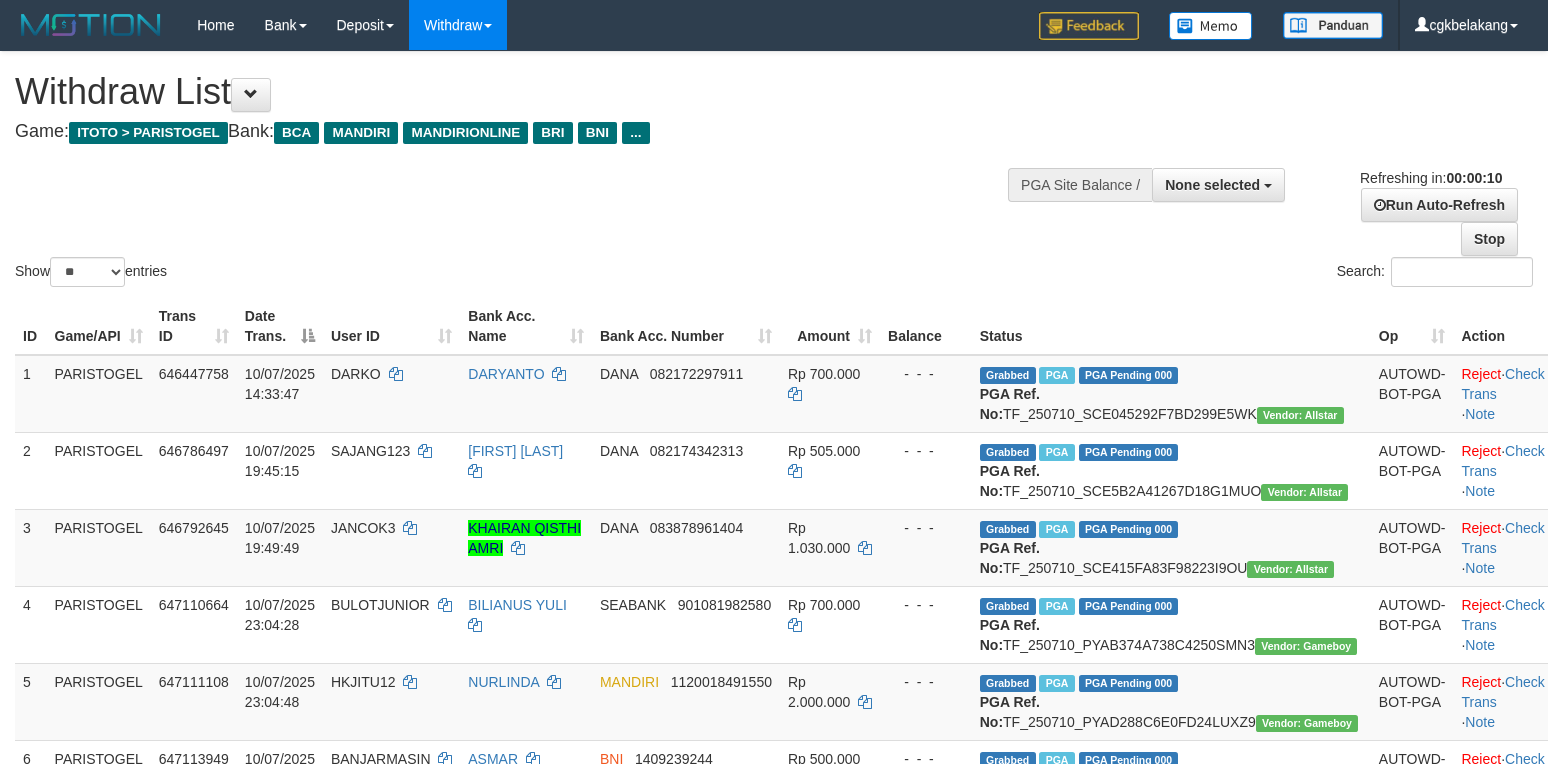 select 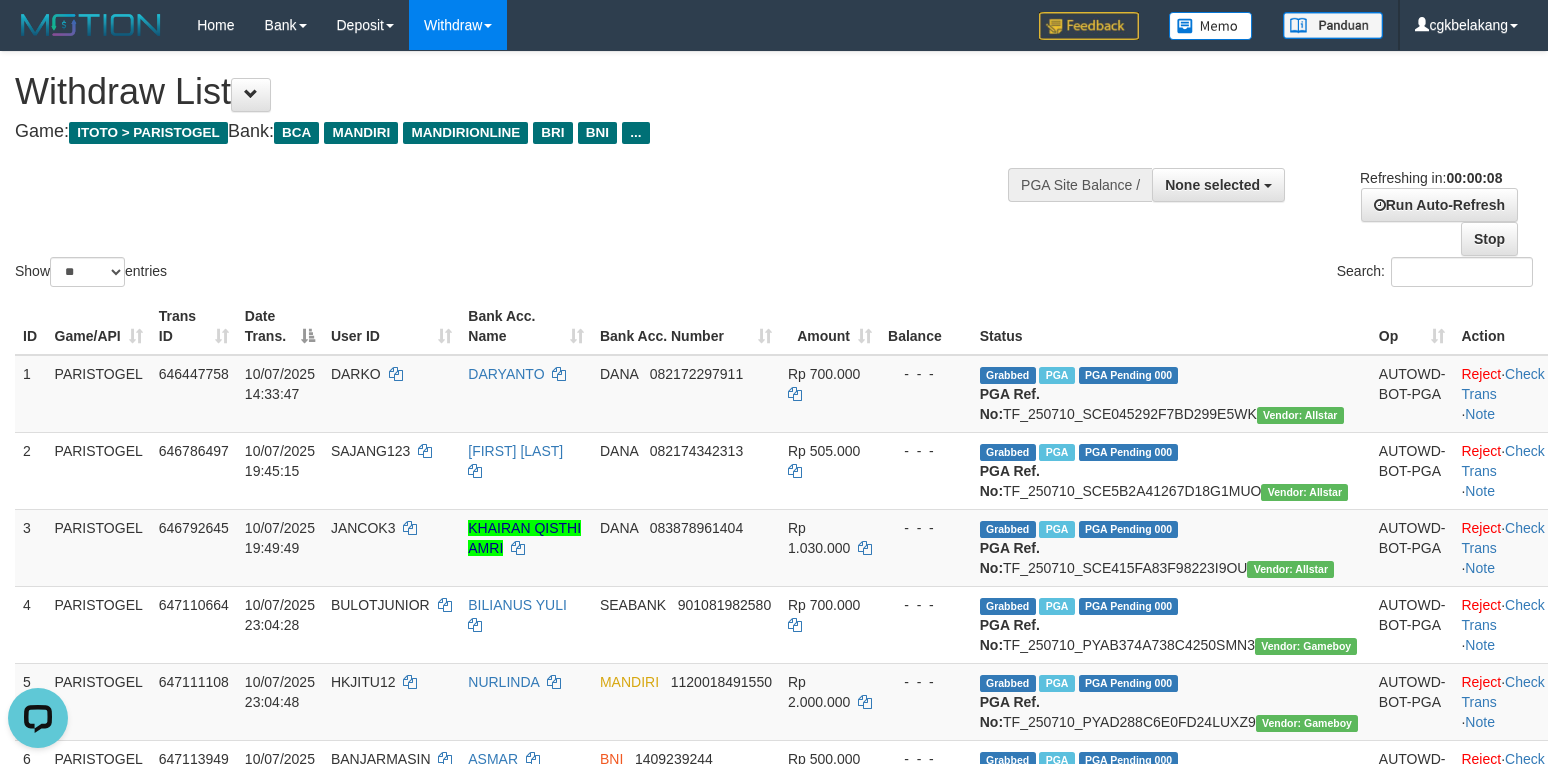 scroll, scrollTop: 0, scrollLeft: 0, axis: both 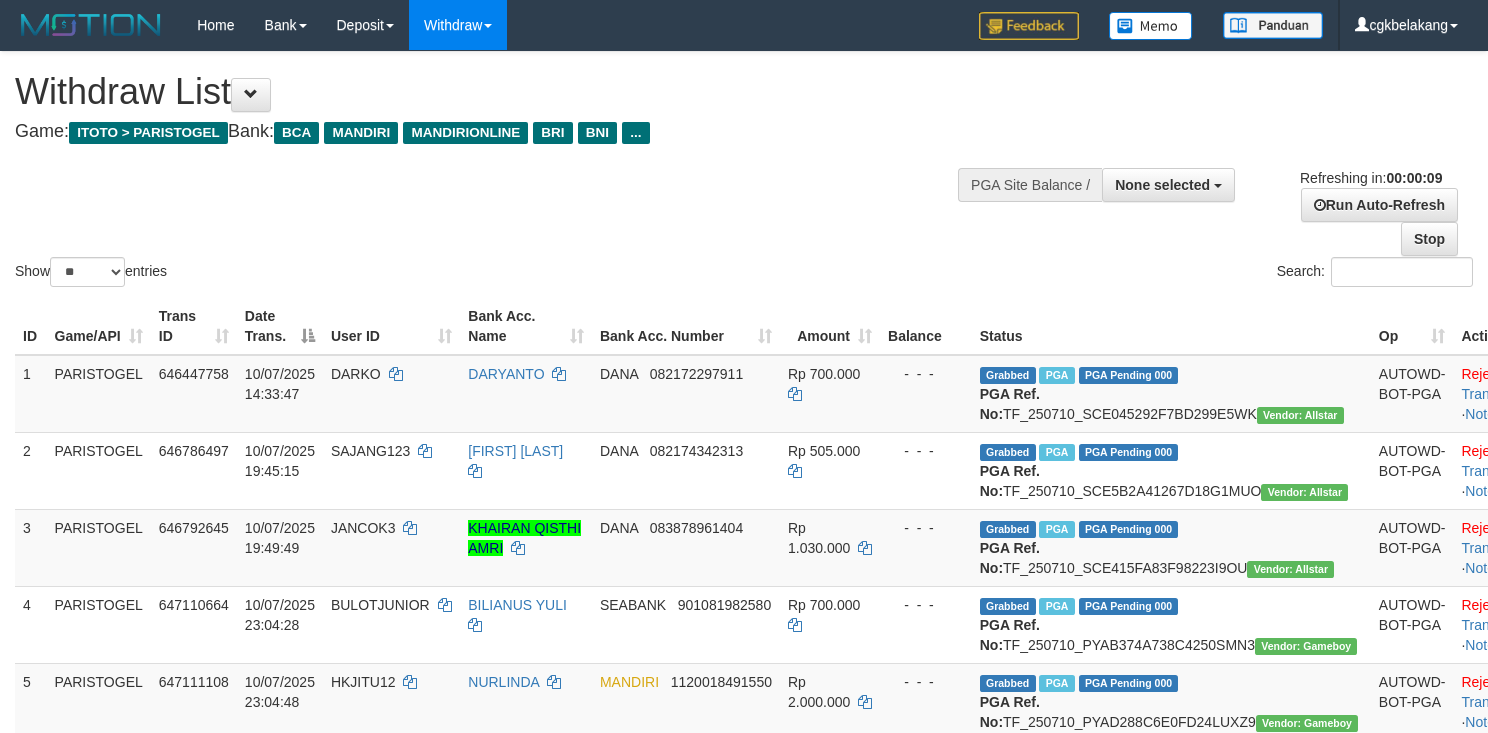 select 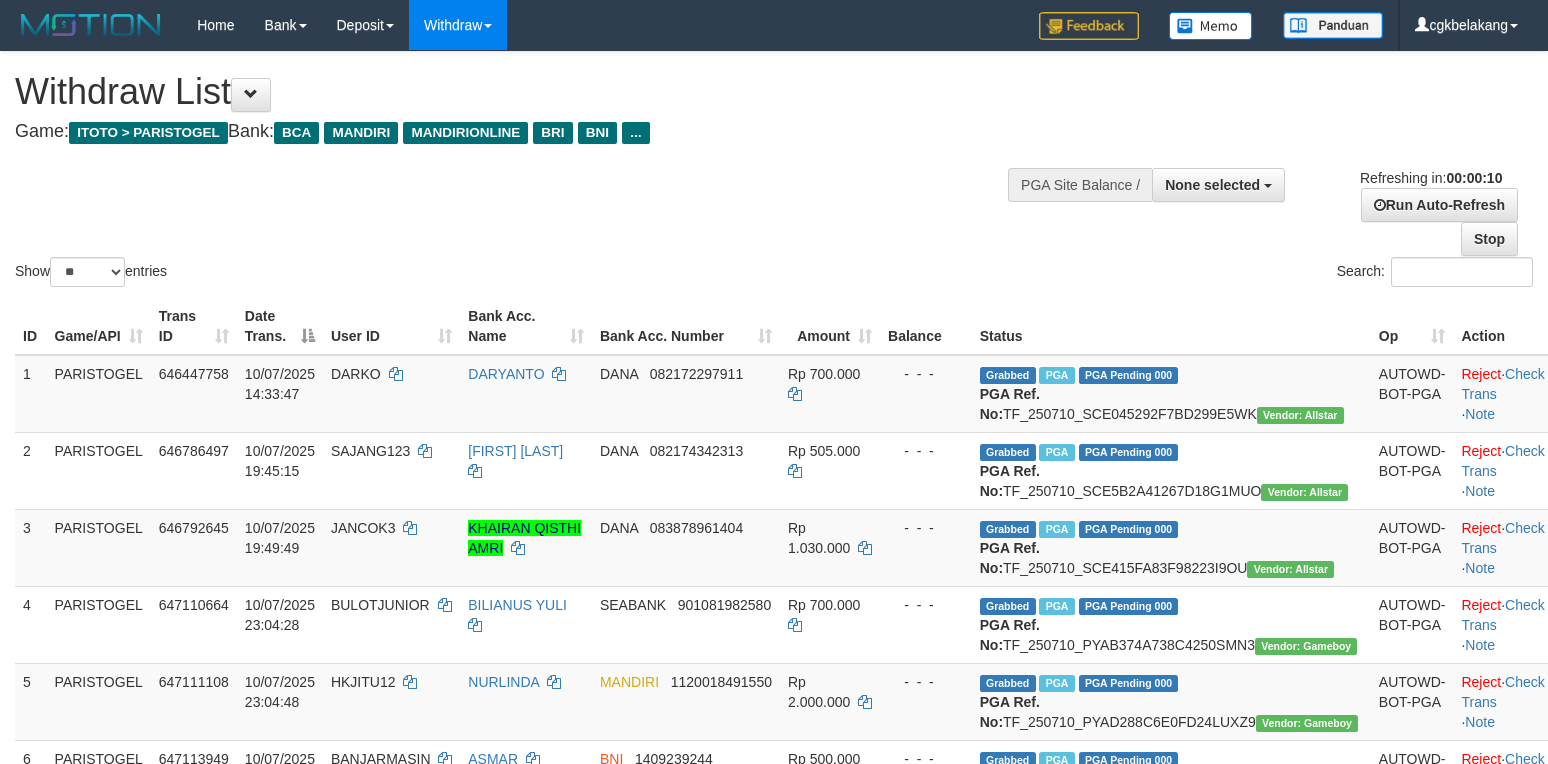 select 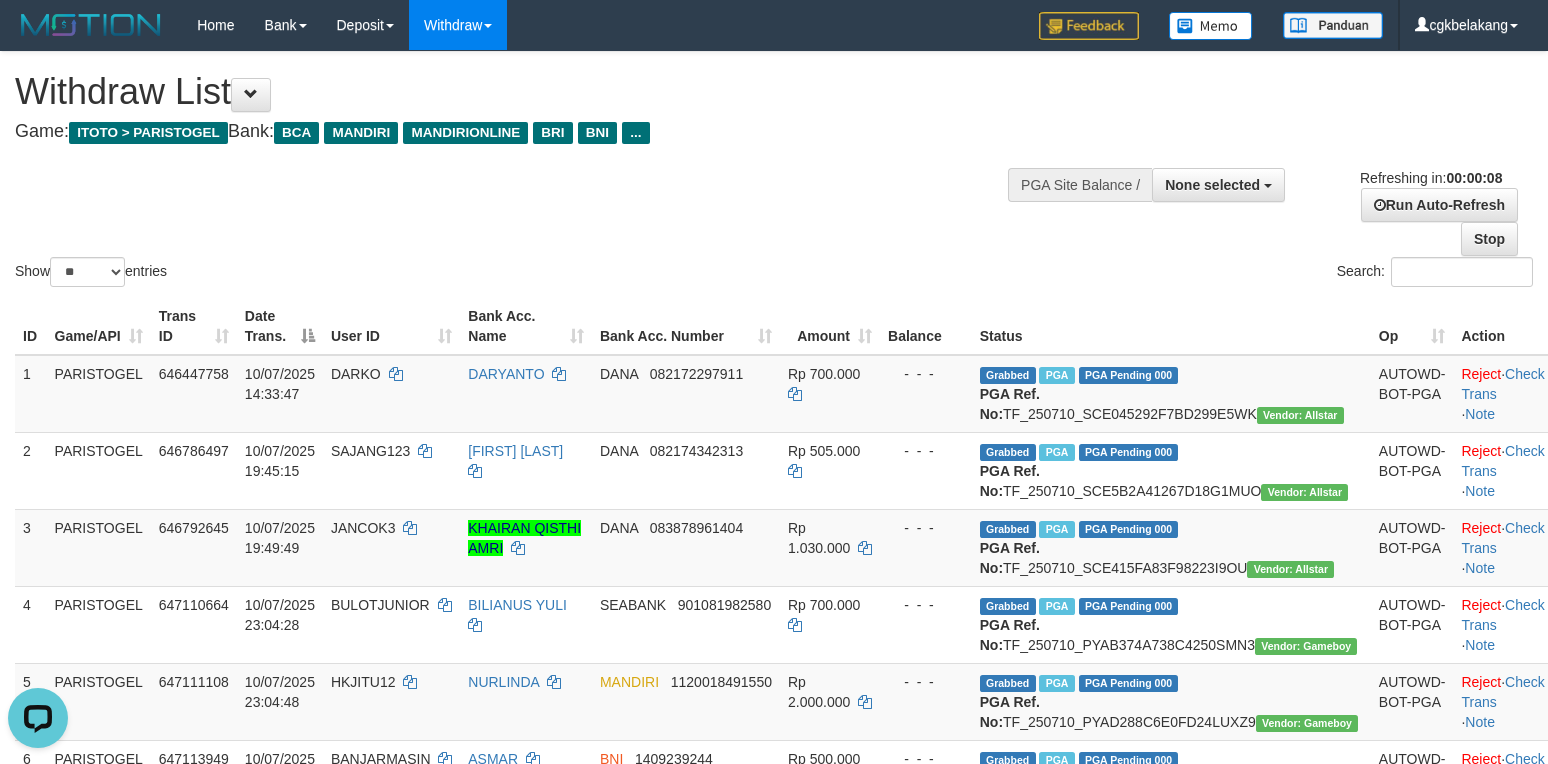 scroll, scrollTop: 0, scrollLeft: 0, axis: both 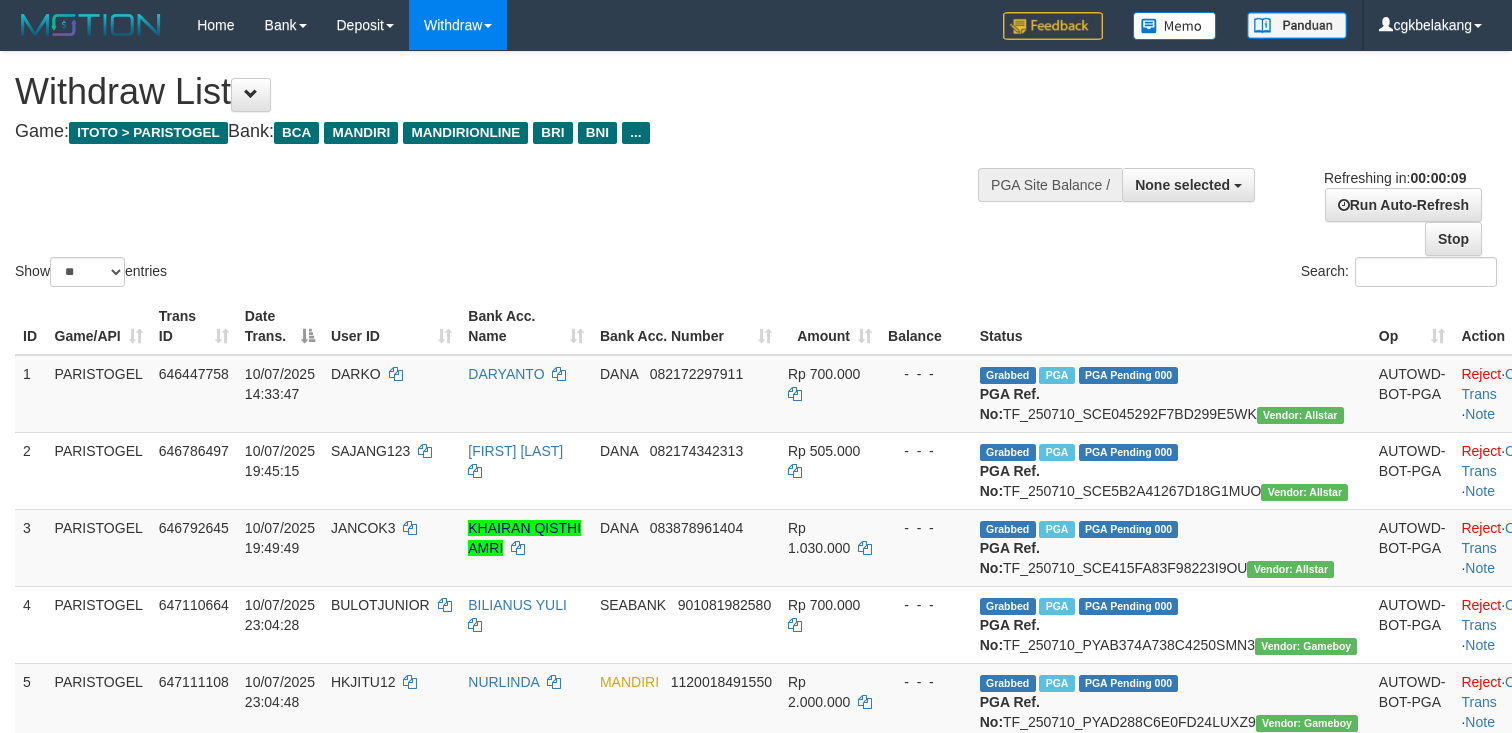 select 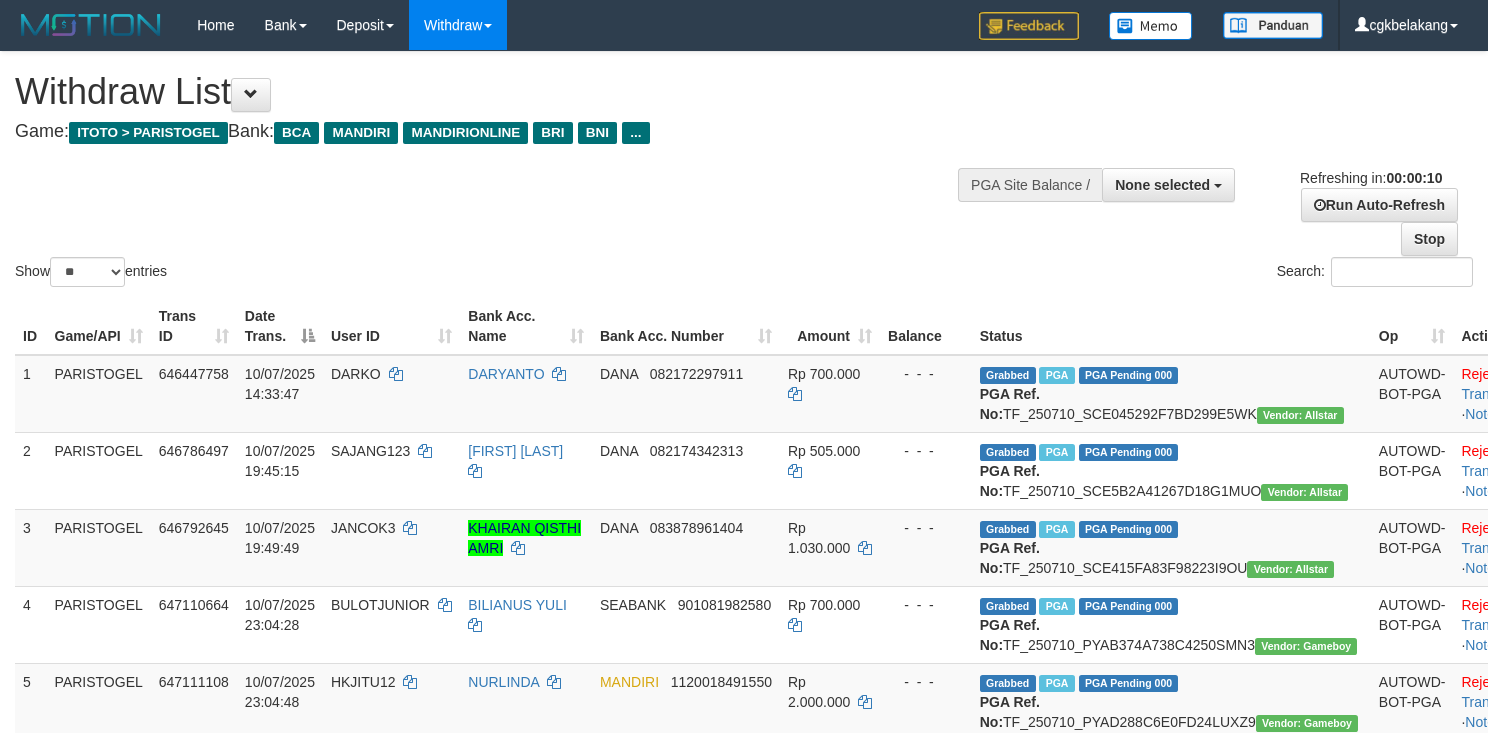 select 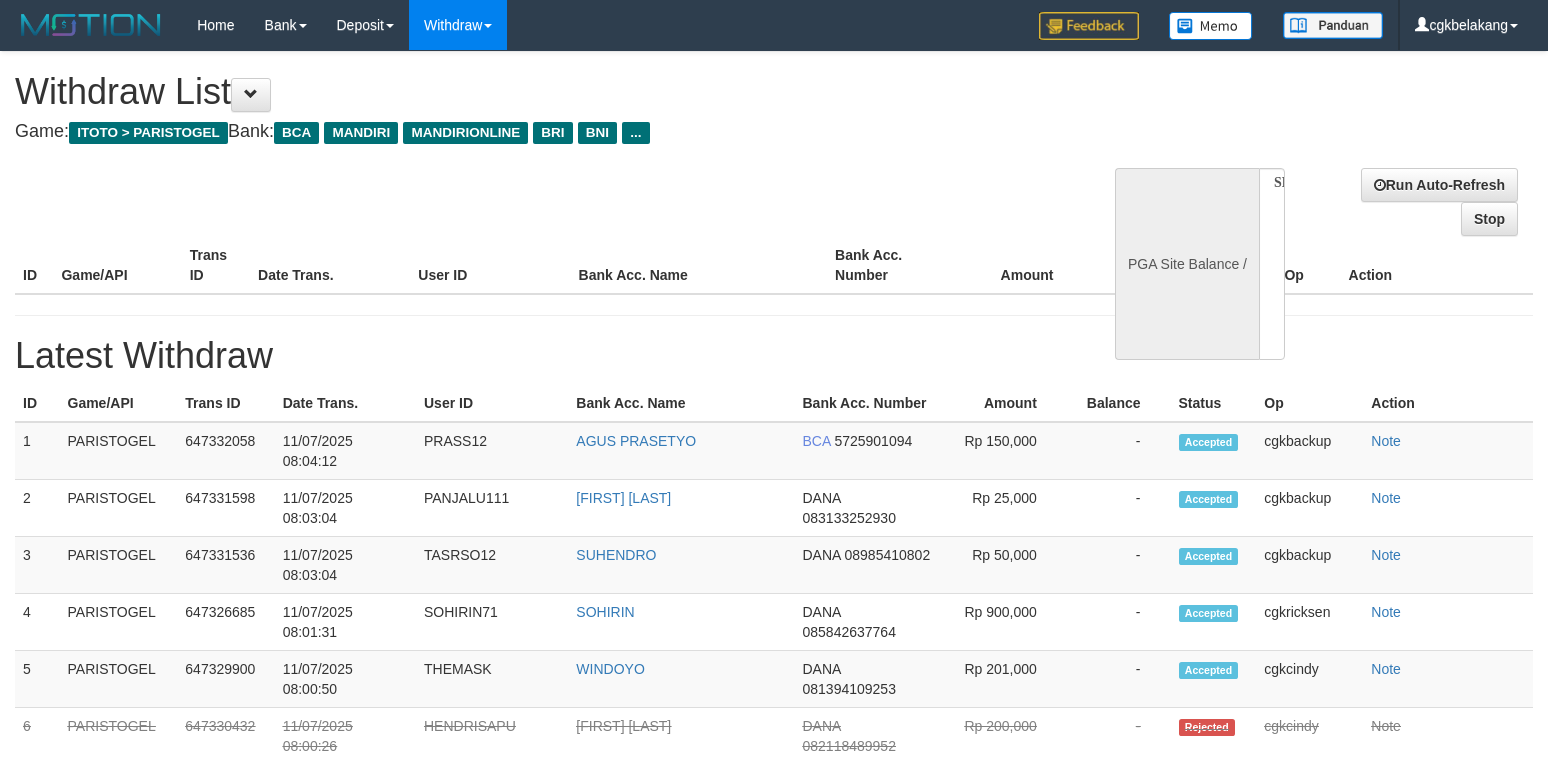 select 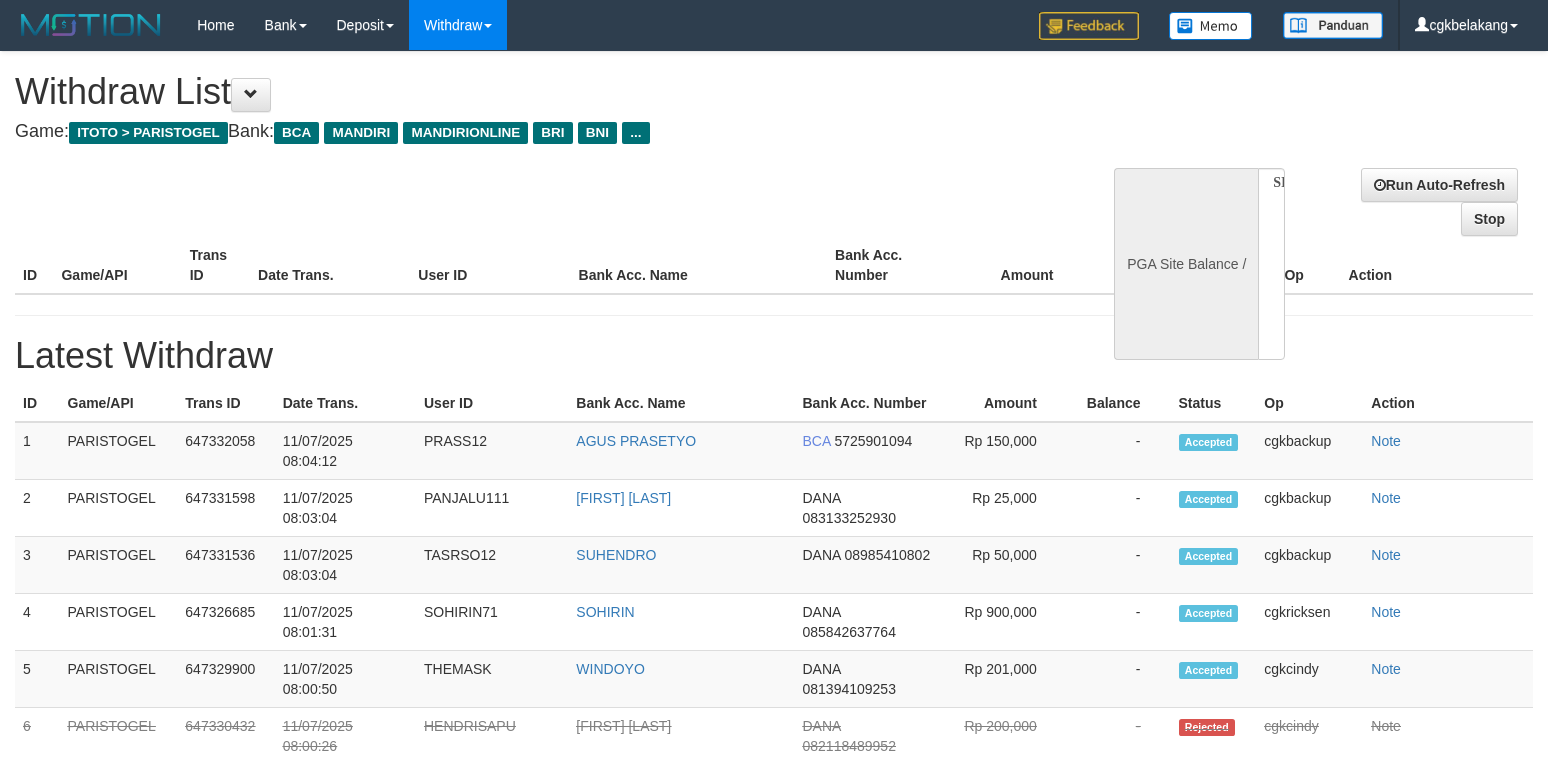 scroll, scrollTop: 0, scrollLeft: 0, axis: both 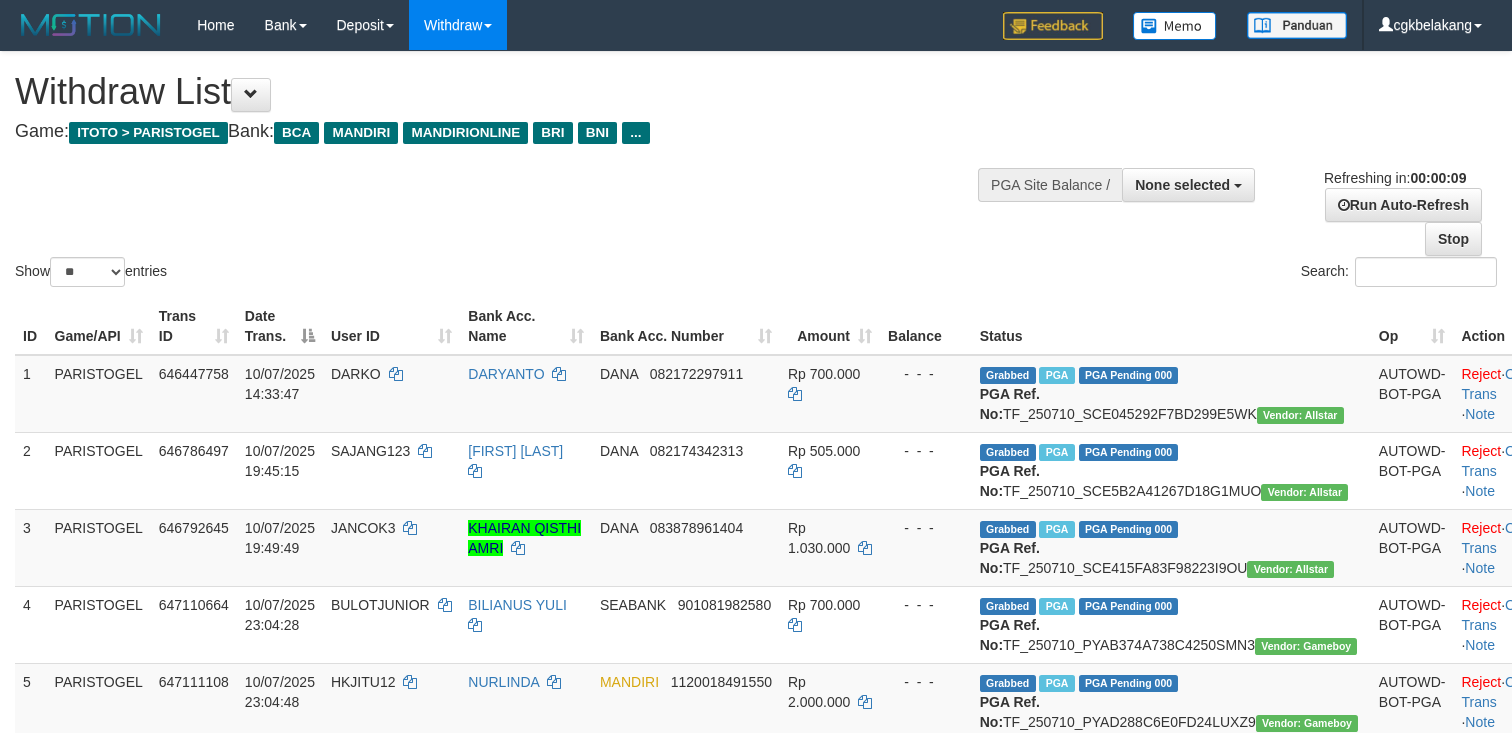 select 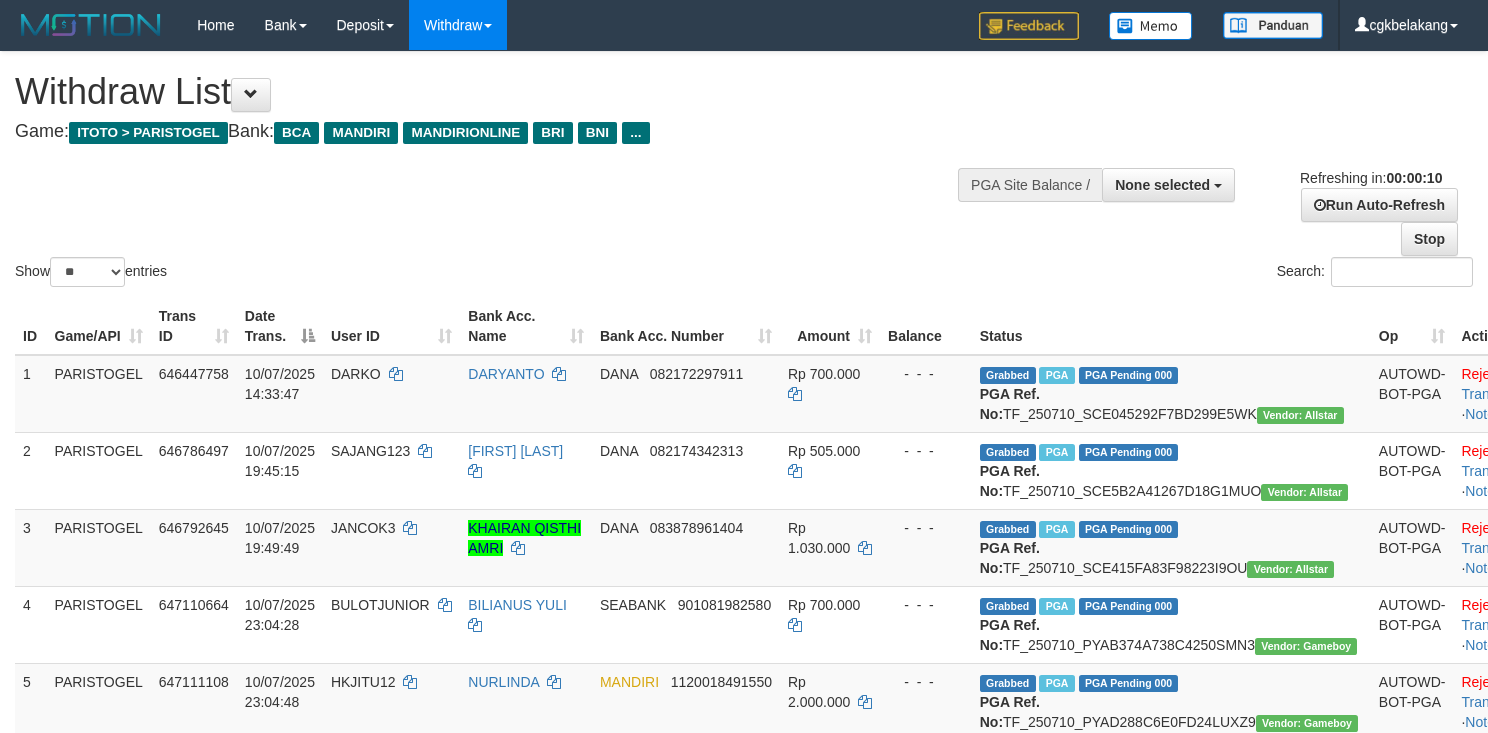 select 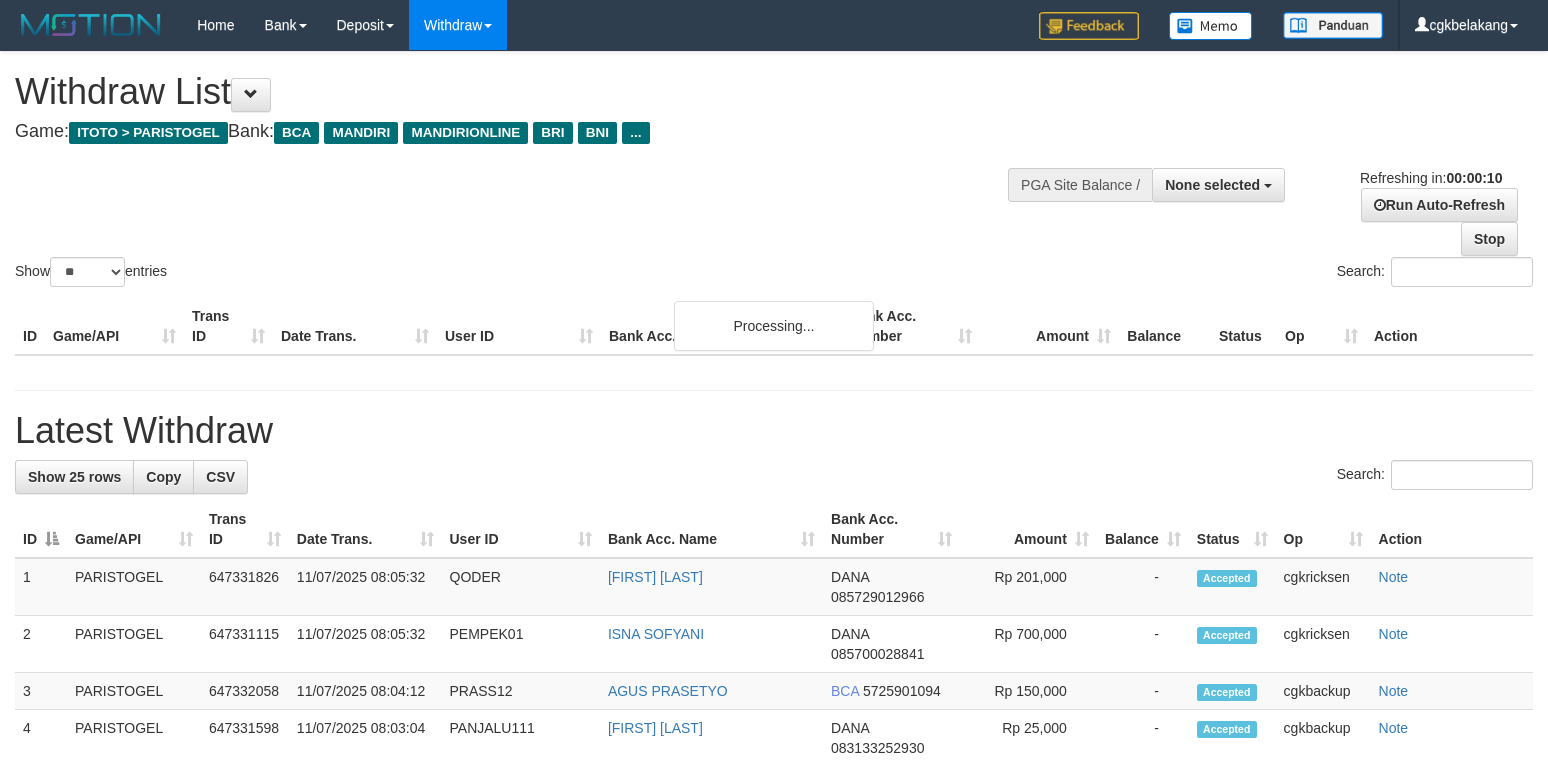 select 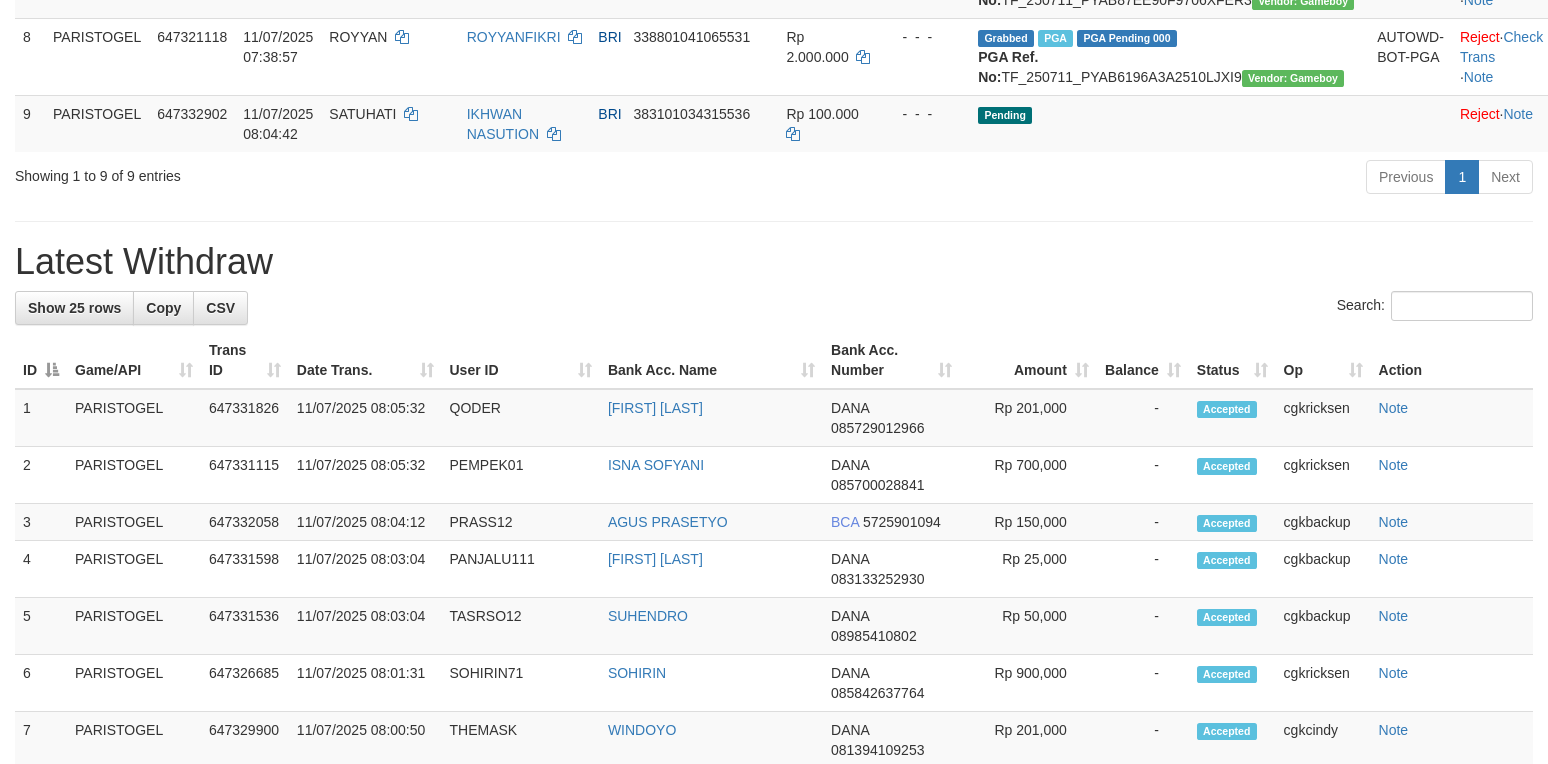 scroll, scrollTop: 800, scrollLeft: 0, axis: vertical 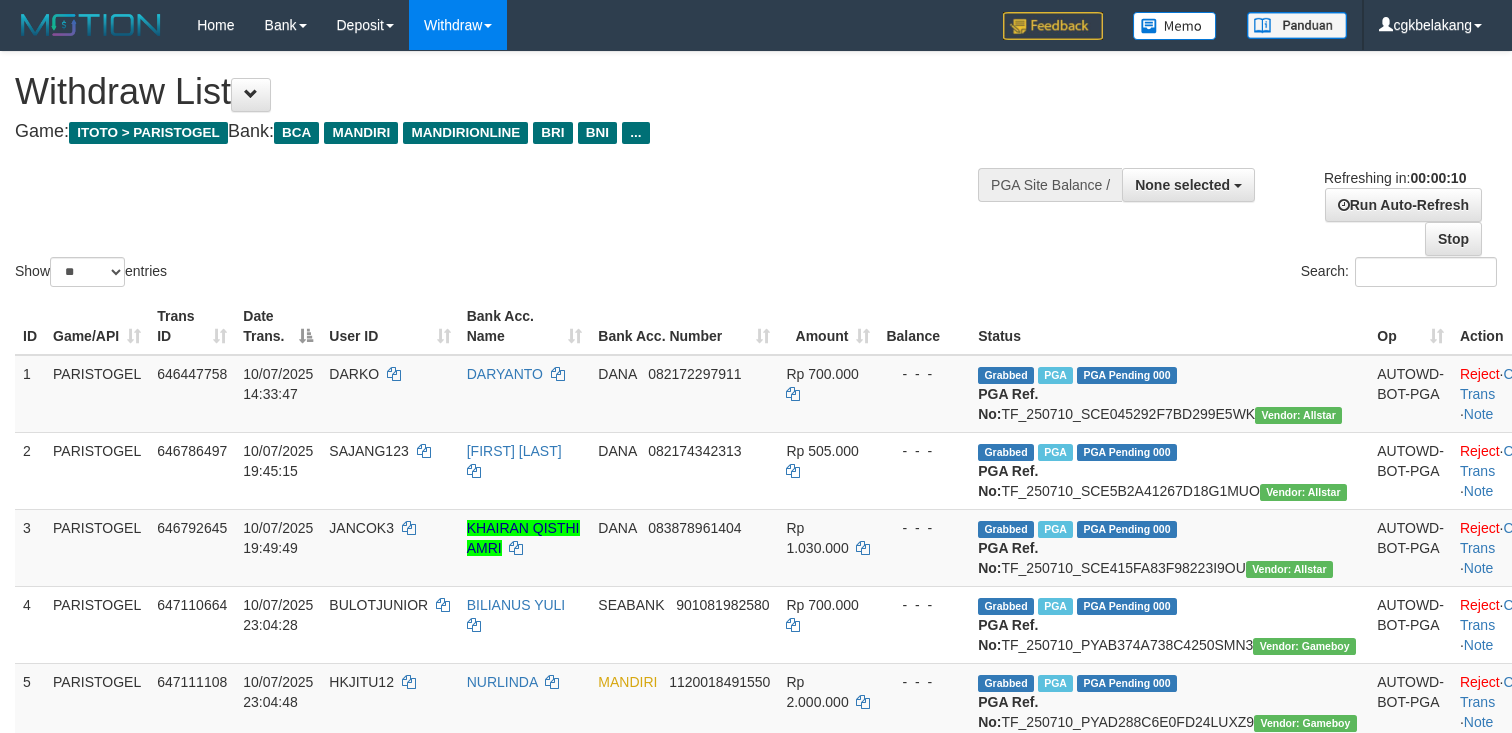 select 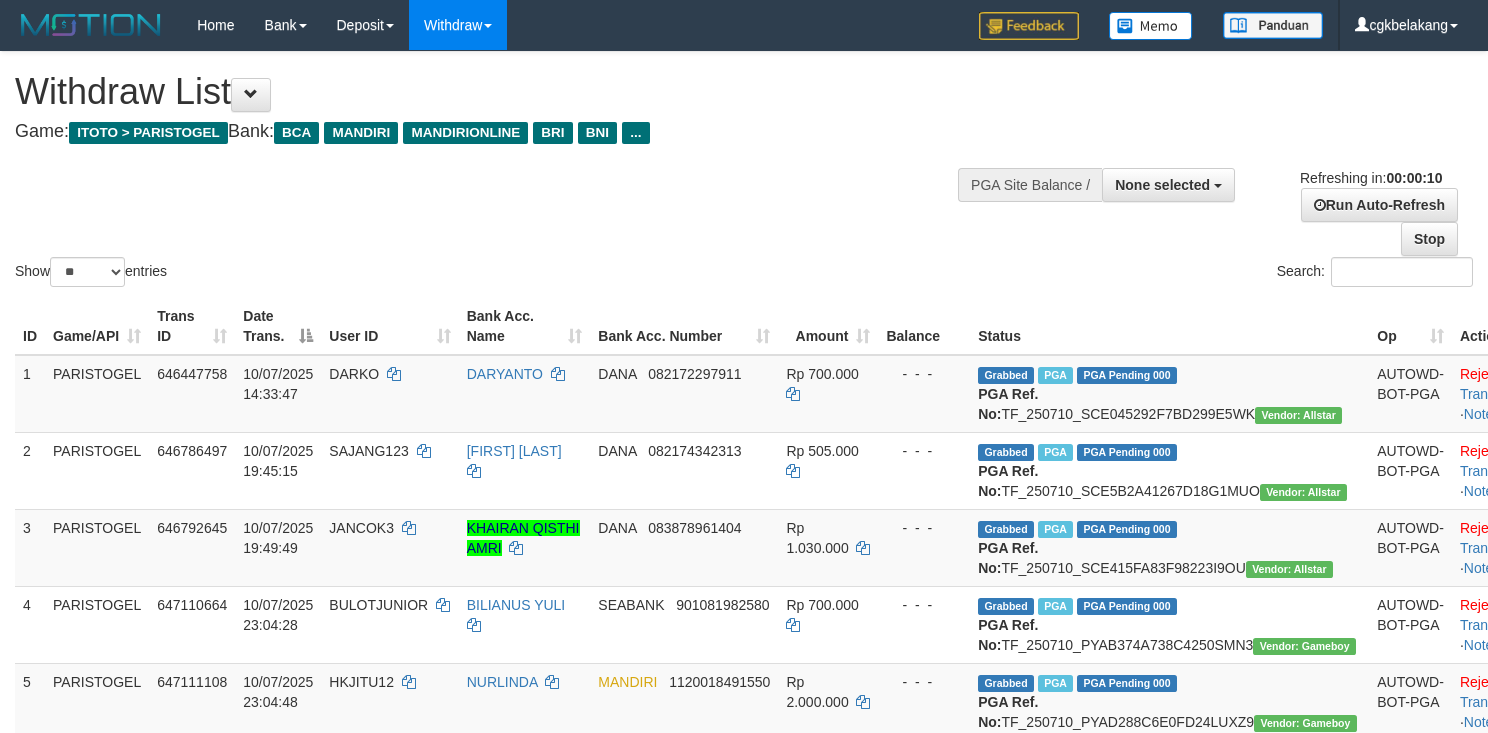 select 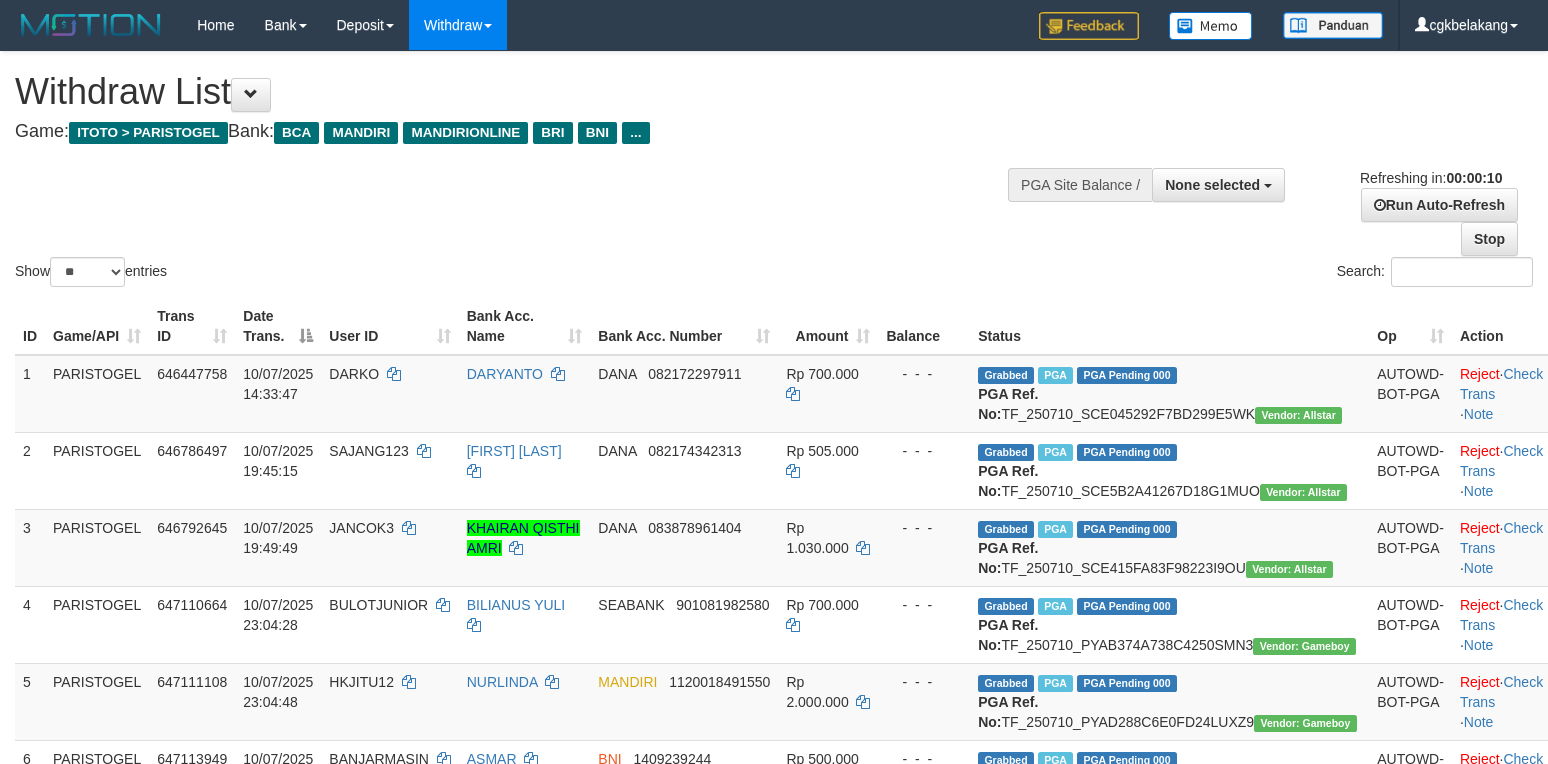 select 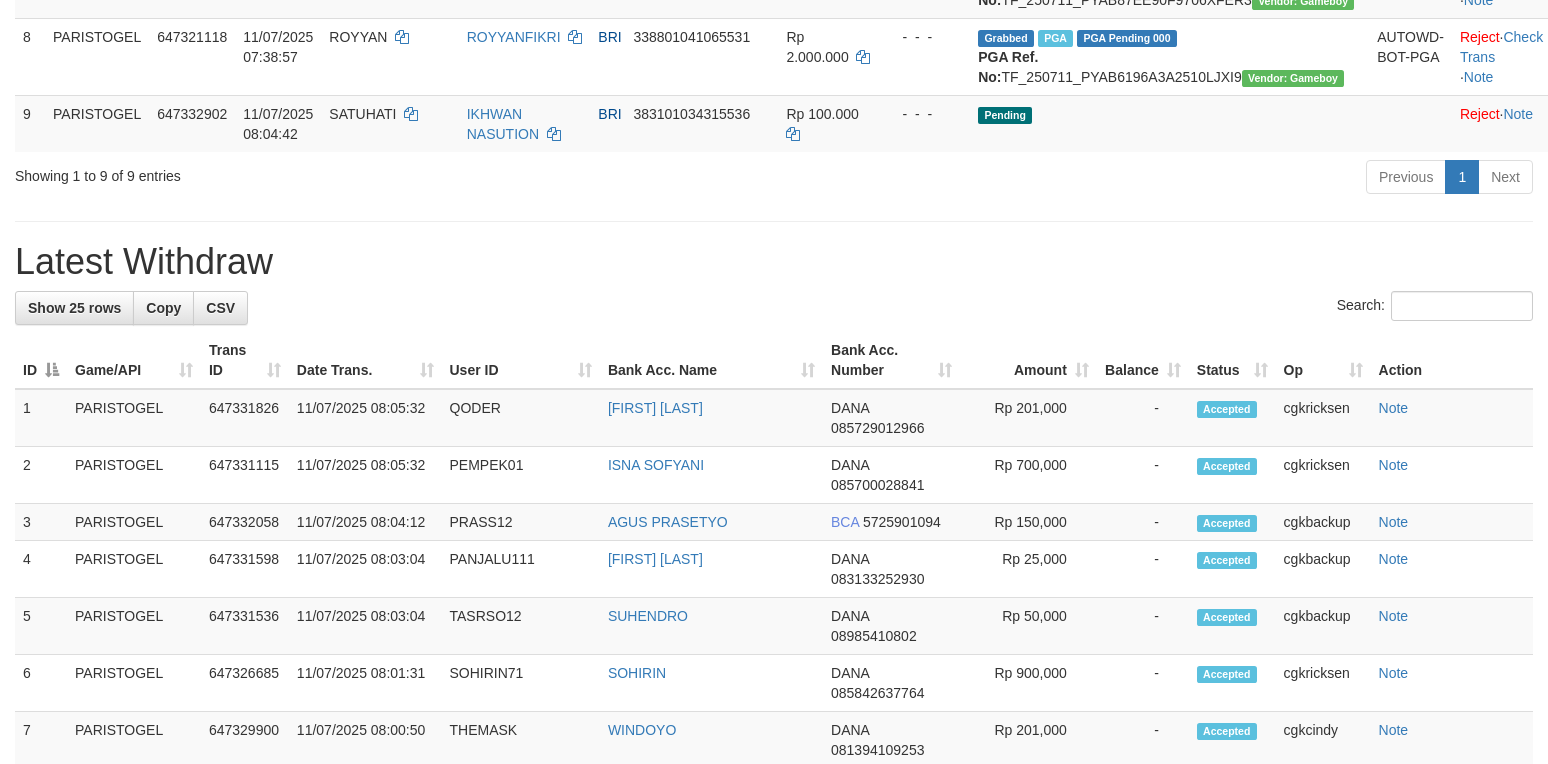 scroll, scrollTop: 800, scrollLeft: 0, axis: vertical 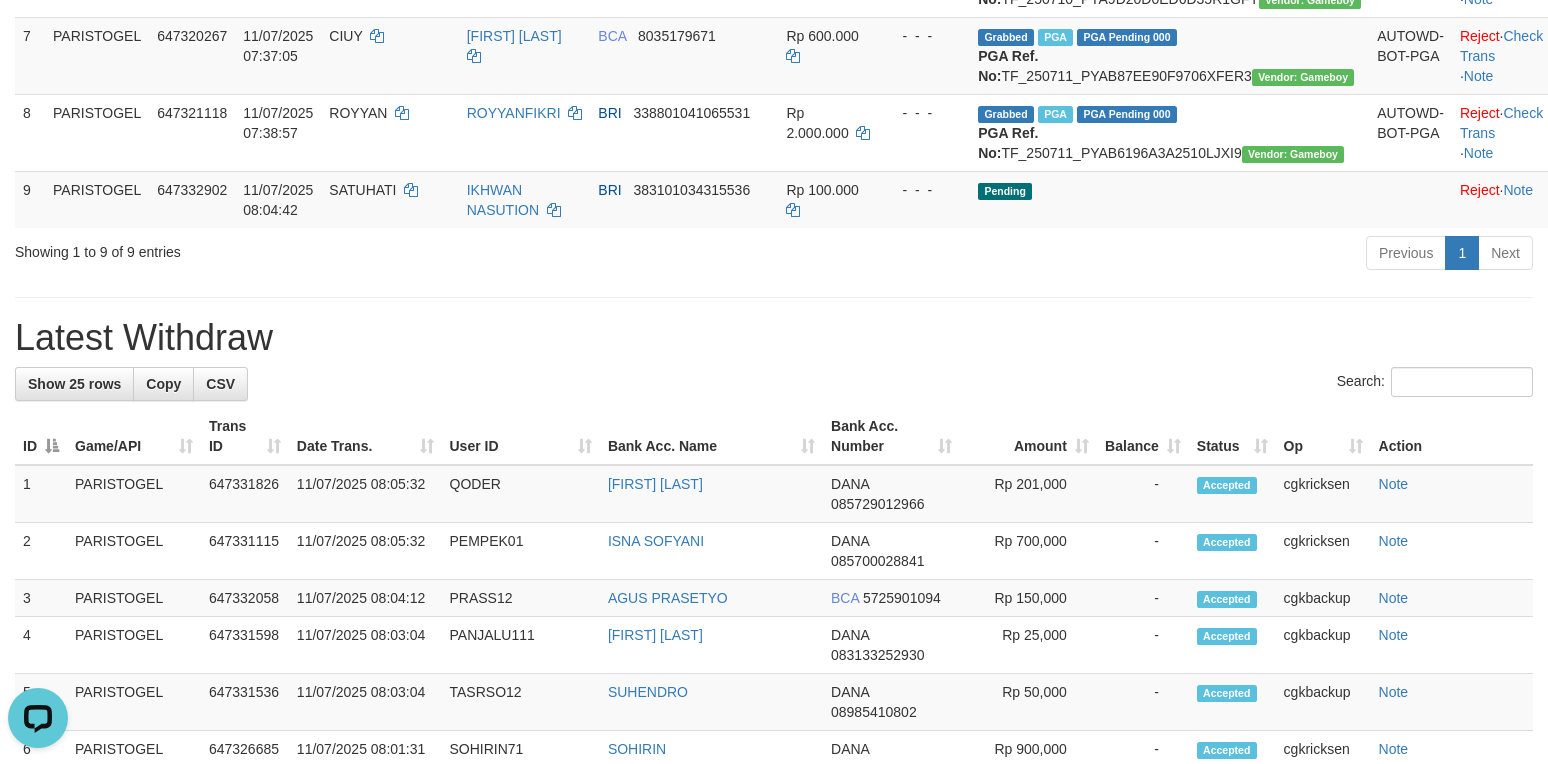 click on "Latest Withdraw" at bounding box center (774, 338) 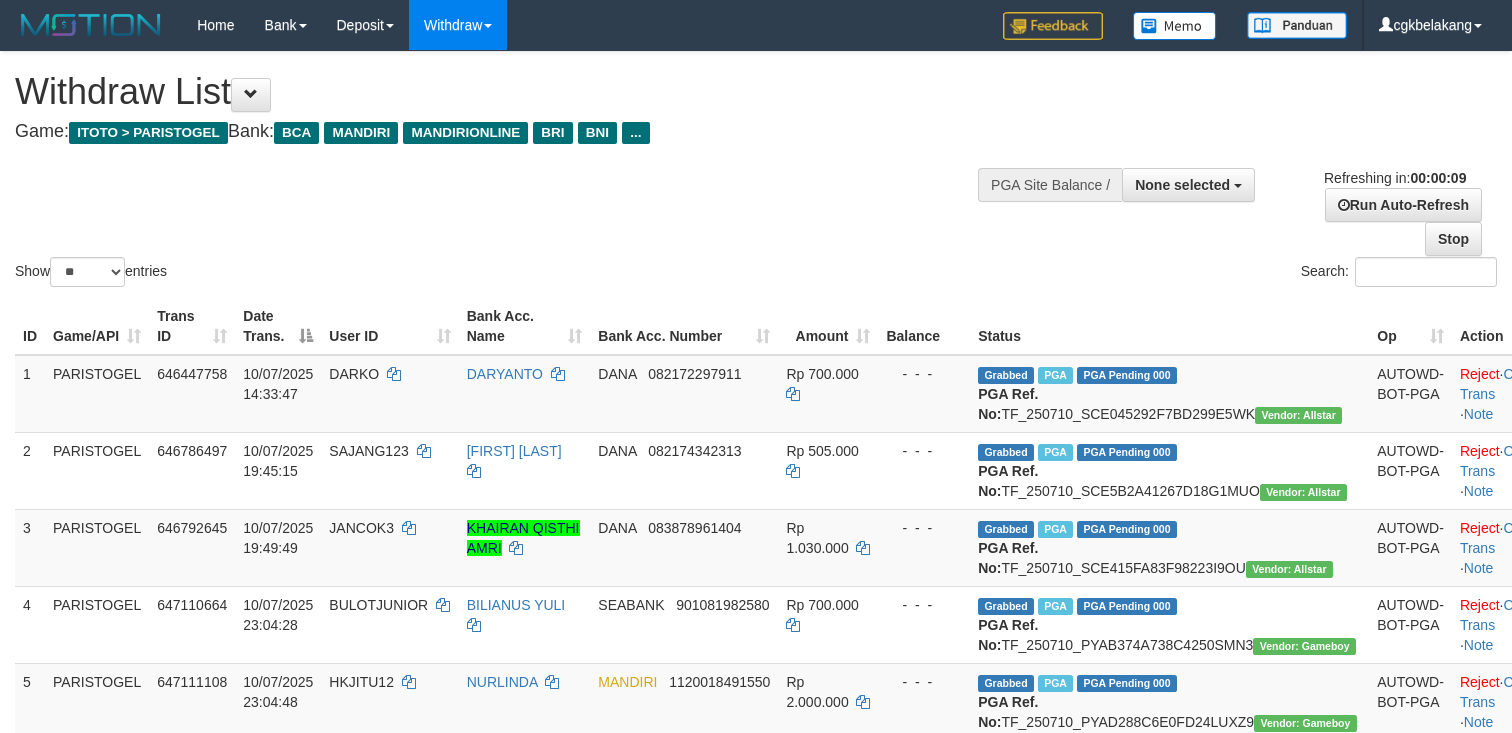 select 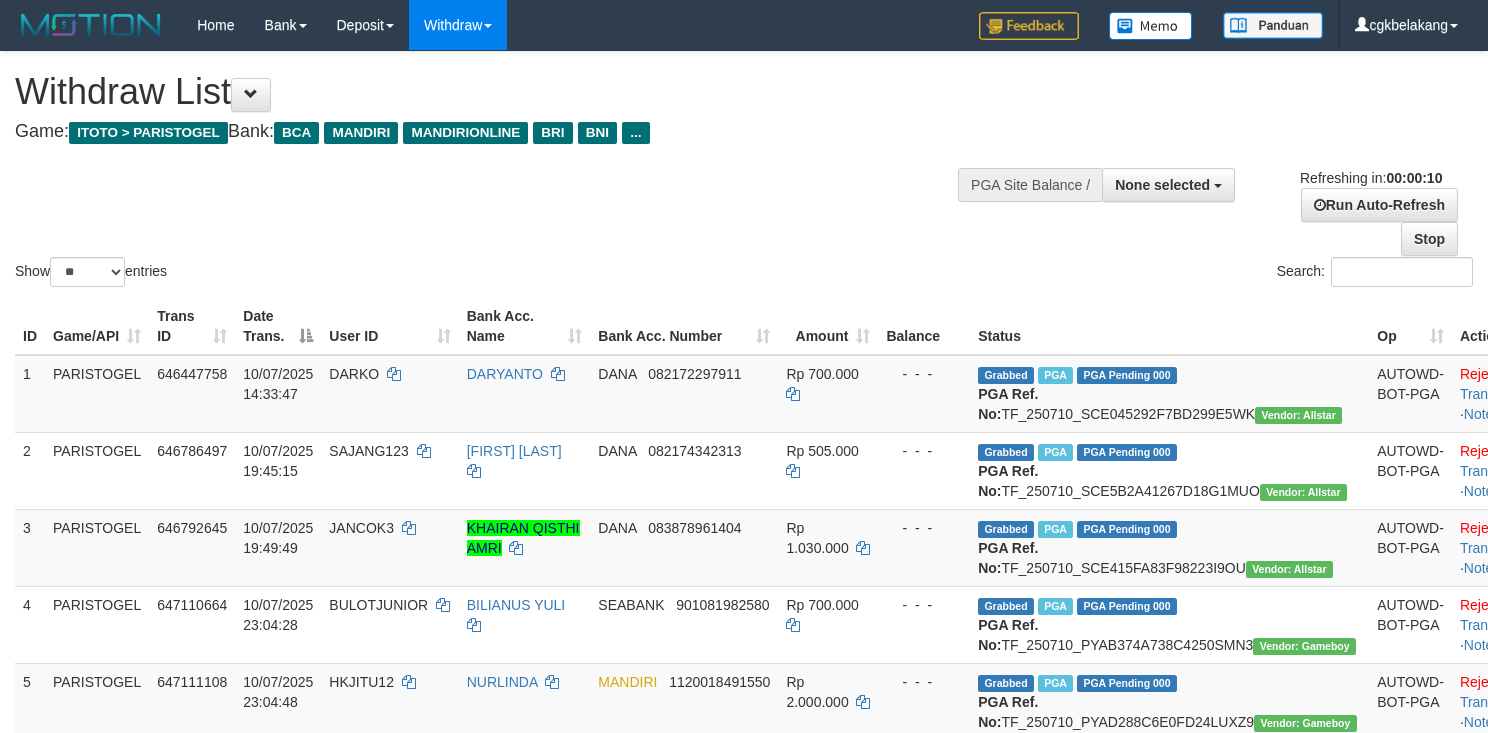 select 